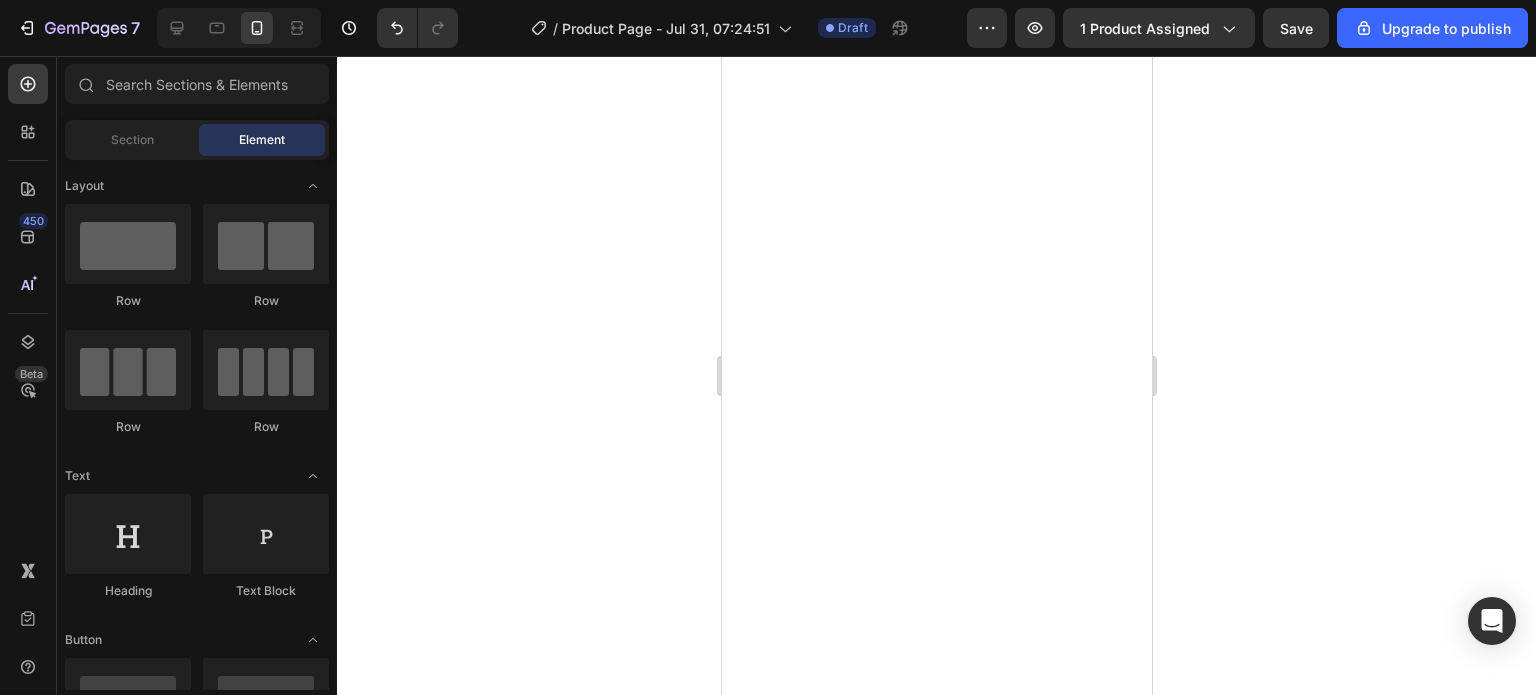 scroll, scrollTop: 0, scrollLeft: 0, axis: both 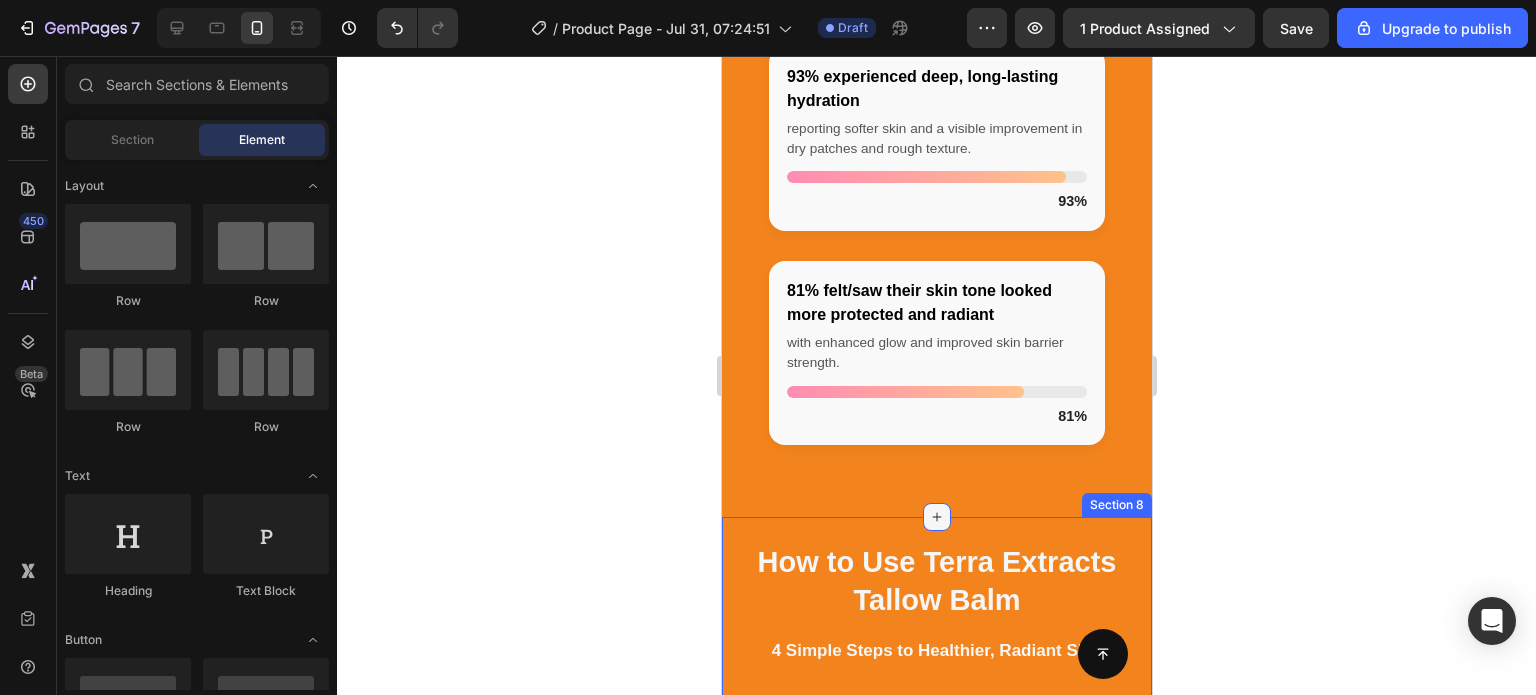 click at bounding box center (936, 517) 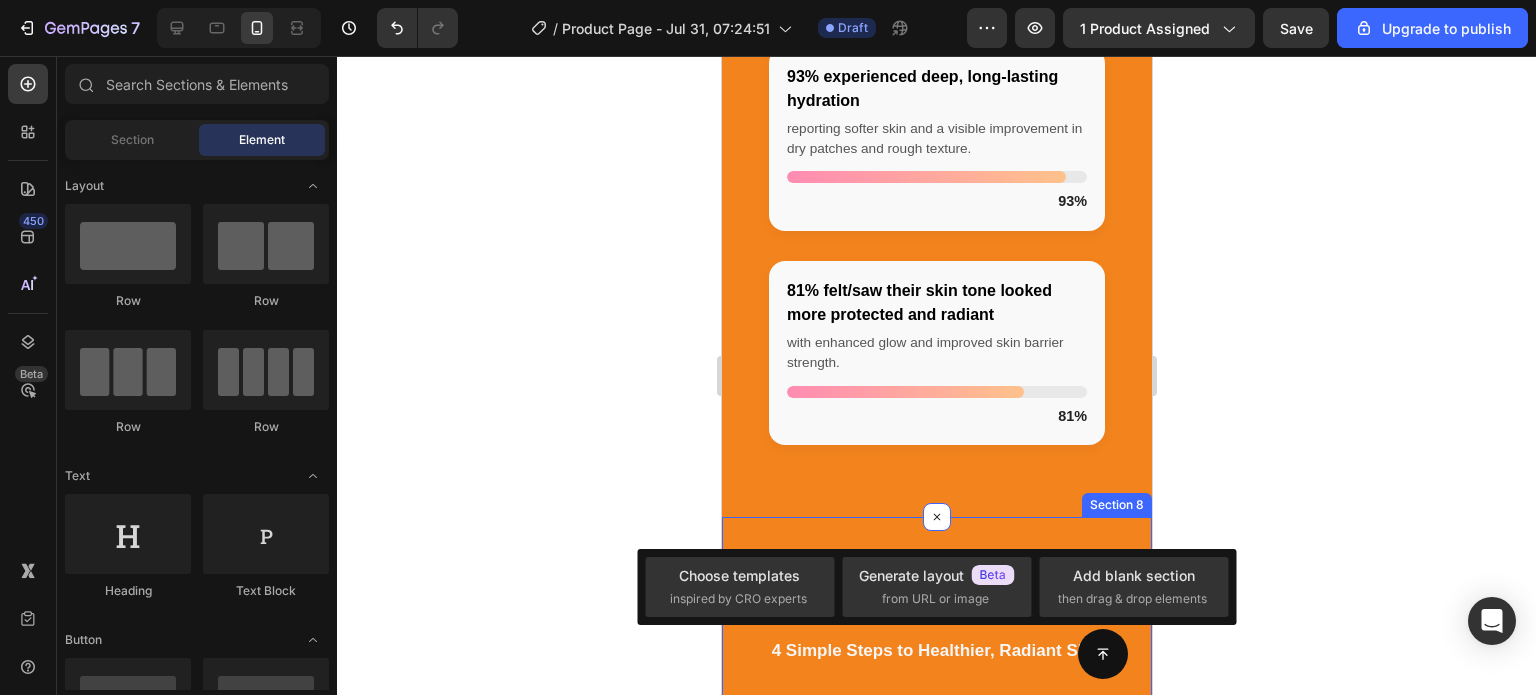 click on "How to Use Terra Extracts Tallow Balm Heading 4 Simple Steps to Healthier, Radiant Skin Text block Row Row Image Step 1: Cleanse Your Skin Heading Start with clean, dry skin. Use a gentle cleanser to remove any dirt, oil, or makeup — this ensures maximum absorption and effectiveness of the balm. Text block Row Step 2: Scoop a Small Amount Heading Using clean, dry fingers or a spatula, scoop a pea-sized amount of balm (a little goes a long way). The rich formula will melt into your skin as you apply it. Text block Image Row Image Step 3: Warm & Apply Heading Rub the balm between your fingertips to soften it, then gently massage it into your skin using upward, circular motions. Focus on dry, irritated, or problem-prone areas — face, hands, body, or even lips. Text block Row Step 4: Let It Absorb Heading Allow the balm to fully absorb. It’ll create a breathable barrier that locks in moisture and protects your skin all day (or night). Use daily or as needed for soft, healthy, nourished skin. Text block Row" at bounding box center [936, 1099] 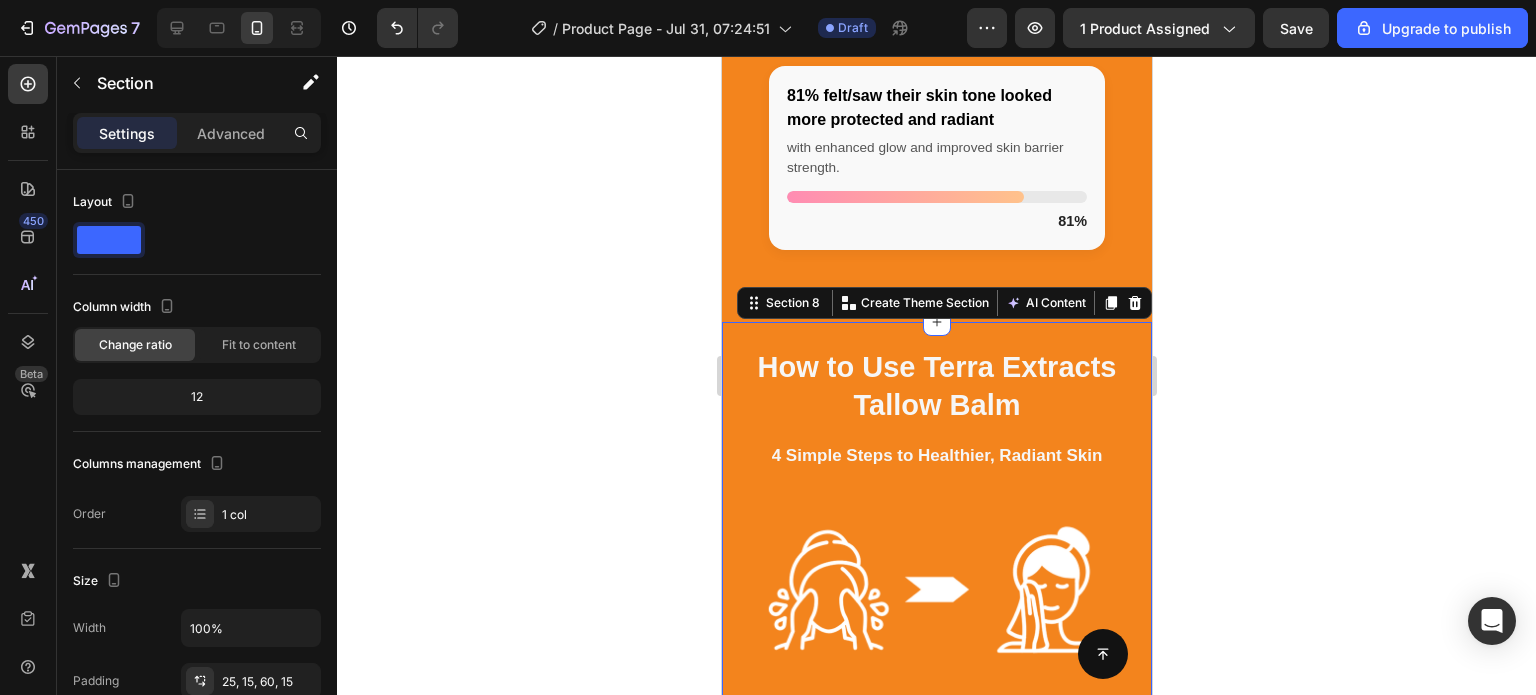 scroll, scrollTop: 4036, scrollLeft: 0, axis: vertical 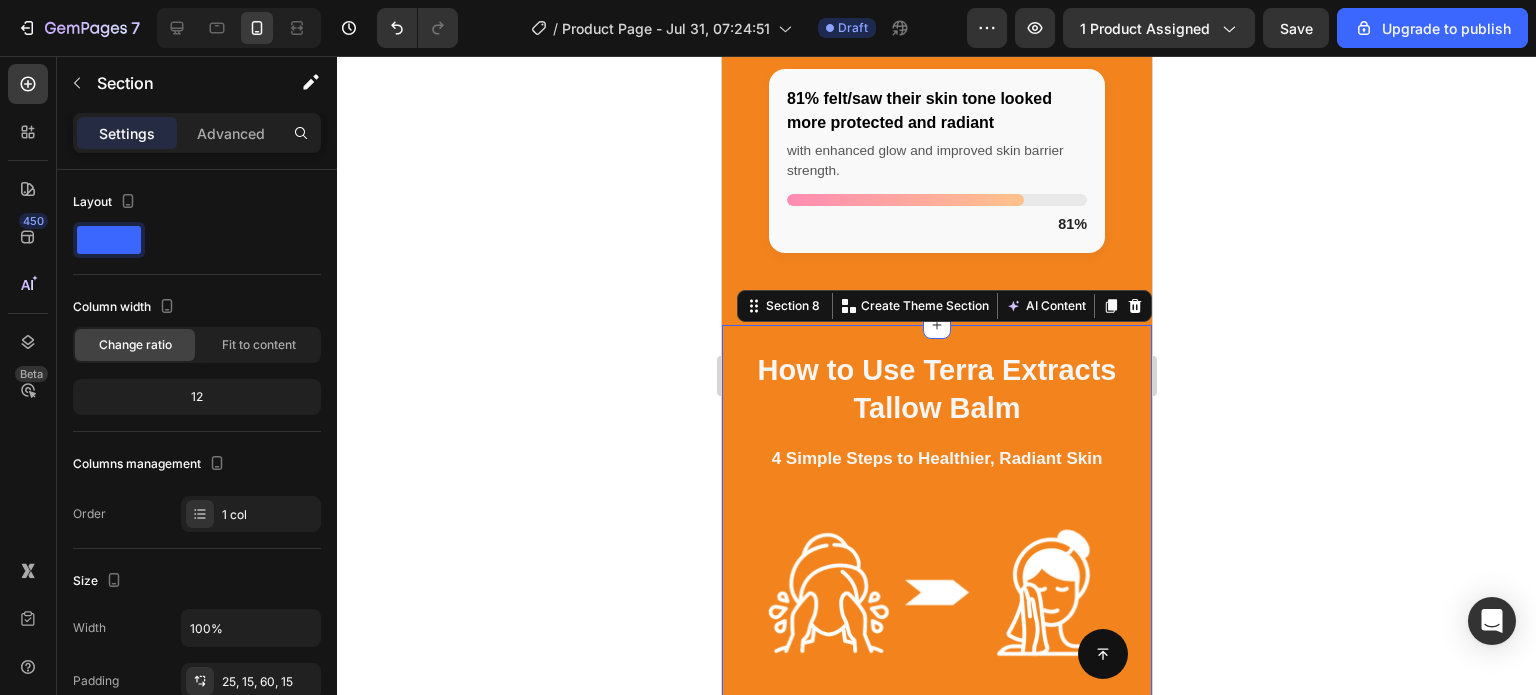 click on "How to Use Terra Extracts Tallow Balm Heading 4 Simple Steps to Healthier, Radiant Skin Text block Row Row Image Step 1: Cleanse Your Skin Heading Start with clean, dry skin. Use a gentle cleanser to remove any dirt, oil, or makeup — this ensures maximum absorption and effectiveness of the balm. Text block Row Step 2: Scoop a Small Amount Heading Using clean, dry fingers or a spatula, scoop a pea-sized amount of balm (a little goes a long way). The rich formula will melt into your skin as you apply it. Text block Image Row Image Step 3: Warm & Apply Heading Rub the balm between your fingertips to soften it, then gently massage it into your skin using upward, circular motions. Focus on dry, irritated, or problem-prone areas — face, hands, body, or even lips. Text block Row Step 4: Let It Absorb Heading Allow the balm to fully absorb. It’ll create a breathable barrier that locks in moisture and protects your skin all day (or night). Use daily or as needed for soft, healthy, nourished skin. Text block Row" at bounding box center [936, 907] 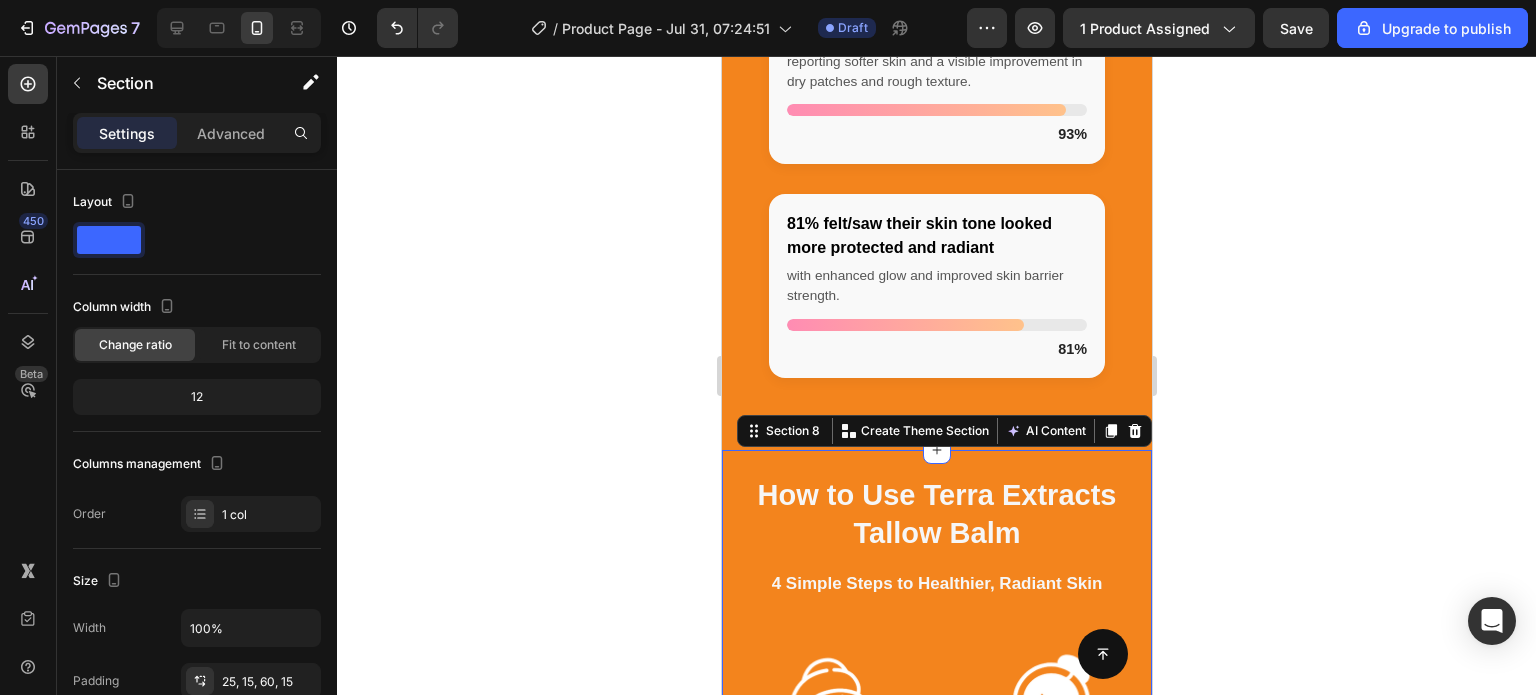 scroll, scrollTop: 3908, scrollLeft: 0, axis: vertical 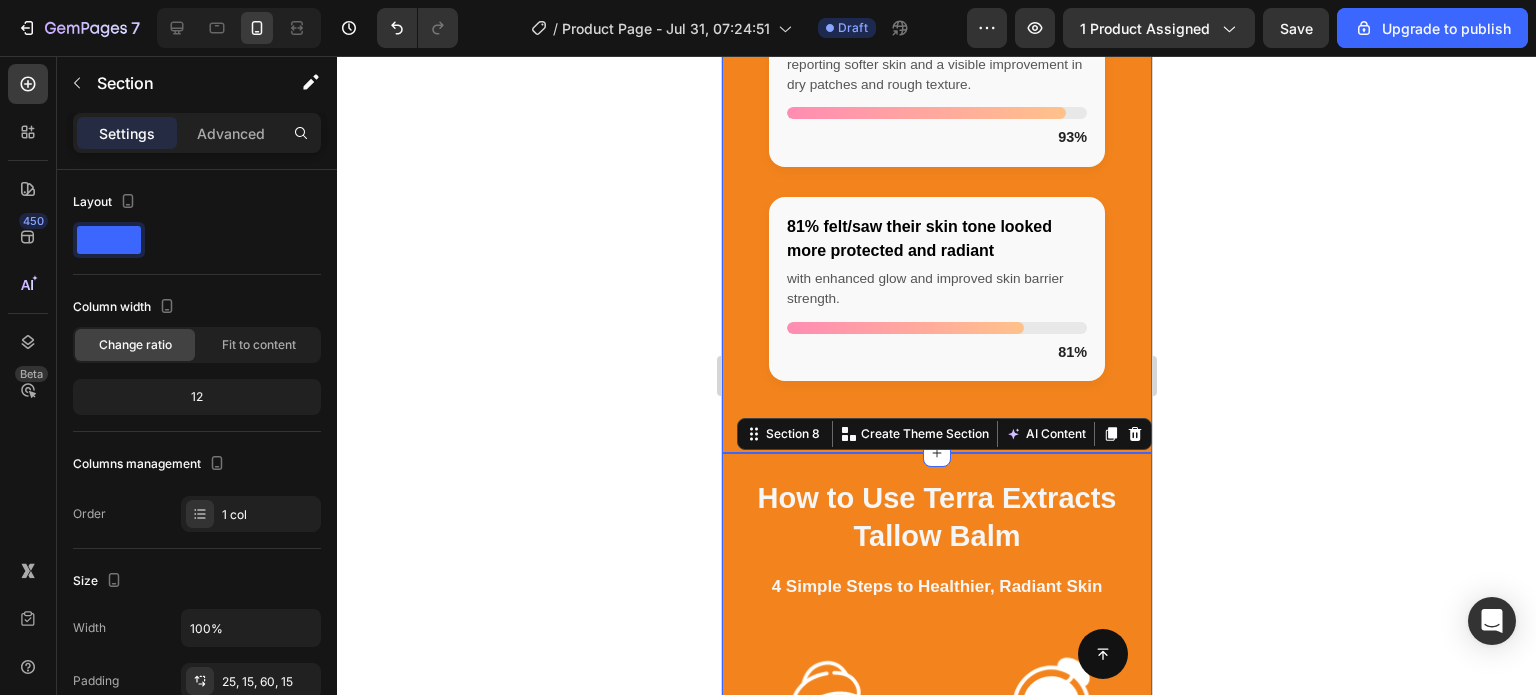 click on "Between [START_DATE] and [END_DATE], we asked customers what they thought about our balm Heading Real feedback from real customers, here’s what they had to say about their experience. Text block Row Row
96% said their skin looked cleared up and broke out less
with noticeable reduction in redness, irritation, and acne skin conditions.
96%
93% experienced deep, long-lasting hydration
reporting softer skin and a visible improvement in dry patches and rough texture.
93%
81% felt/saw their skin tone looked more protected and radiant
with enhanced glow and improved skin barrier strength.
81%
Custom Code Row Section 7" at bounding box center (936, -9) 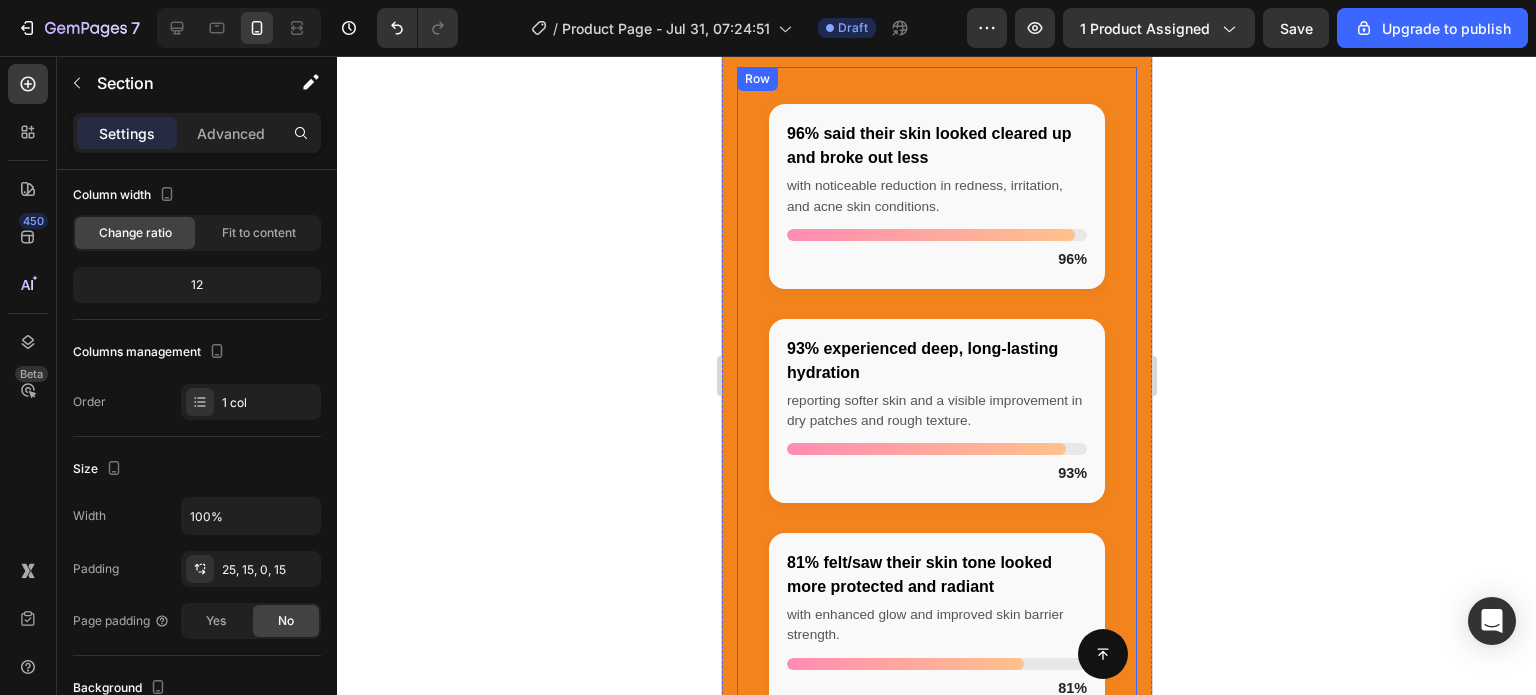 scroll, scrollTop: 3204, scrollLeft: 0, axis: vertical 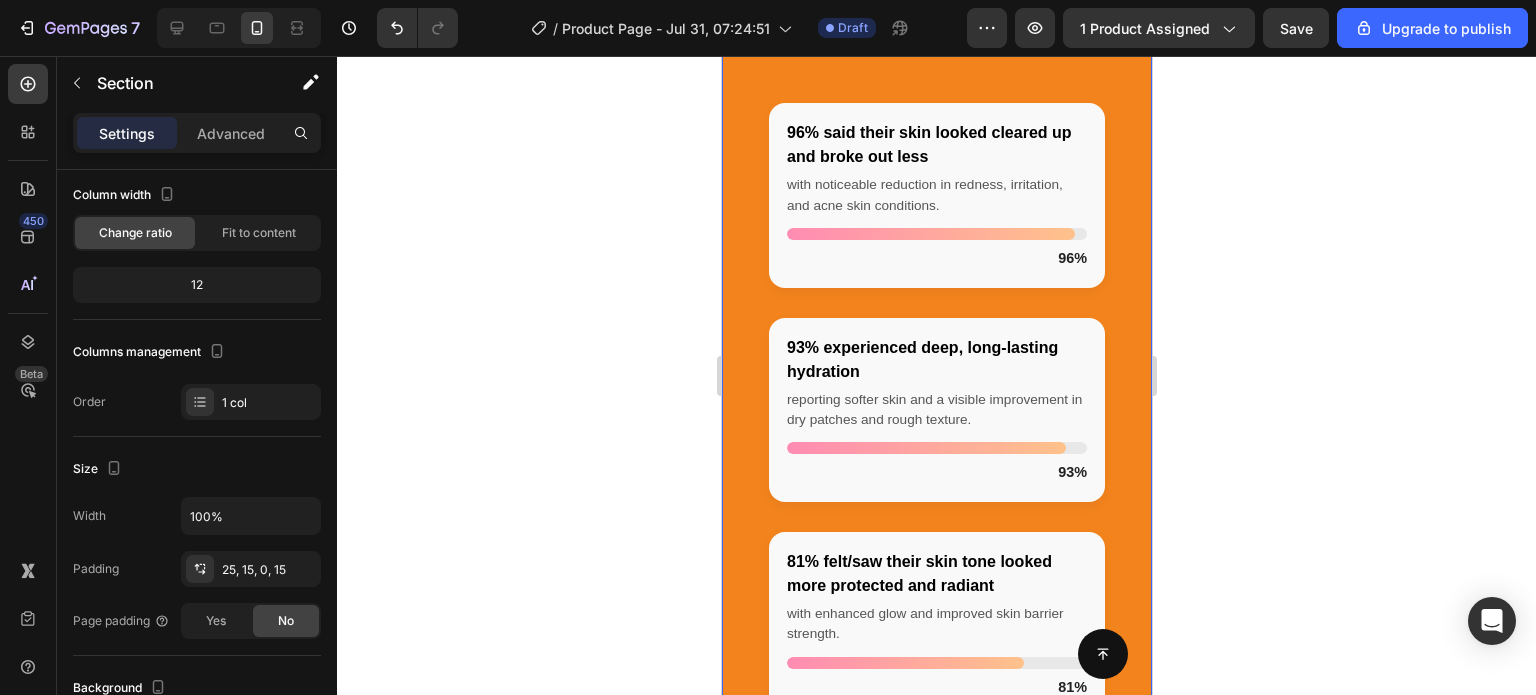 click on "Between [START_DATE] and [END_DATE], we asked customers what they thought about our balm Heading Real feedback from real customers, here’s what they had to say about their experience. Text block Row Row
96% said their skin looked cleared up and broke out less
with noticeable reduction in redness, irritation, and acne skin conditions.
96%
93% experienced deep, long-lasting hydration
reporting softer skin and a visible improvement in dry patches and rough texture.
93%
81% felt/saw their skin tone looked more protected and radiant
with enhanced glow and improved skin barrier strength.
81%
Custom Code Row Section 7   You can create reusable sections Create Theme Section AI Content Write with GemAI What would you like to describe here? Tone and Voice Persuasive Product Organic Tallow Honey Balm - Lotus Extract Show more Generate" at bounding box center (936, 325) 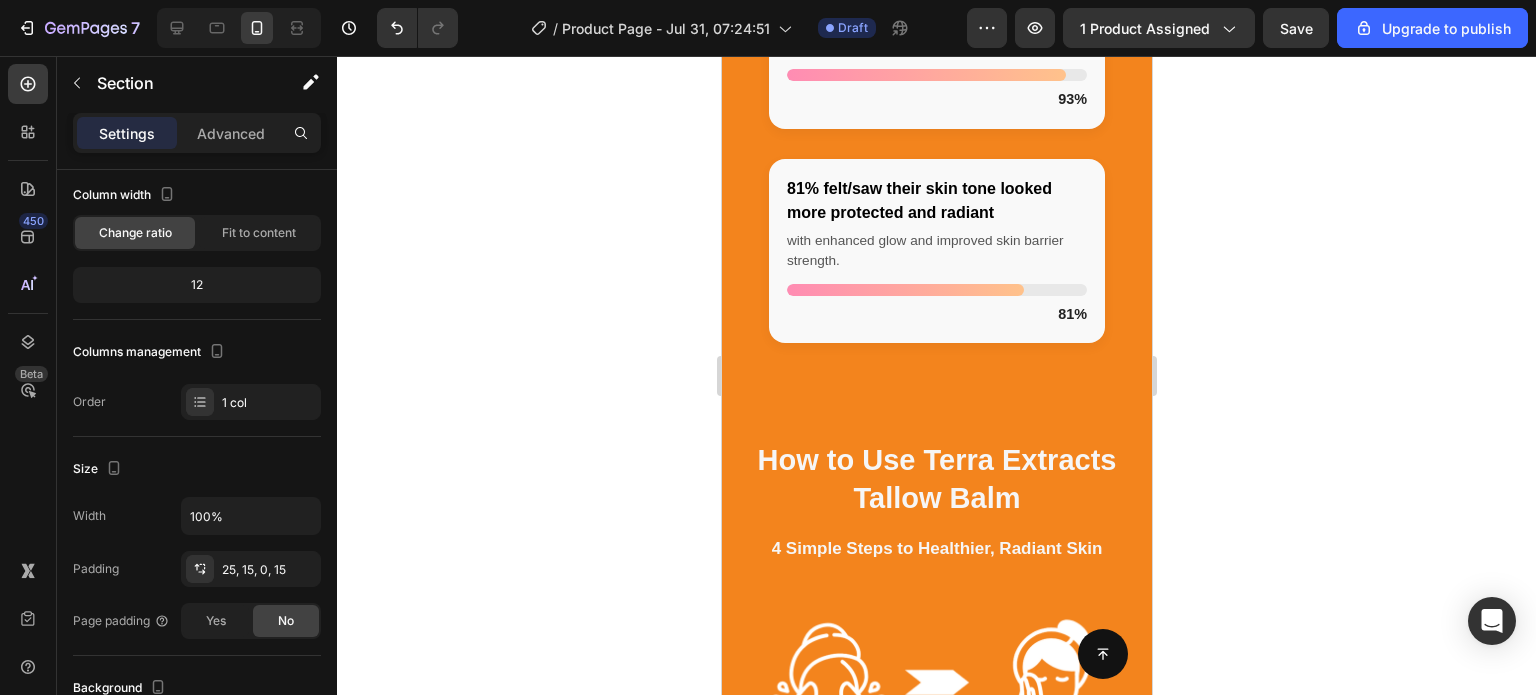 scroll, scrollTop: 3944, scrollLeft: 0, axis: vertical 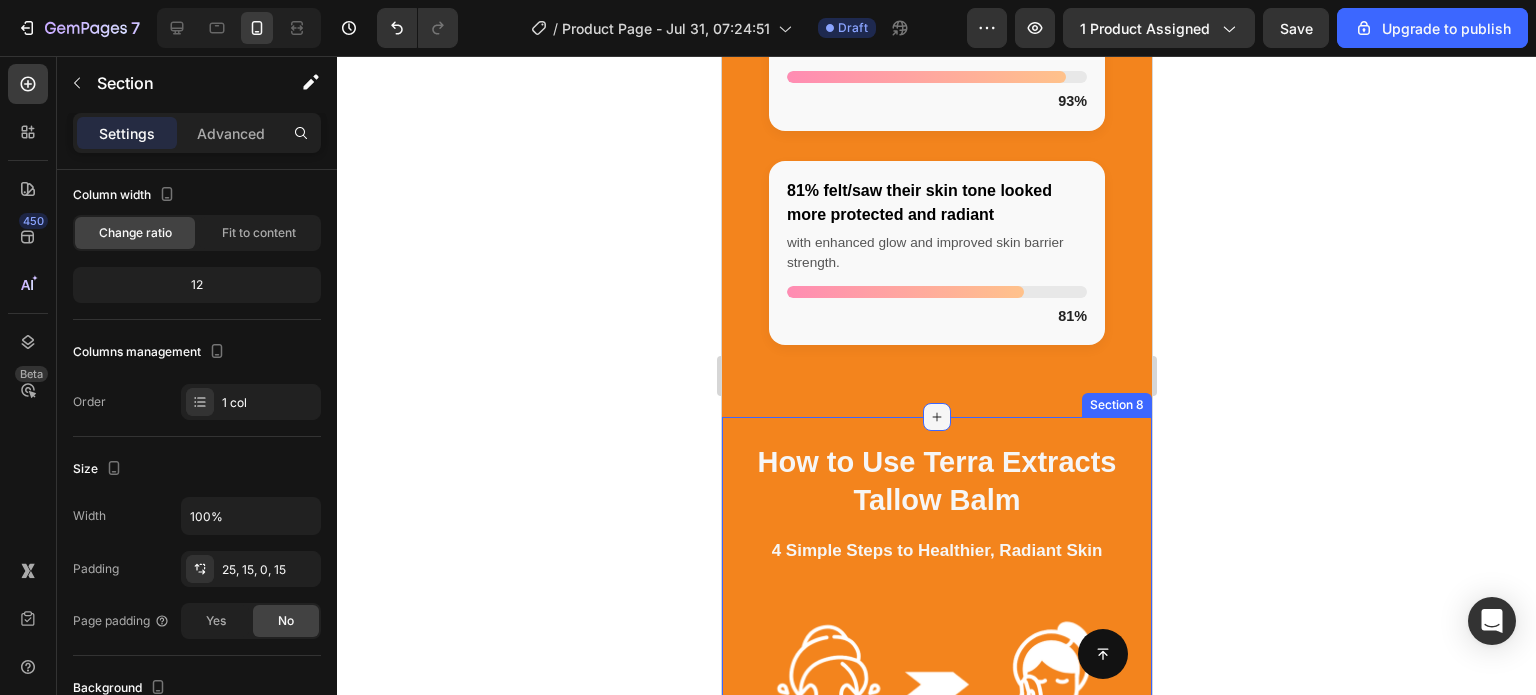 click 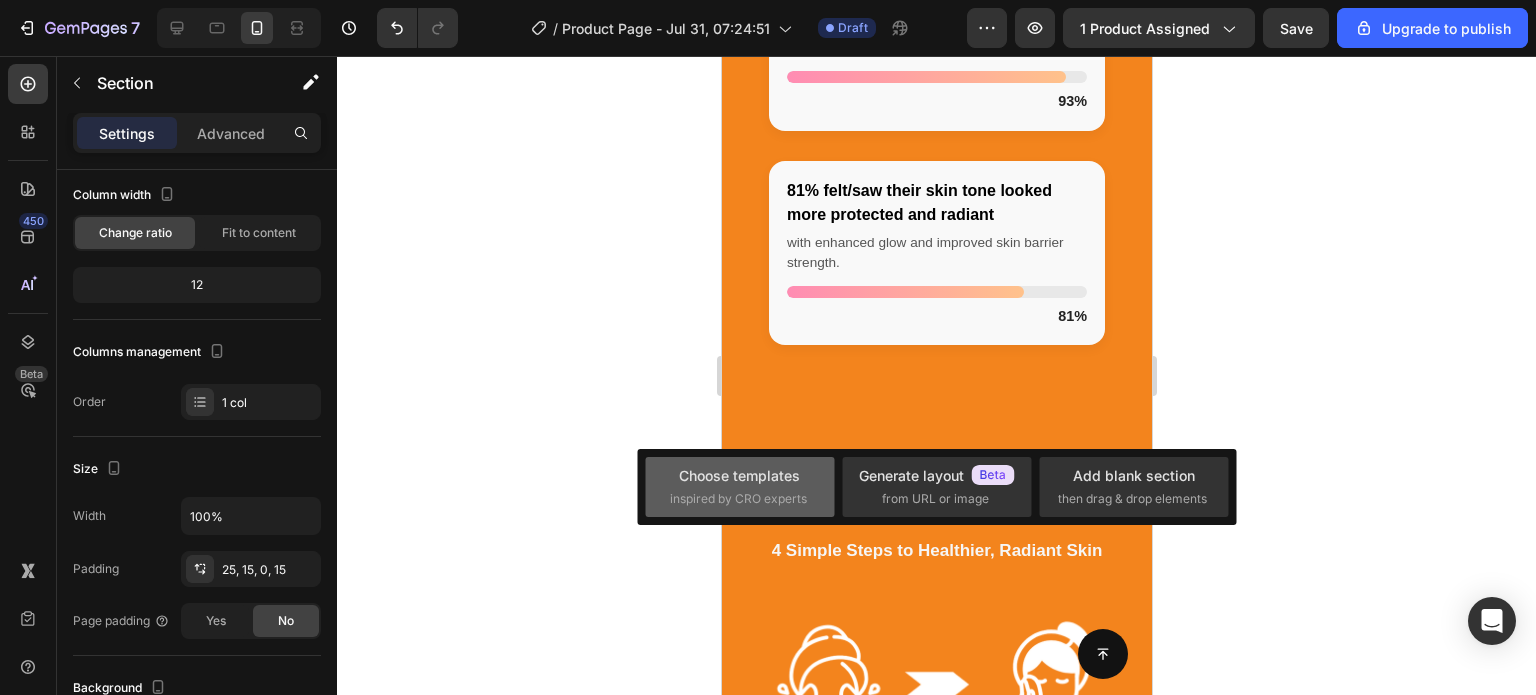 click on "inspired by CRO experts" at bounding box center (738, 499) 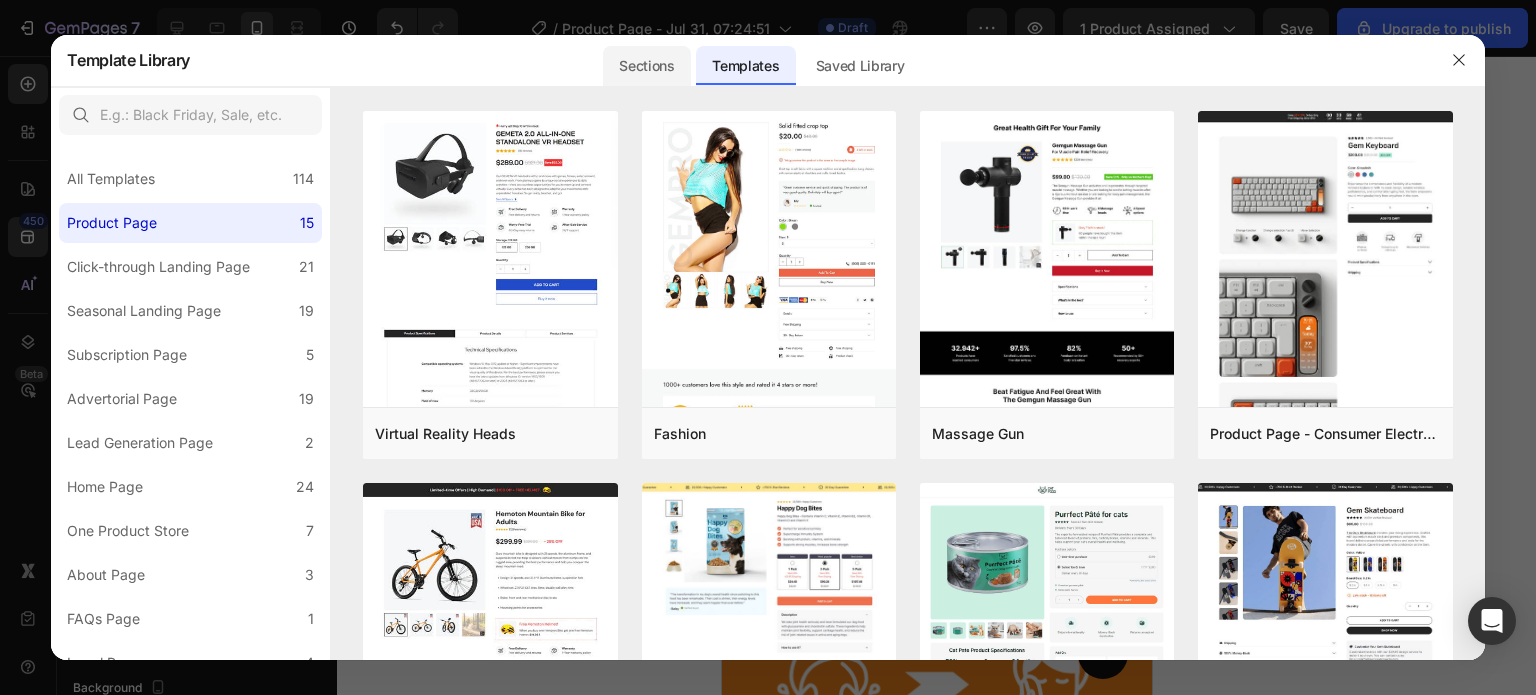 click on "Sections" 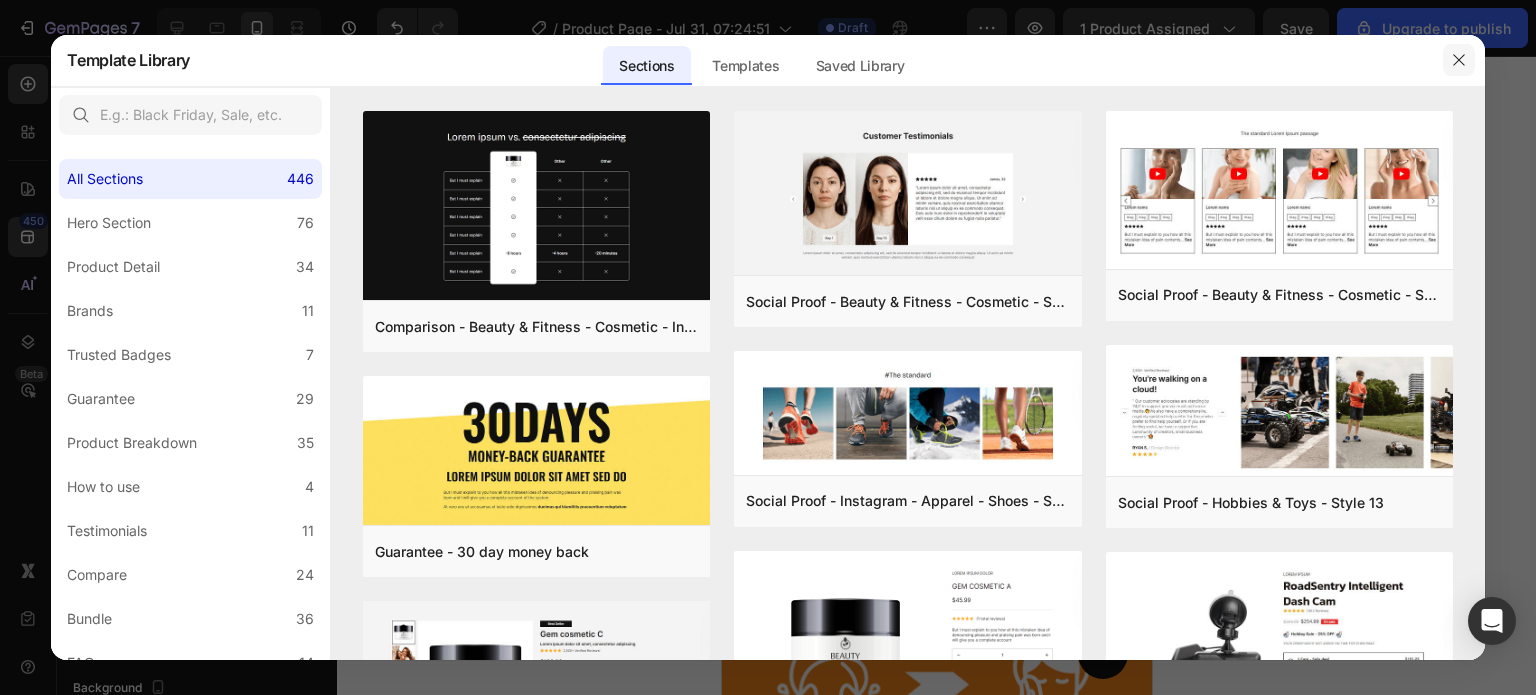 click 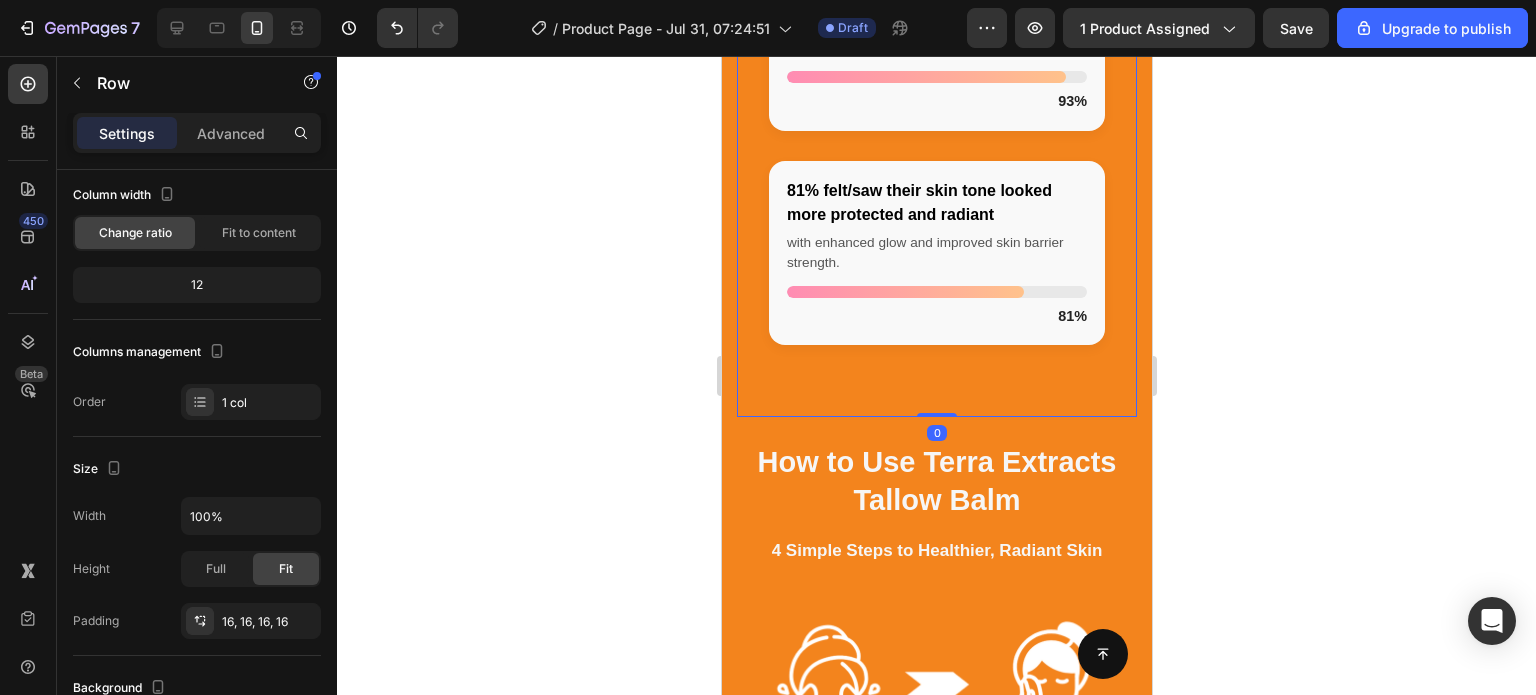 click on "96% said their skin looked cleared up and broke out less
with noticeable reduction in redness, irritation, and acne skin conditions.
96%
93% experienced deep, long-lasting hydration
reporting softer skin and a visible improvement in dry patches and rough texture.
93%
81% felt/saw their skin tone looked more protected and radiant
with enhanced glow and improved skin barrier strength.
81%
Custom Code Row   0" at bounding box center (936, 56) 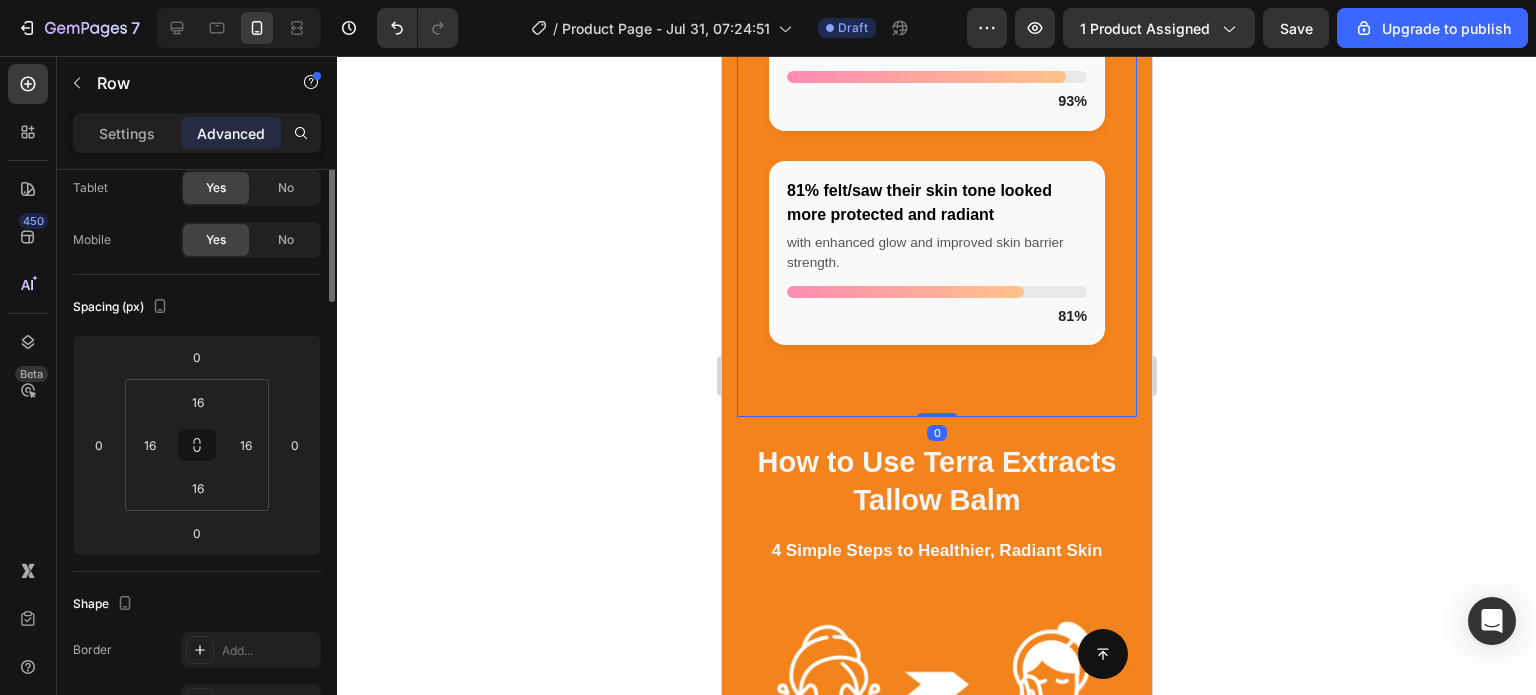 scroll, scrollTop: 0, scrollLeft: 0, axis: both 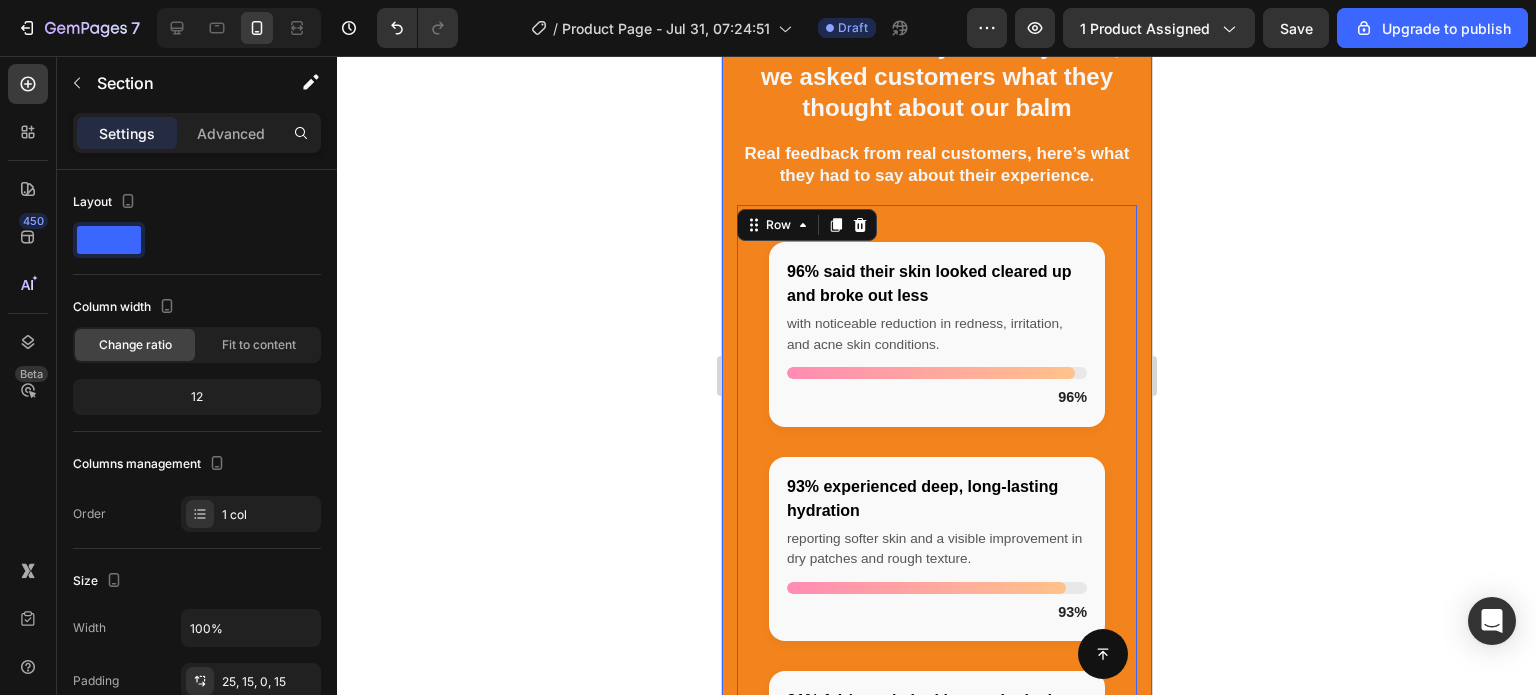 click on "Between [START_DATE] and [END_DATE], we asked customers what they thought about our balm Heading Real feedback from real customers, here’s what they had to say about their experience. Text block Row Row
96% said their skin looked cleared up and broke out less
with noticeable reduction in redness, irritation, and acne skin conditions.
96%
93% experienced deep, long-lasting hydration
reporting softer skin and a visible improvement in dry patches and rough texture.
93%
81% felt/saw their skin tone looked more protected and radiant
with enhanced glow and improved skin barrier strength.
81%
Custom Code Row Section 7" at bounding box center [936, 465] 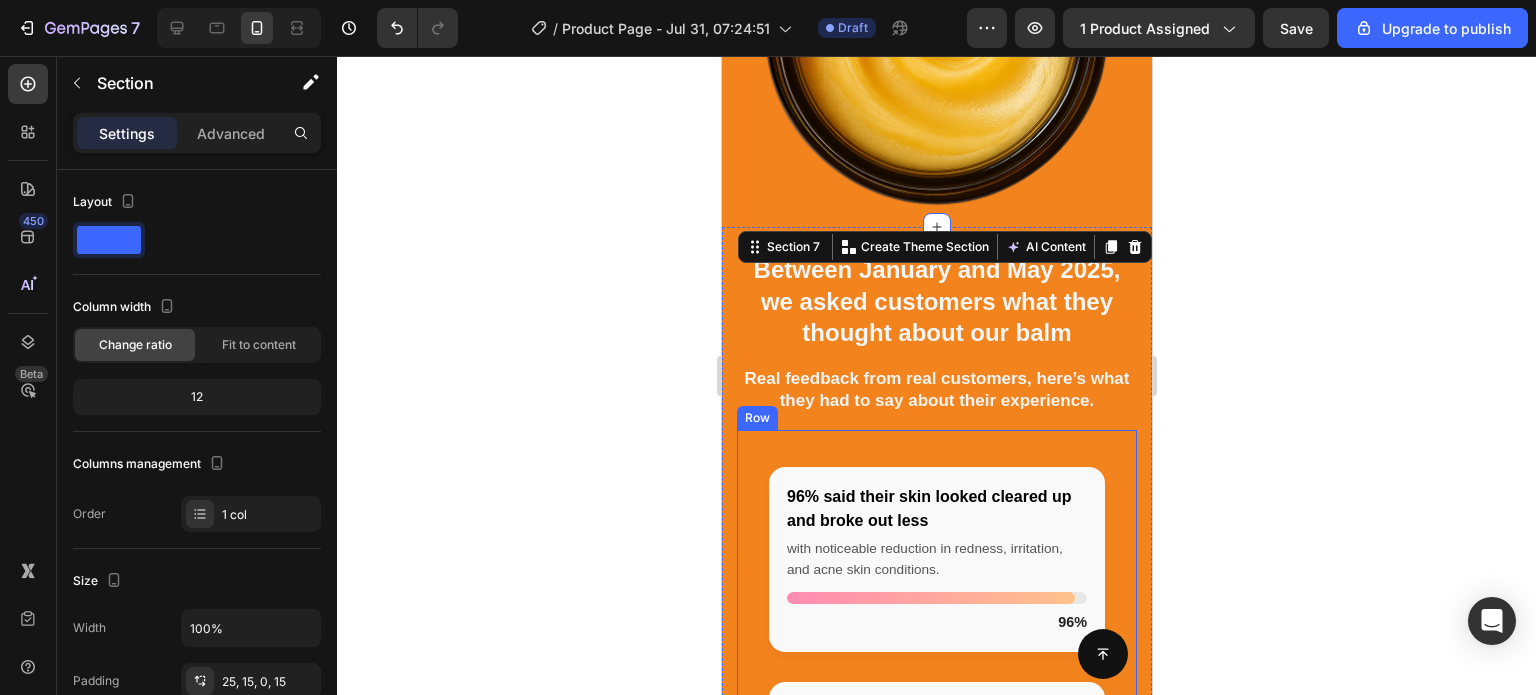 scroll, scrollTop: 3223, scrollLeft: 0, axis: vertical 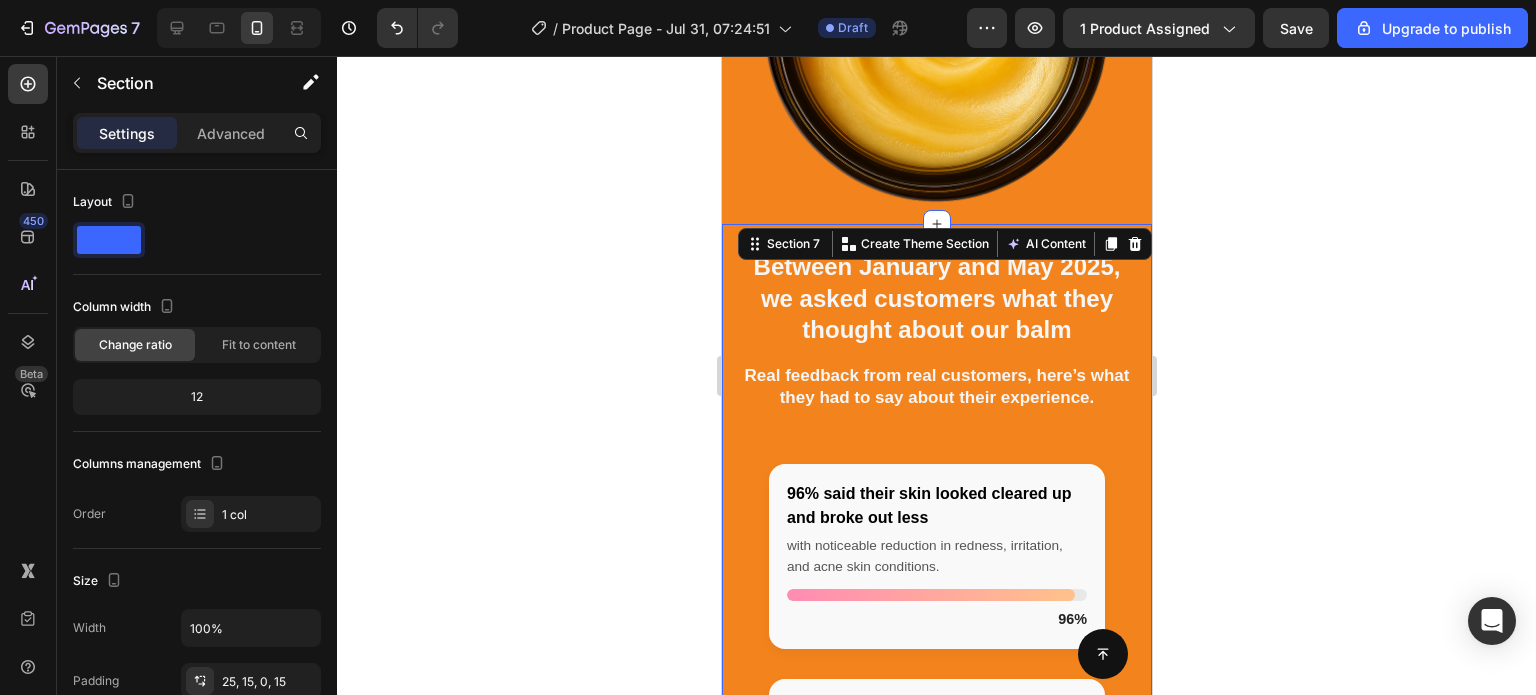 click on "Between [START_DATE] and [END_DATE], we asked customers what they thought about our balm Heading Real feedback from real customers, here’s what they had to say about their experience. Text block Row Row
96% said their skin looked cleared up and broke out less
with noticeable reduction in redness, irritation, and acne skin conditions.
96%
93% experienced deep, long-lasting hydration
reporting softer skin and a visible improvement in dry patches and rough texture.
93%
81% felt/saw their skin tone looked more protected and radiant
with enhanced glow and improved skin barrier strength.
81%
Custom Code Row Section 7   You can create reusable sections Create Theme Section AI Content Write with GemAI What would you like to describe here? Tone and Voice Persuasive Product Organic Tallow Honey Balm - Lotus Extract Show more Generate" at bounding box center (936, 686) 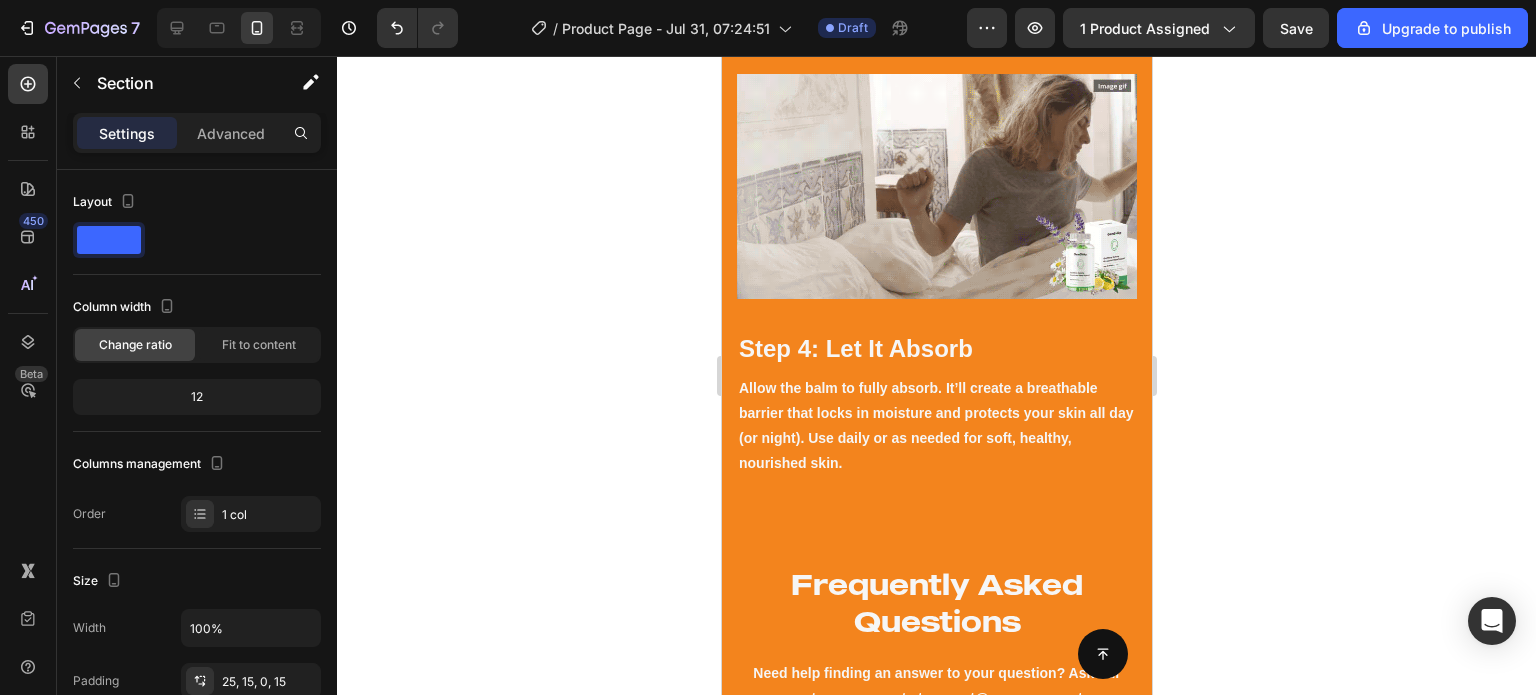 scroll, scrollTop: 5662, scrollLeft: 0, axis: vertical 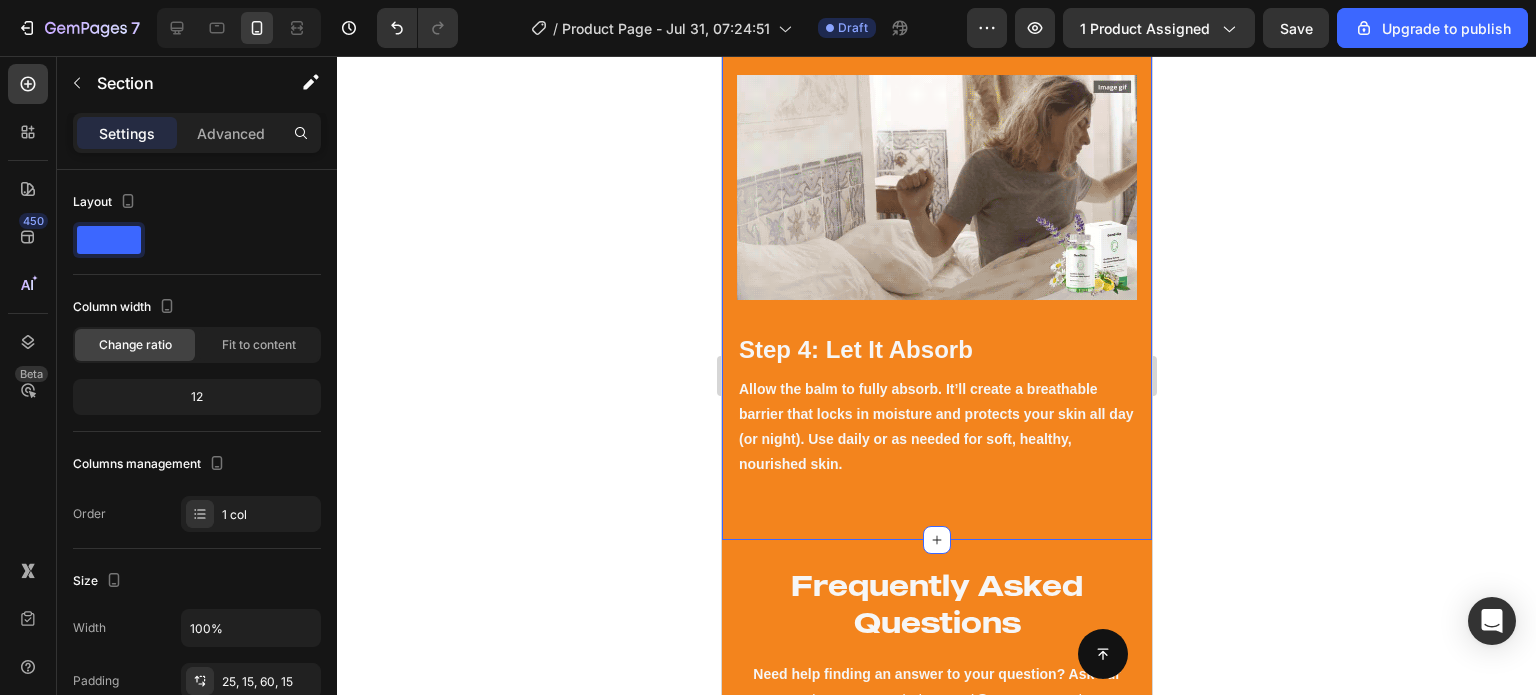 click on "How to Use Terra Extracts Tallow Balm Heading 4 Simple Steps to Healthier, Radiant Skin Text block Row Row Image Step 1: Cleanse Your Skin Heading Start with clean, dry skin. Use a gentle cleanser to remove any dirt, oil, or makeup — this ensures maximum absorption and effectiveness of the balm. Text block Row Step 2: Scoop a Small Amount Heading Using clean, dry fingers or a spatula, scoop a pea-sized amount of balm (a little goes a long way). The rich formula will melt into your skin as you apply it. Text block Image Row Image Step 3: Warm & Apply Heading Rub the balm between your fingertips to soften it, then gently massage it into your skin using upward, circular motions. Focus on dry, irritated, or problem-prone areas — face, hands, body, or even lips. Text block Row Step 4: Let It Absorb Heading Allow the balm to fully absorb. It’ll create a breathable barrier that locks in moisture and protects your skin all day (or night). Use daily or as needed for soft, healthy, nourished skin. Text block Row" at bounding box center (936, -380) 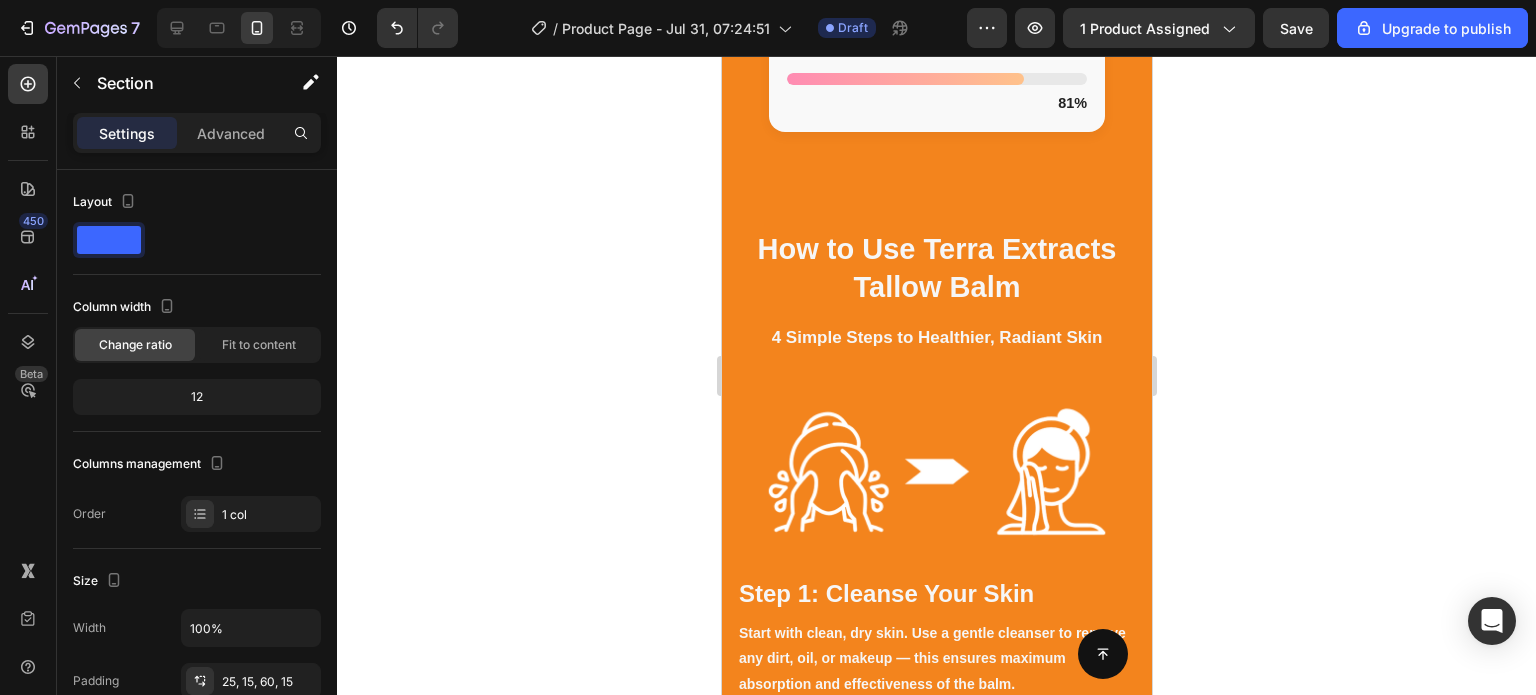 scroll, scrollTop: 4017, scrollLeft: 0, axis: vertical 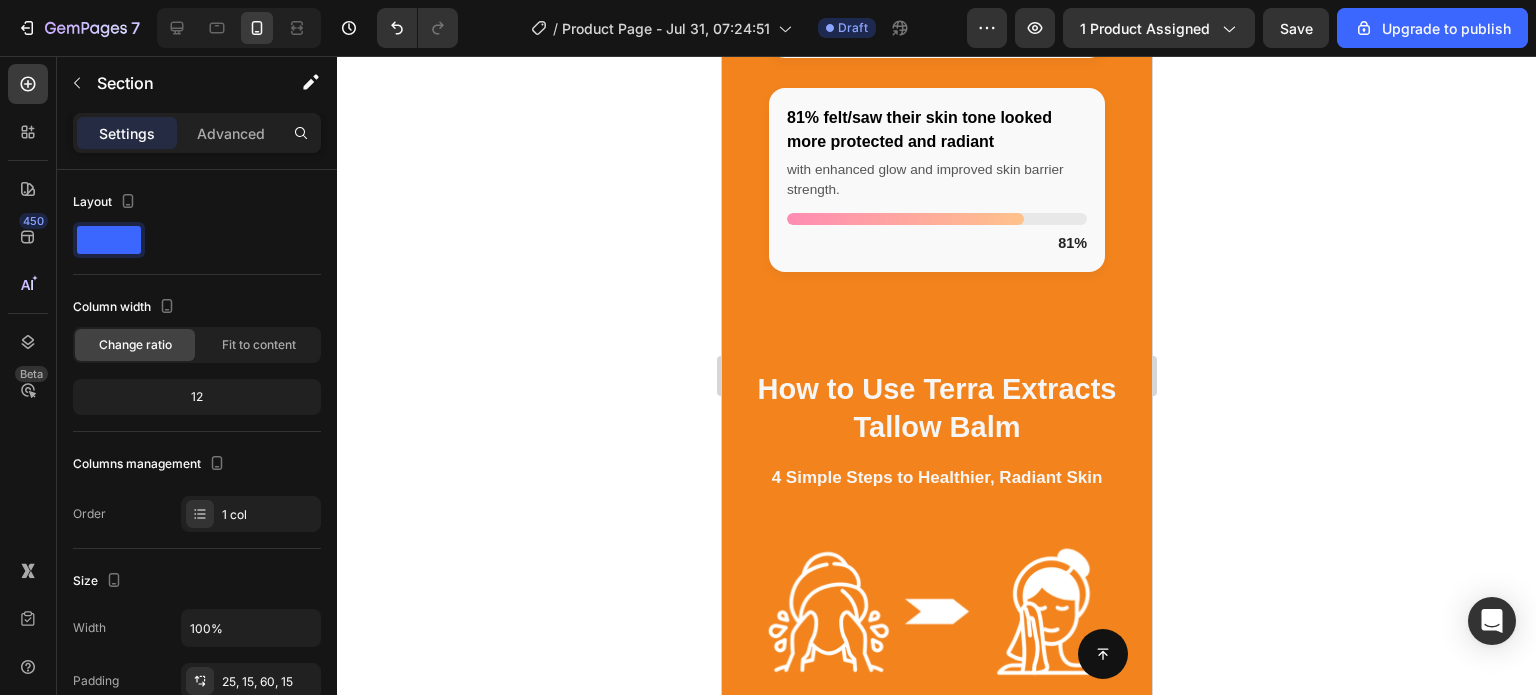 click on "How to Use Terra Extracts Tallow Balm Heading 4 Simple Steps to Healthier, Radiant Skin Text block Row Row Image Step 1: Cleanse Your Skin Heading Start with clean, dry skin. Use a gentle cleanser to remove any dirt, oil, or makeup — this ensures maximum absorption and effectiveness of the balm. Text block Row Step 2: Scoop a Small Amount Heading Using clean, dry fingers or a spatula, scoop a pea-sized amount of balm (a little goes a long way). The rich formula will melt into your skin as you apply it. Text block Image Row Image Step 3: Warm & Apply Heading Rub the balm between your fingertips to soften it, then gently massage it into your skin using upward, circular motions. Focus on dry, irritated, or problem-prone areas — face, hands, body, or even lips. Text block Row Step 4: Let It Absorb Heading Allow the balm to fully absorb. It’ll create a breathable barrier that locks in moisture and protects your skin all day (or night). Use daily or as needed for soft, healthy, nourished skin. Text block Row" at bounding box center [936, 1264] 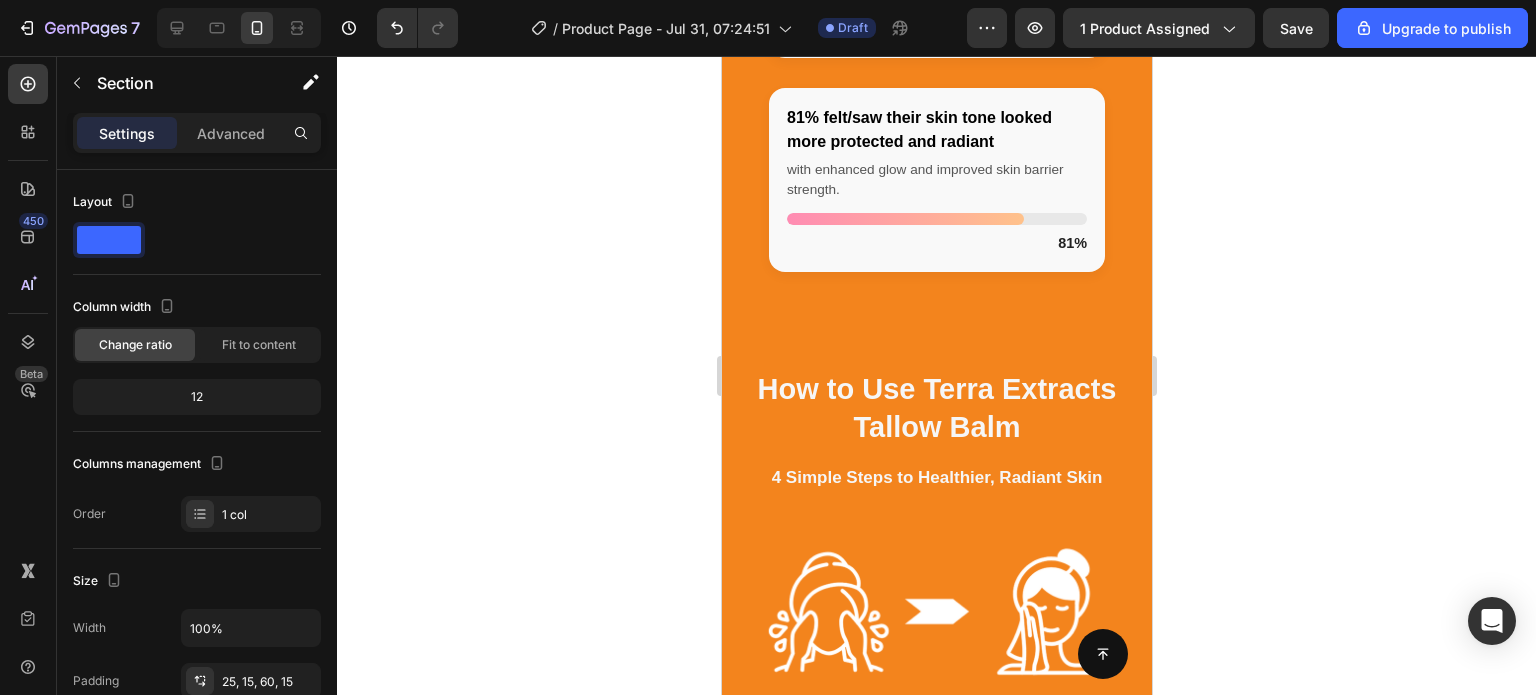 click on "How to Use Terra Extracts Tallow Balm Heading 4 Simple Steps to Healthier, Radiant Skin Text block Row Row Image Step 1: Cleanse Your Skin Heading Start with clean, dry skin. Use a gentle cleanser to remove any dirt, oil, or makeup — this ensures maximum absorption and effectiveness of the balm. Text block Row Step 2: Scoop a Small Amount Heading Using clean, dry fingers or a spatula, scoop a pea-sized amount of balm (a little goes a long way). The rich formula will melt into your skin as you apply it. Text block Image Row Image Step 3: Warm & Apply Heading Rub the balm between your fingertips to soften it, then gently massage it into your skin using upward, circular motions. Focus on dry, irritated, or problem-prone areas — face, hands, body, or even lips. Text block Row Step 4: Let It Absorb Heading Allow the balm to fully absorb. It’ll create a breathable barrier that locks in moisture and protects your skin all day (or night). Use daily or as needed for soft, healthy, nourished skin. Text block Row" at bounding box center (936, 1264) 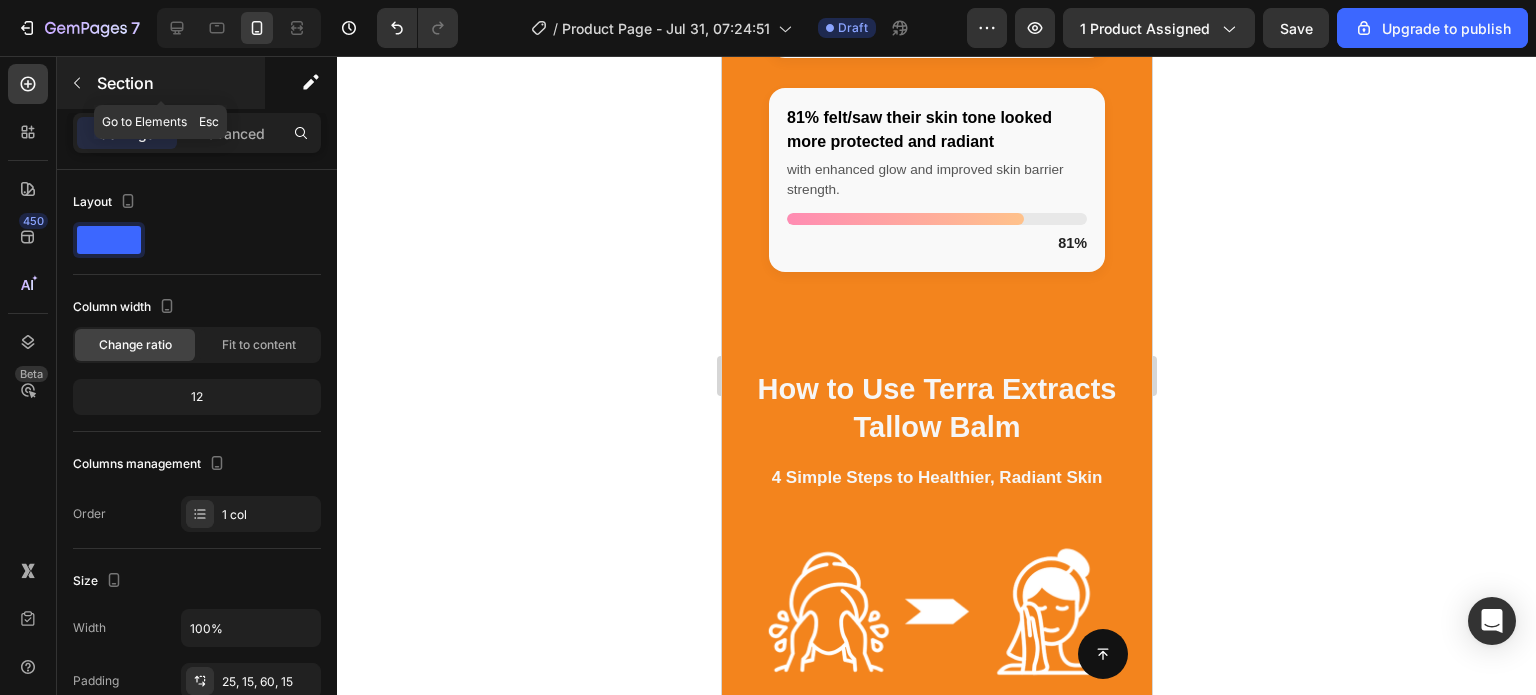 click at bounding box center (77, 83) 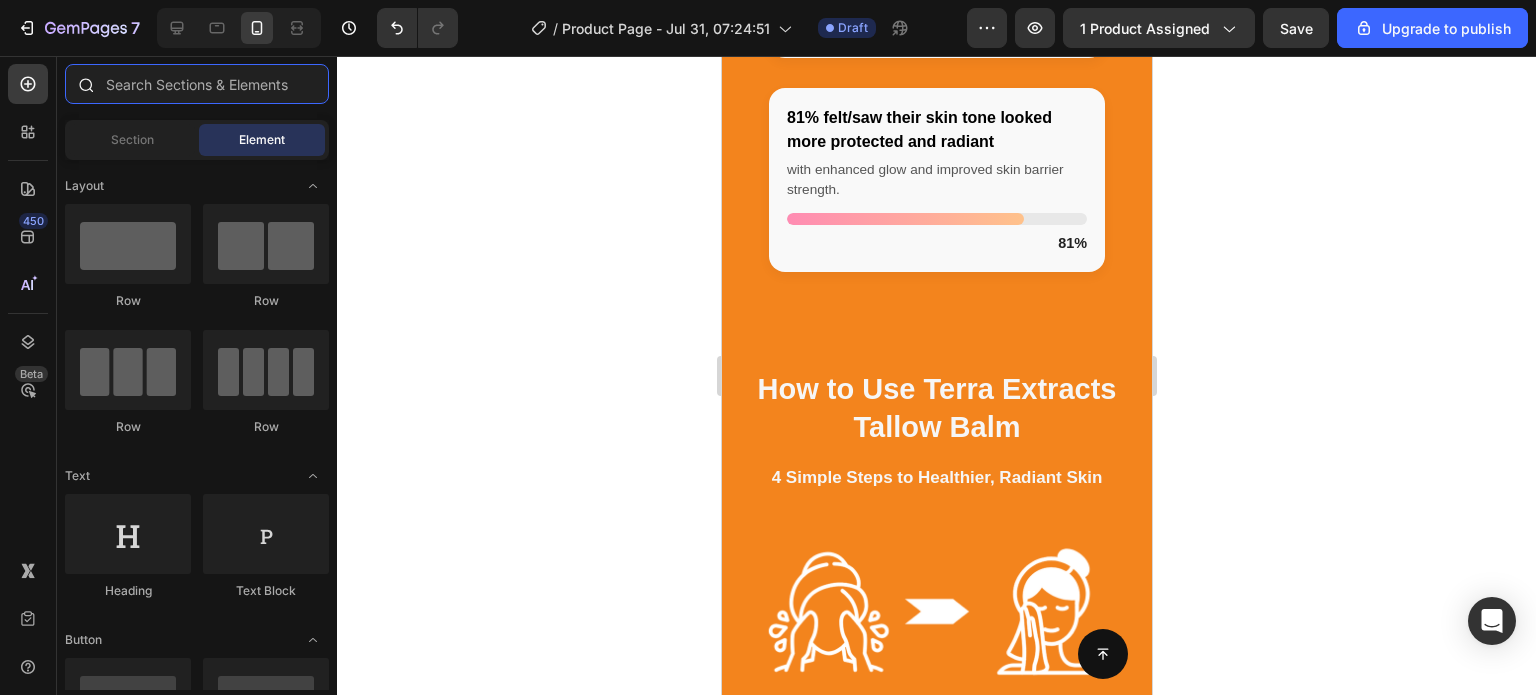 click at bounding box center (197, 84) 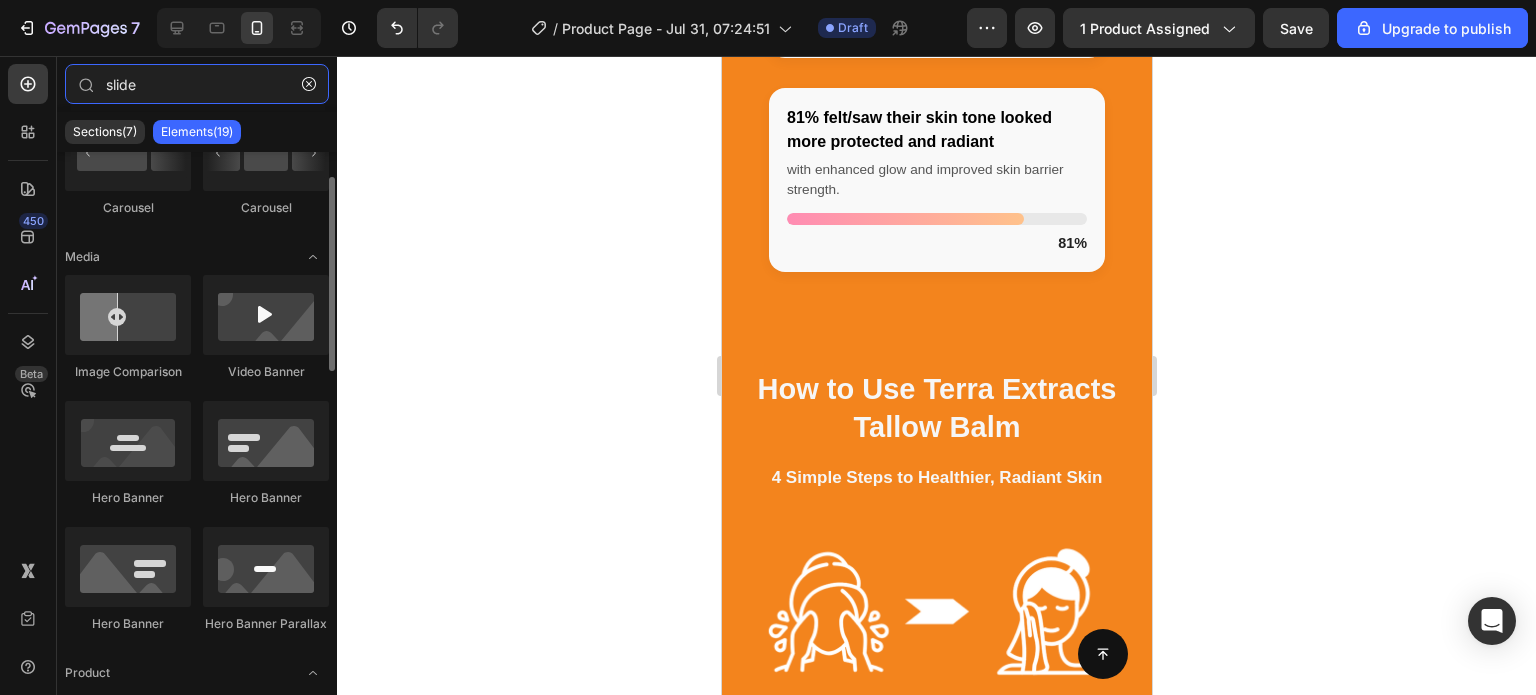 scroll, scrollTop: 0, scrollLeft: 0, axis: both 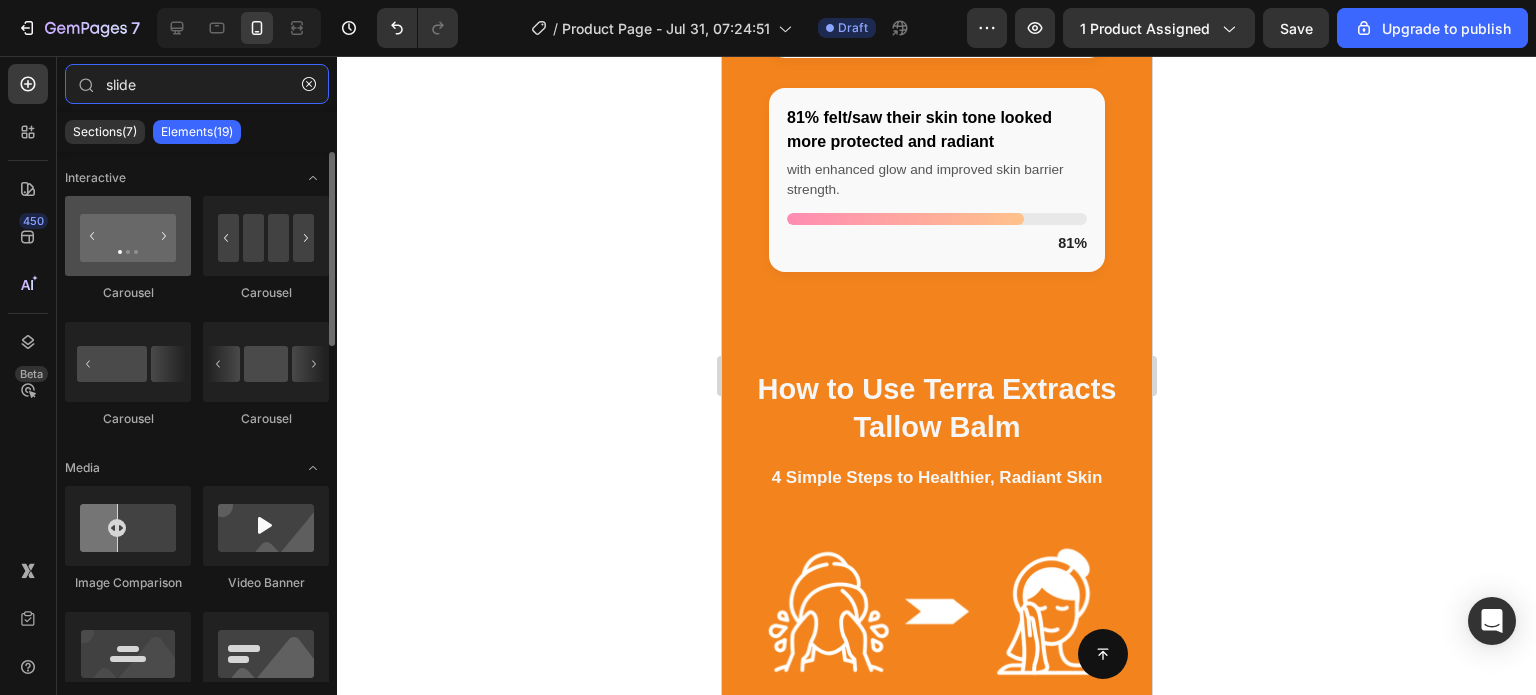 type on "slide" 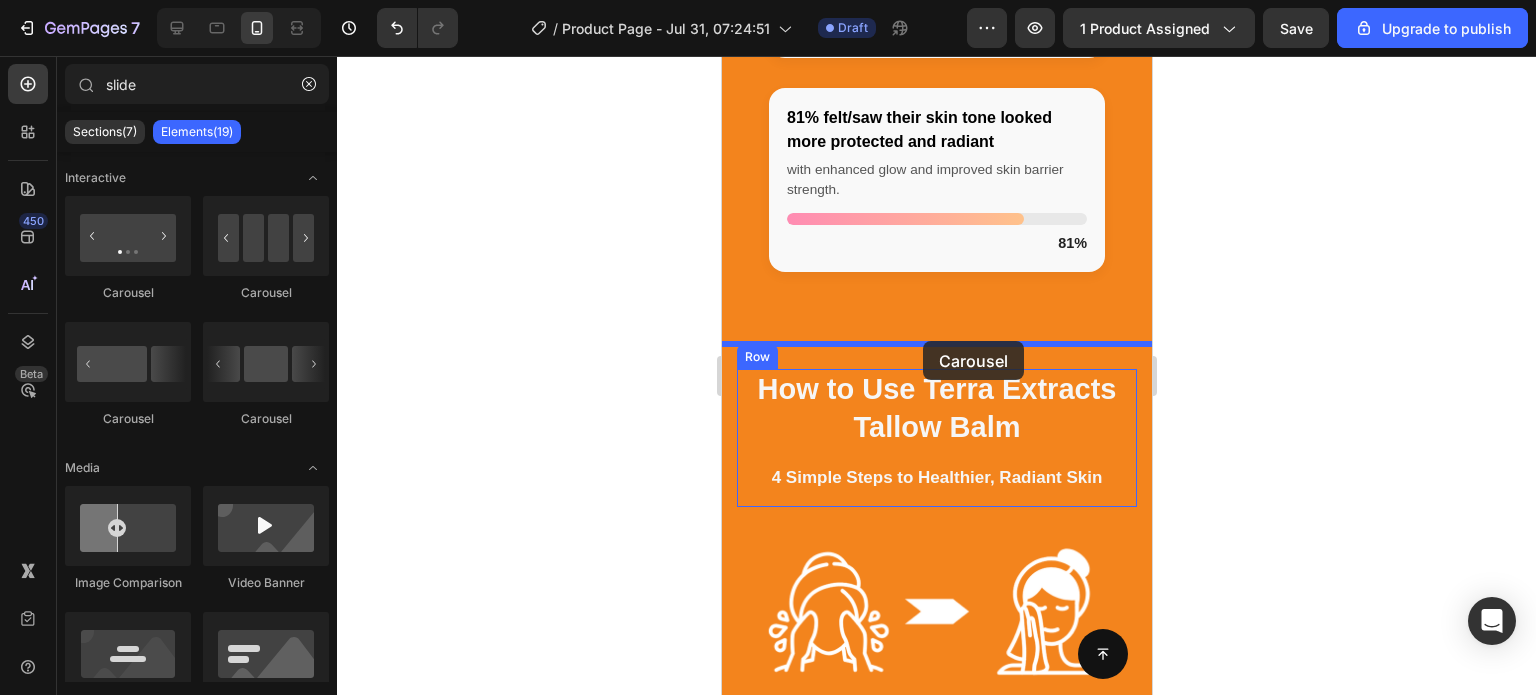 drag, startPoint x: 857, startPoint y: 326, endPoint x: 922, endPoint y: 341, distance: 66.70832 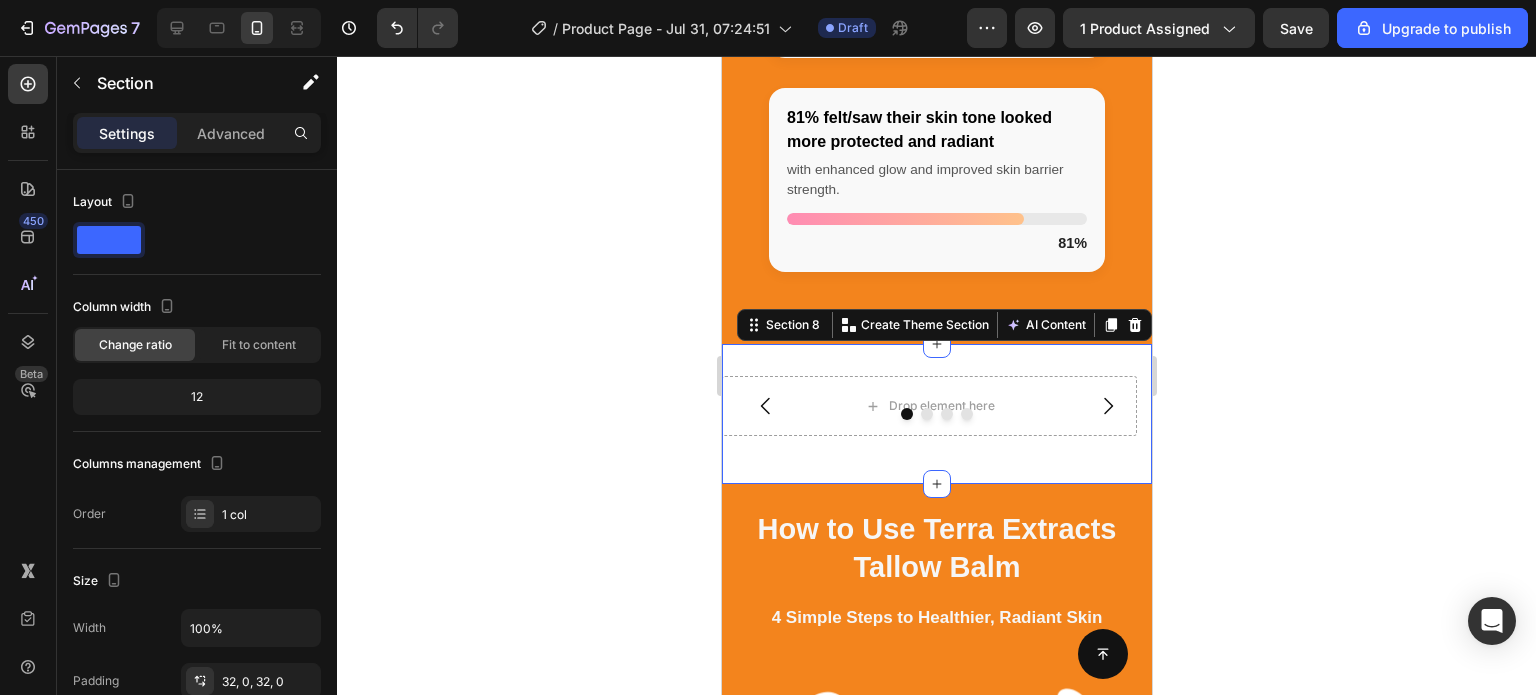 click on "Drop element here
Drop element here
Drop element here
Drop element here
Carousel Section 8   You can create reusable sections Create Theme Section AI Content Write with GemAI What would you like to describe here? Tone and Voice Persuasive Product Organic Tallow Honey Balm - Lotus Extract Show more Generate" at bounding box center (936, 414) 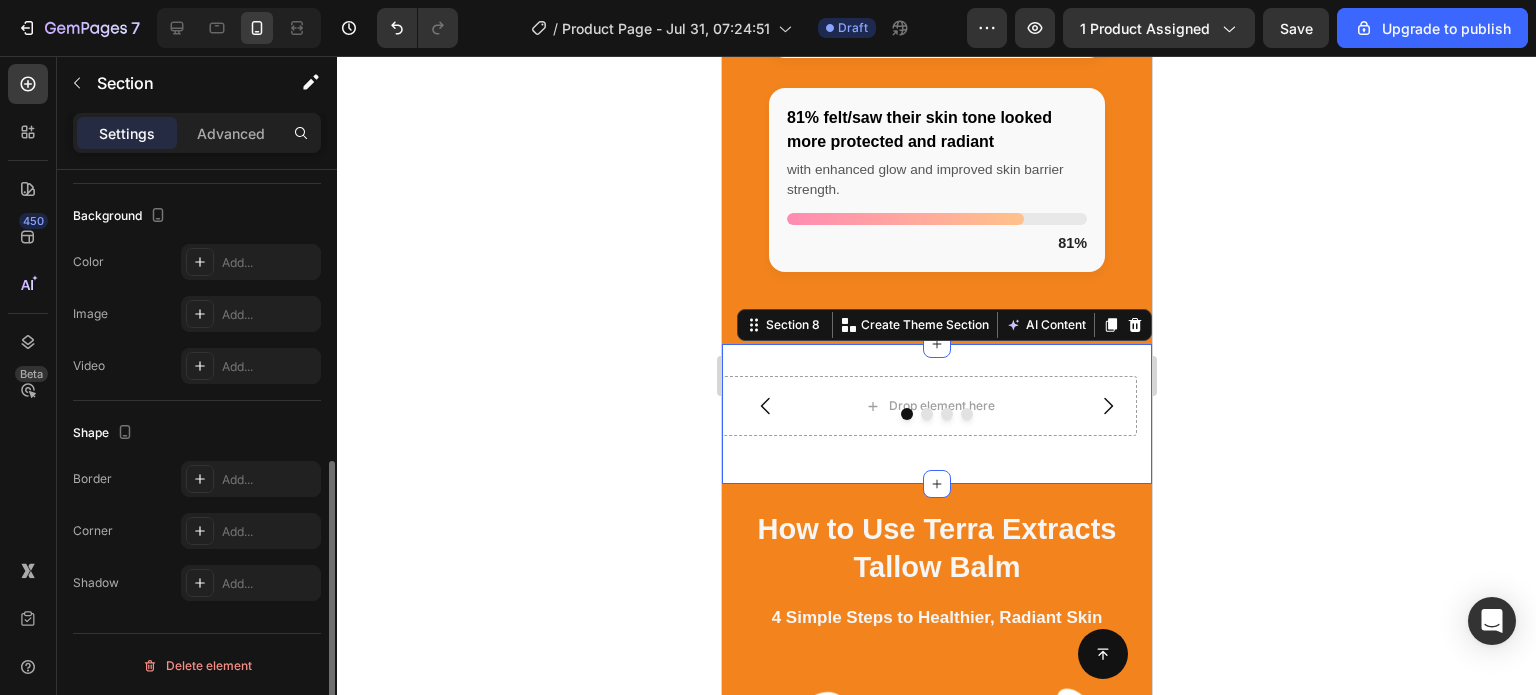 scroll, scrollTop: 583, scrollLeft: 0, axis: vertical 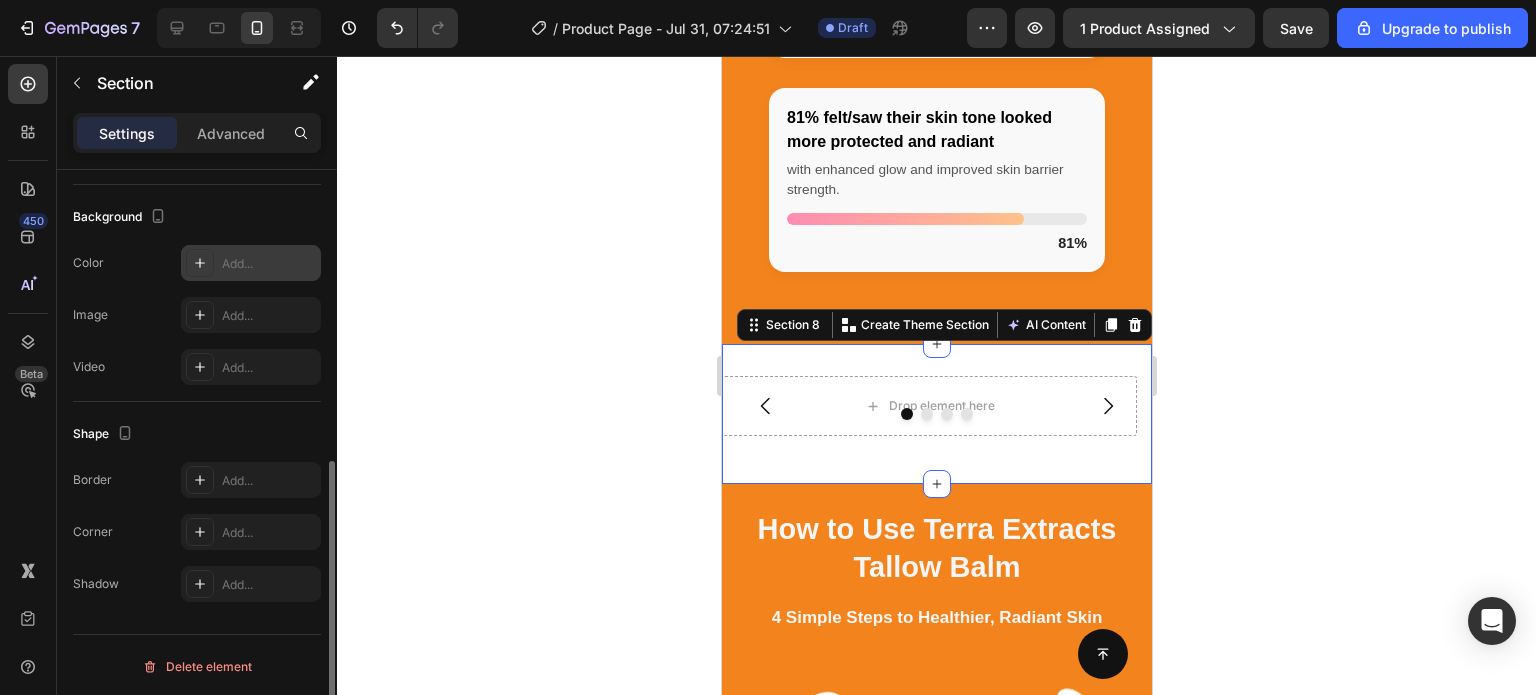 click on "Add..." at bounding box center [251, 263] 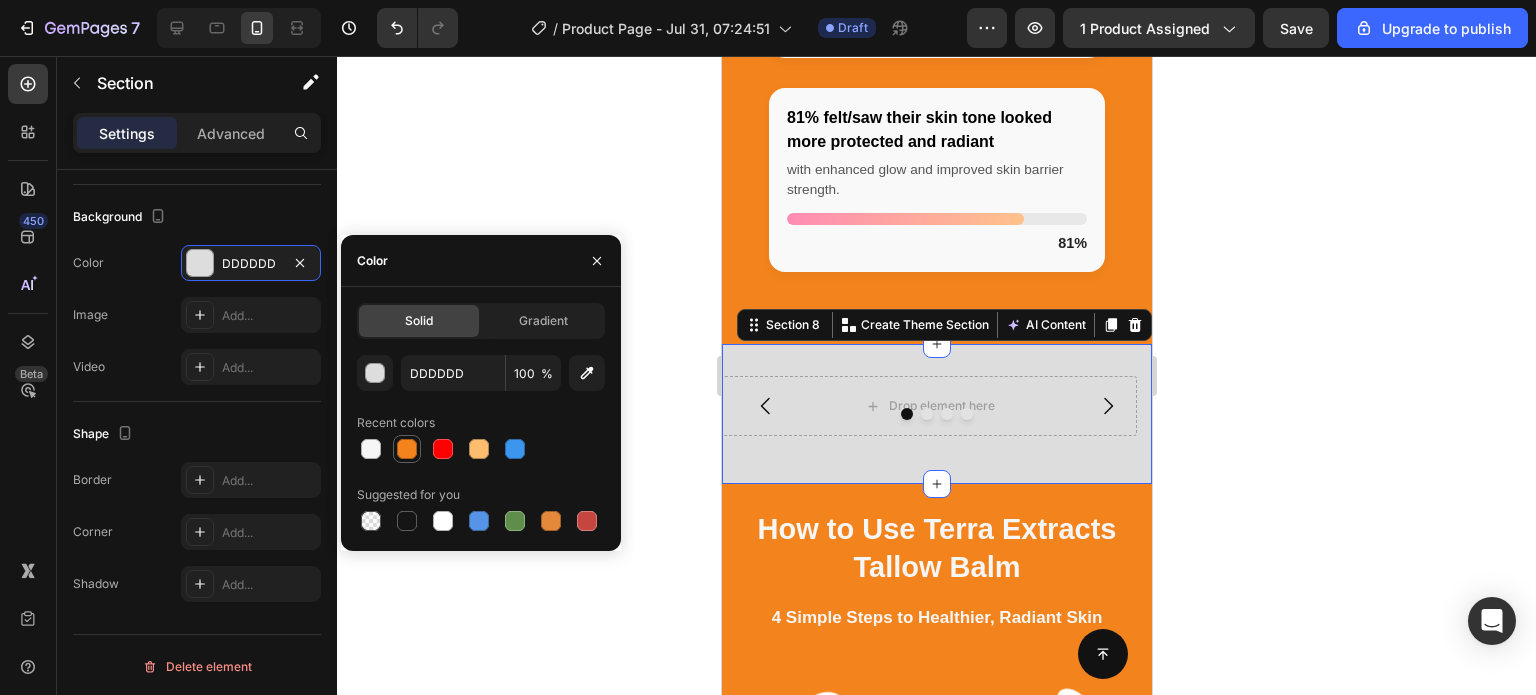 click at bounding box center (407, 449) 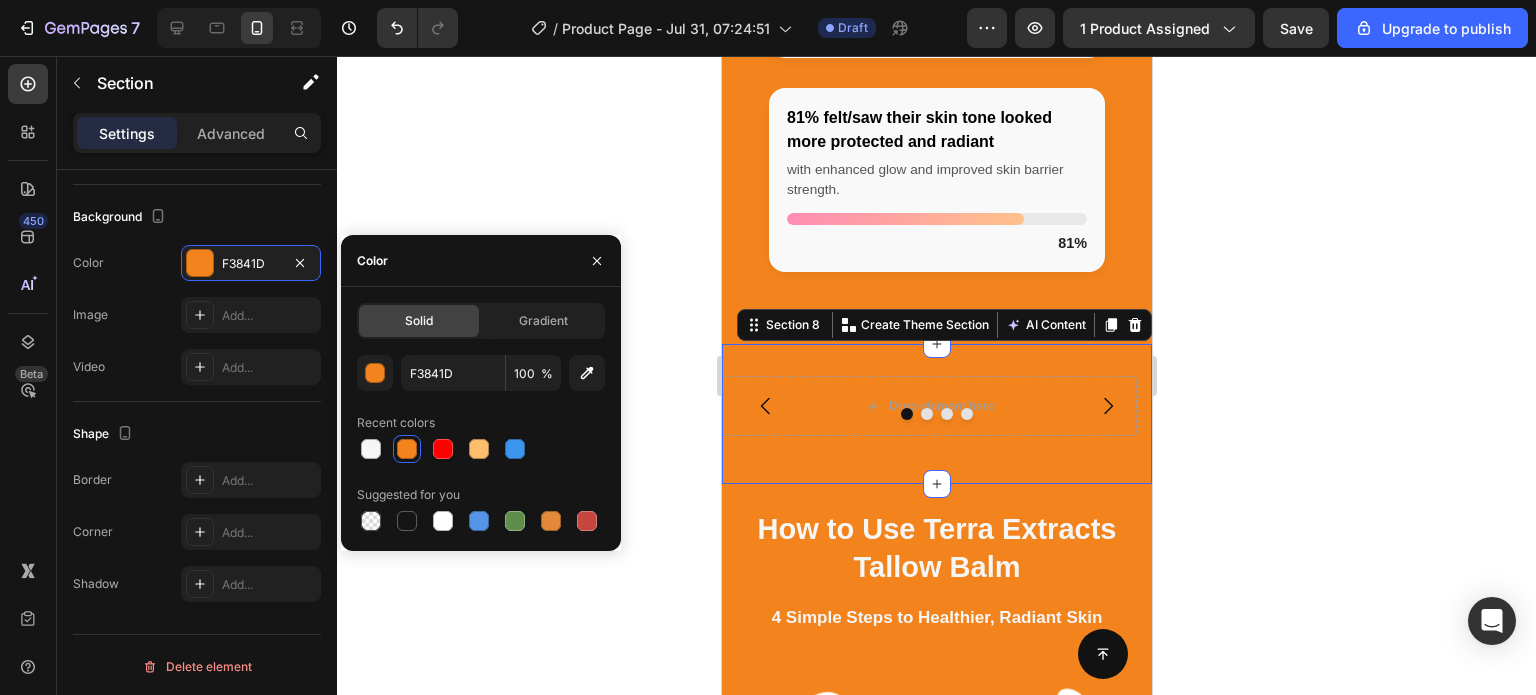 click 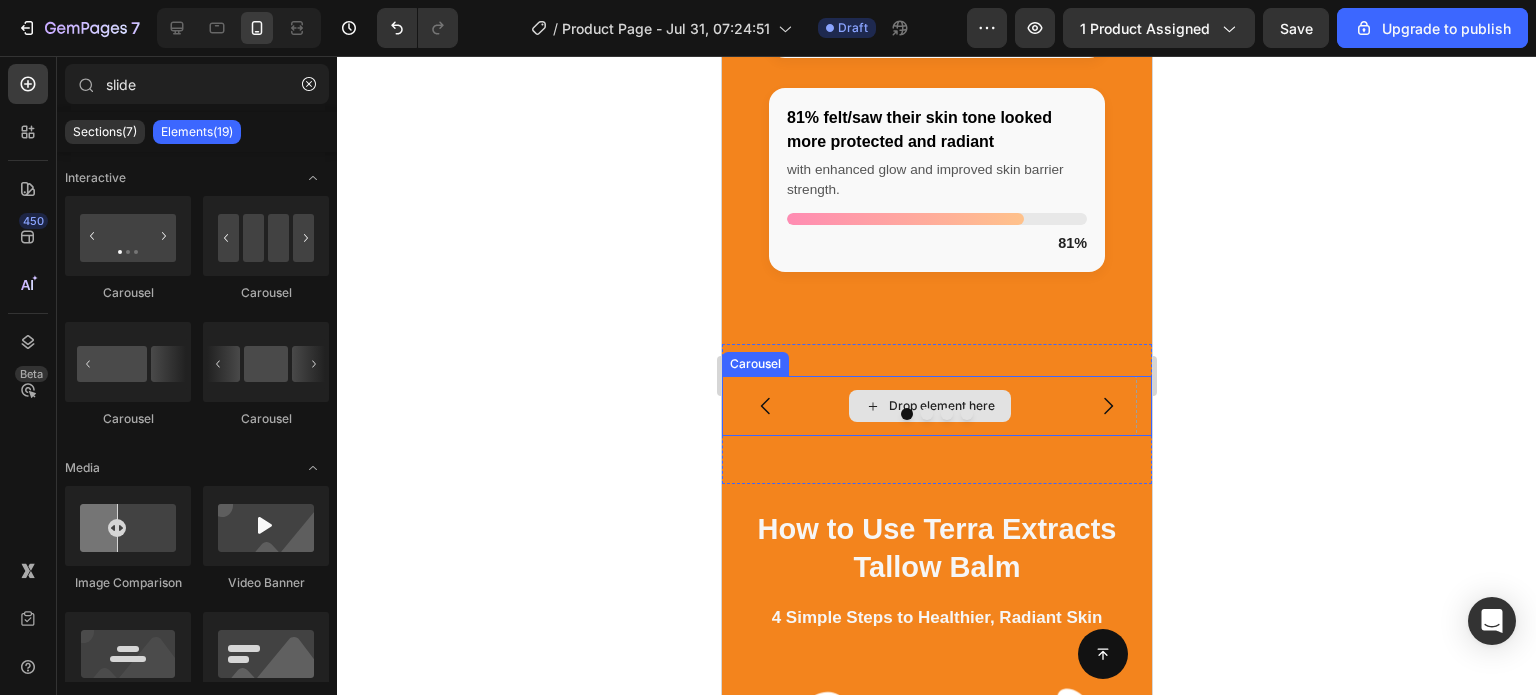 click on "Drop element here" at bounding box center [928, 406] 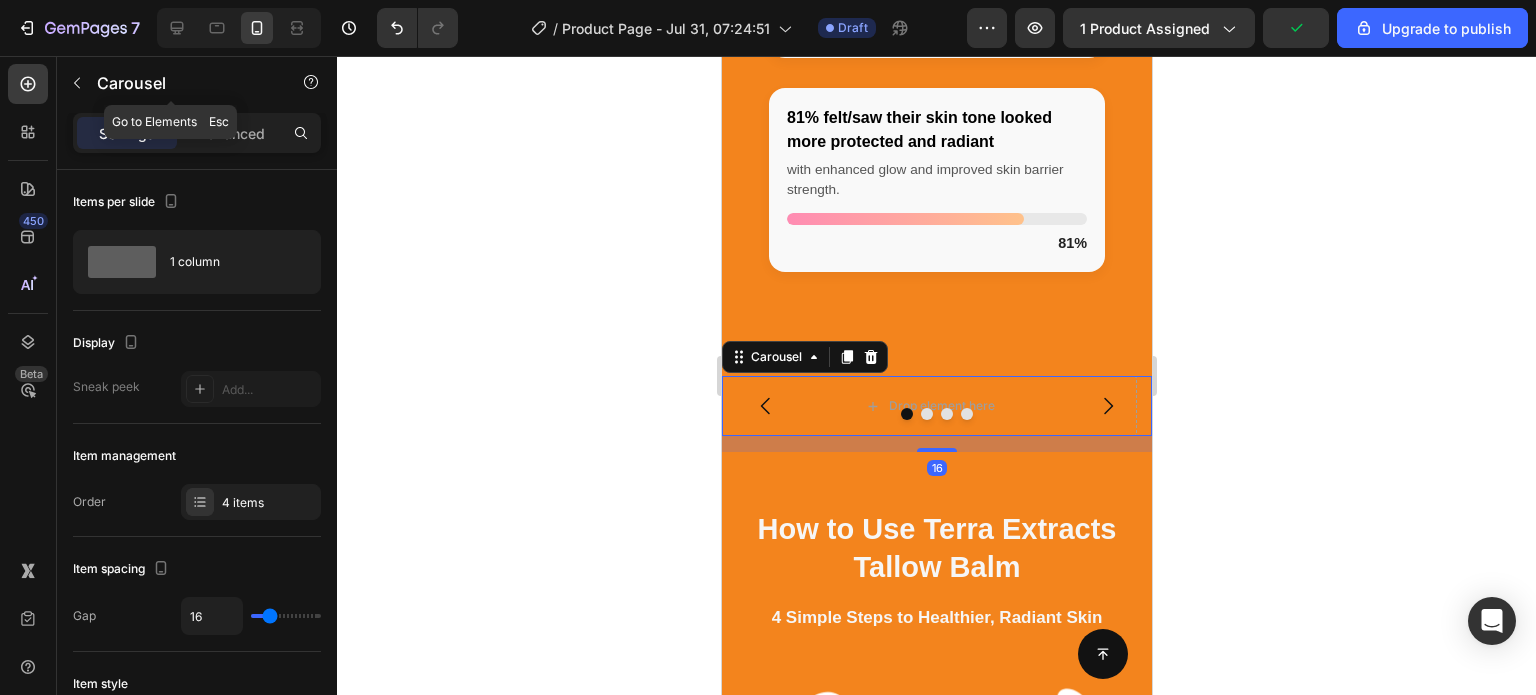 click at bounding box center (77, 83) 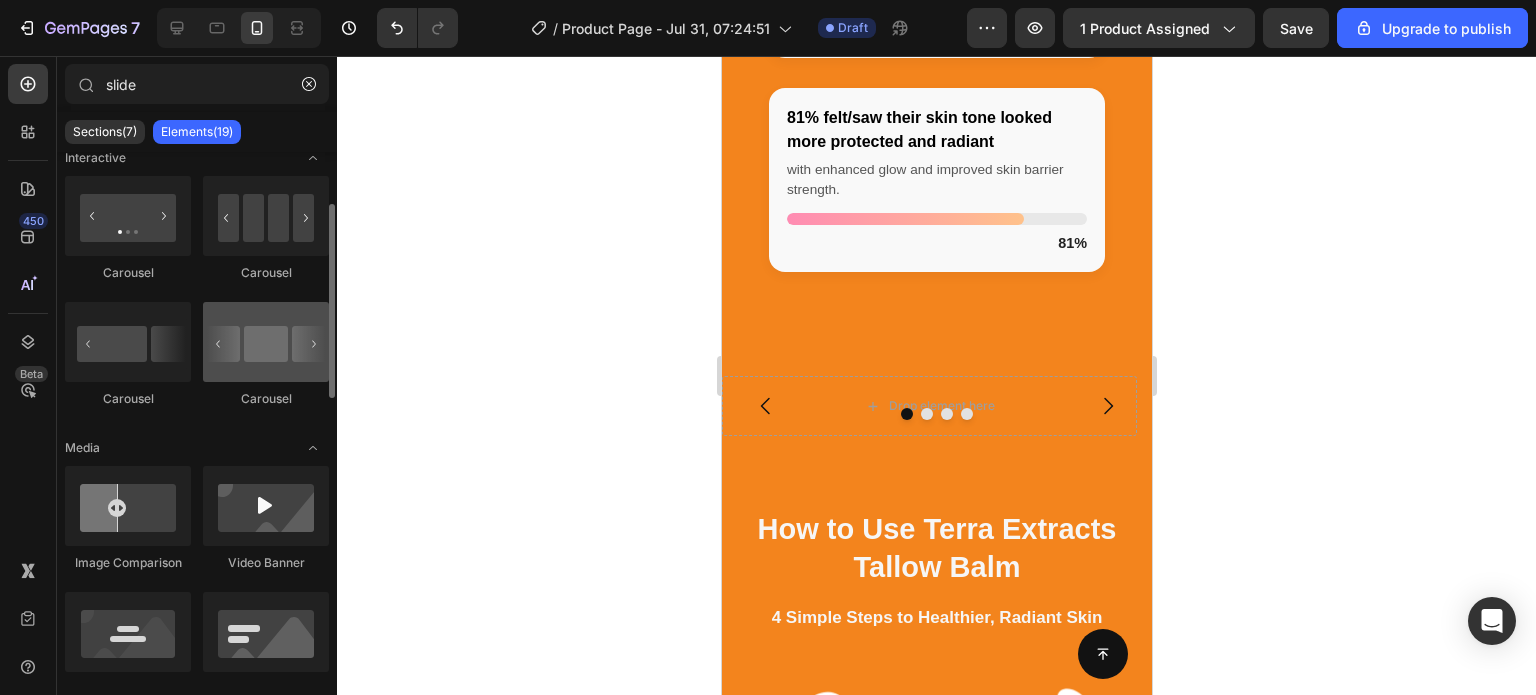 scroll, scrollTop: 0, scrollLeft: 0, axis: both 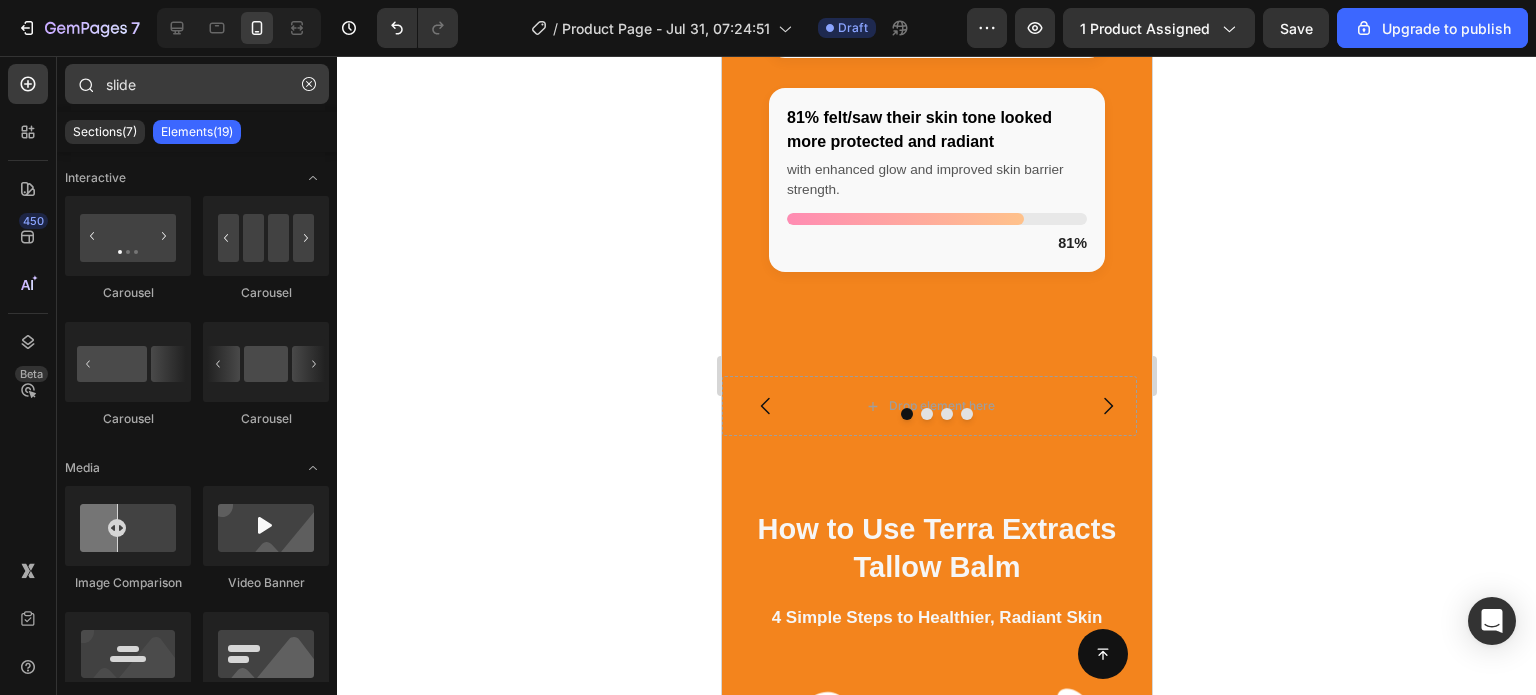 click at bounding box center [309, 84] 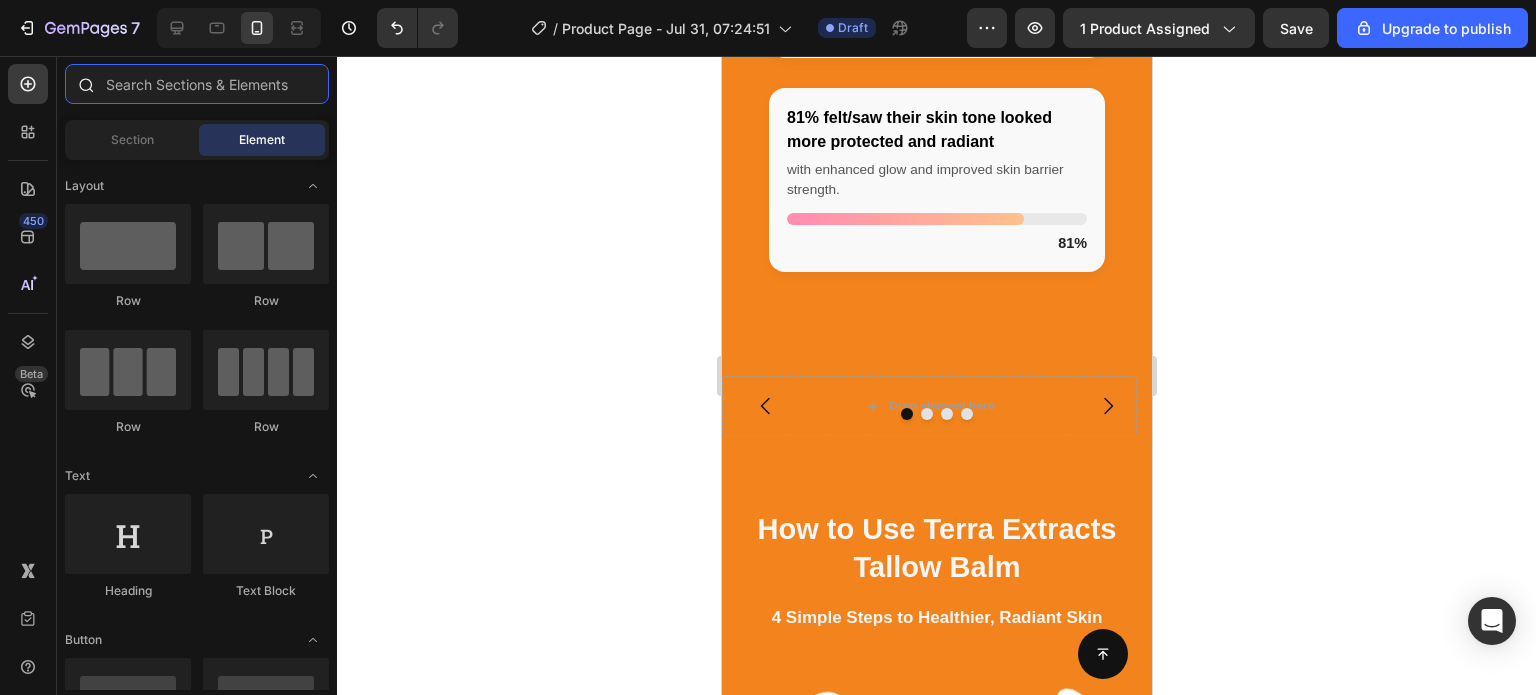 drag, startPoint x: 288, startPoint y: 79, endPoint x: 278, endPoint y: 89, distance: 14.142136 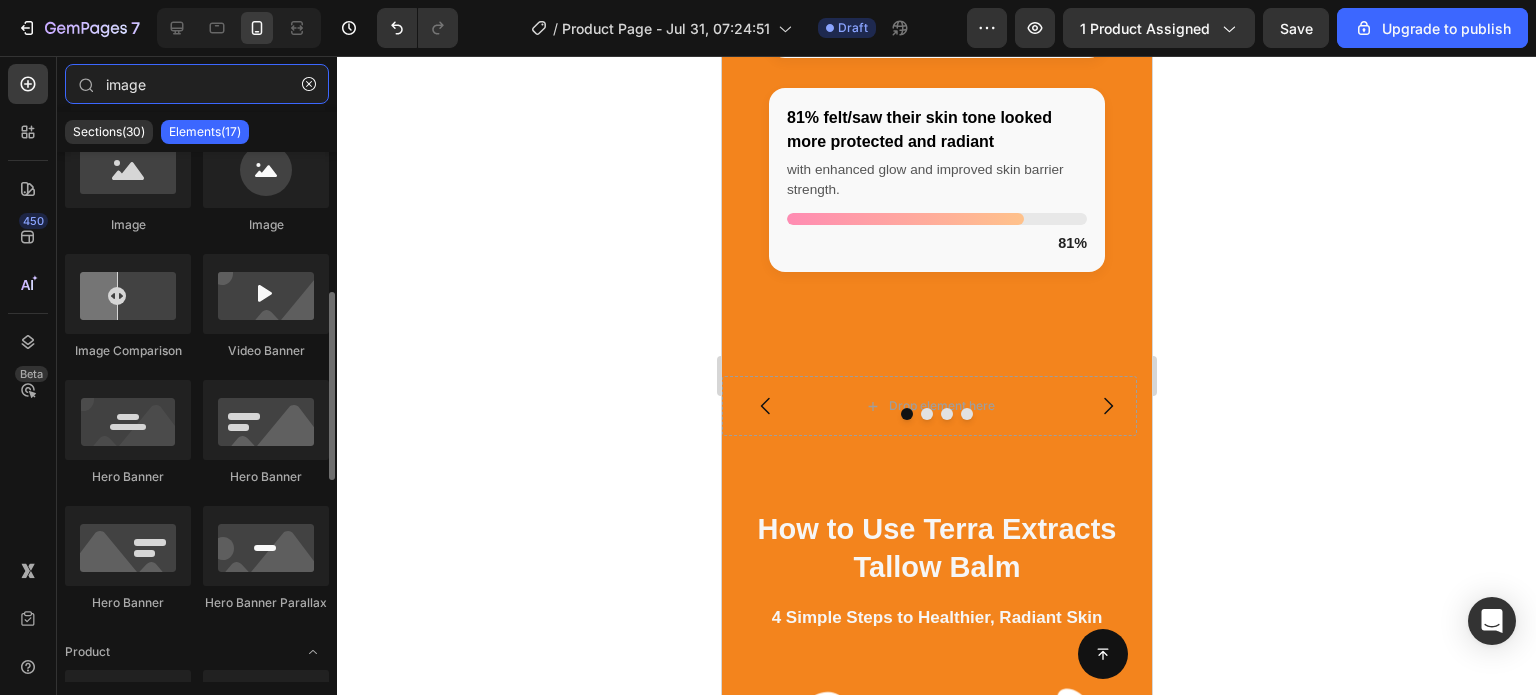 scroll, scrollTop: 33, scrollLeft: 0, axis: vertical 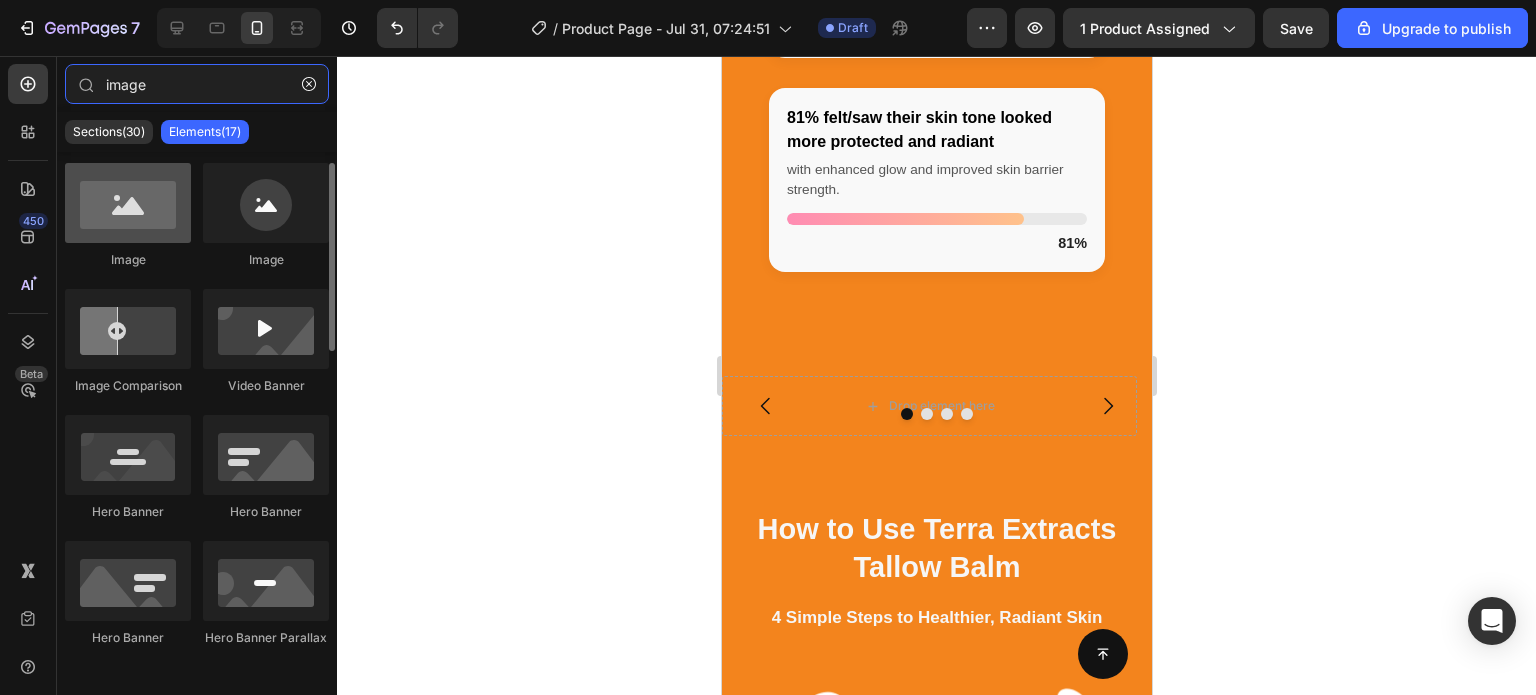 type on "image" 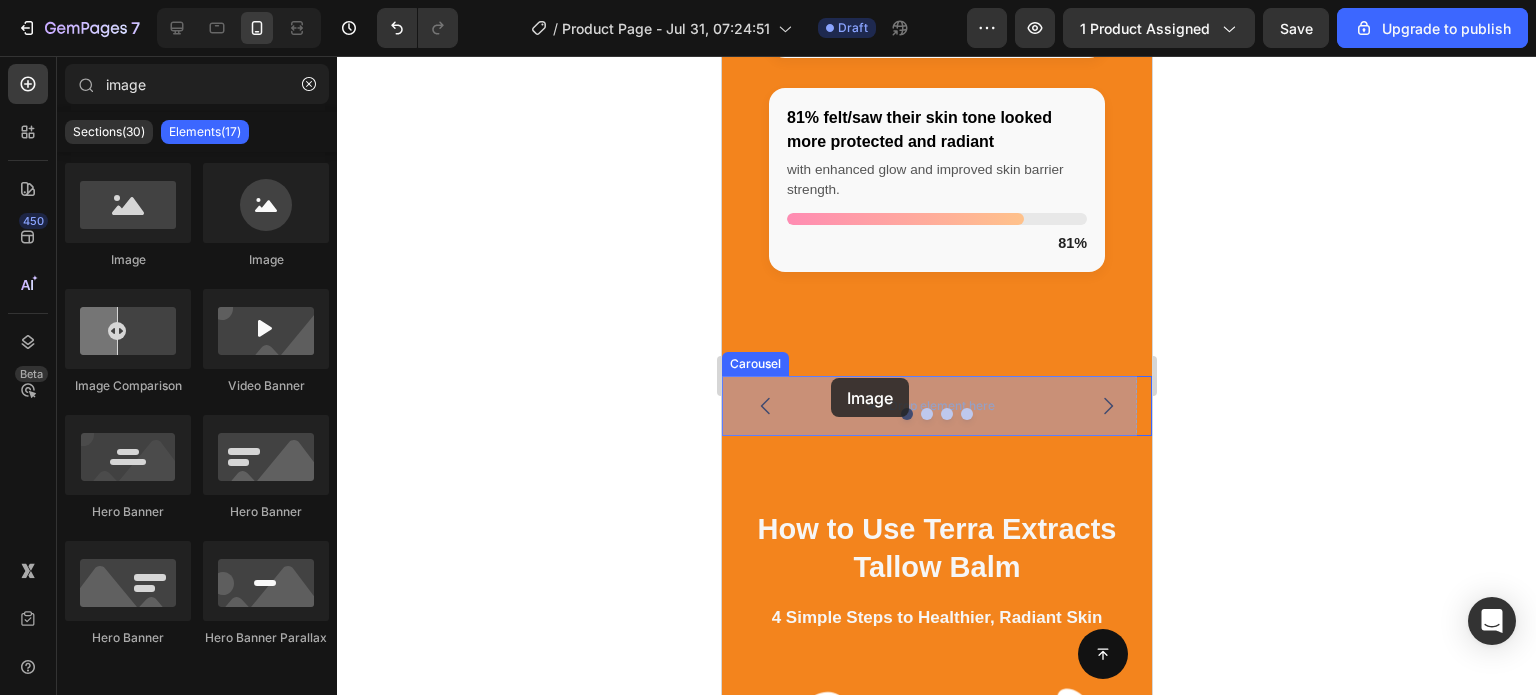 drag, startPoint x: 883, startPoint y: 283, endPoint x: 830, endPoint y: 378, distance: 108.78419 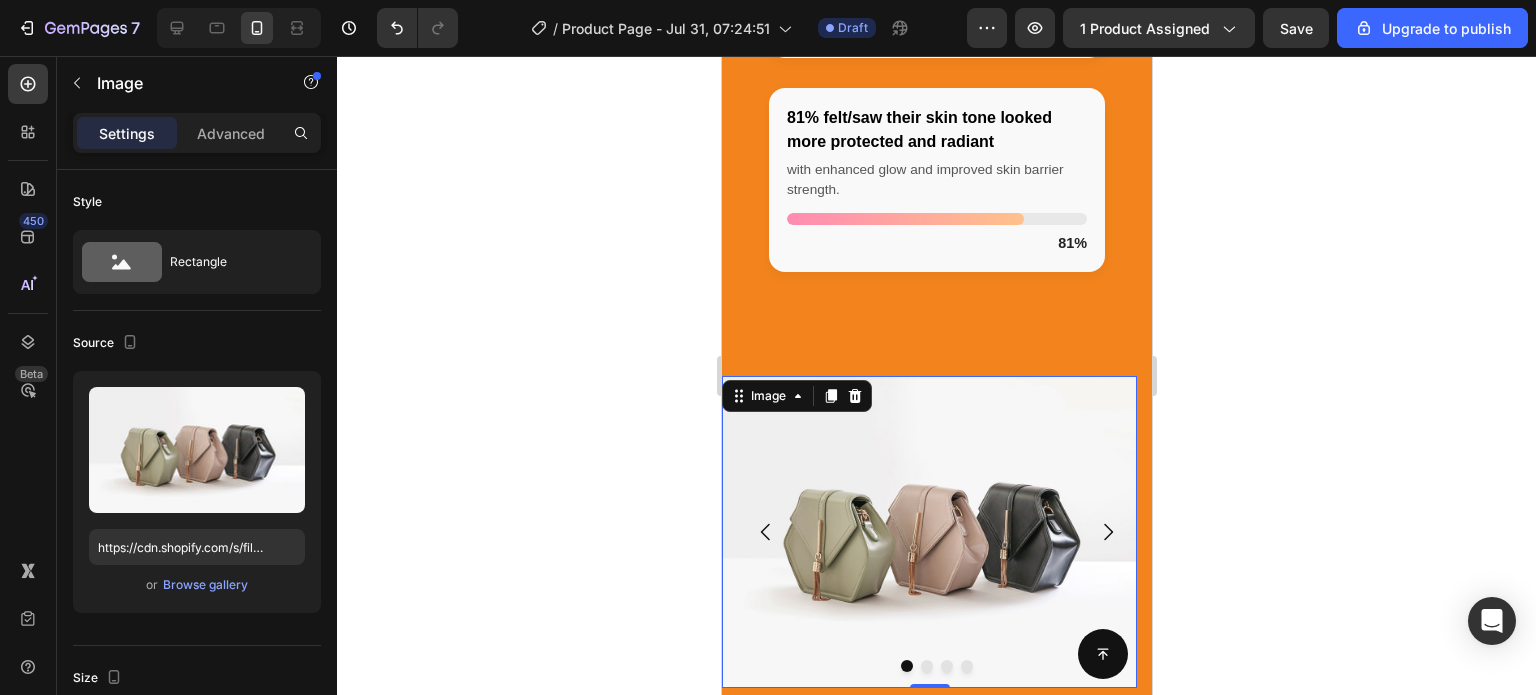 click 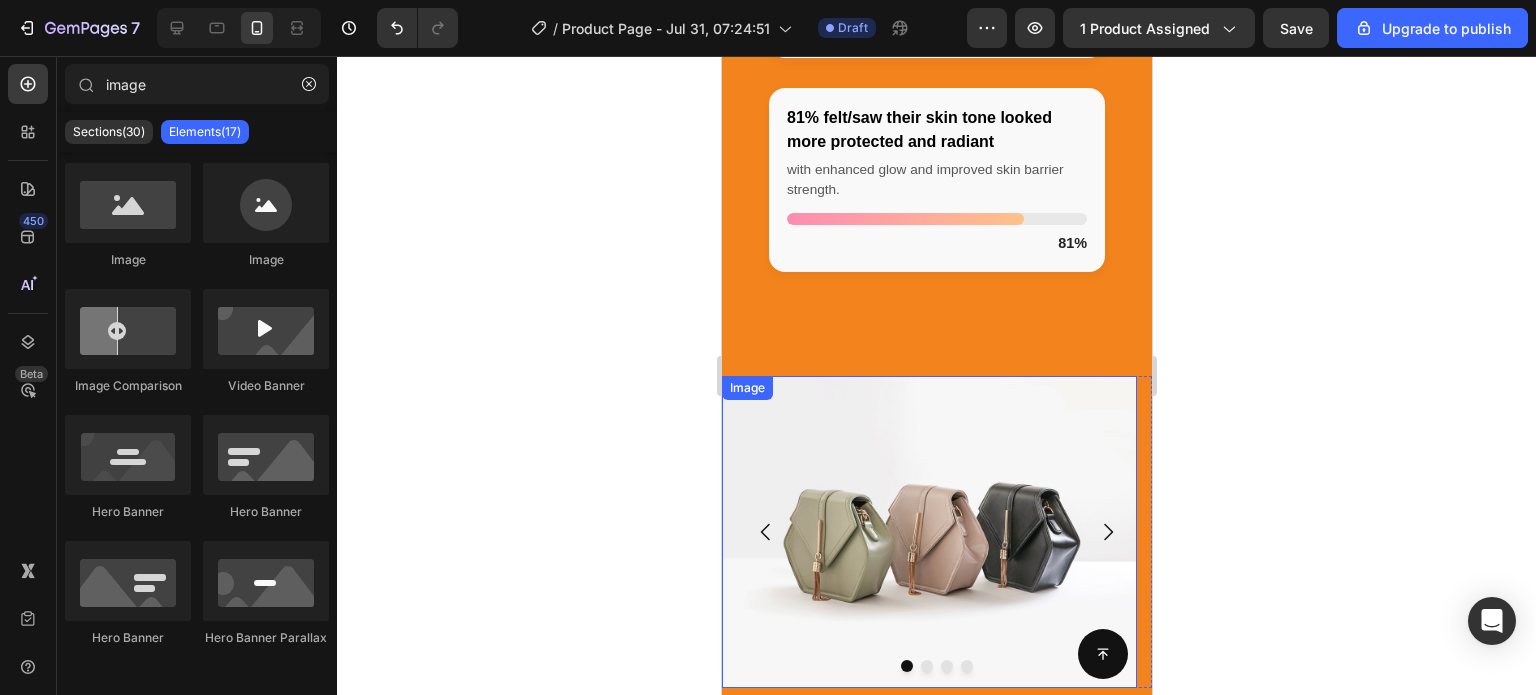 click at bounding box center (928, 531) 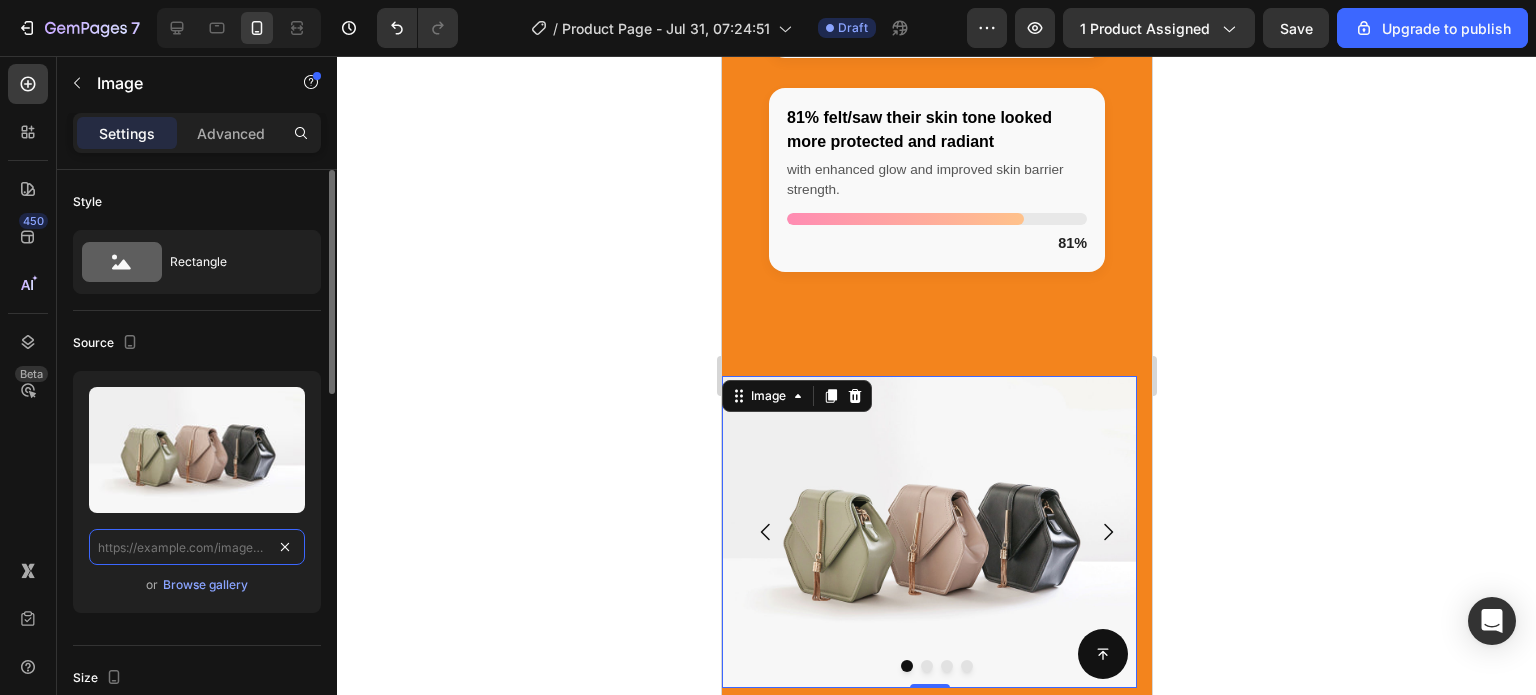scroll, scrollTop: 0, scrollLeft: 0, axis: both 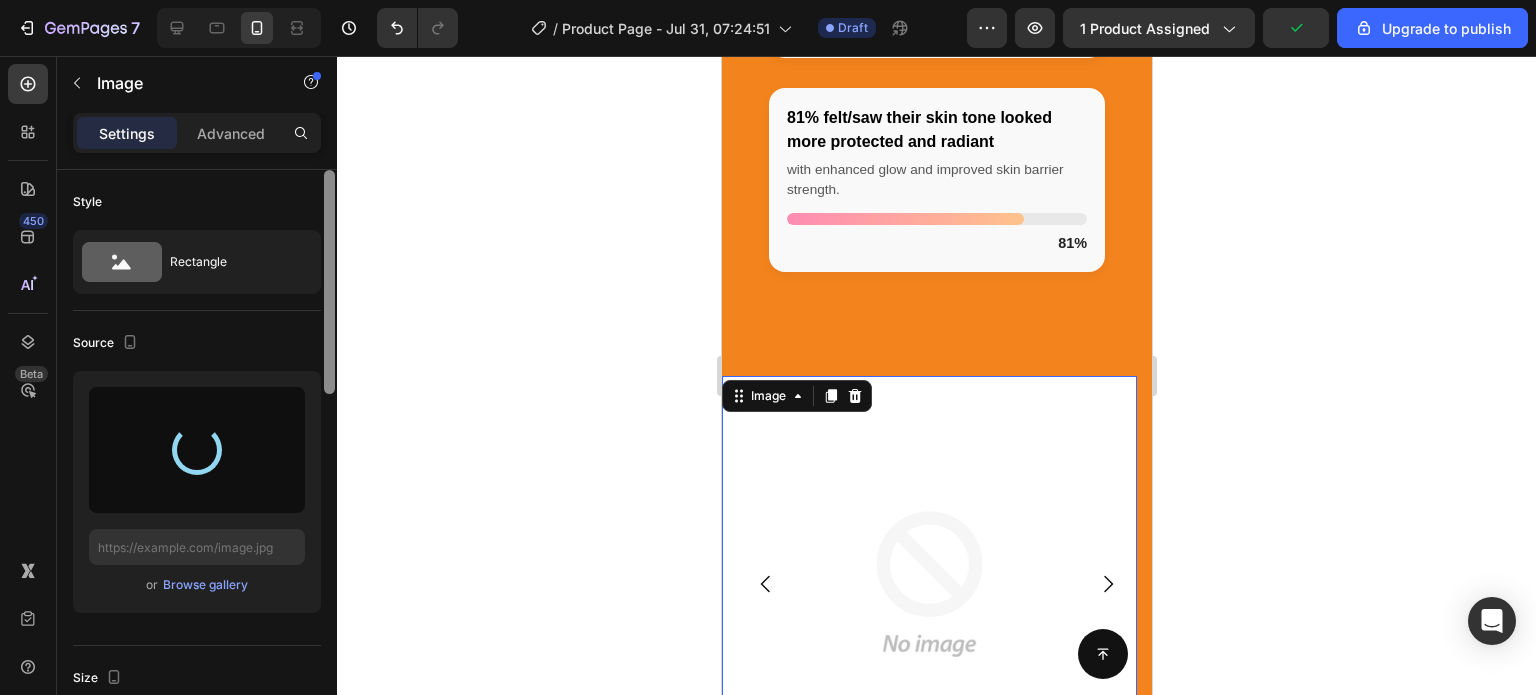 type on "https://cdn.shopify.com/s/files/1/0749/2934/0644/files/gempages_576523428912169503-5f5e23b9-3450-4e7e-997c-ed576e1db560.png" 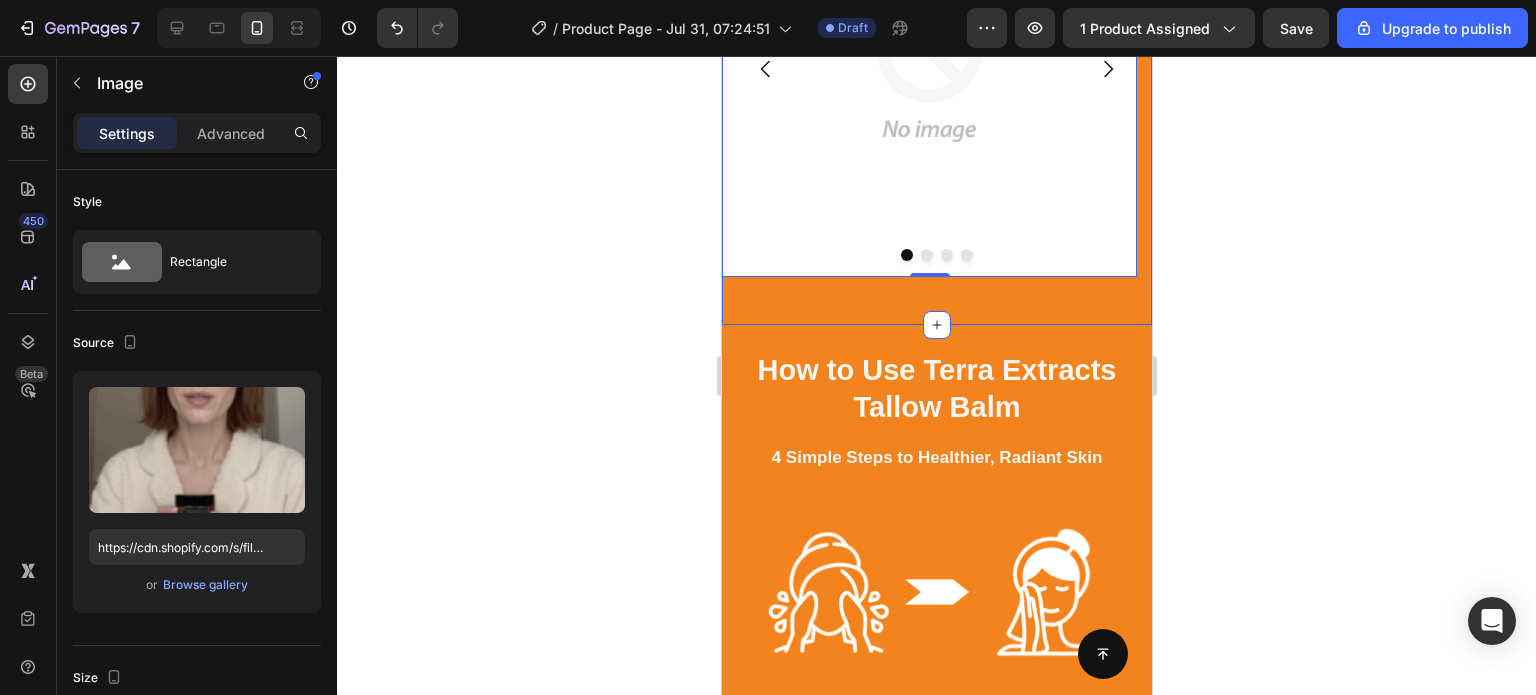 scroll, scrollTop: 4541, scrollLeft: 0, axis: vertical 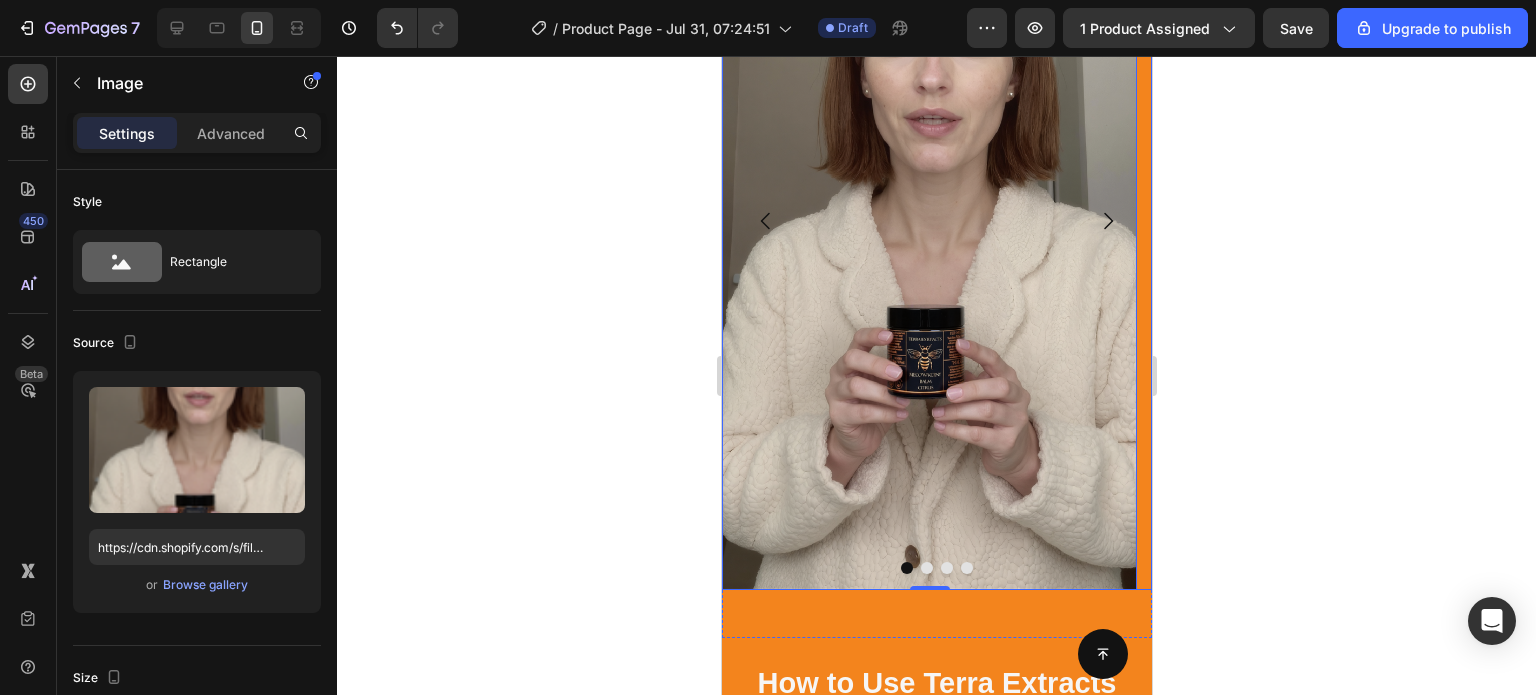 click 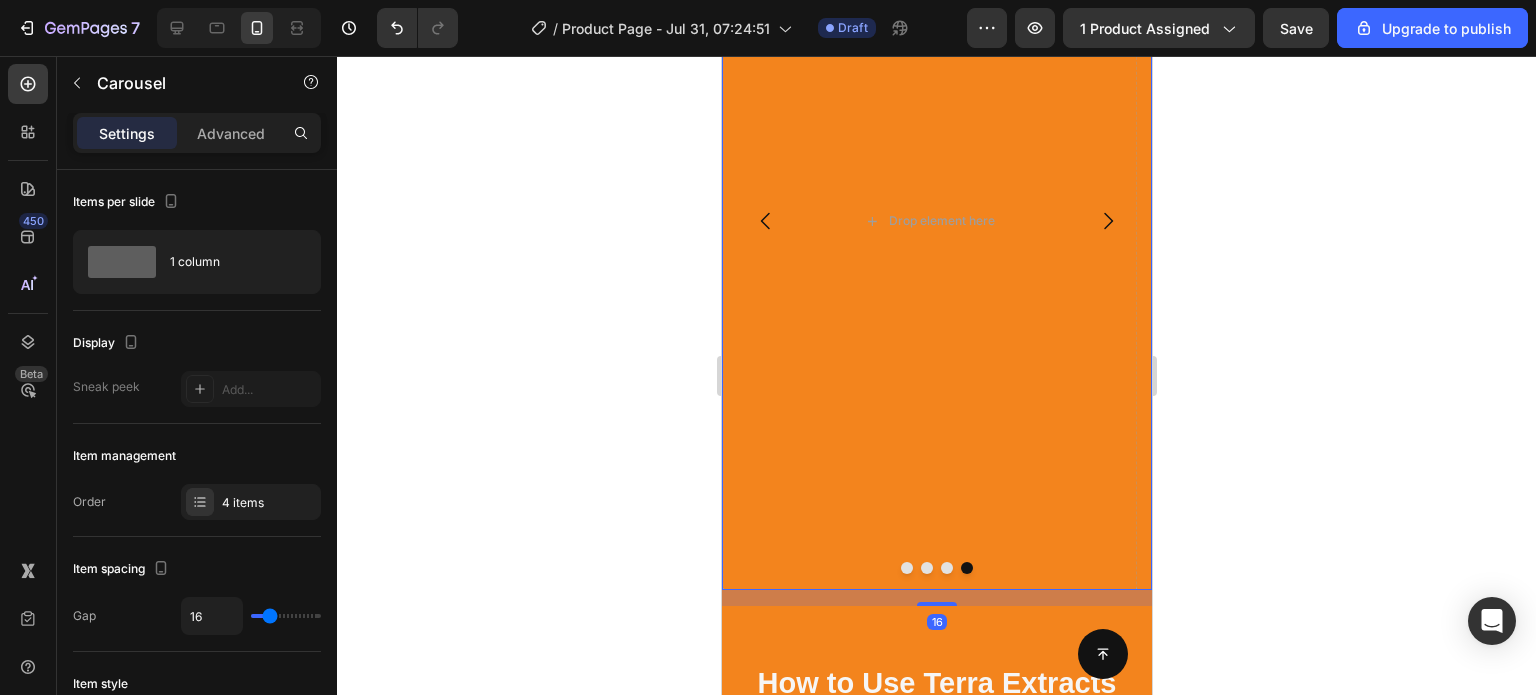 click 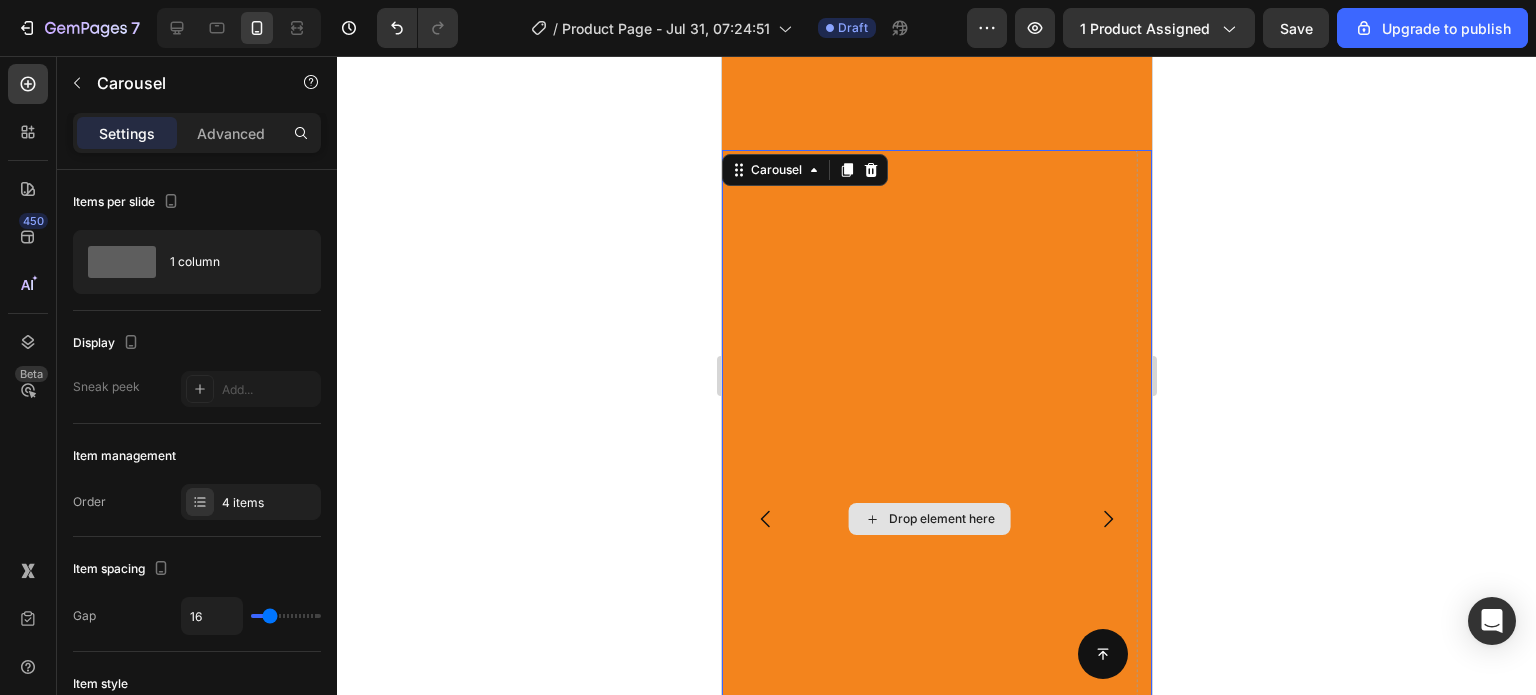 scroll, scrollTop: 4241, scrollLeft: 0, axis: vertical 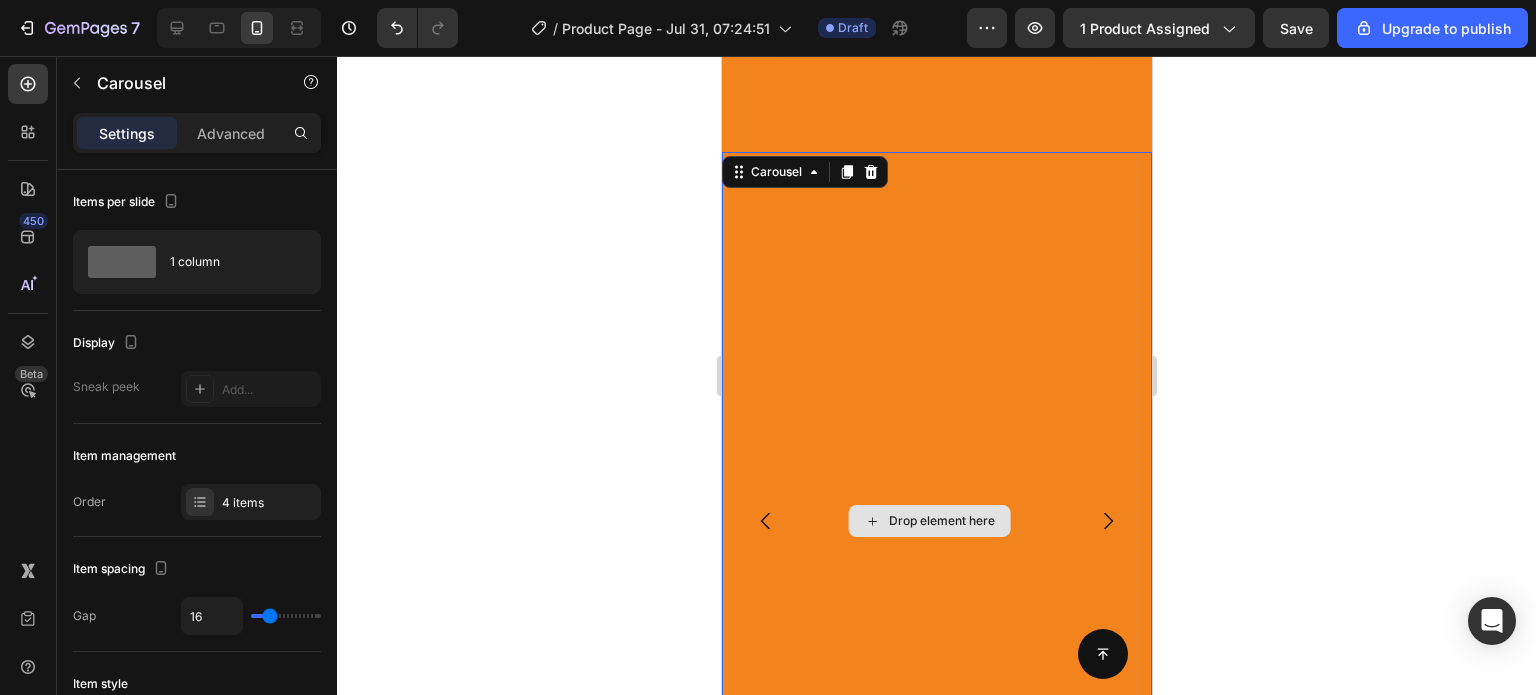click on "Drop element here" at bounding box center (928, 521) 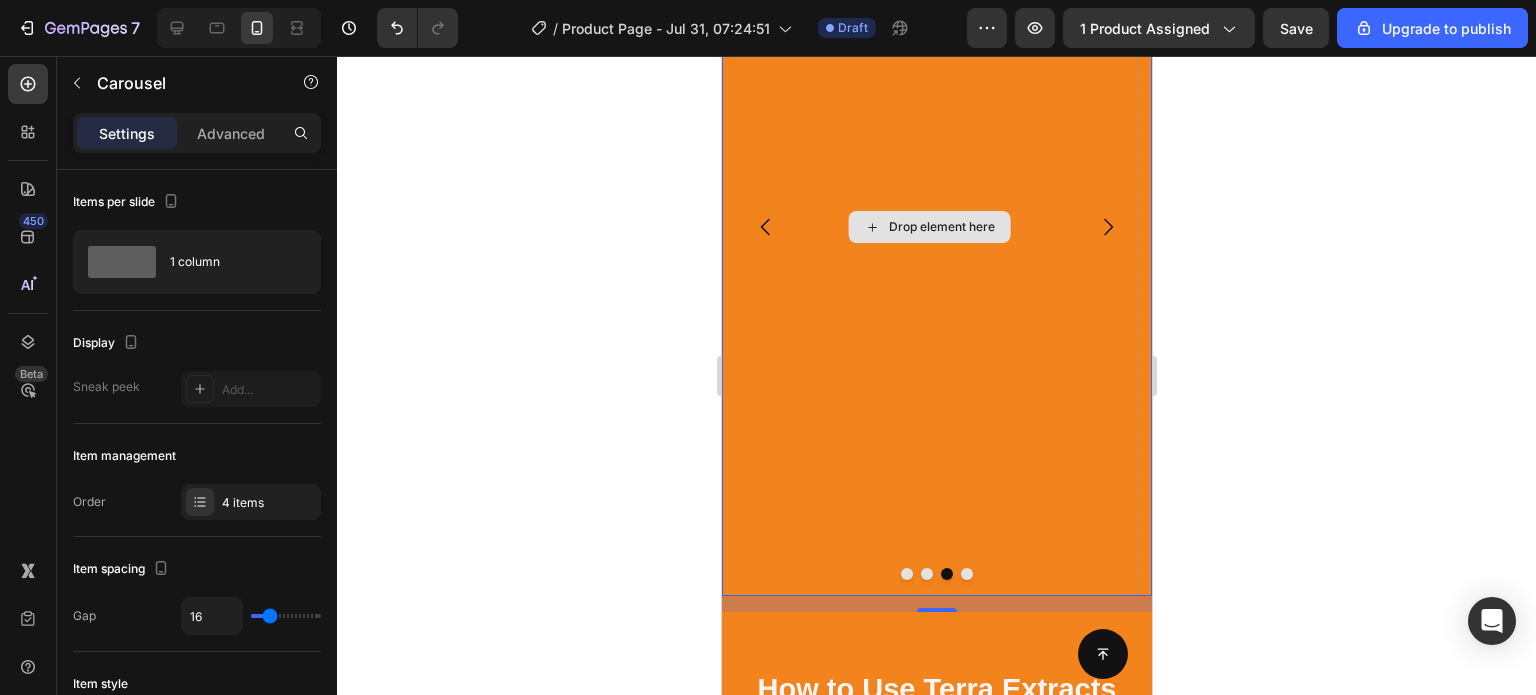 scroll, scrollTop: 4536, scrollLeft: 0, axis: vertical 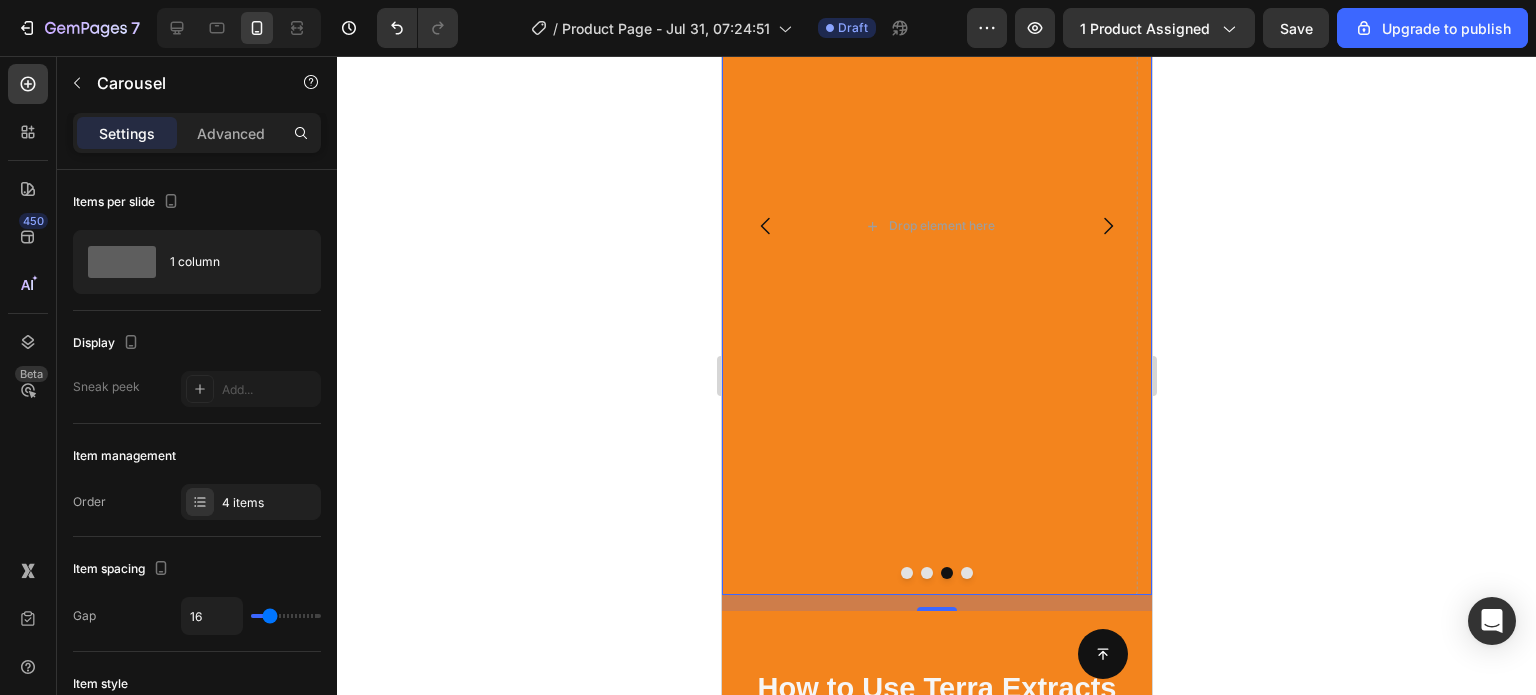 click at bounding box center [1107, 226] 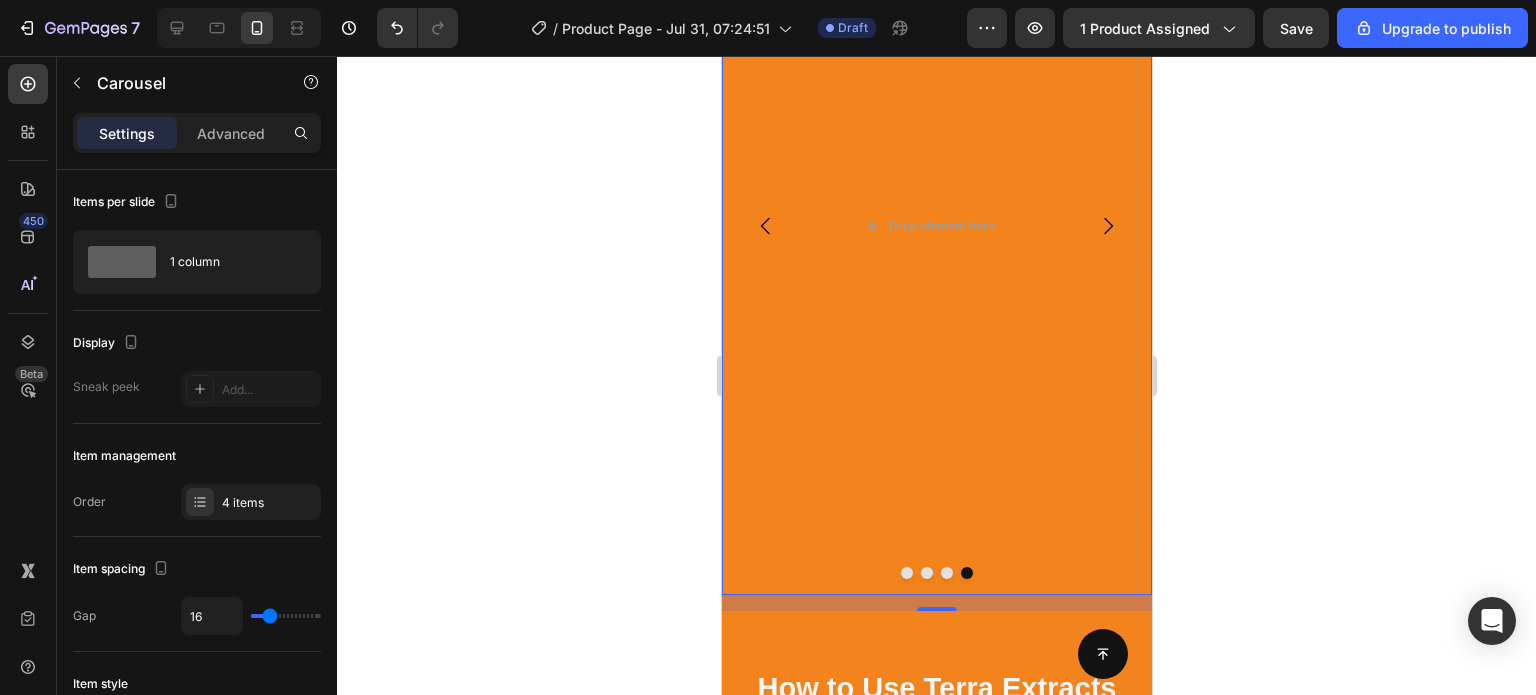 click 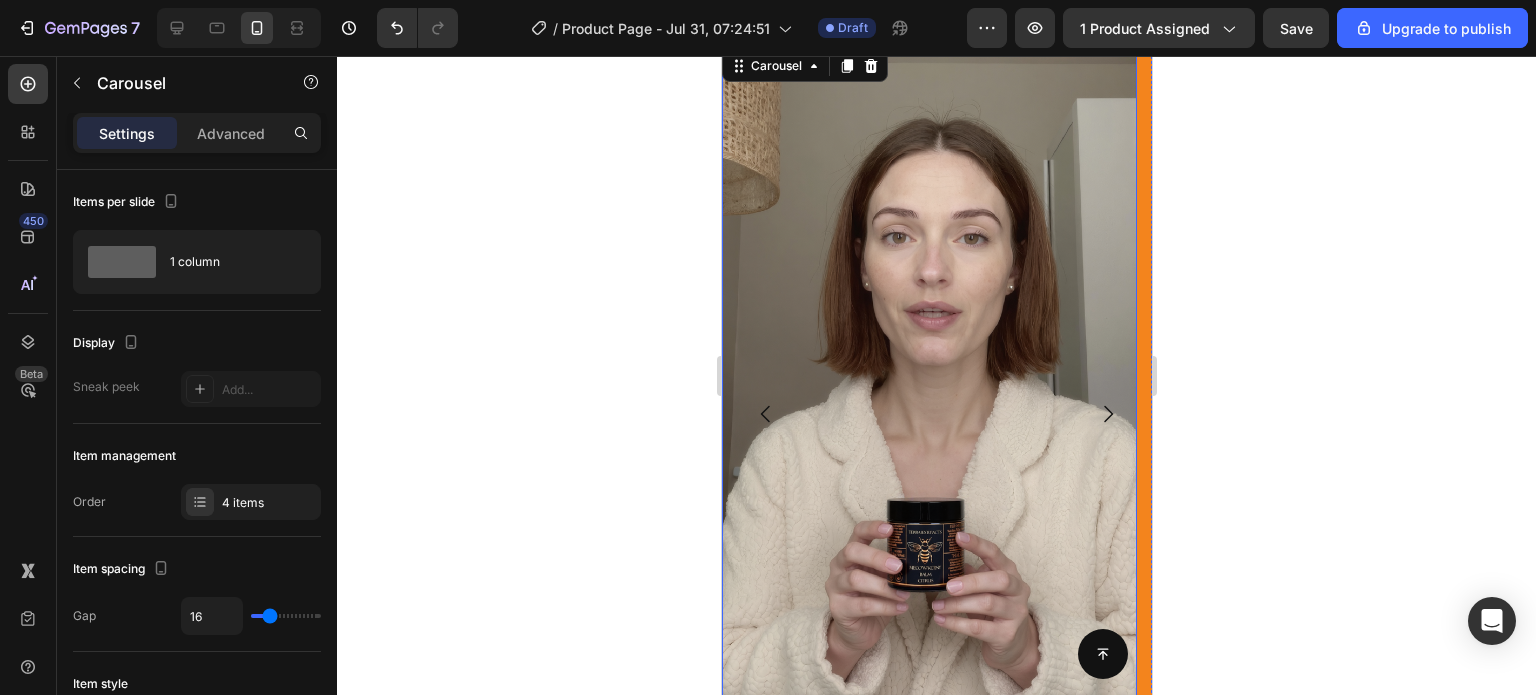 scroll, scrollTop: 4309, scrollLeft: 0, axis: vertical 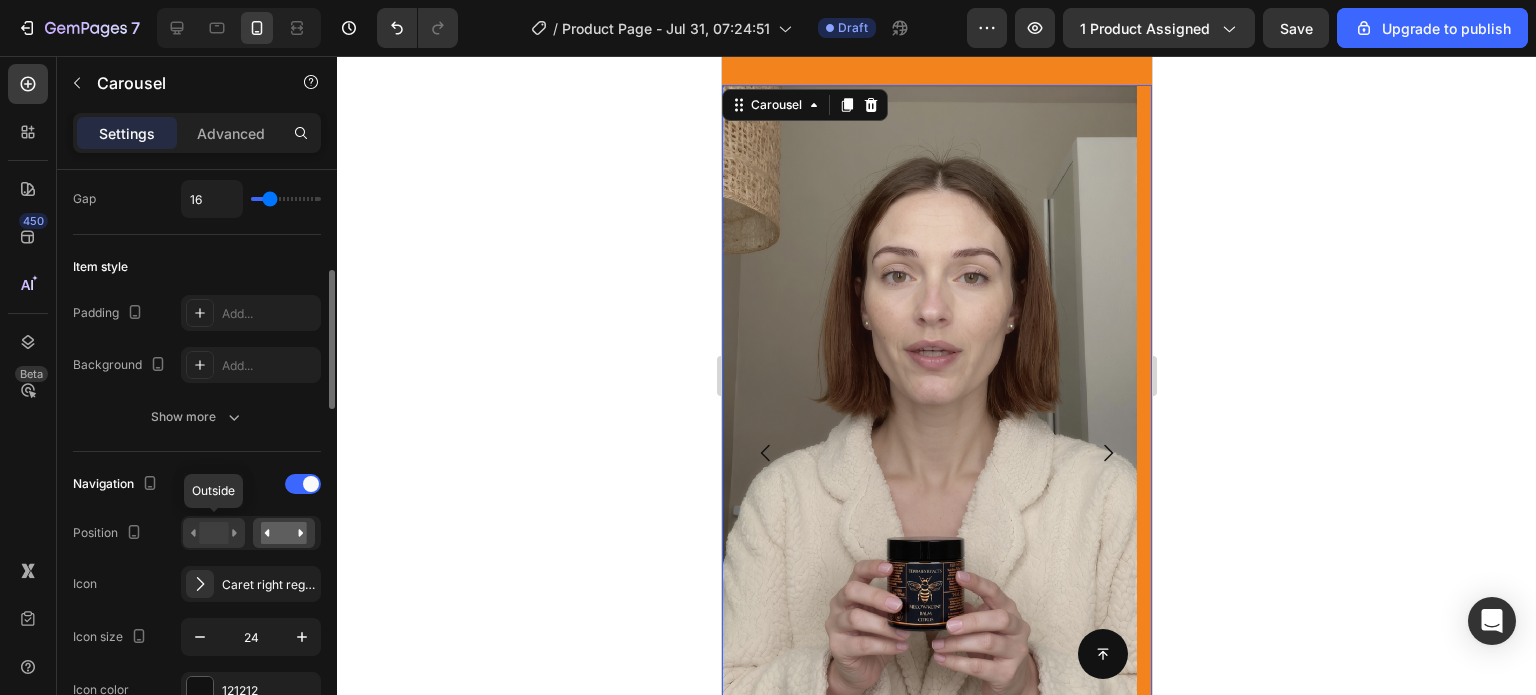 click 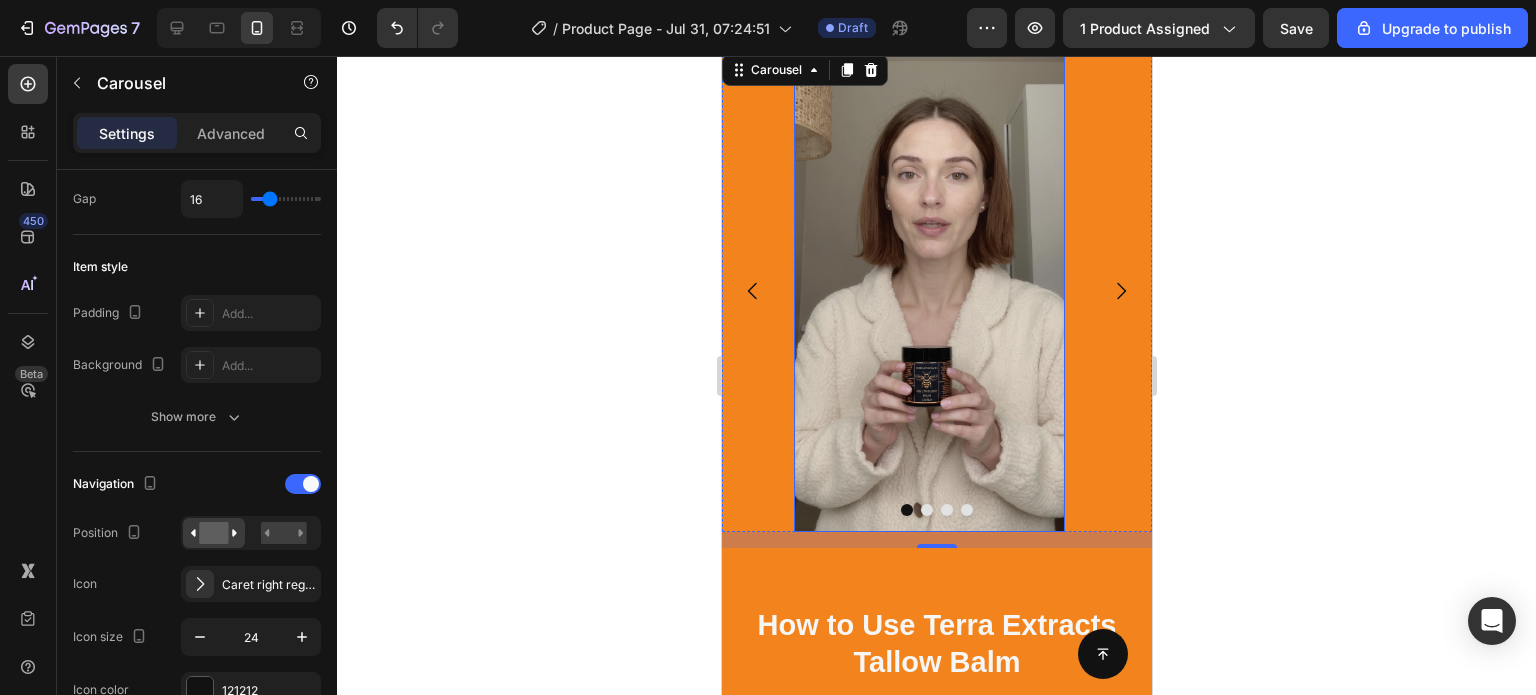 scroll, scrollTop: 4343, scrollLeft: 0, axis: vertical 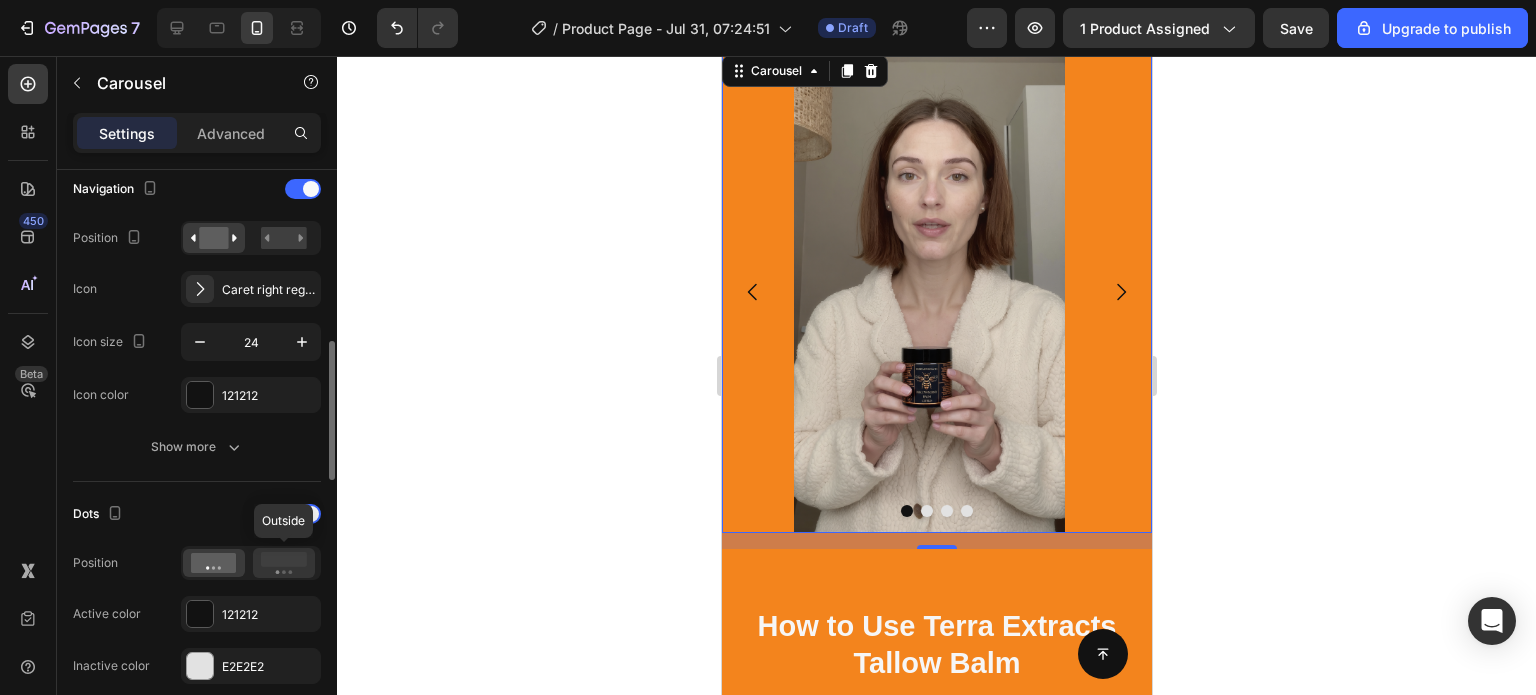 click 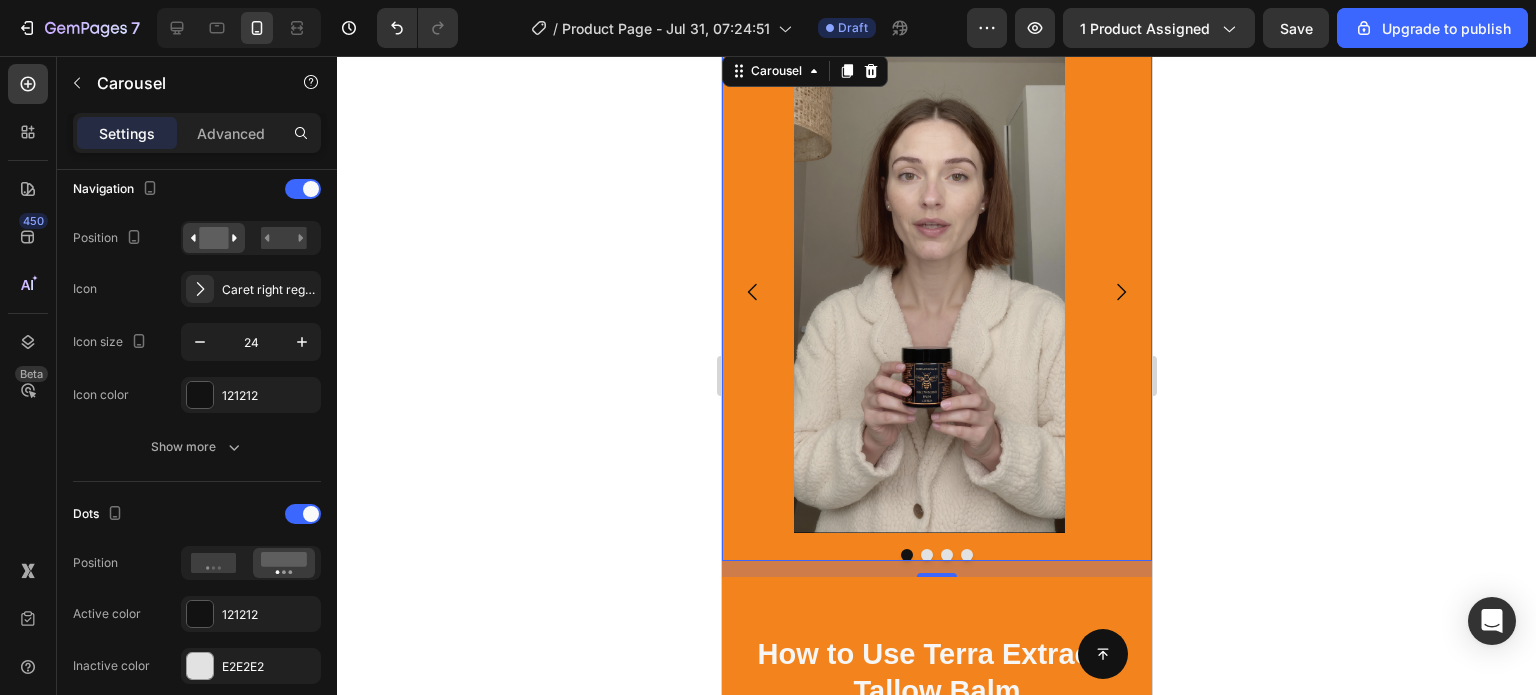 click 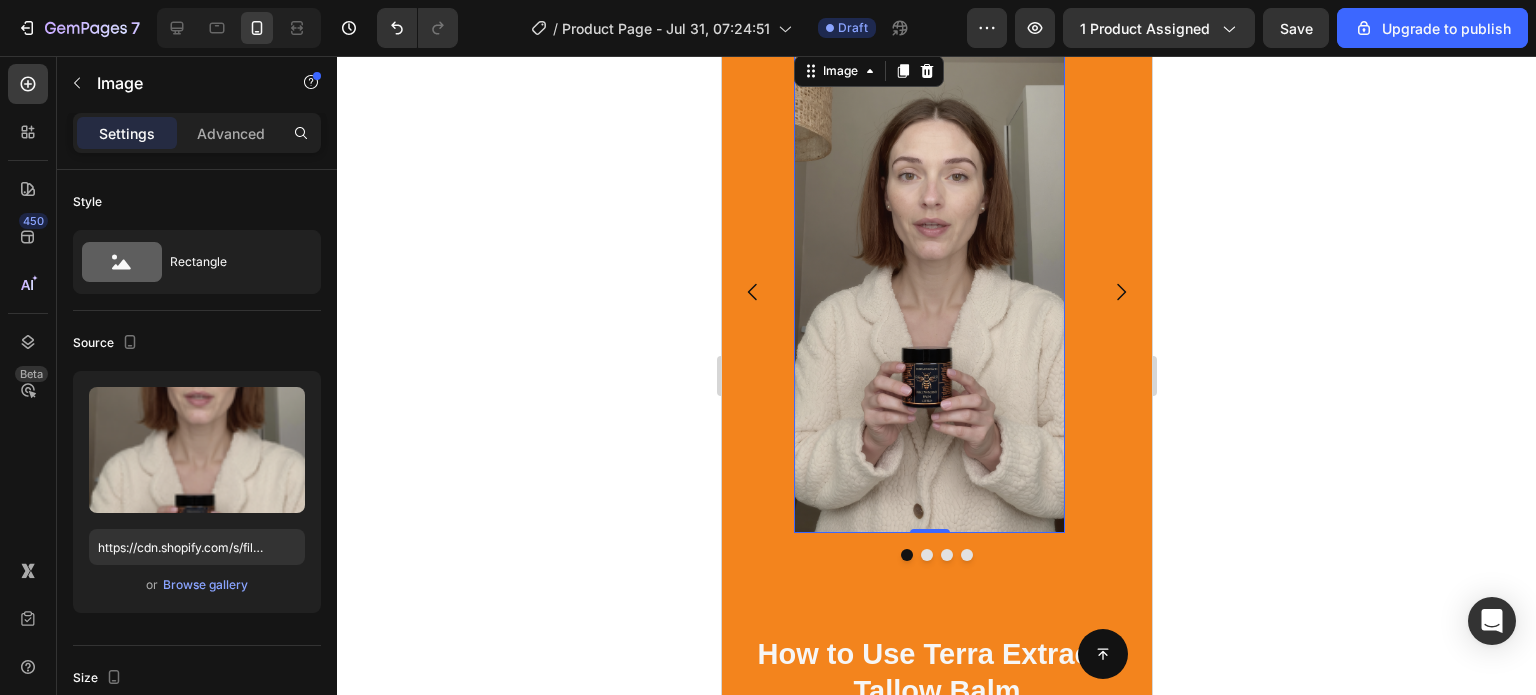 click at bounding box center (928, 292) 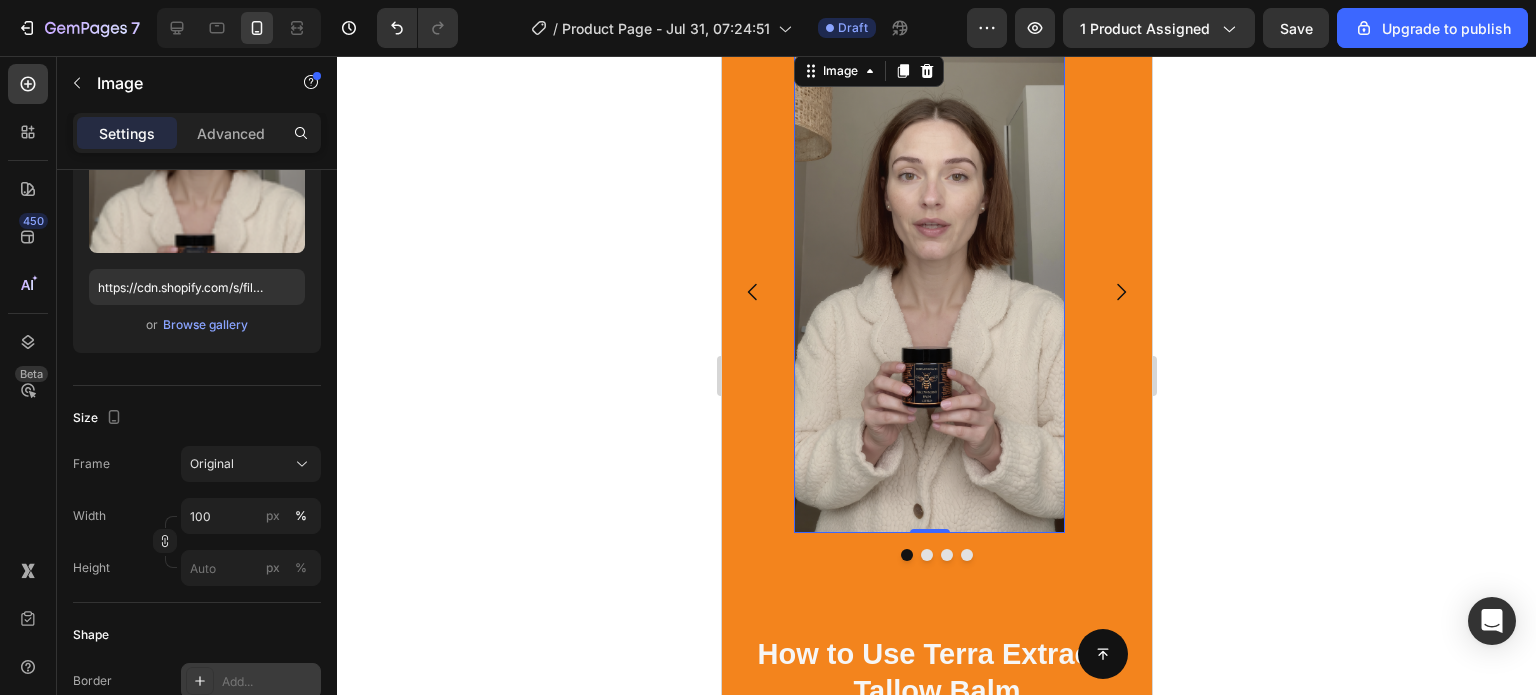 scroll, scrollTop: 0, scrollLeft: 0, axis: both 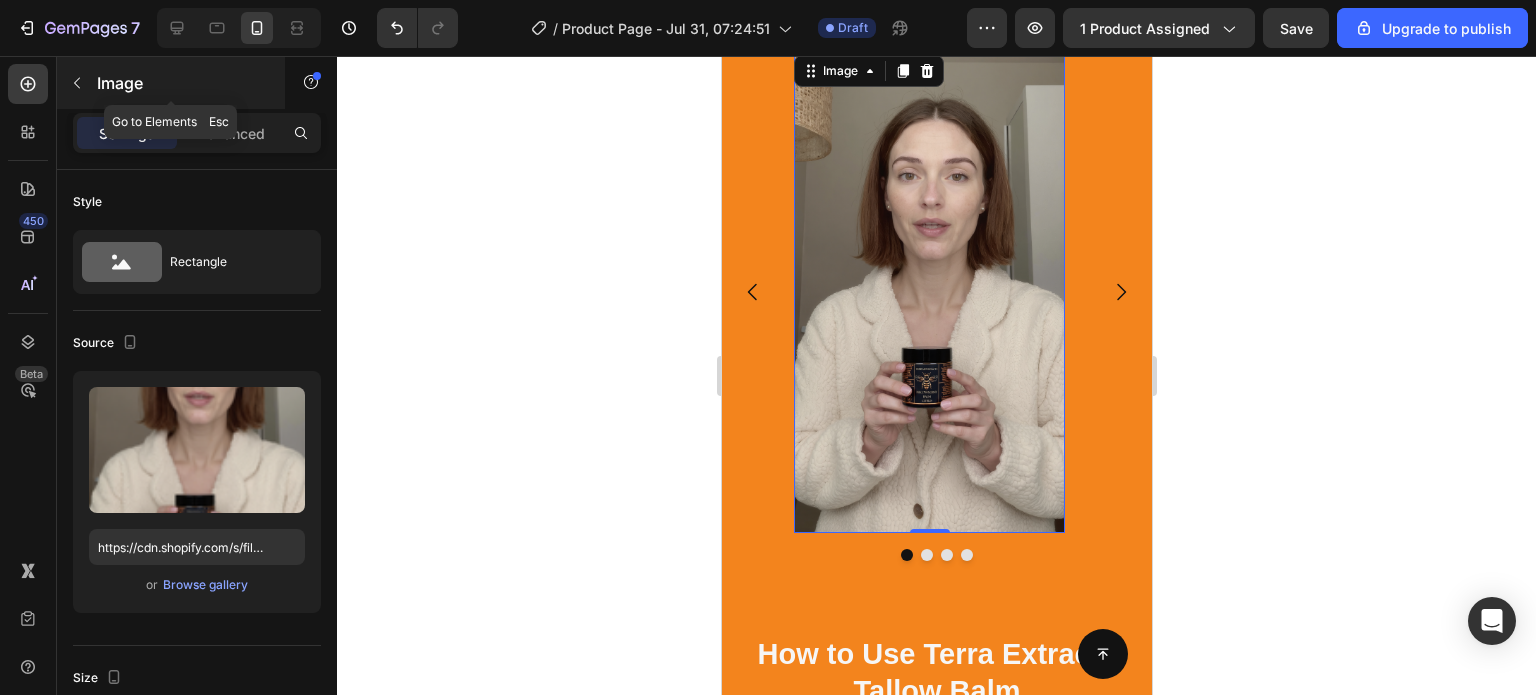 click at bounding box center [77, 83] 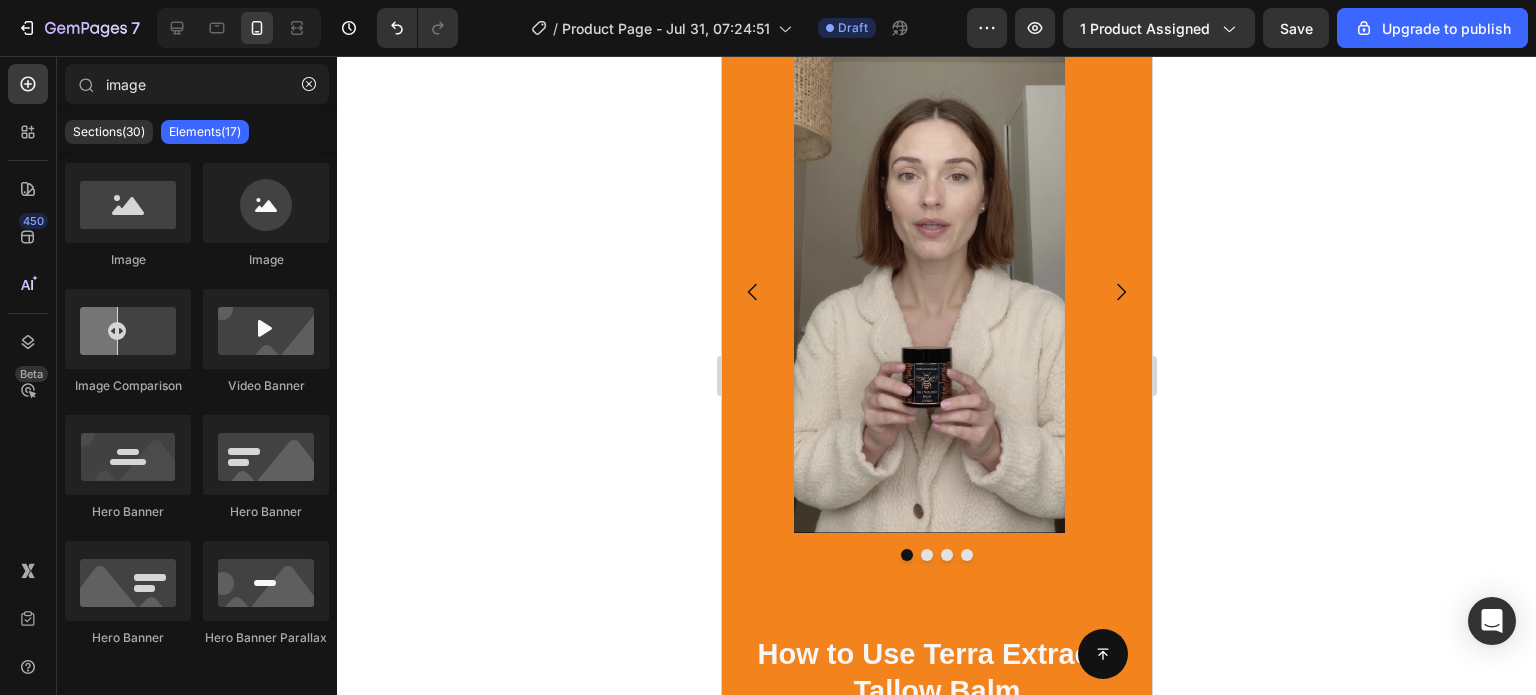 click 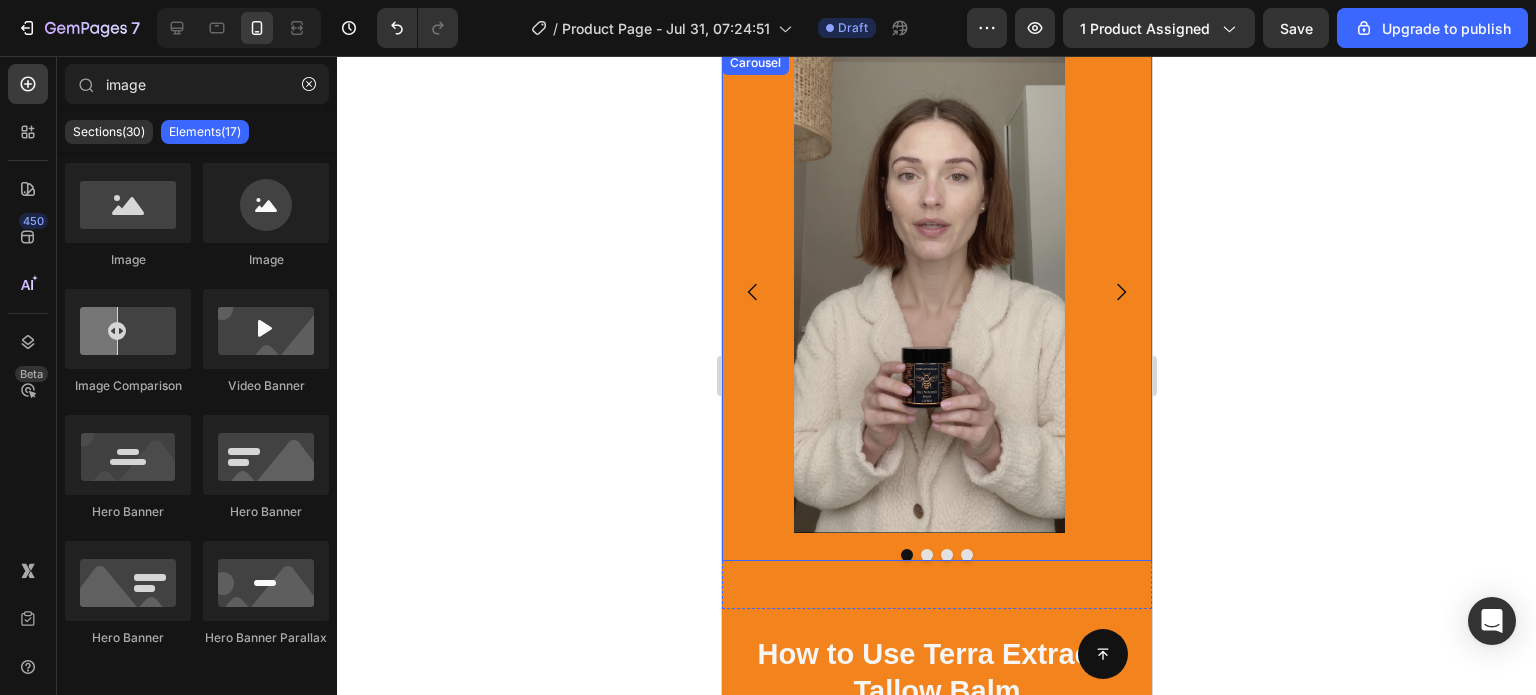 click on "Image
Drop element here
Drop element here
Drop element here" at bounding box center [936, 292] 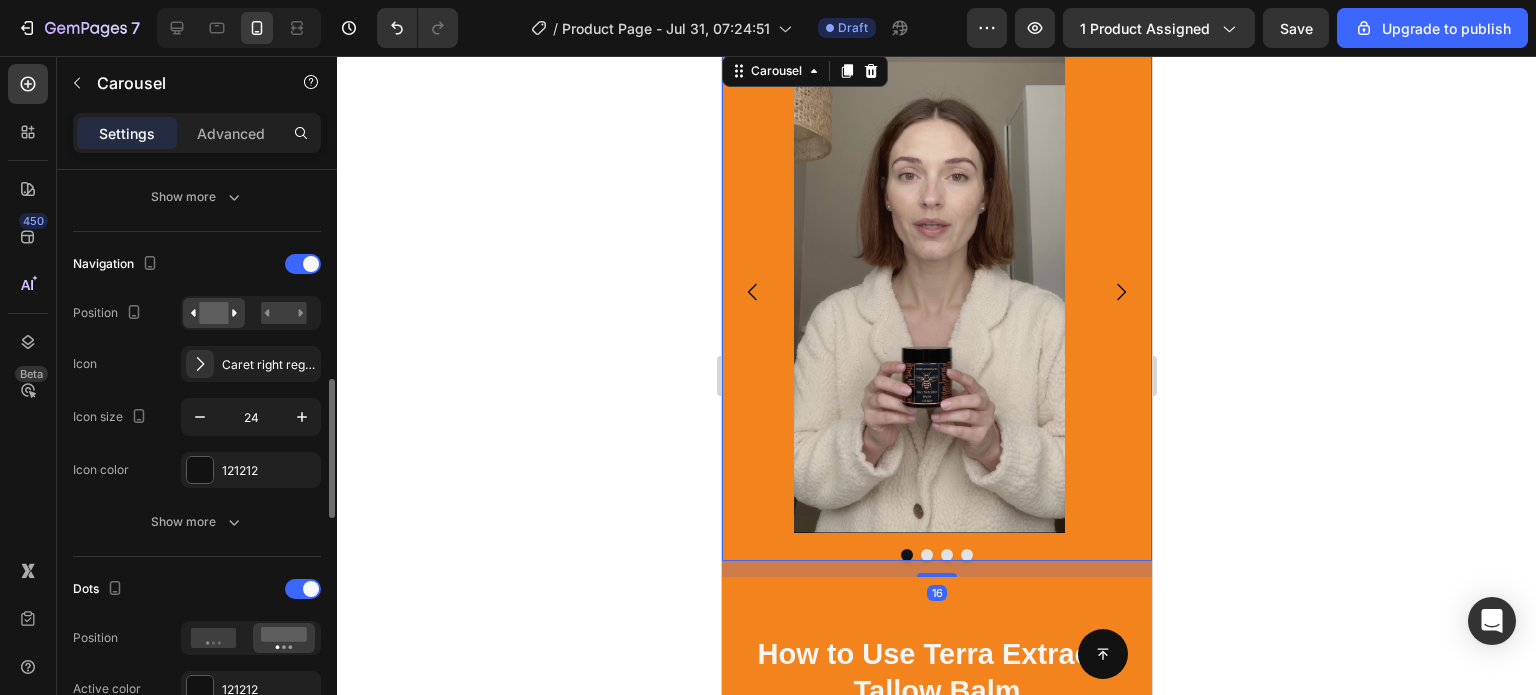scroll, scrollTop: 684, scrollLeft: 0, axis: vertical 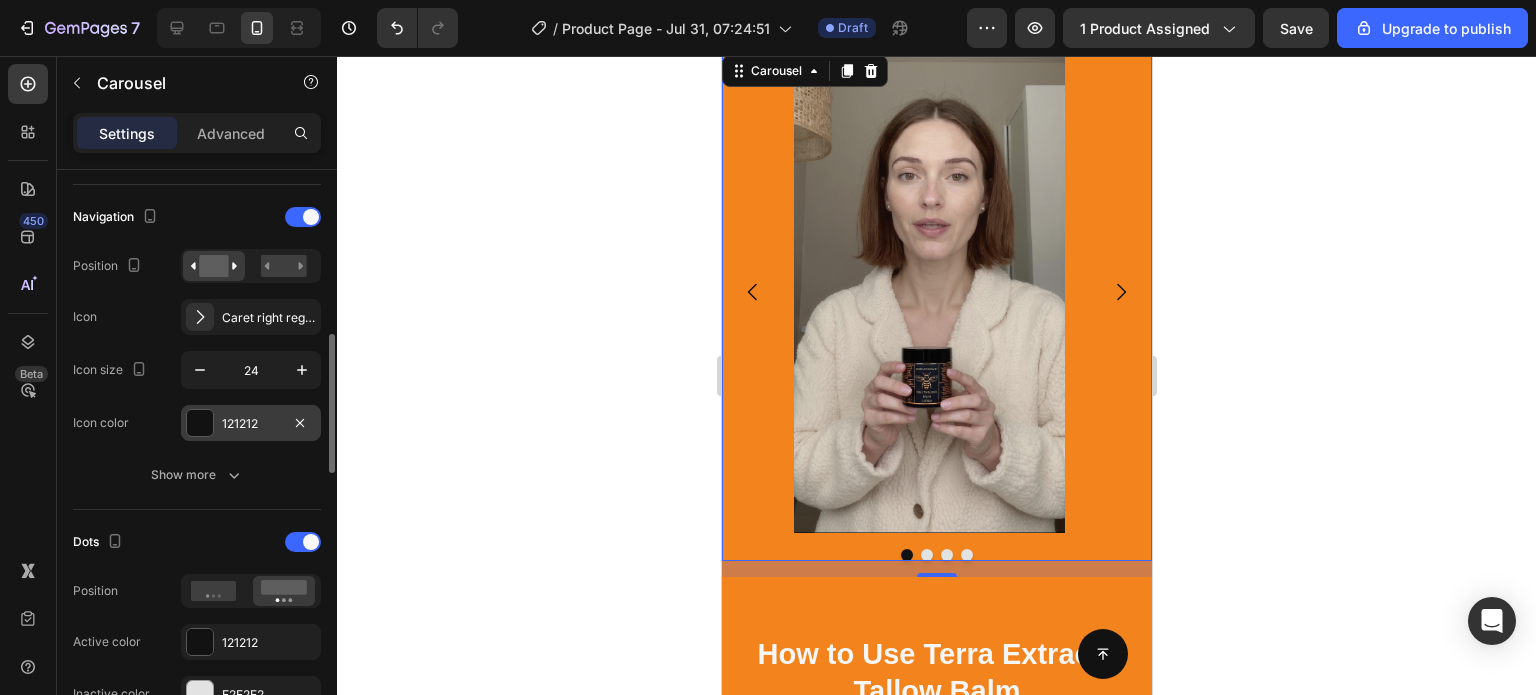 click at bounding box center (200, 423) 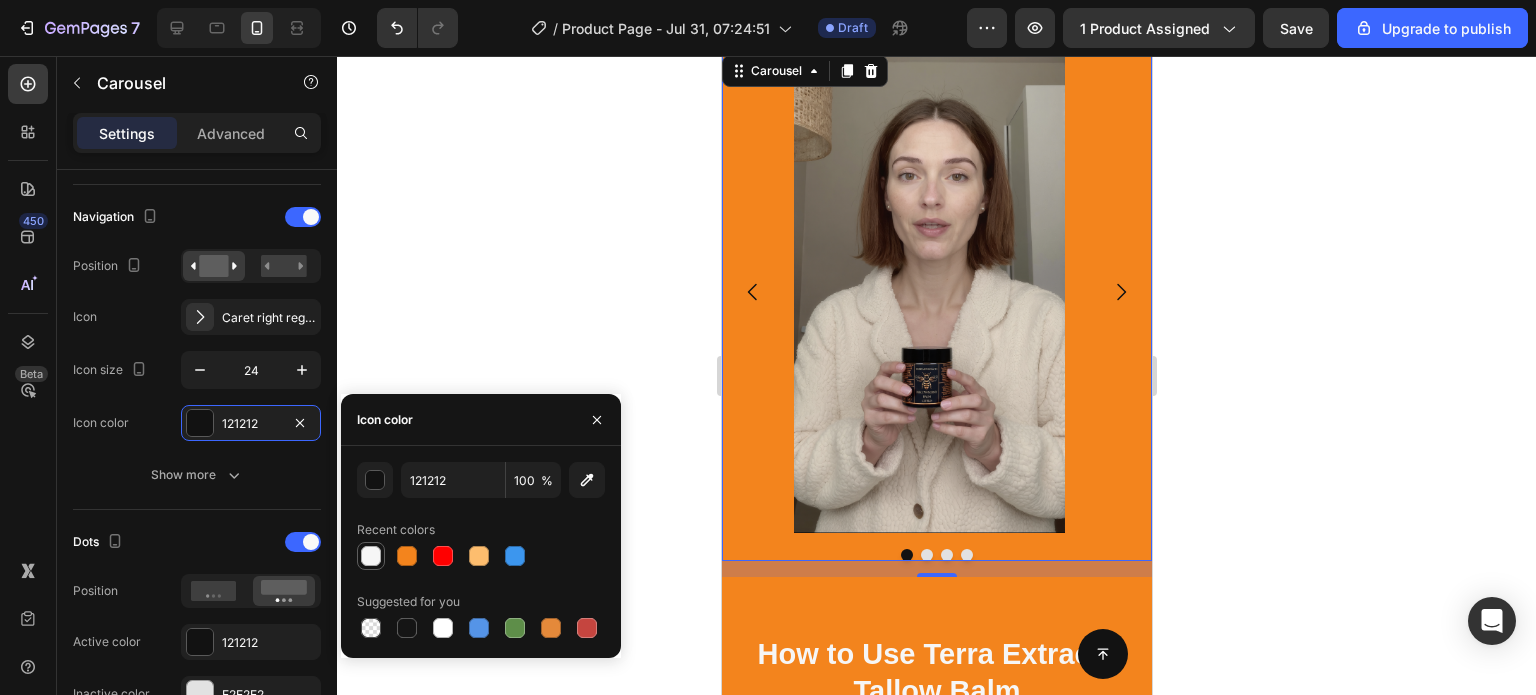 click at bounding box center (371, 556) 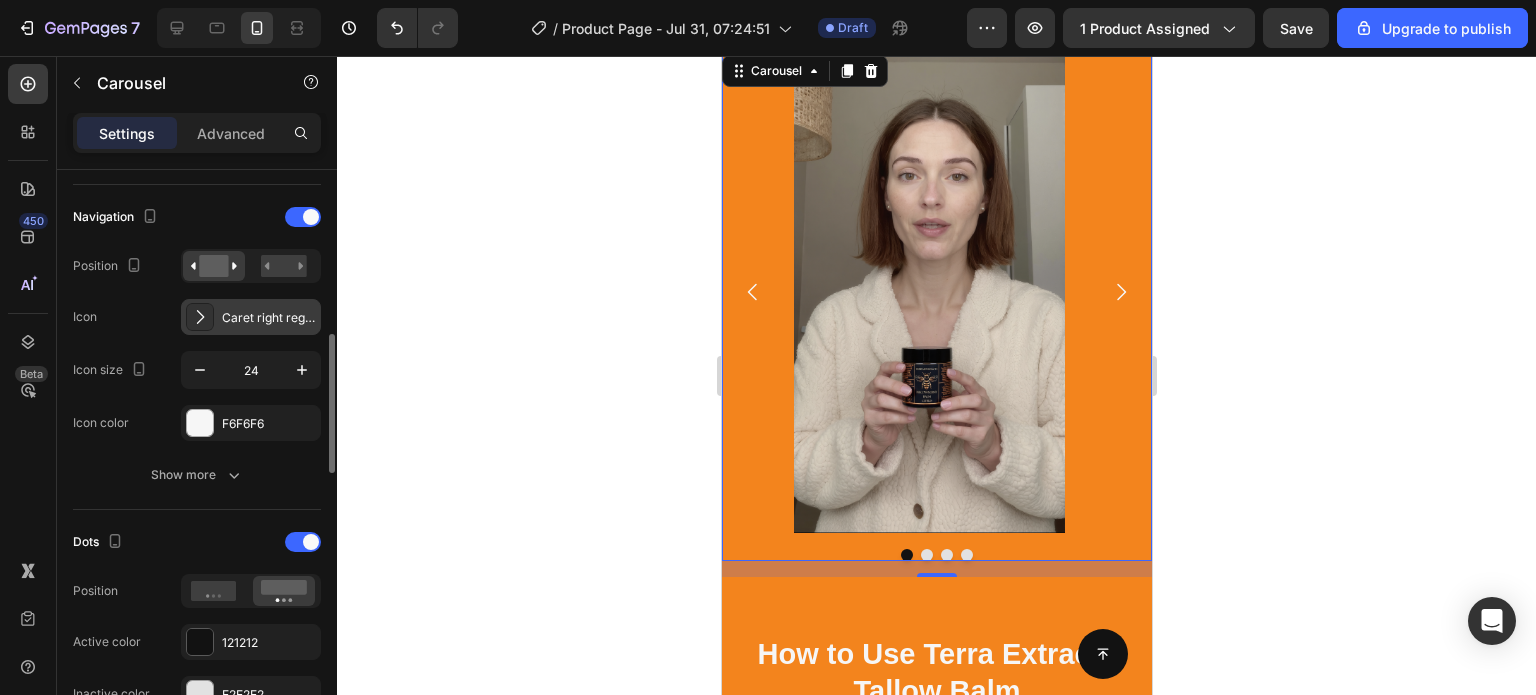 click on "Caret right regular" at bounding box center [269, 318] 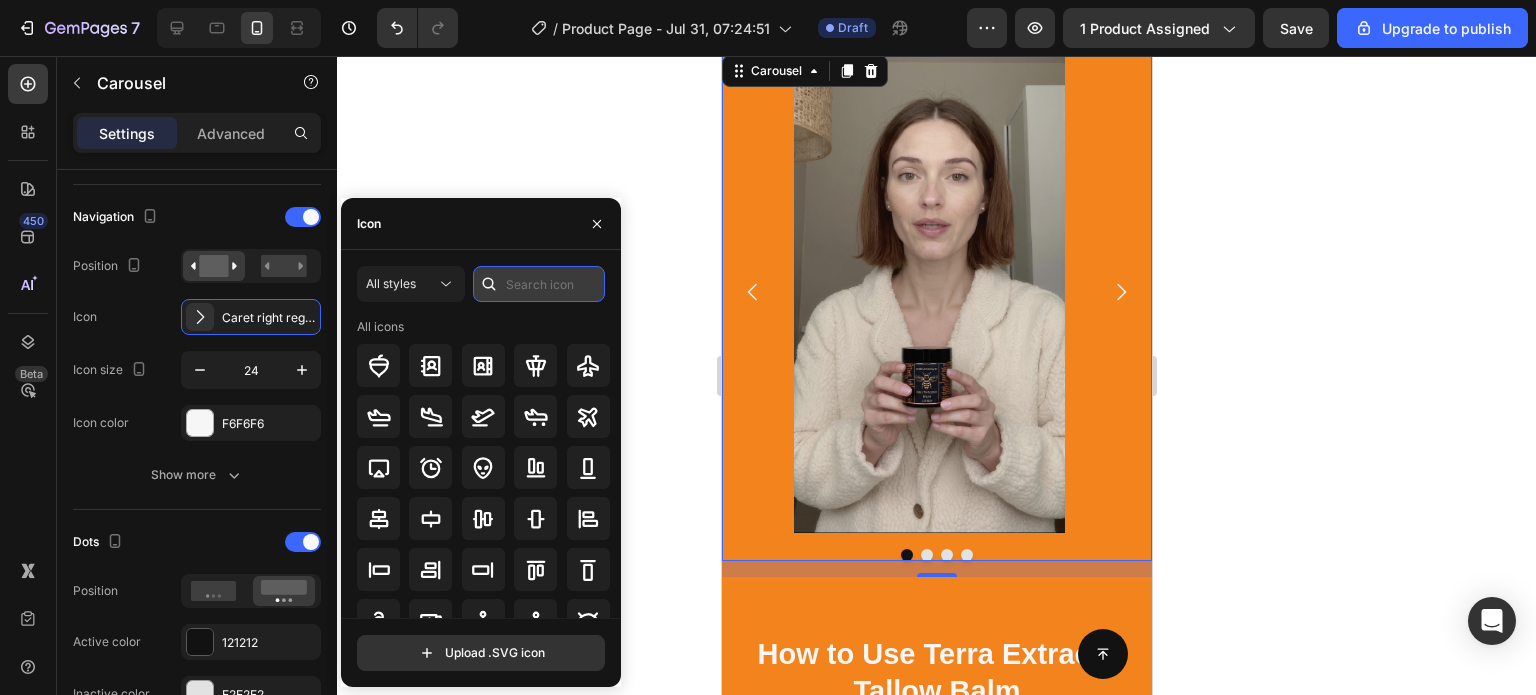 click at bounding box center [539, 284] 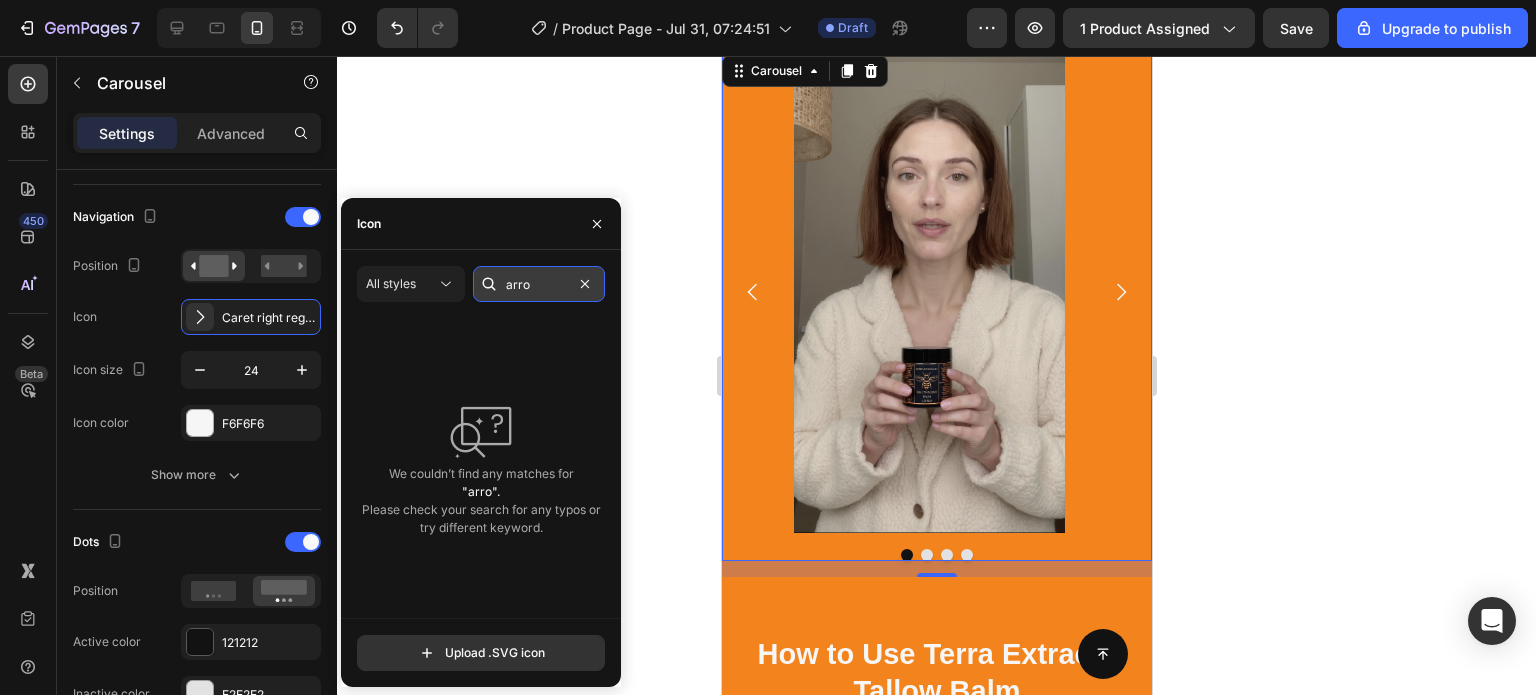 type on "arrow" 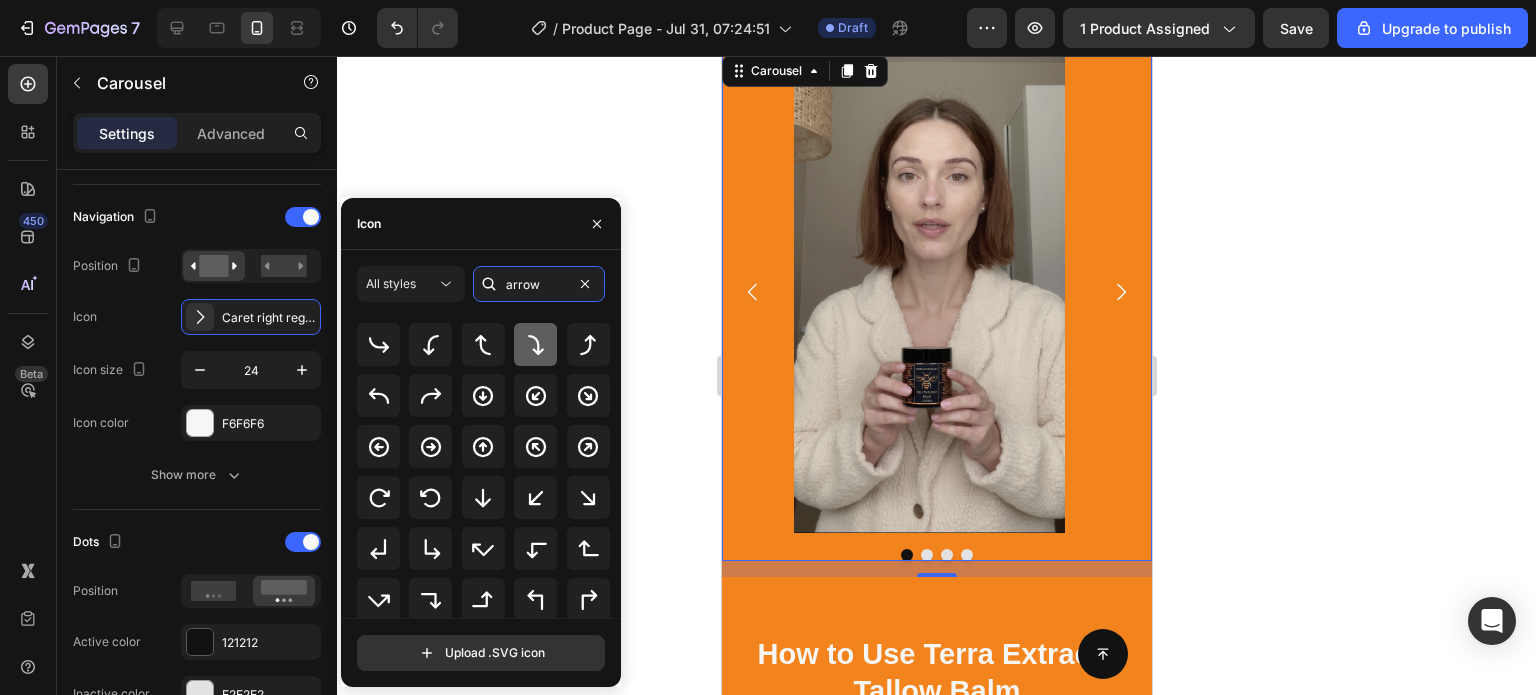 scroll, scrollTop: 72, scrollLeft: 0, axis: vertical 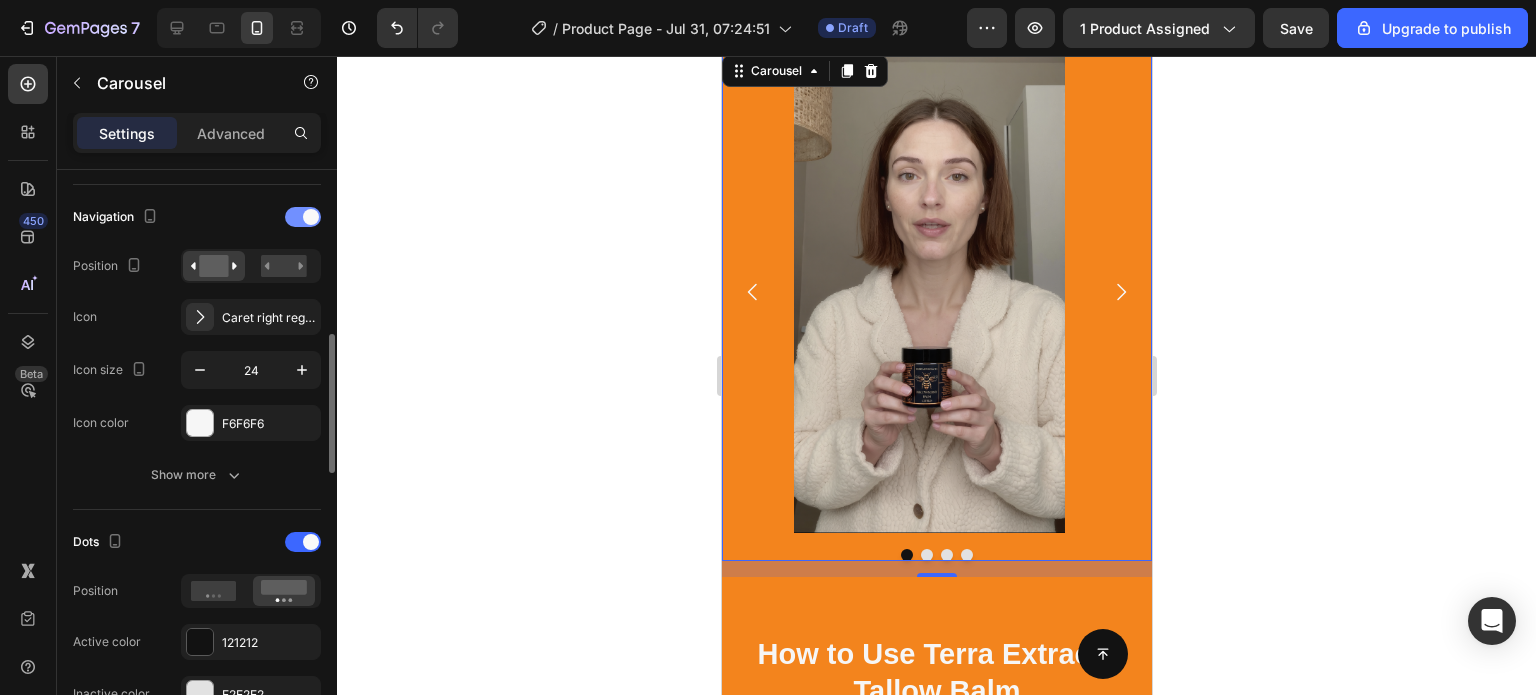 click at bounding box center [311, 217] 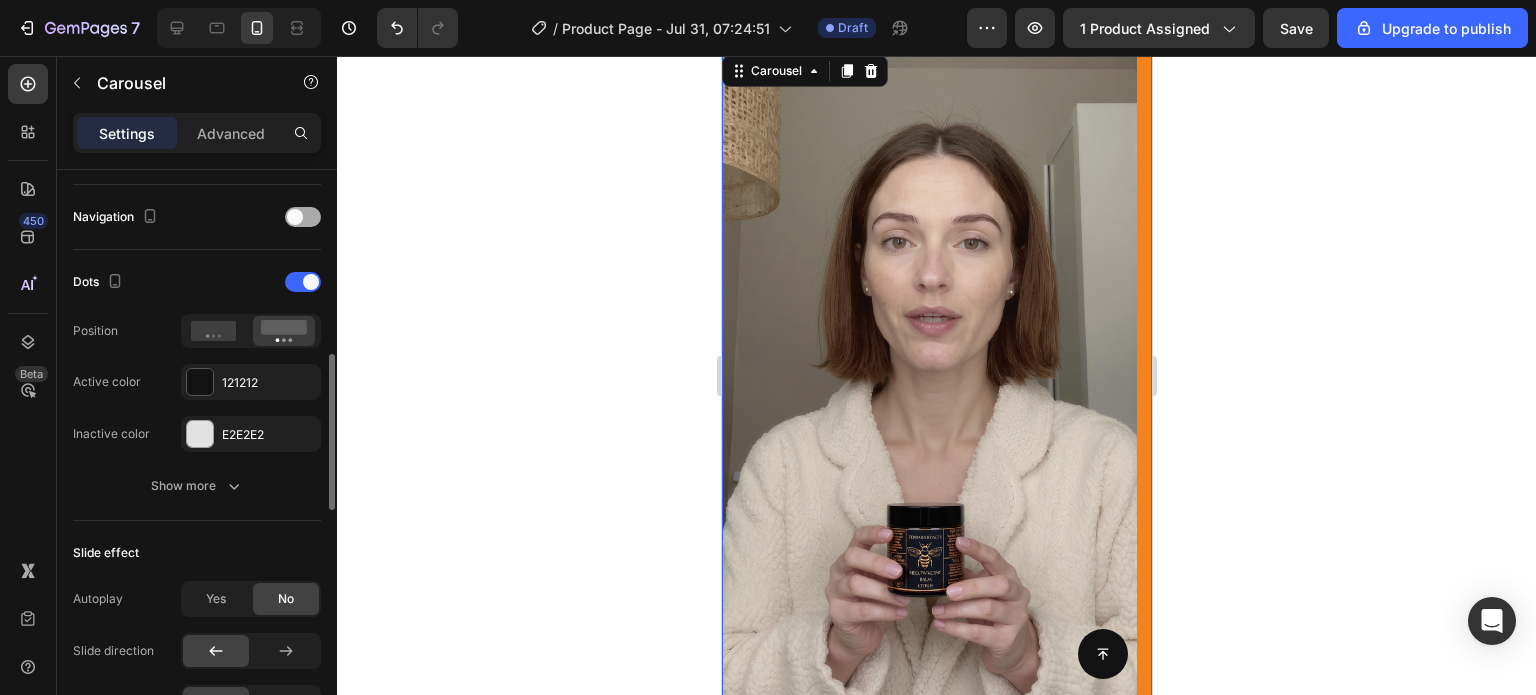 click at bounding box center [295, 217] 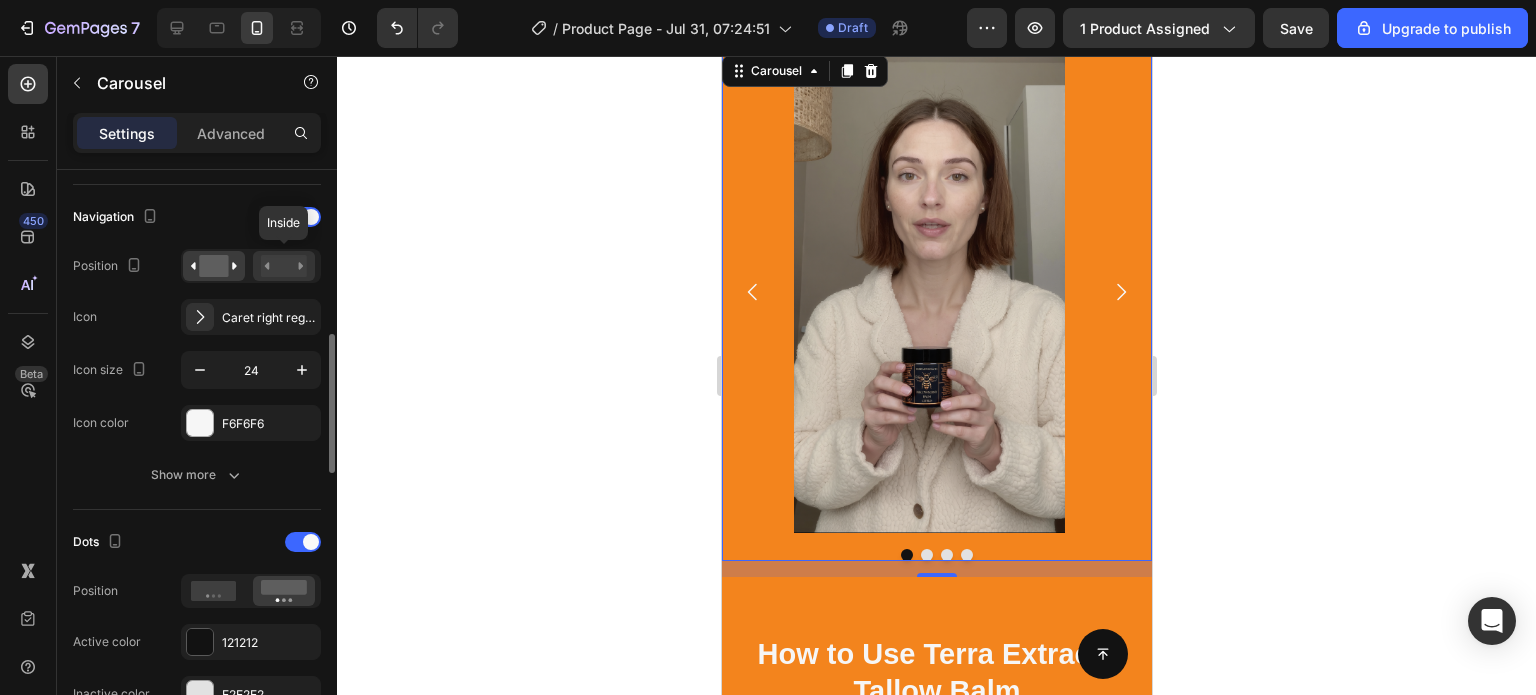 click 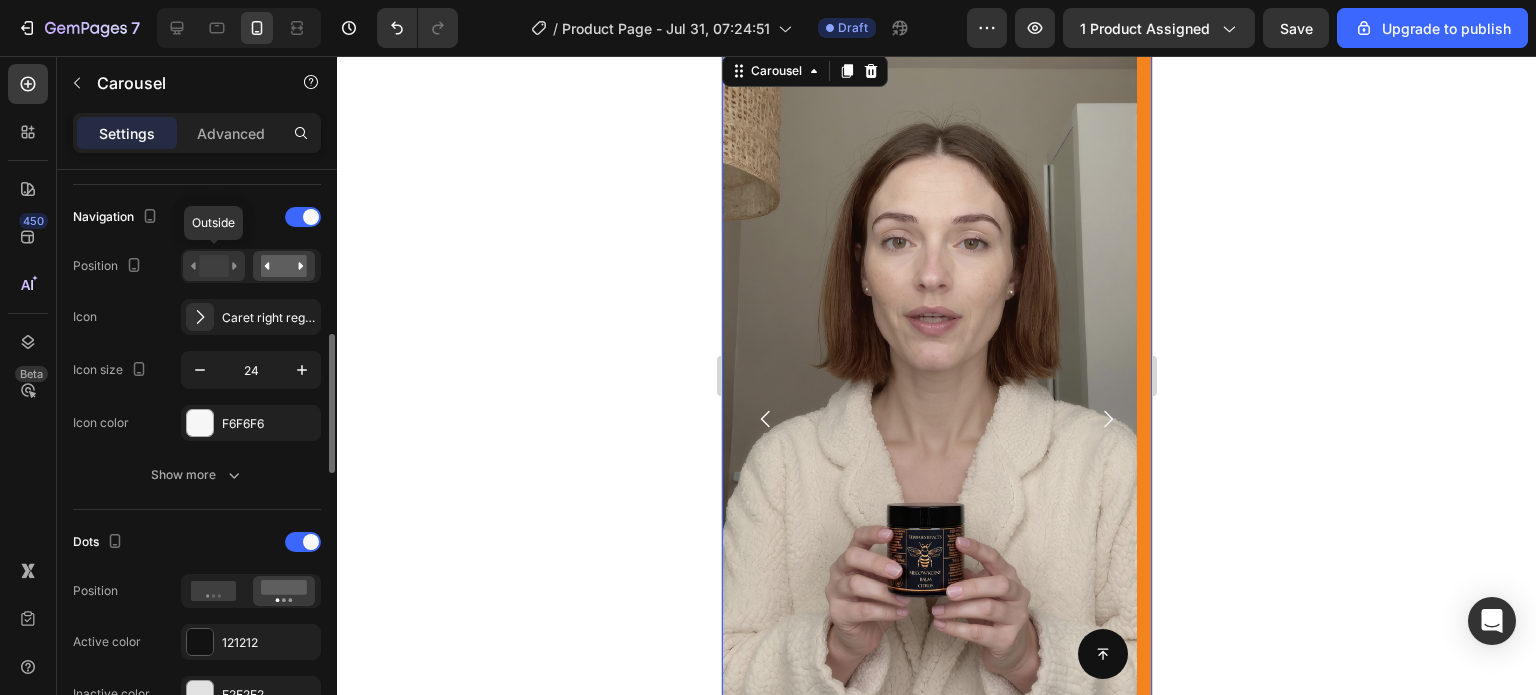click 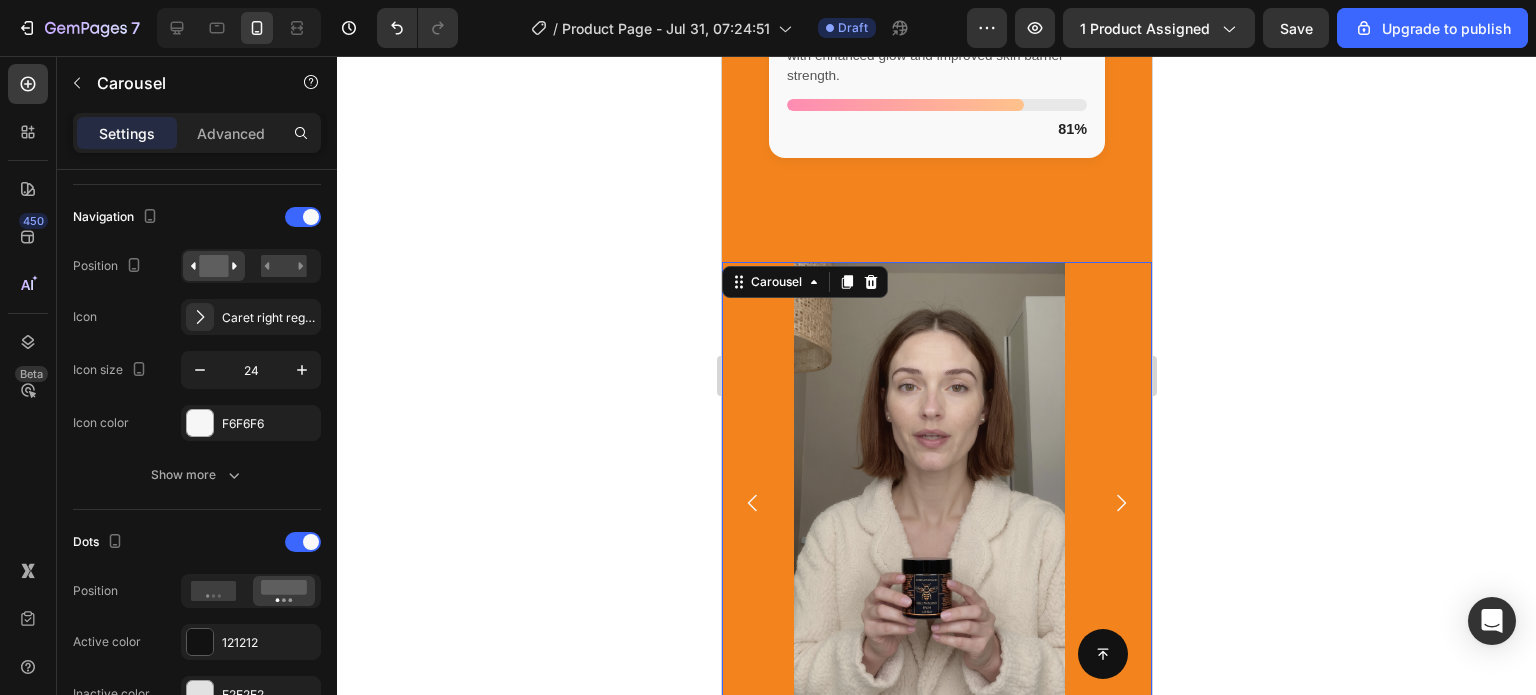 scroll, scrollTop: 4129, scrollLeft: 0, axis: vertical 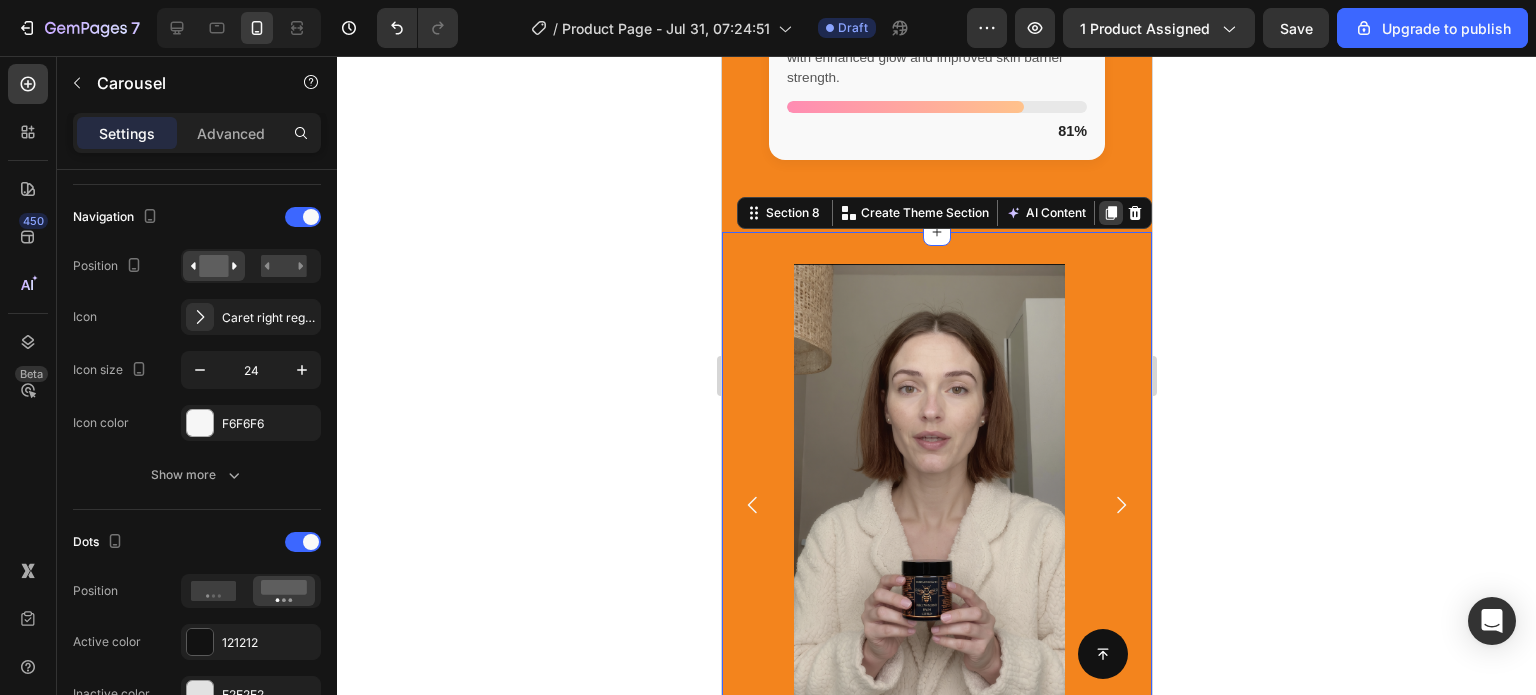 click on "Section 8   You can create reusable sections Create Theme Section AI Content Write with GemAI What would you like to describe here? Tone and Voice Persuasive Product Show more Generate" at bounding box center [943, 213] 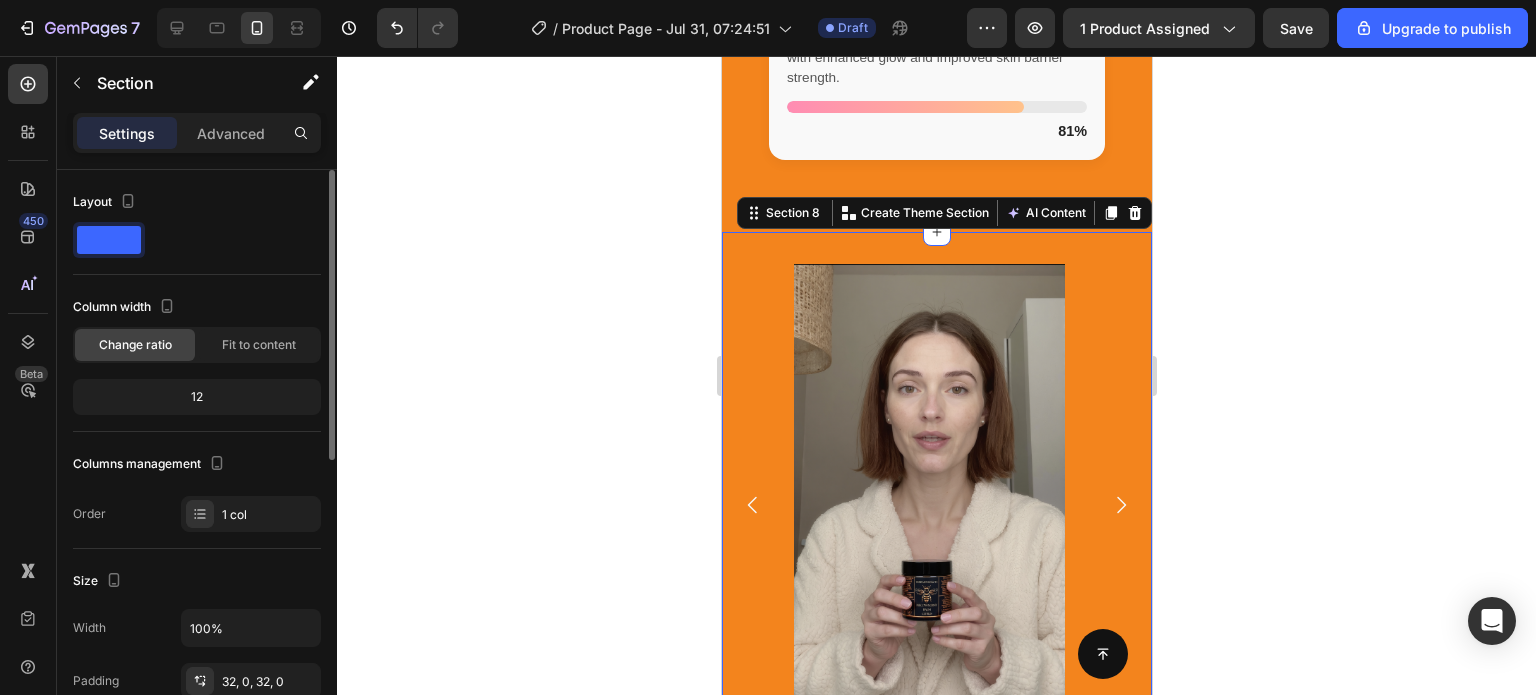 click on "Image
Drop element here
Drop element here
Drop element here
Carousel Section 8   You can create reusable sections Create Theme Section AI Content Write with GemAI What would you like to describe here? Tone and Voice Persuasive Product Organic Tallow Honey Balm - Lotus Extract Show more Generate" at bounding box center (936, 527) 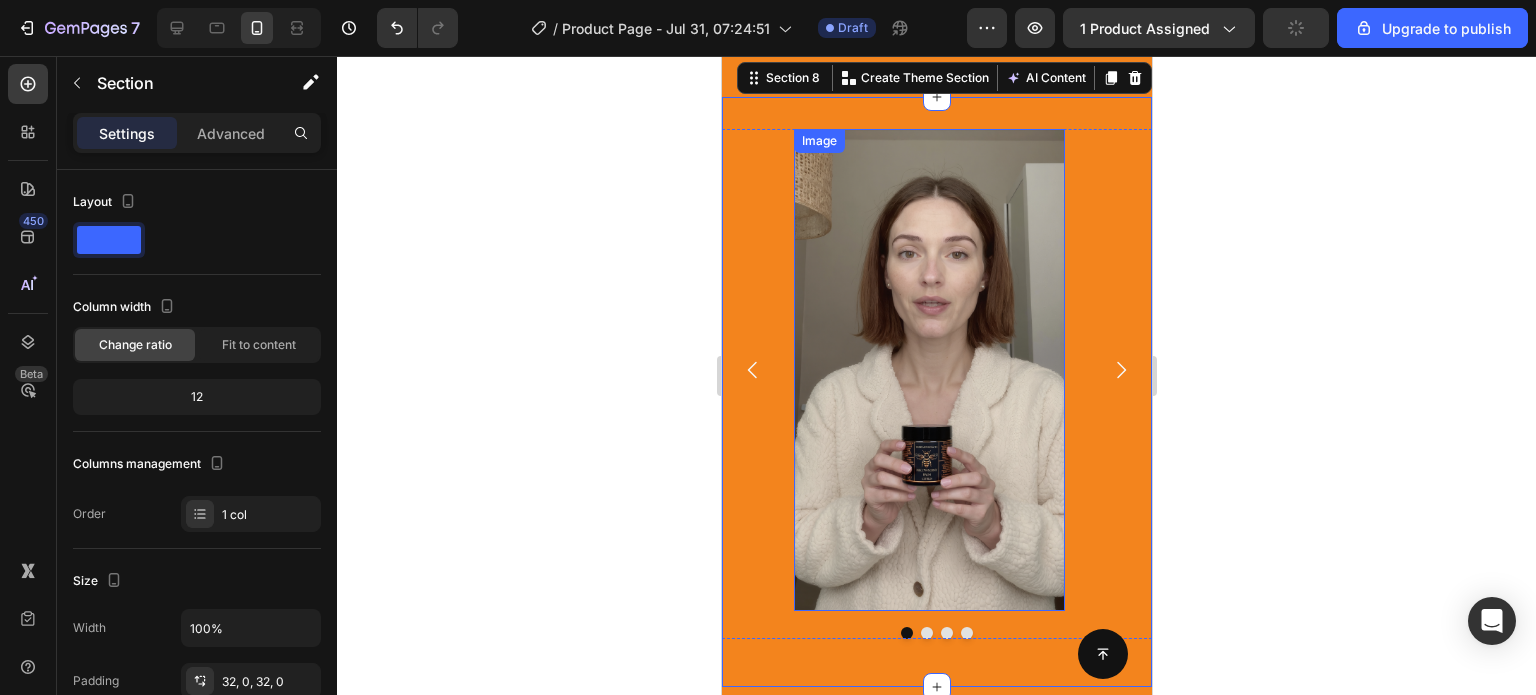 scroll, scrollTop: 4263, scrollLeft: 0, axis: vertical 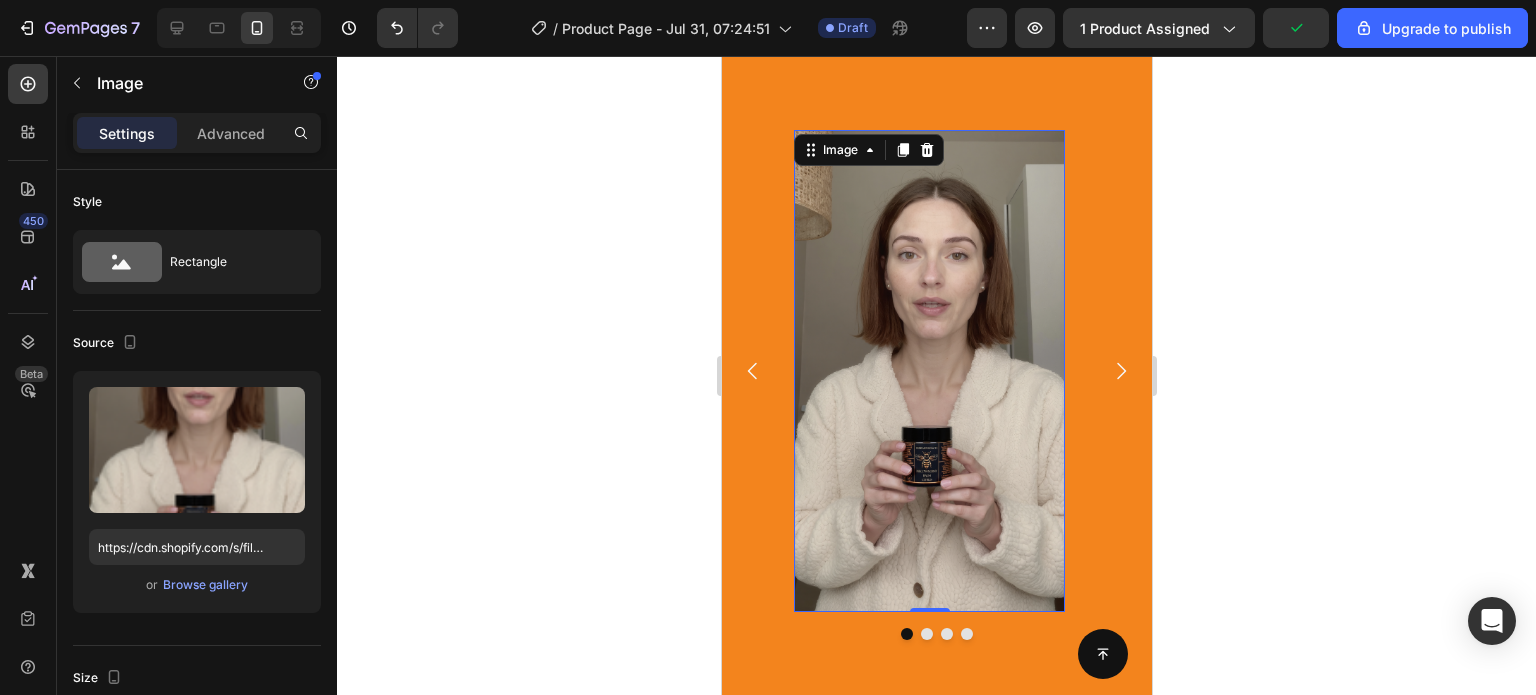 click at bounding box center (928, 371) 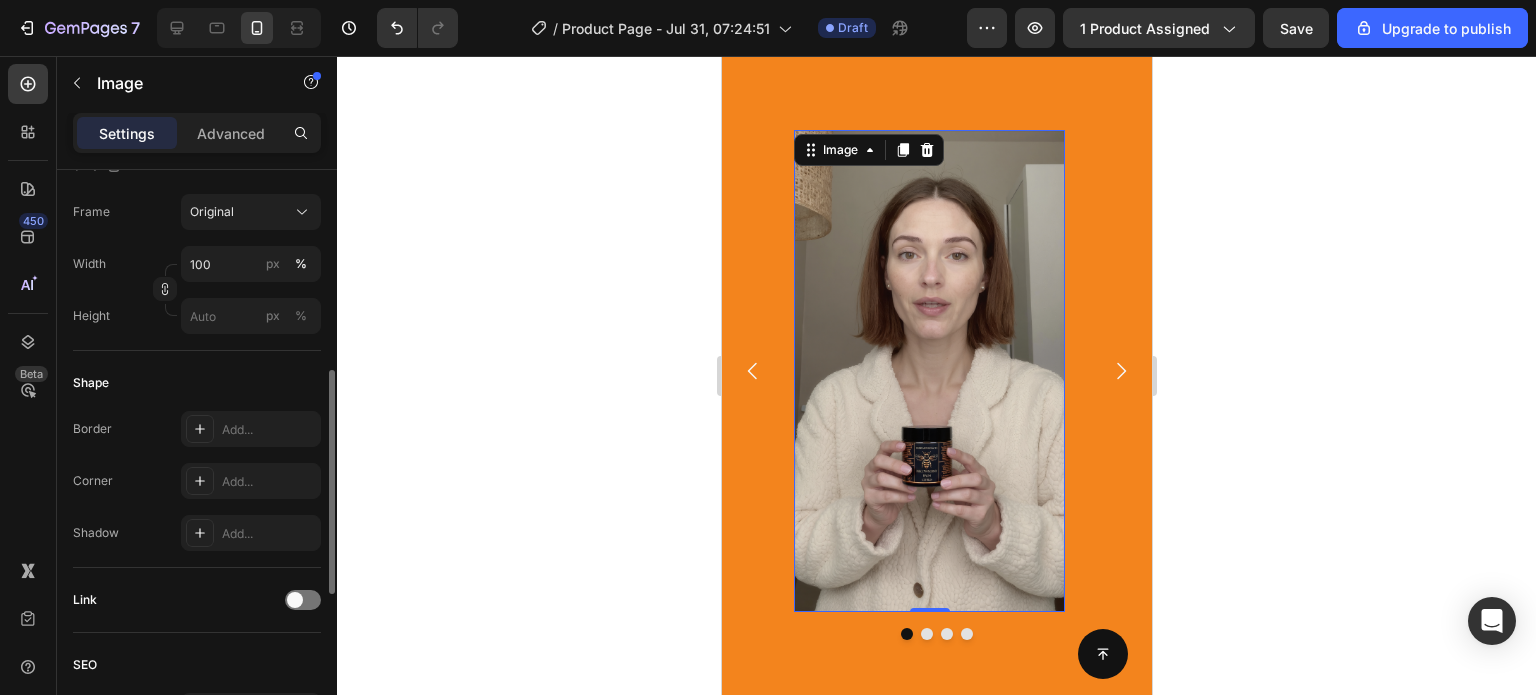 scroll, scrollTop: 514, scrollLeft: 0, axis: vertical 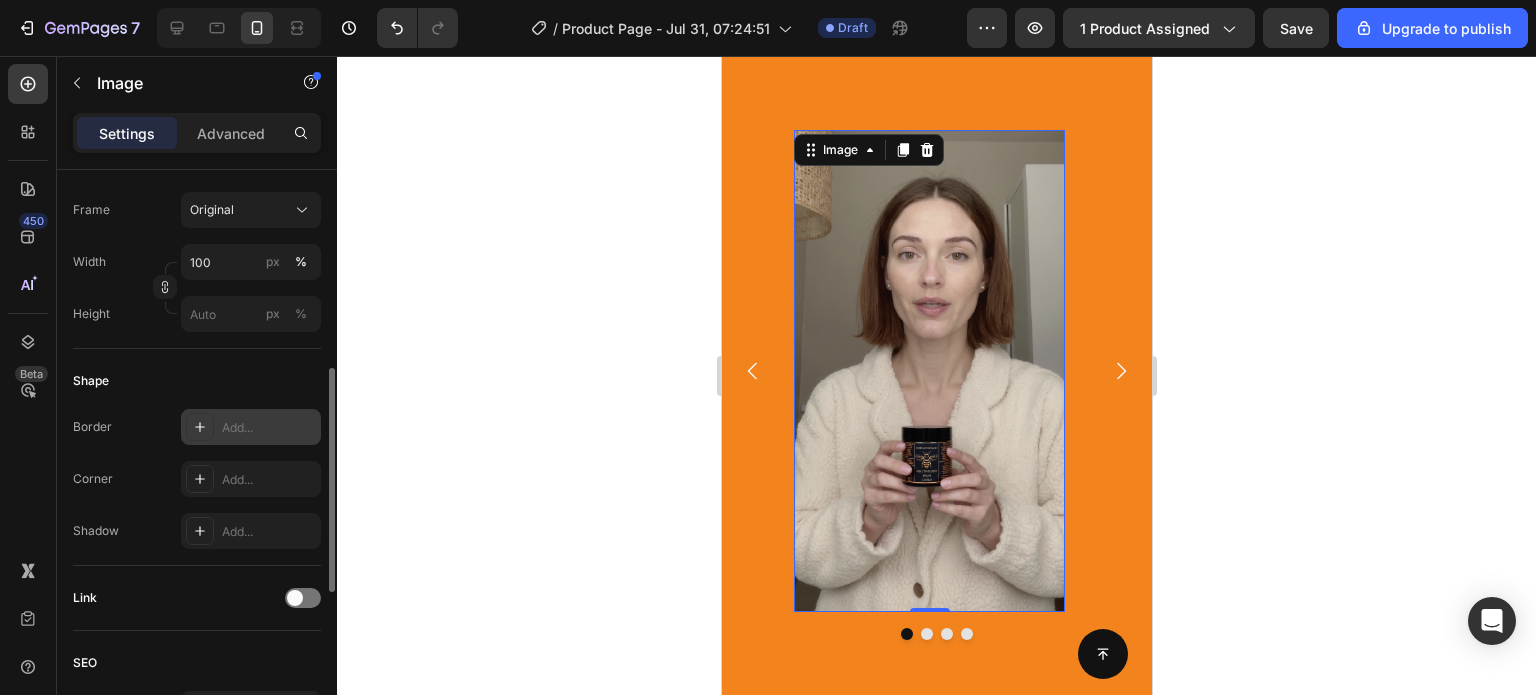 click on "Add..." at bounding box center (251, 427) 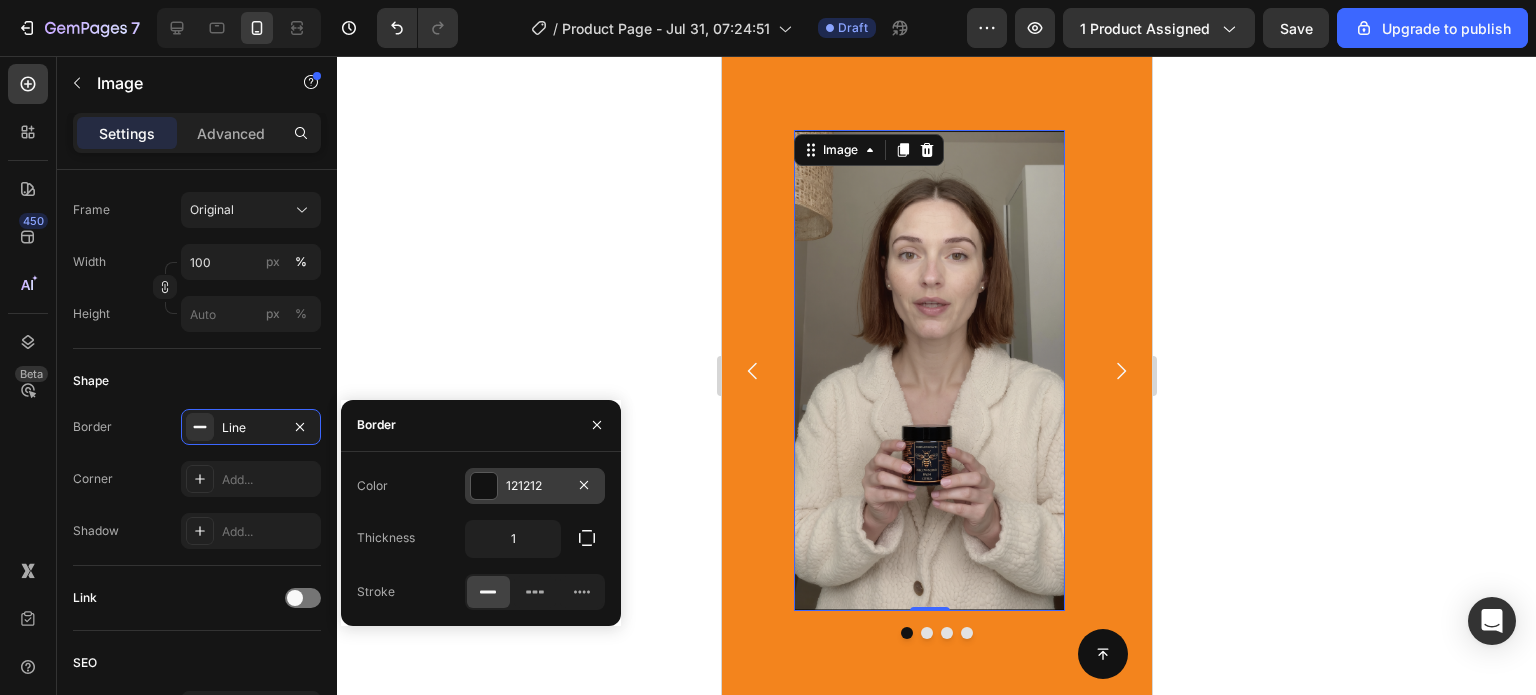 click at bounding box center (484, 486) 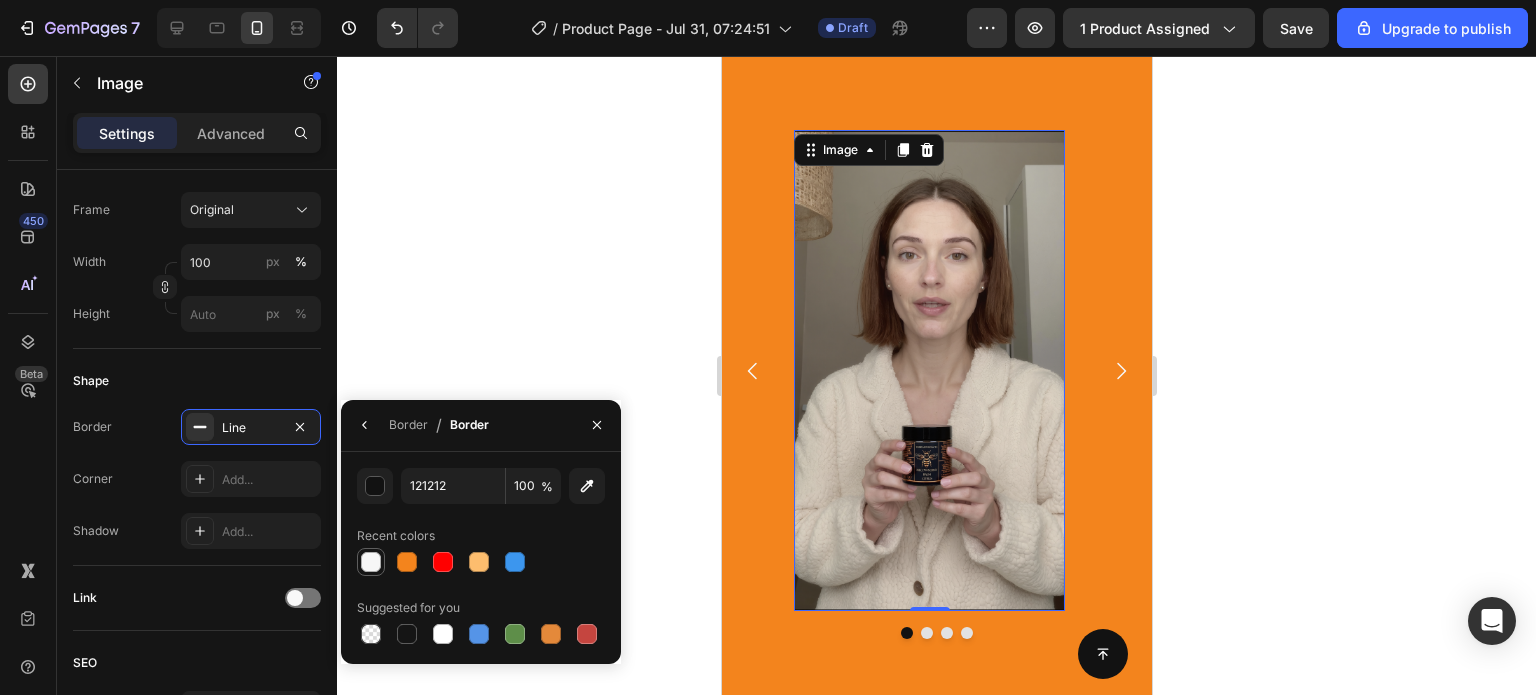 click at bounding box center [371, 562] 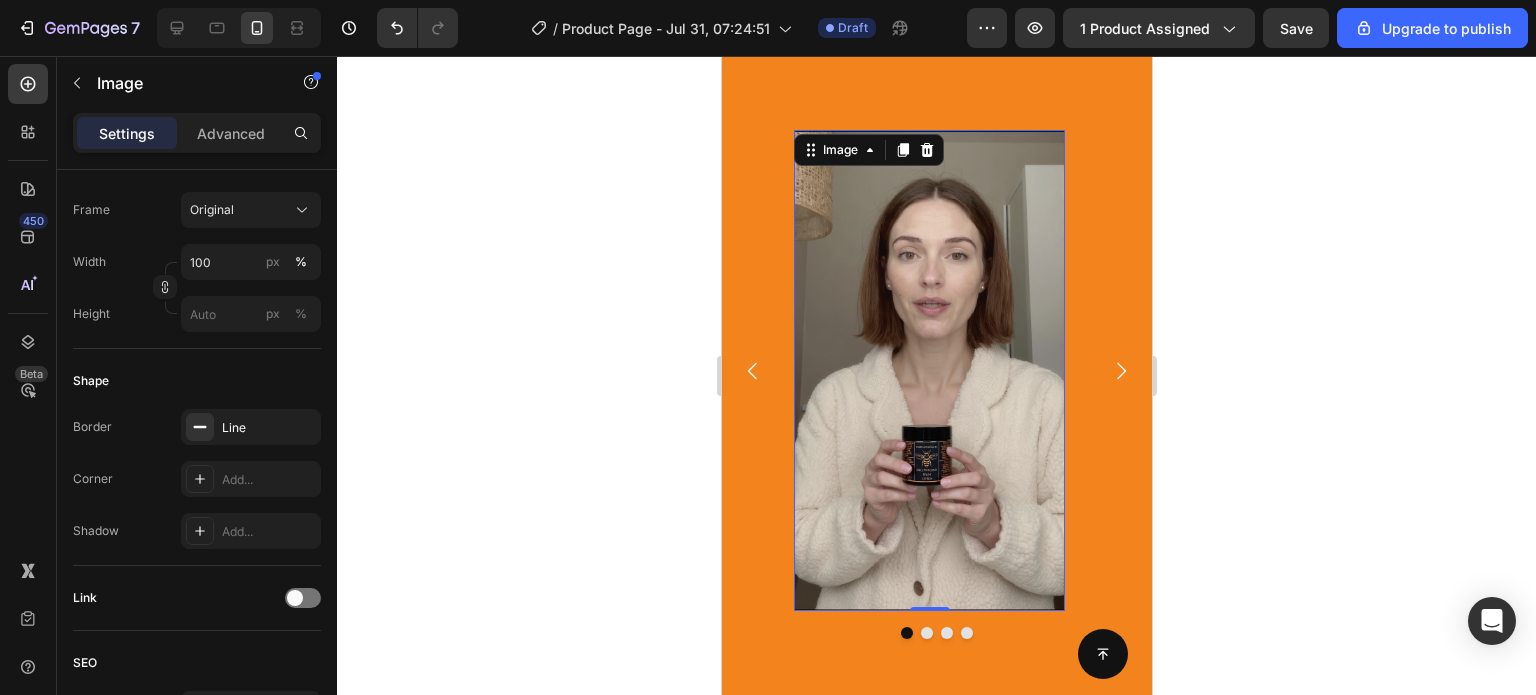 click 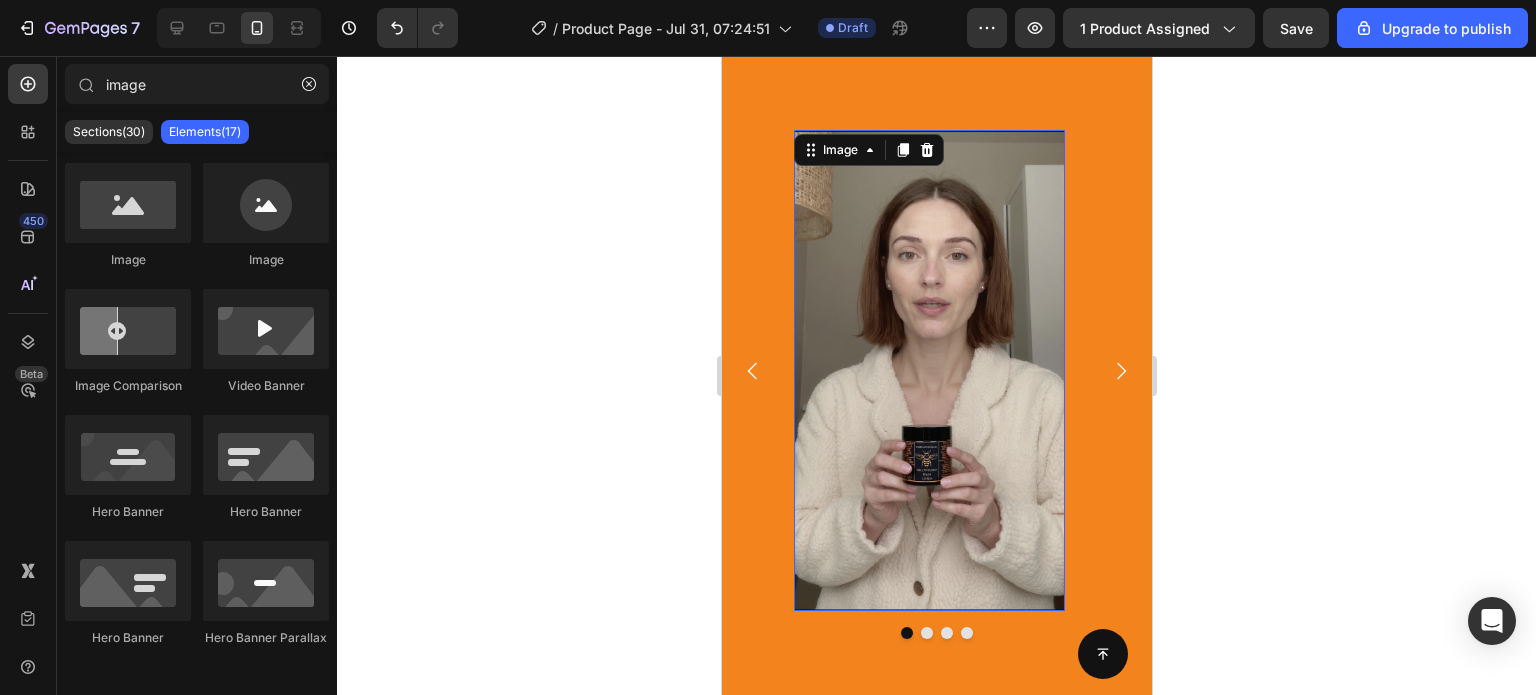 click at bounding box center (928, 370) 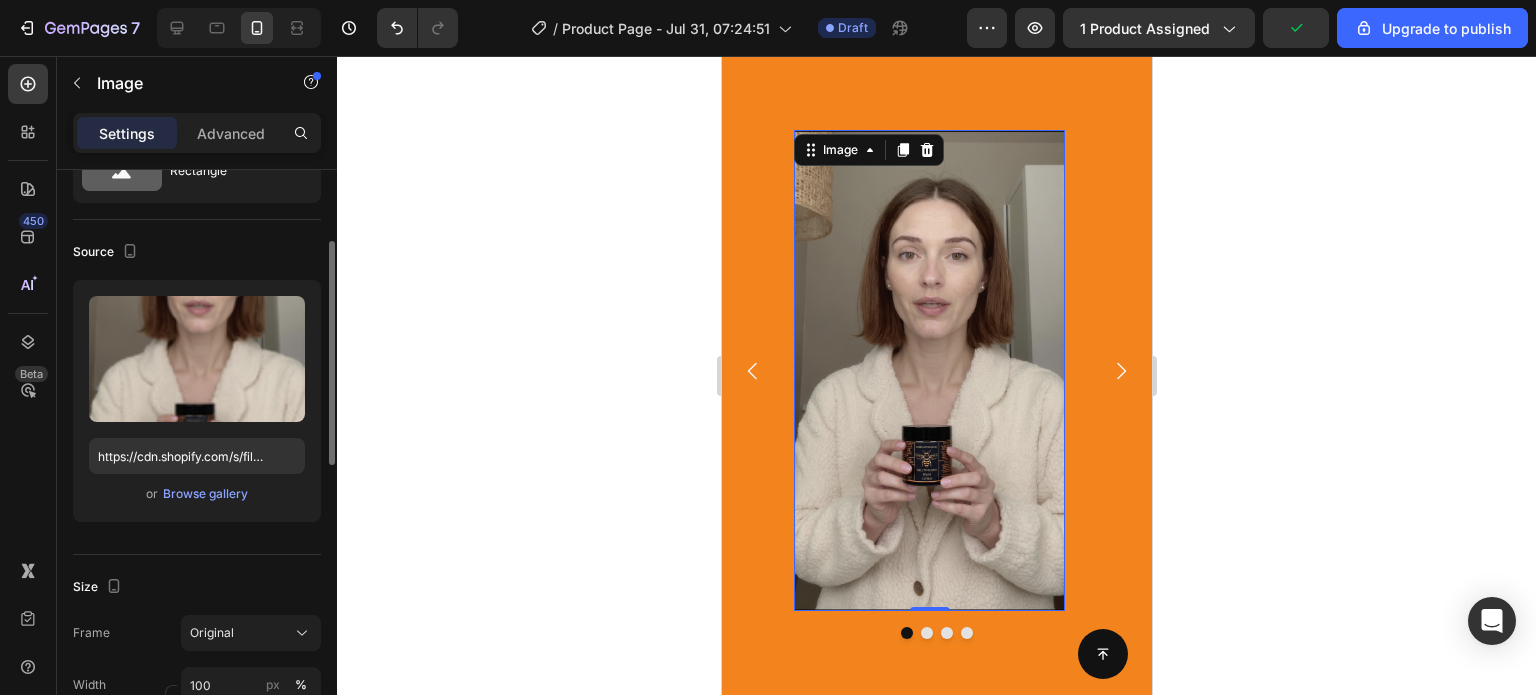 scroll, scrollTop: 87, scrollLeft: 0, axis: vertical 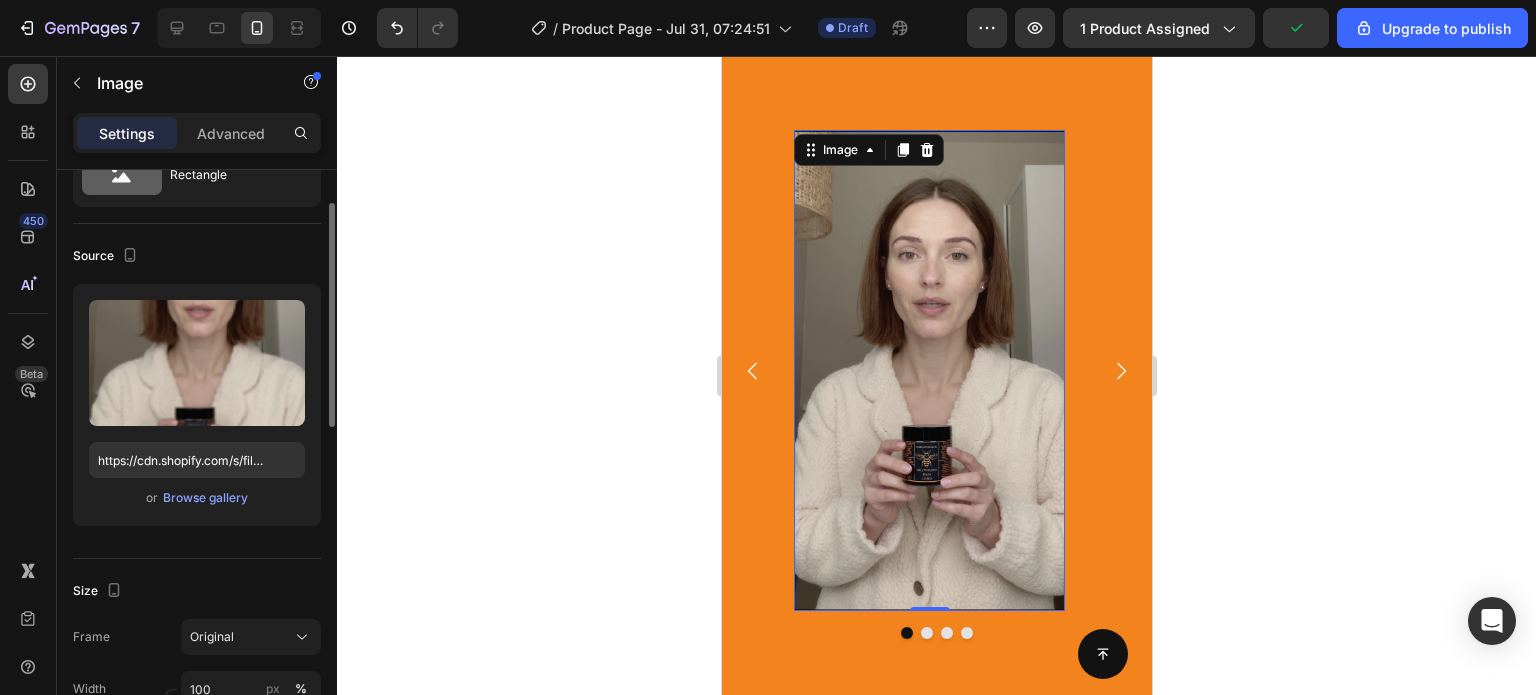 click at bounding box center (928, 370) 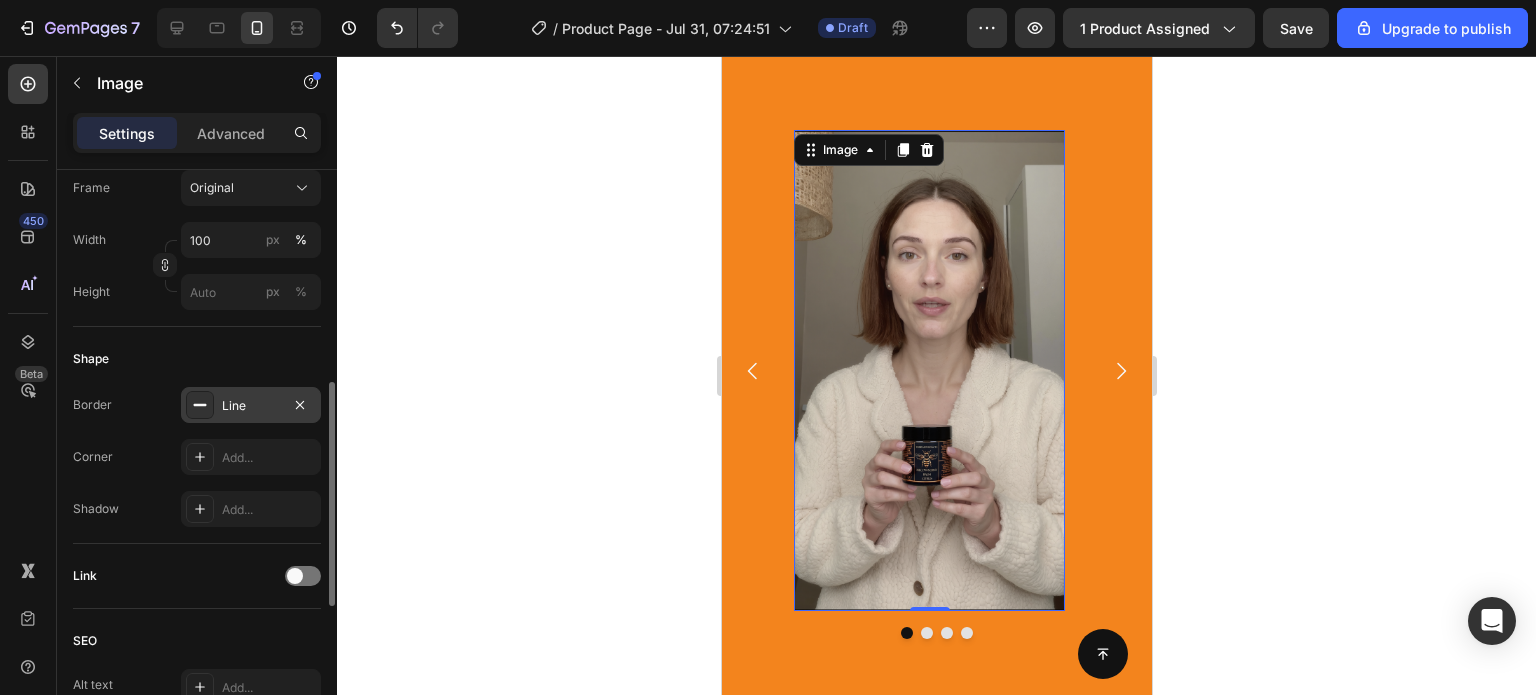scroll, scrollTop: 540, scrollLeft: 0, axis: vertical 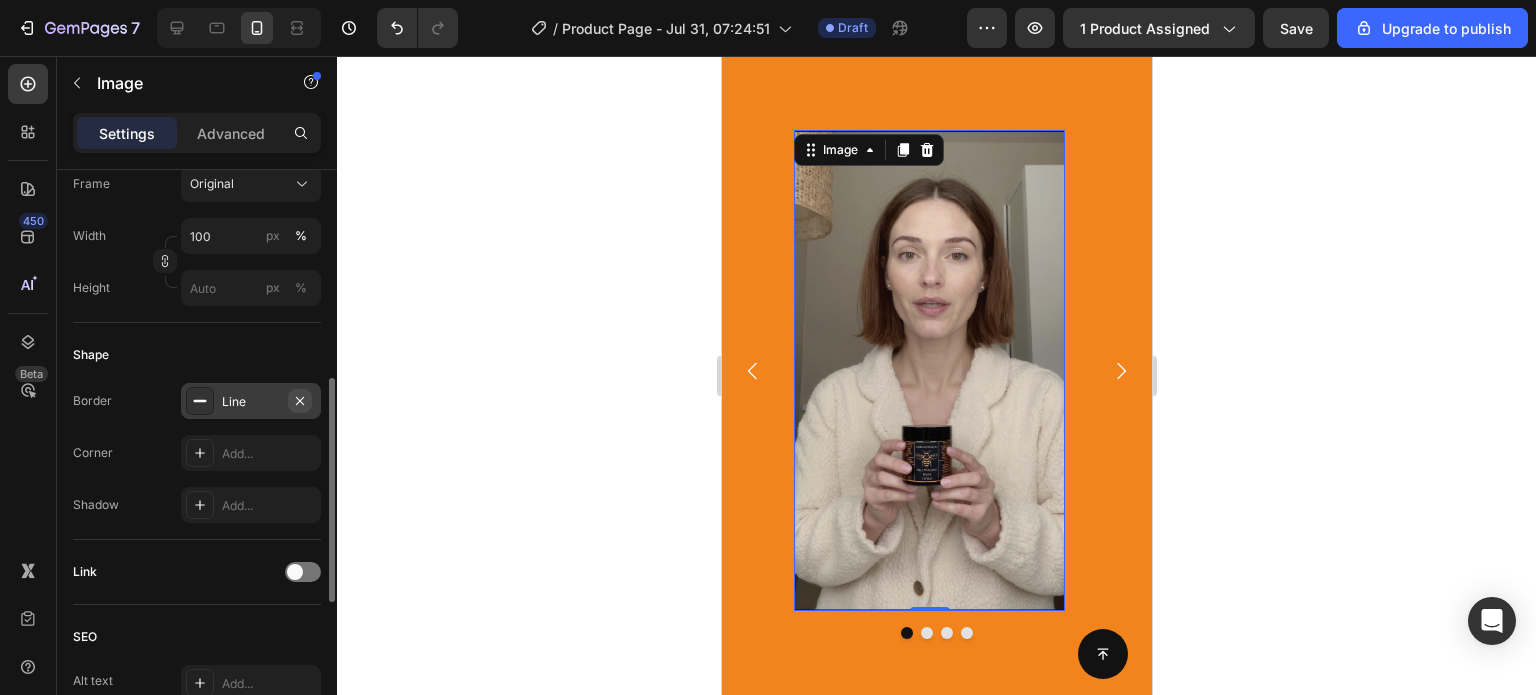 click 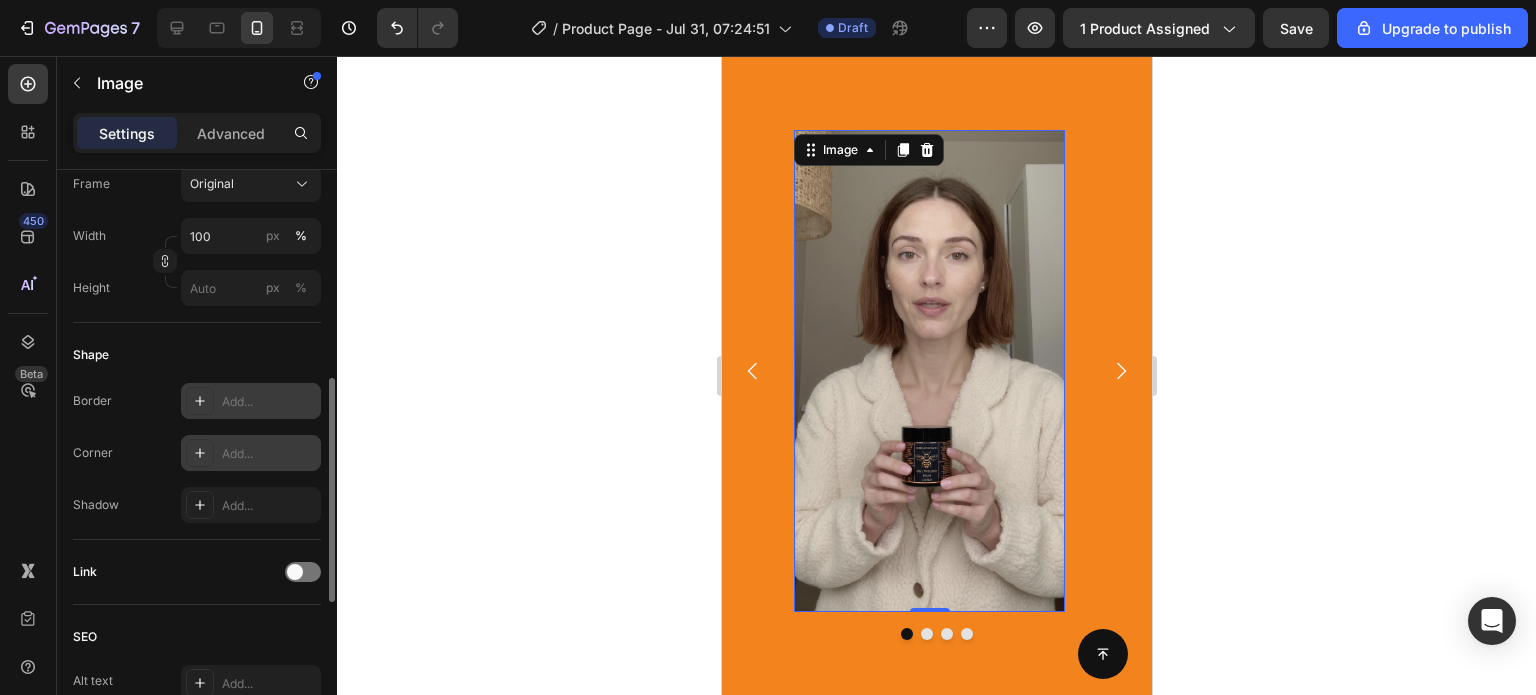 click on "Add..." at bounding box center (269, 454) 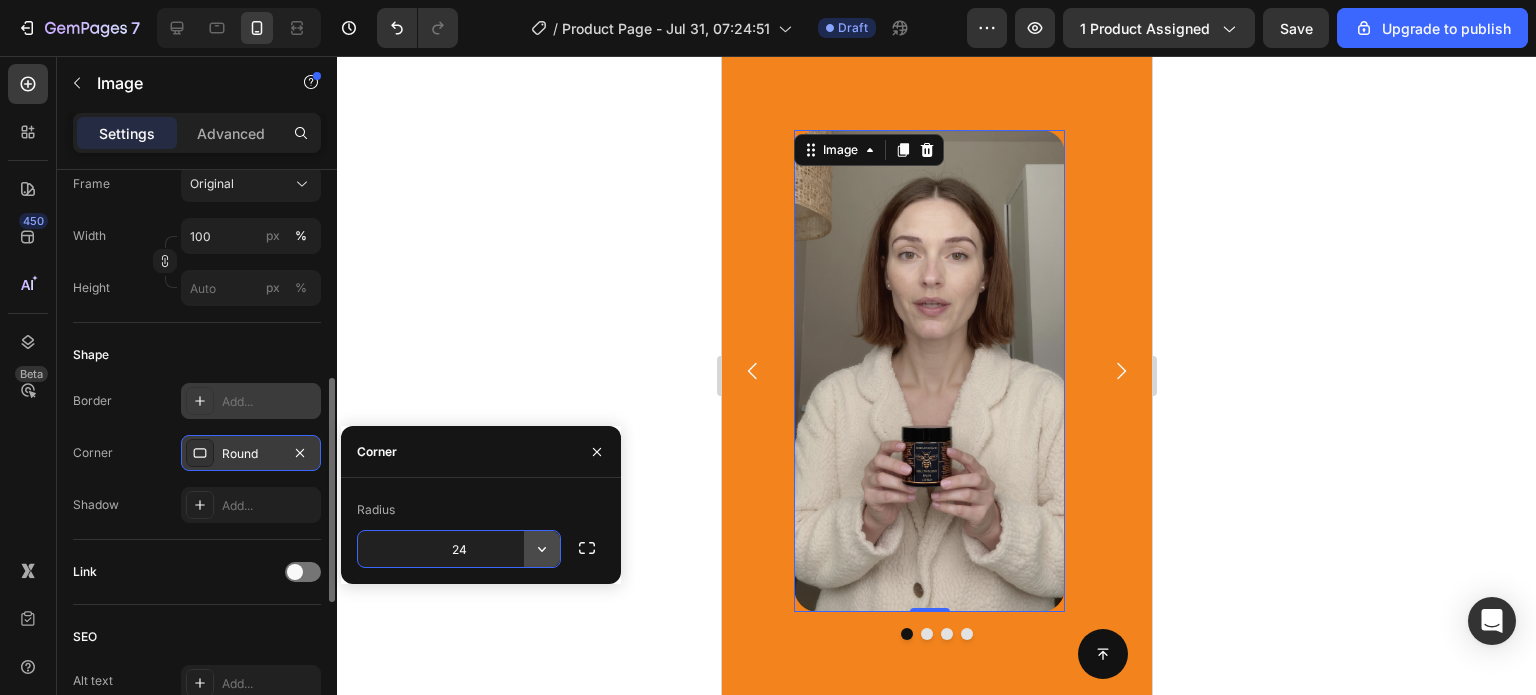 type on "25" 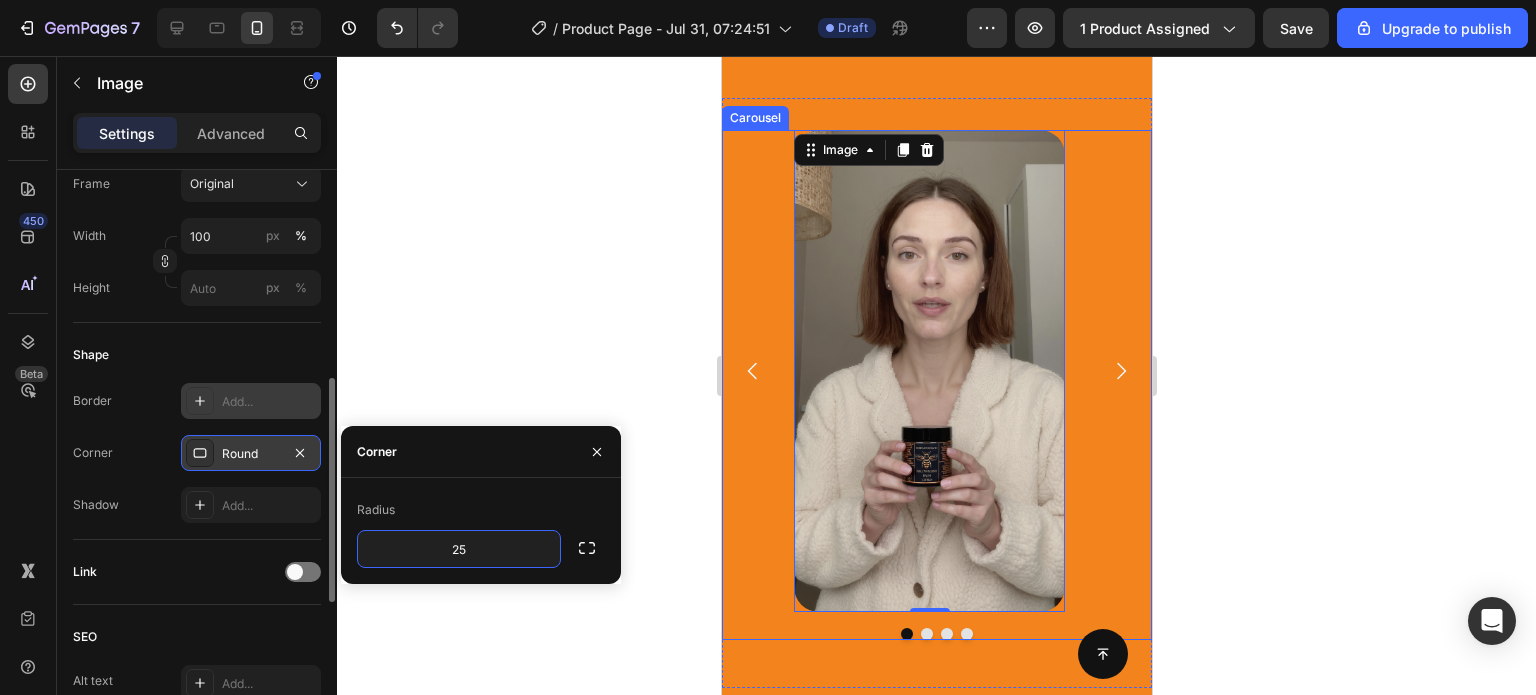 click on "Button Sticky" at bounding box center [936, 654] 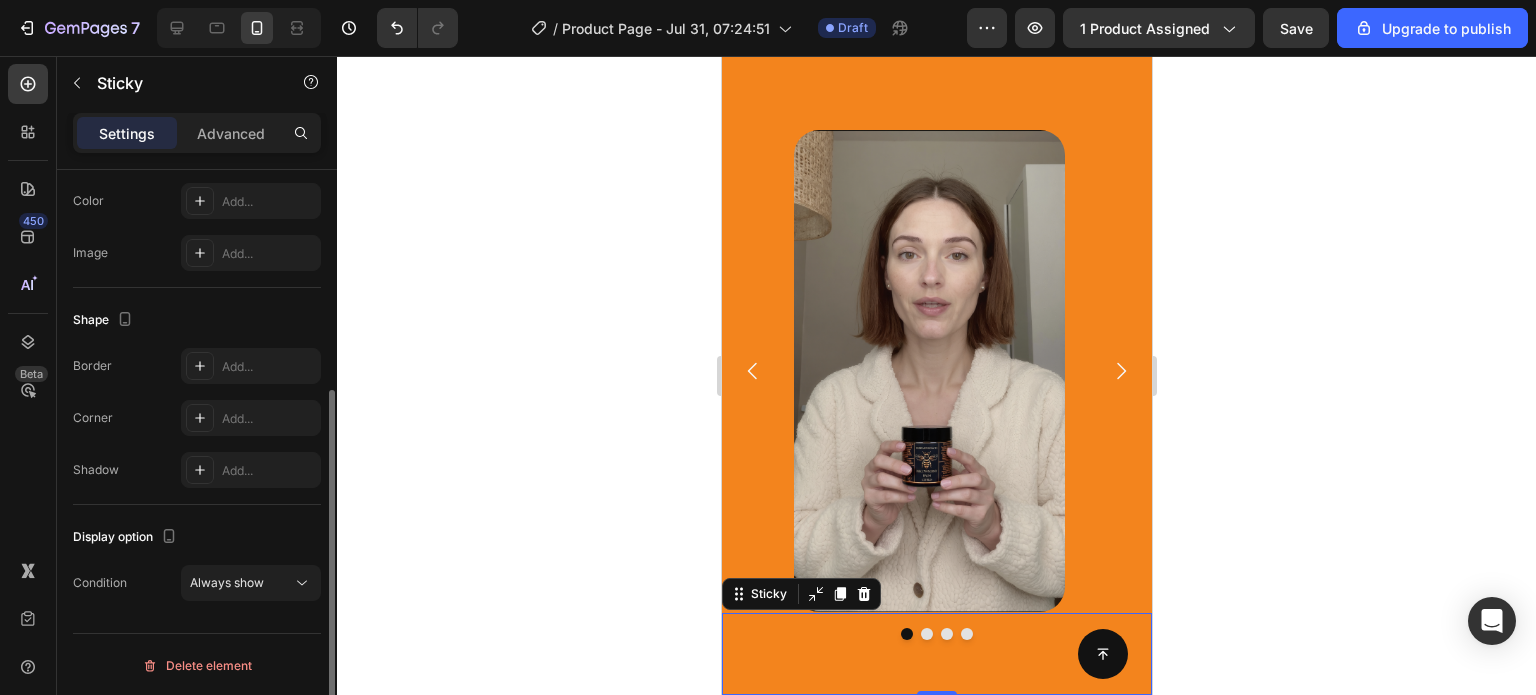 scroll, scrollTop: 0, scrollLeft: 0, axis: both 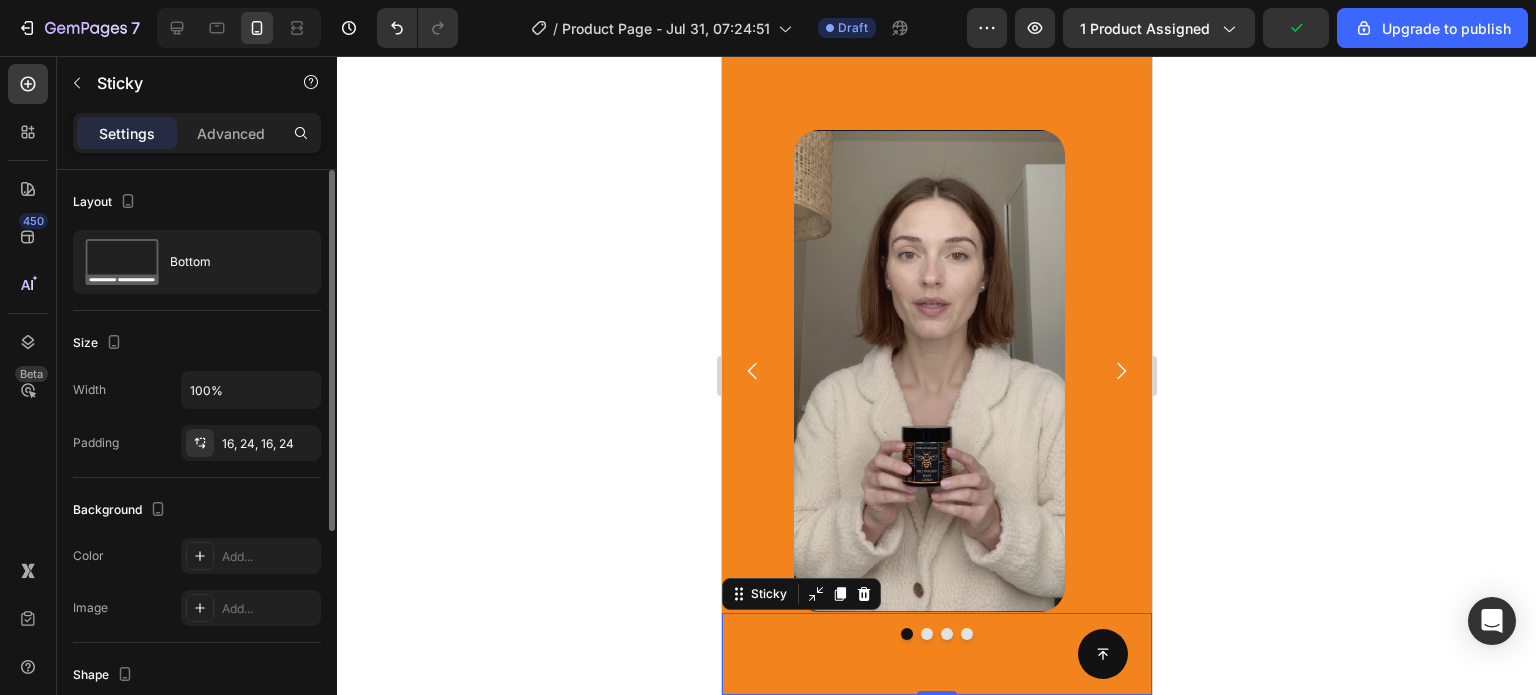 click 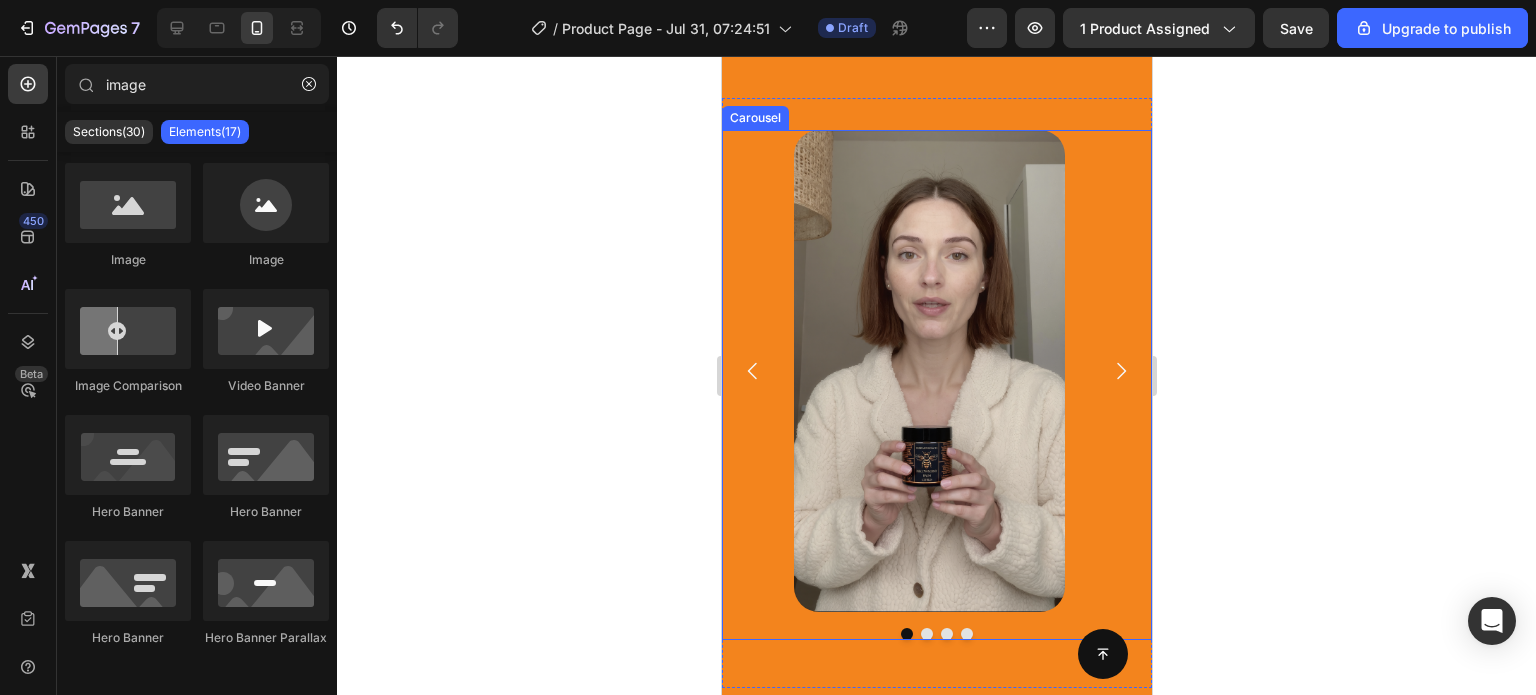 click 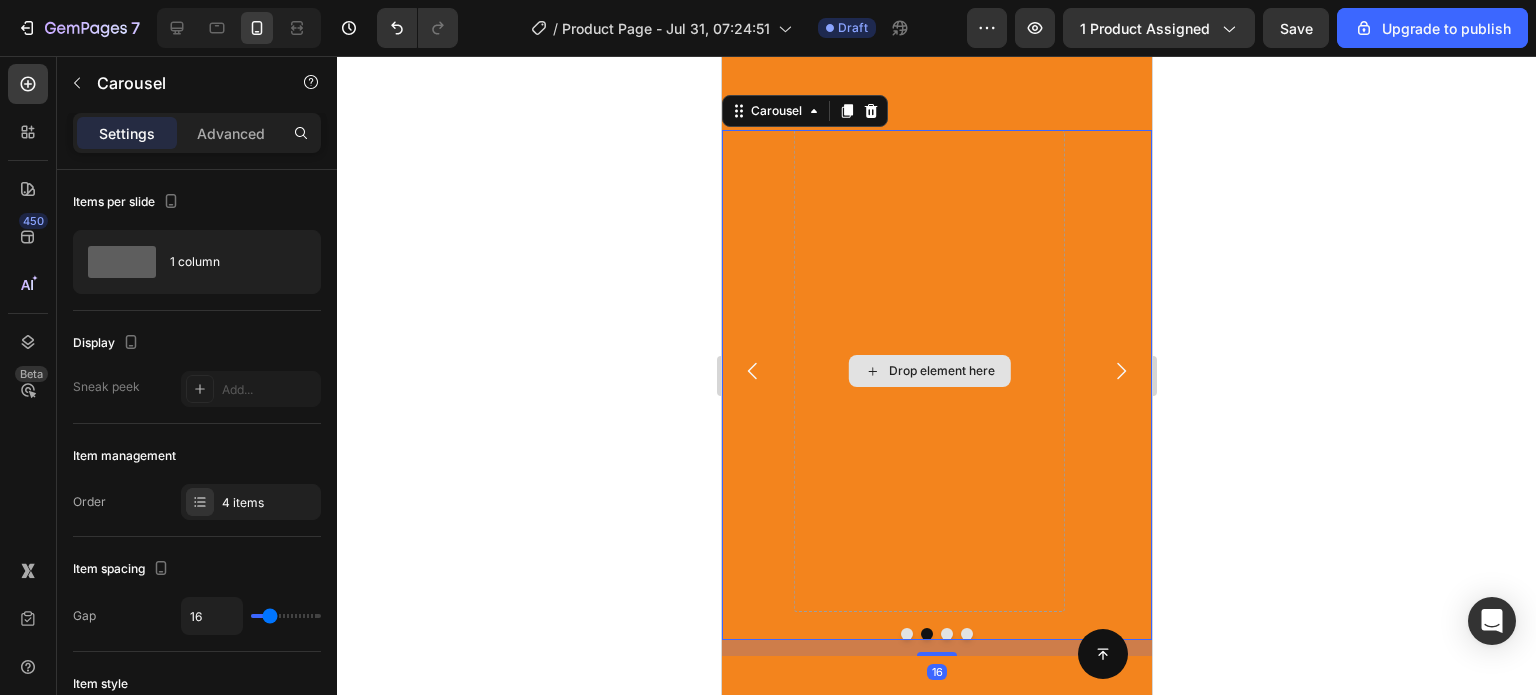 click on "Drop element here" at bounding box center (941, 371) 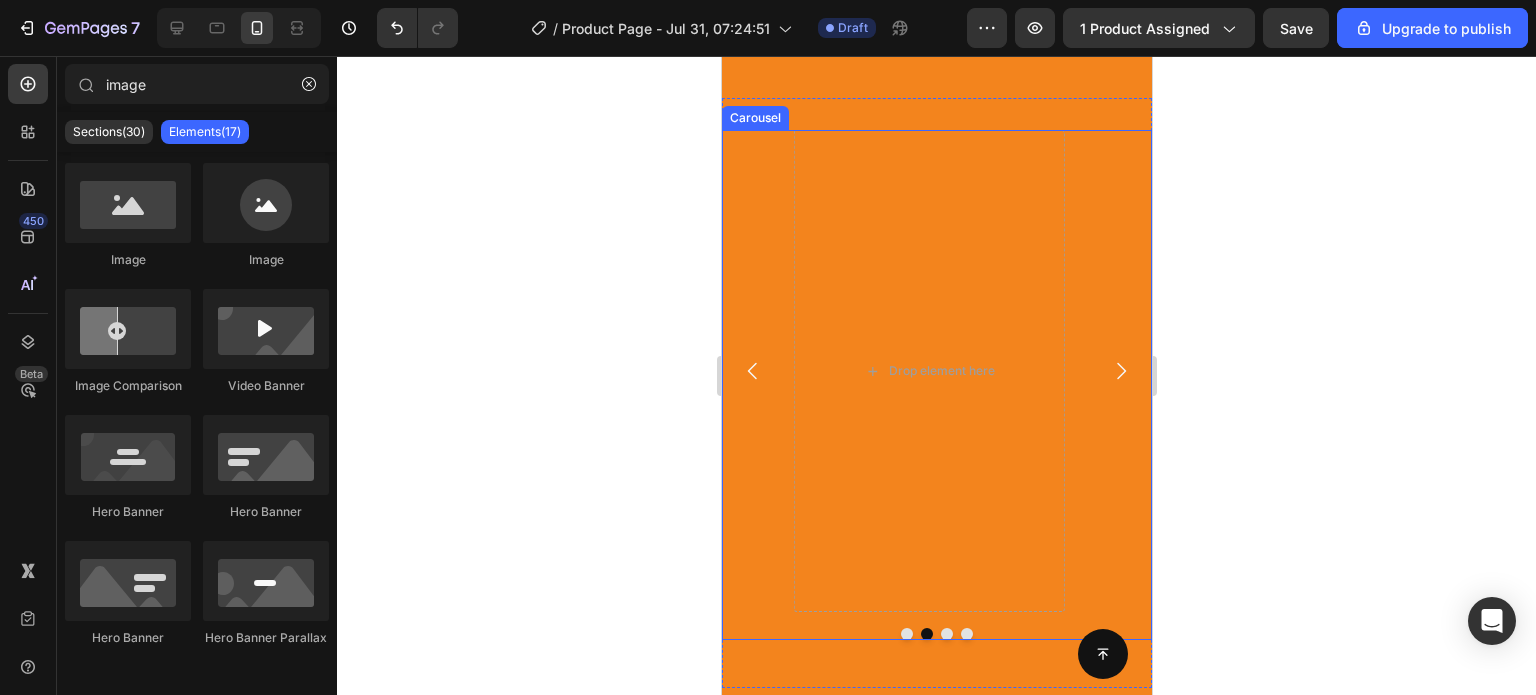 click 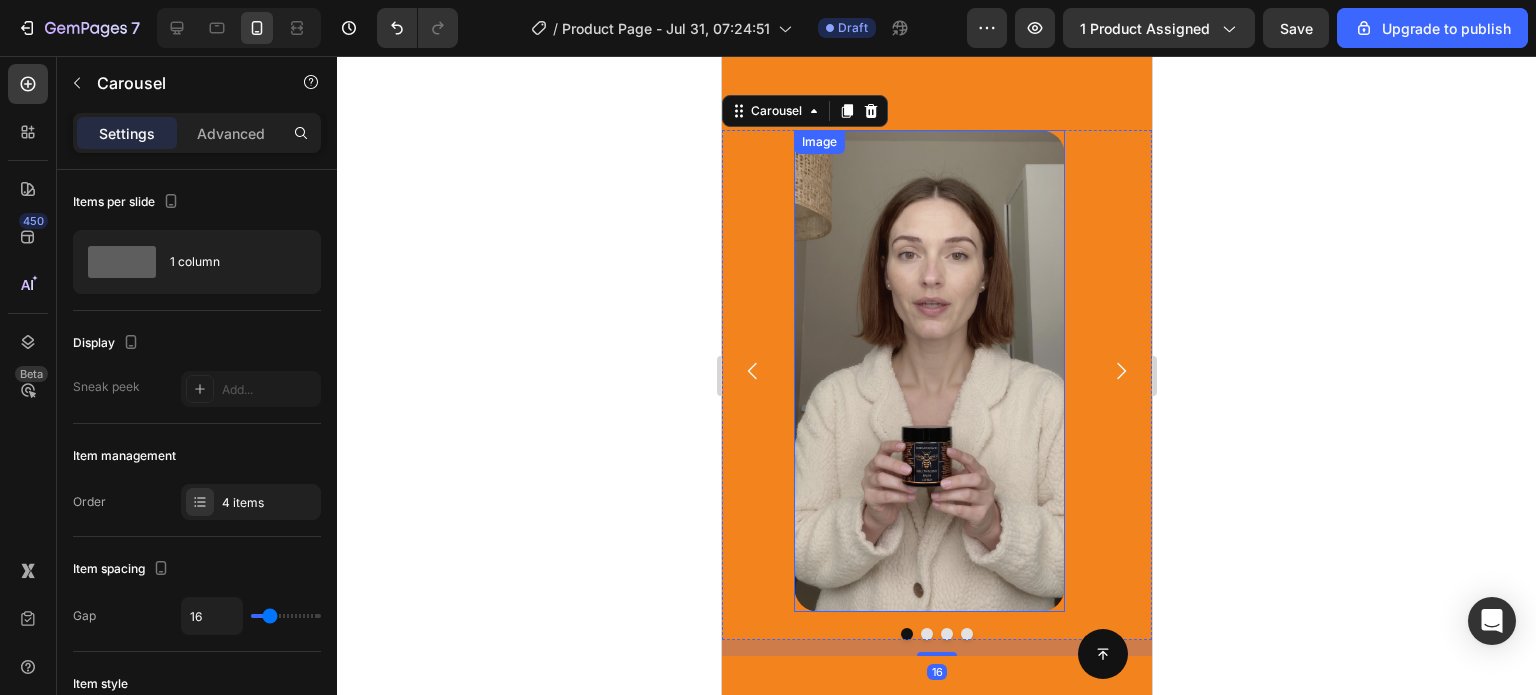 click at bounding box center [928, 371] 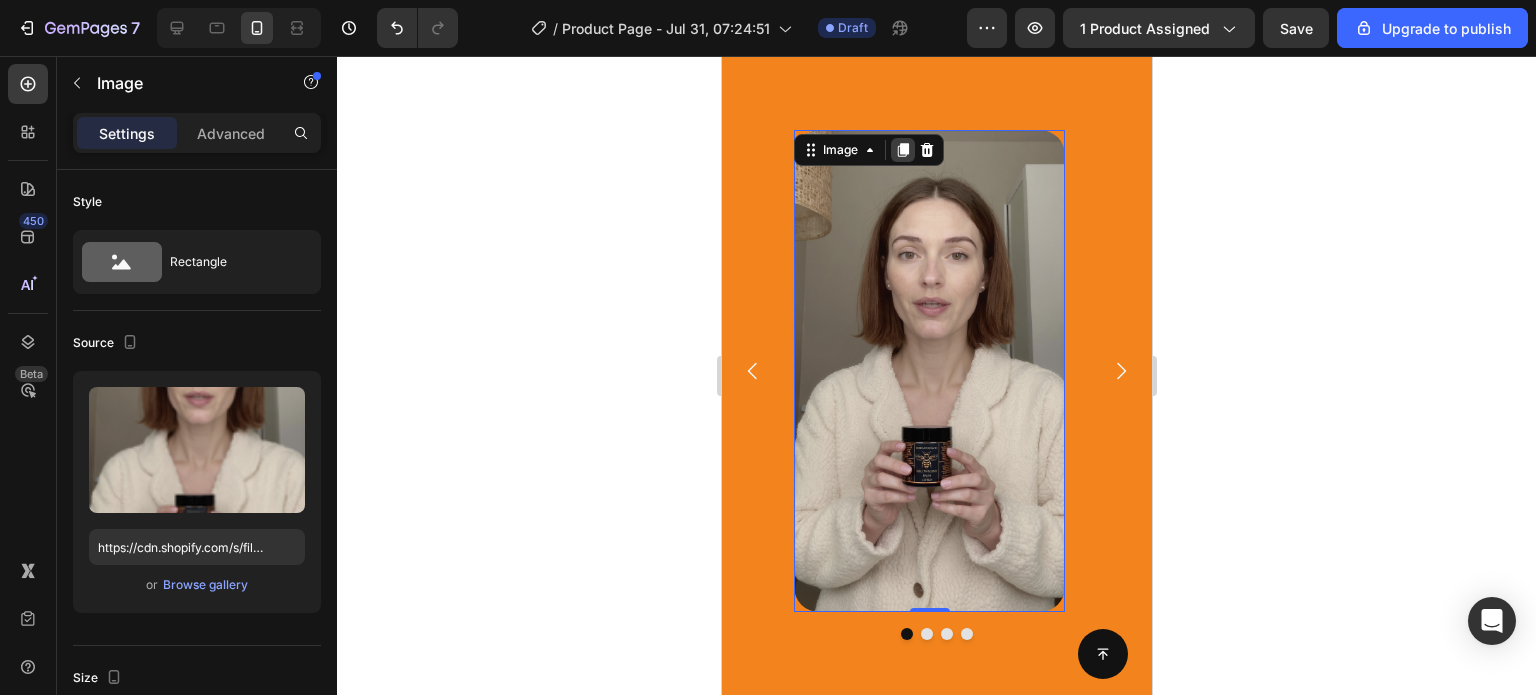 click 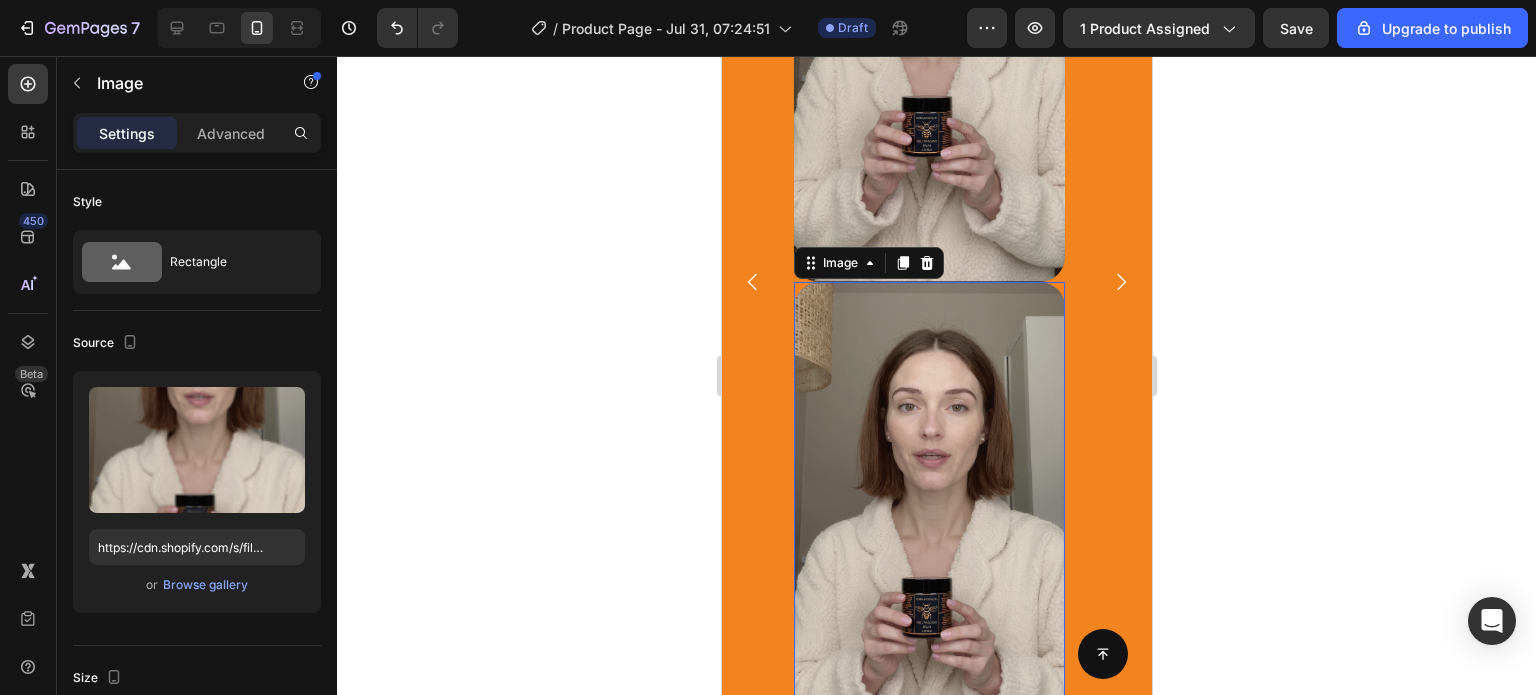 scroll, scrollTop: 4749, scrollLeft: 0, axis: vertical 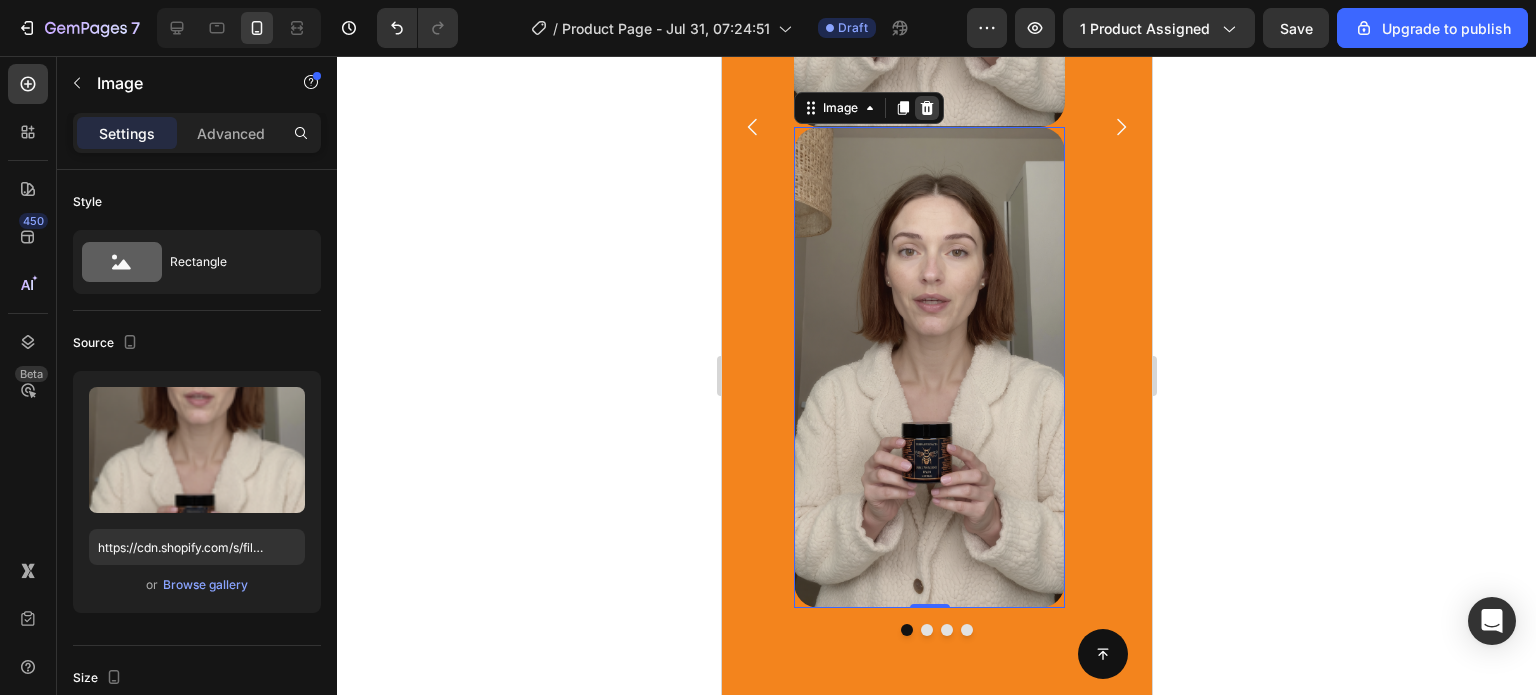 click 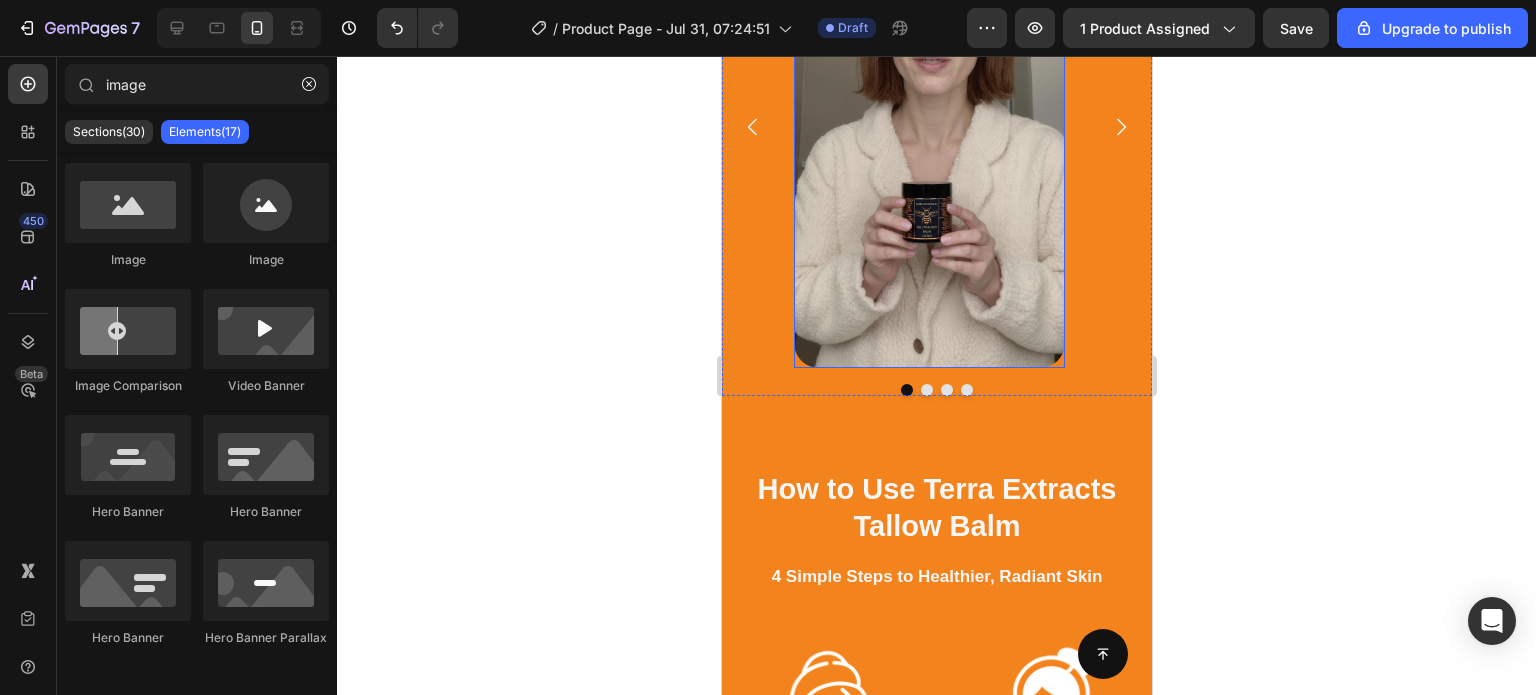 scroll, scrollTop: 4222, scrollLeft: 0, axis: vertical 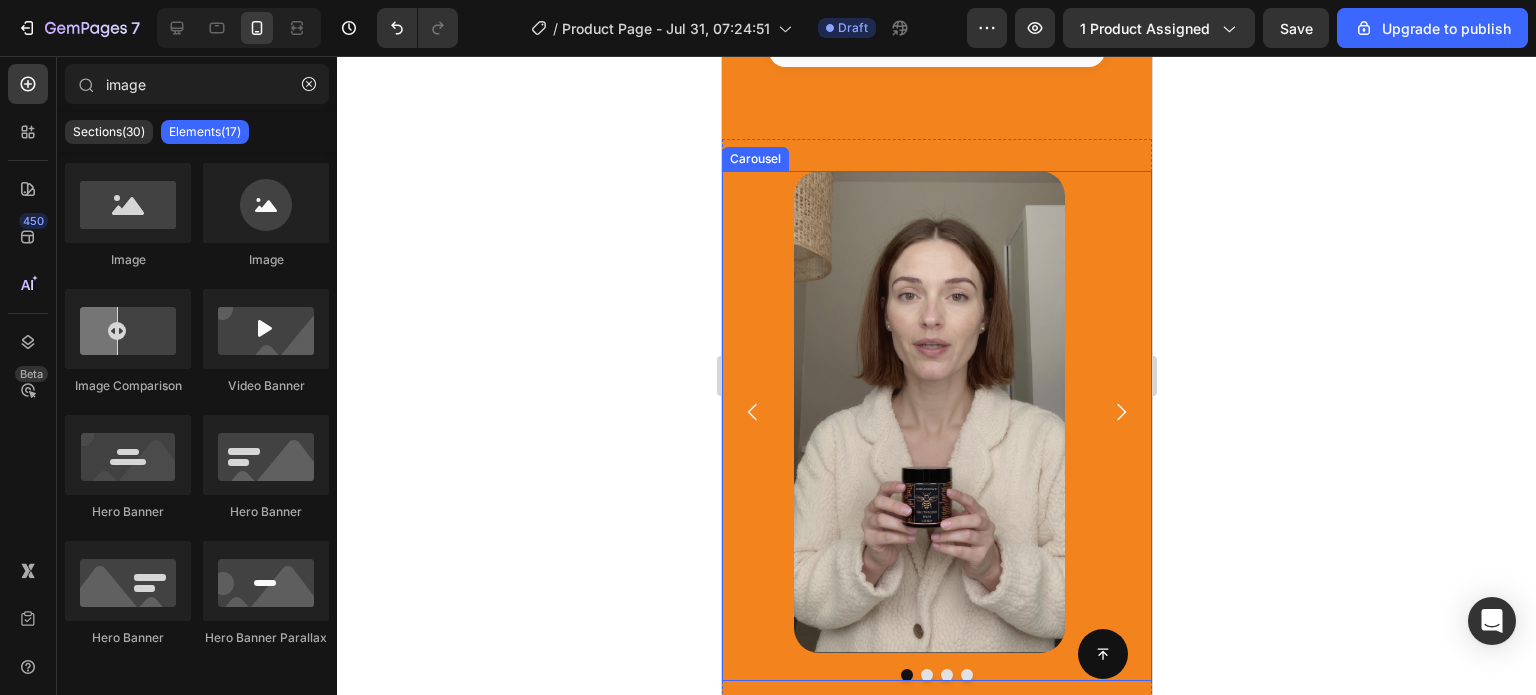 click 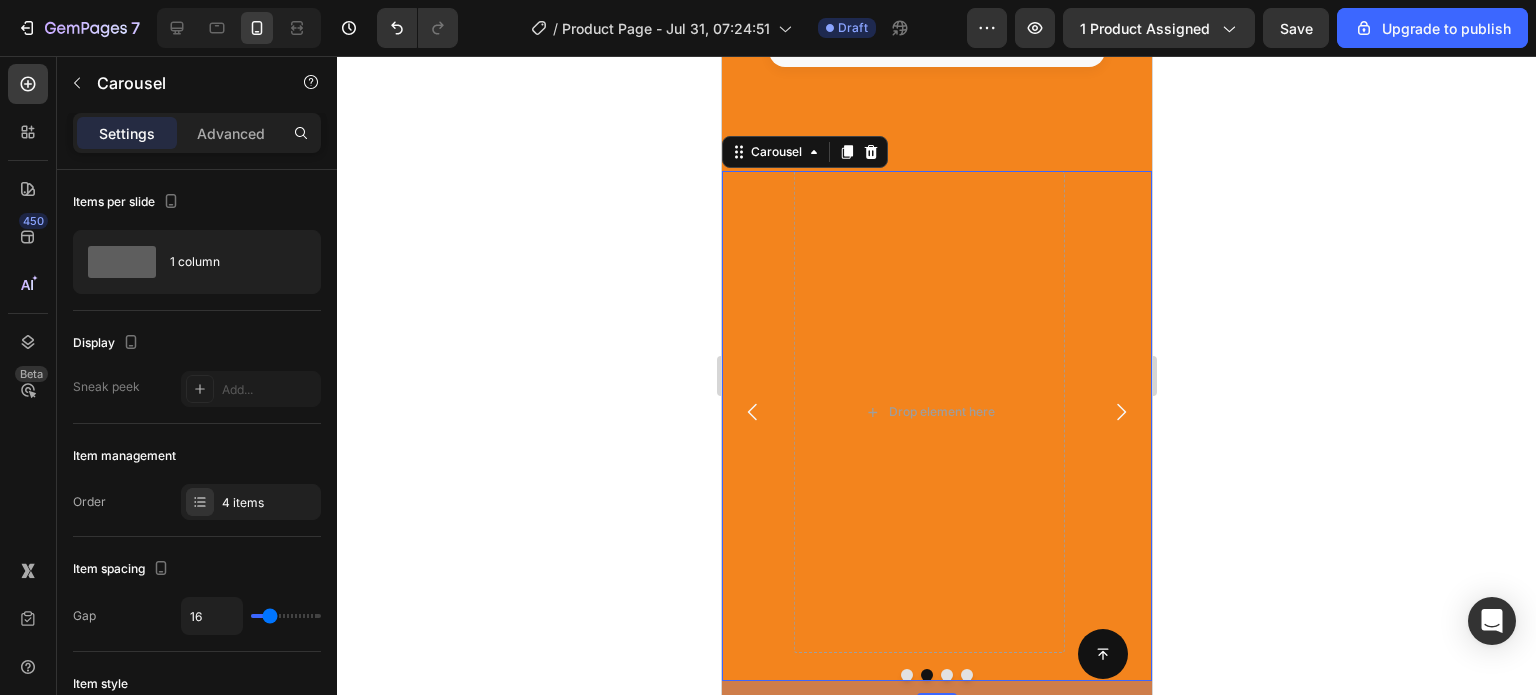 click 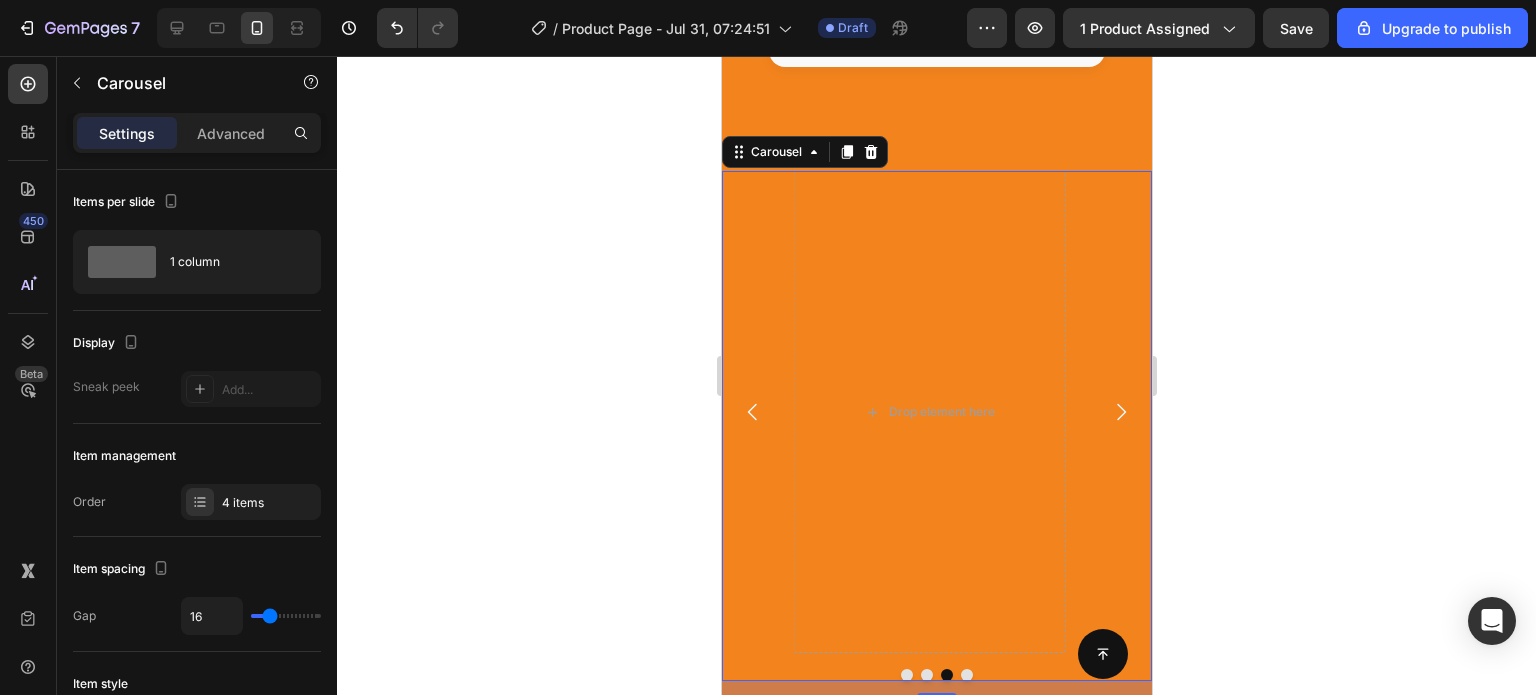 click 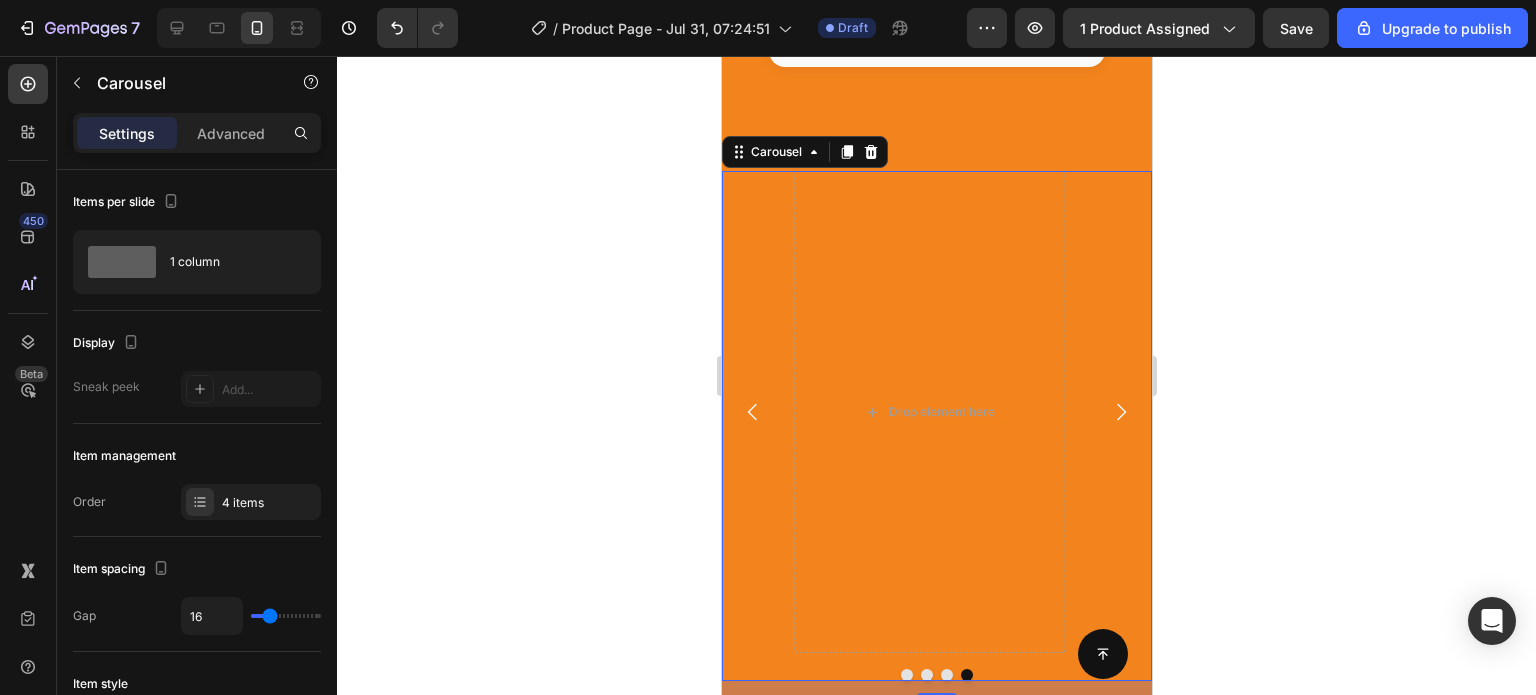 click 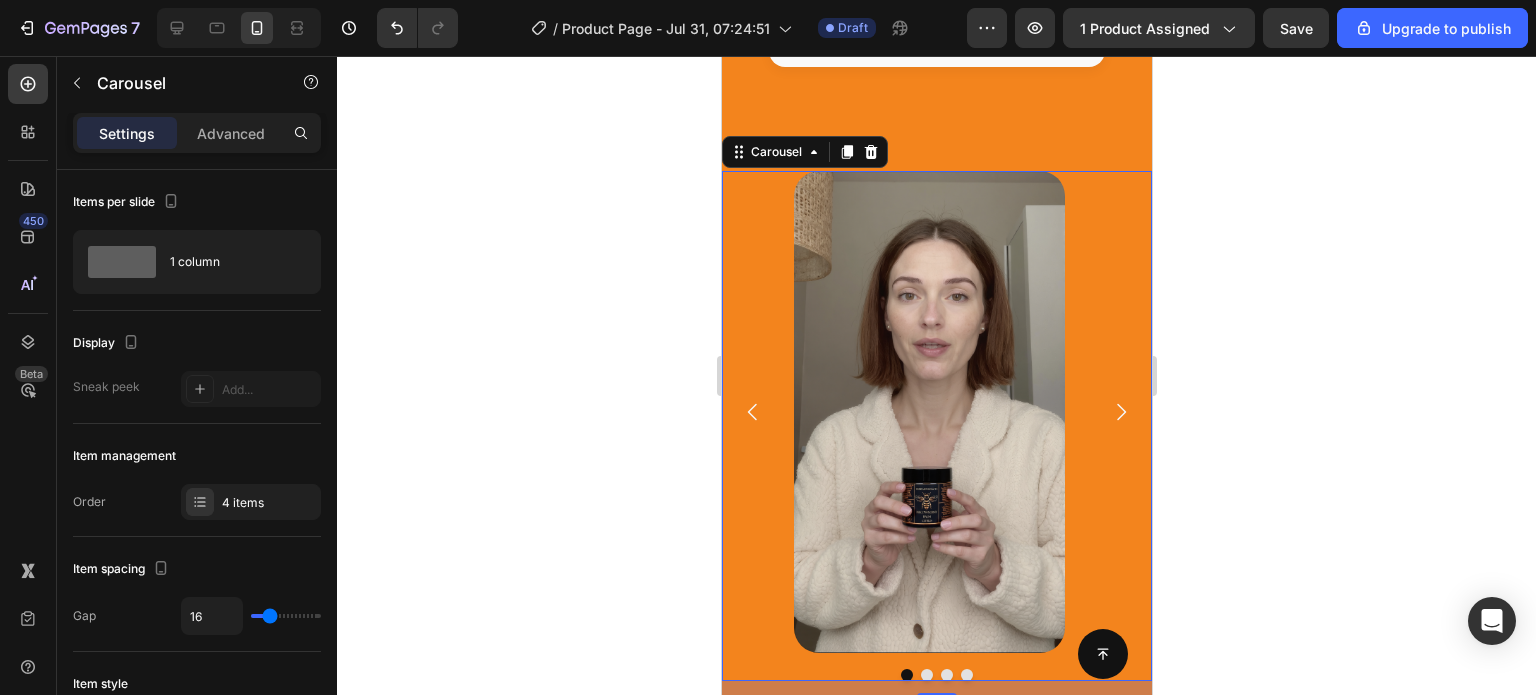click 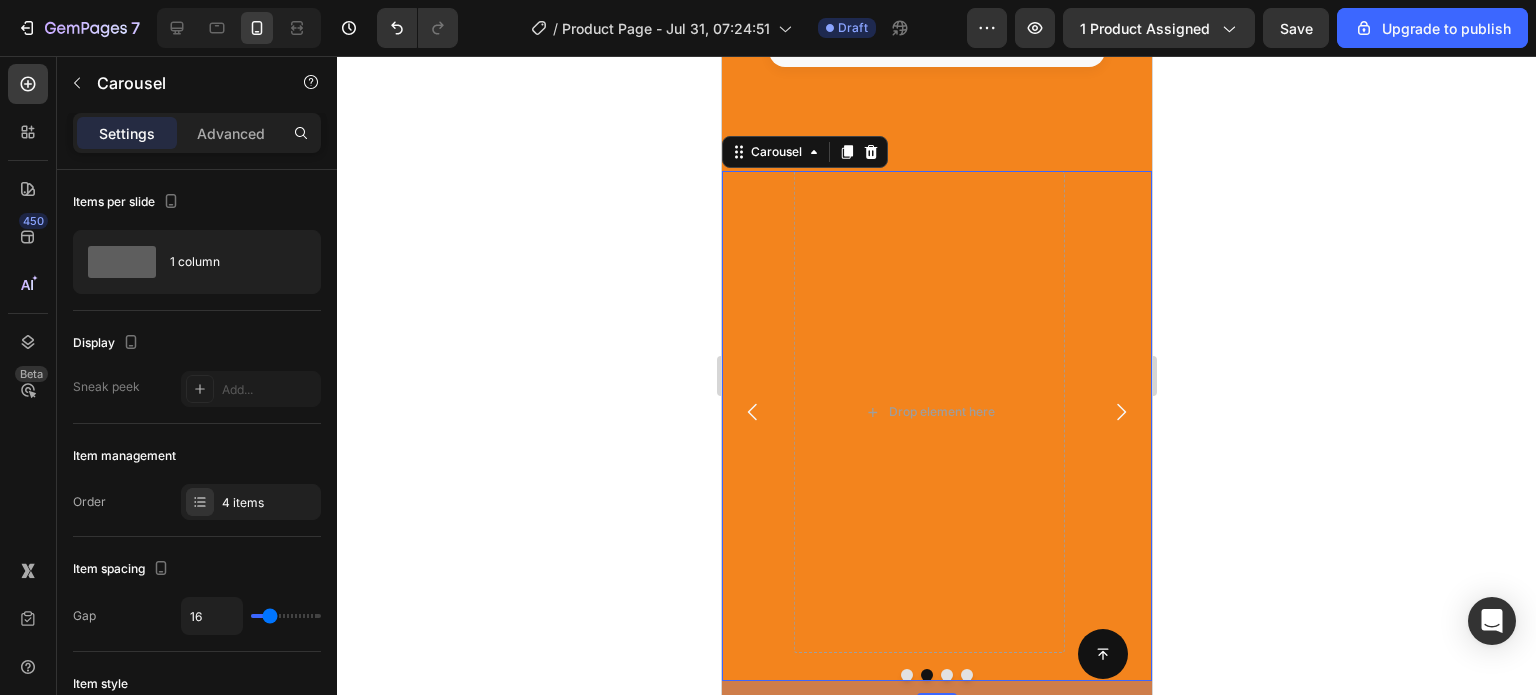click 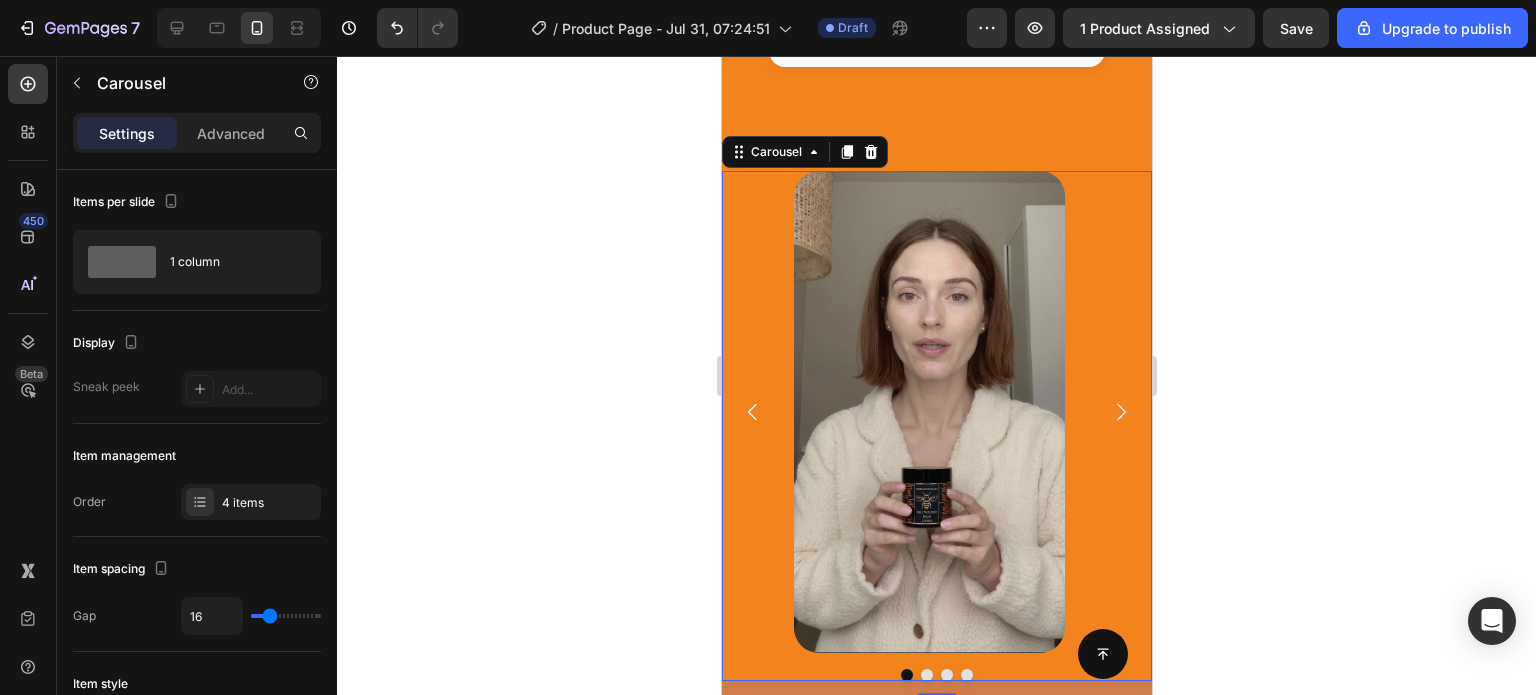 click 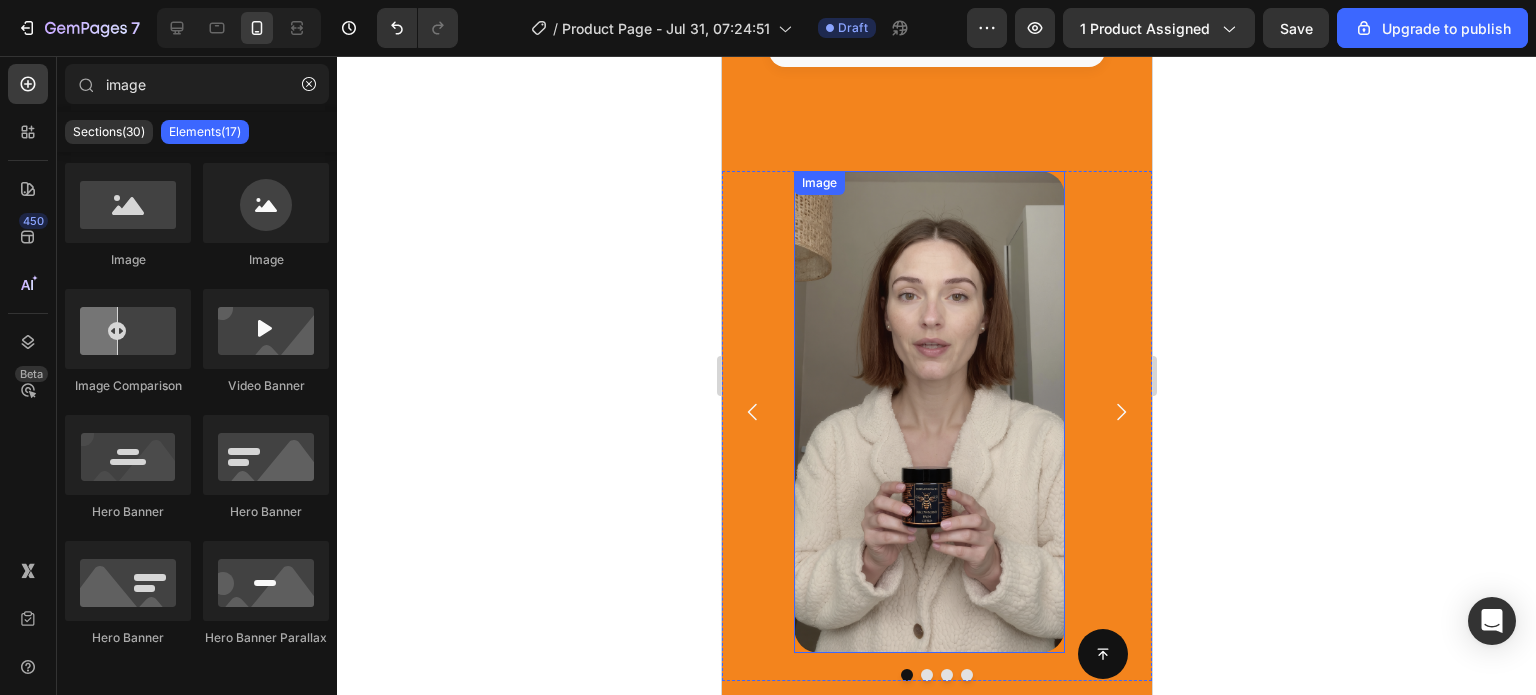 click at bounding box center (928, 412) 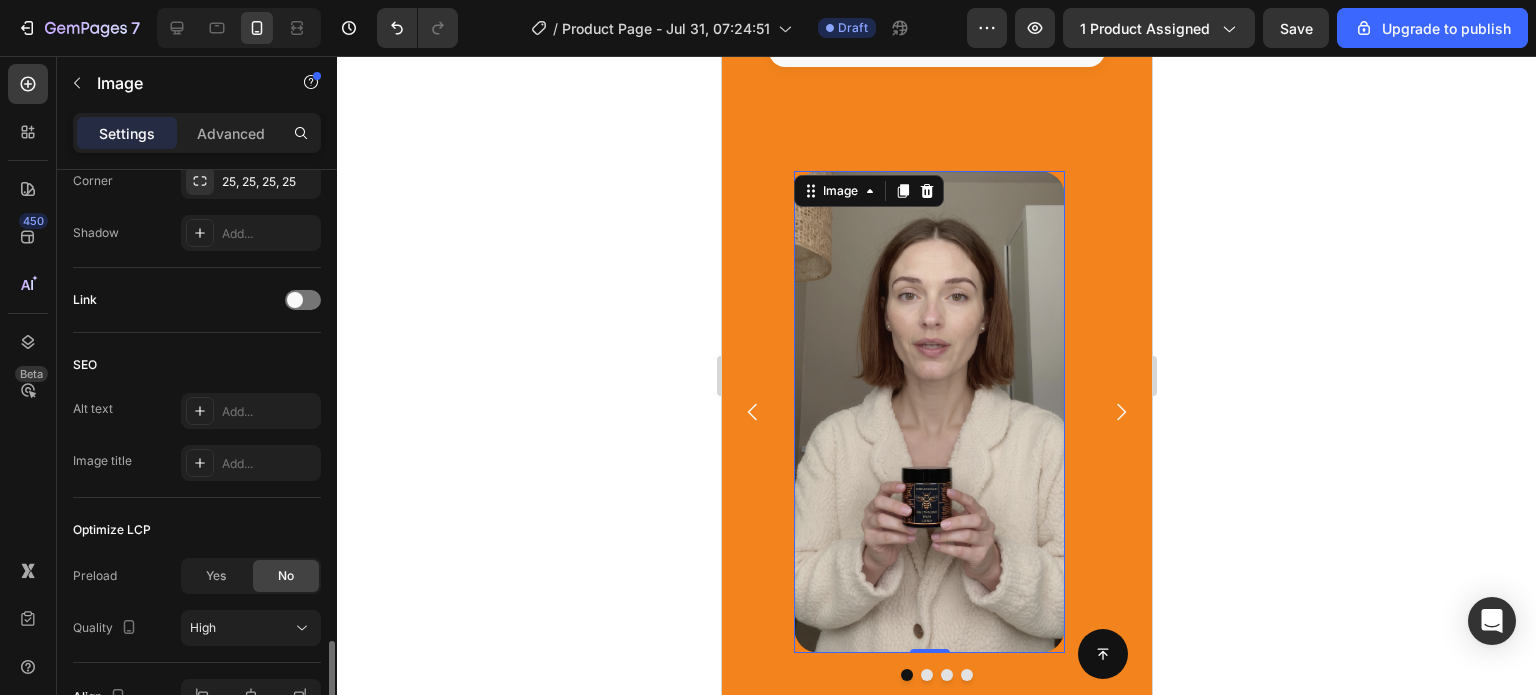 scroll, scrollTop: 926, scrollLeft: 0, axis: vertical 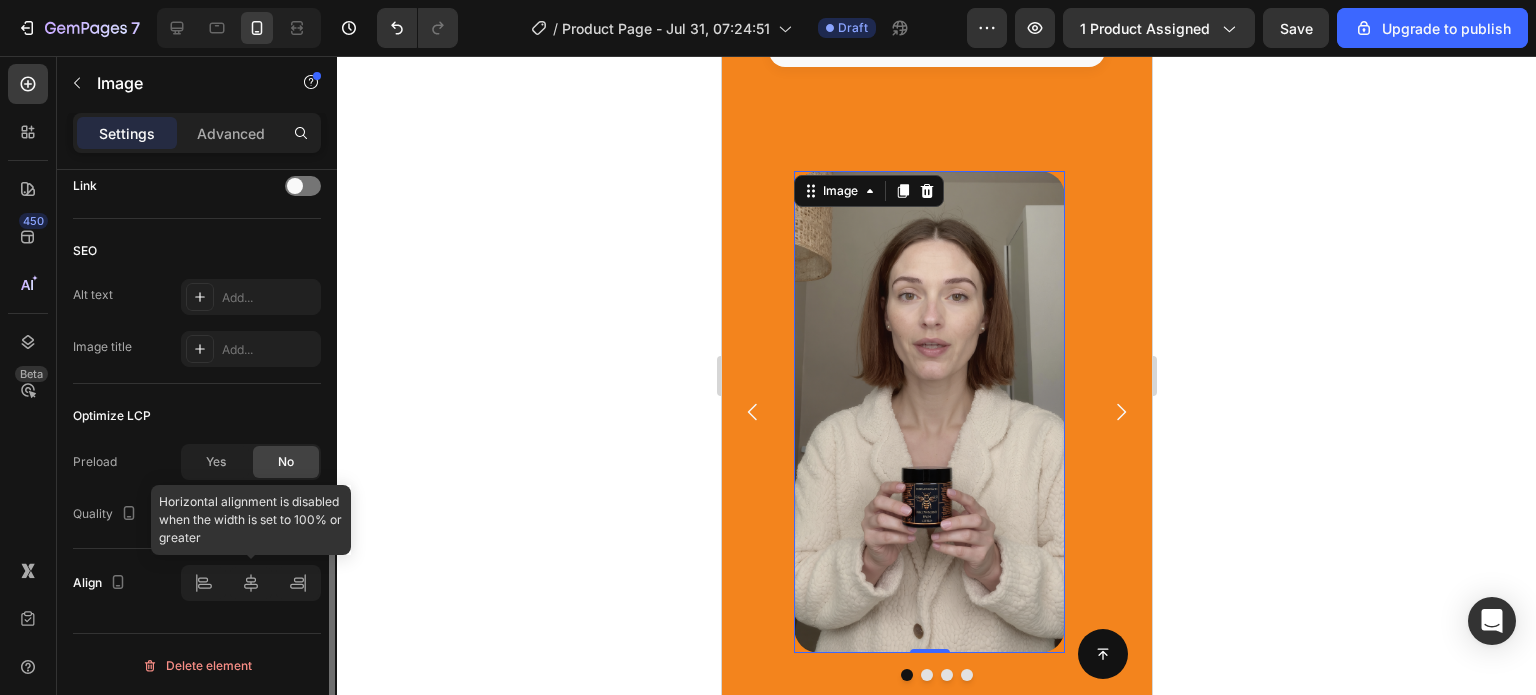 click 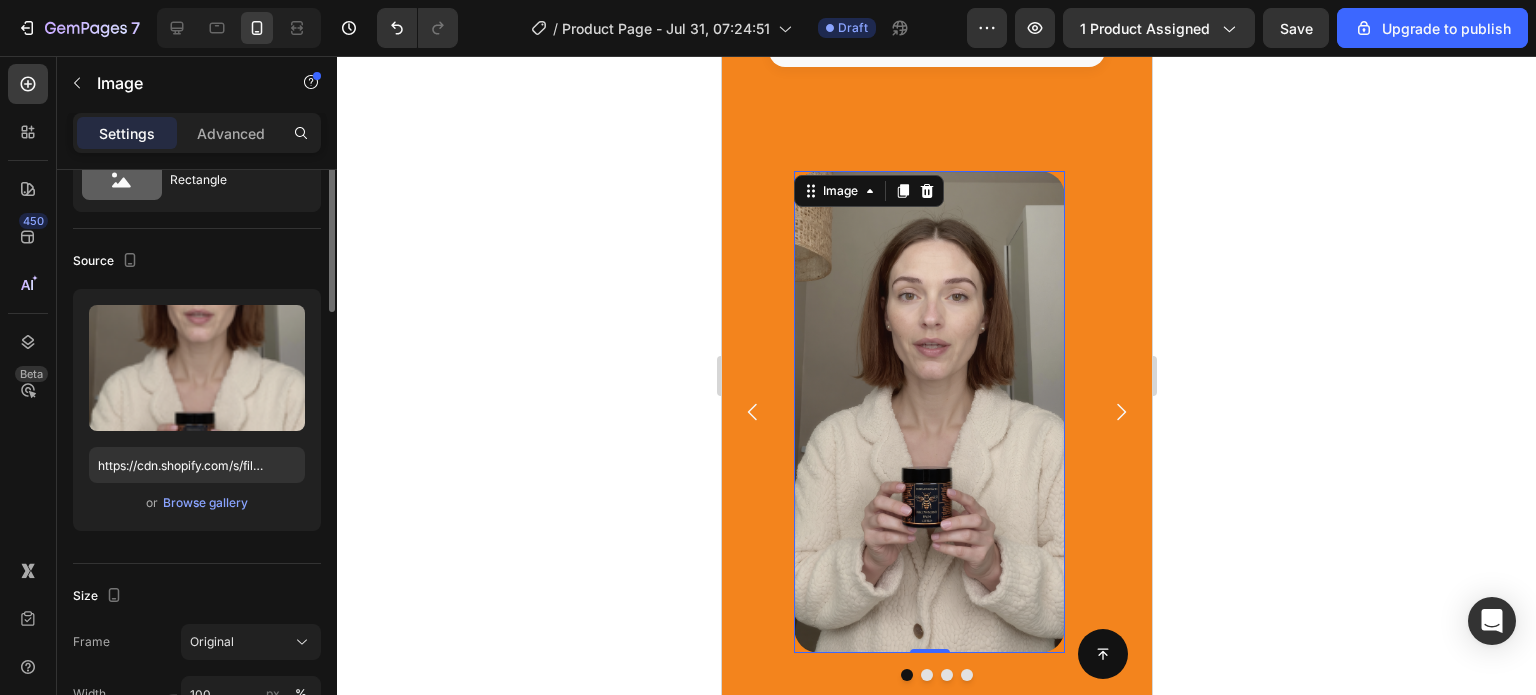 scroll, scrollTop: 0, scrollLeft: 0, axis: both 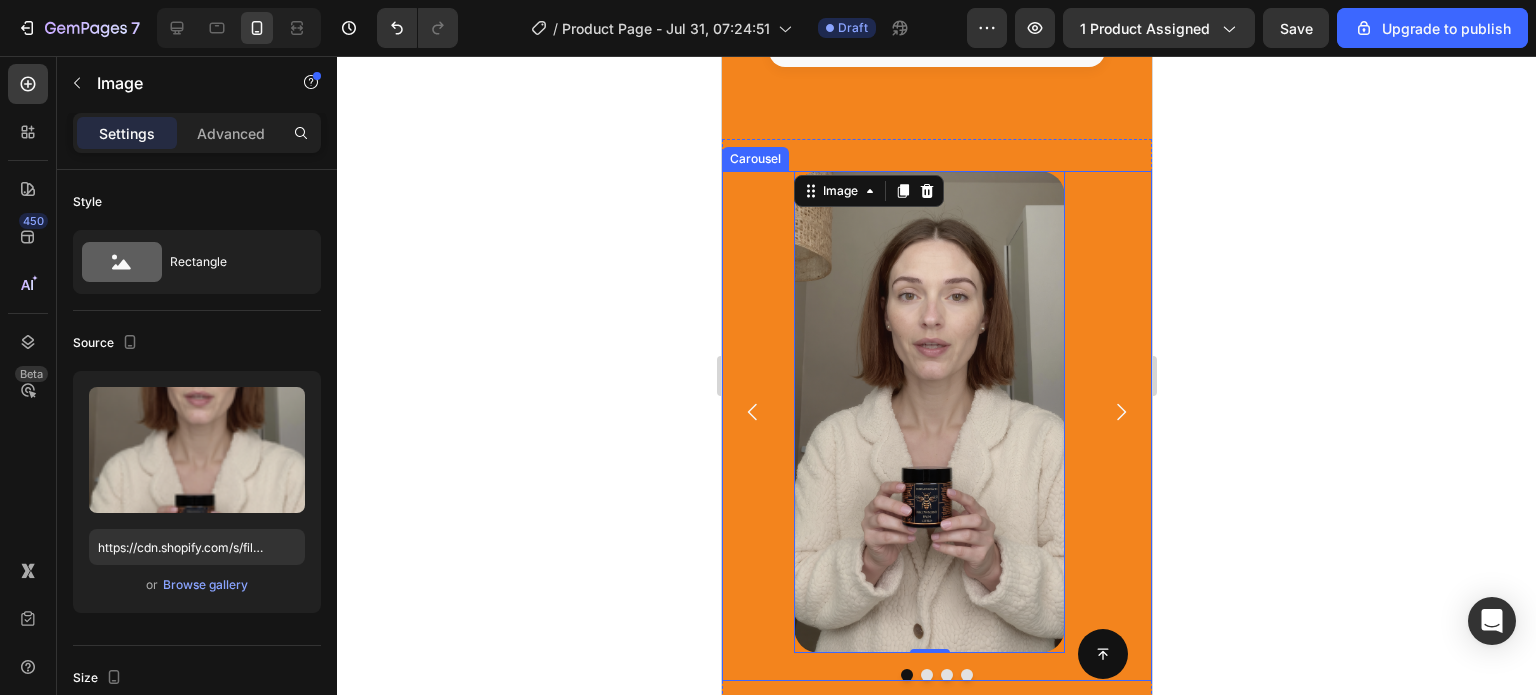 click on "Image   0
Drop element here
Drop element here
Drop element here" at bounding box center [936, 412] 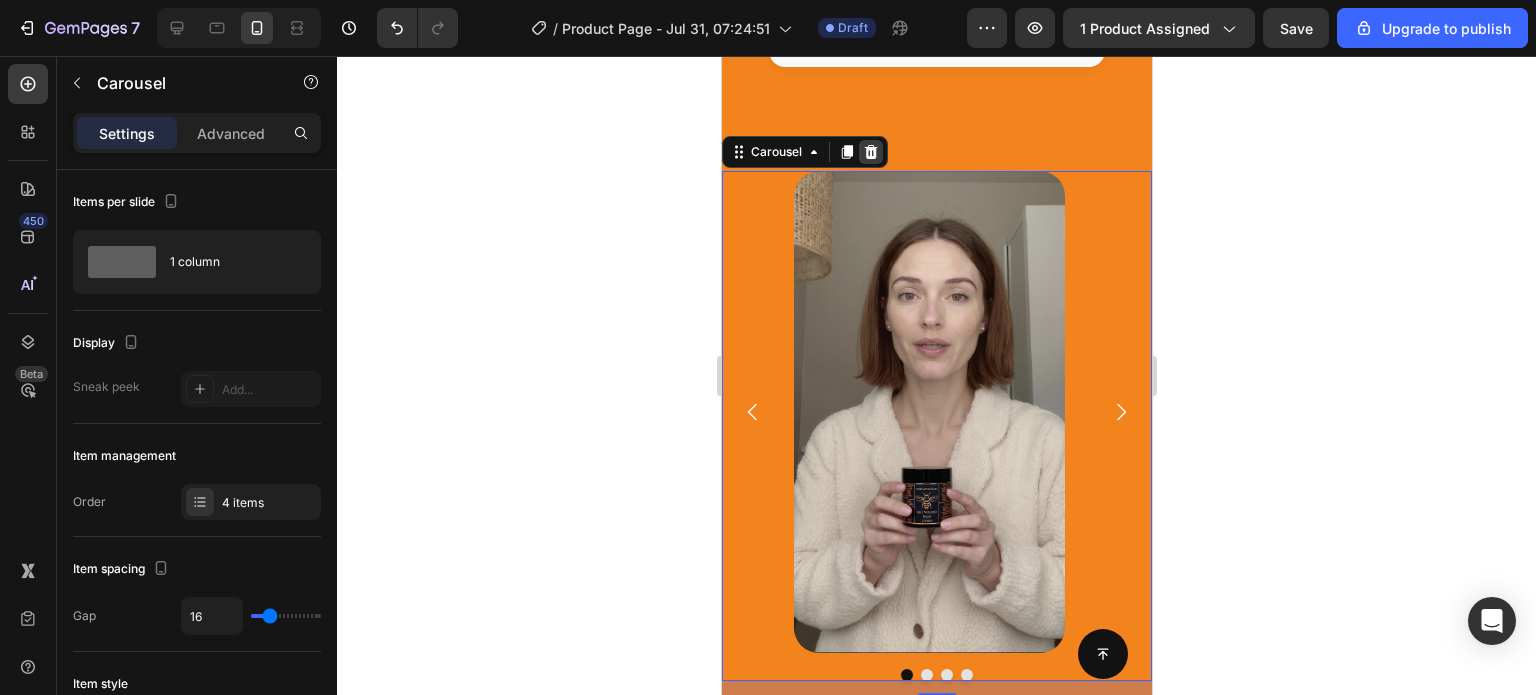 click 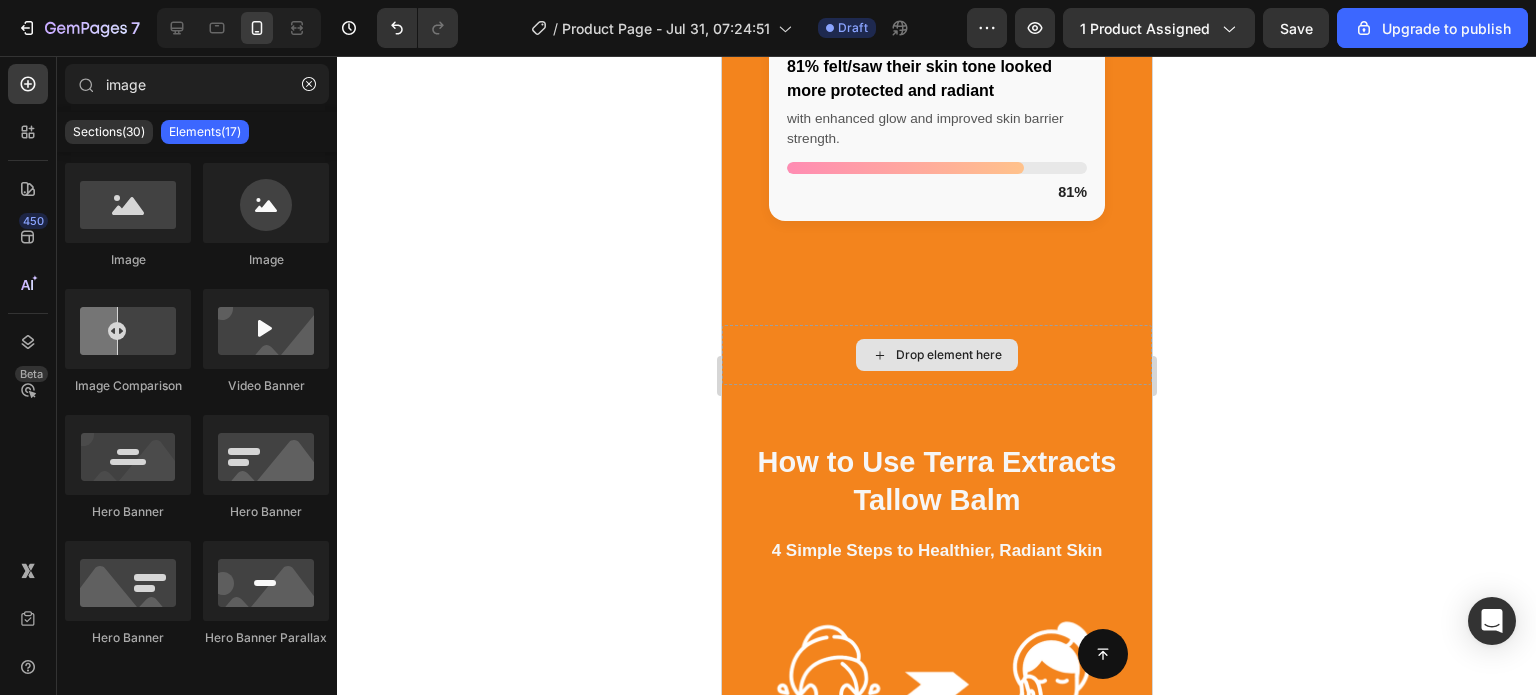 scroll, scrollTop: 4024, scrollLeft: 0, axis: vertical 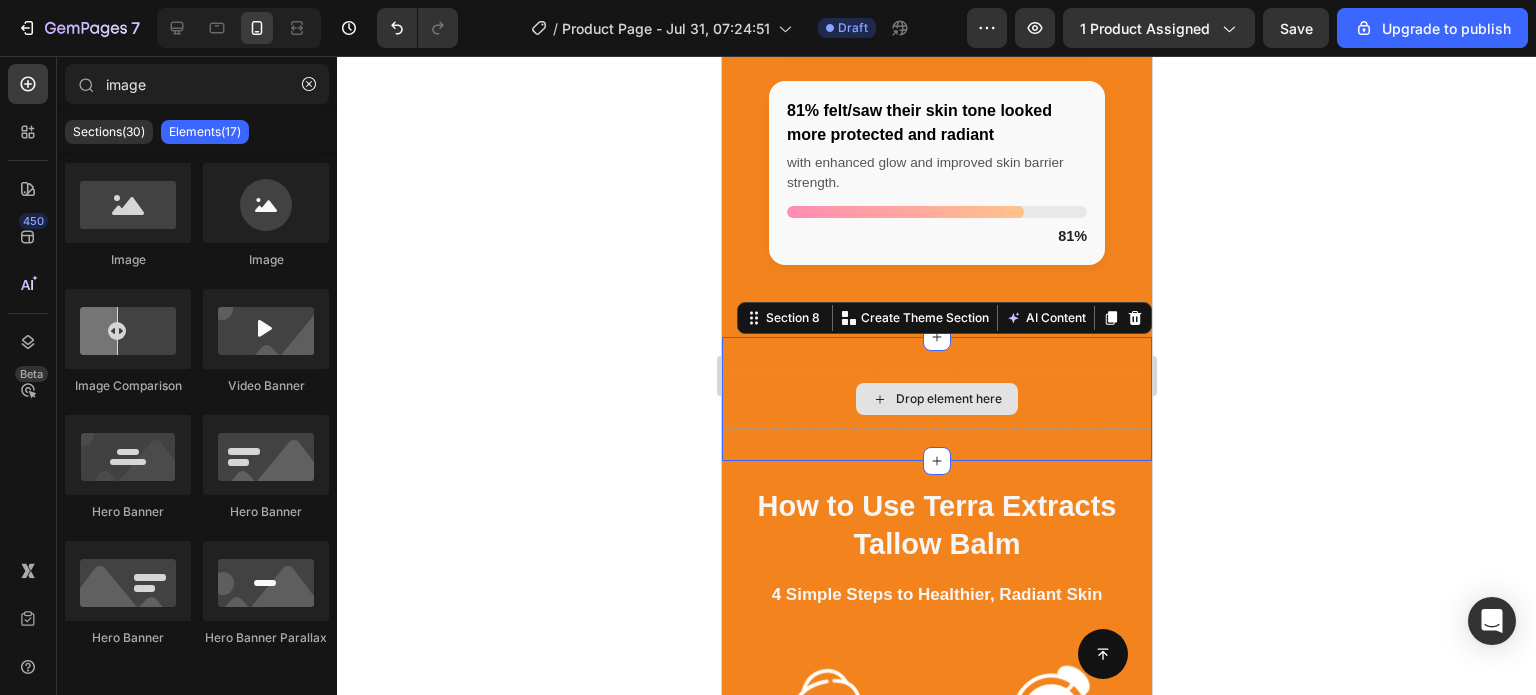 click on "Drop element here" at bounding box center (936, 399) 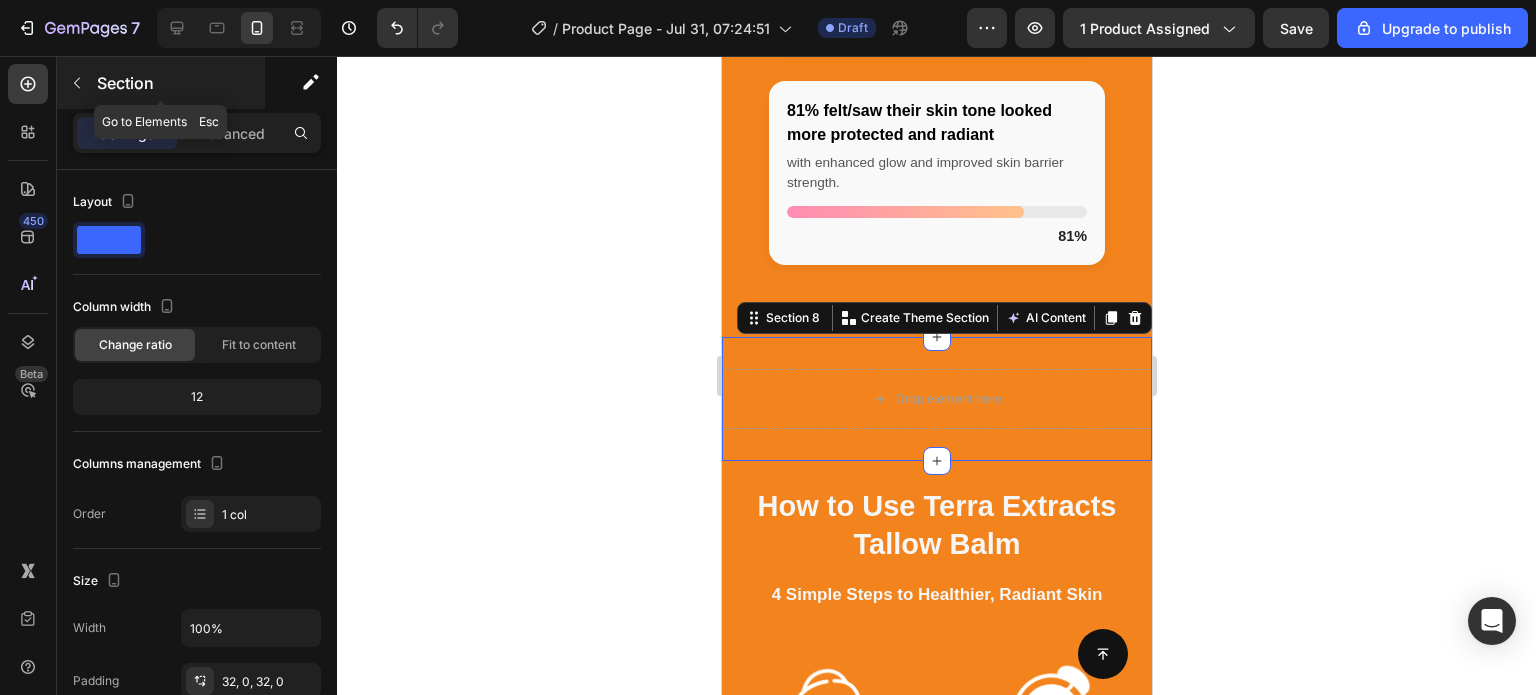 click at bounding box center (77, 83) 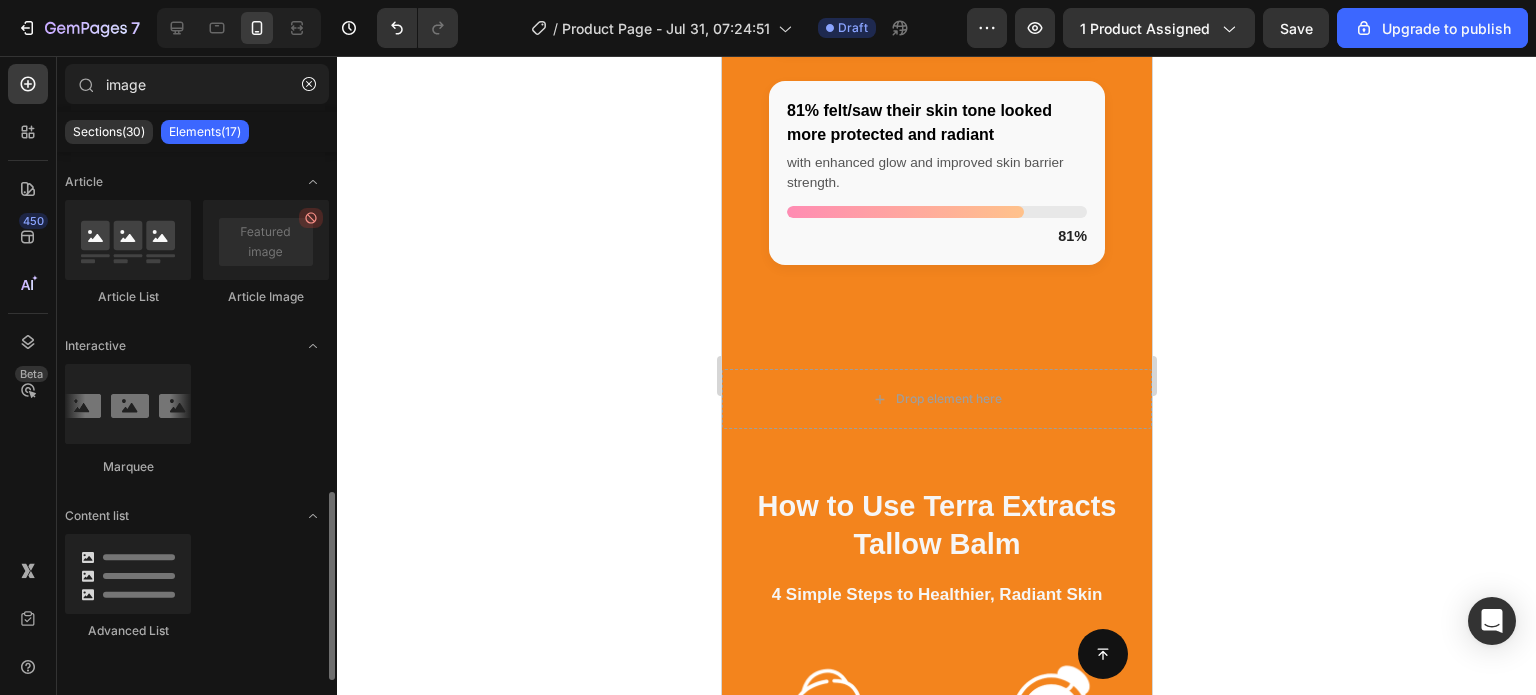 scroll, scrollTop: 959, scrollLeft: 0, axis: vertical 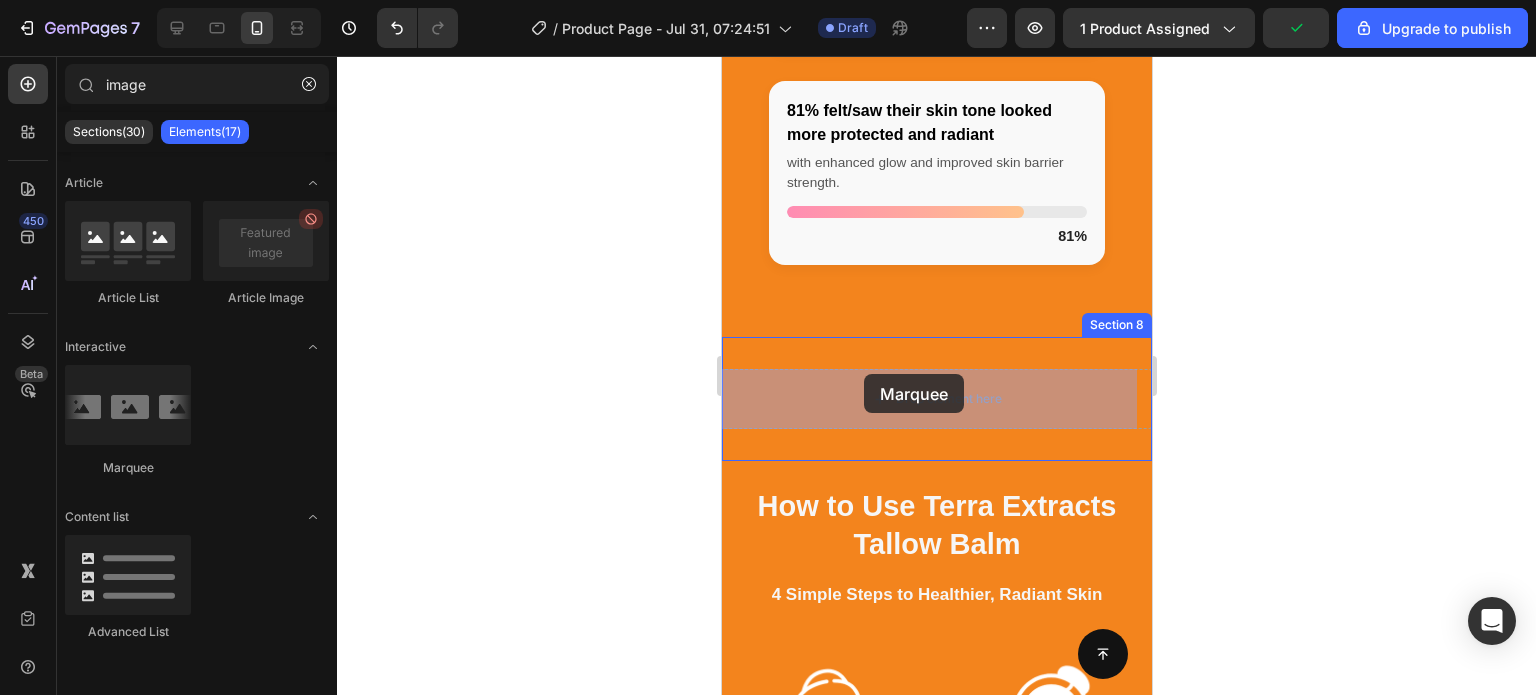 drag, startPoint x: 879, startPoint y: 463, endPoint x: 863, endPoint y: 374, distance: 90.426765 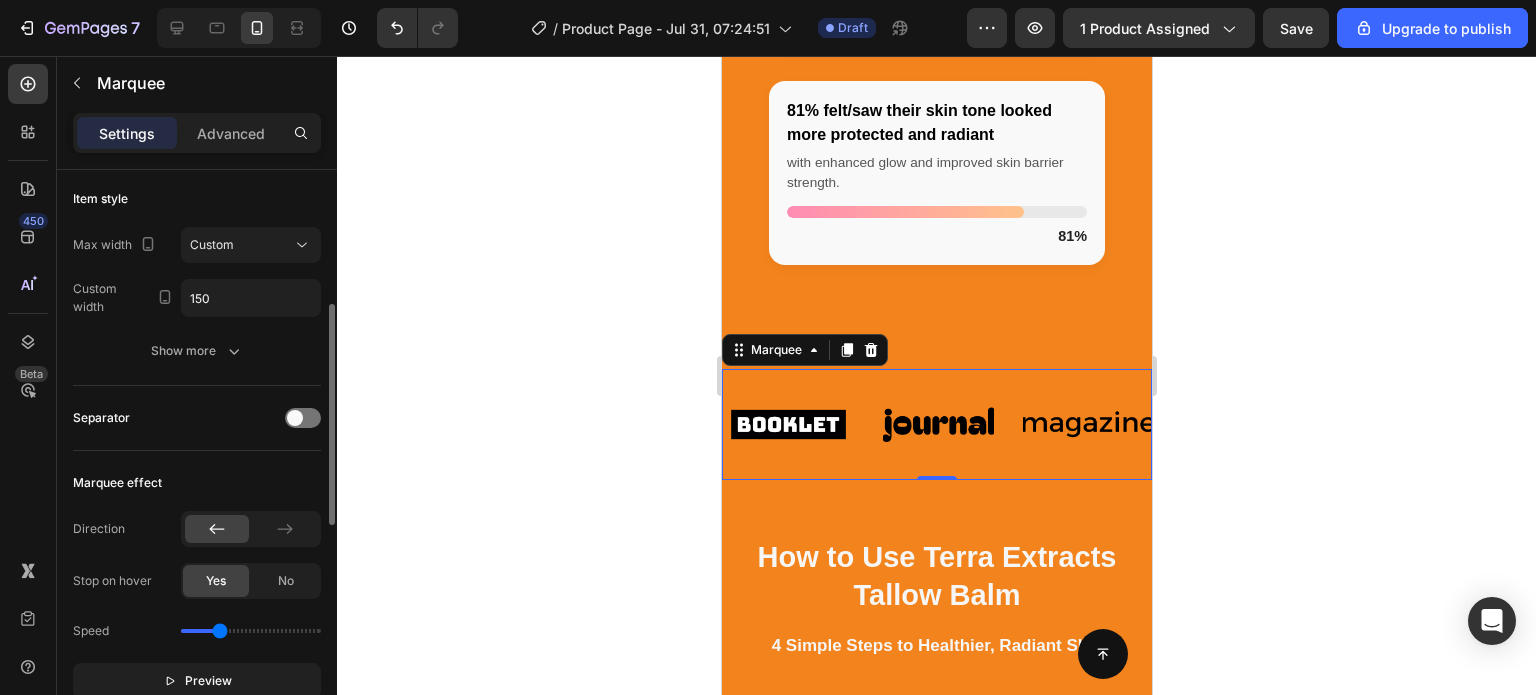 scroll, scrollTop: 269, scrollLeft: 0, axis: vertical 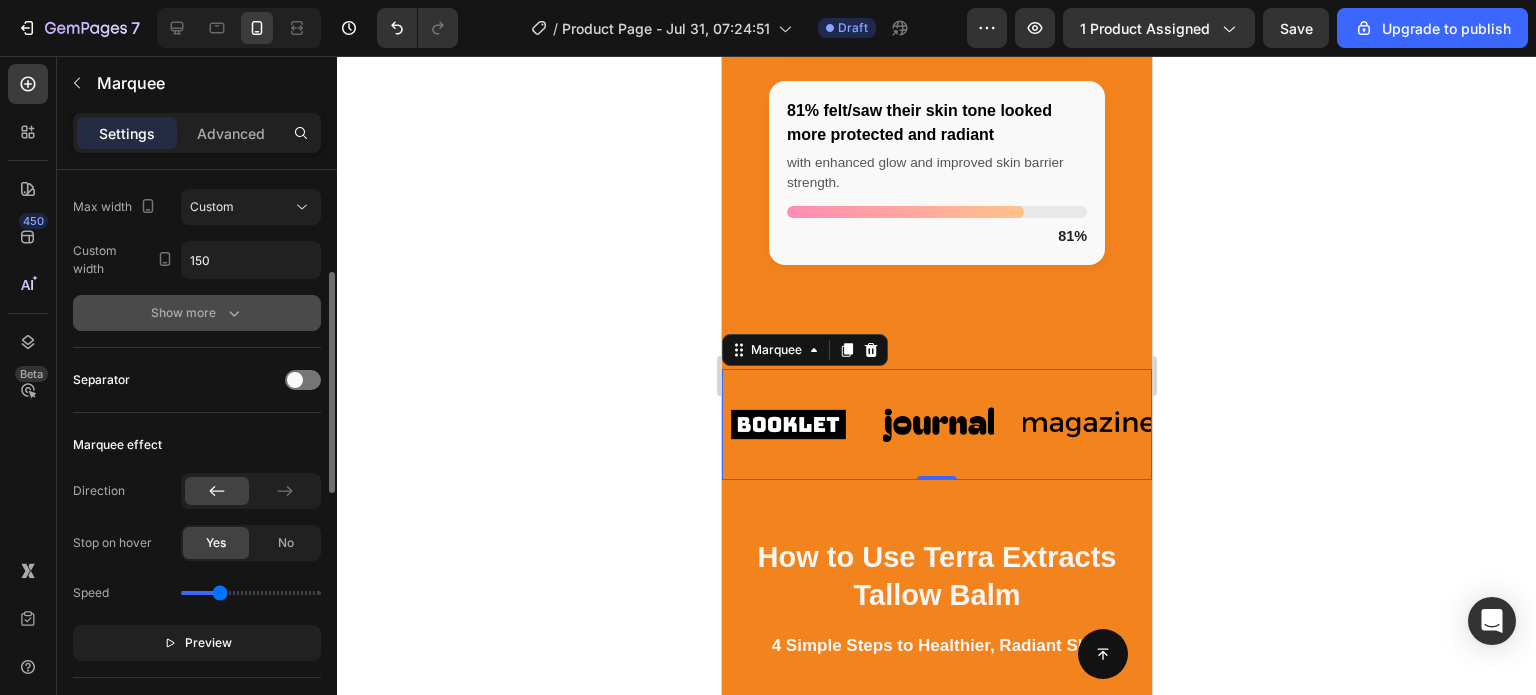 click 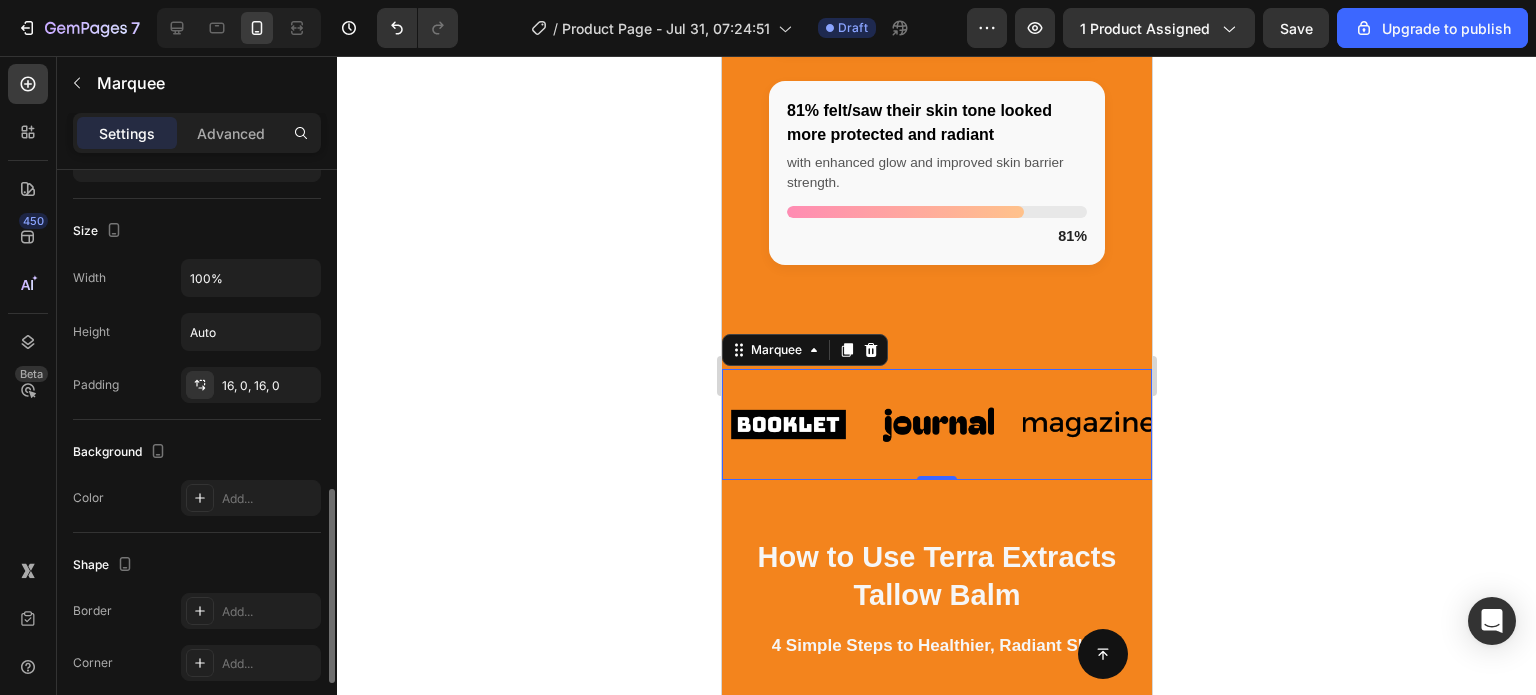 scroll, scrollTop: 955, scrollLeft: 0, axis: vertical 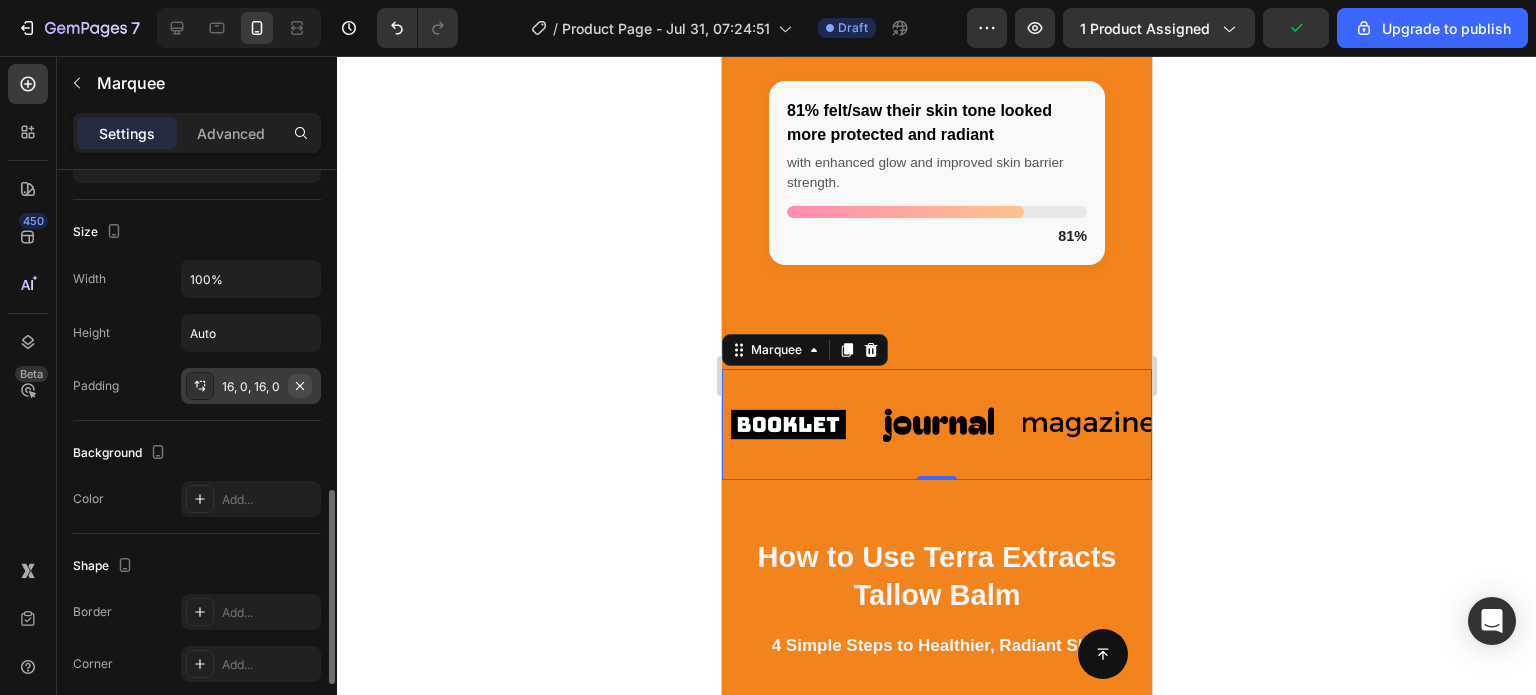 click 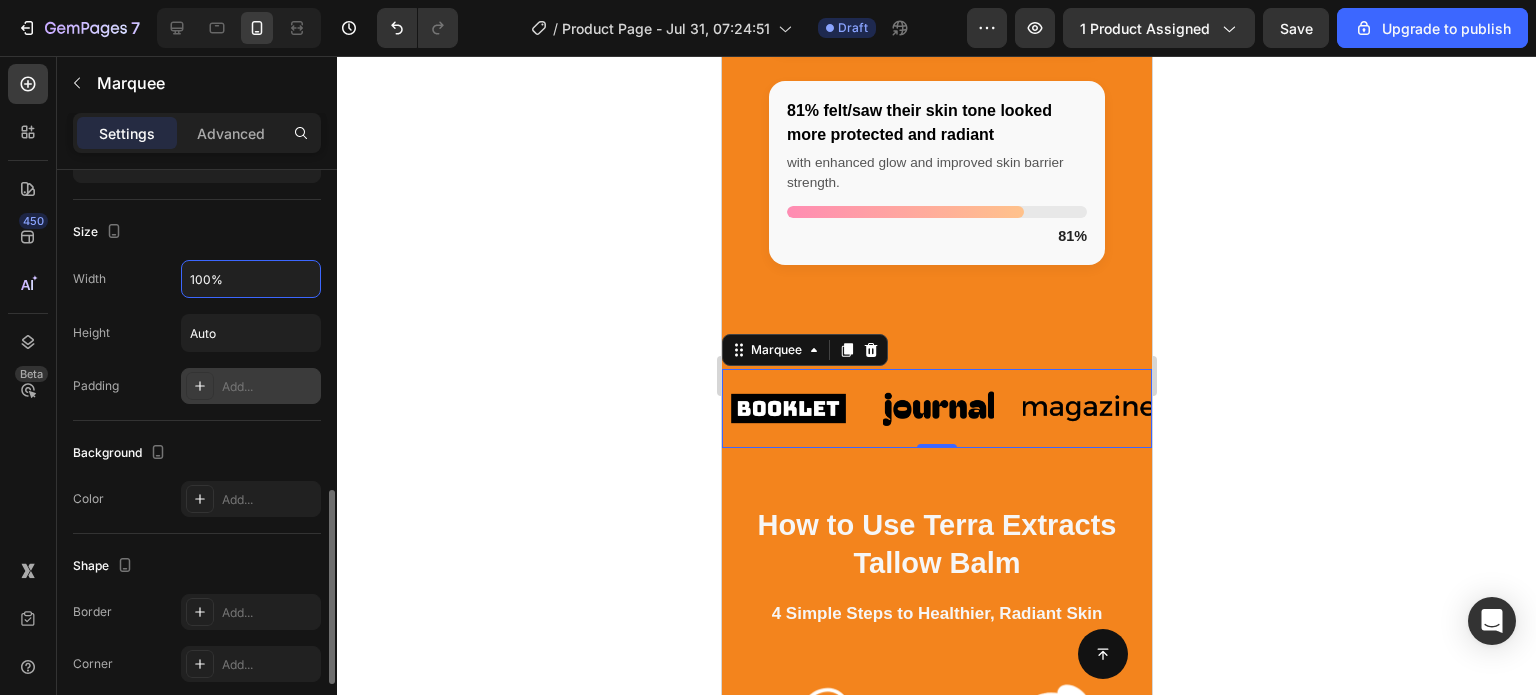 click on "100%" at bounding box center (251, 279) 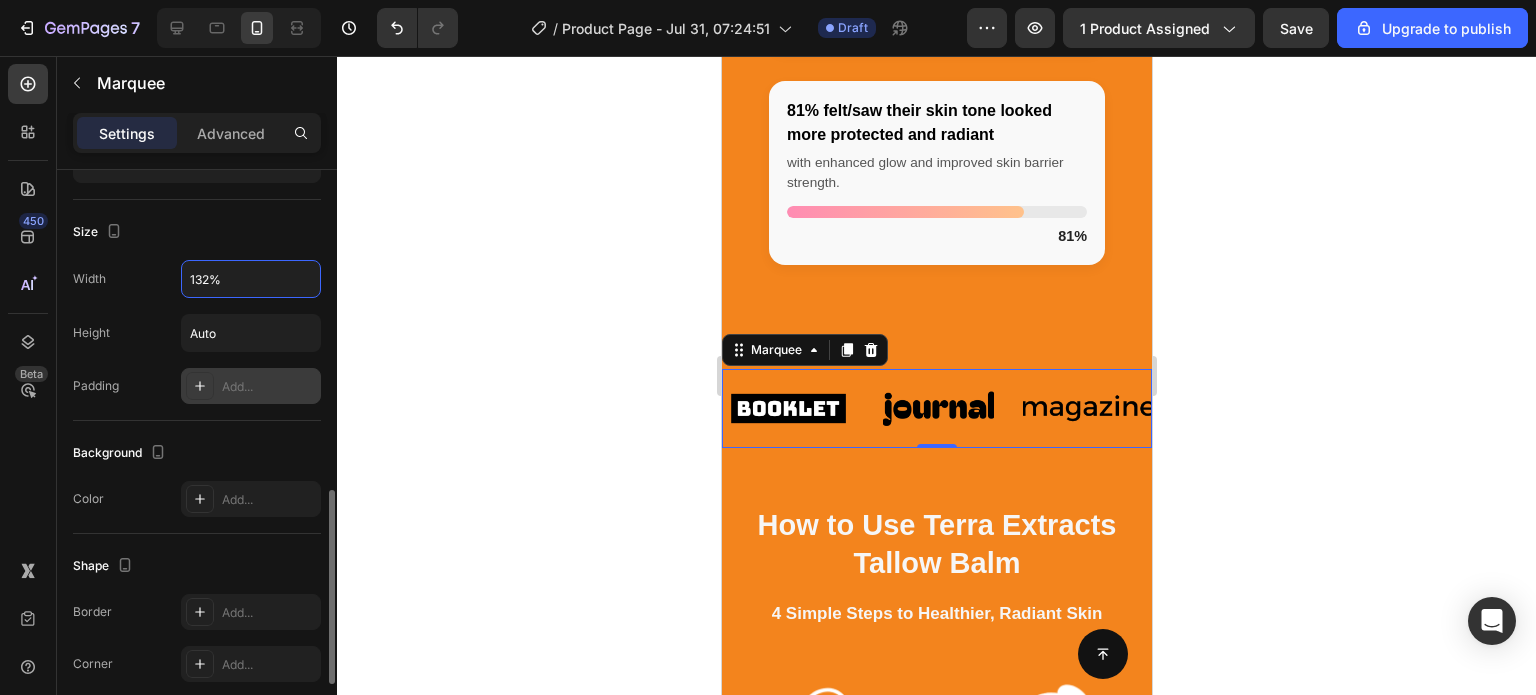 type on "133%" 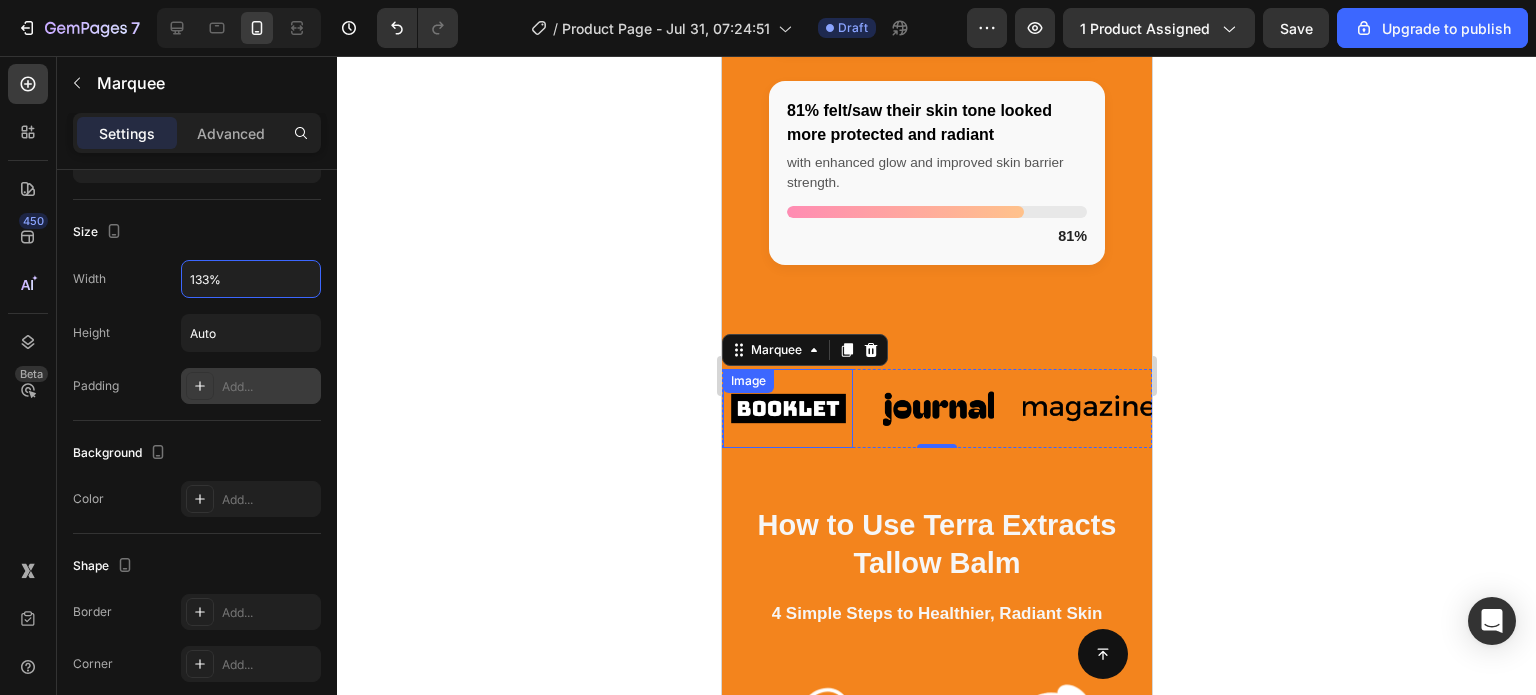 click at bounding box center (787, 408) 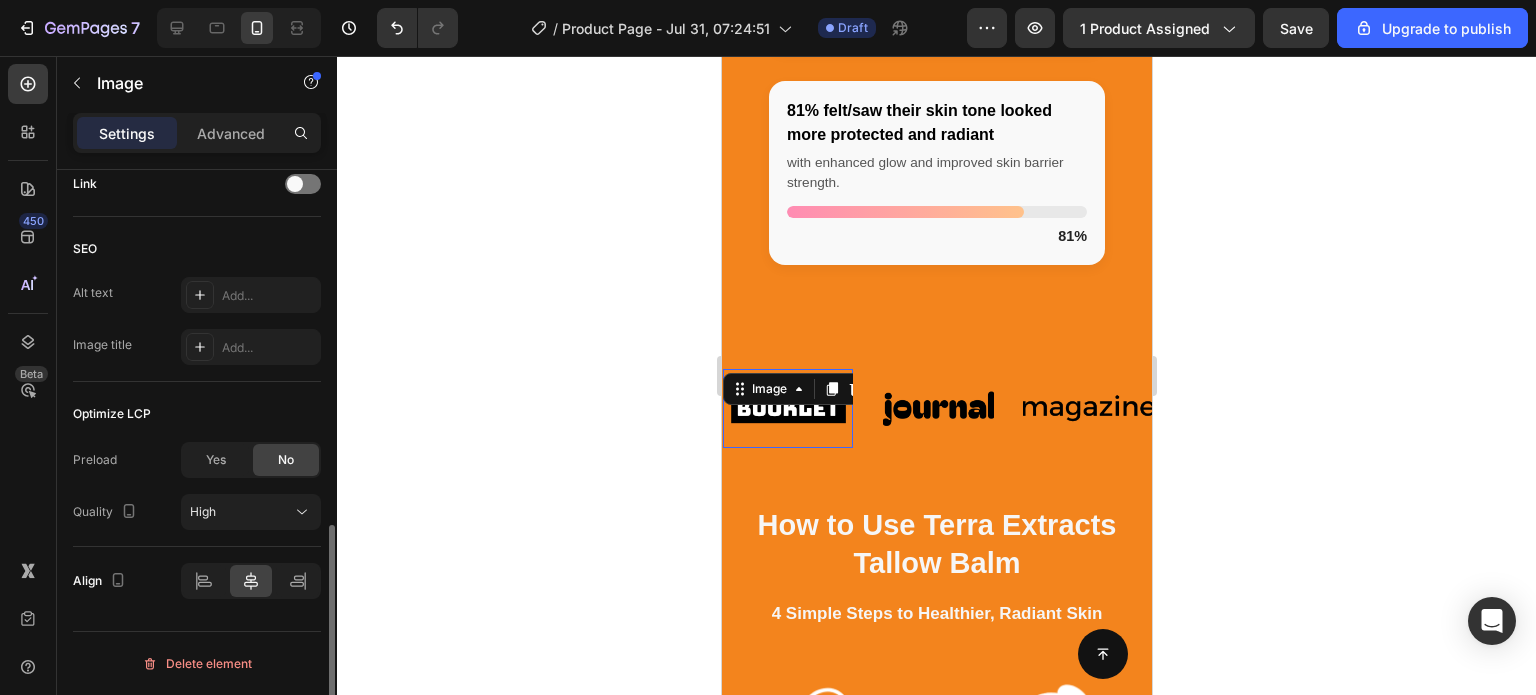 scroll, scrollTop: 0, scrollLeft: 0, axis: both 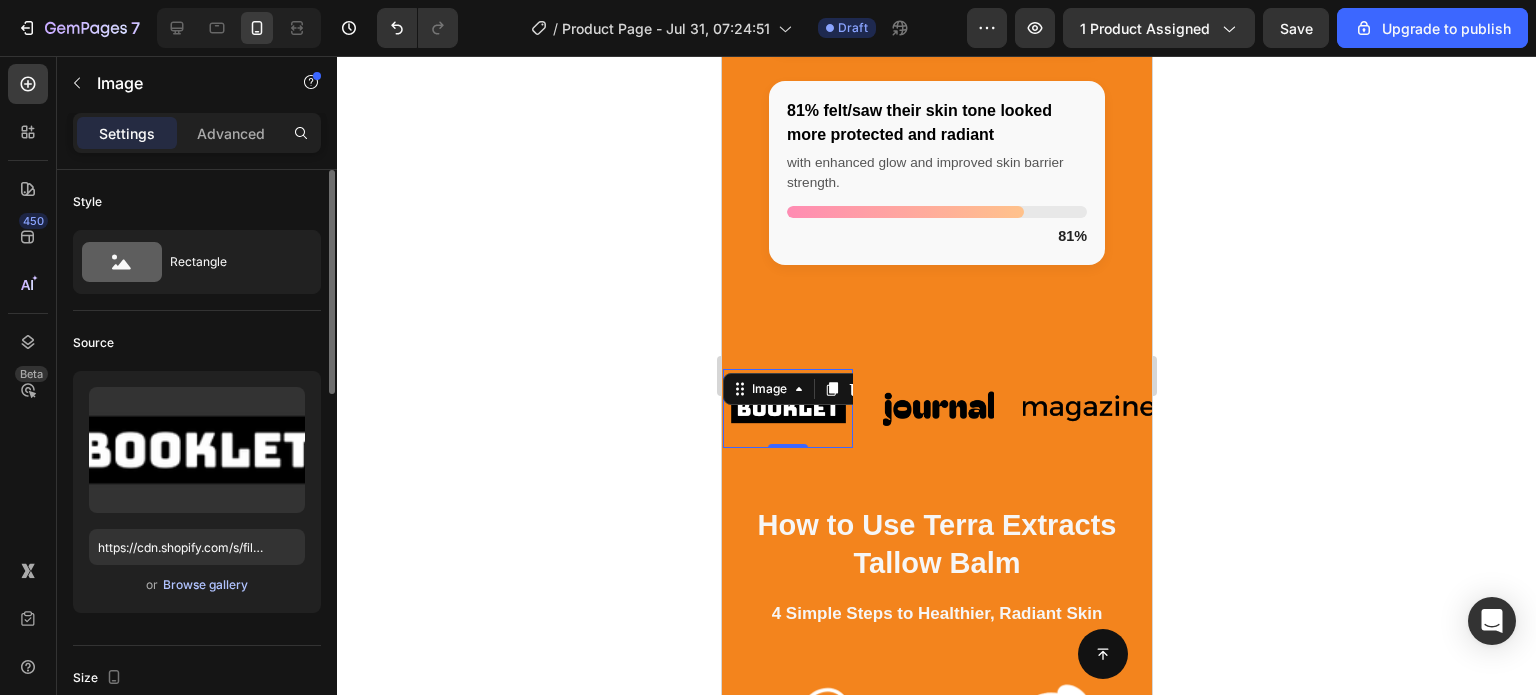 click on "Browse gallery" at bounding box center [205, 585] 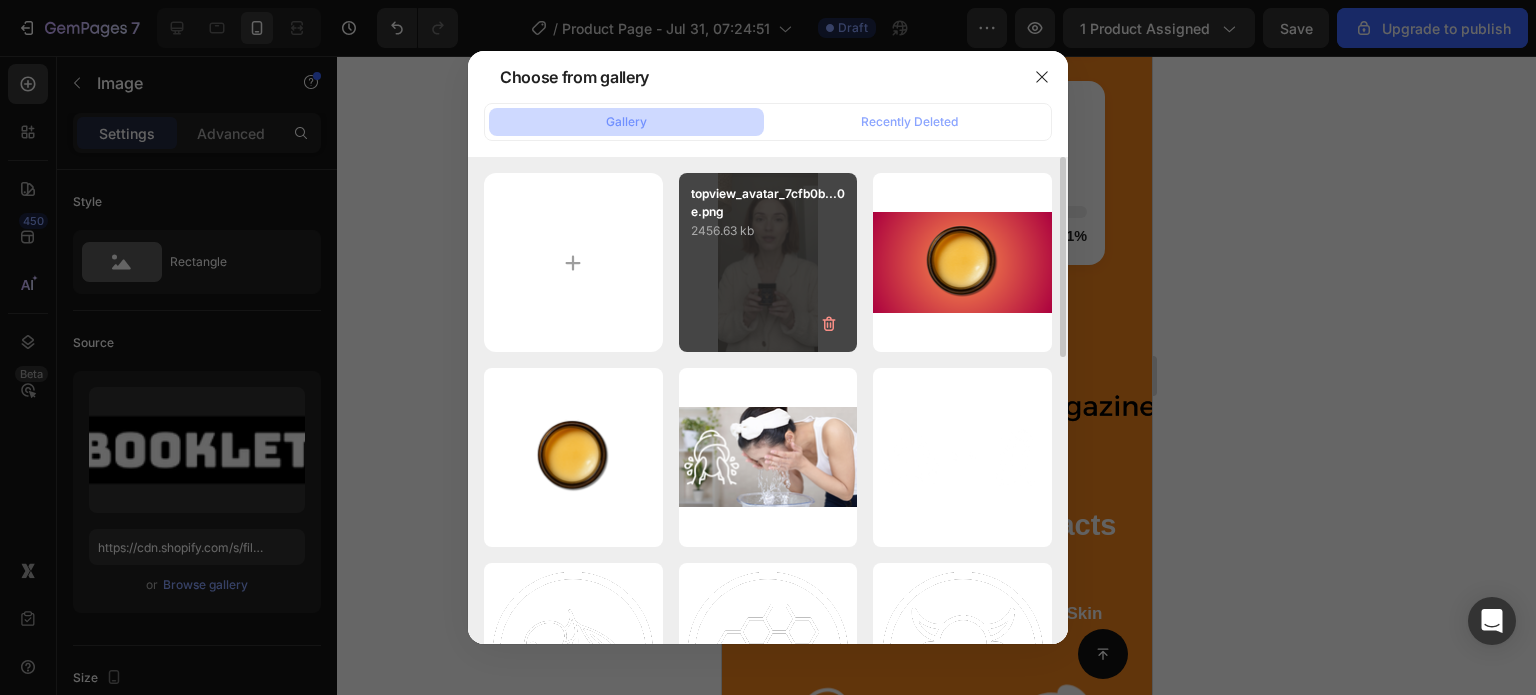 click on "topview_avatar_[HASH]... [FILE_SIZE]" at bounding box center (768, 262) 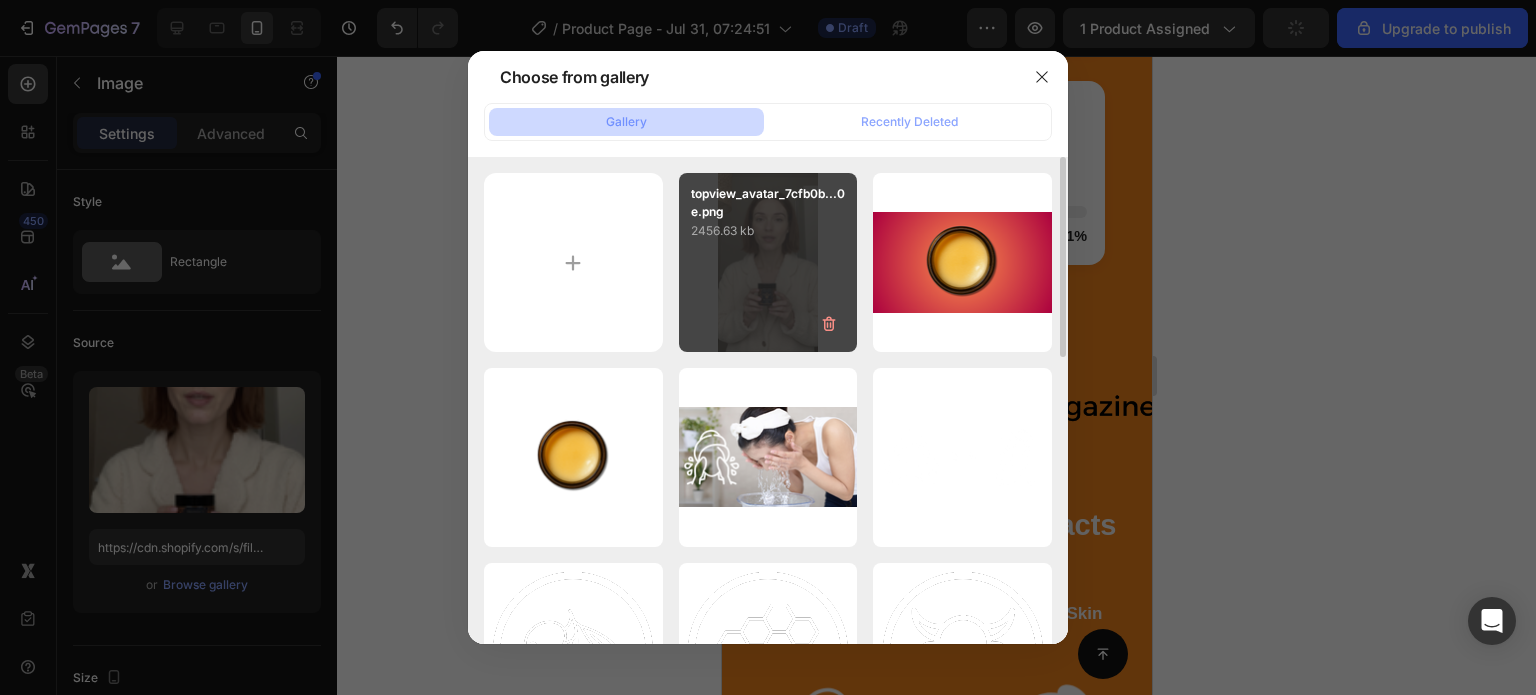 type on "https://cdn.shopify.com/s/files/1/0749/2934/0644/files/gempages_576523428912169503-5f5e23b9-3450-4e7e-997c-ed576e1db560.png" 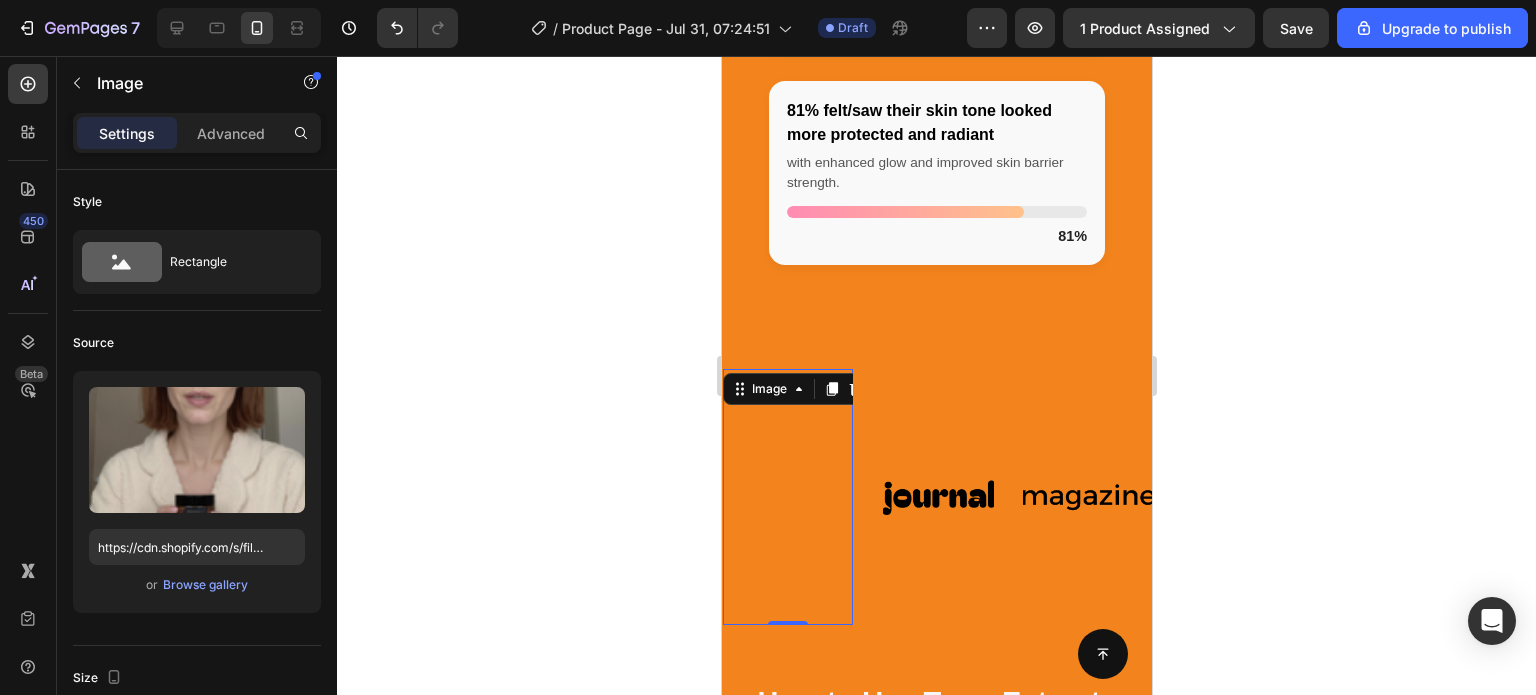 click 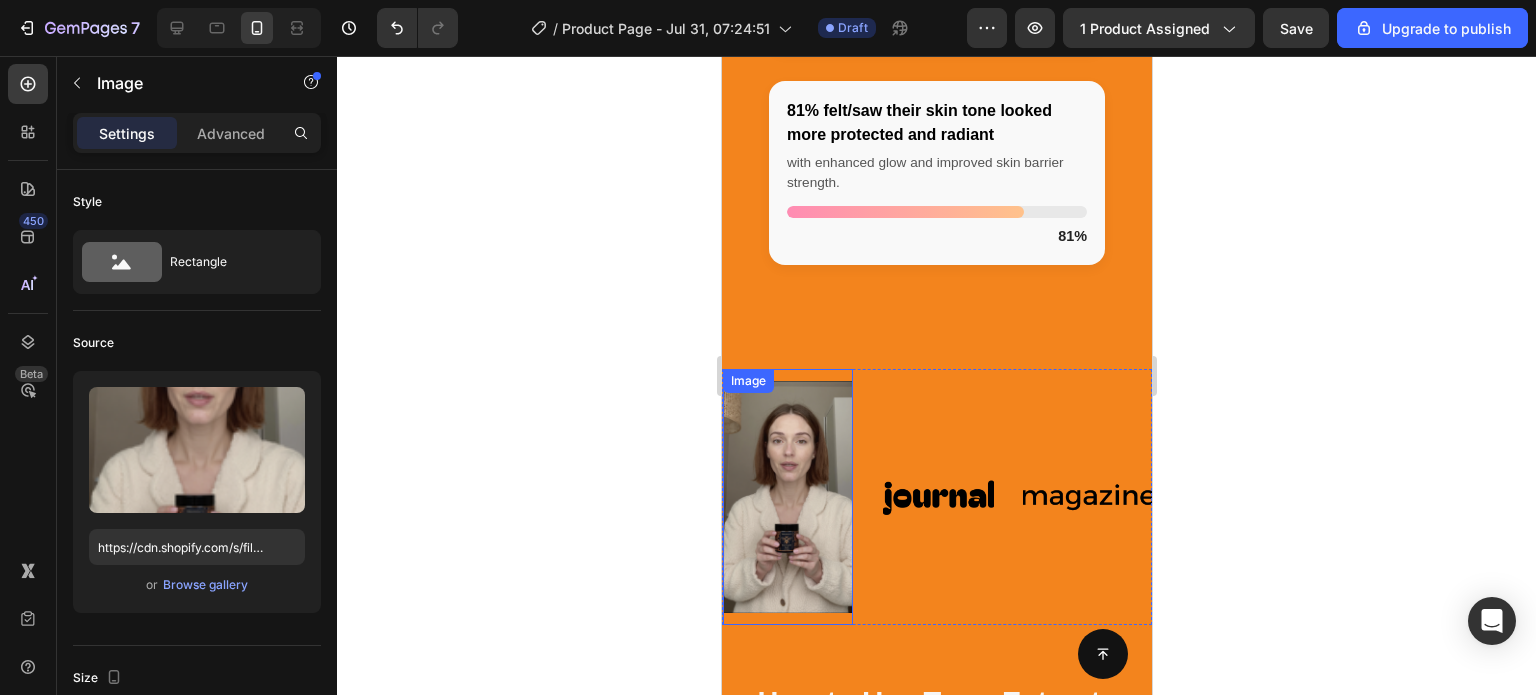 click at bounding box center (787, 496) 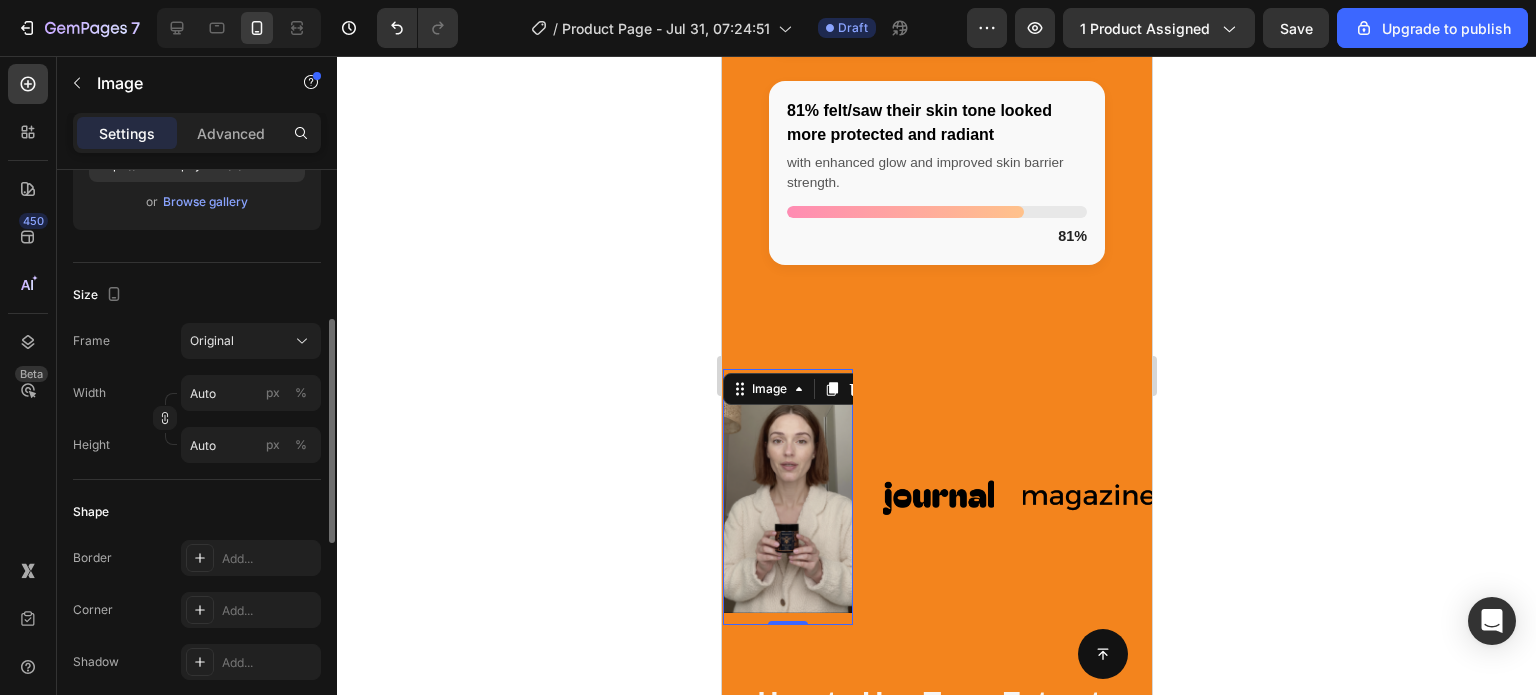 scroll, scrollTop: 383, scrollLeft: 0, axis: vertical 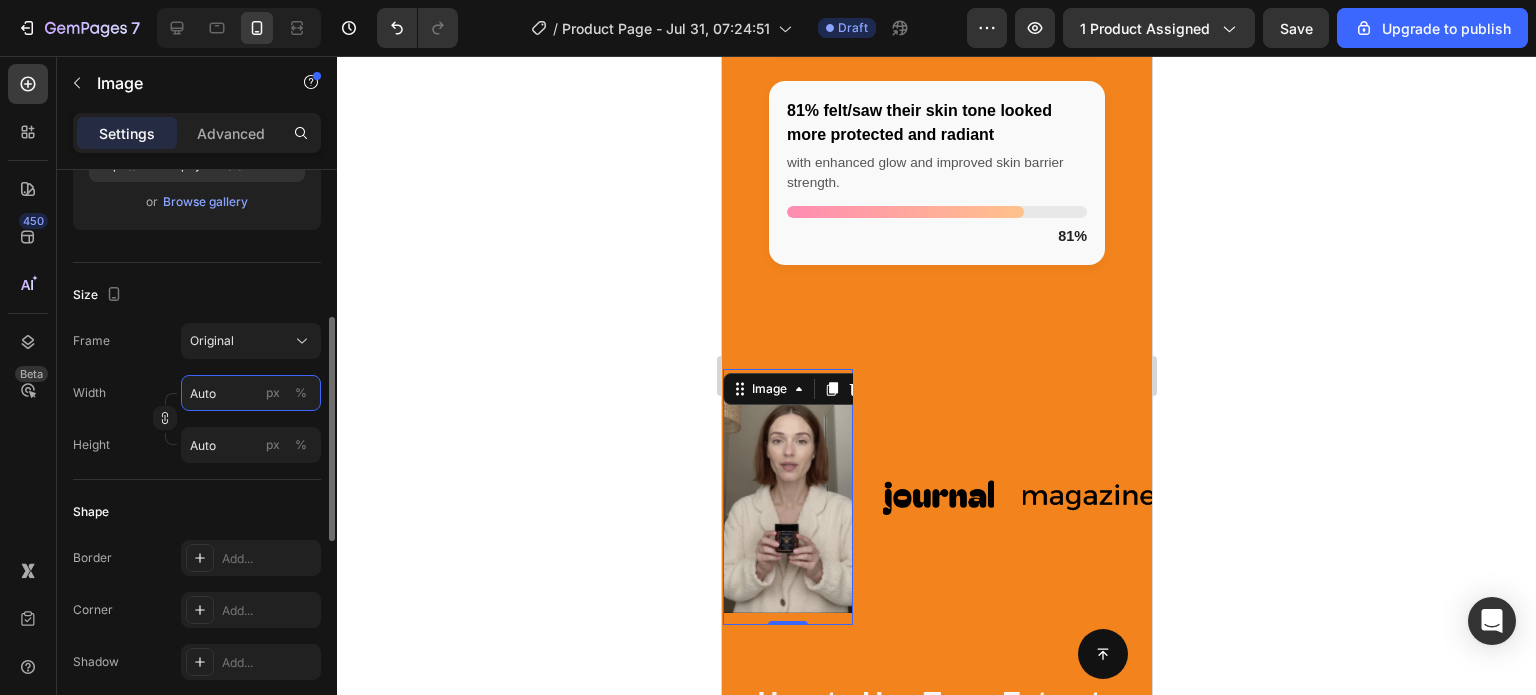click on "Auto" at bounding box center (251, 393) 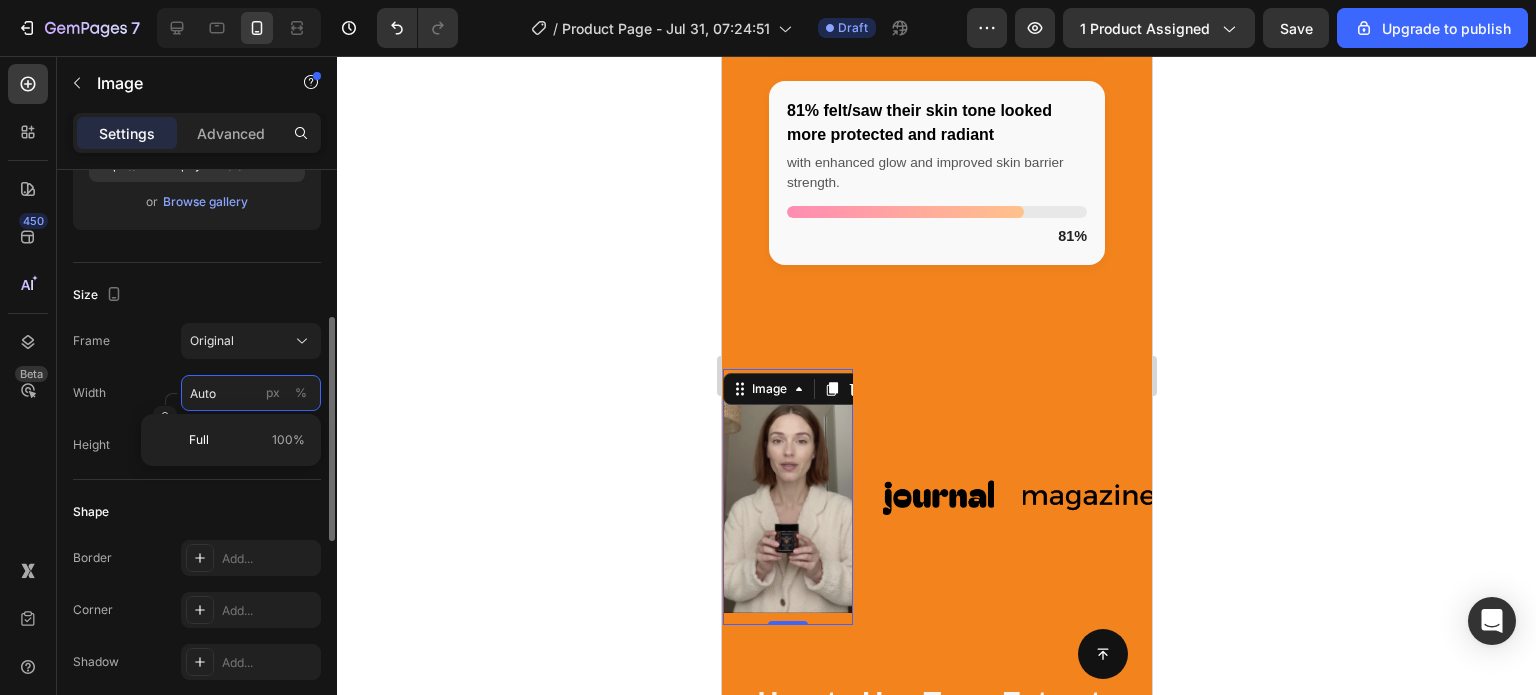 type on "1" 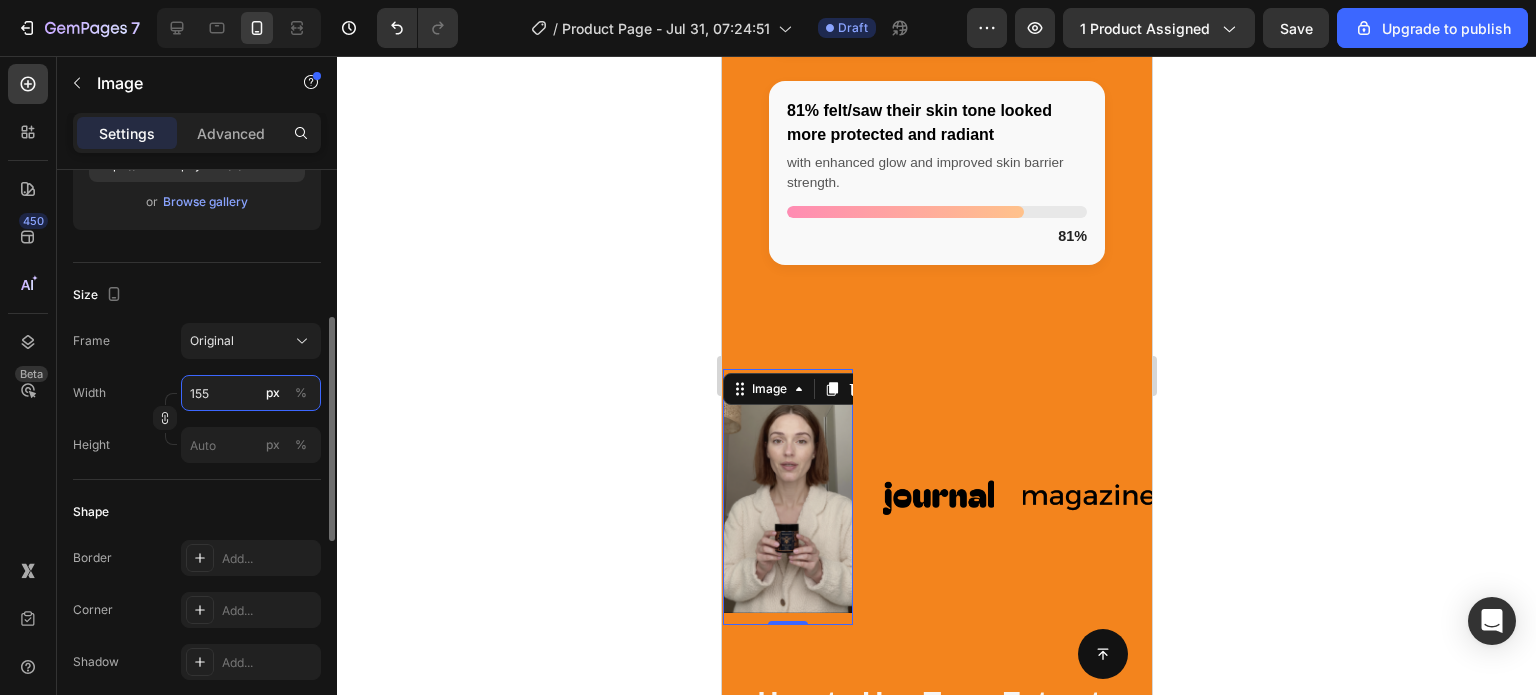 type on "156" 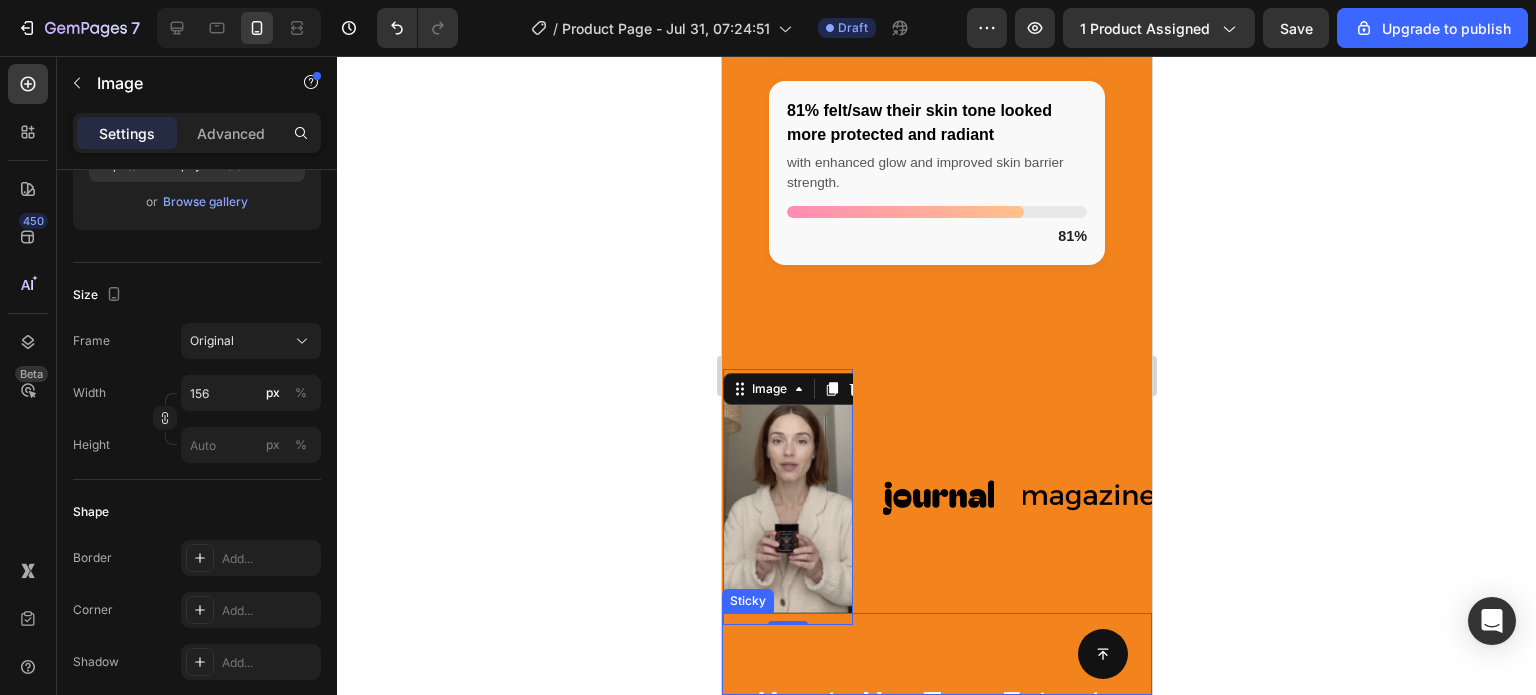 click 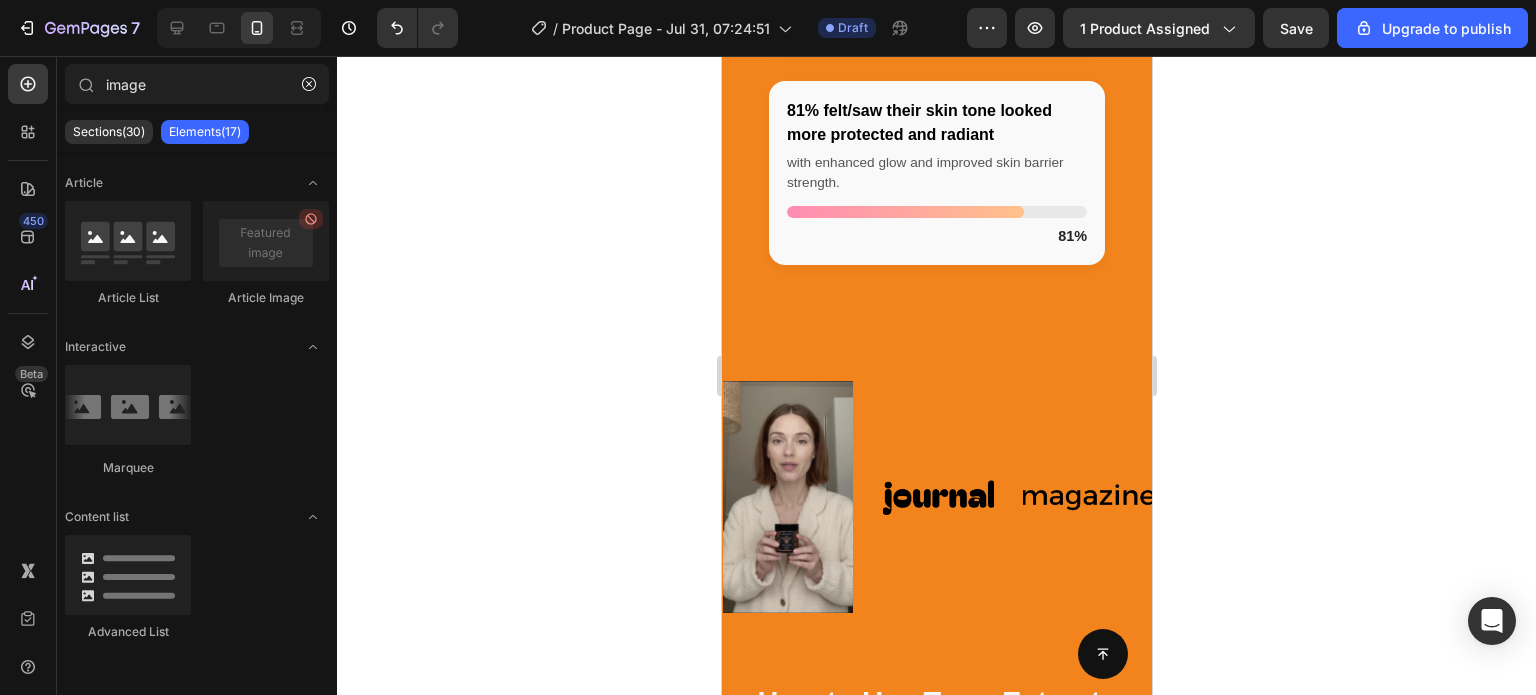 click 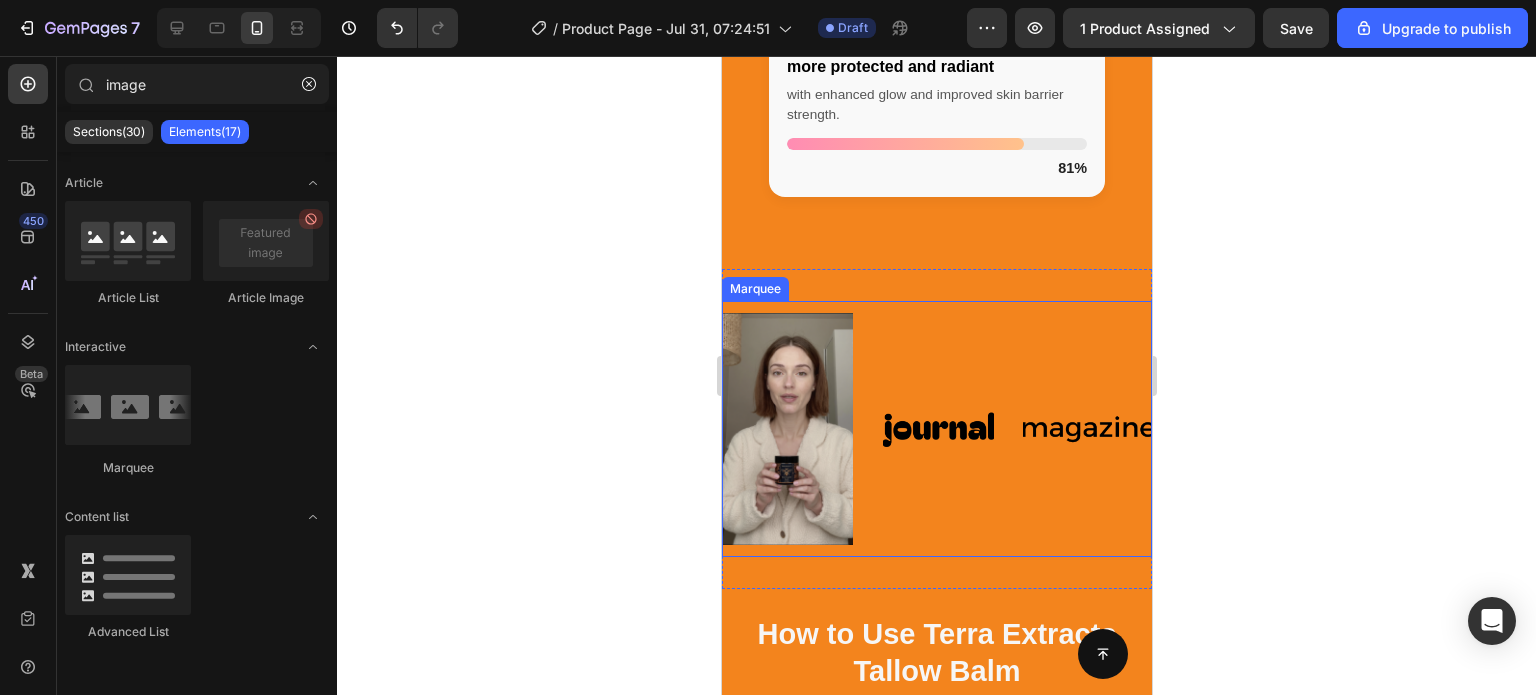 scroll, scrollTop: 4093, scrollLeft: 0, axis: vertical 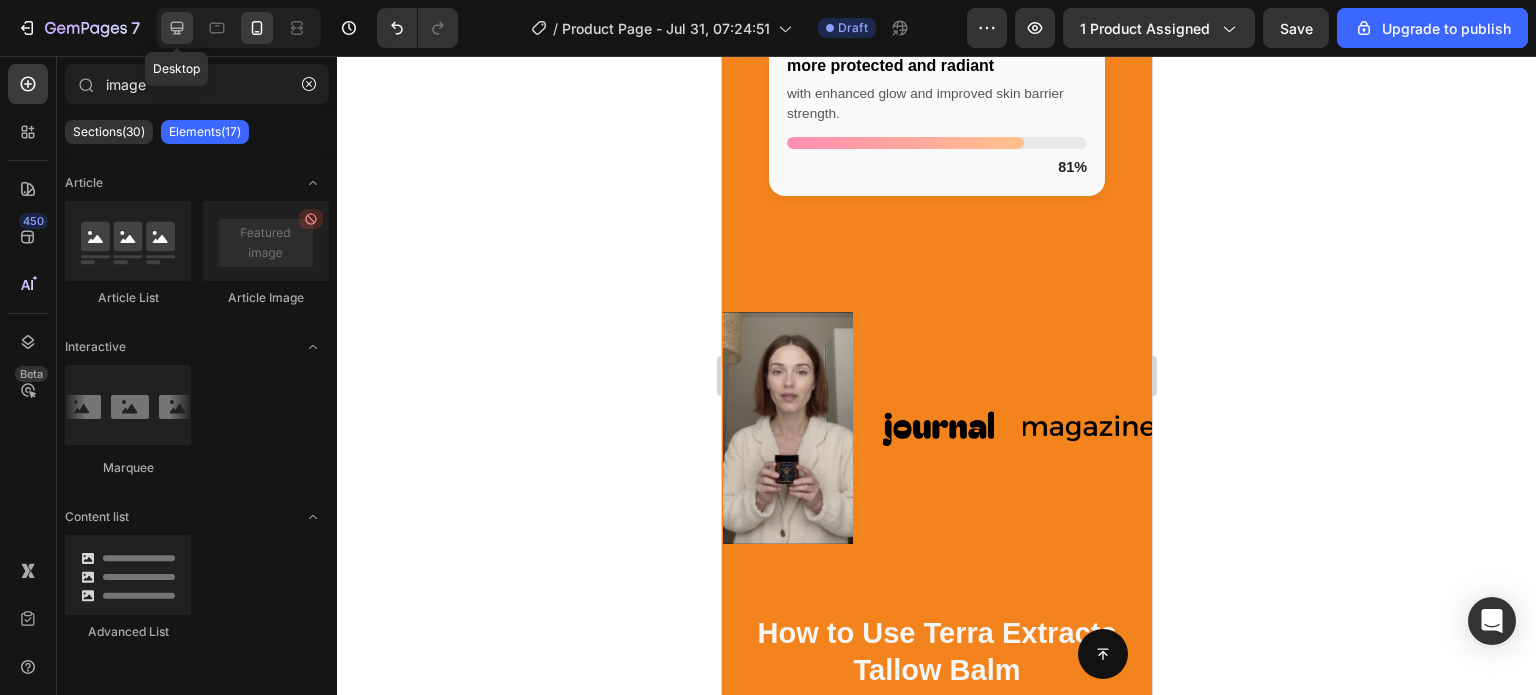 click 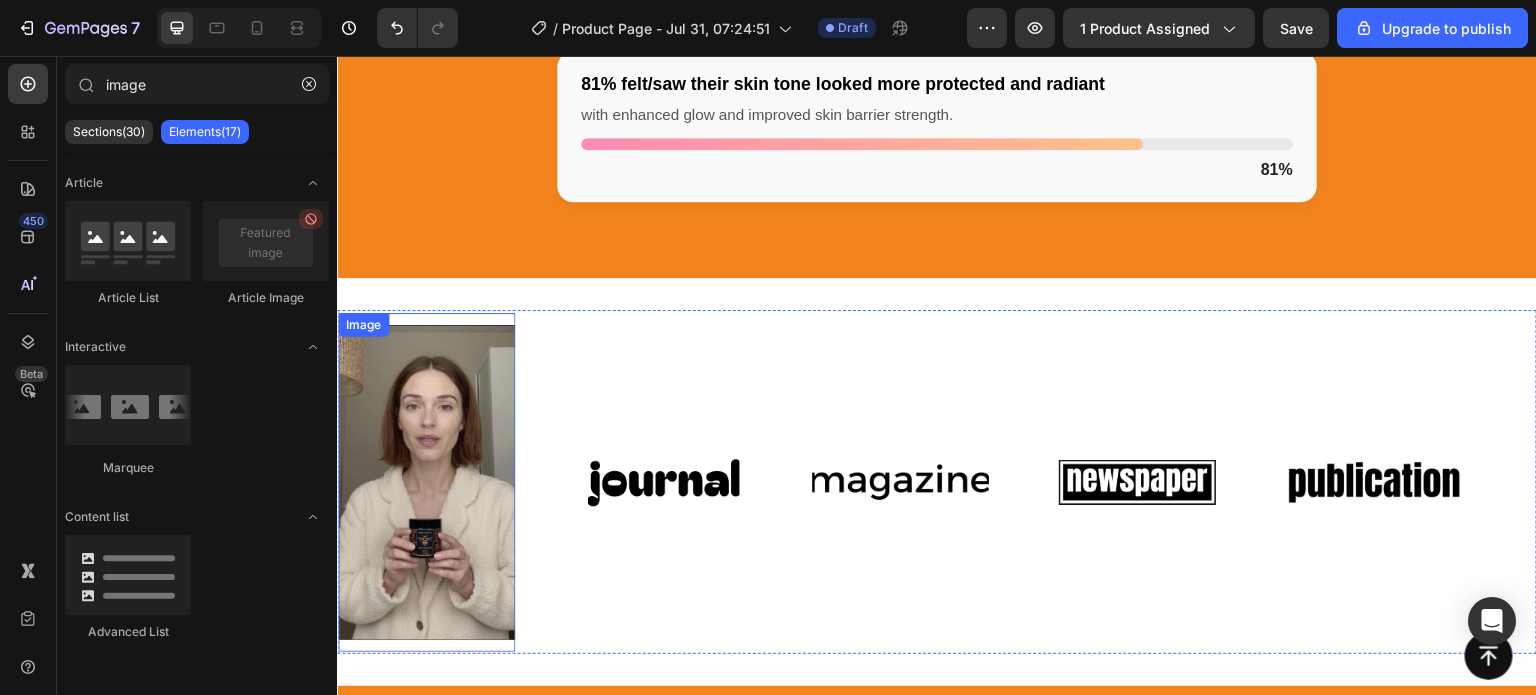 scroll, scrollTop: 3906, scrollLeft: 0, axis: vertical 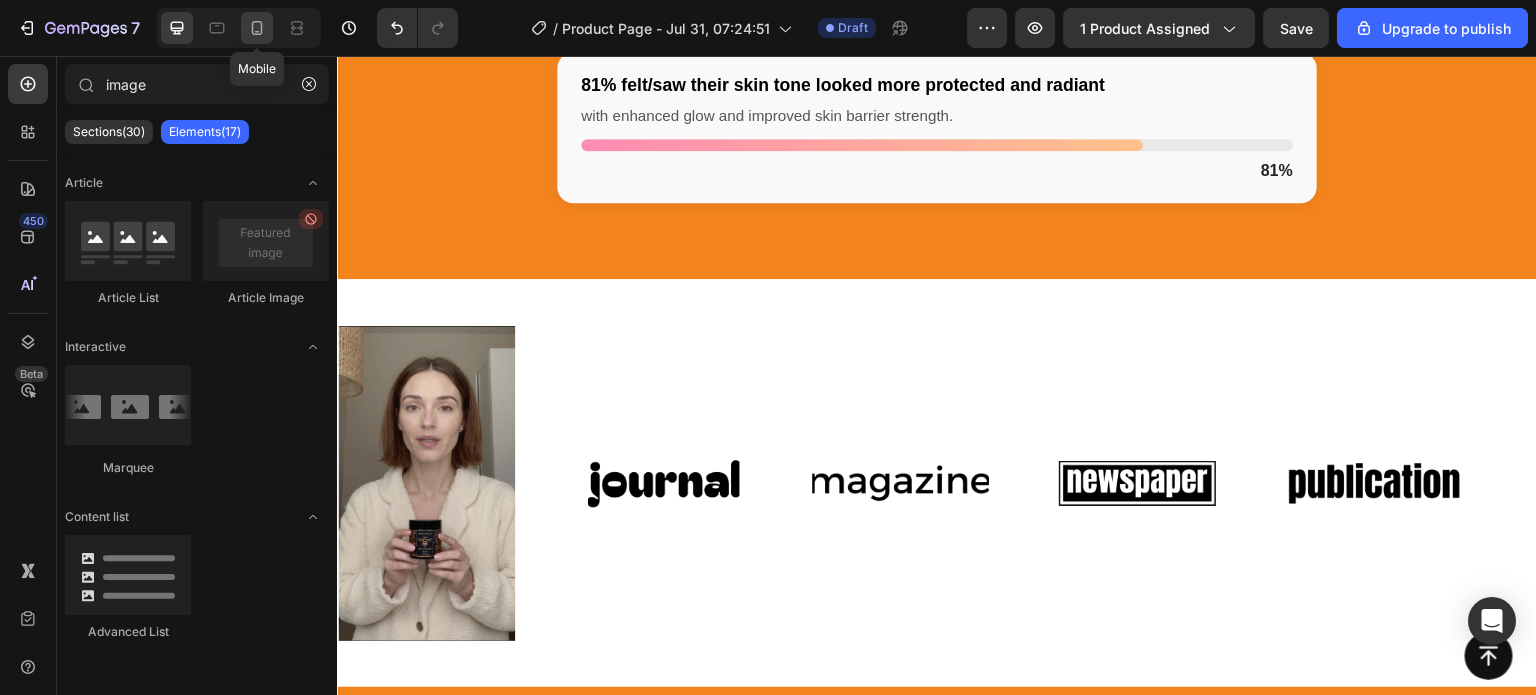 click 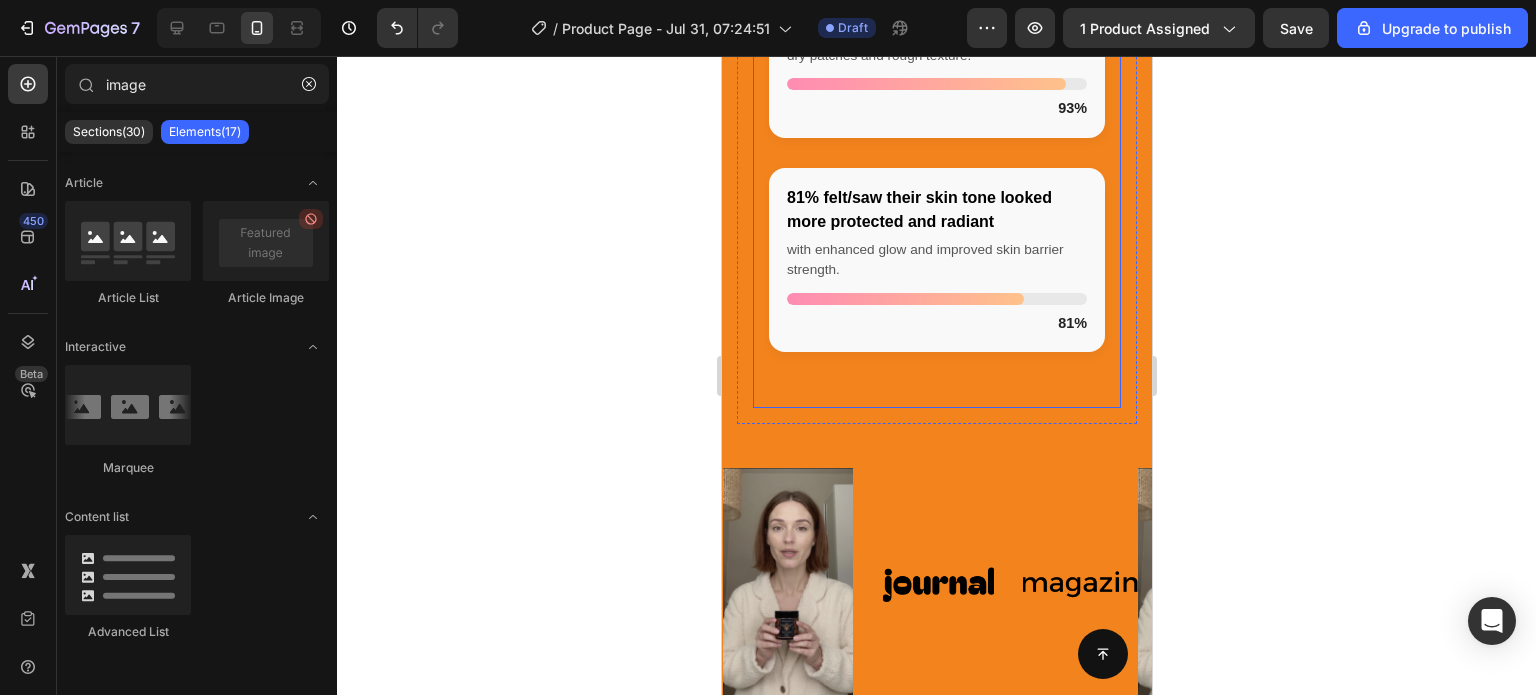 scroll, scrollTop: 4105, scrollLeft: 0, axis: vertical 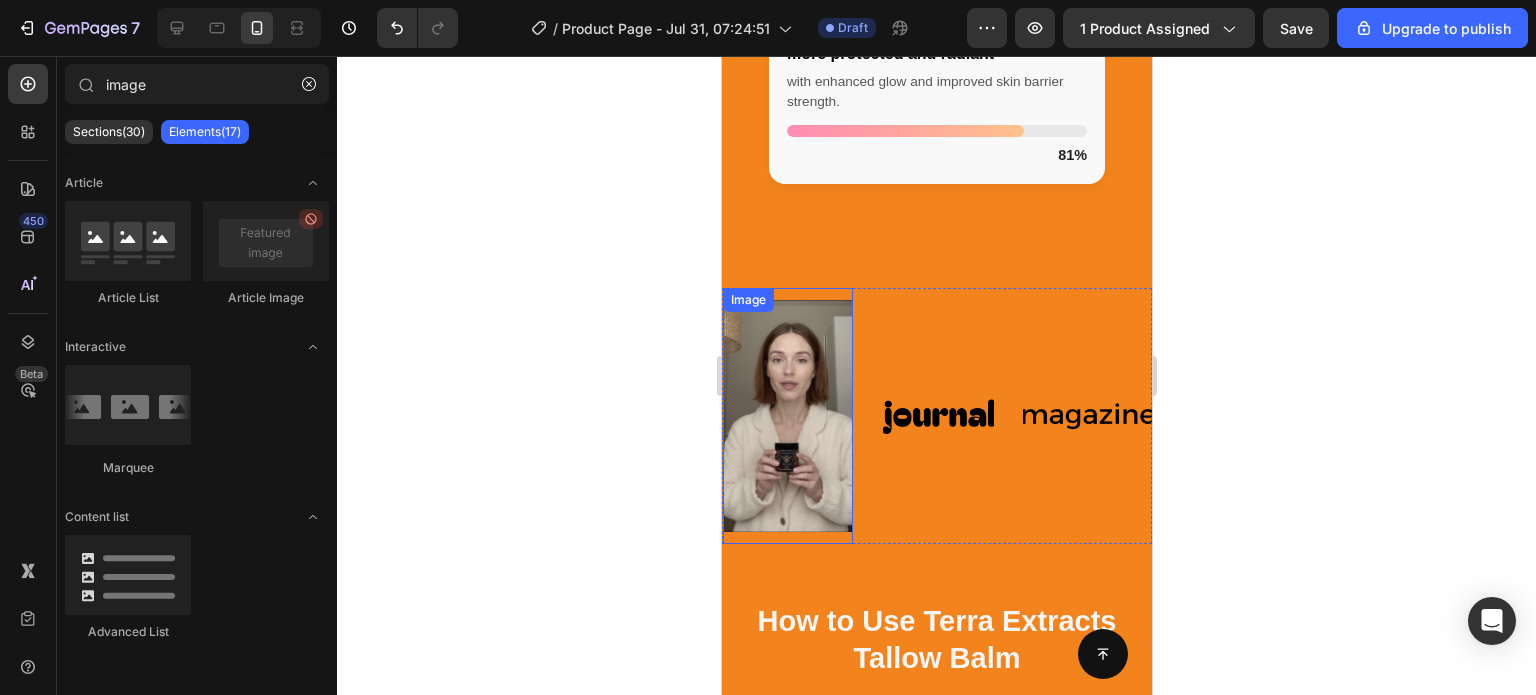 click at bounding box center (787, 415) 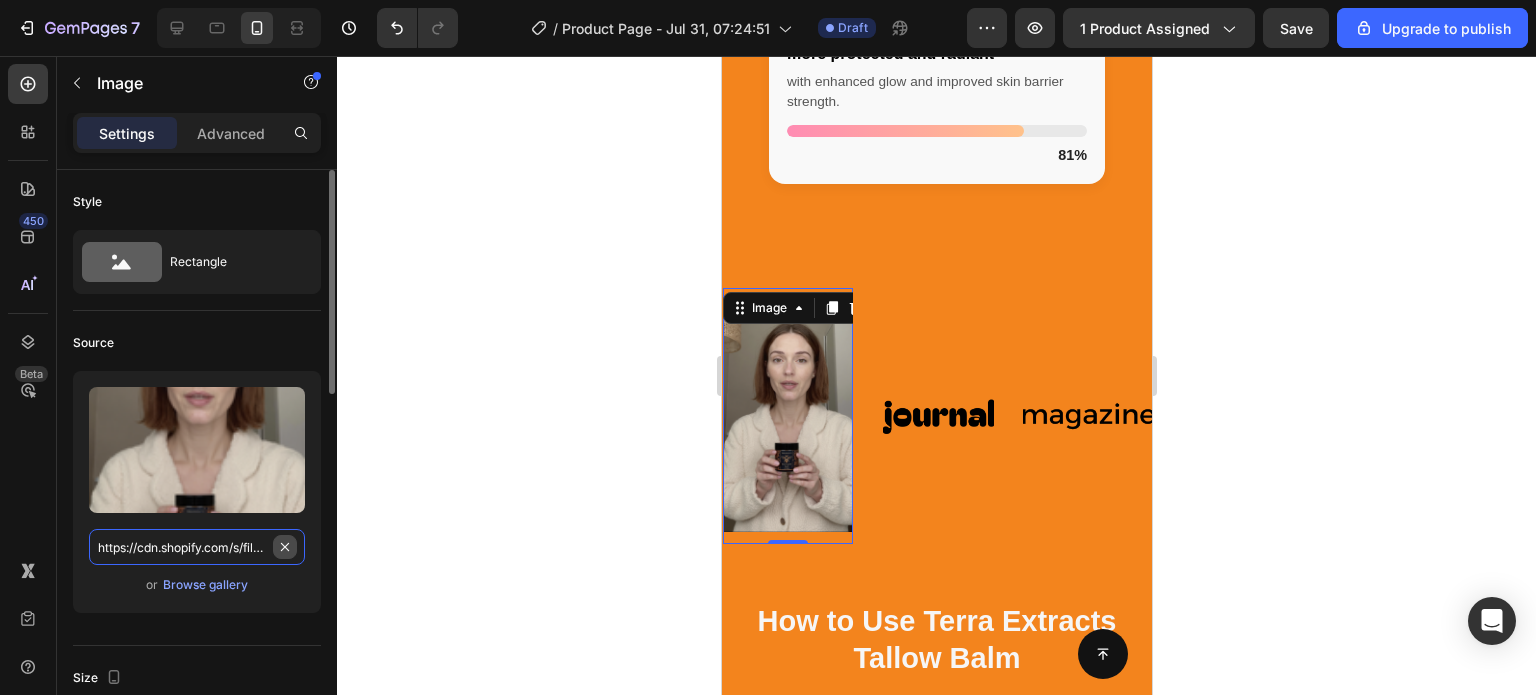 type 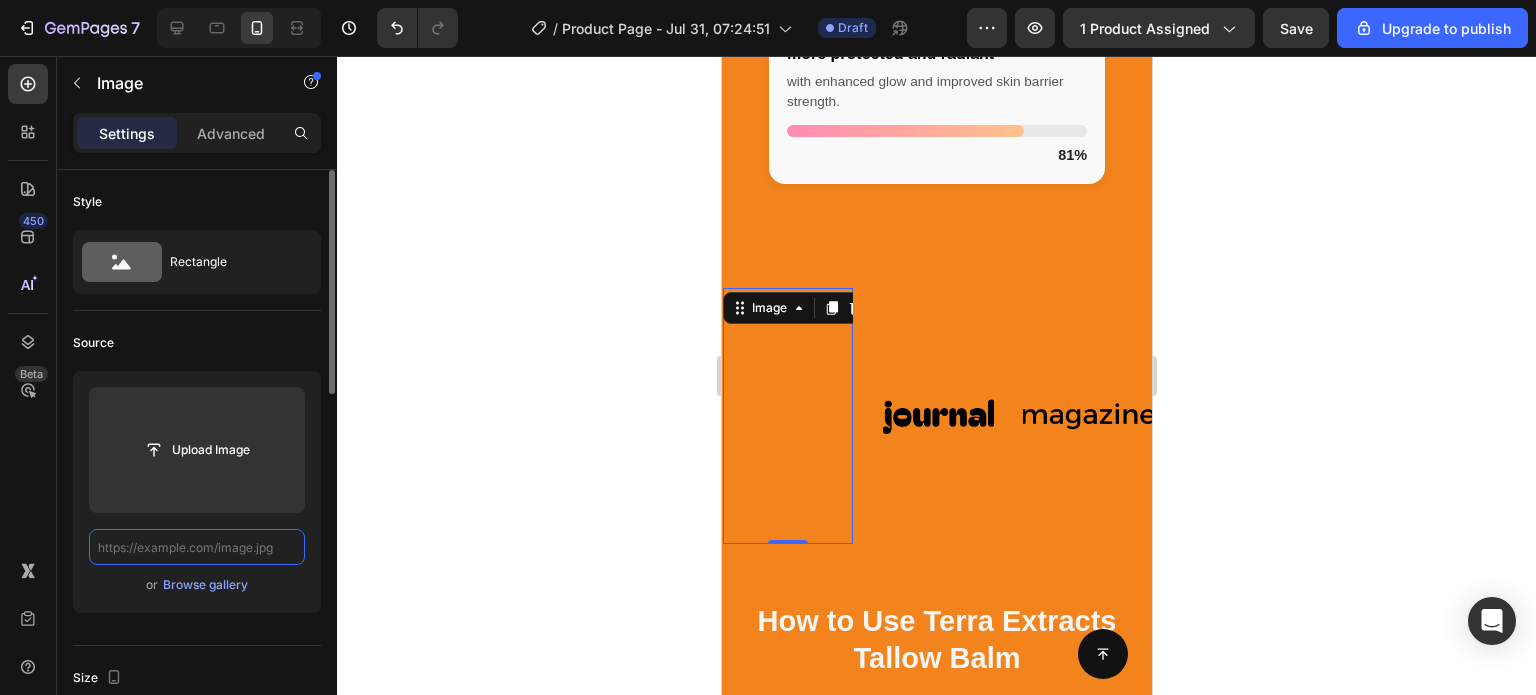 scroll, scrollTop: 0, scrollLeft: 0, axis: both 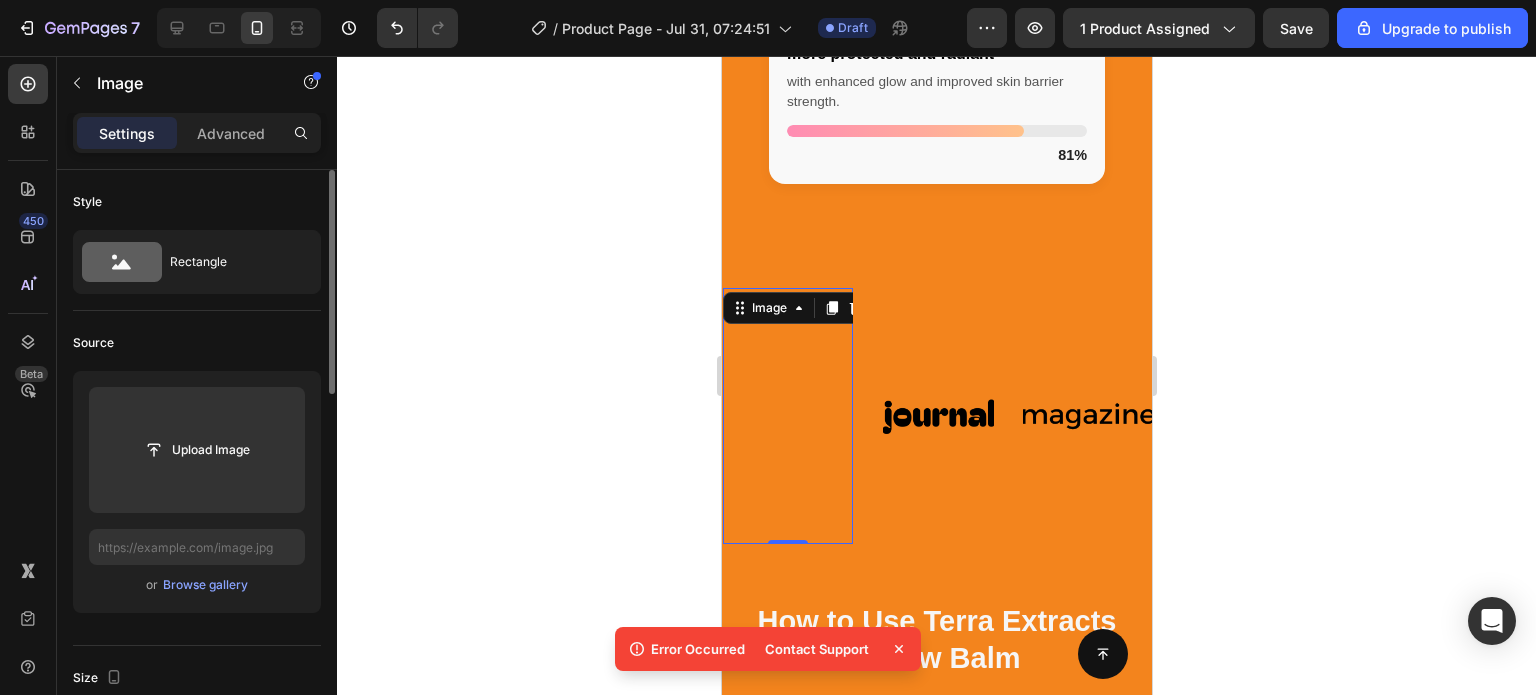 click 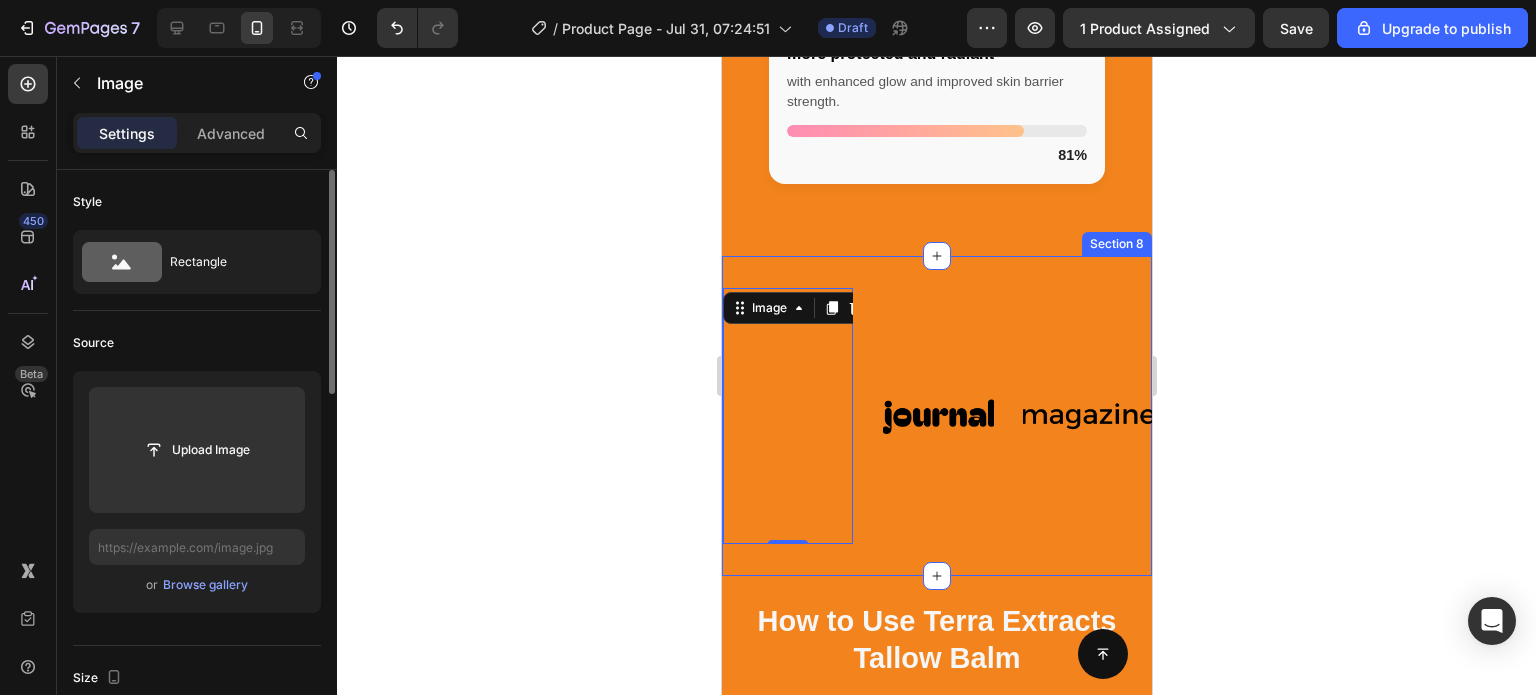 click on "Image   0 Image Image Image Image Image   0 Image Image Image Image Marquee Section 8" at bounding box center (936, 415) 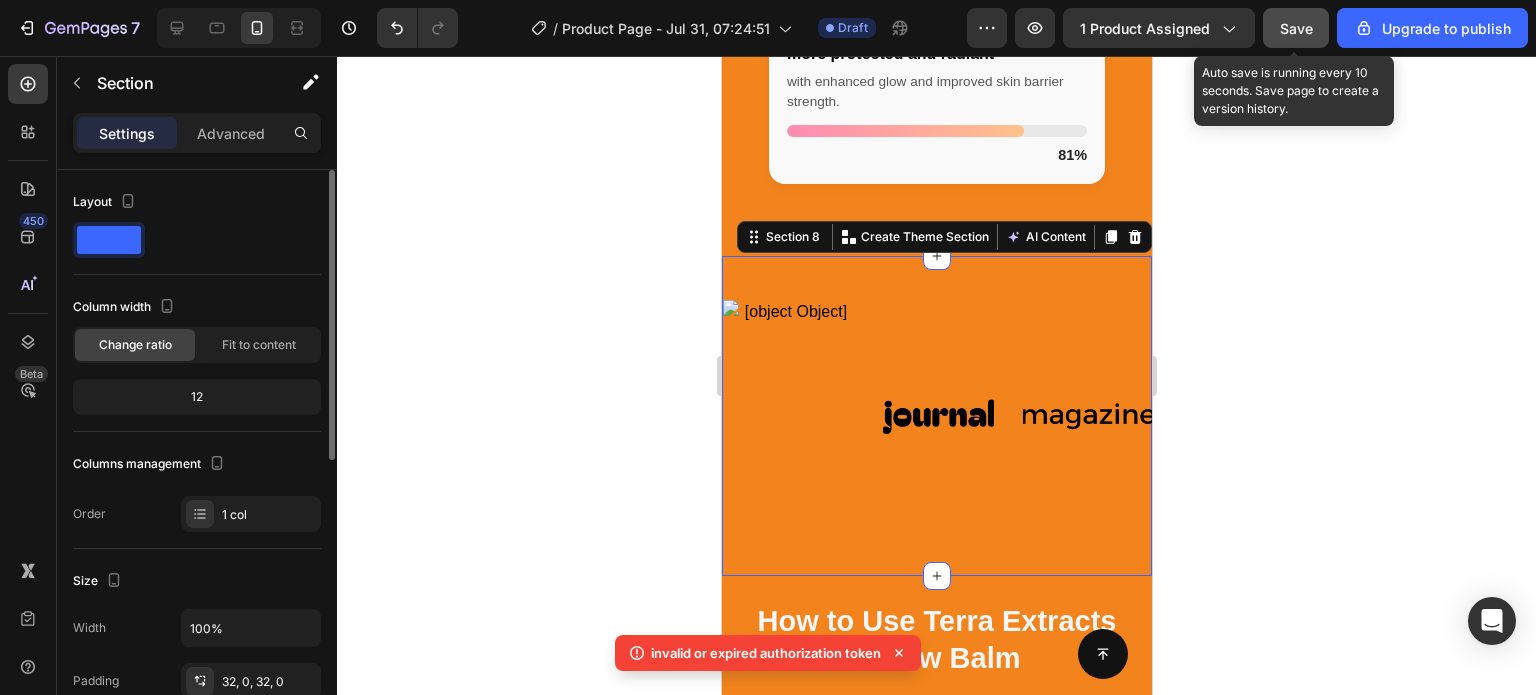 drag, startPoint x: 1304, startPoint y: 31, endPoint x: 1293, endPoint y: 41, distance: 14.866069 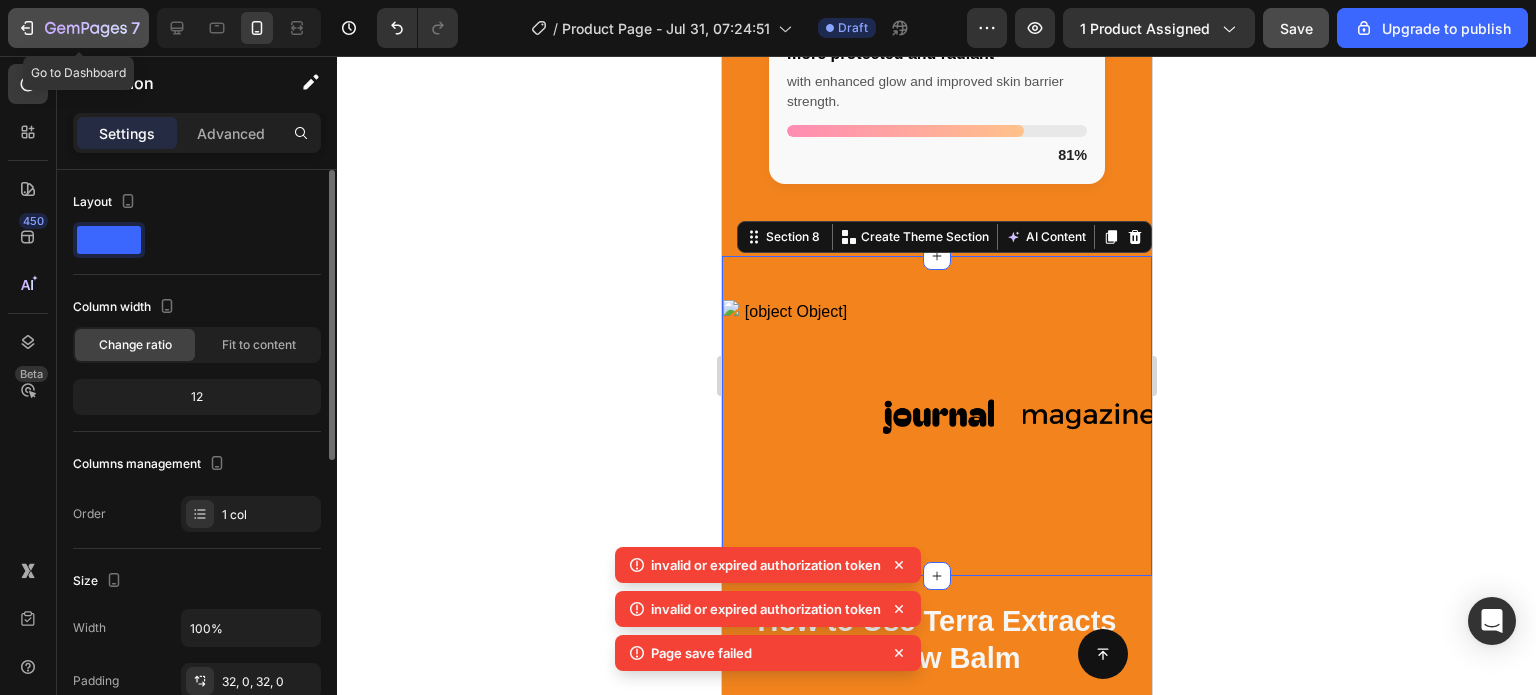 click 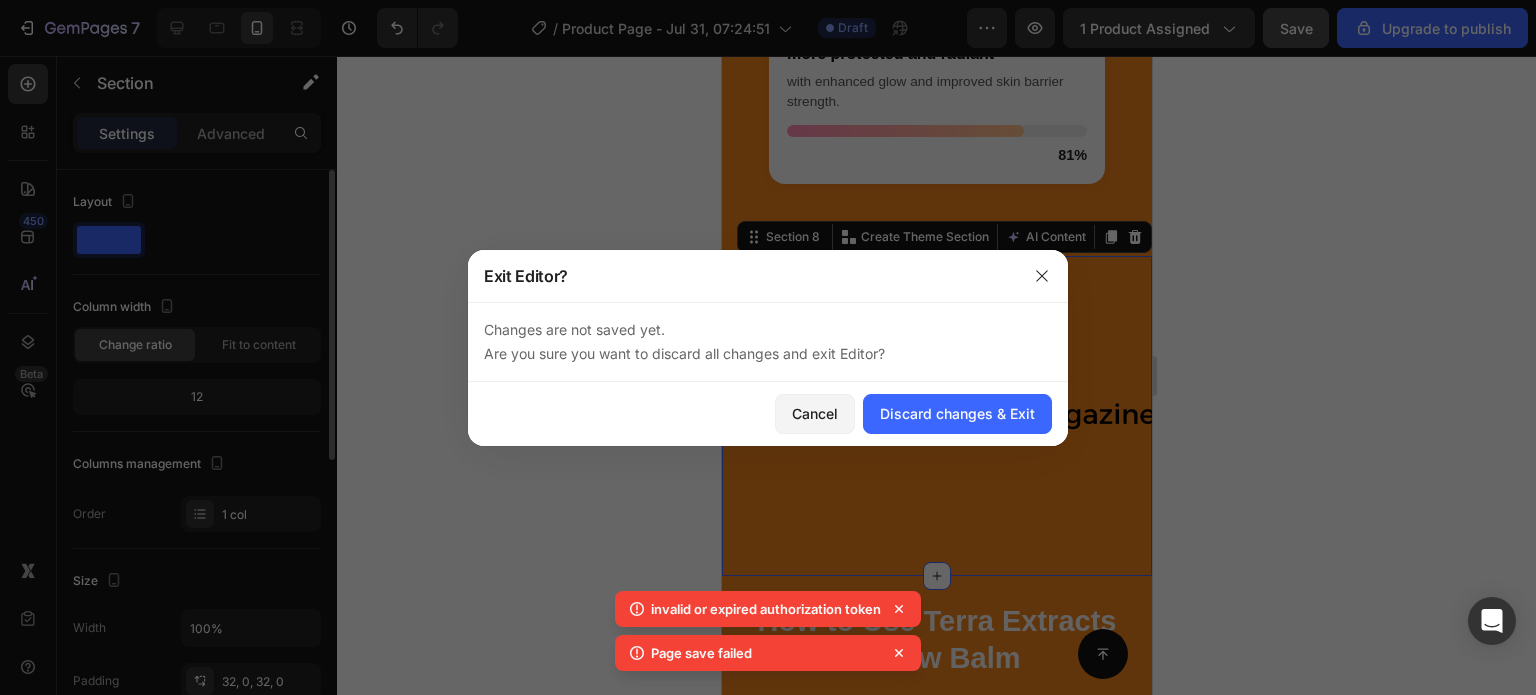 click on "Cancel Discard changes & Exit" at bounding box center (768, 414) 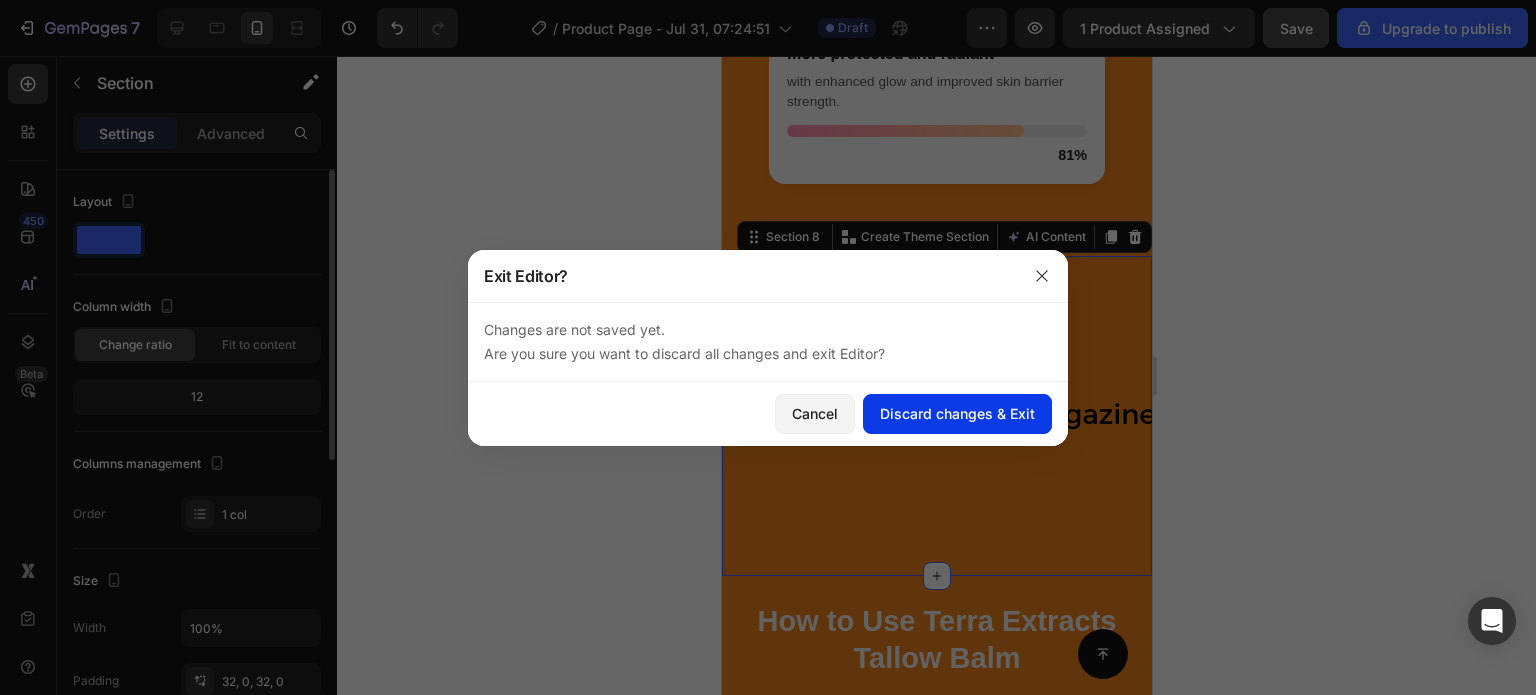 click on "Discard changes & Exit" at bounding box center [957, 413] 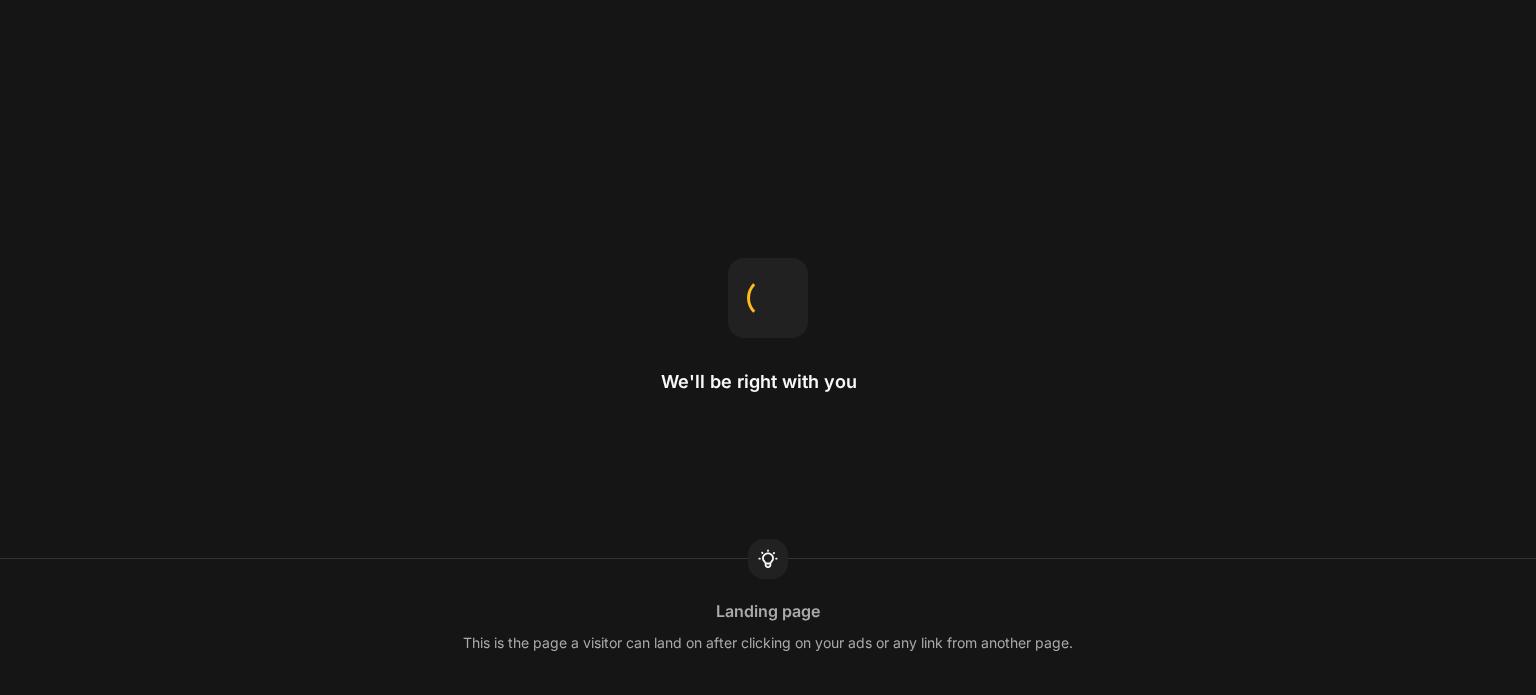 scroll, scrollTop: 0, scrollLeft: 0, axis: both 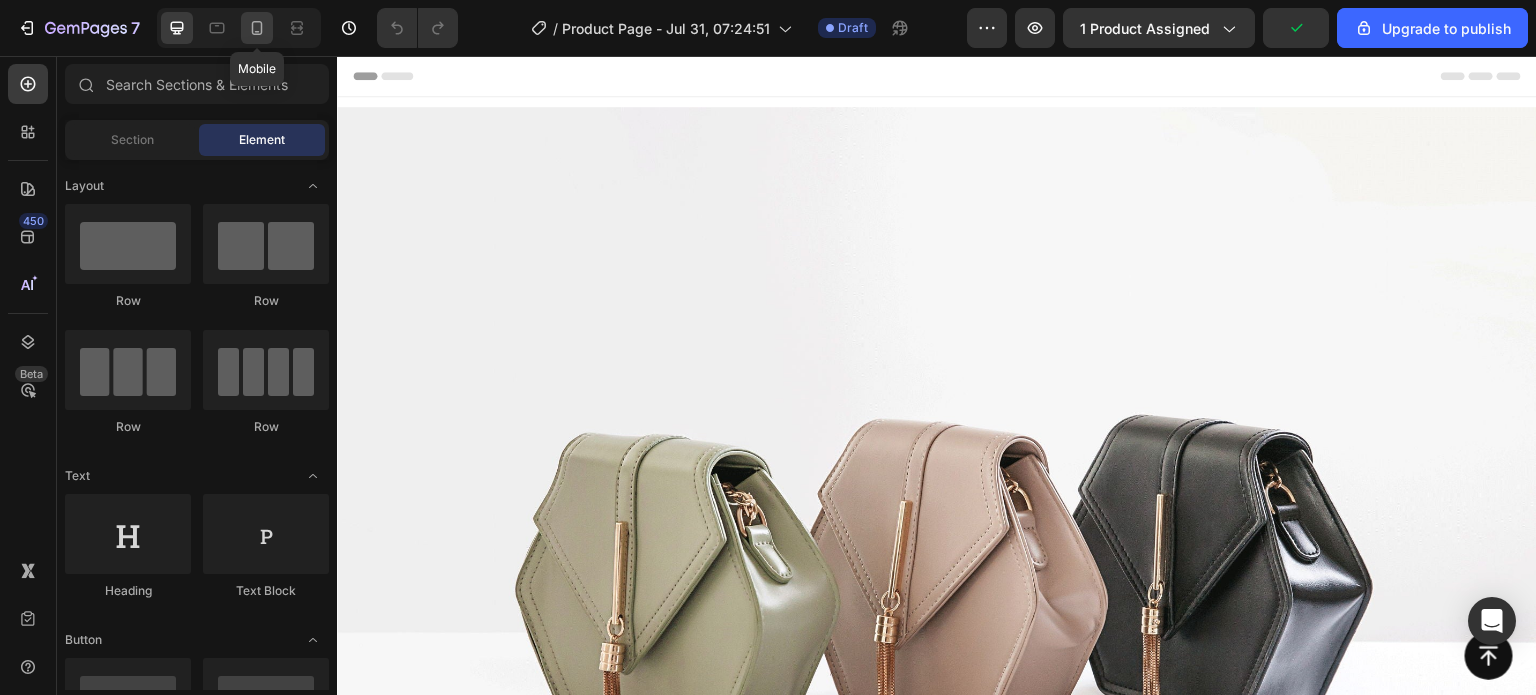 click 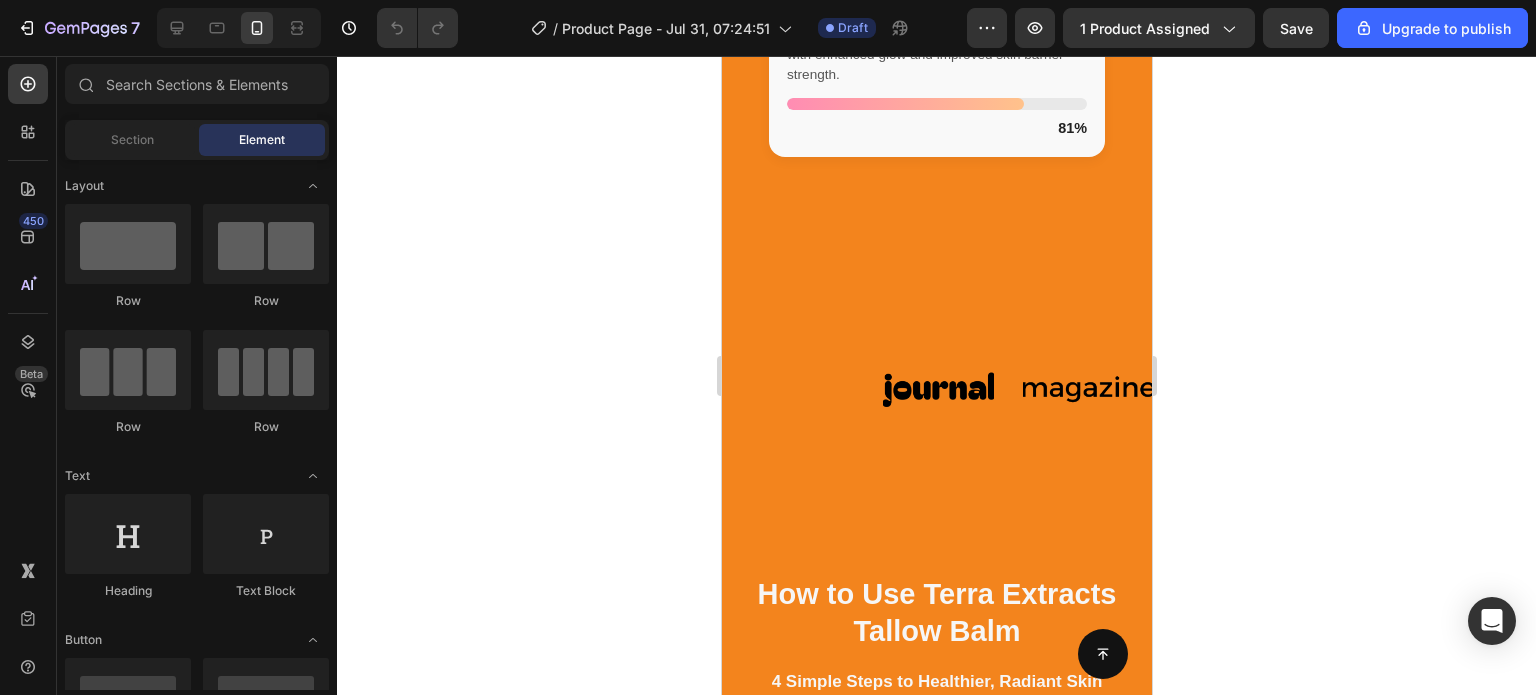 scroll, scrollTop: 4176, scrollLeft: 0, axis: vertical 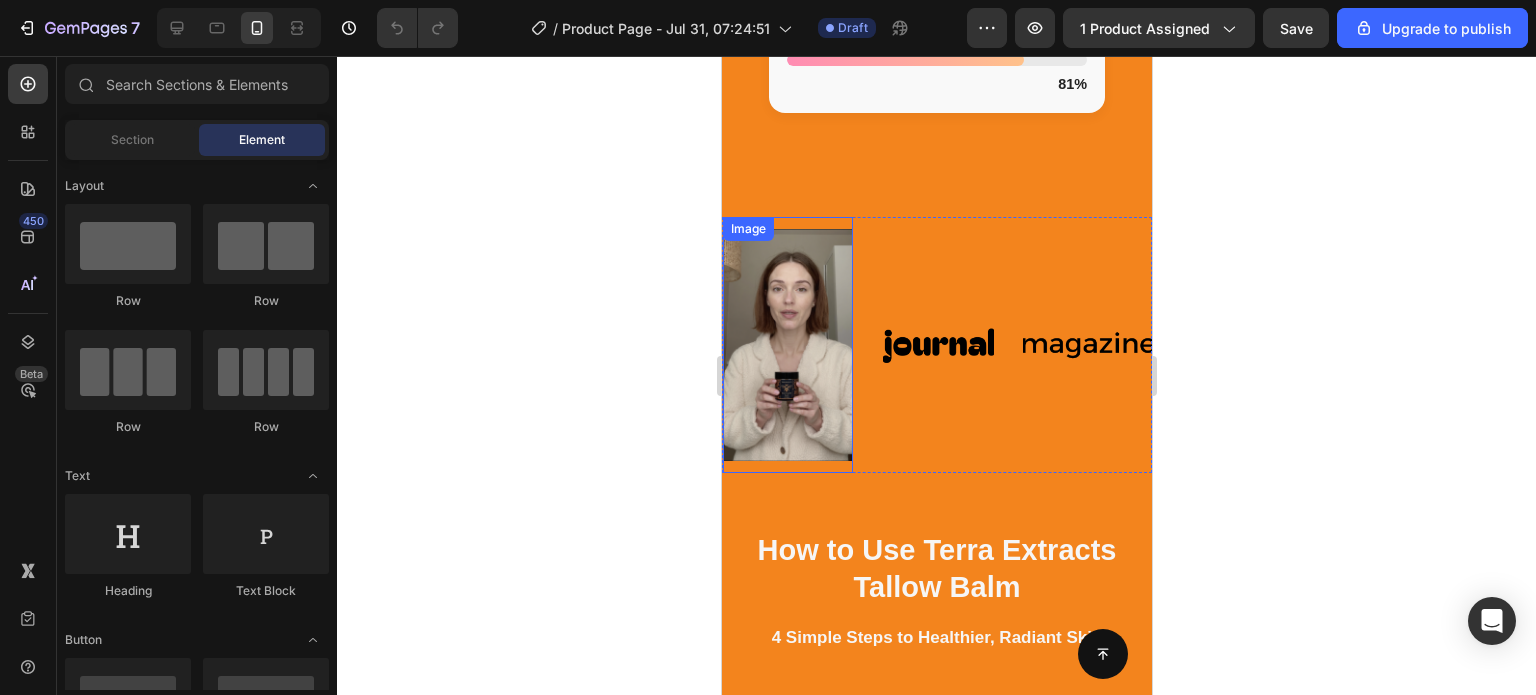 click at bounding box center [787, 344] 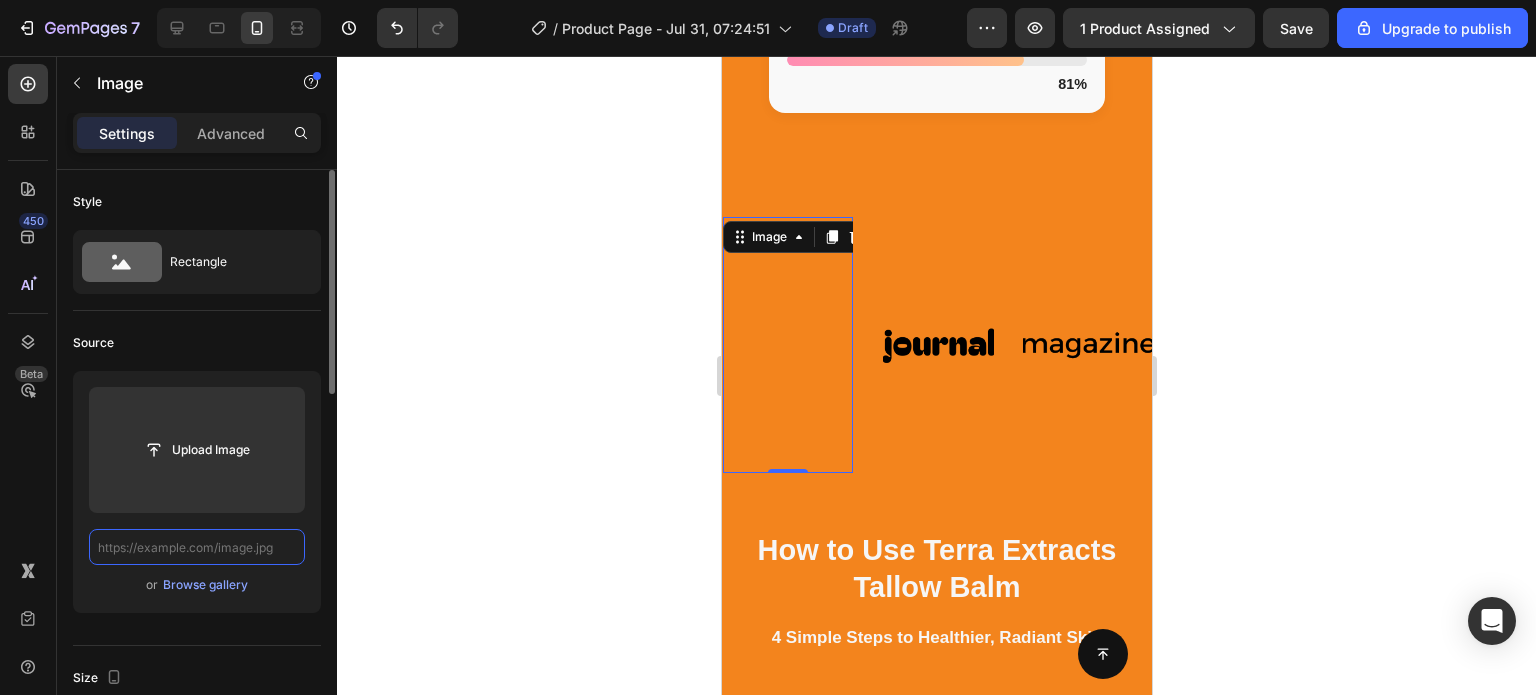 scroll, scrollTop: 0, scrollLeft: 0, axis: both 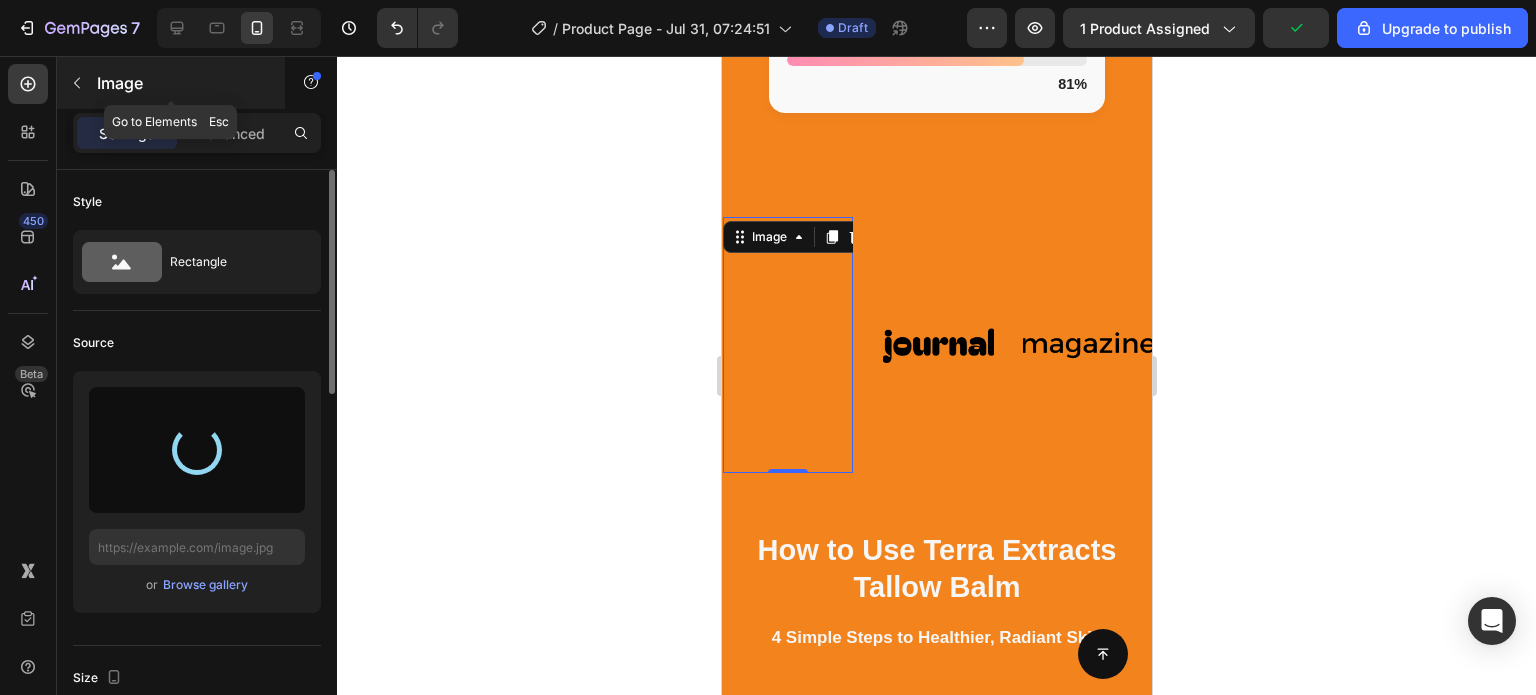 type on "https://cdn.shopify.com/s/files/1/0749/2934/0644/files/gempages_576523428912169503-30d071ce-88de-4417-a37f-8e7db679846f.png" 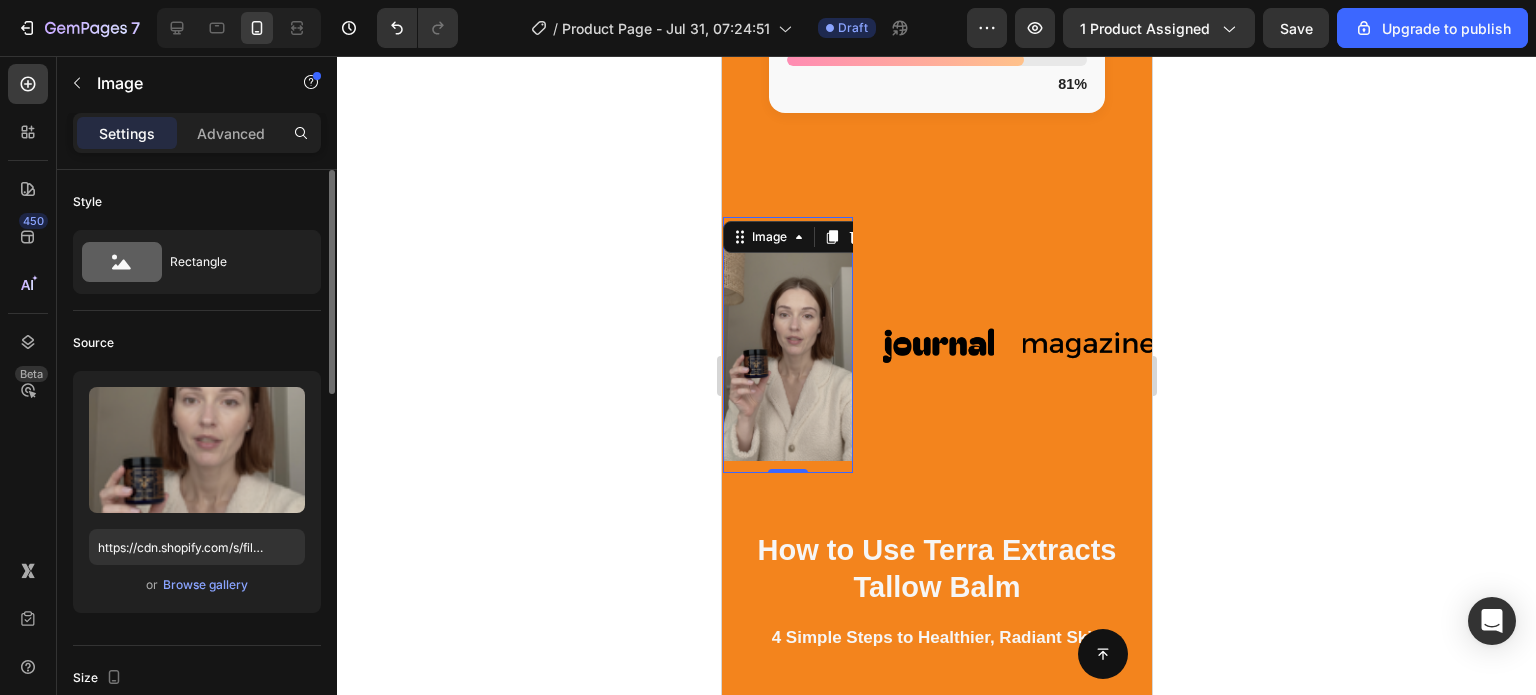click 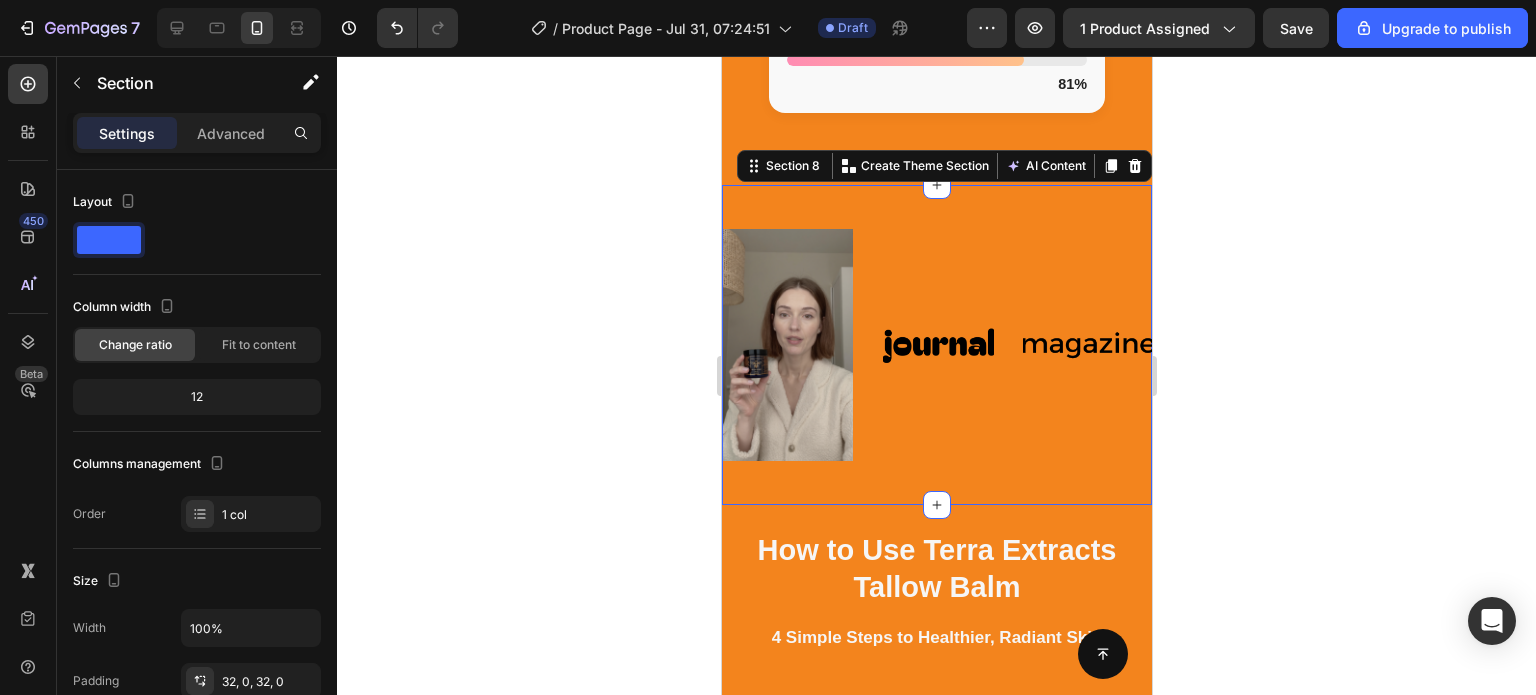 click on "Image Image Image Image Image Image Image Image Image Image Marquee Section 8   You can create reusable sections Create Theme Section AI Content Write with GemAI What would you like to describe here? Tone and Voice Persuasive Product Getting products... Show more Generate" at bounding box center [936, 344] 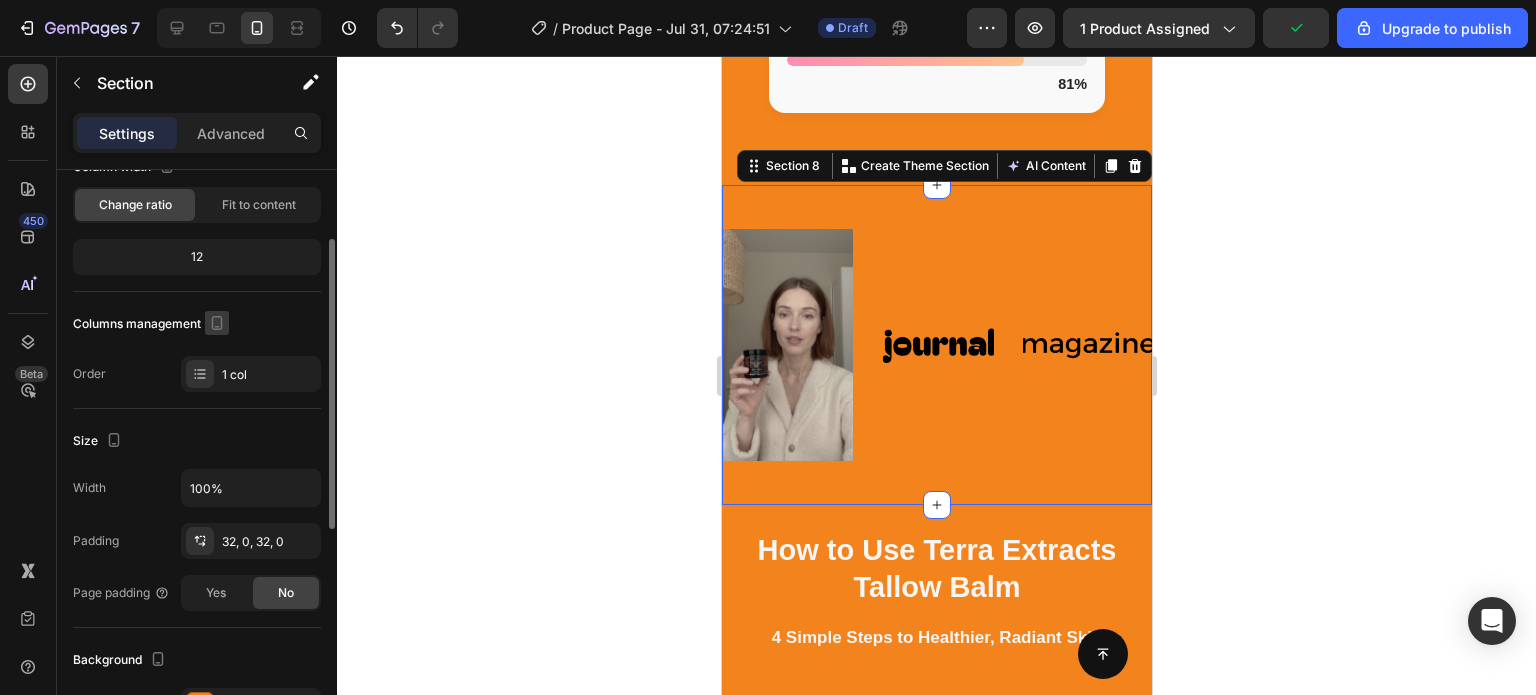 scroll, scrollTop: 140, scrollLeft: 0, axis: vertical 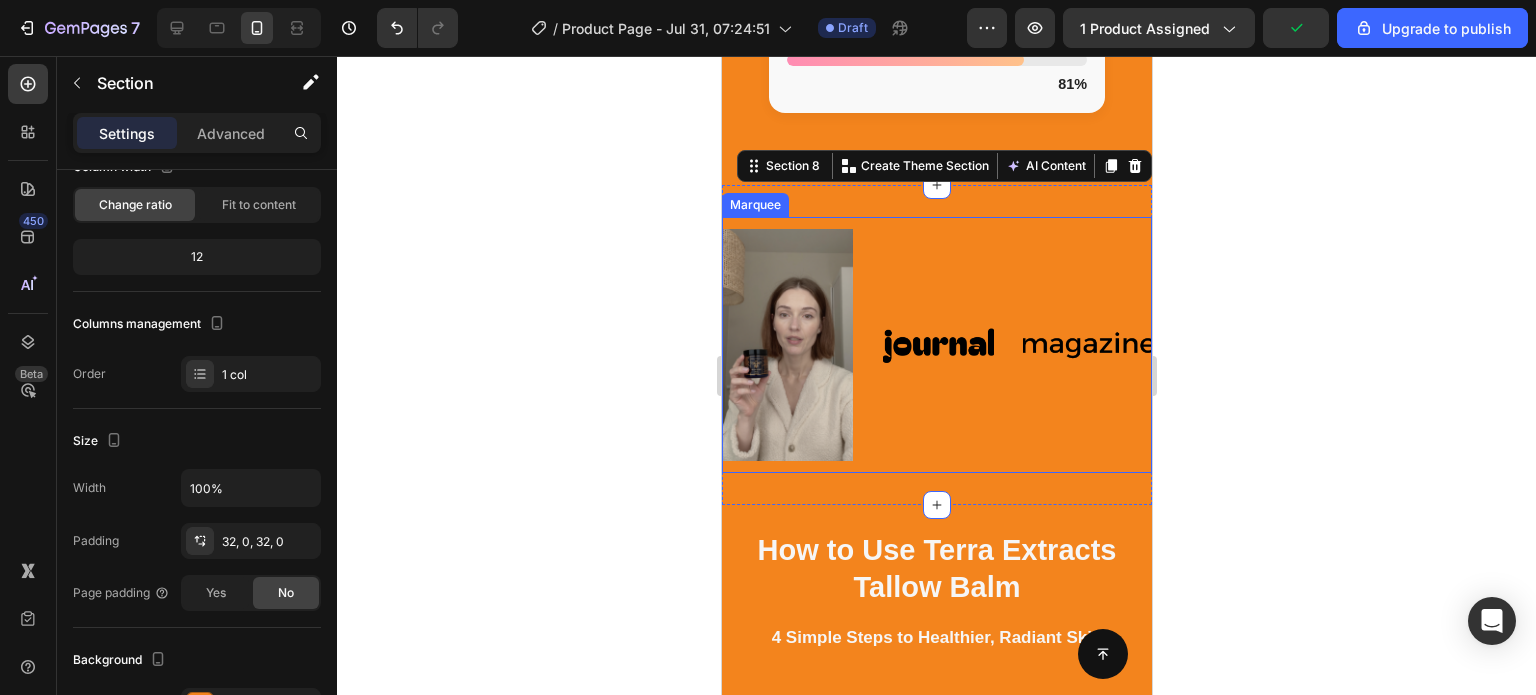 click on "Image Image Image Image Image" at bounding box center (1097, 344) 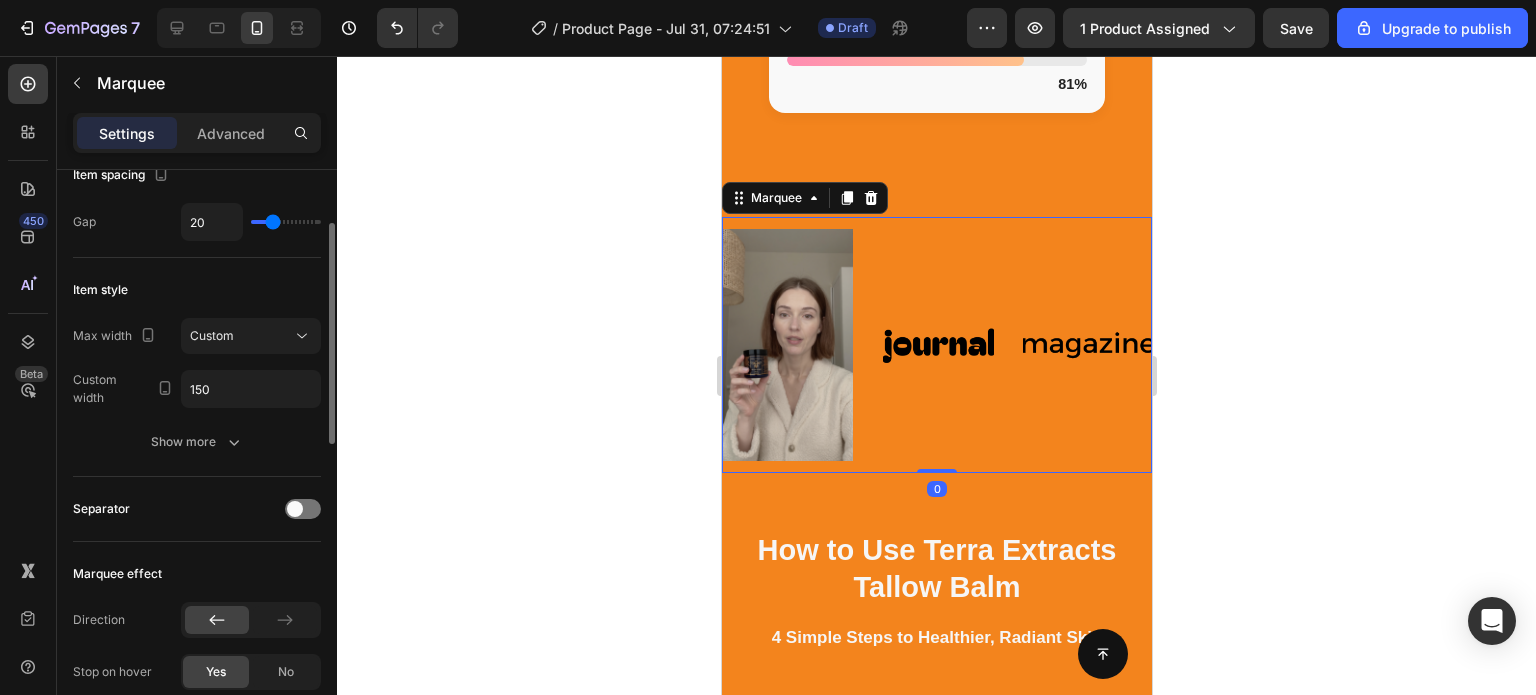 scroll, scrollTop: 0, scrollLeft: 0, axis: both 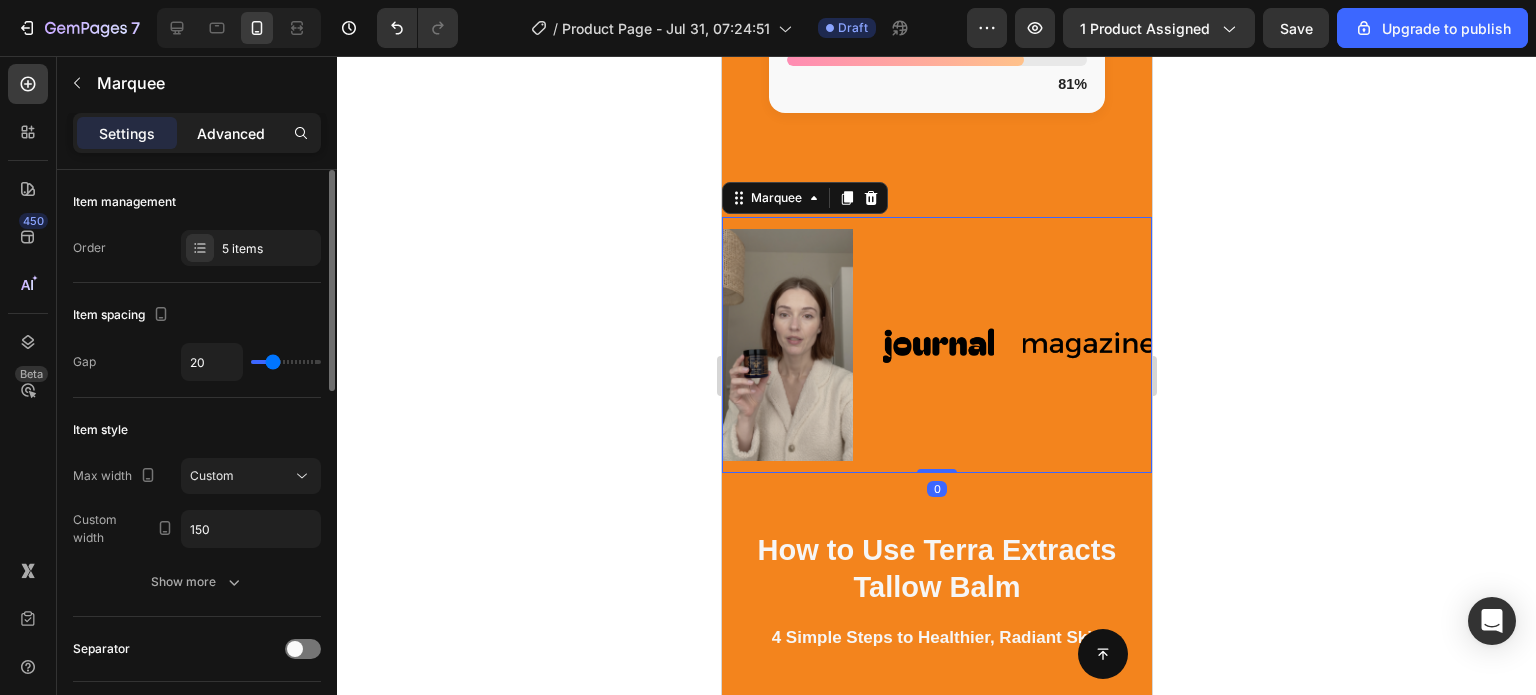 click on "Advanced" at bounding box center (231, 133) 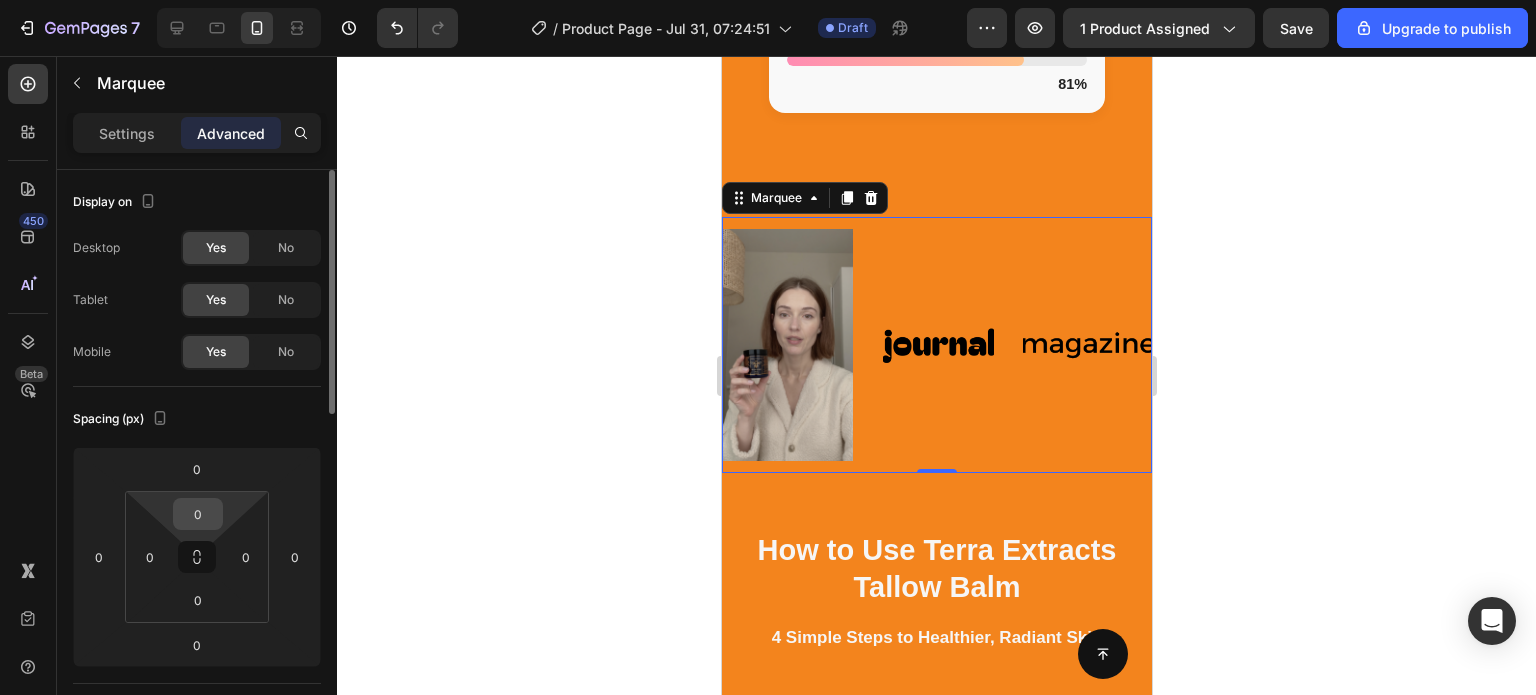 click on "0" at bounding box center [198, 514] 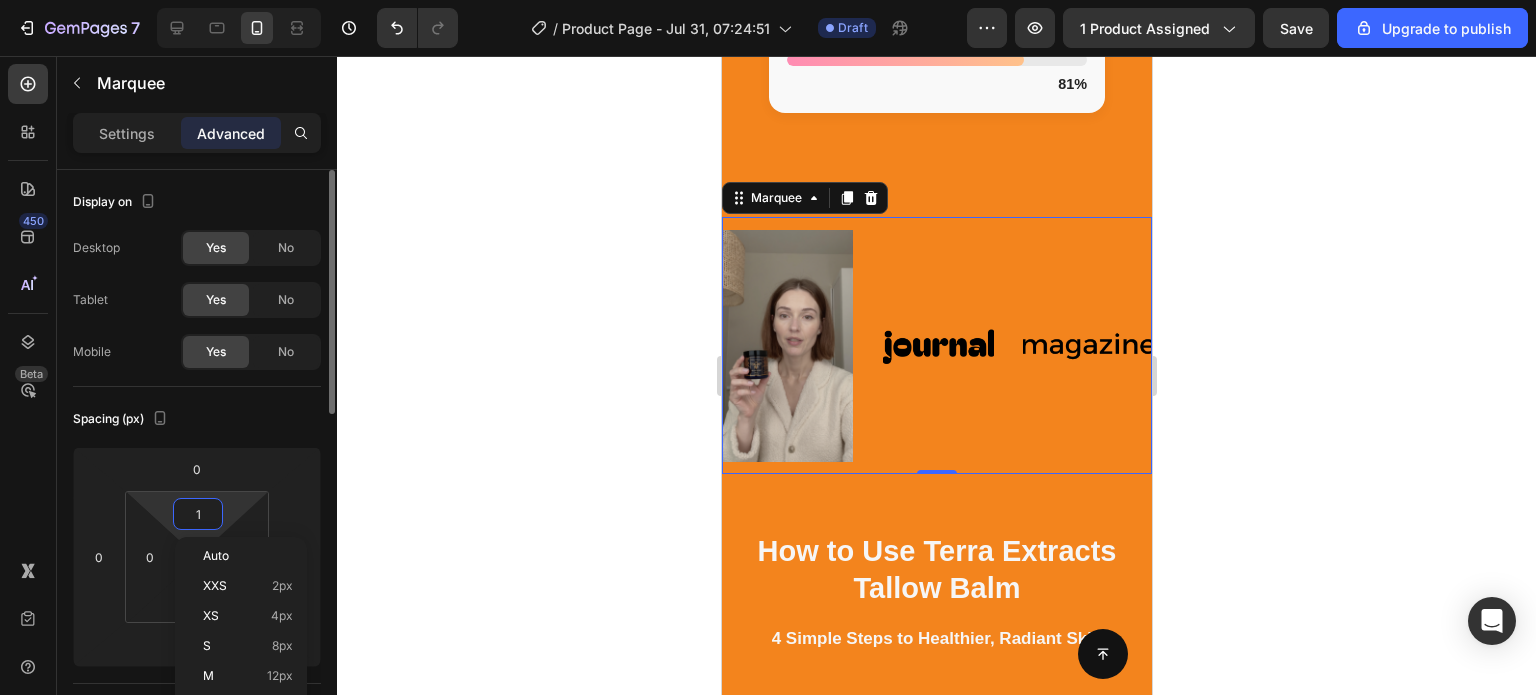 type on "0" 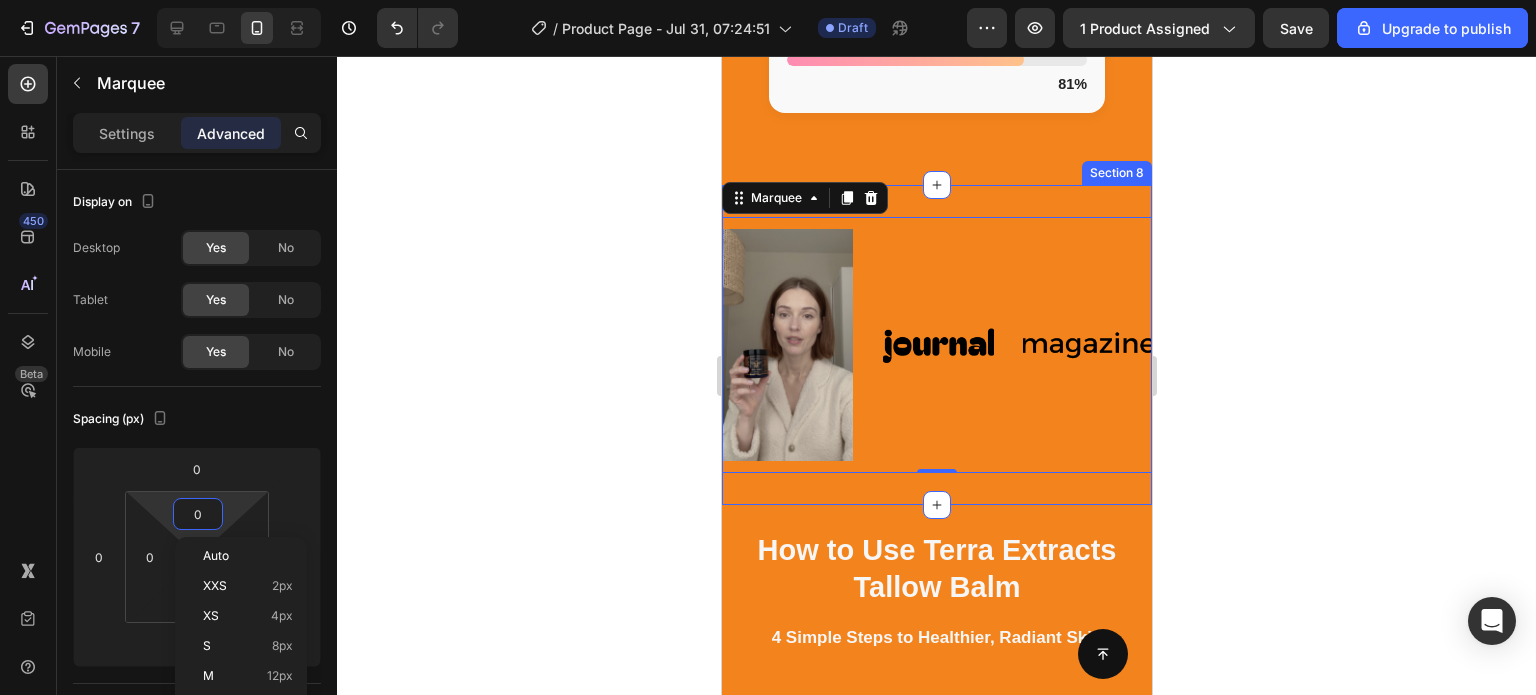 click on "Image Image Image Image Image Image Image Image Image Image Marquee   0 Section 8" at bounding box center (936, 344) 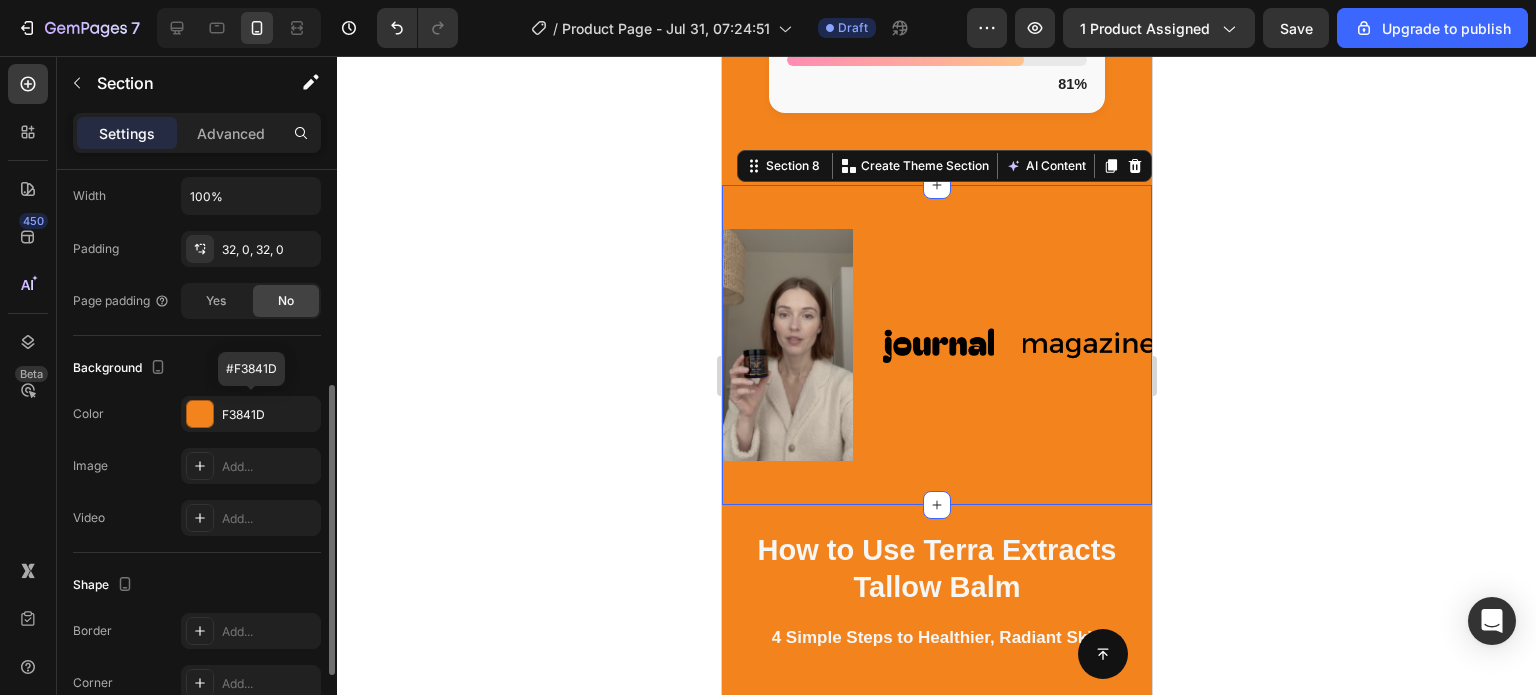 scroll, scrollTop: 431, scrollLeft: 0, axis: vertical 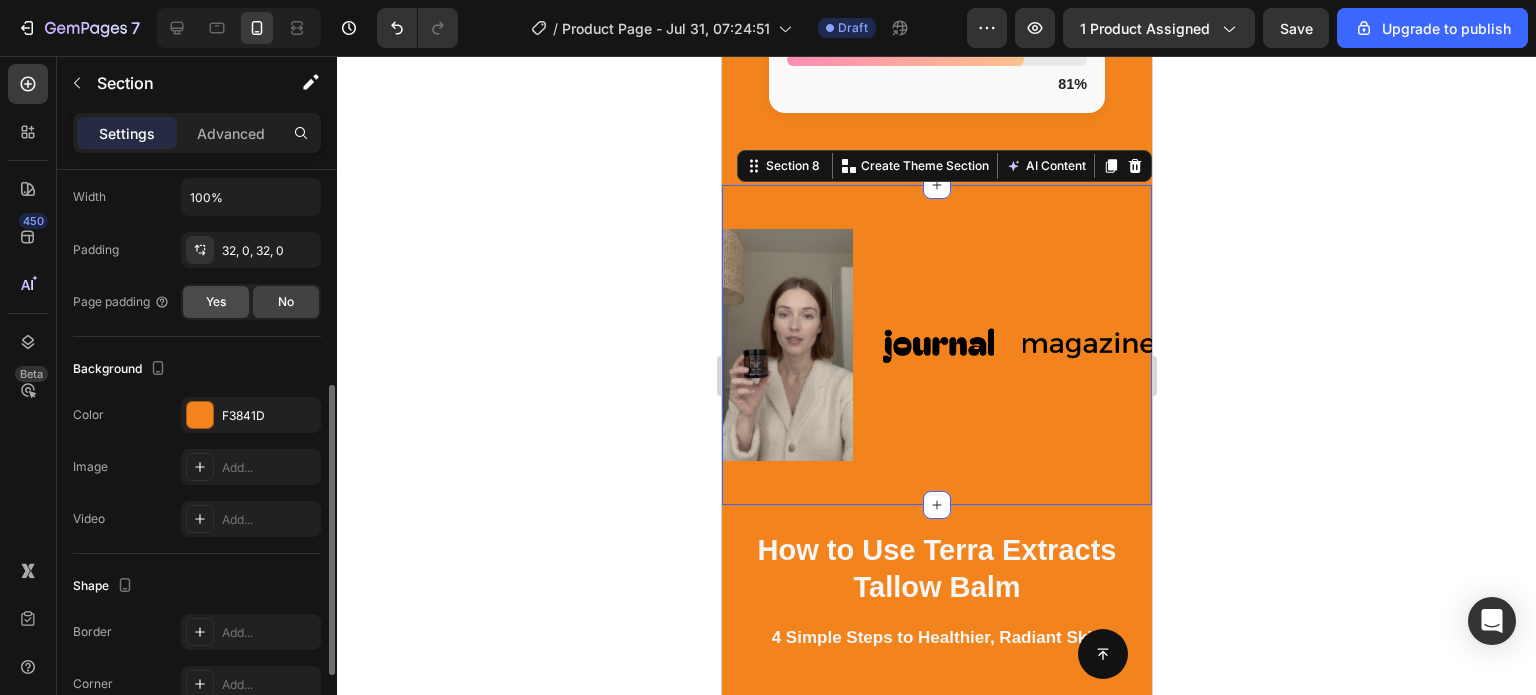click on "Yes" 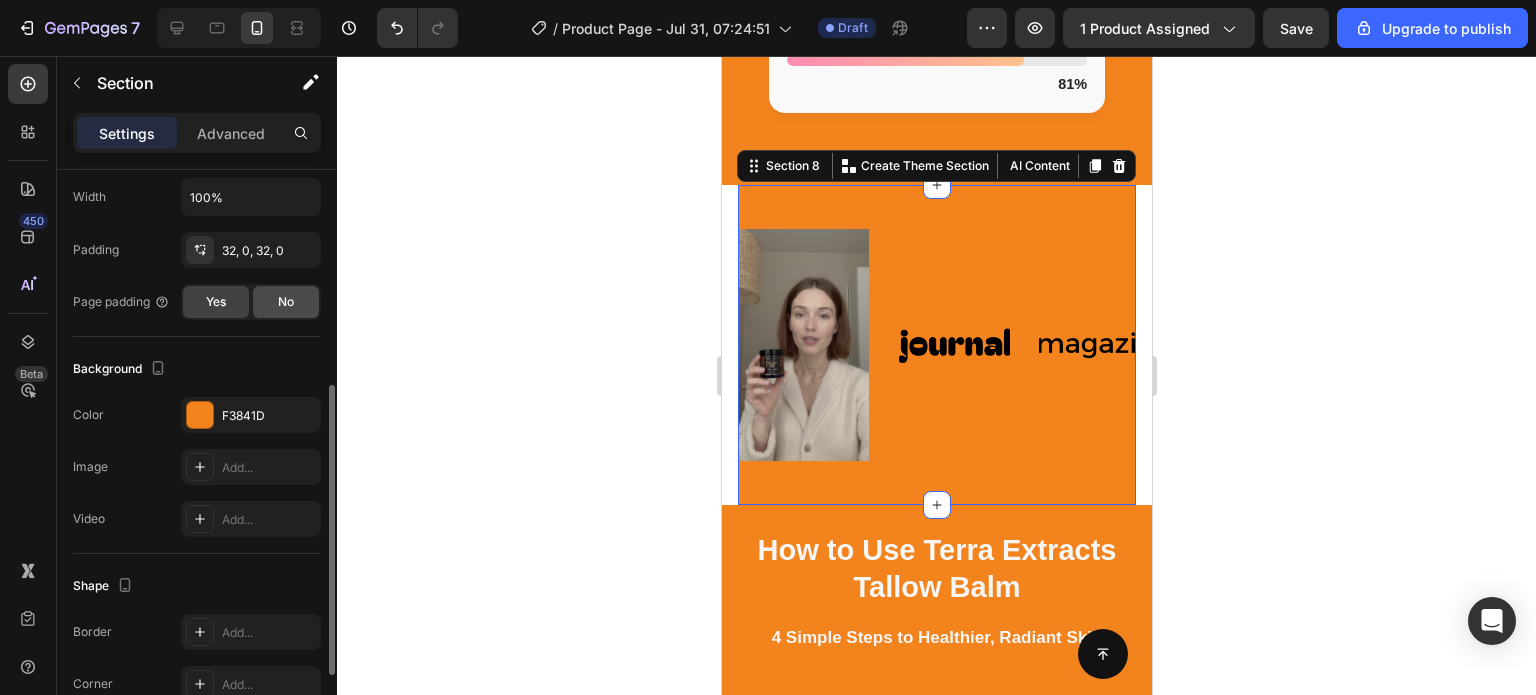click on "No" 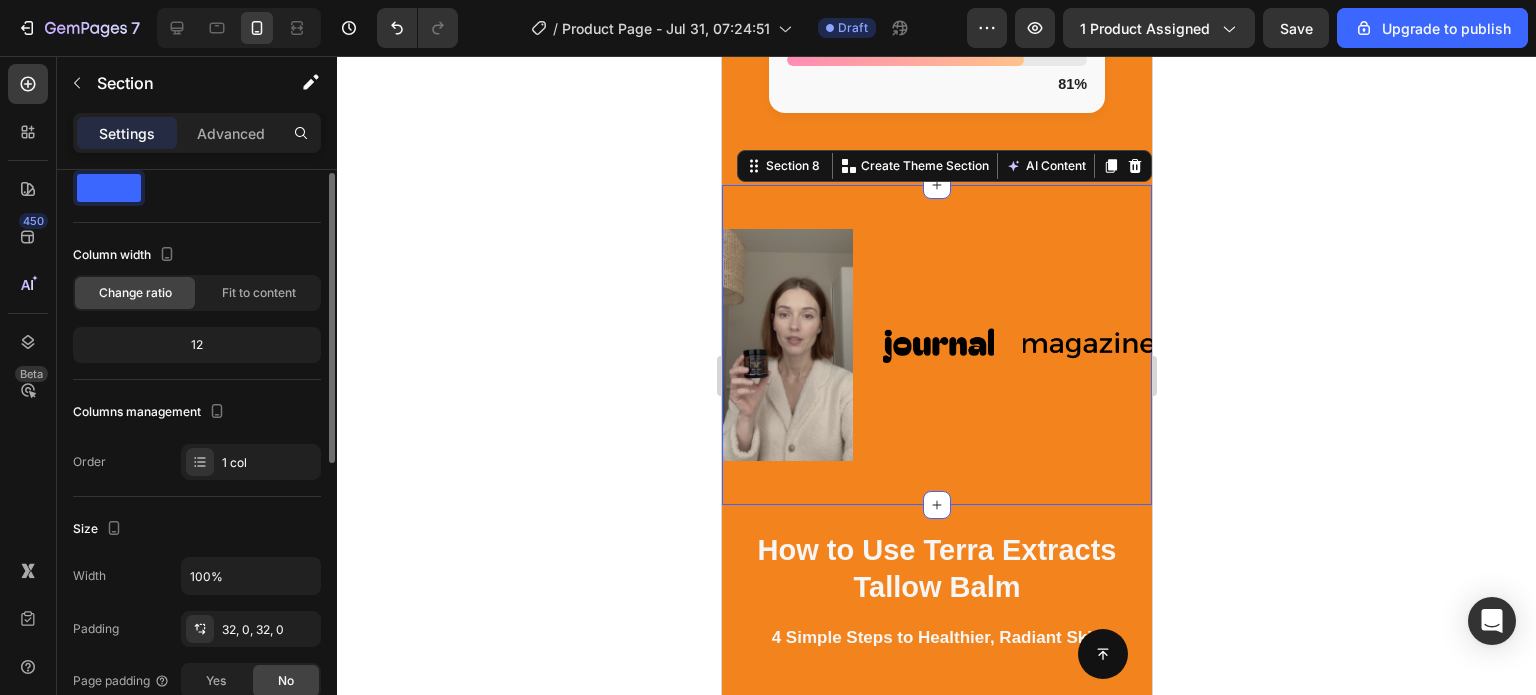 scroll, scrollTop: 0, scrollLeft: 0, axis: both 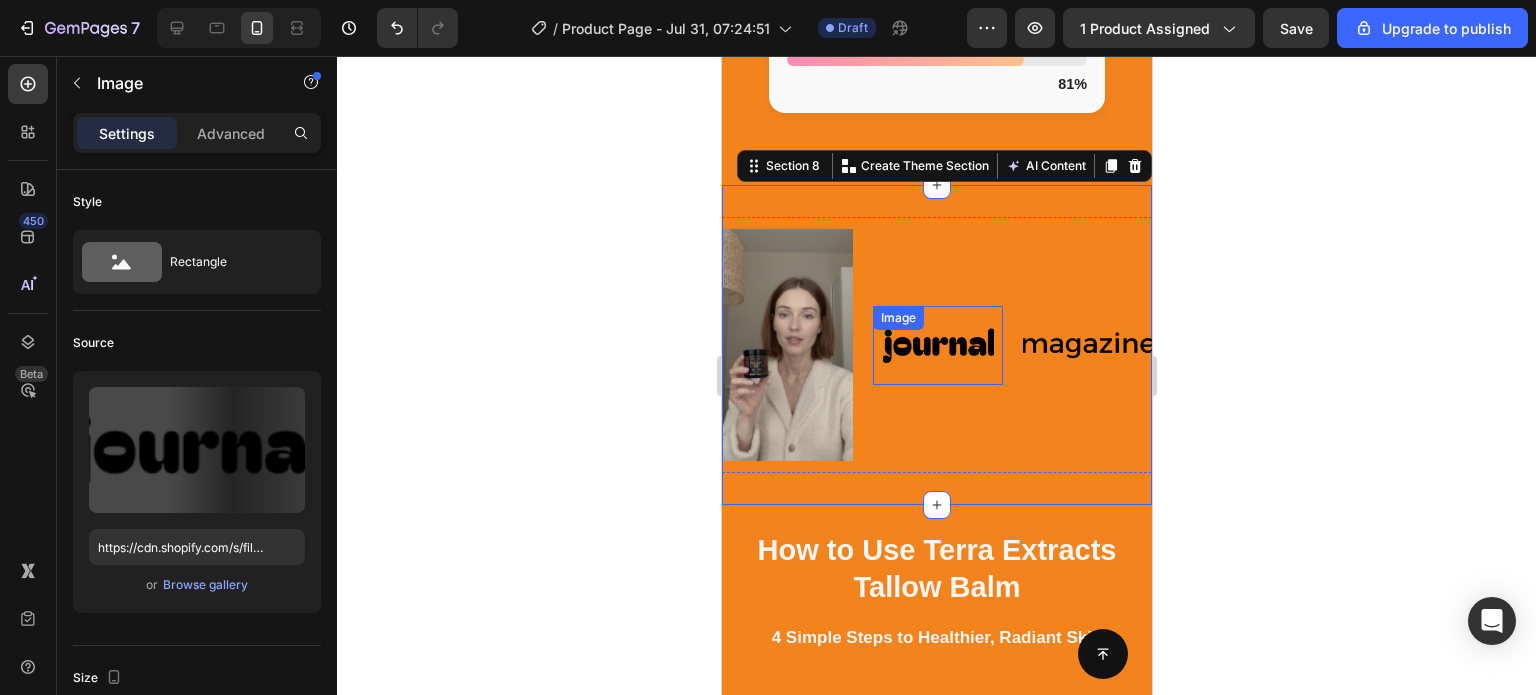 click at bounding box center [937, 345] 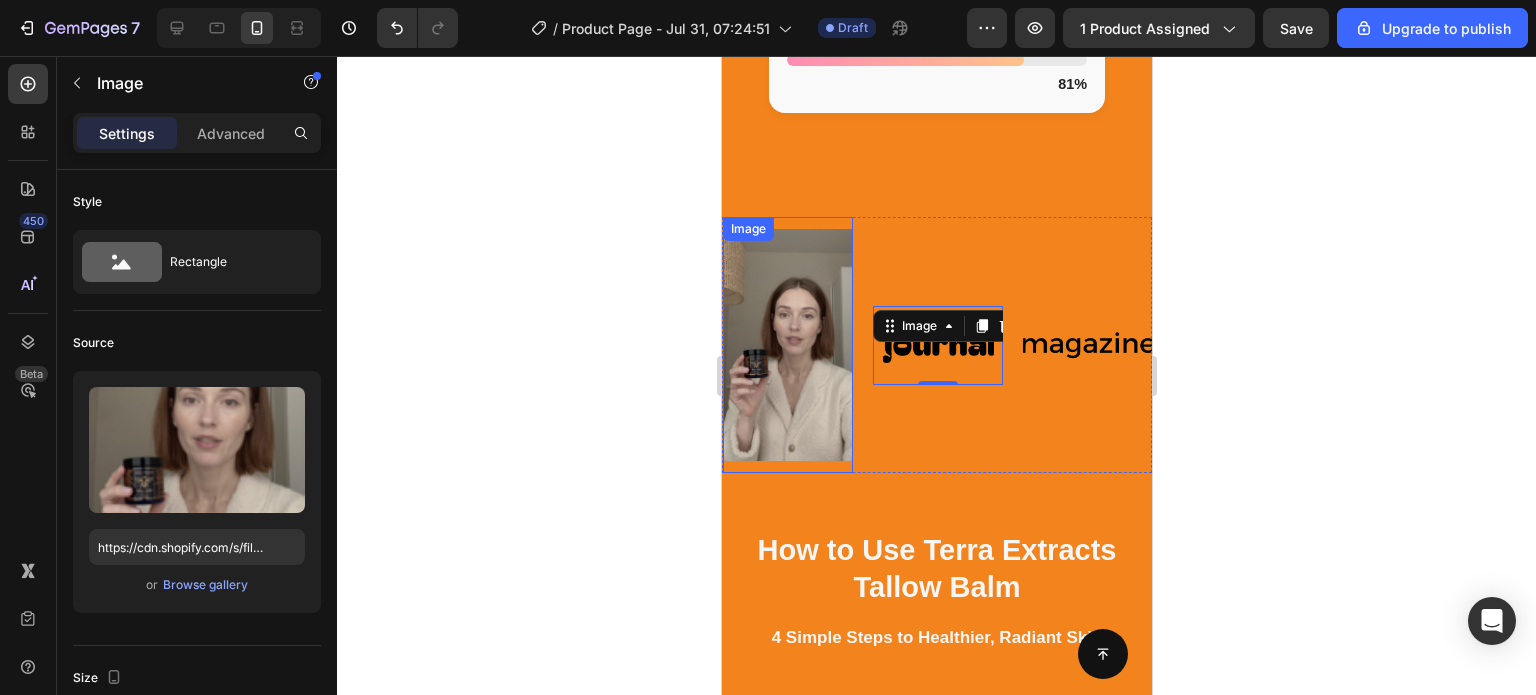 click at bounding box center [787, 344] 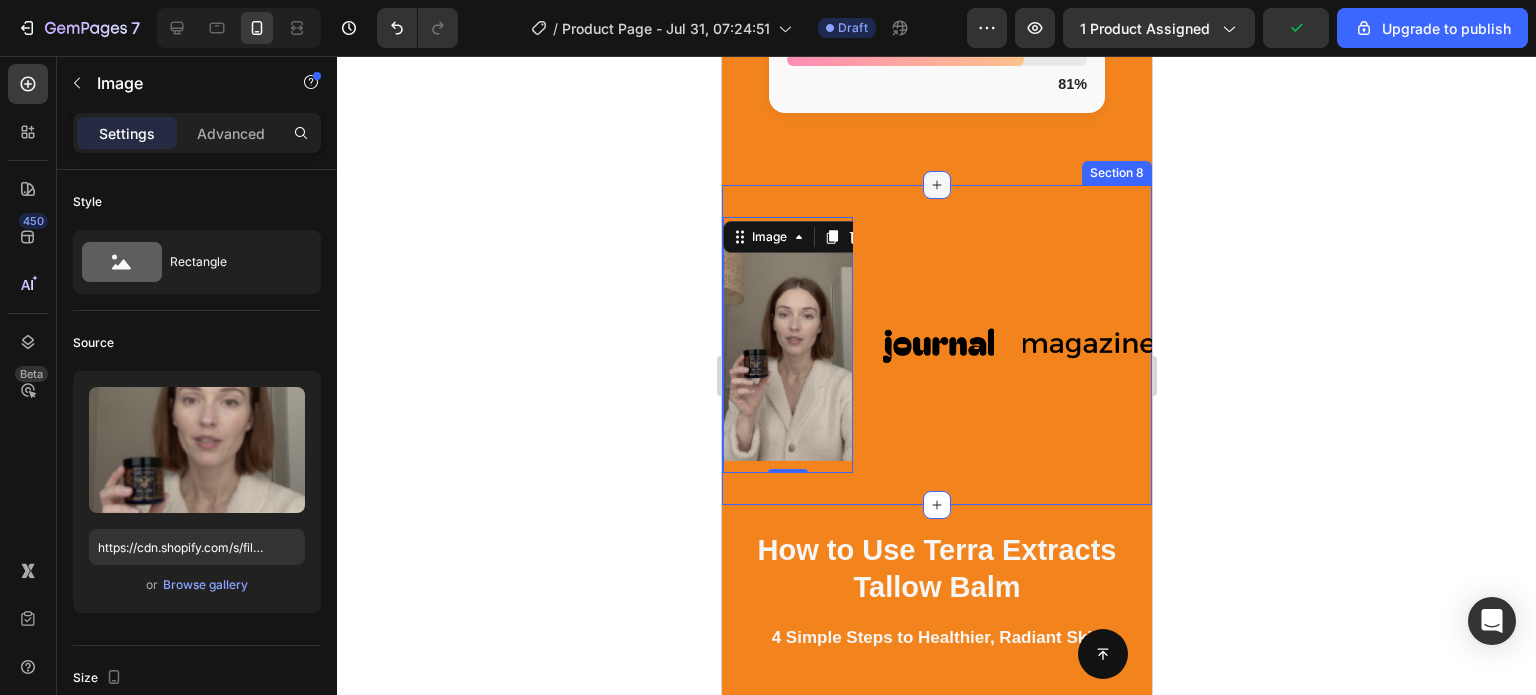 click at bounding box center (936, 185) 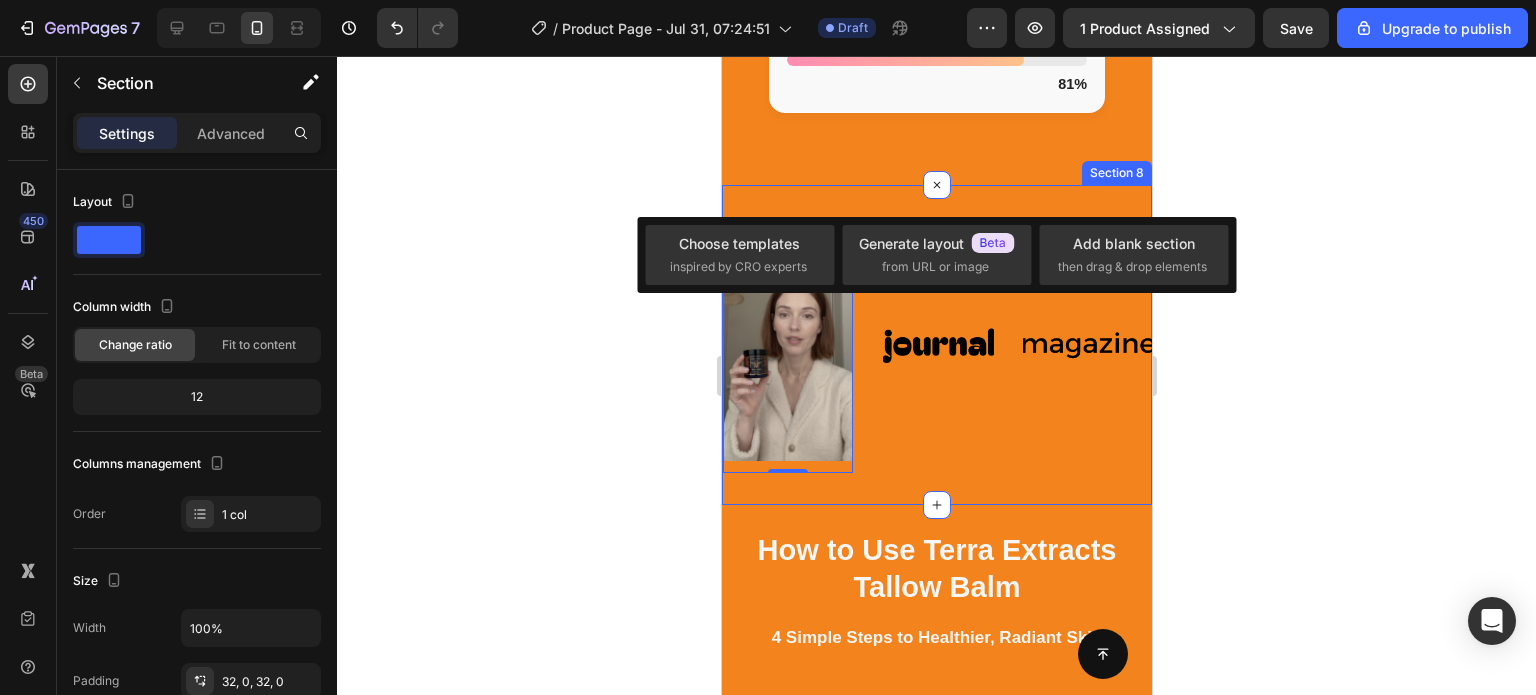click on "Image   0 Image Image Image Image Image   0 Image Image Image Image Marquee Section 8" at bounding box center (936, 344) 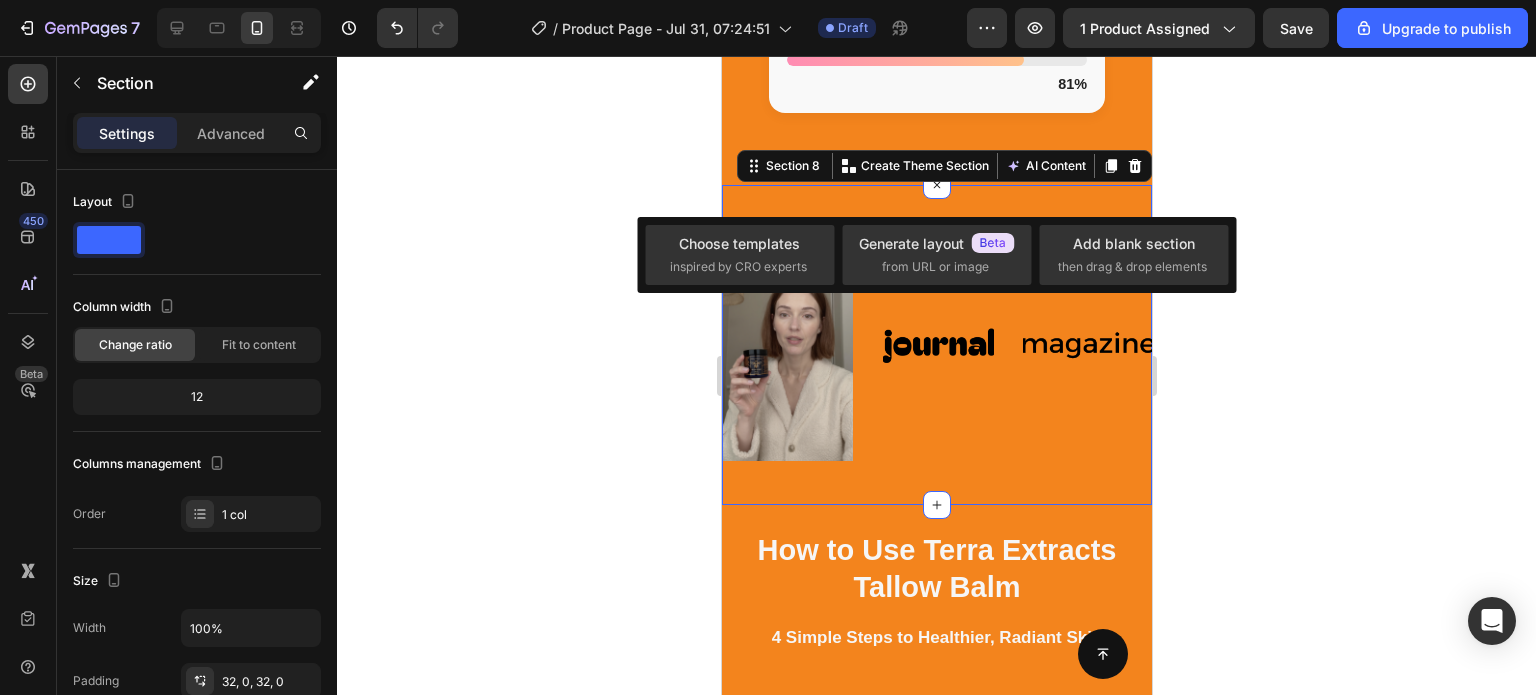 click on "Image Image Image Image Image Image Image Image Image Image Marquee Section 8   You can create reusable sections Create Theme Section AI Content Write with GemAI What would you like to describe here? Tone and Voice Persuasive Product Organic Tallow Honey Balm - Lotus Extract Show more Generate" at bounding box center (936, 344) 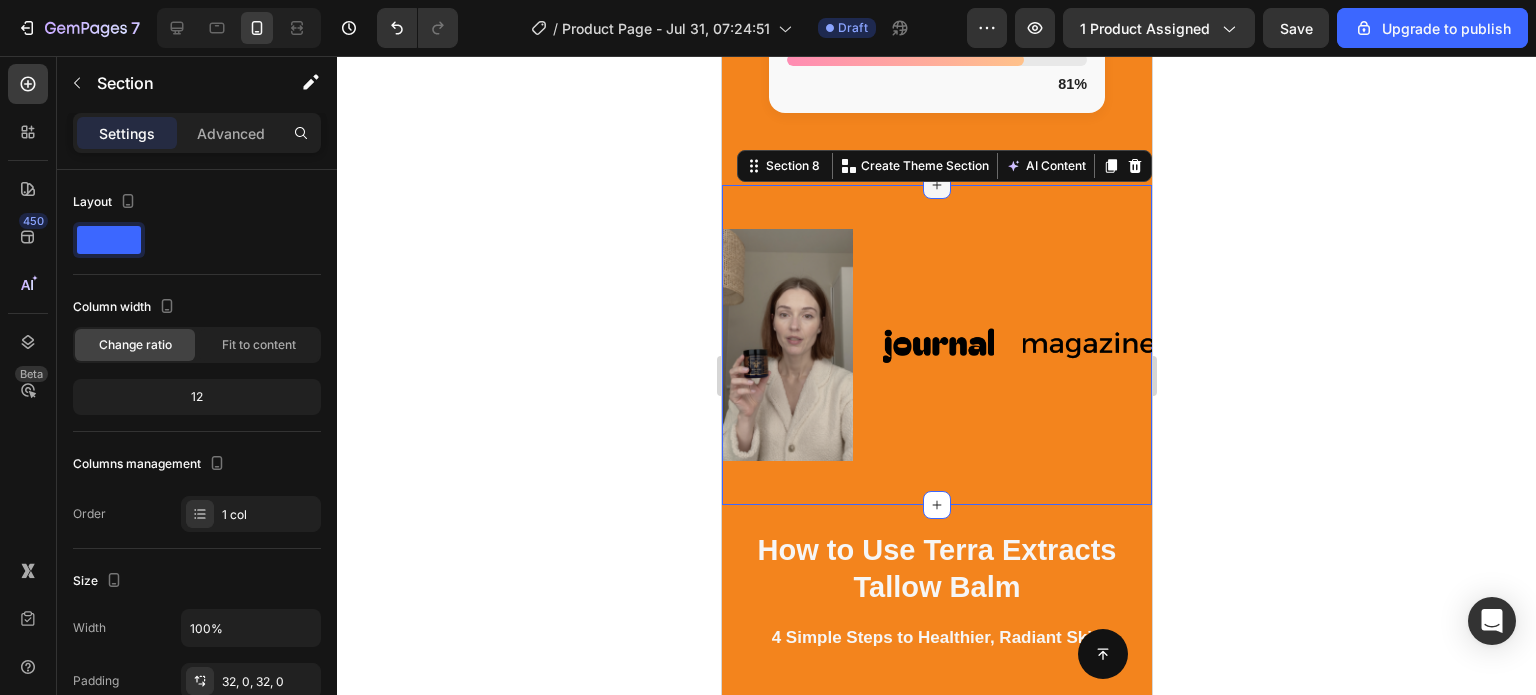 click on "Image Image Image Image Image Image Image Image Image Image Marquee Section 8   You can create reusable sections Create Theme Section AI Content Write with GemAI What would you like to describe here? Tone and Voice Persuasive Product Organic Tallow Honey Balm - Lotus Extract Show more Generate" at bounding box center (936, 344) 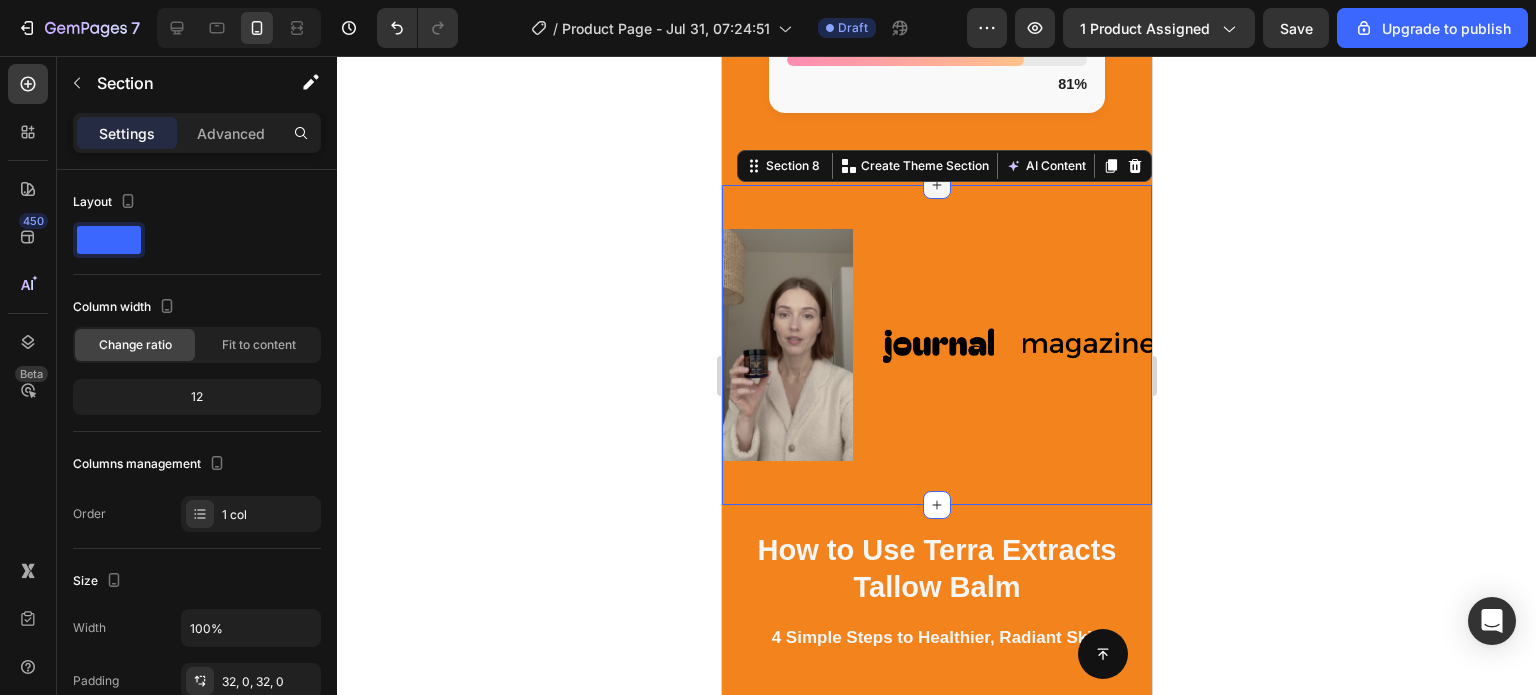 click 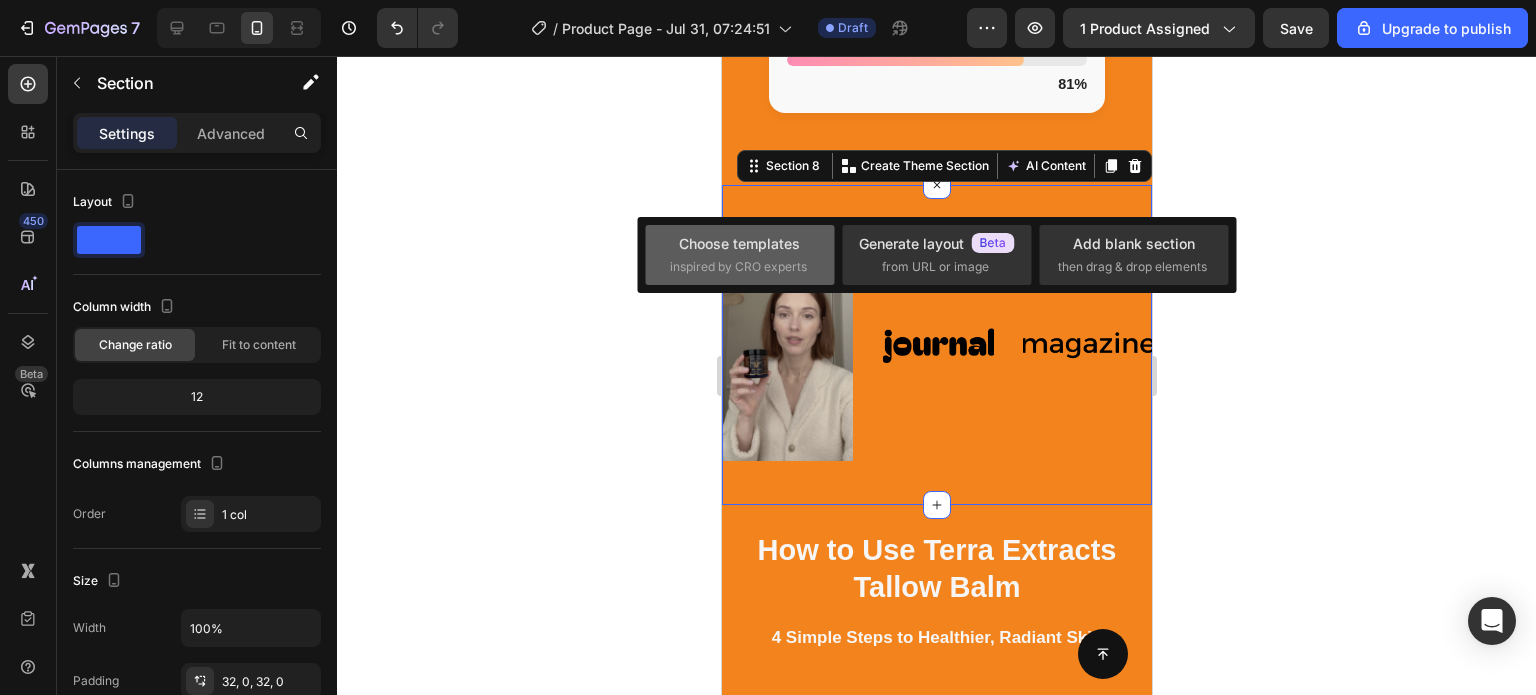 click on "inspired by CRO experts" at bounding box center (738, 267) 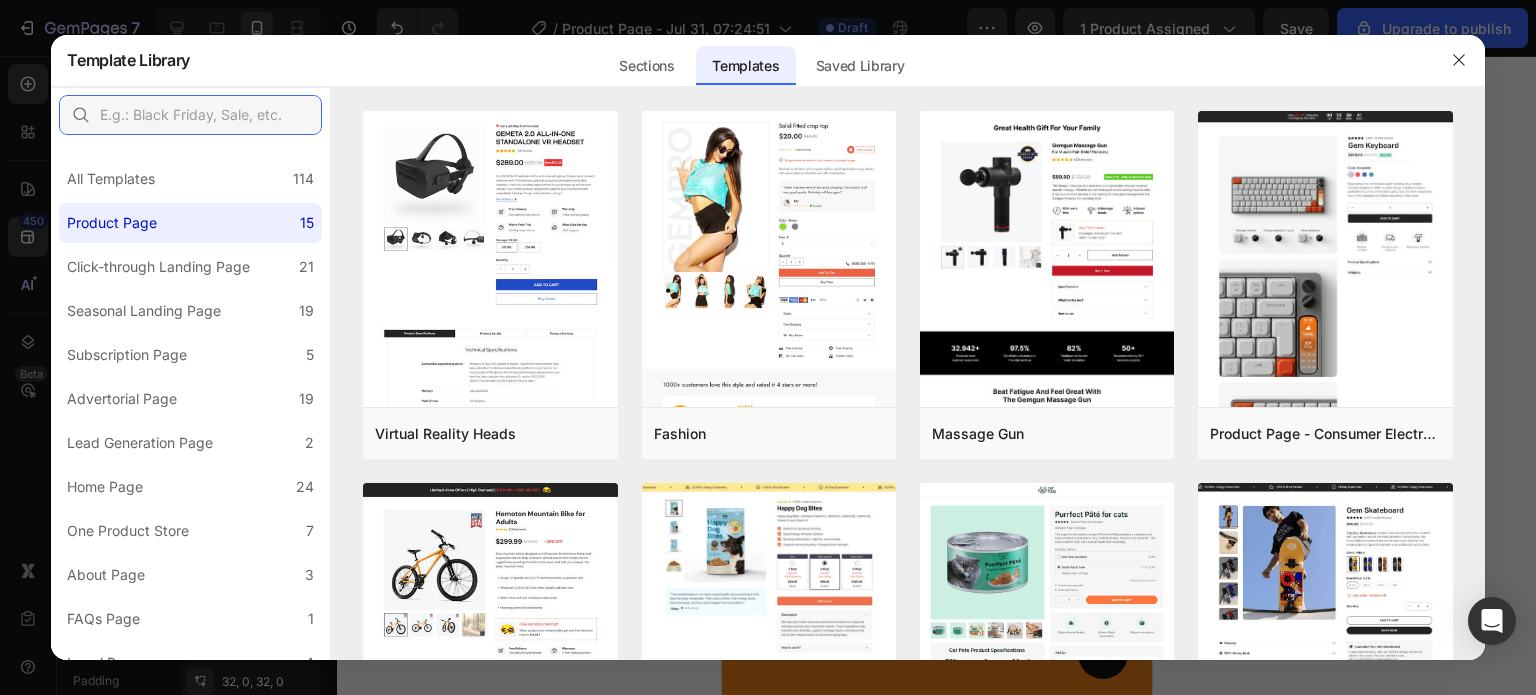 click at bounding box center [190, 115] 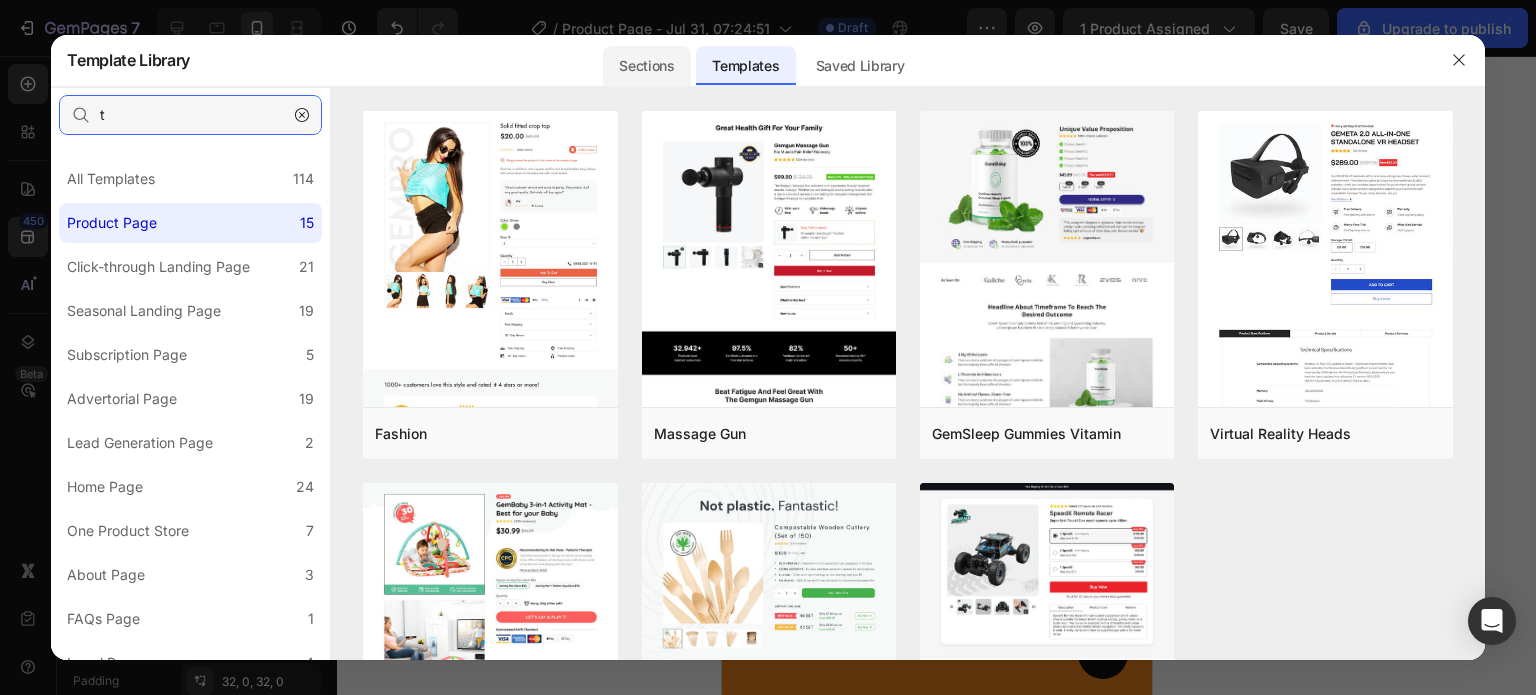 type on "t" 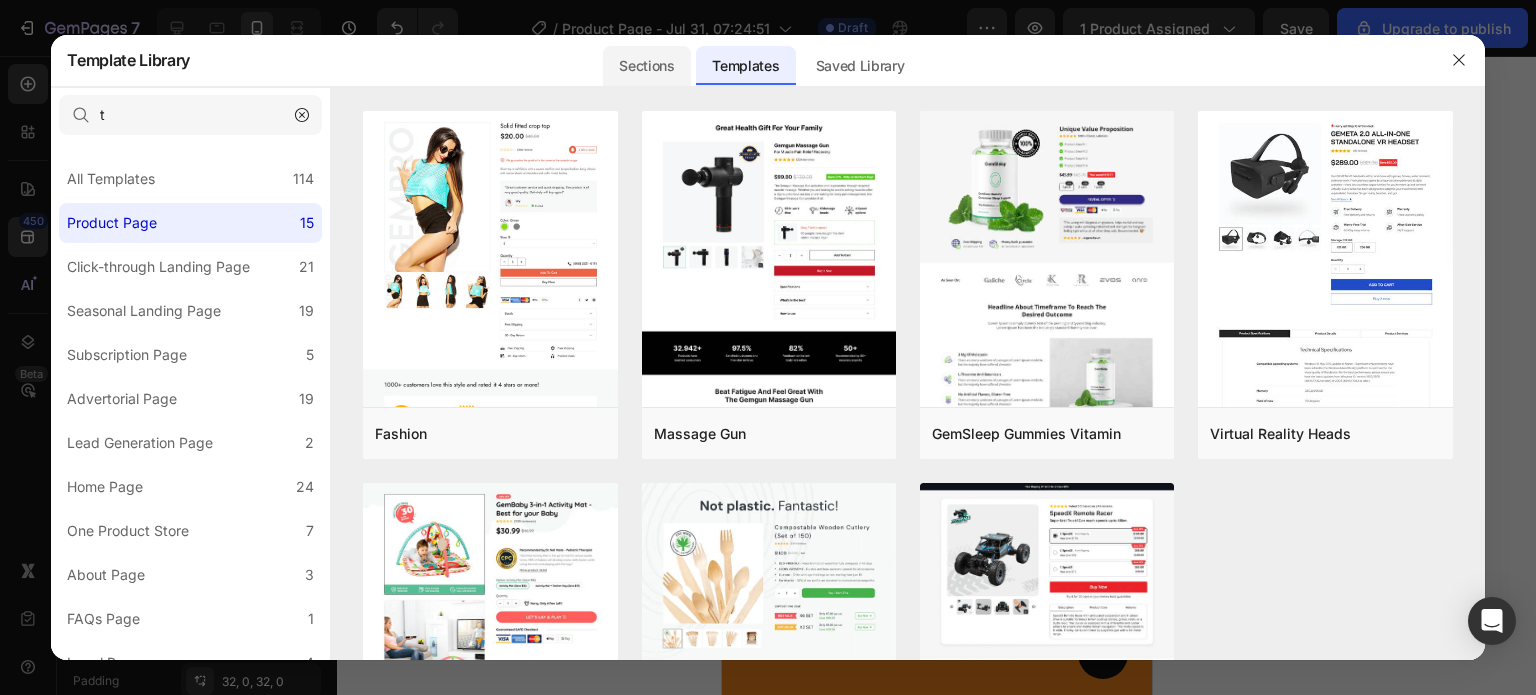 click on "Sections" 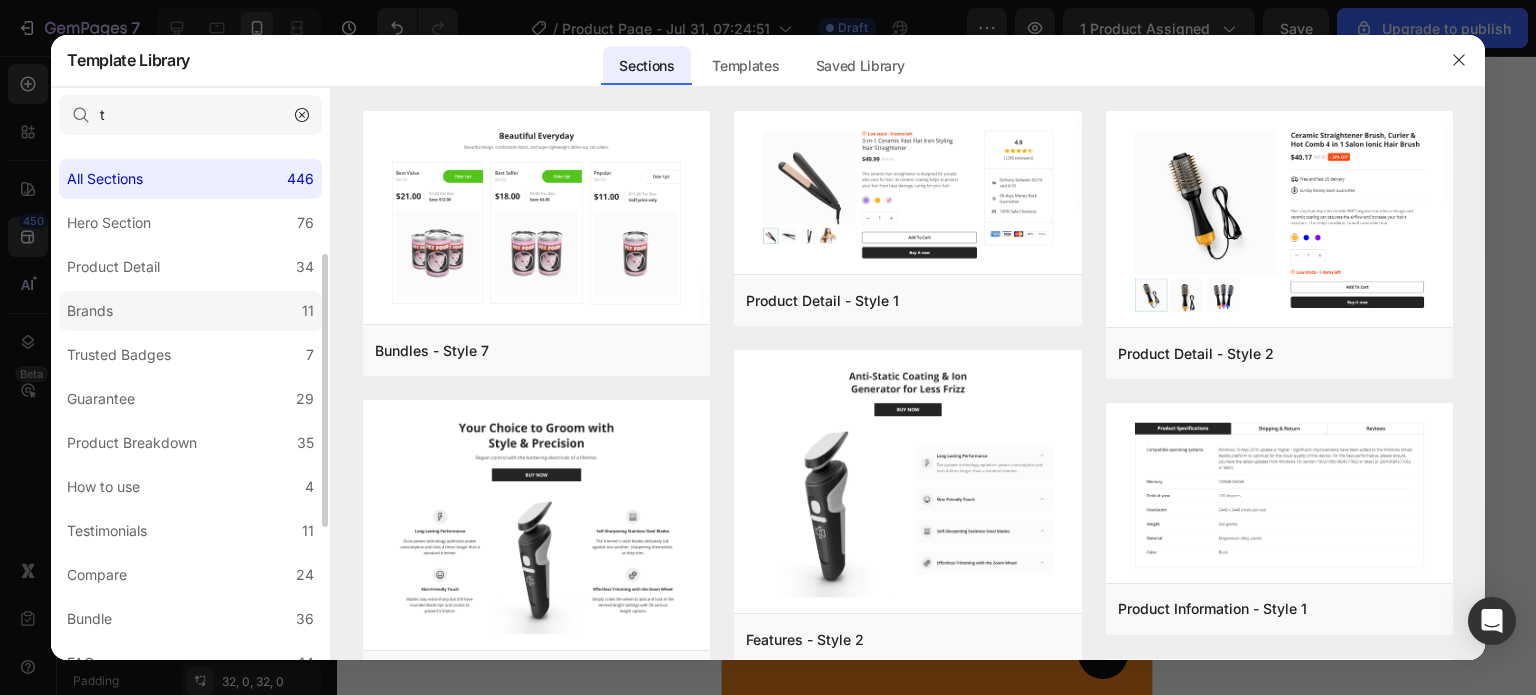 scroll, scrollTop: 72, scrollLeft: 0, axis: vertical 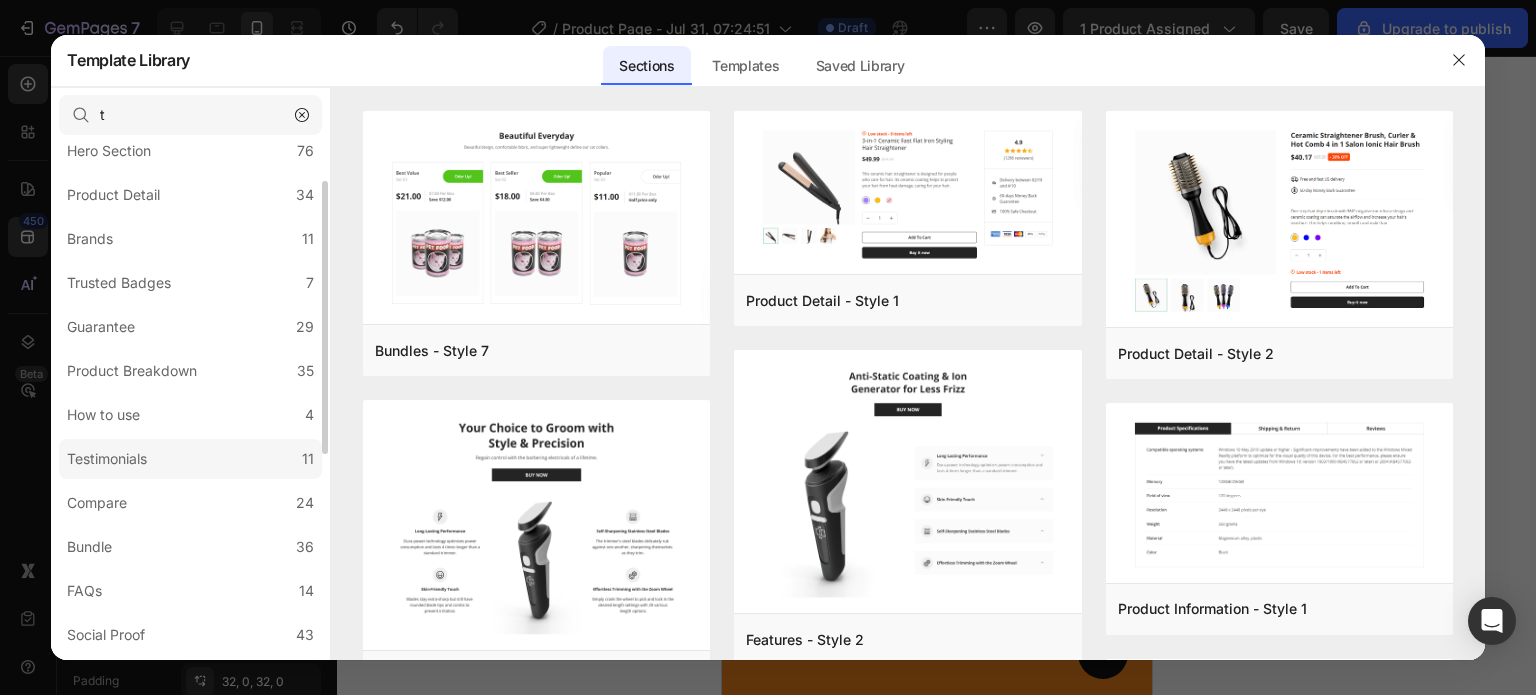 click on "Testimonials 11" 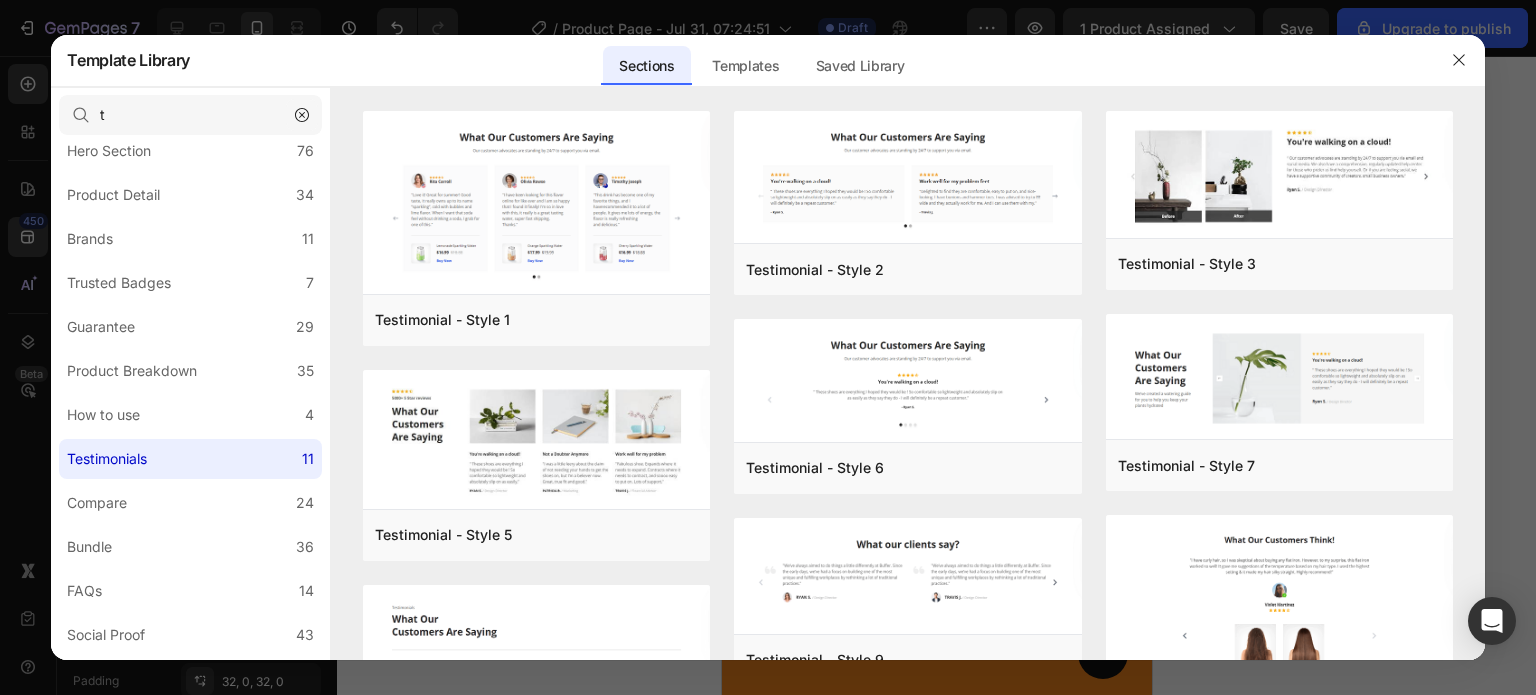 click 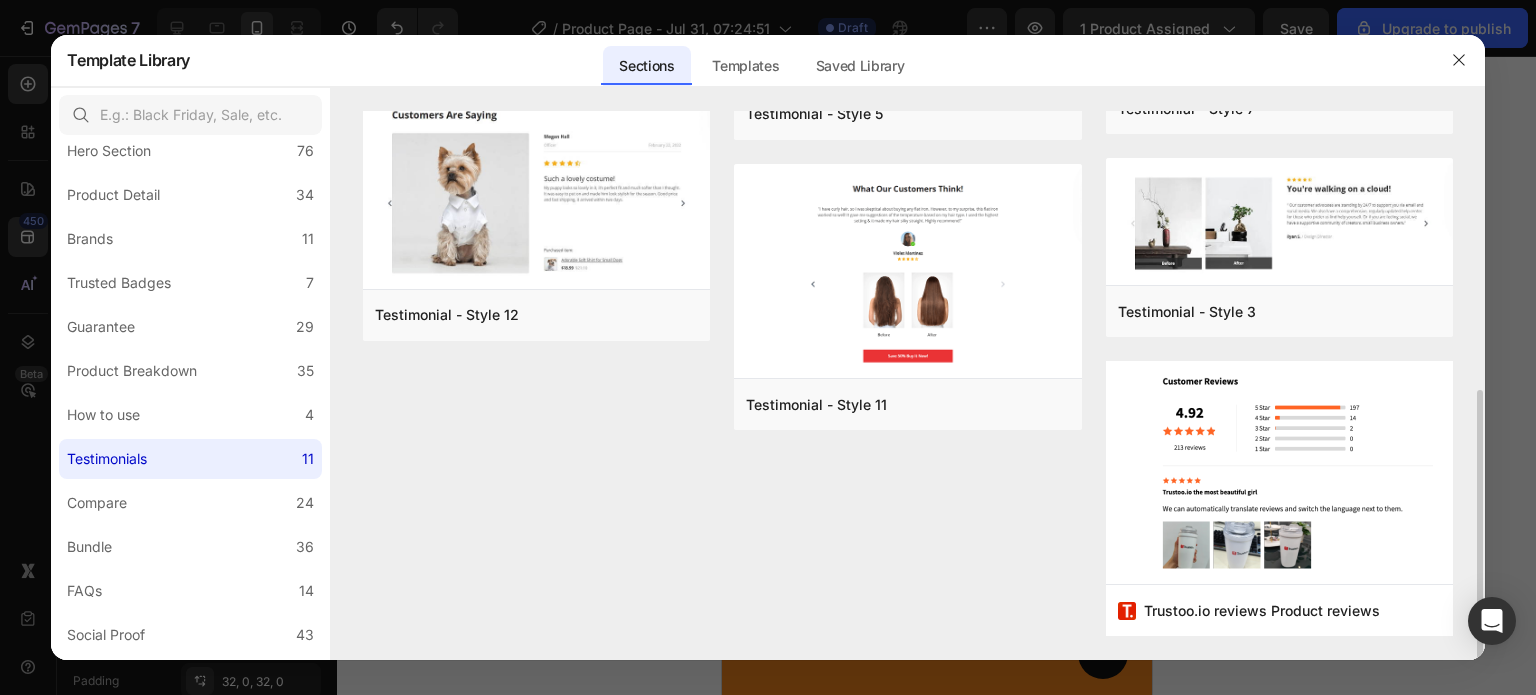 scroll, scrollTop: 563, scrollLeft: 0, axis: vertical 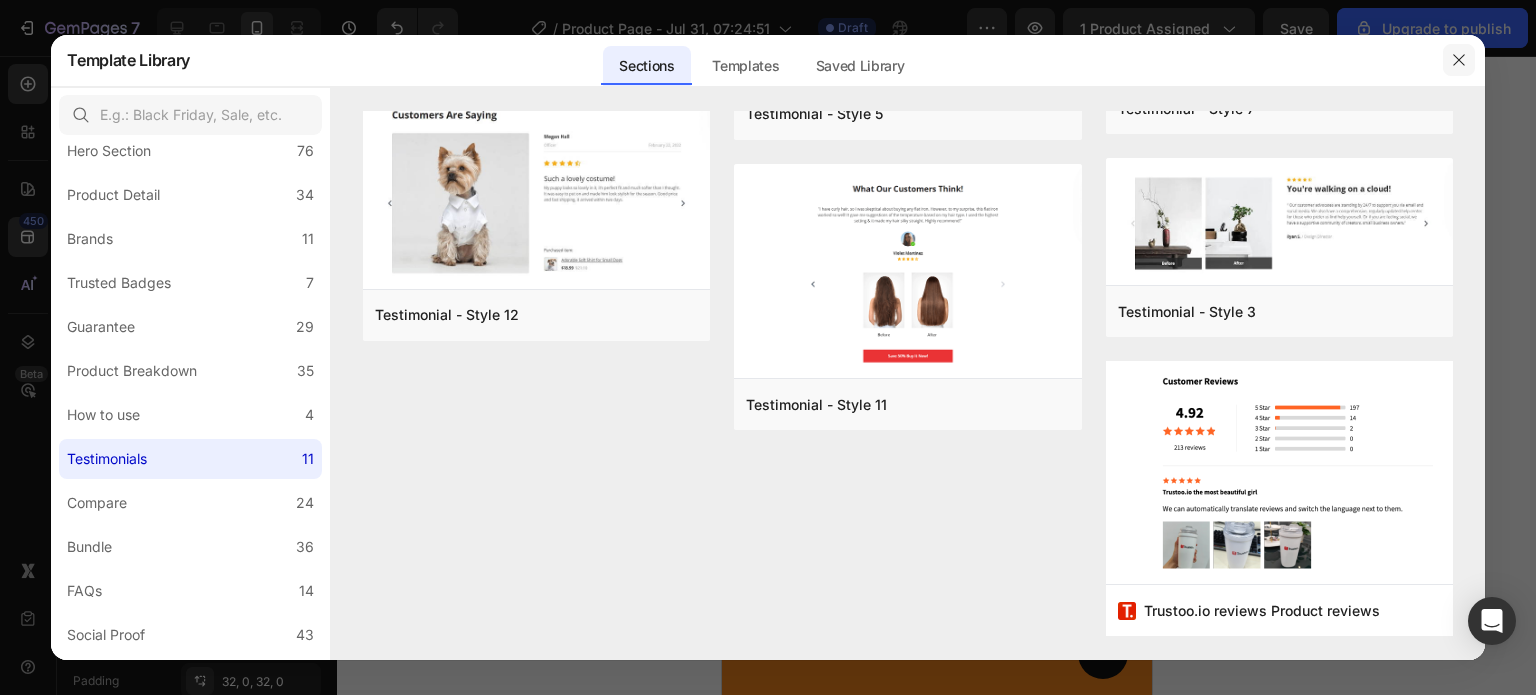 click at bounding box center [1459, 60] 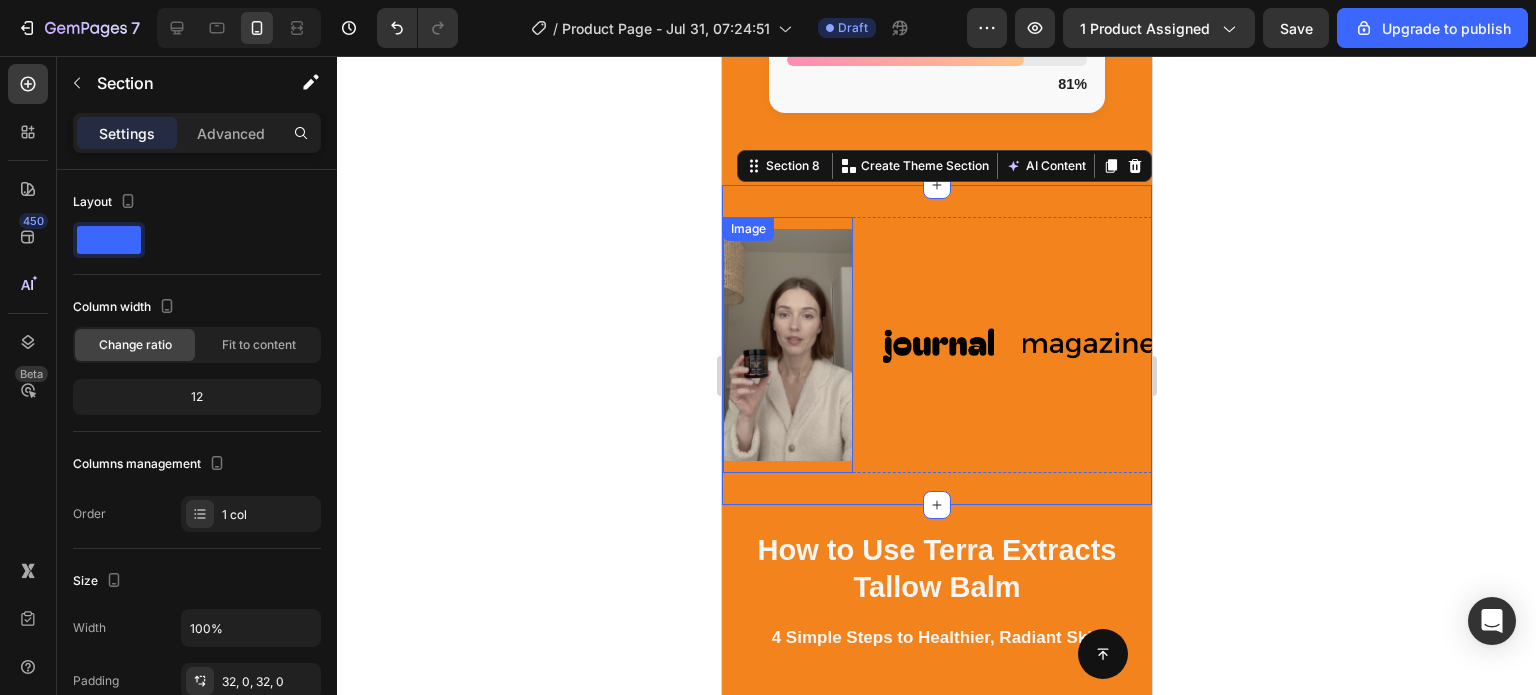 click at bounding box center [787, 344] 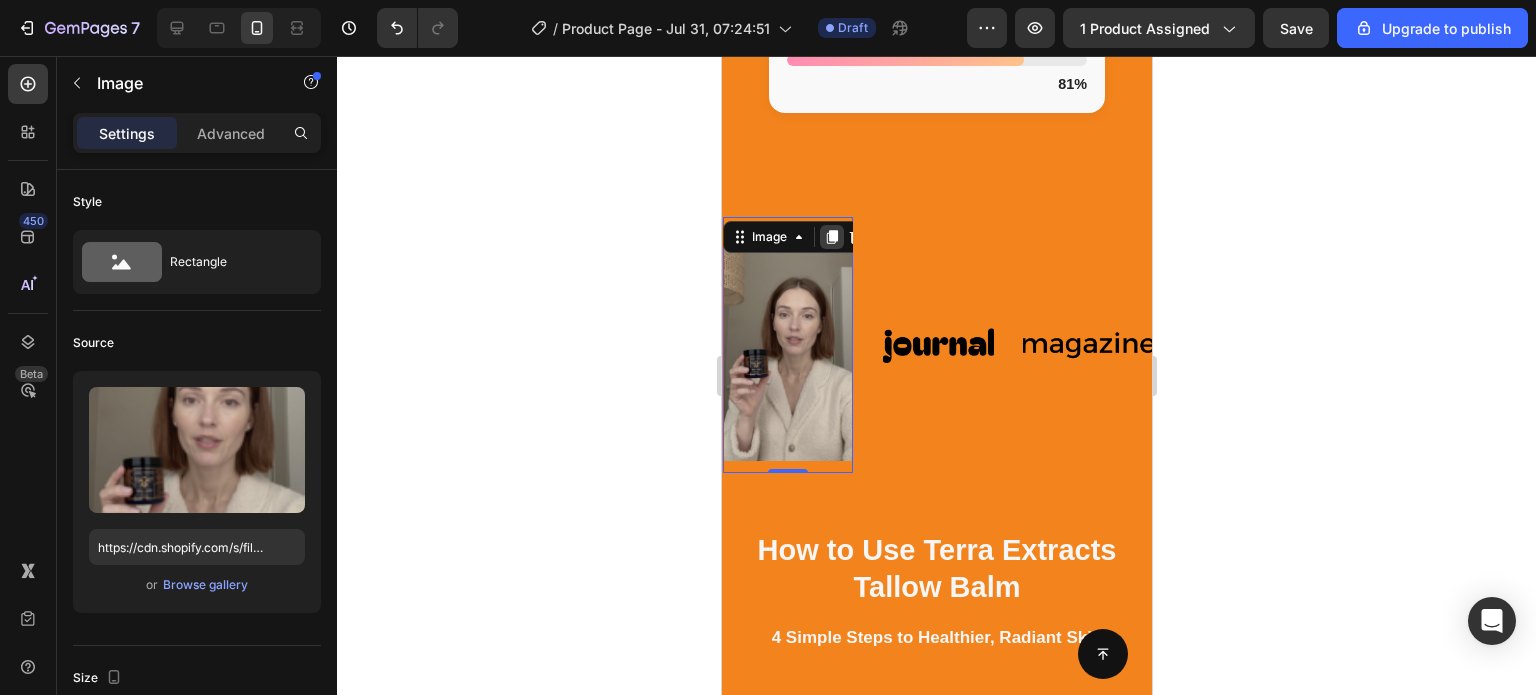 click 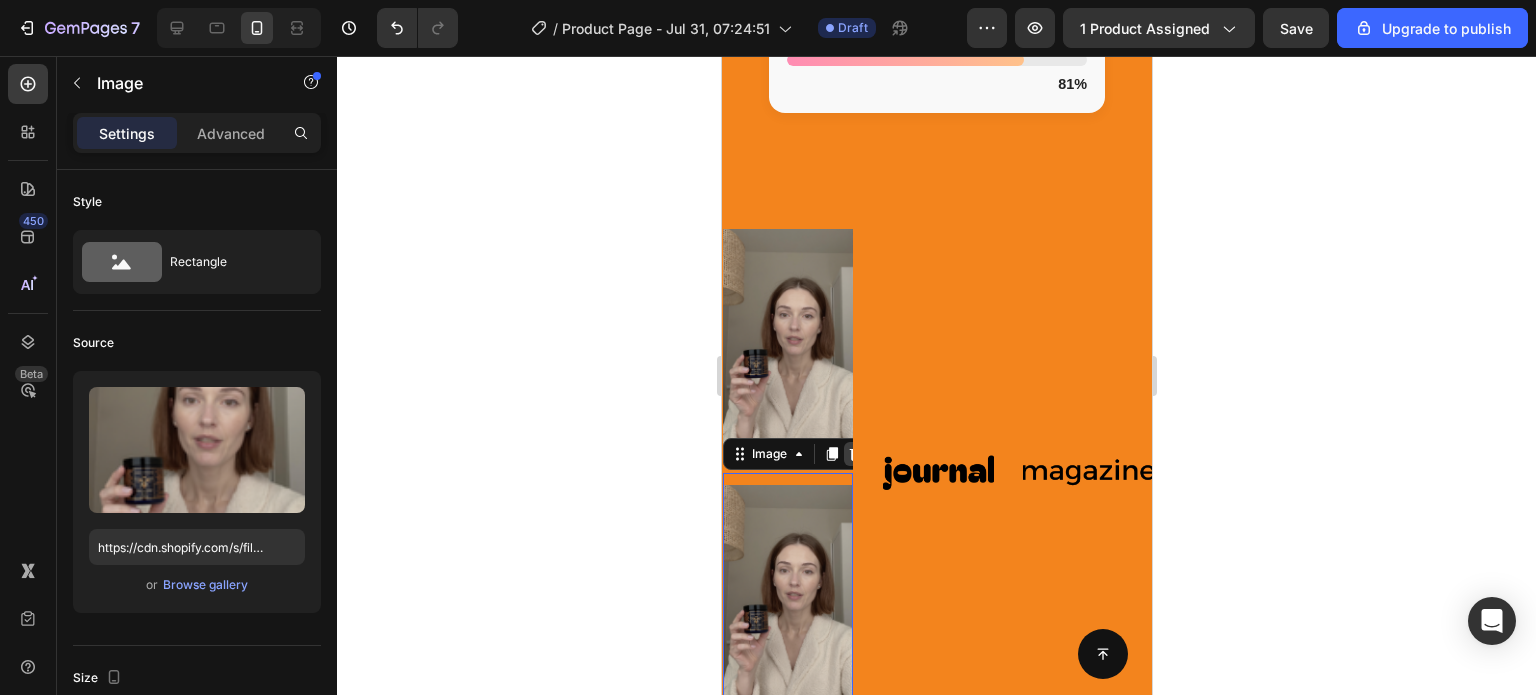 click 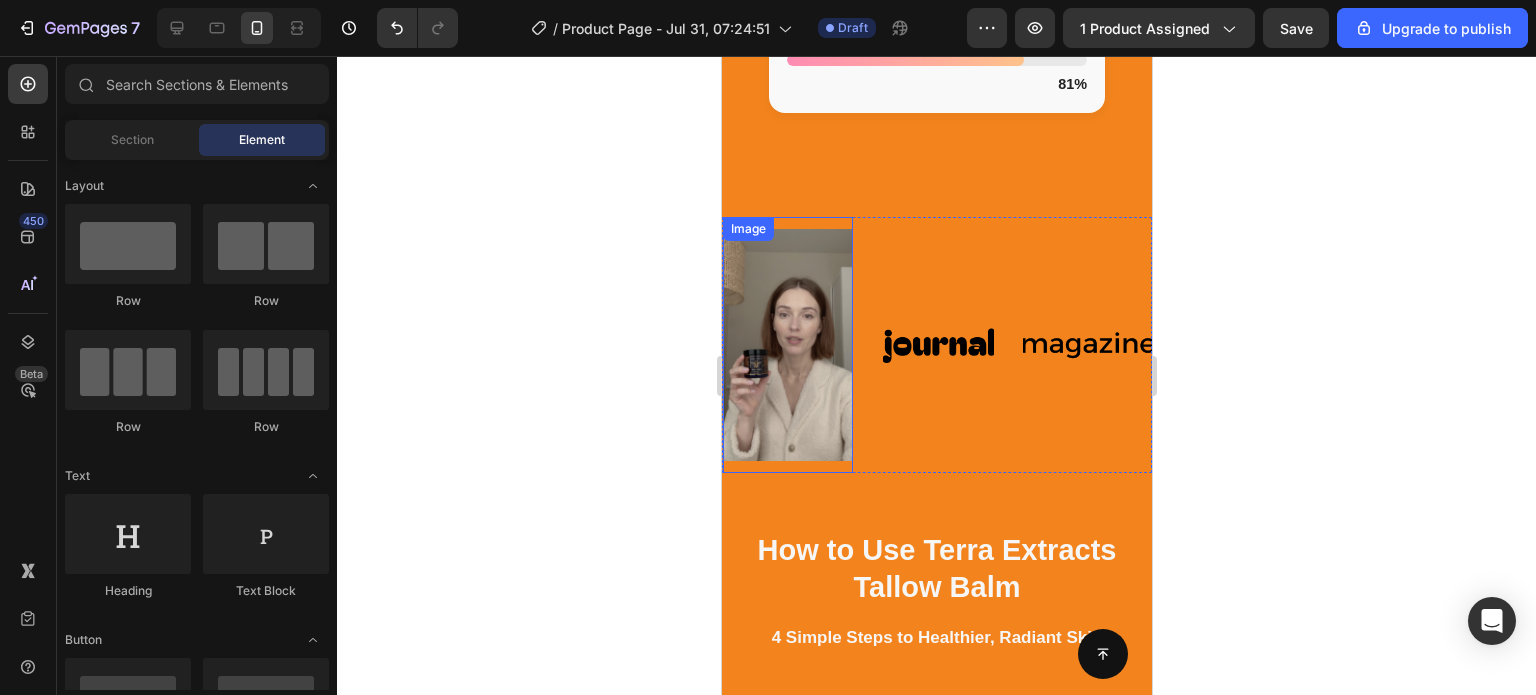 click at bounding box center (787, 344) 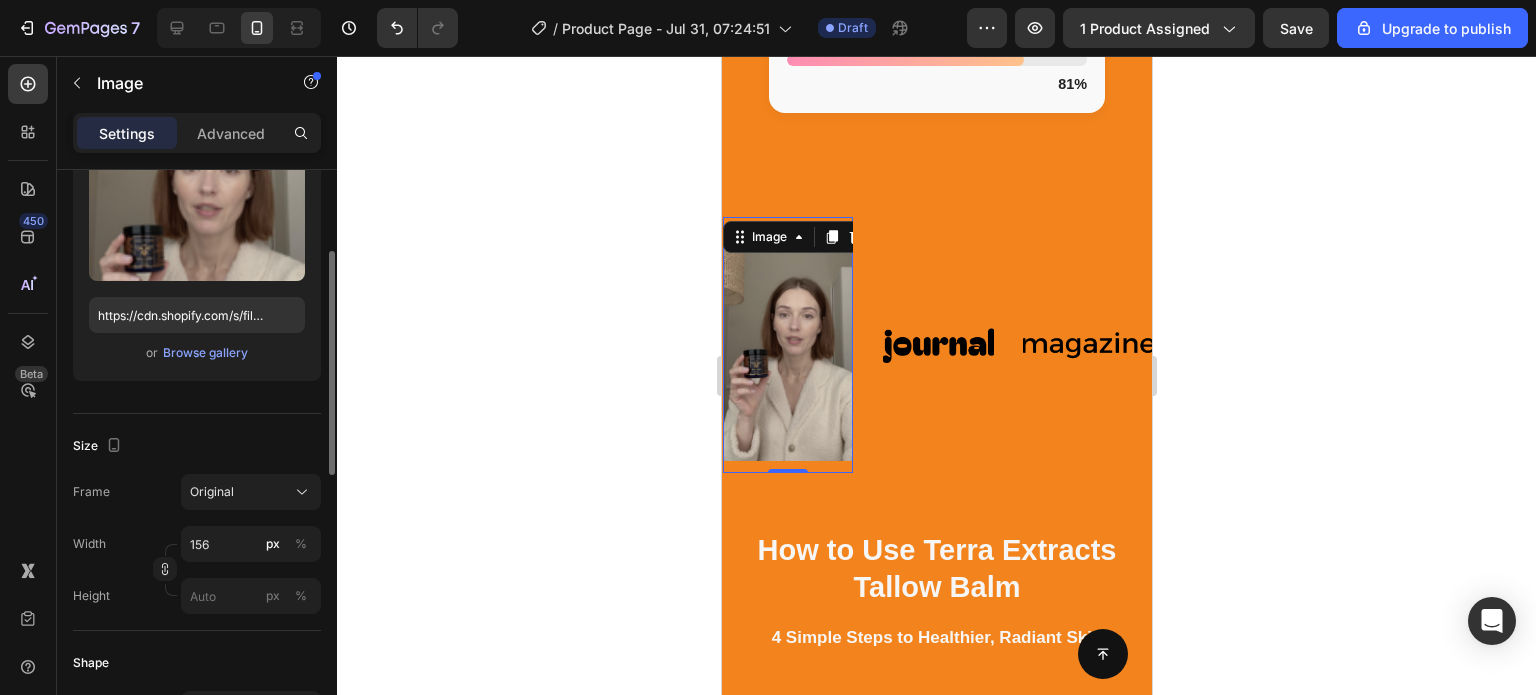 scroll, scrollTop: 261, scrollLeft: 0, axis: vertical 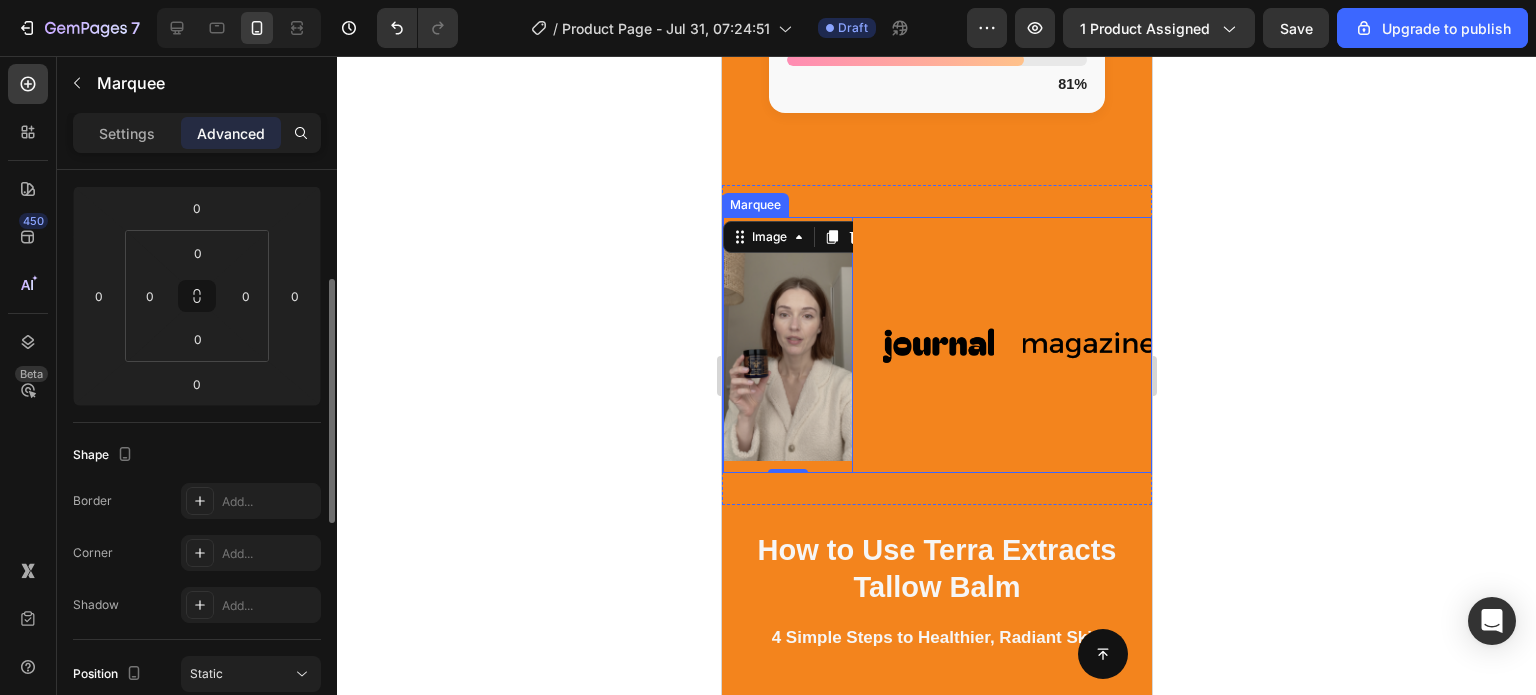 click on "Image   0 Image Image Image Image" at bounding box center (1097, 344) 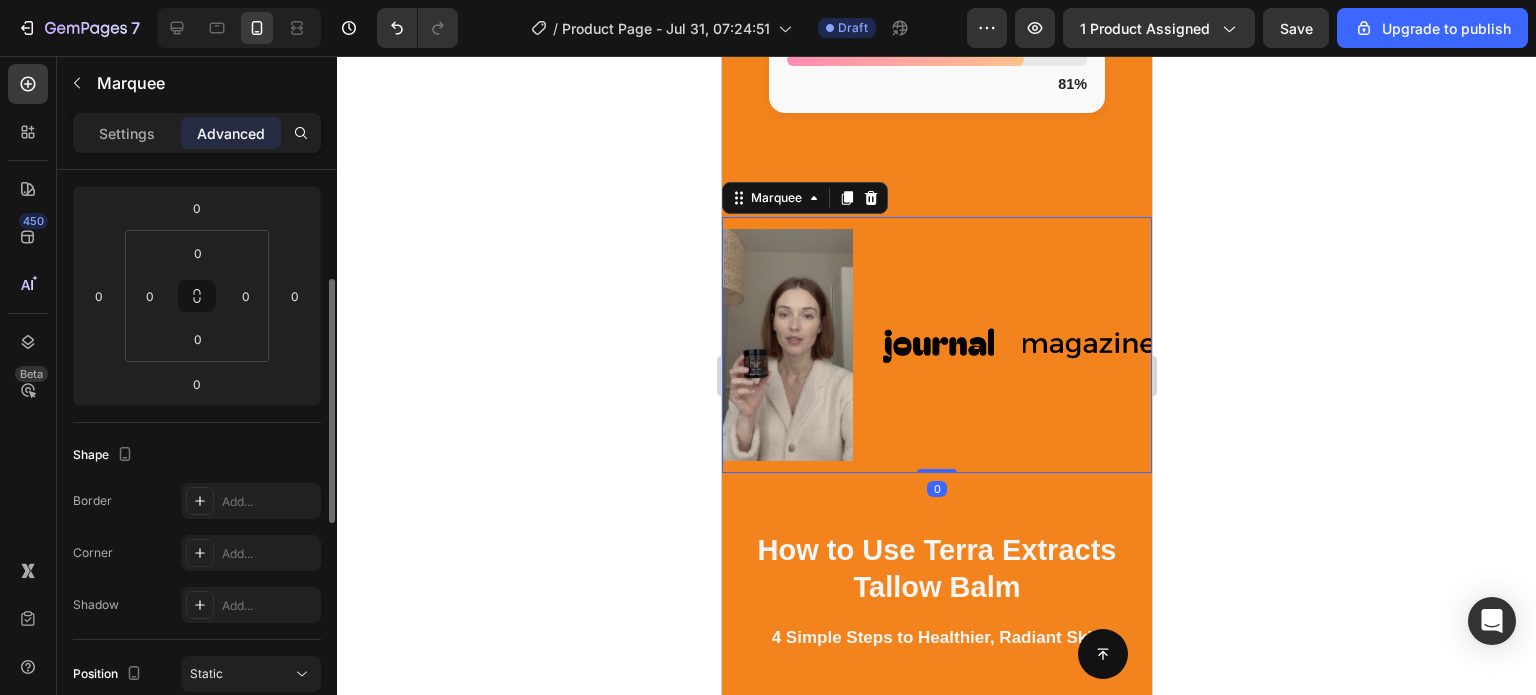 scroll, scrollTop: 0, scrollLeft: 0, axis: both 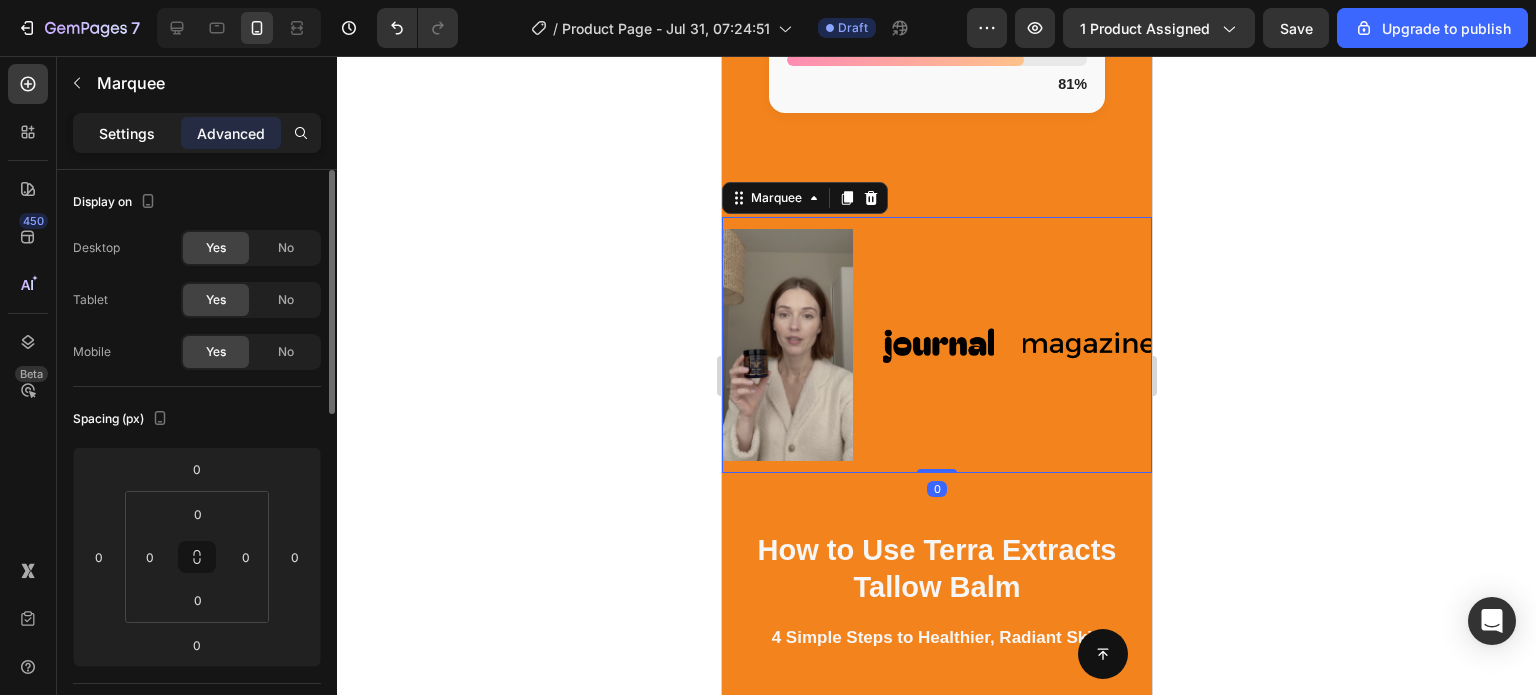 click on "Settings" 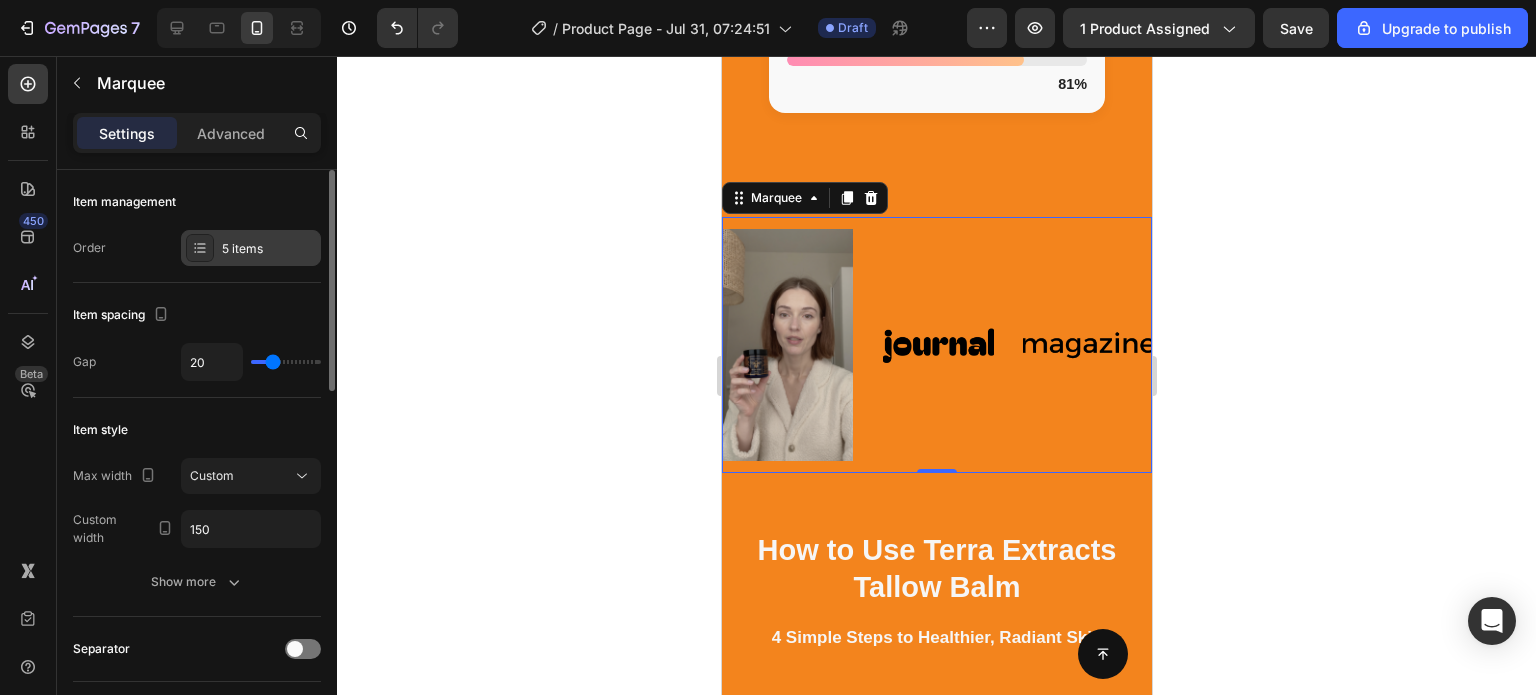 click on "5 items" at bounding box center (251, 248) 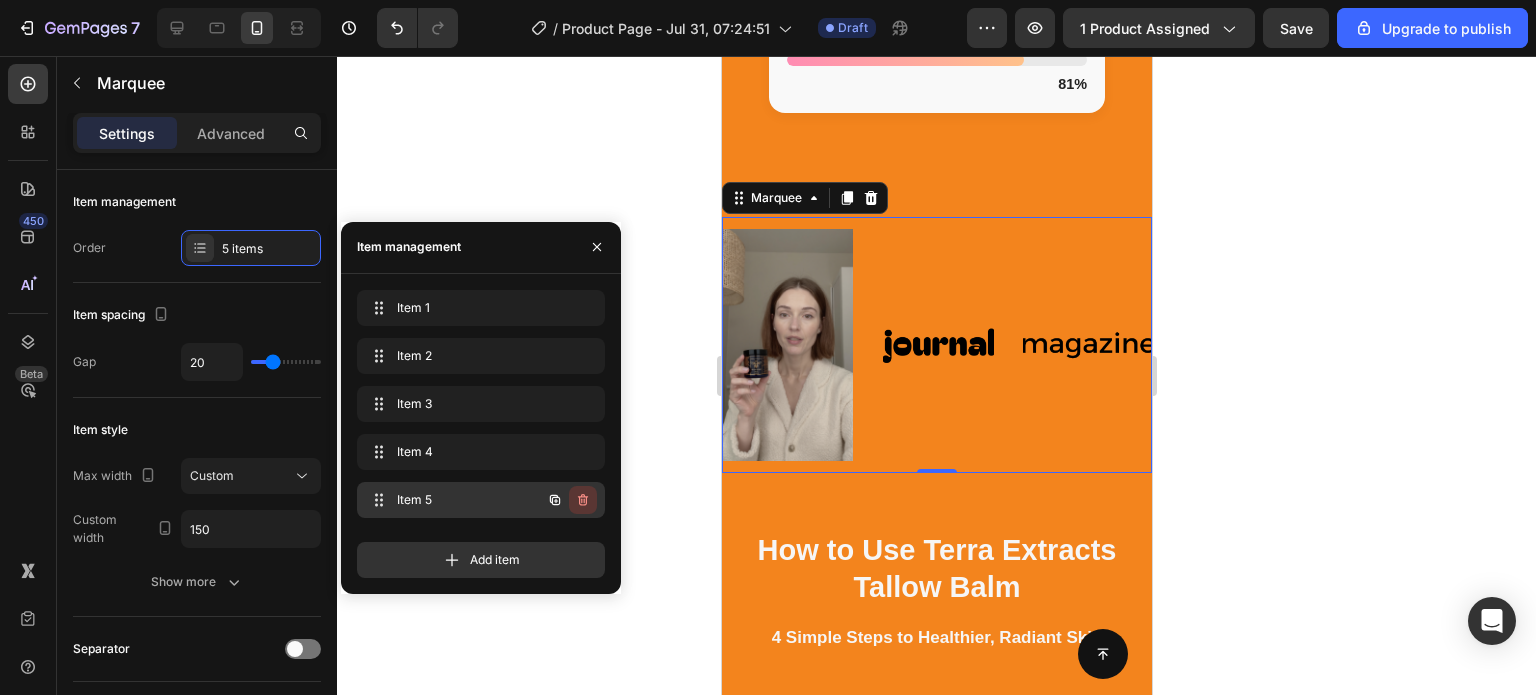 click 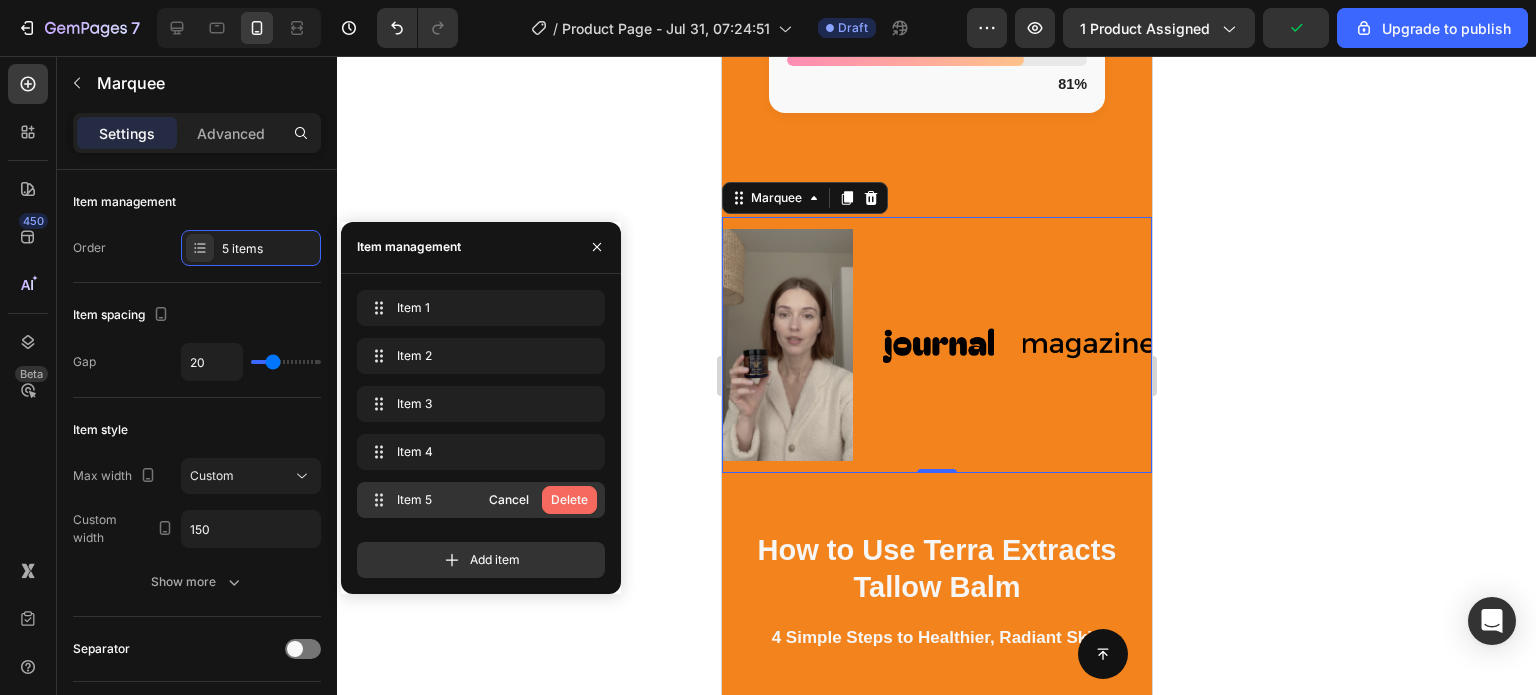 click on "Delete" at bounding box center [569, 500] 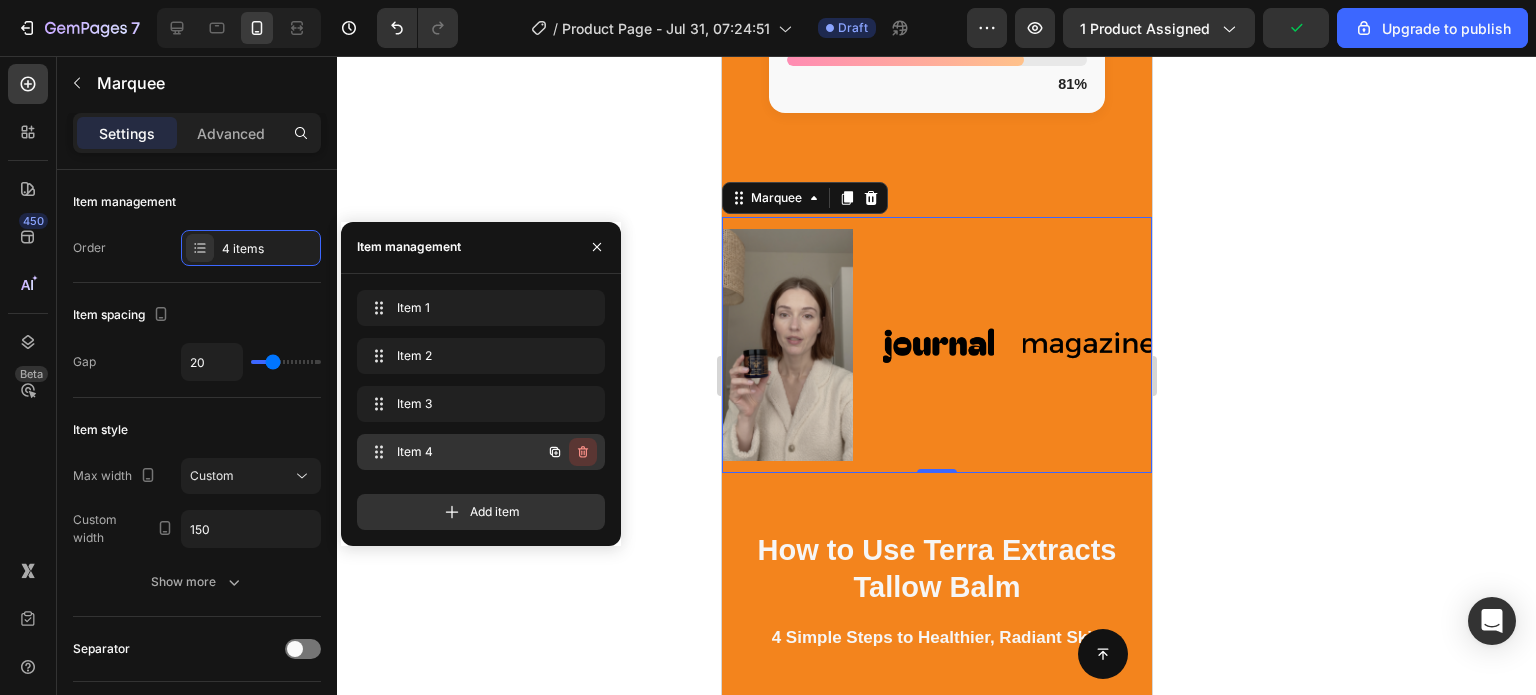 click 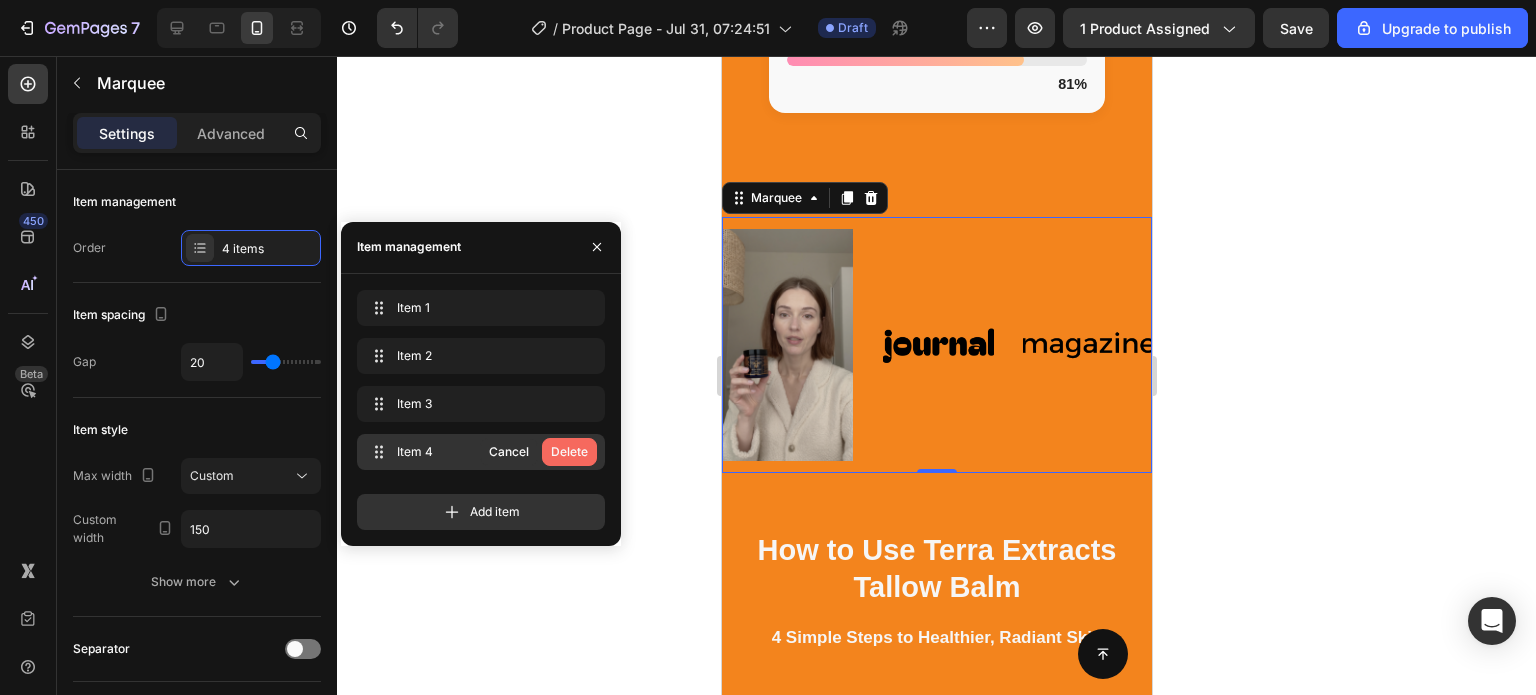 click on "Delete" at bounding box center (569, 452) 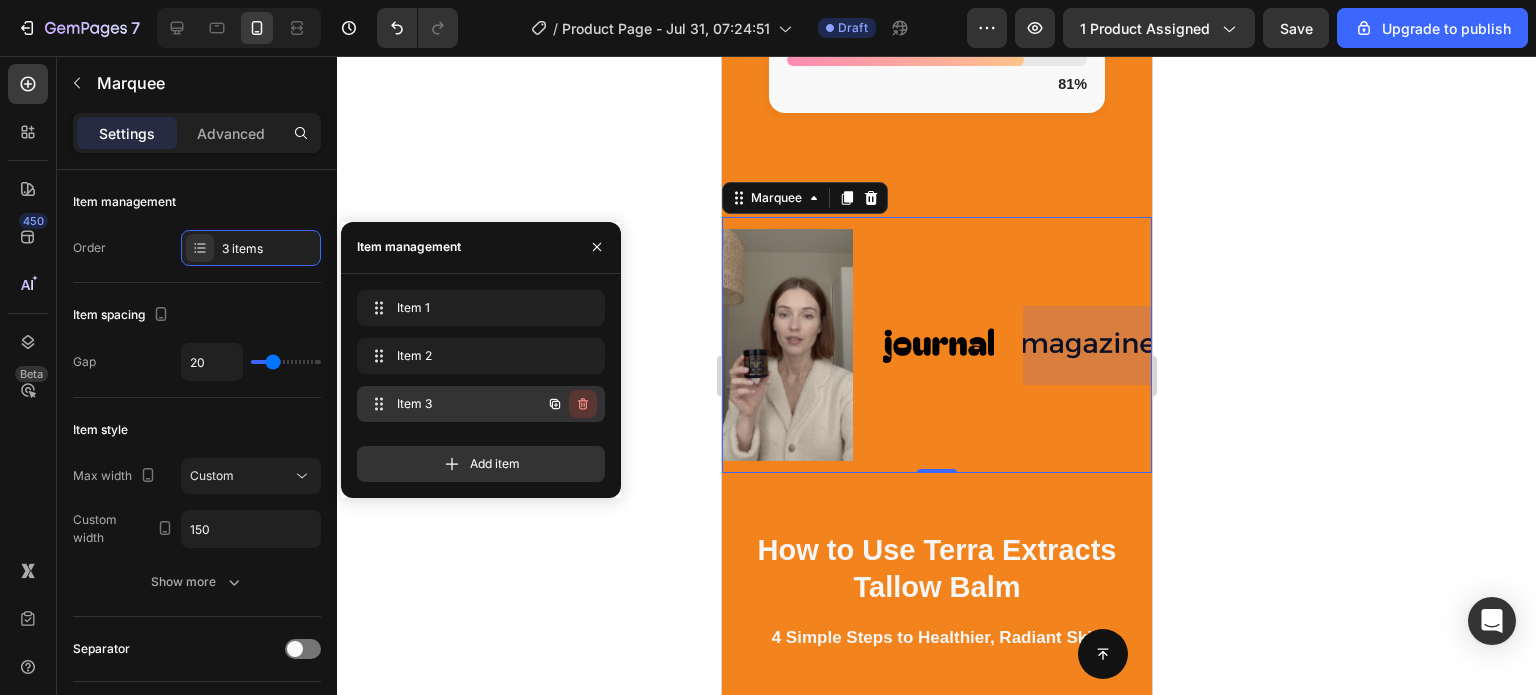 click 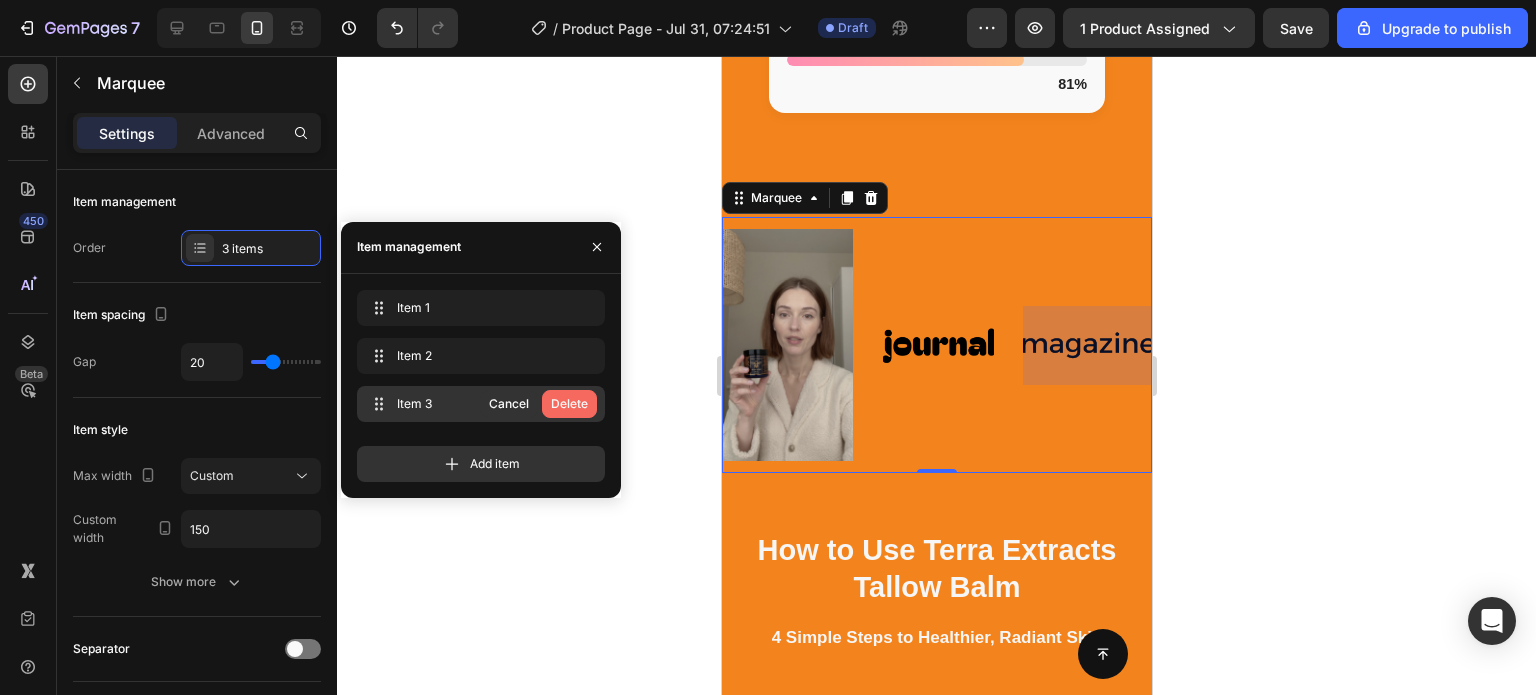 click on "Delete" at bounding box center [569, 404] 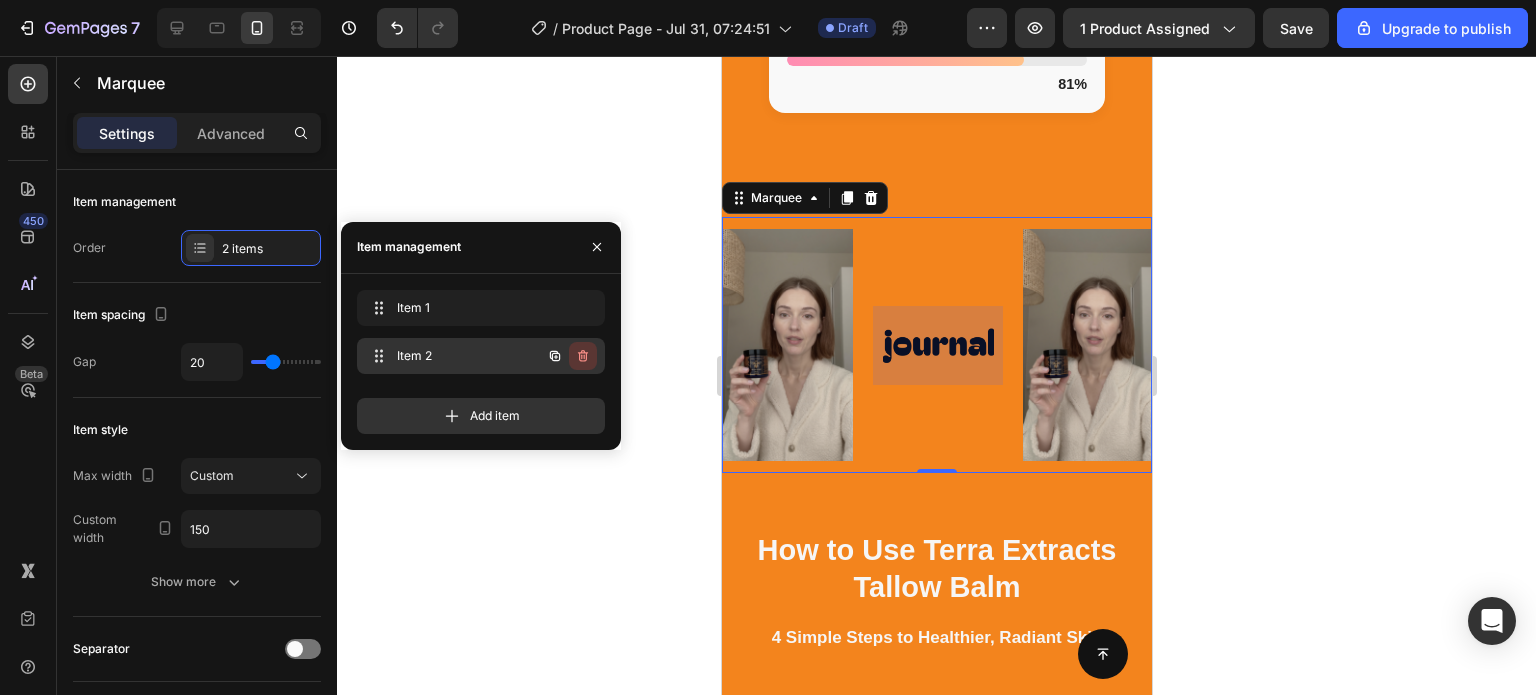 click 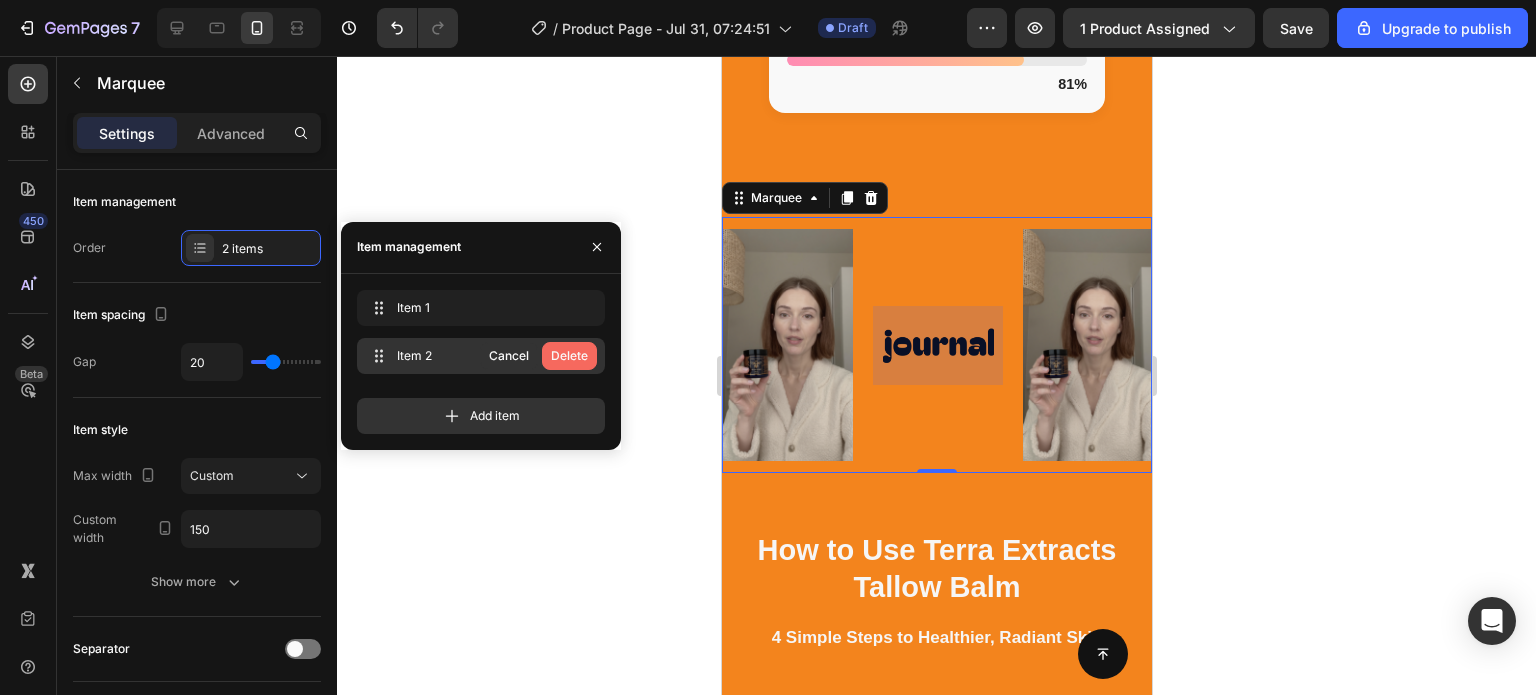 click on "Delete" at bounding box center (569, 356) 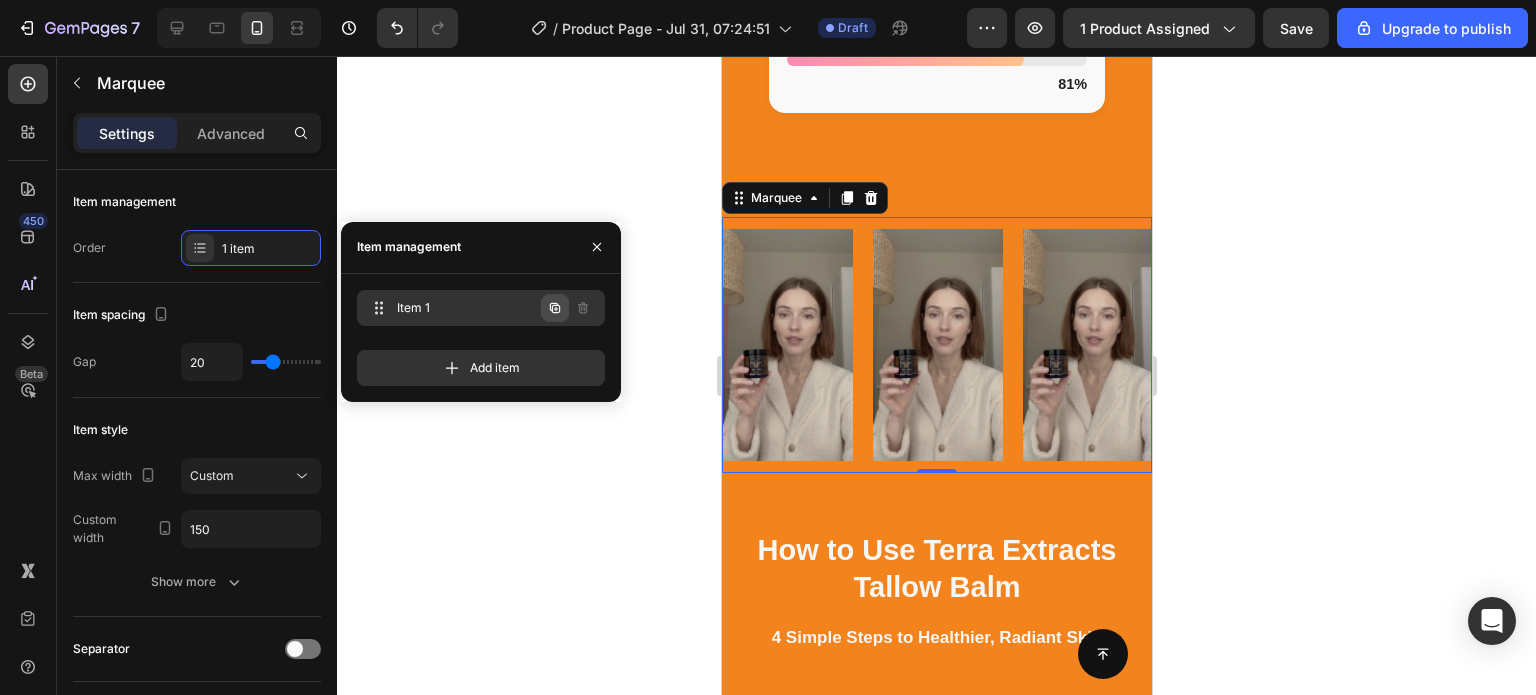 click 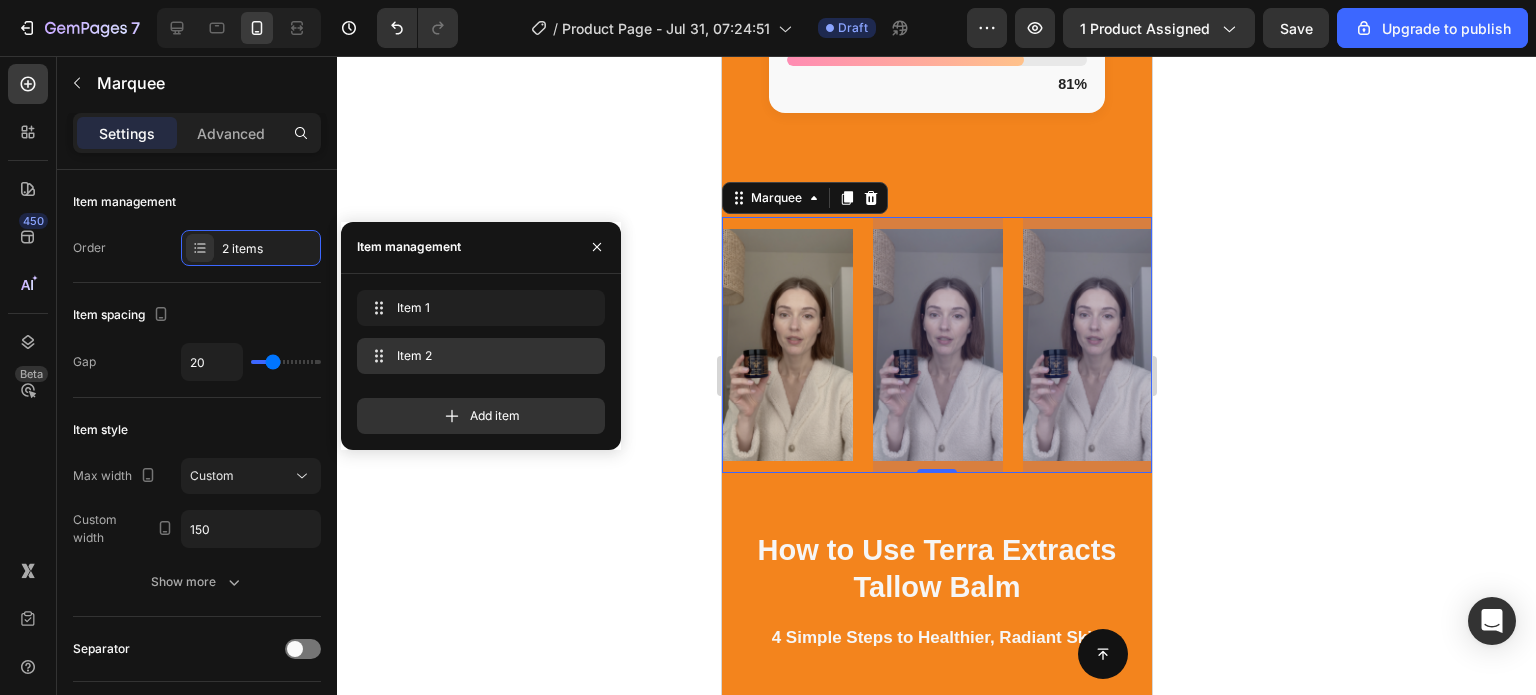 scroll, scrollTop: 0, scrollLeft: 8, axis: horizontal 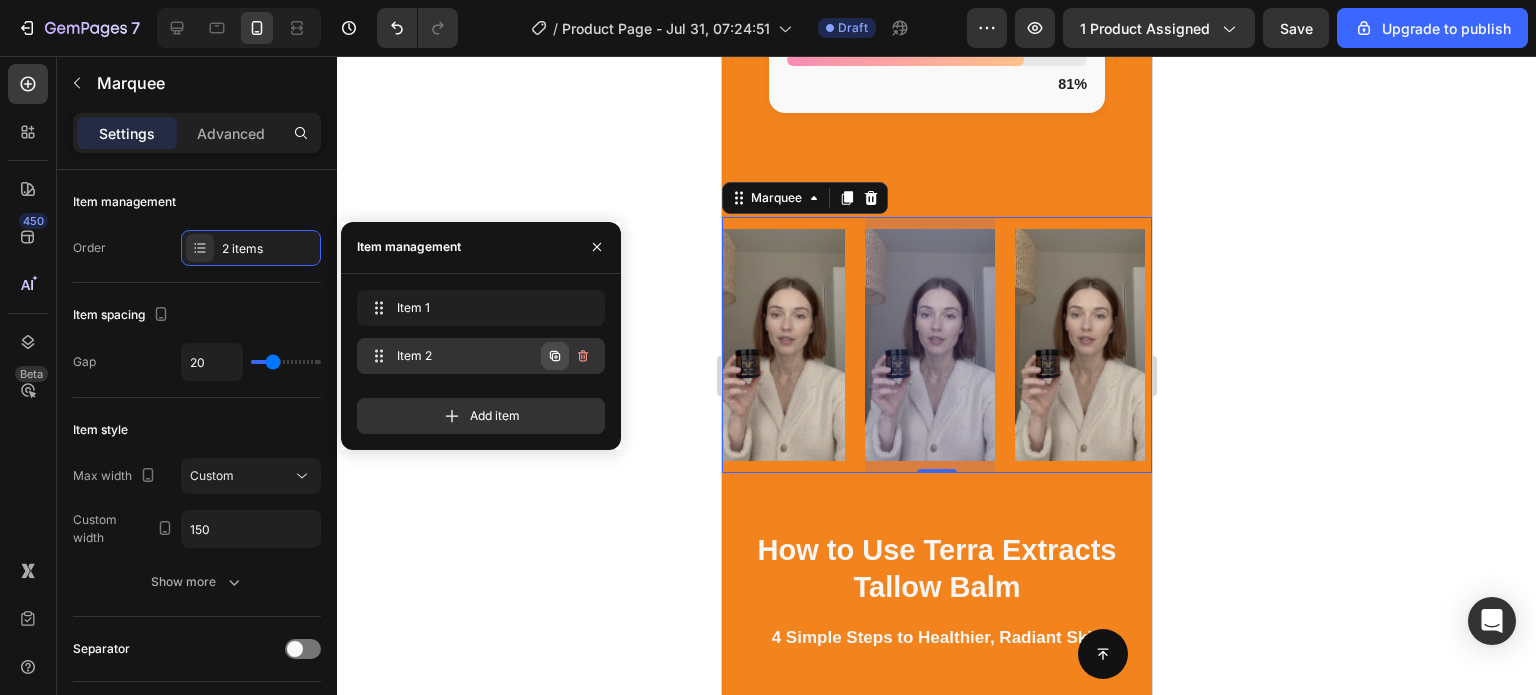 click 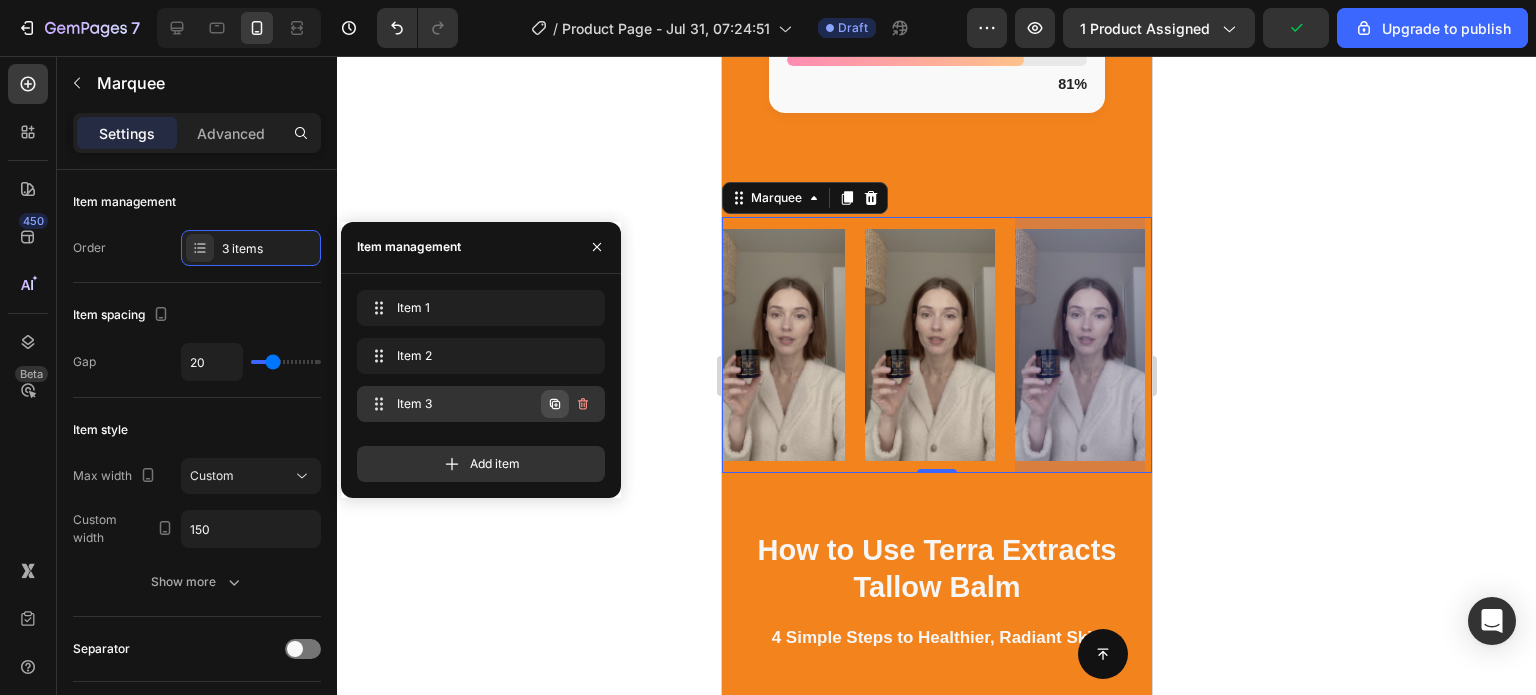 click 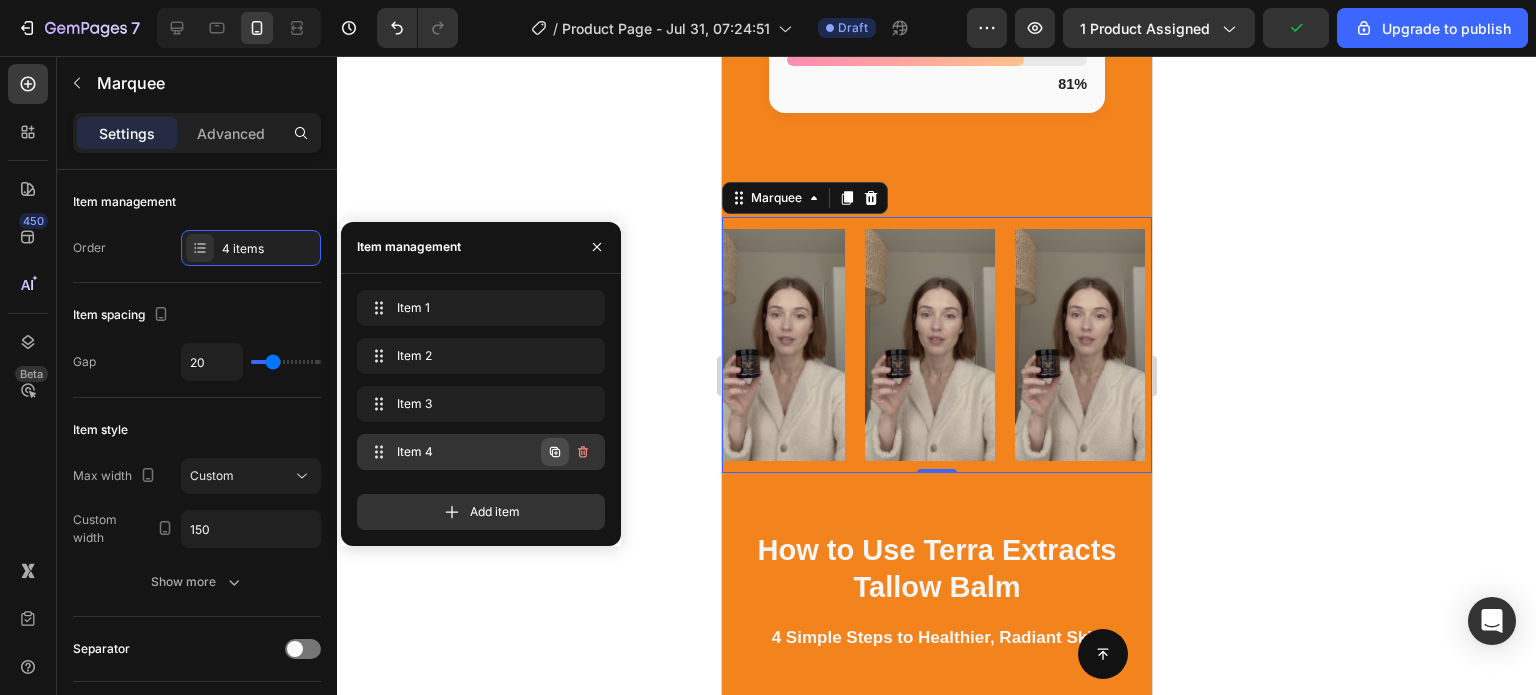 click 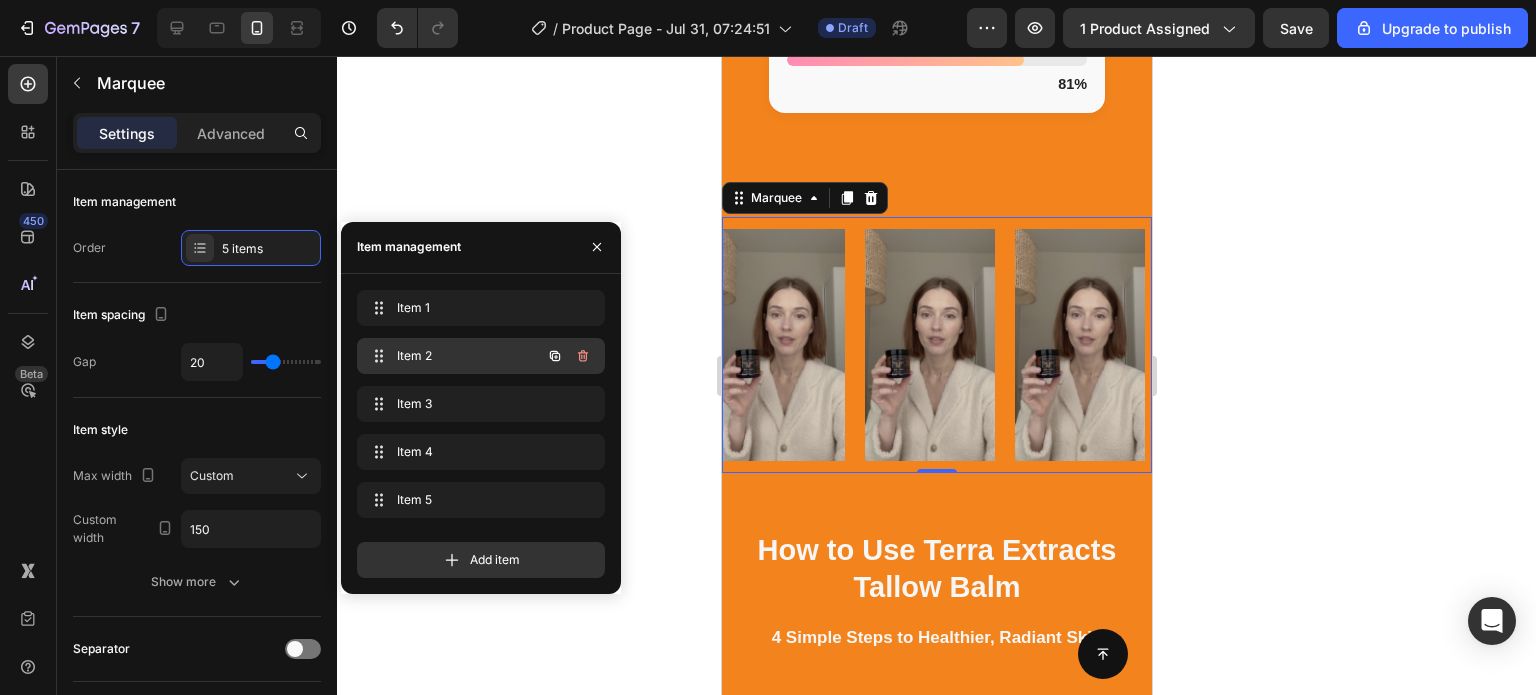 click on "Item 2" at bounding box center (453, 356) 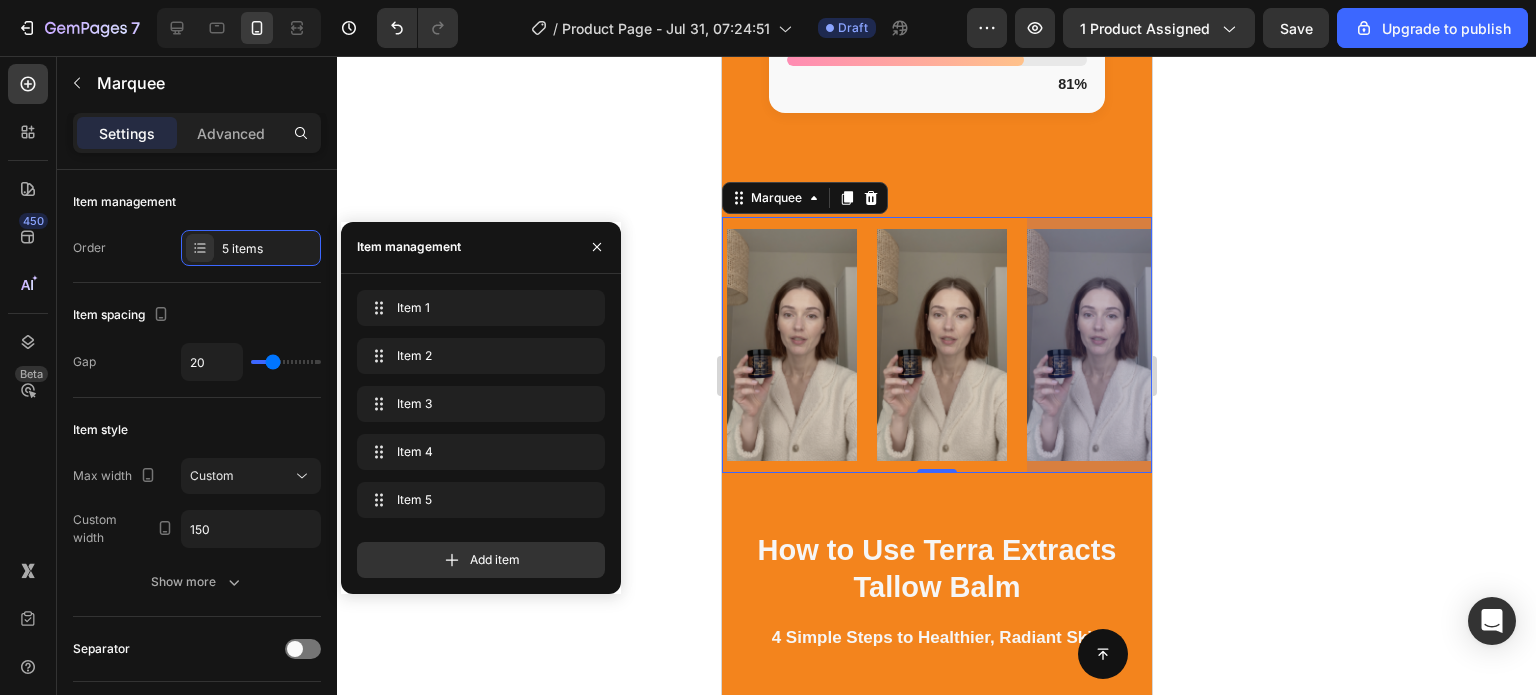 scroll, scrollTop: 0, scrollLeft: 458, axis: horizontal 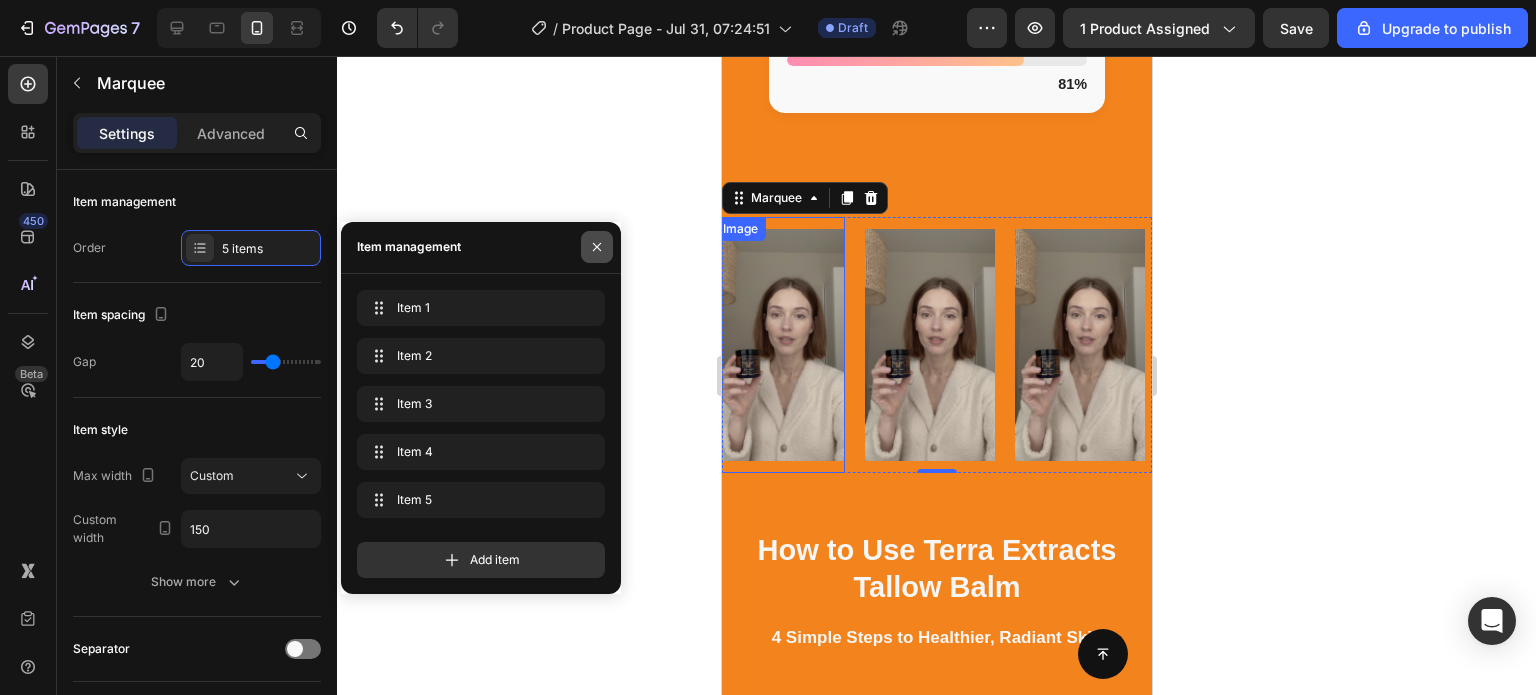 click 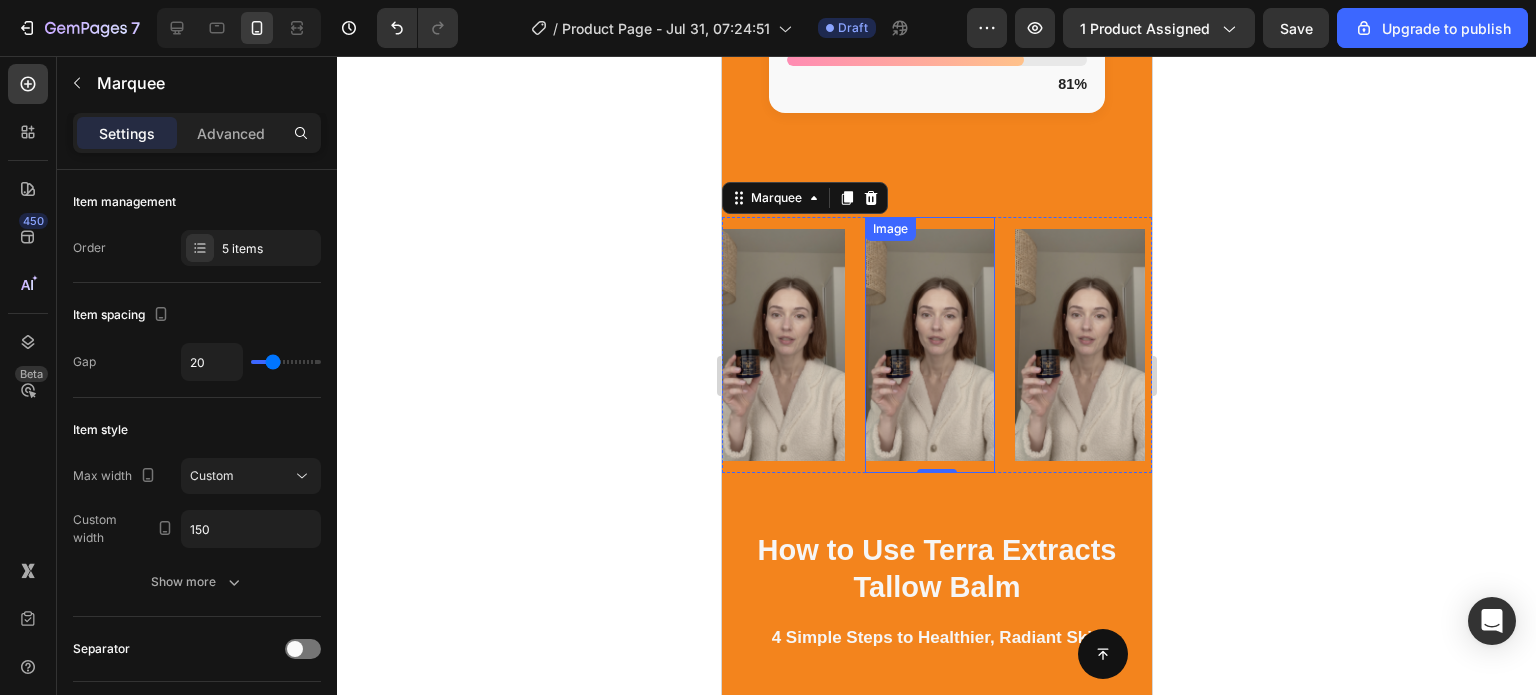 click at bounding box center (929, 344) 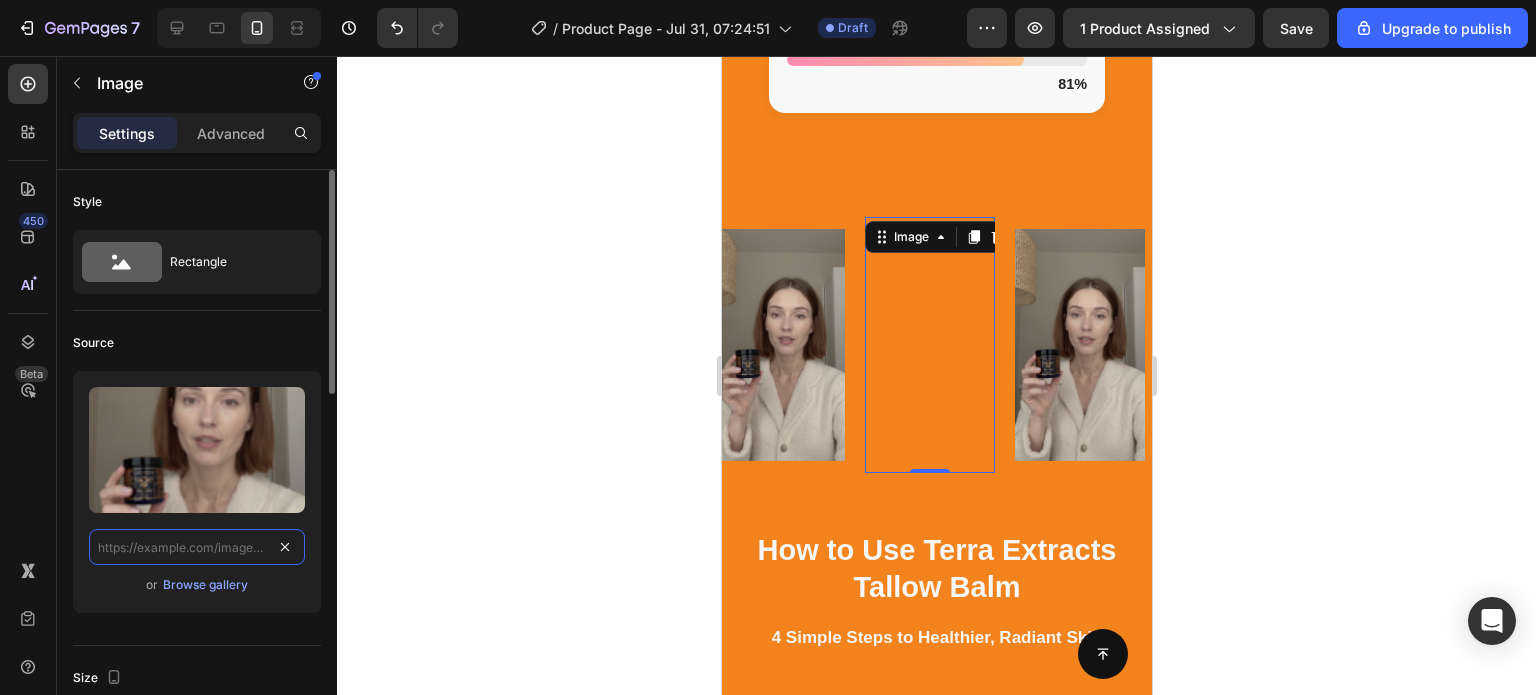 scroll, scrollTop: 0, scrollLeft: 0, axis: both 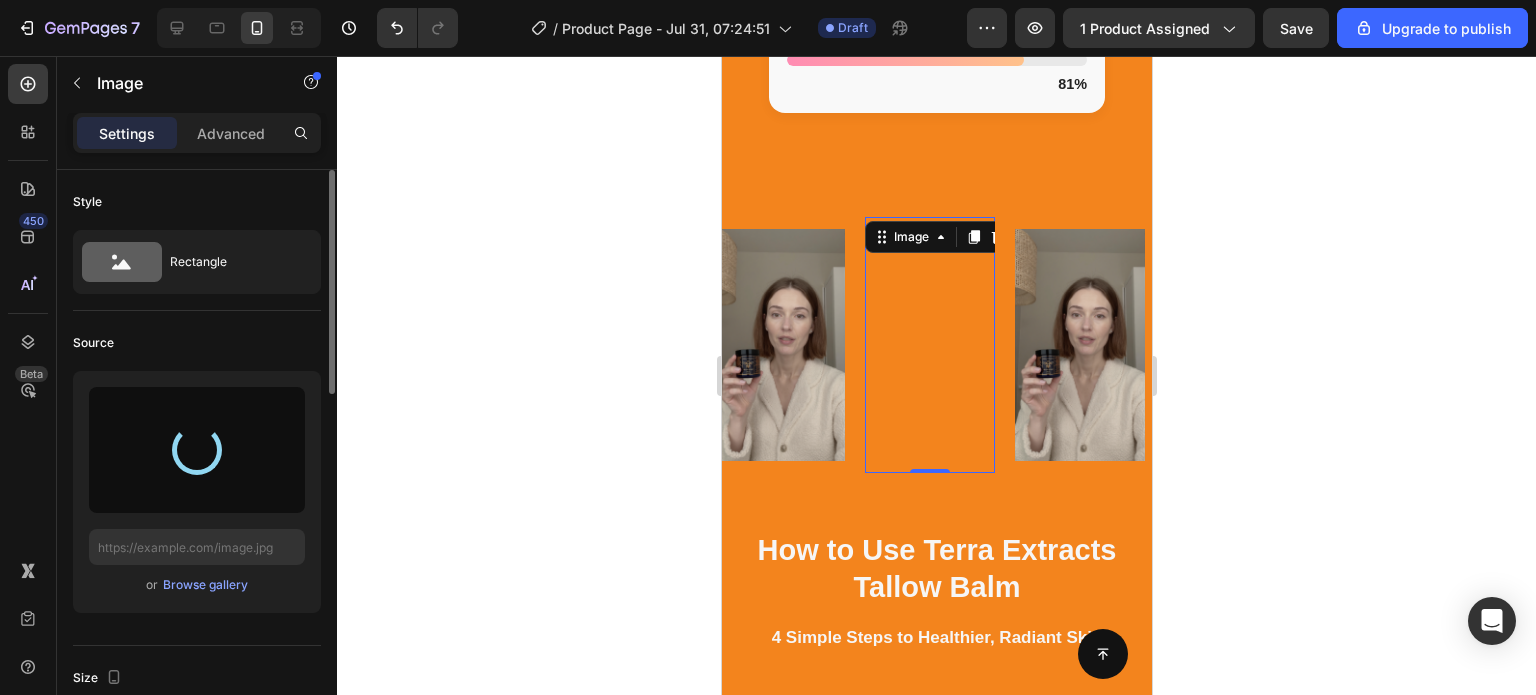 type on "https://cdn.shopify.com/s/files/1/0749/2934/0644/files/gempages_576523428912169503-17bfe3e2-2647-4b26-b3ea-84c37d3a003d.png" 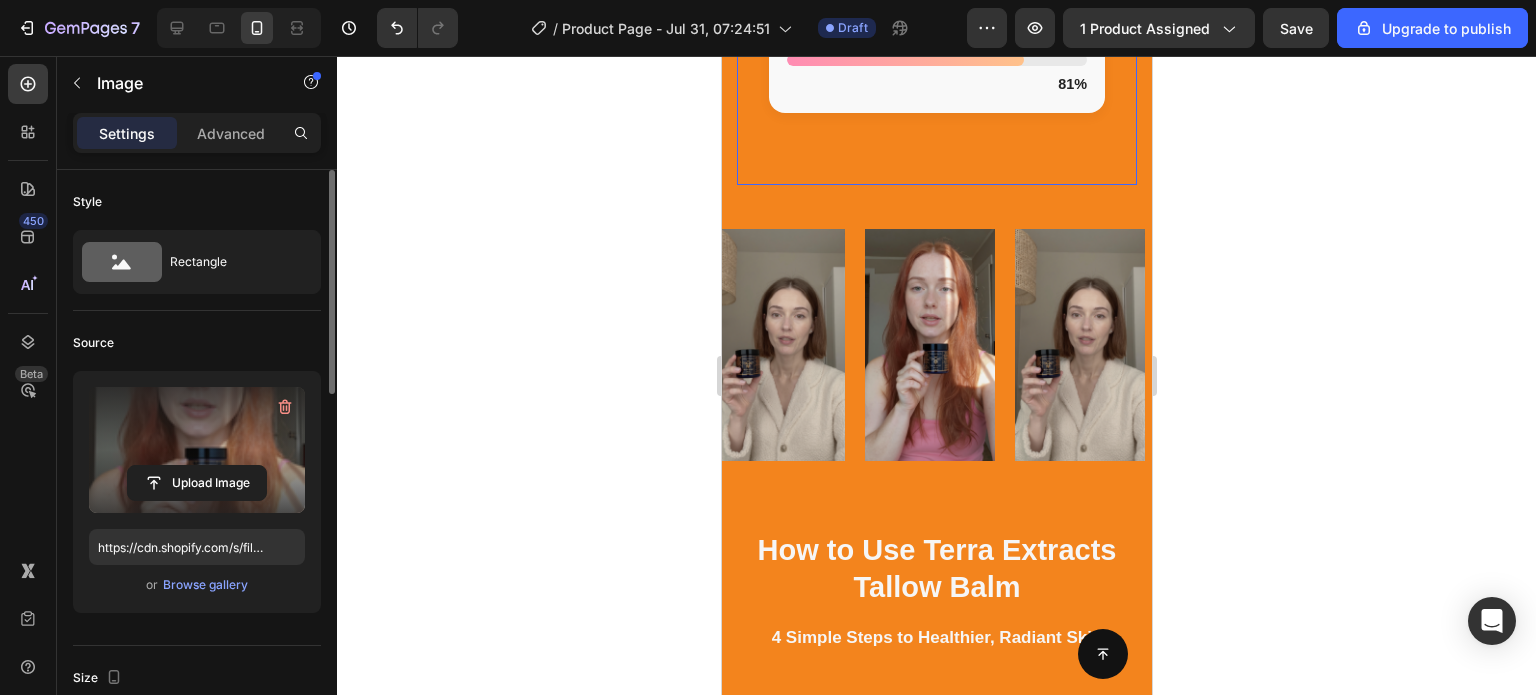 click on "96% said their skin looked cleared up and broke out less
with noticeable reduction in redness, irritation, and acne skin conditions.
96%
93% experienced deep, long-lasting hydration
reporting softer skin and a visible improvement in dry patches and rough texture.
93%
81% felt/saw their skin tone looked more protected and radiant
with enhanced glow and improved skin barrier strength.
81%
Custom Code Row   0" at bounding box center (936, -176) 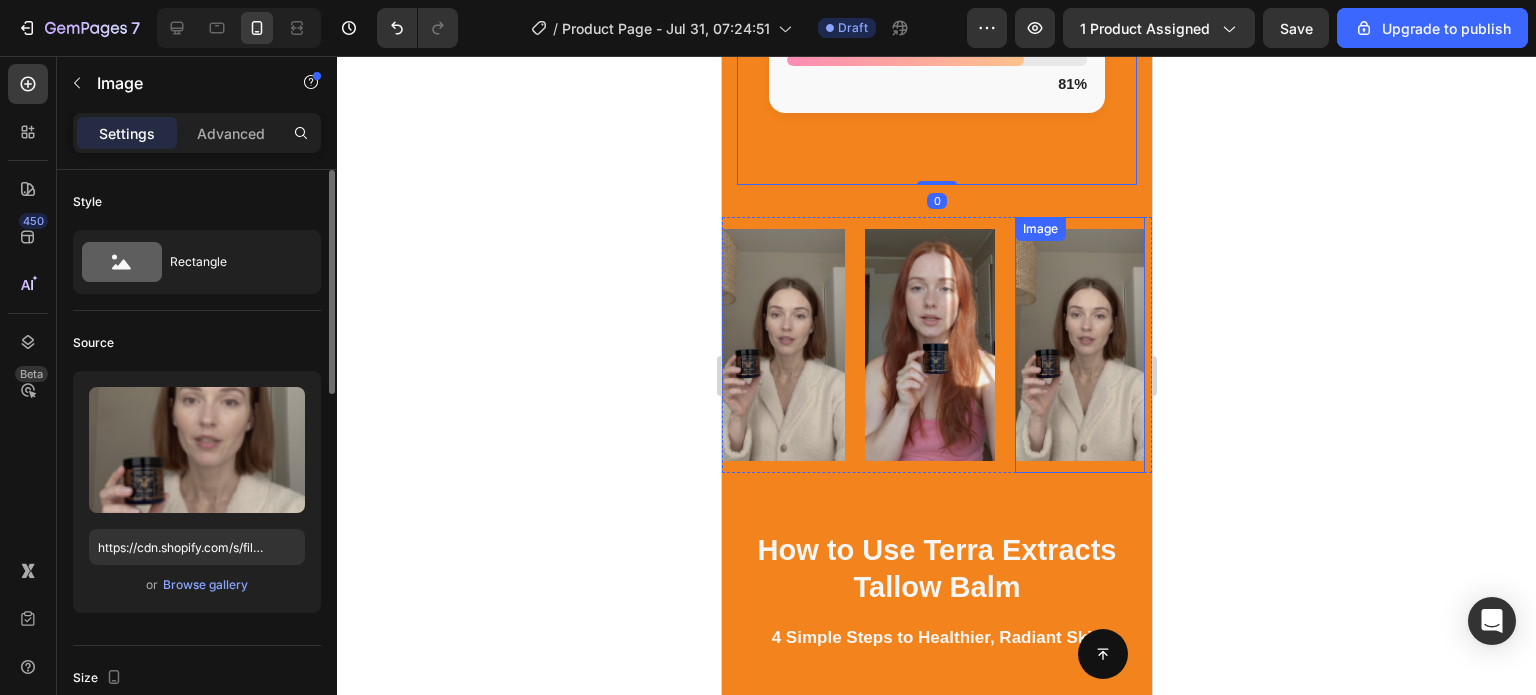 click at bounding box center (1079, 344) 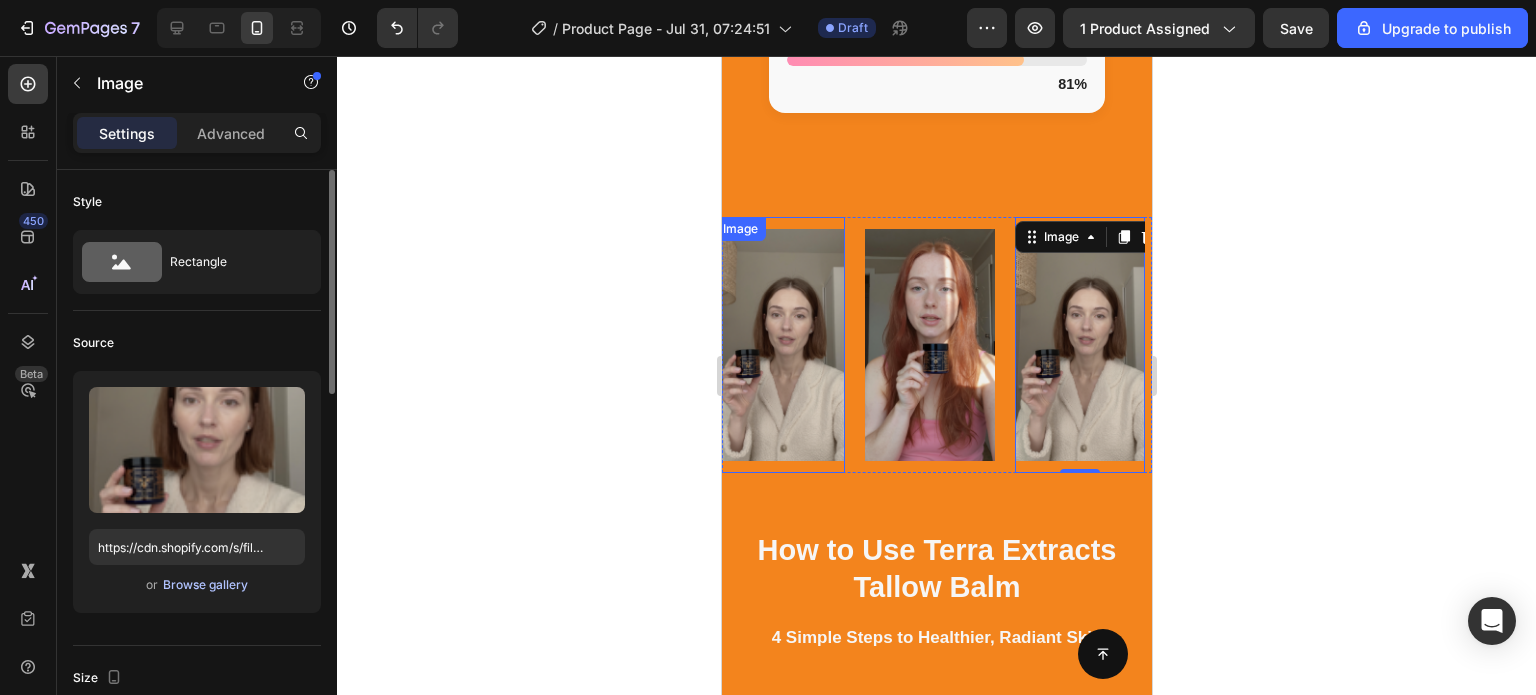 click on "Browse gallery" at bounding box center [205, 585] 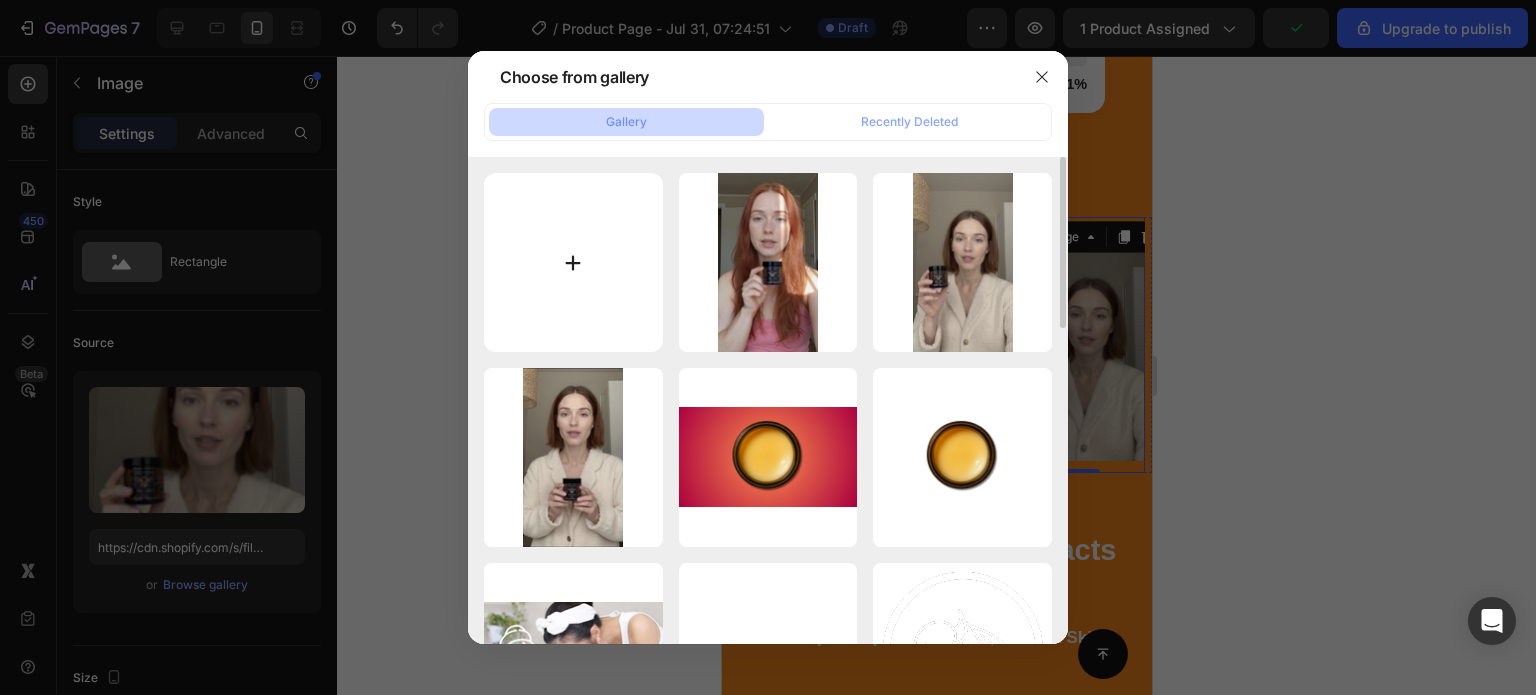 click at bounding box center (573, 262) 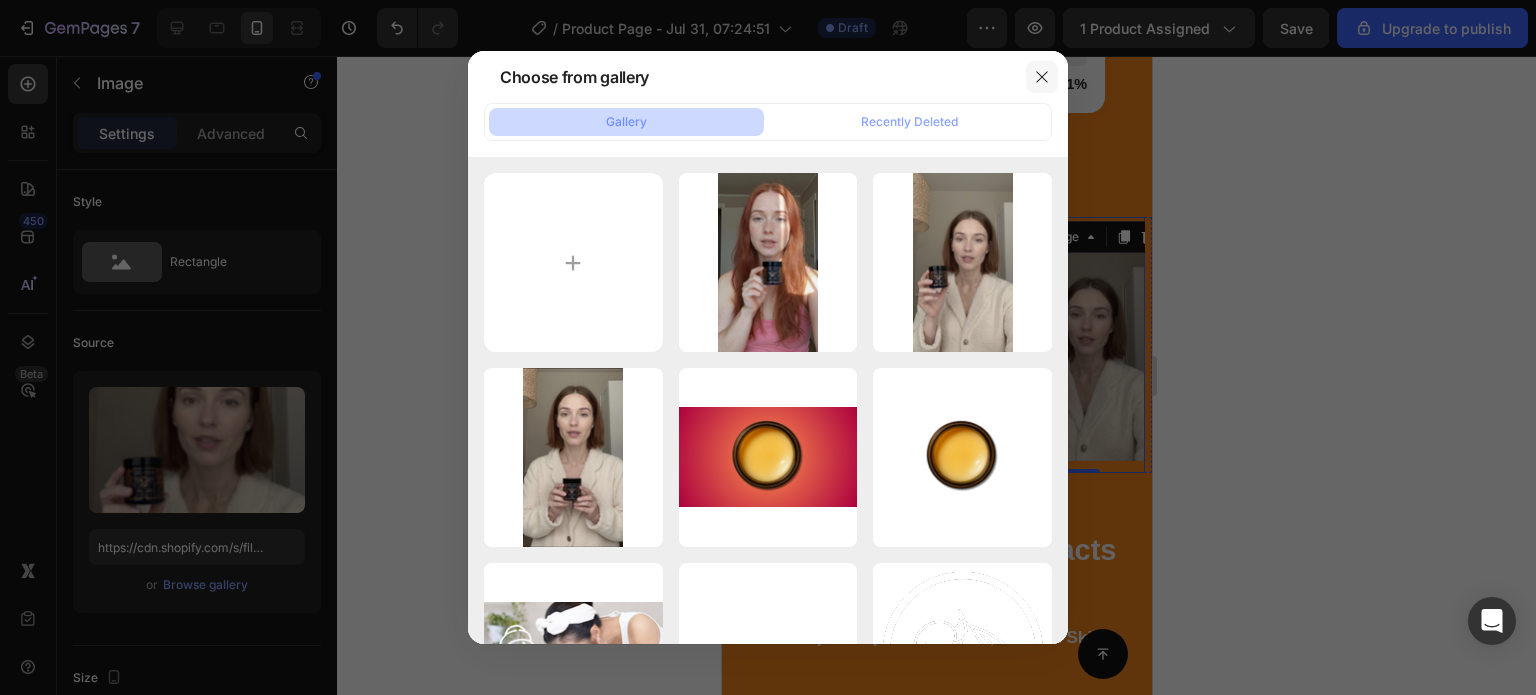 click at bounding box center (1042, 77) 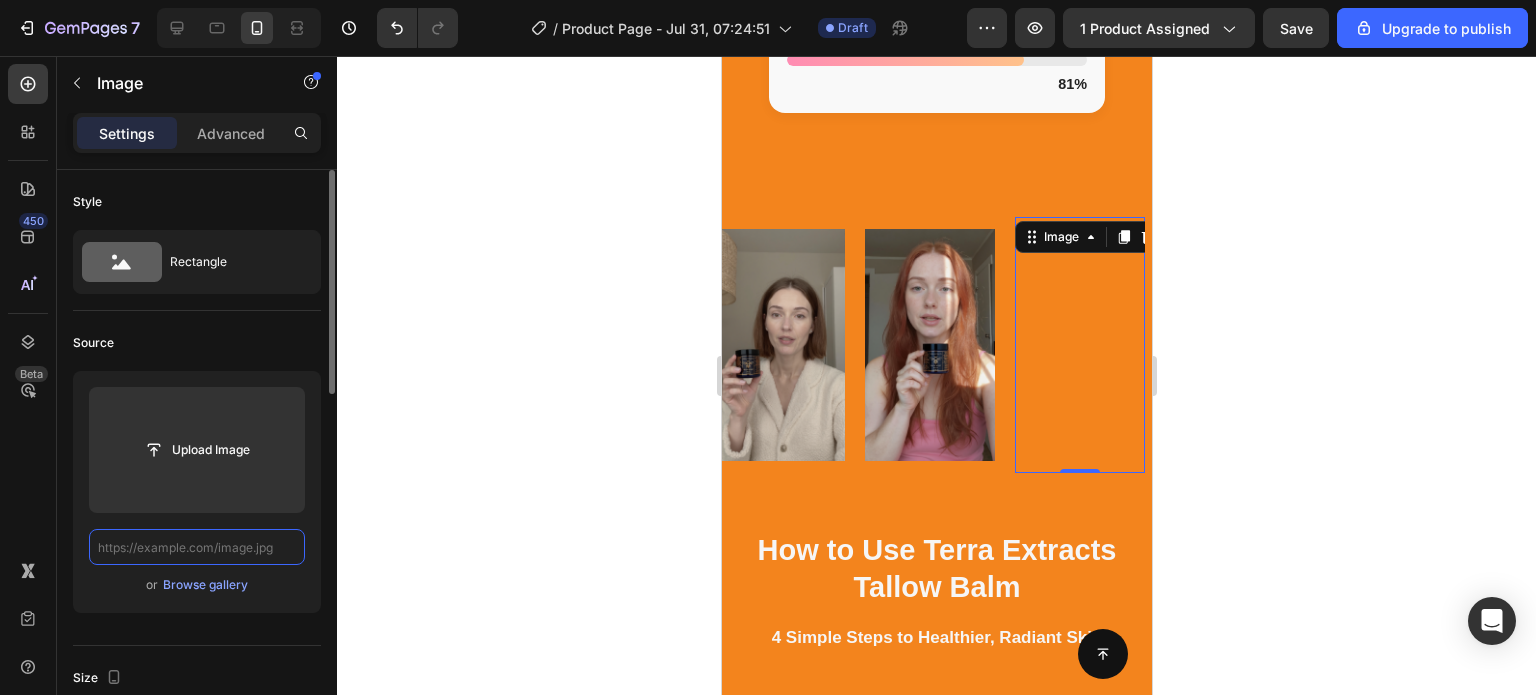 scroll, scrollTop: 0, scrollLeft: 0, axis: both 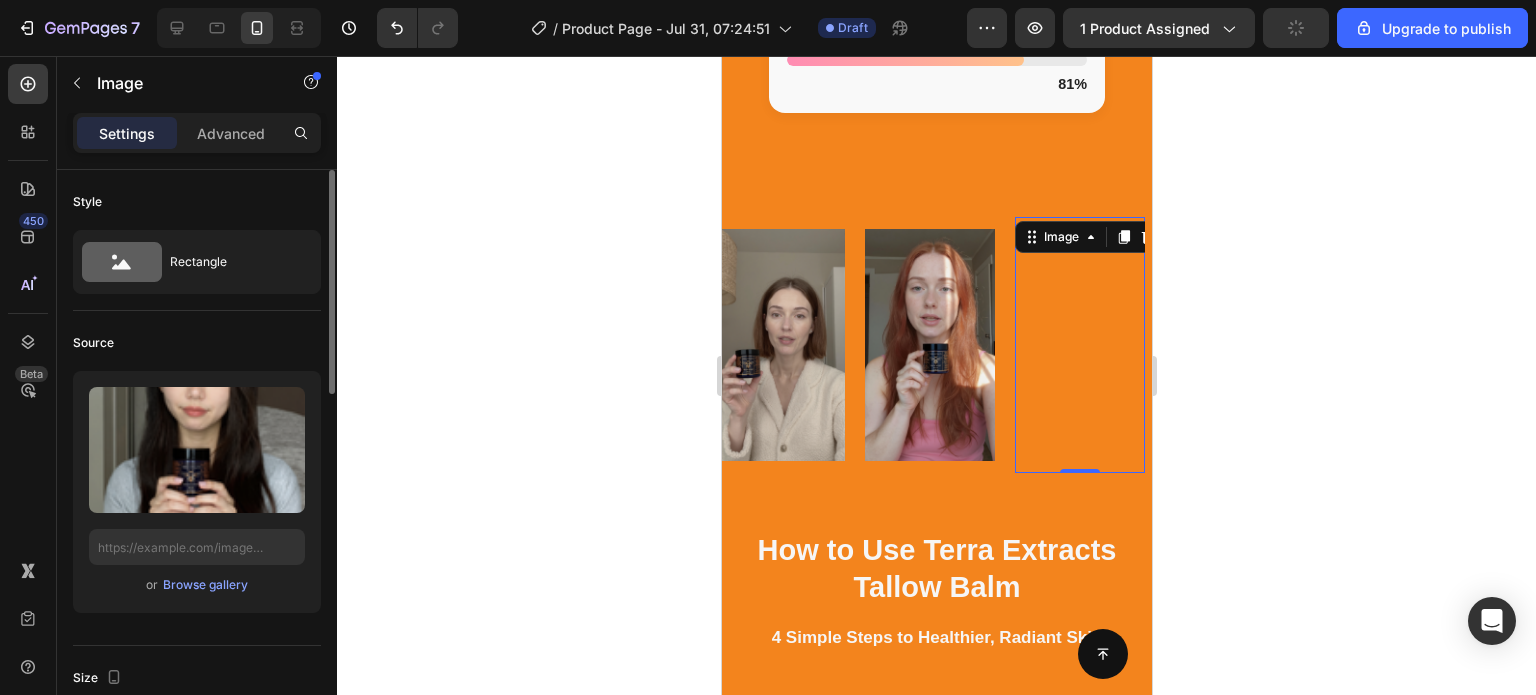 type on "https://cdn.shopify.com/s/files/1/0749/2934/0644/files/gempages_576523428912169503-fef9b916-217c-4b3f-82f8-9877d2c07c99.png" 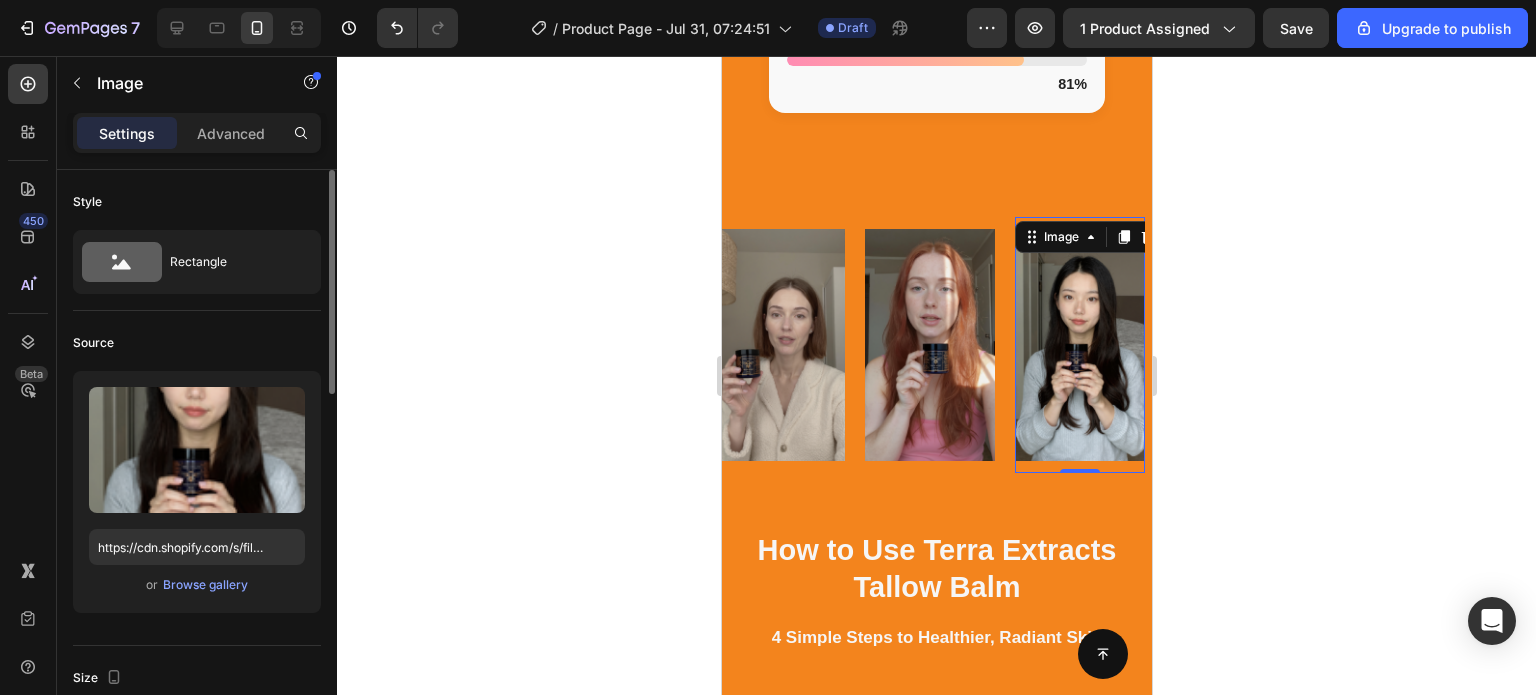 click 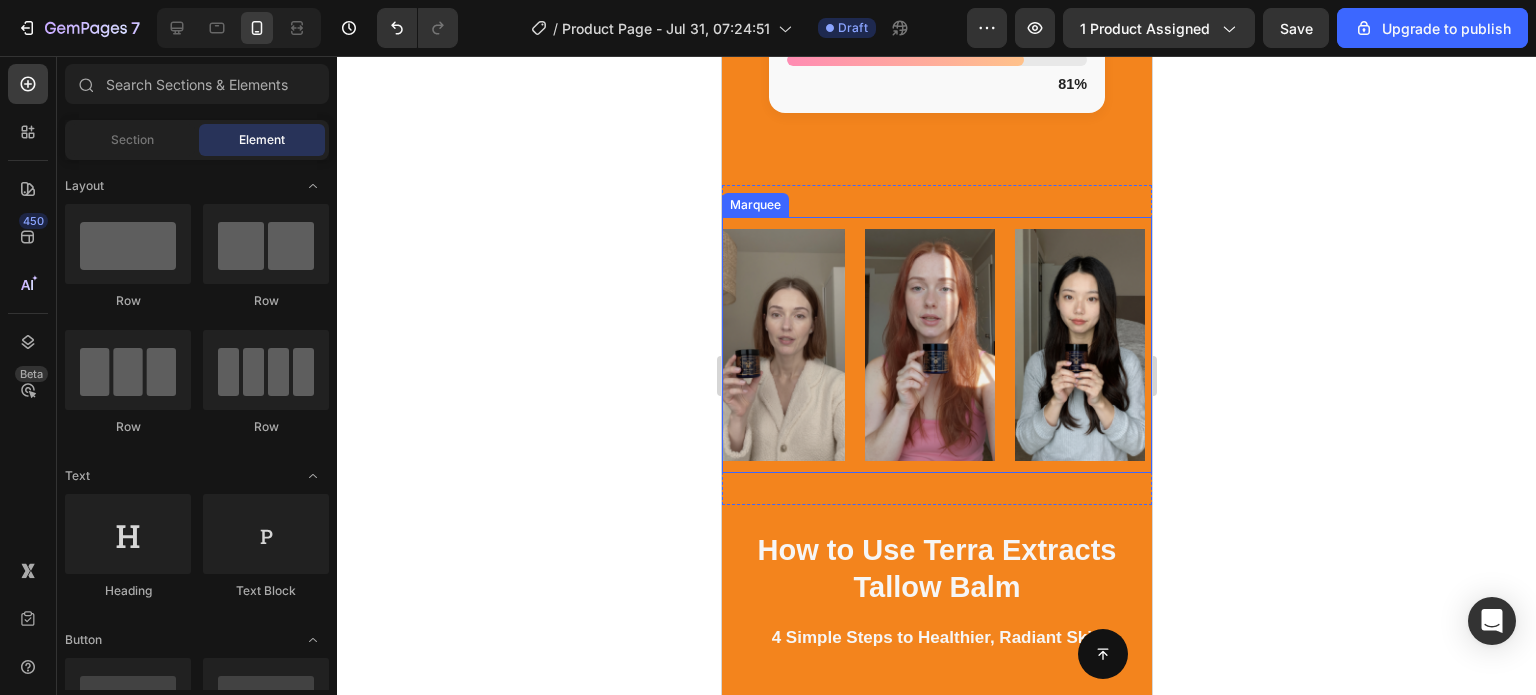 click on "Image" at bounding box center [789, 344] 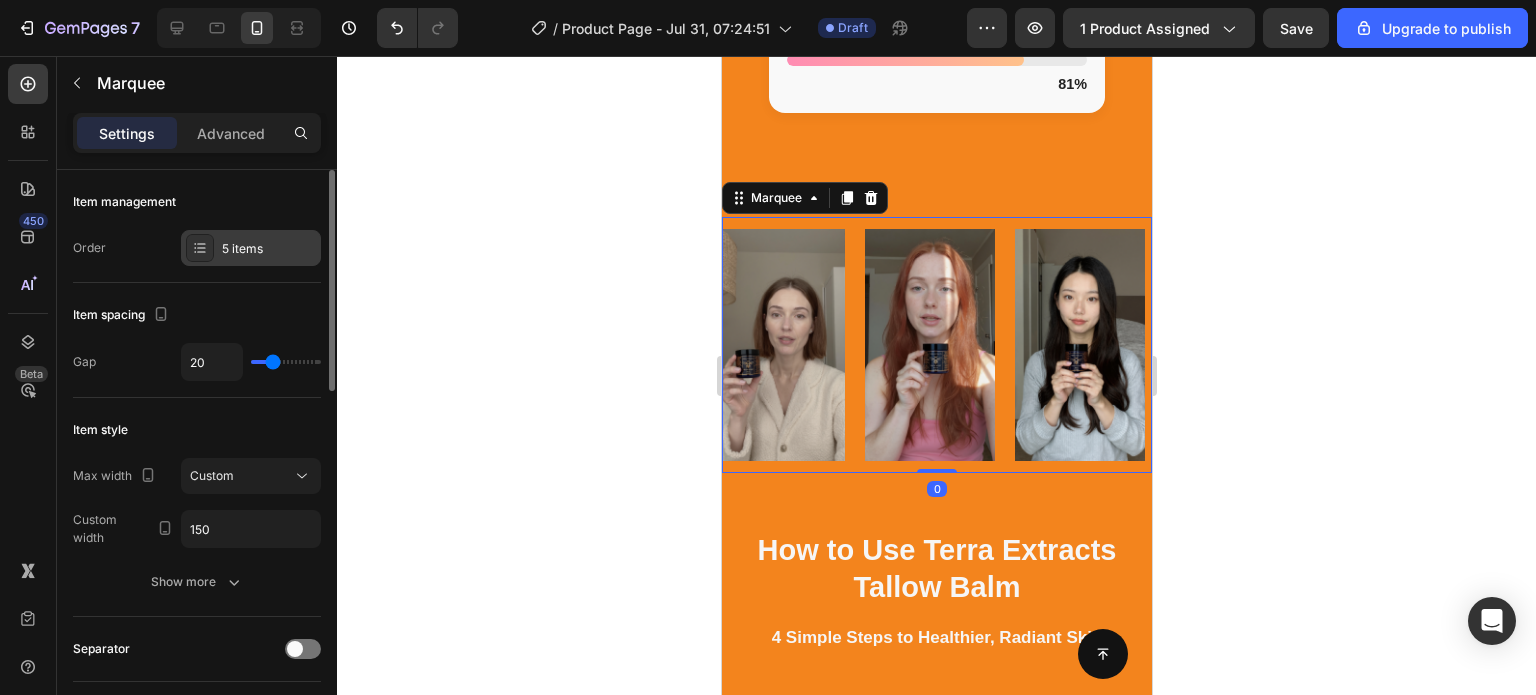 click on "5 items" at bounding box center [251, 248] 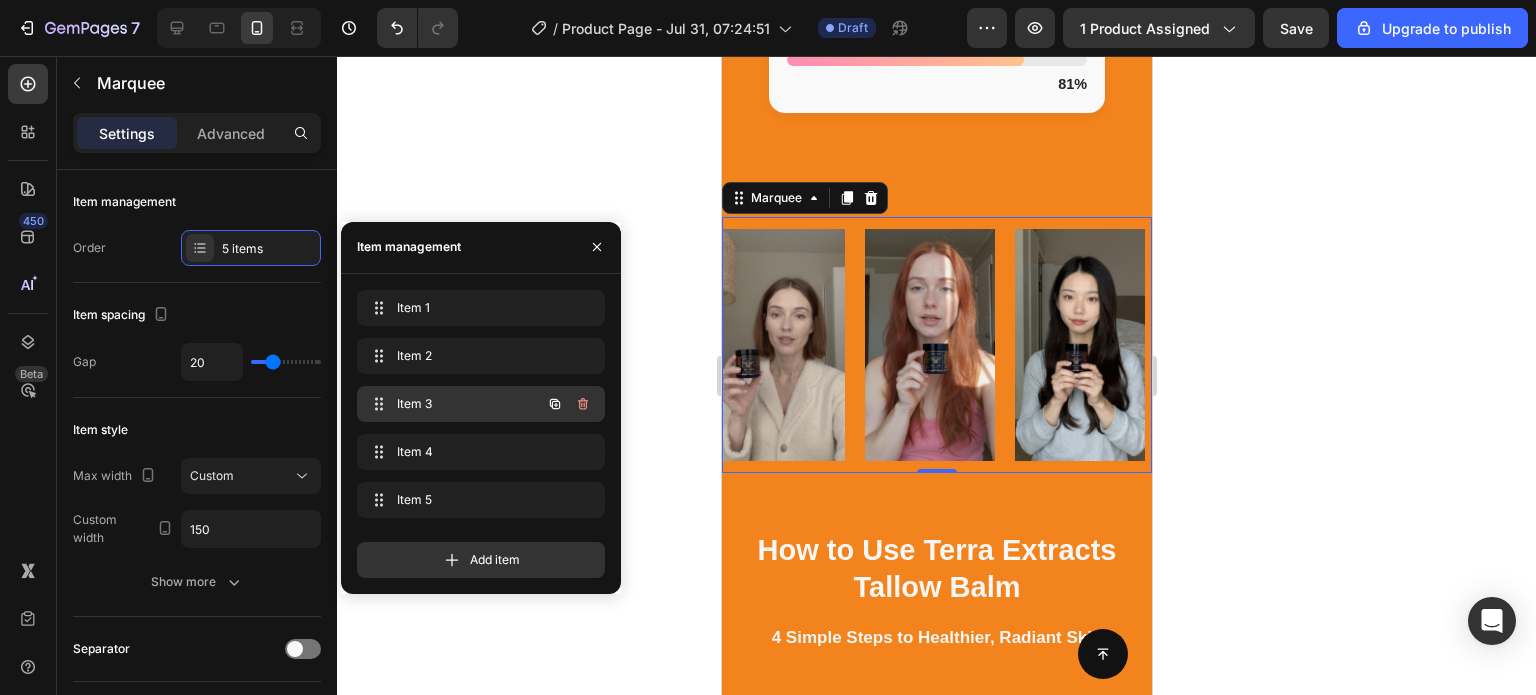 click on "Item 3" at bounding box center [453, 404] 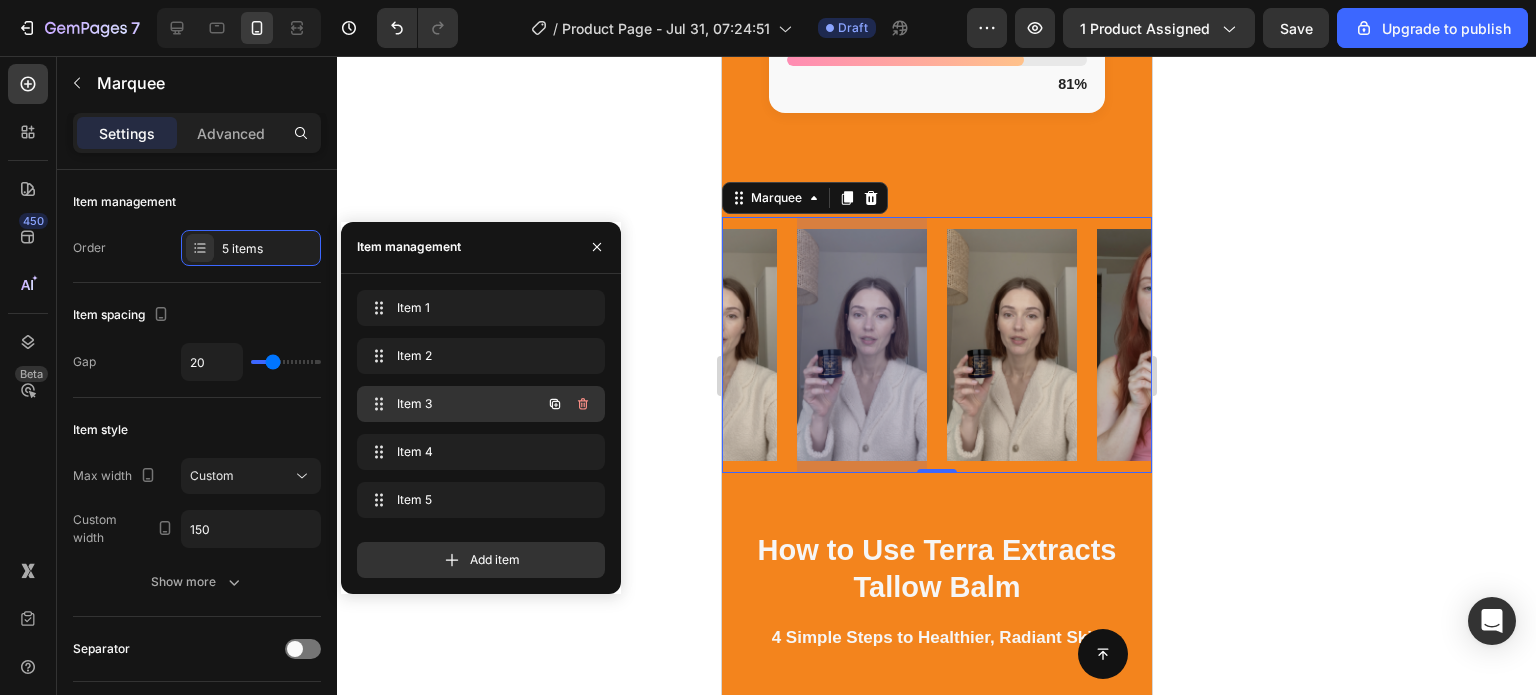 scroll, scrollTop: 0, scrollLeft: 158, axis: horizontal 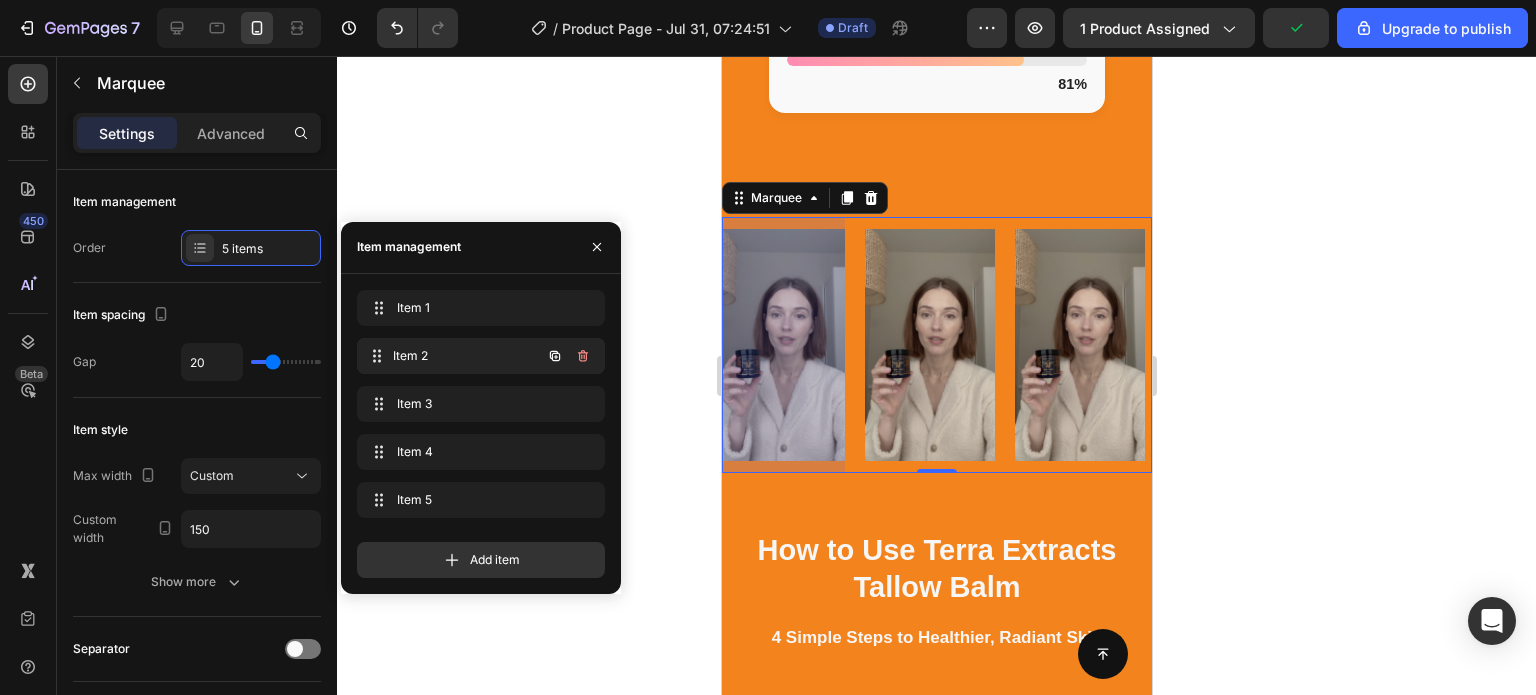 click on "Item 2 Item 2" at bounding box center [453, 356] 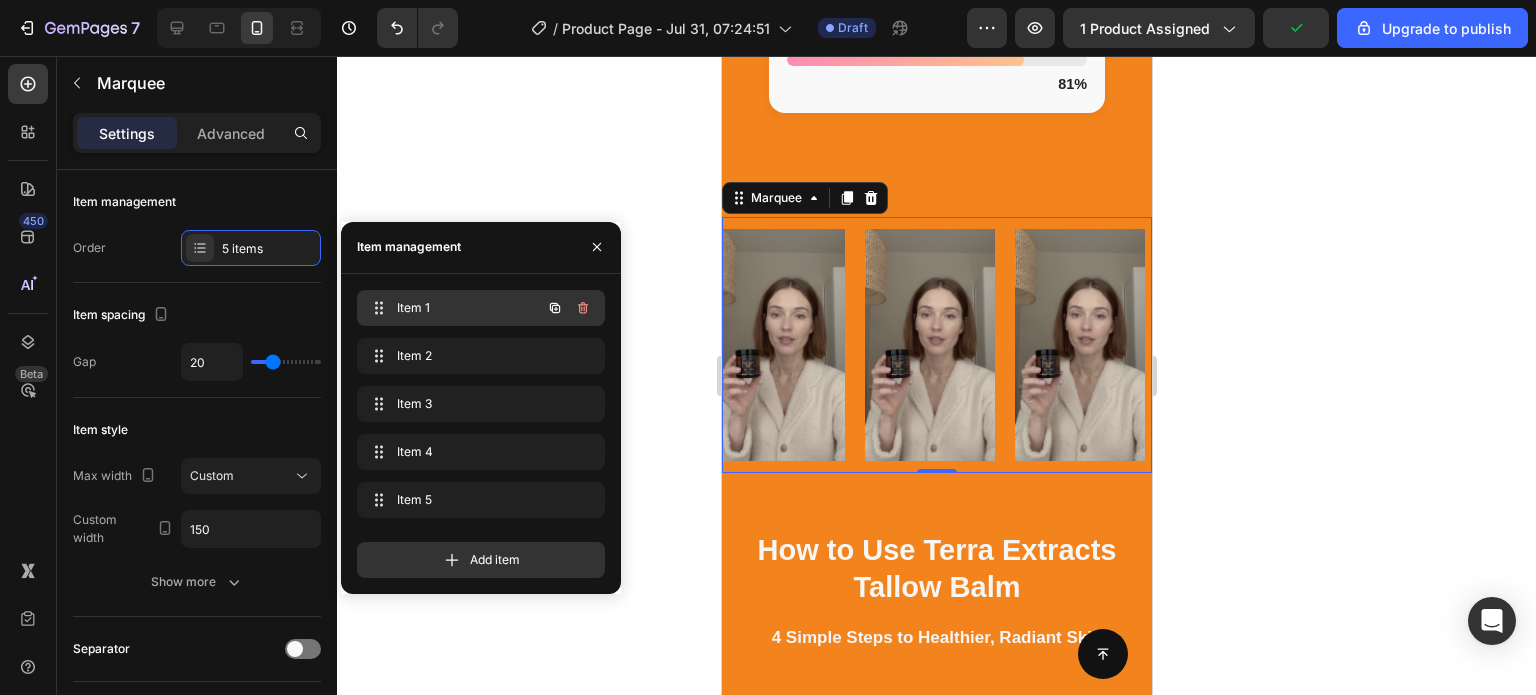 click on "Item 1" at bounding box center (453, 308) 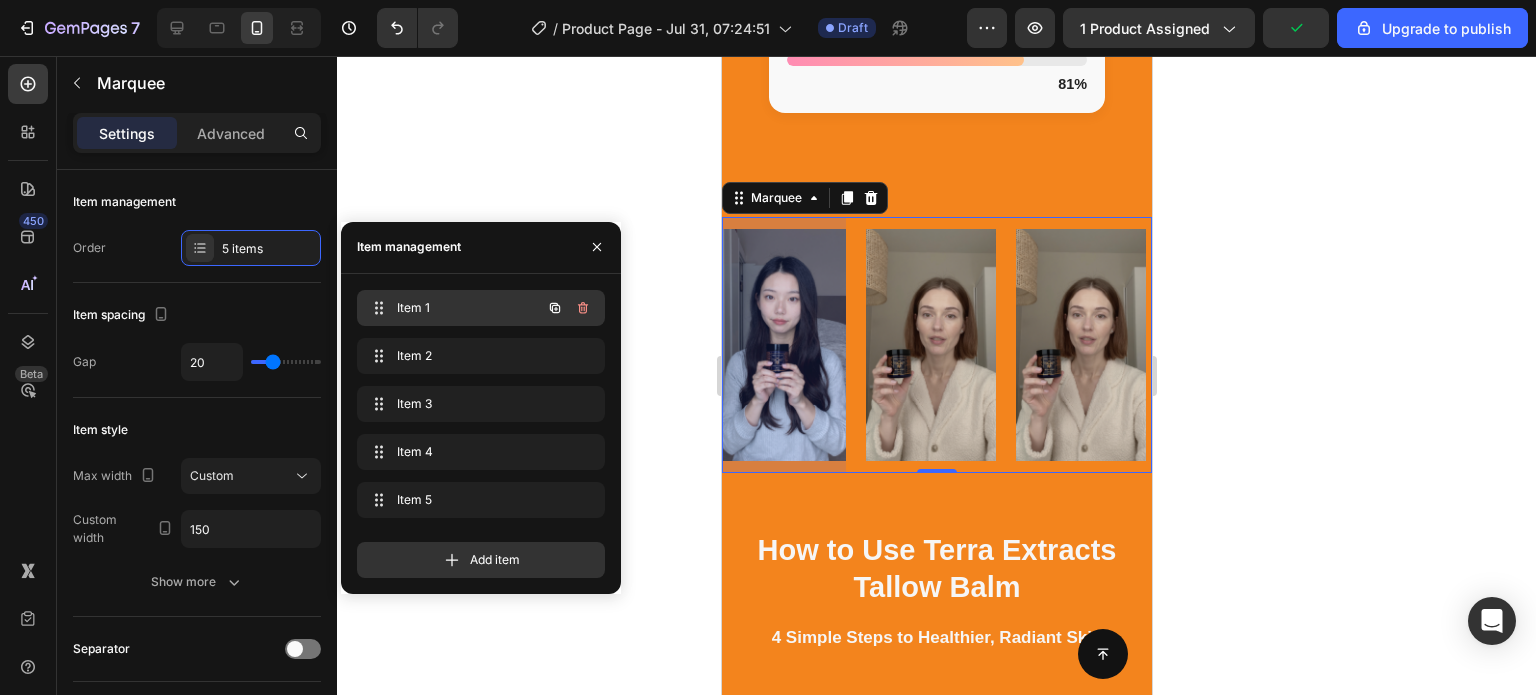scroll, scrollTop: 0, scrollLeft: 0, axis: both 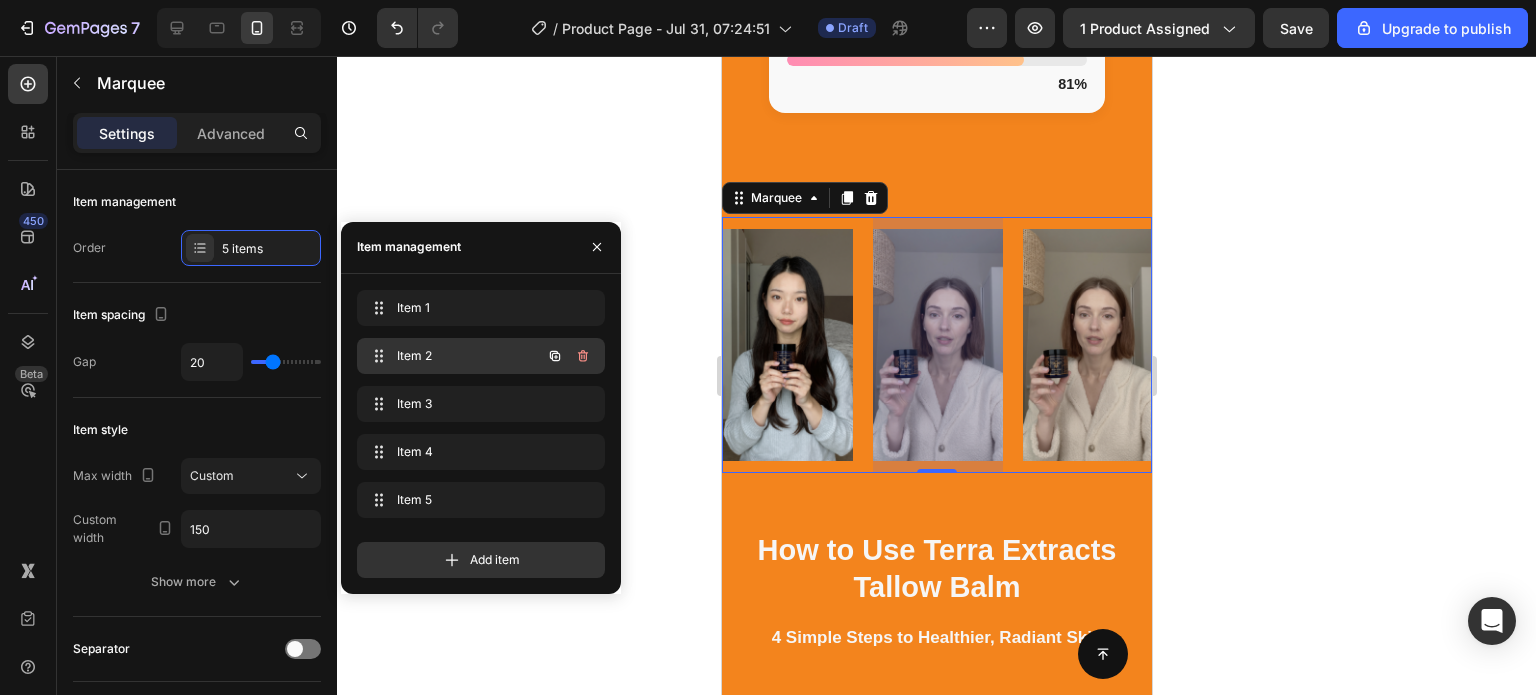 click on "Item 2" at bounding box center (453, 356) 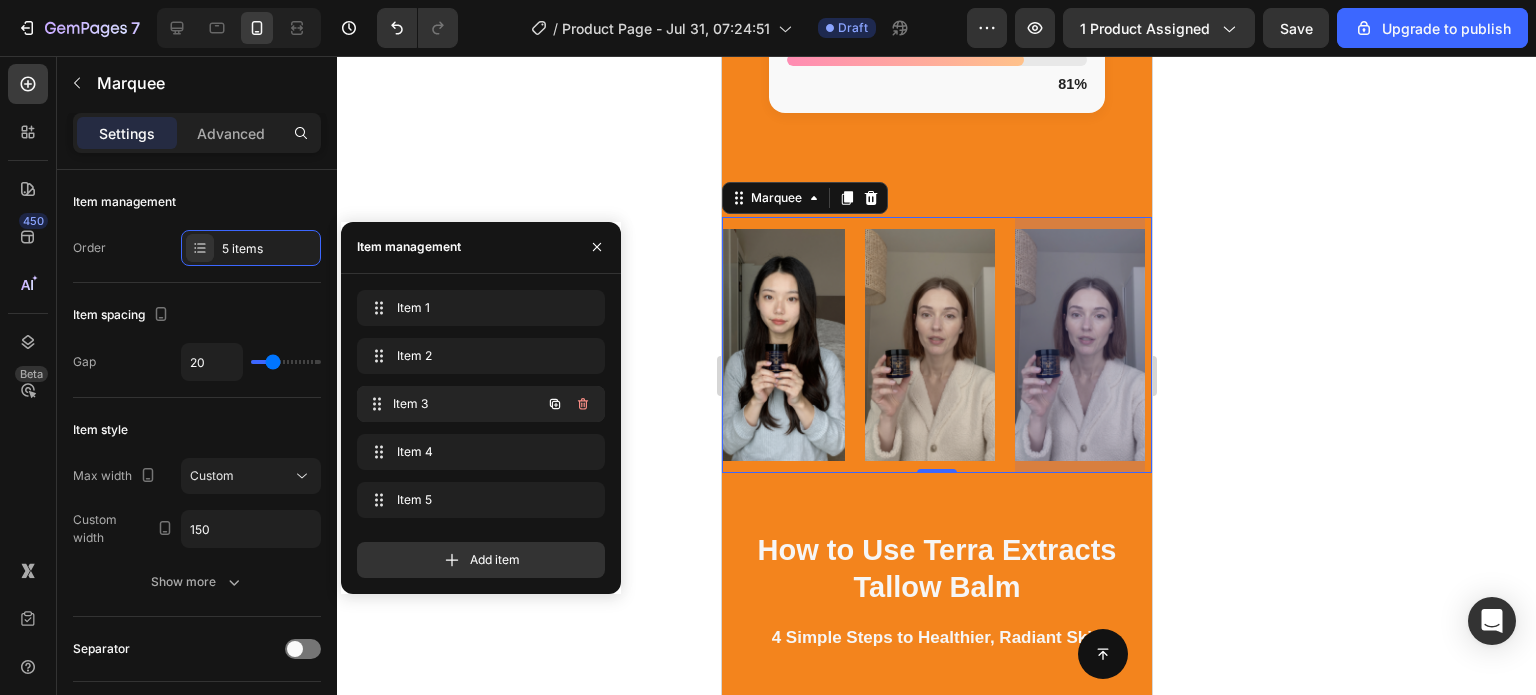 click on "Item 3" at bounding box center [467, 404] 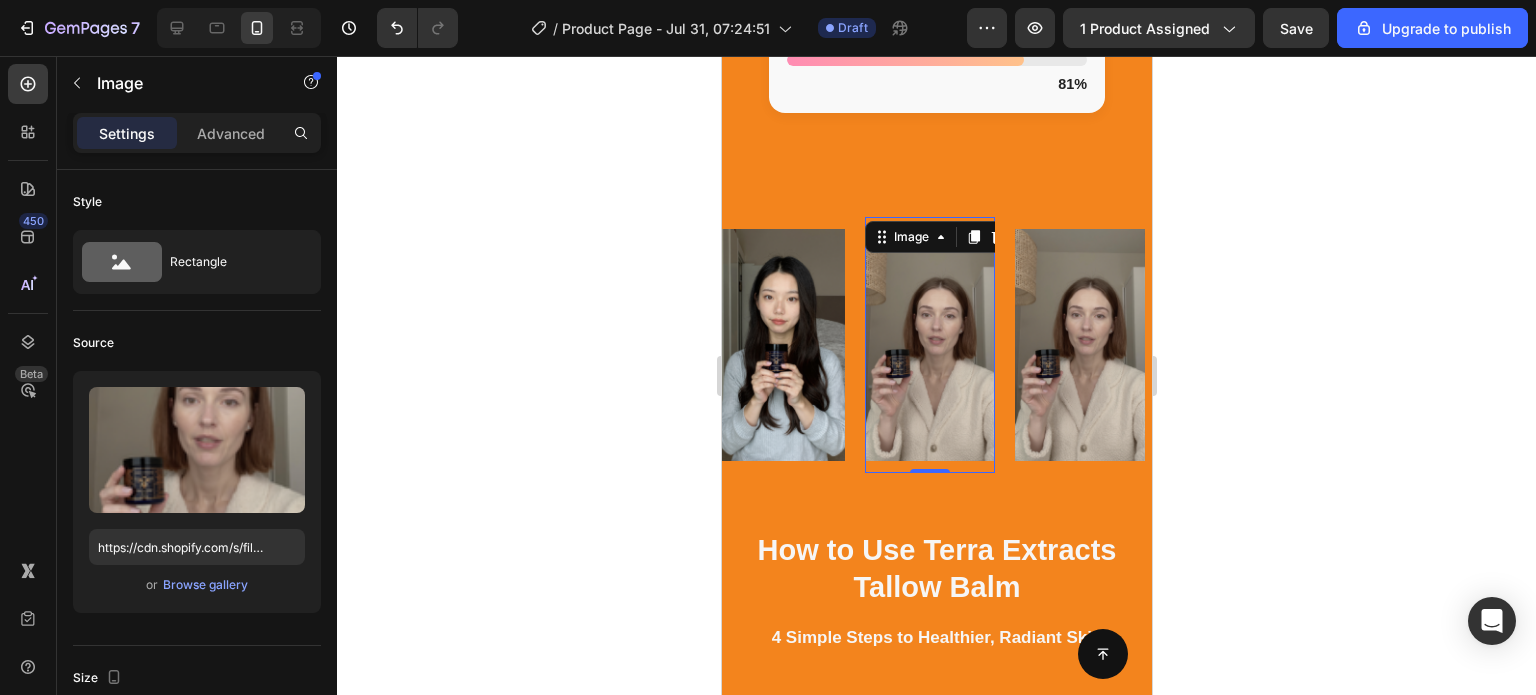 click at bounding box center [929, 344] 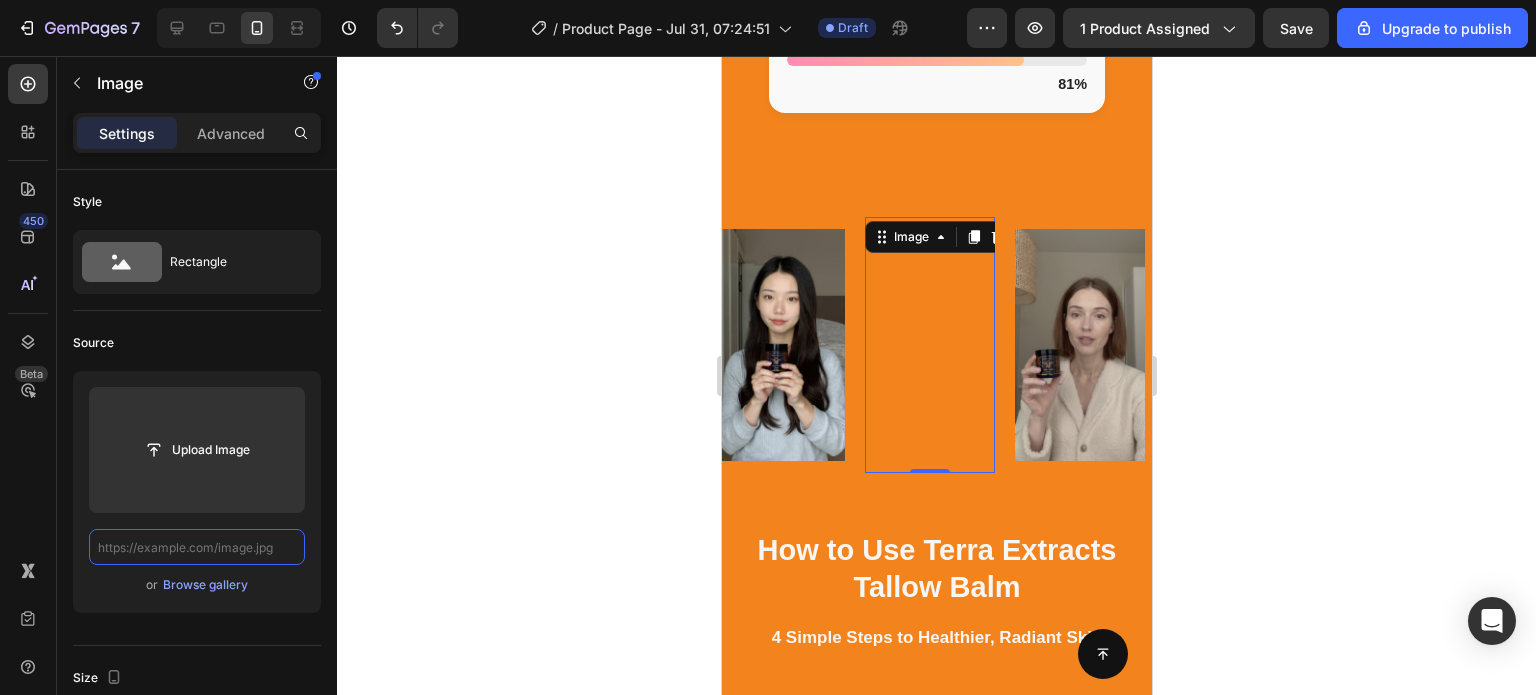 scroll, scrollTop: 0, scrollLeft: 0, axis: both 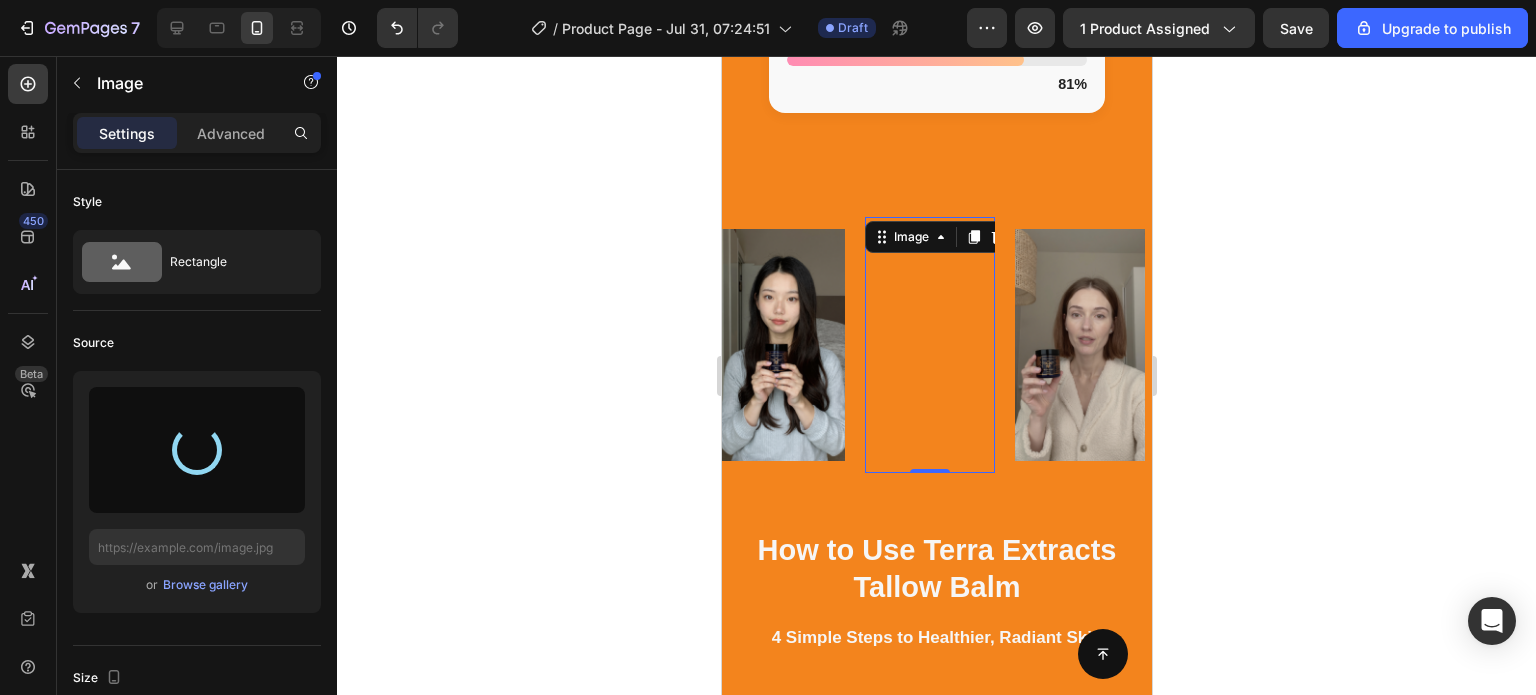 type on "https://cdn.shopify.com/s/files/1/0749/2934/0644/files/gempages_576523428912169503-1d6aa7ae-69d1-4604-99a1-e2a3709f35f8.png" 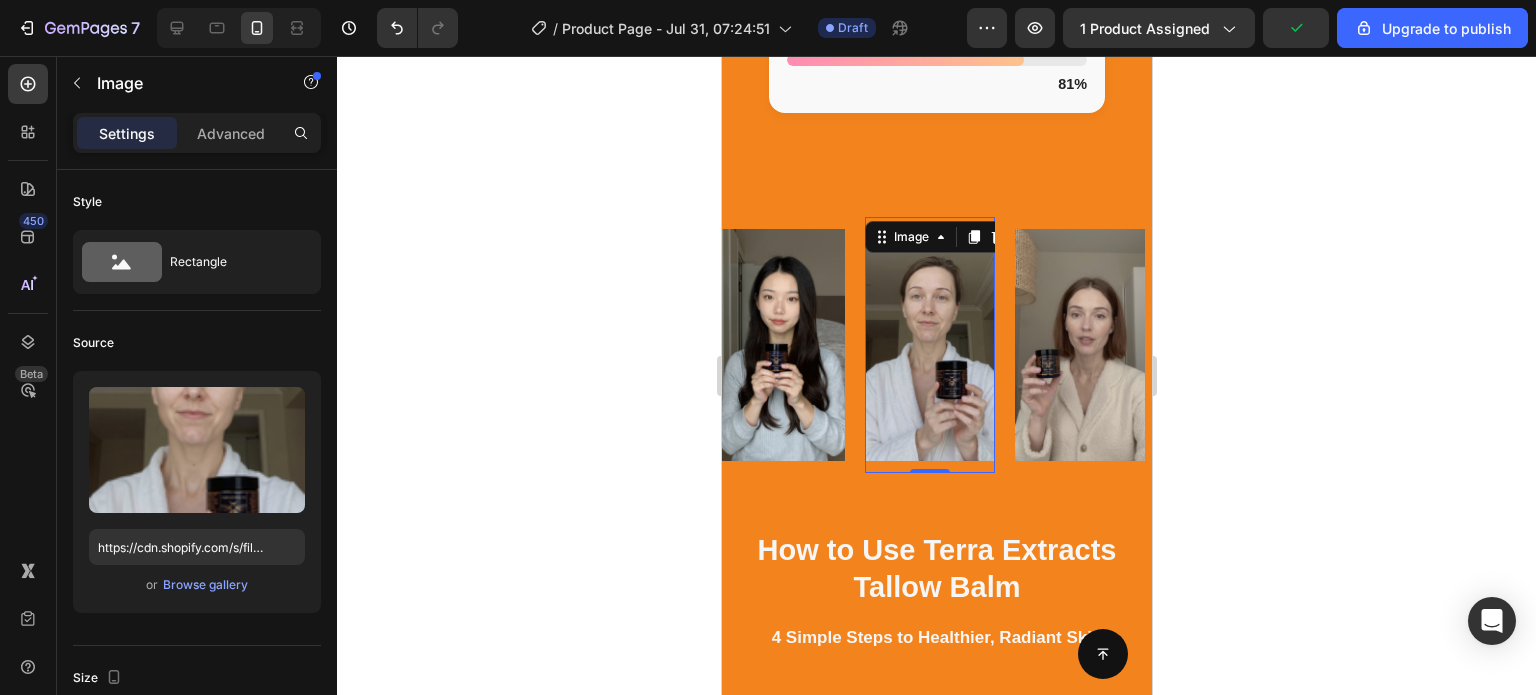 click 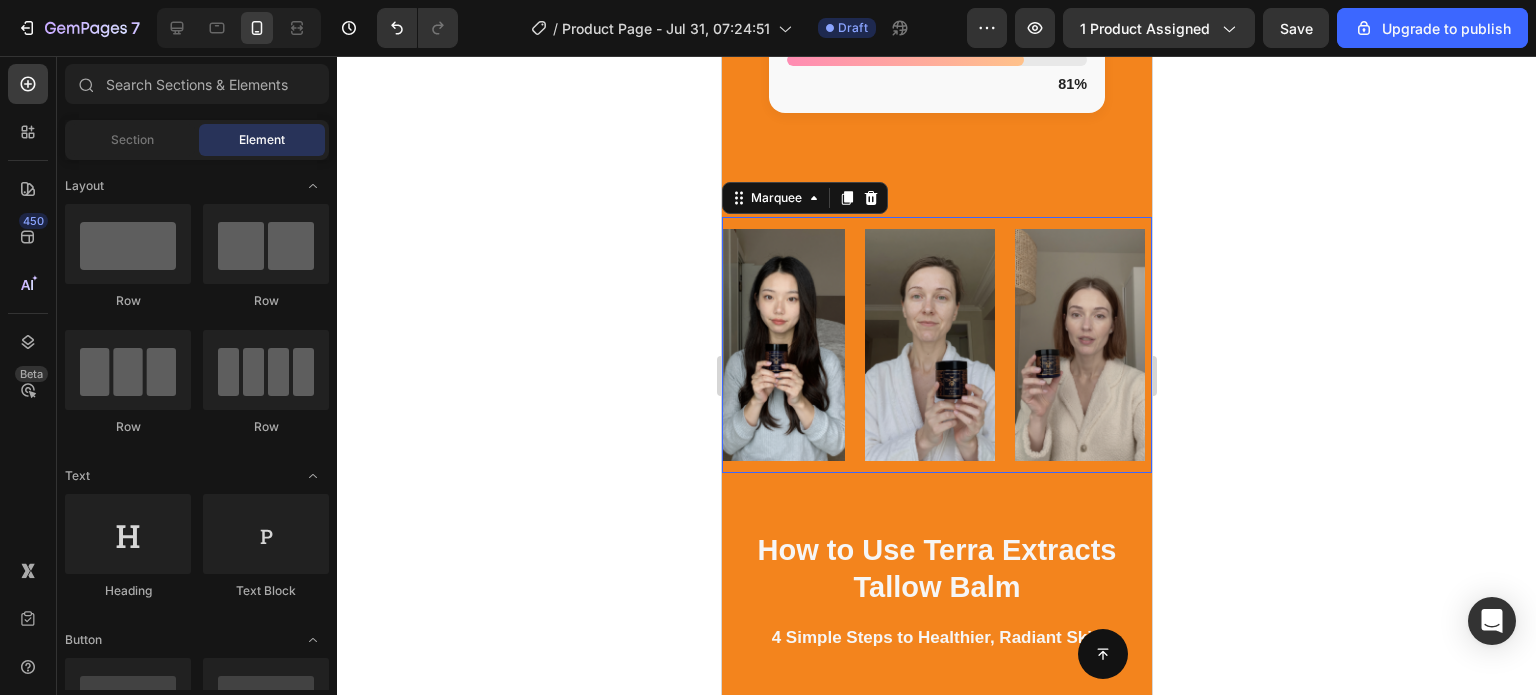 click on "Image" at bounding box center (939, 344) 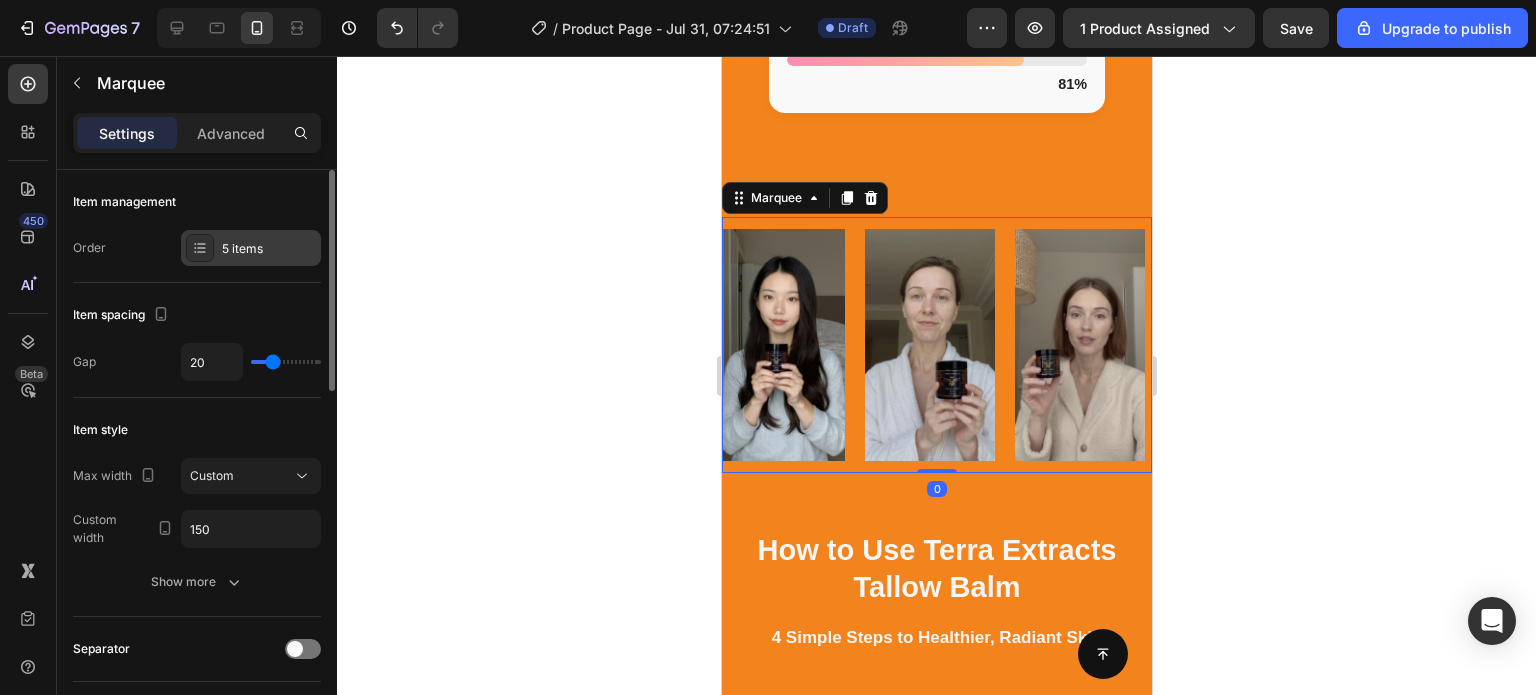 click on "5 items" at bounding box center [269, 249] 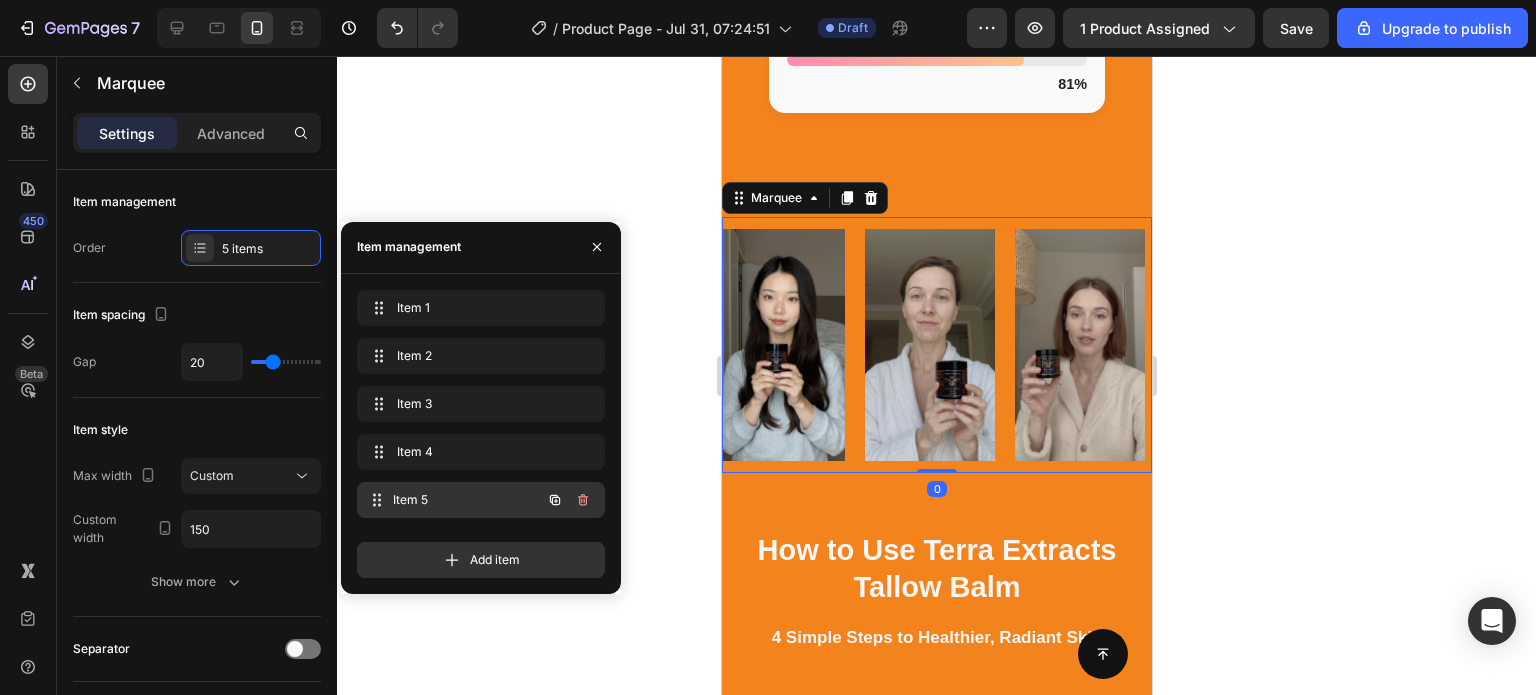 click on "Item 5" at bounding box center [467, 500] 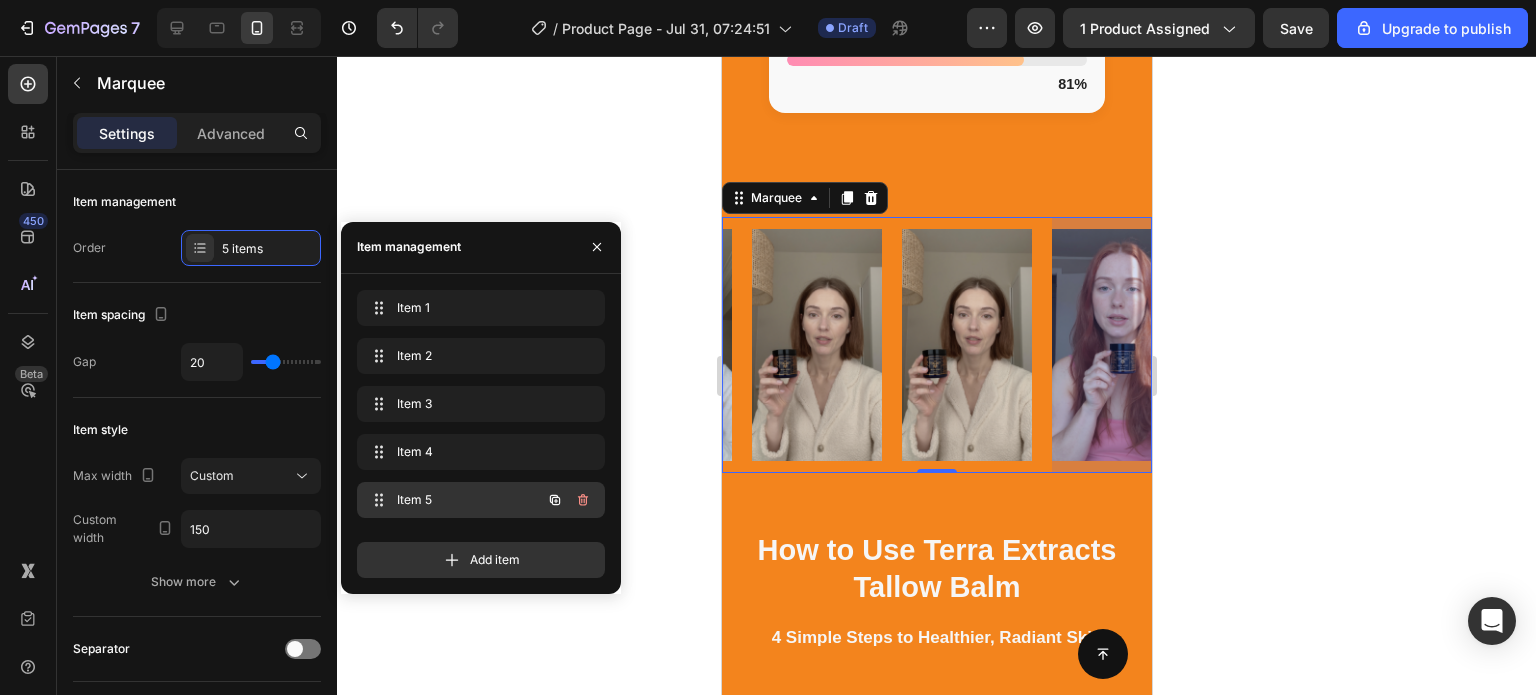 scroll, scrollTop: 0, scrollLeft: 458, axis: horizontal 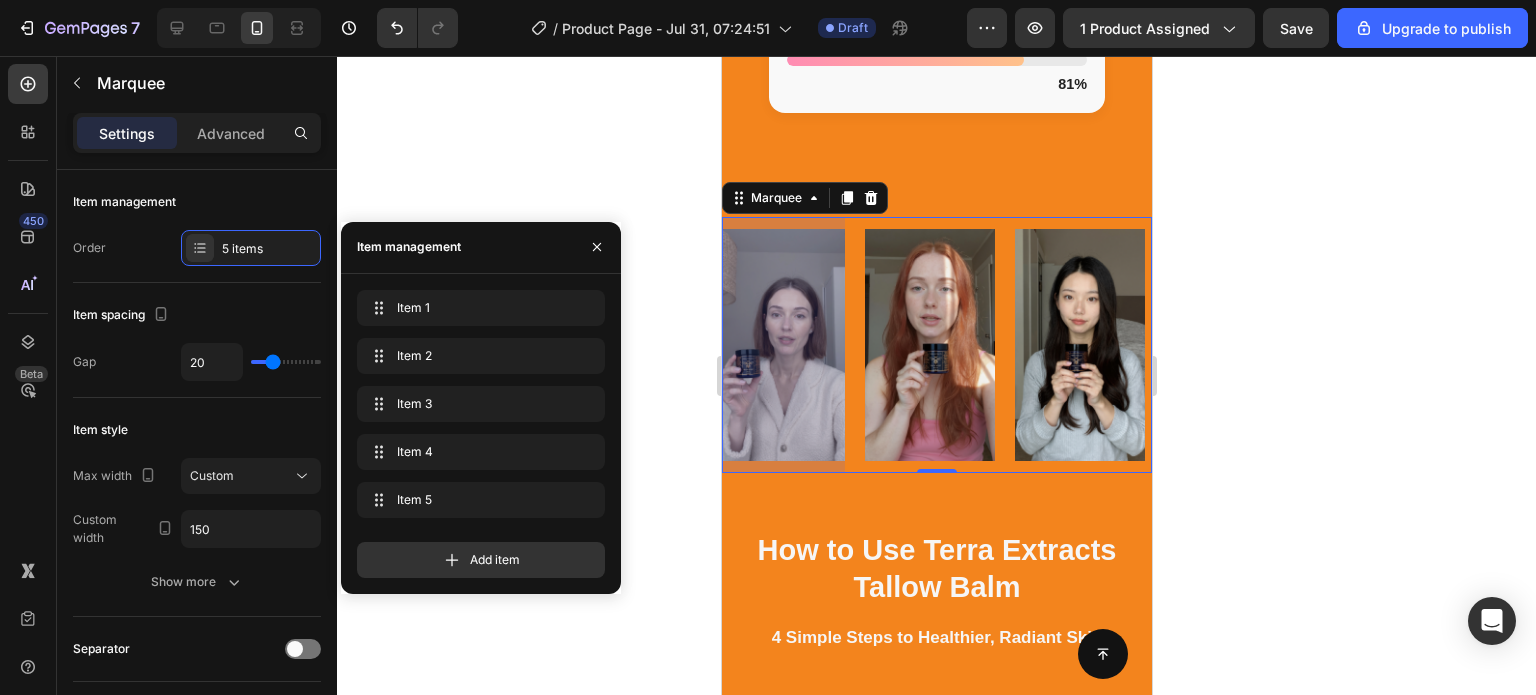 click at bounding box center (779, 344) 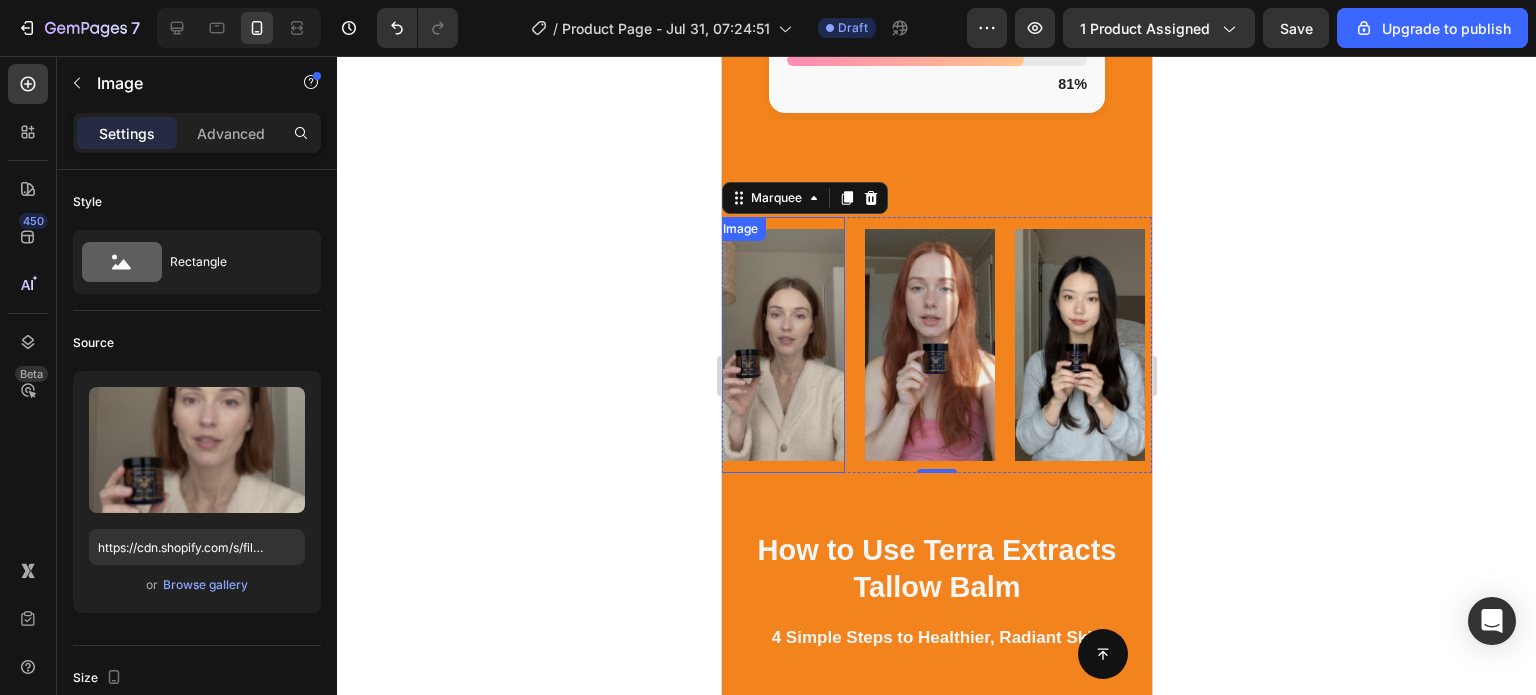 click at bounding box center (779, 344) 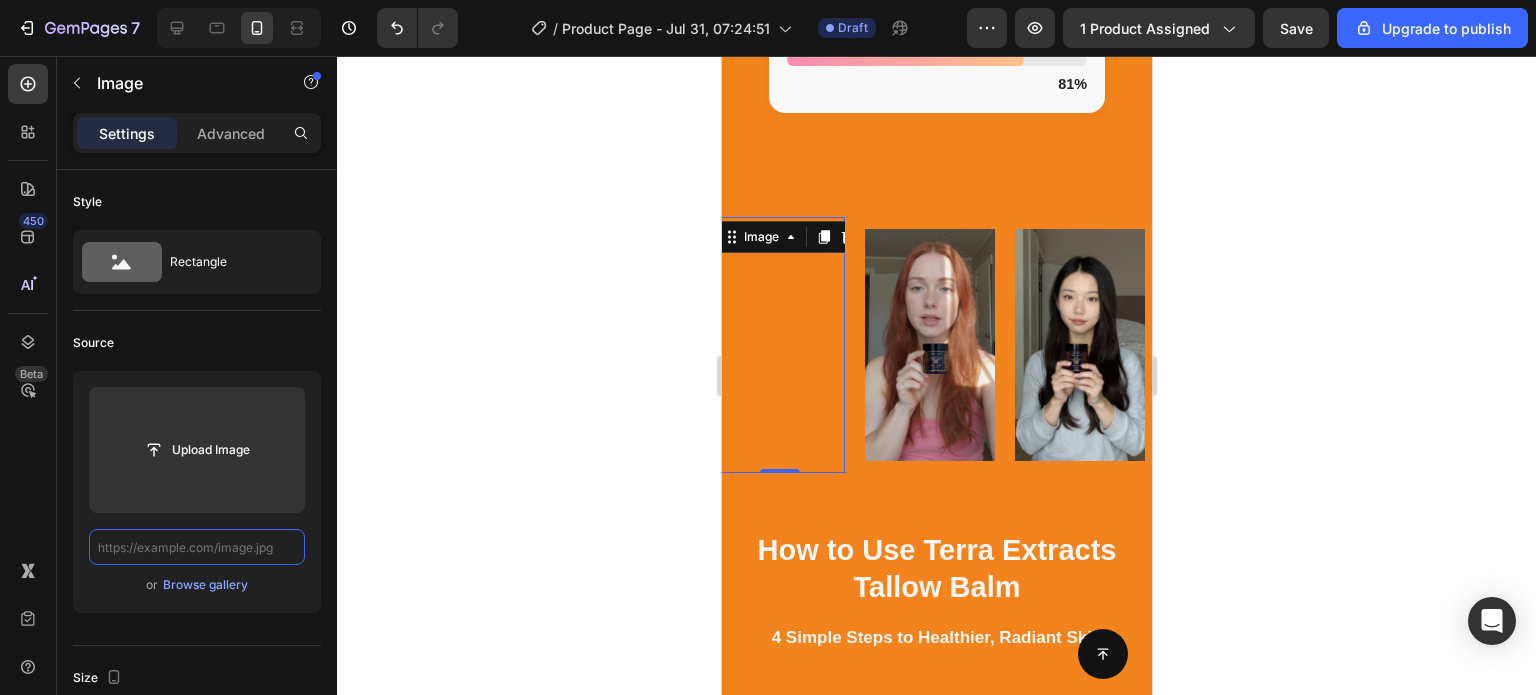 scroll, scrollTop: 0, scrollLeft: 0, axis: both 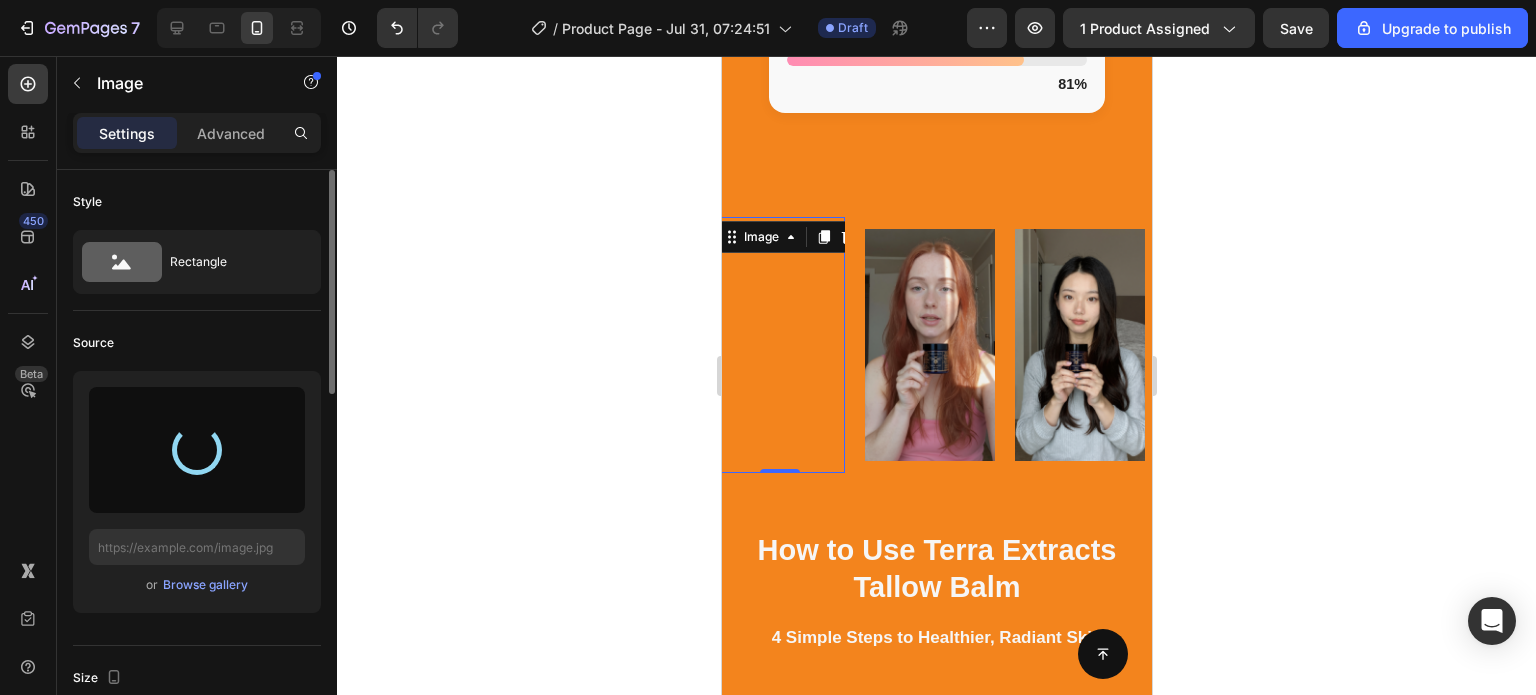 type on "https://cdn.shopify.com/s/files/1/0749/2934/0644/files/gempages_576523428912169503-c66cf8d5-47c5-4f94-98dd-cc47c1963403.png" 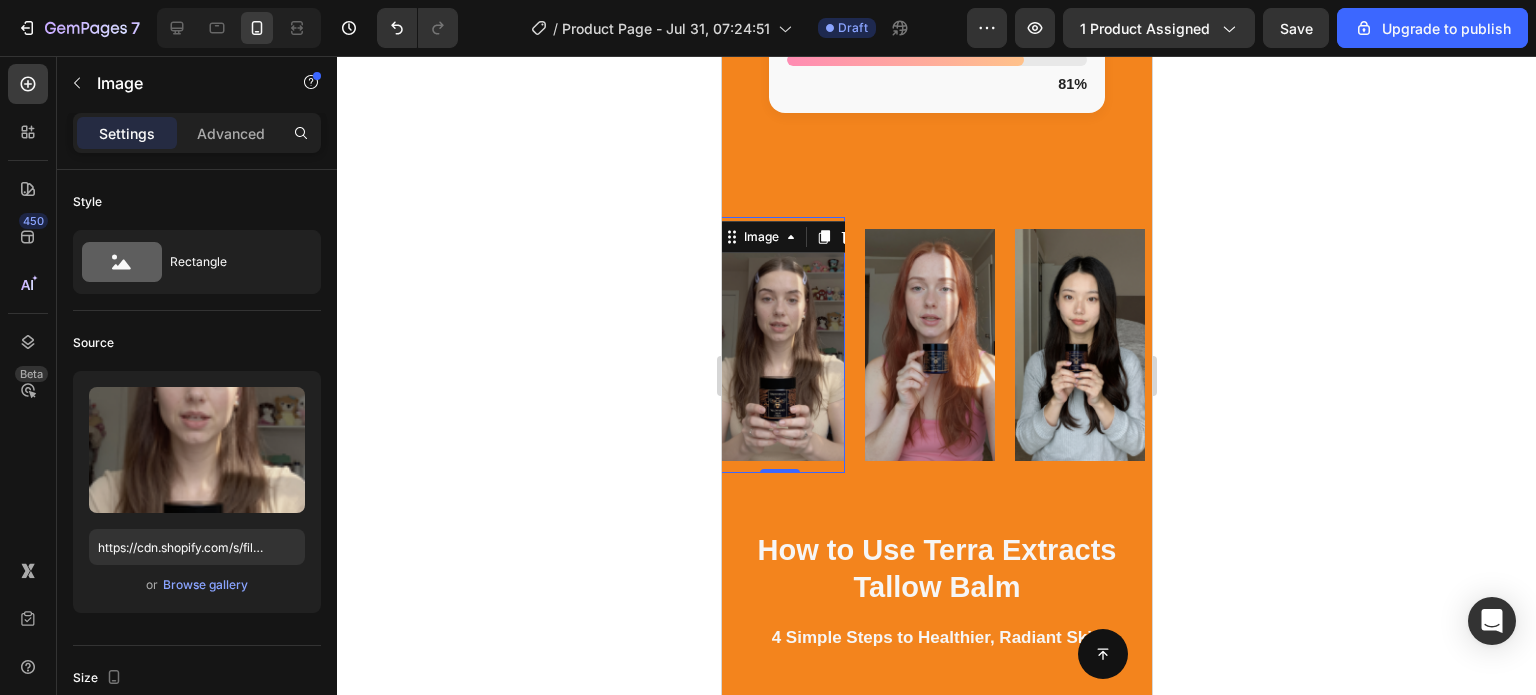 click 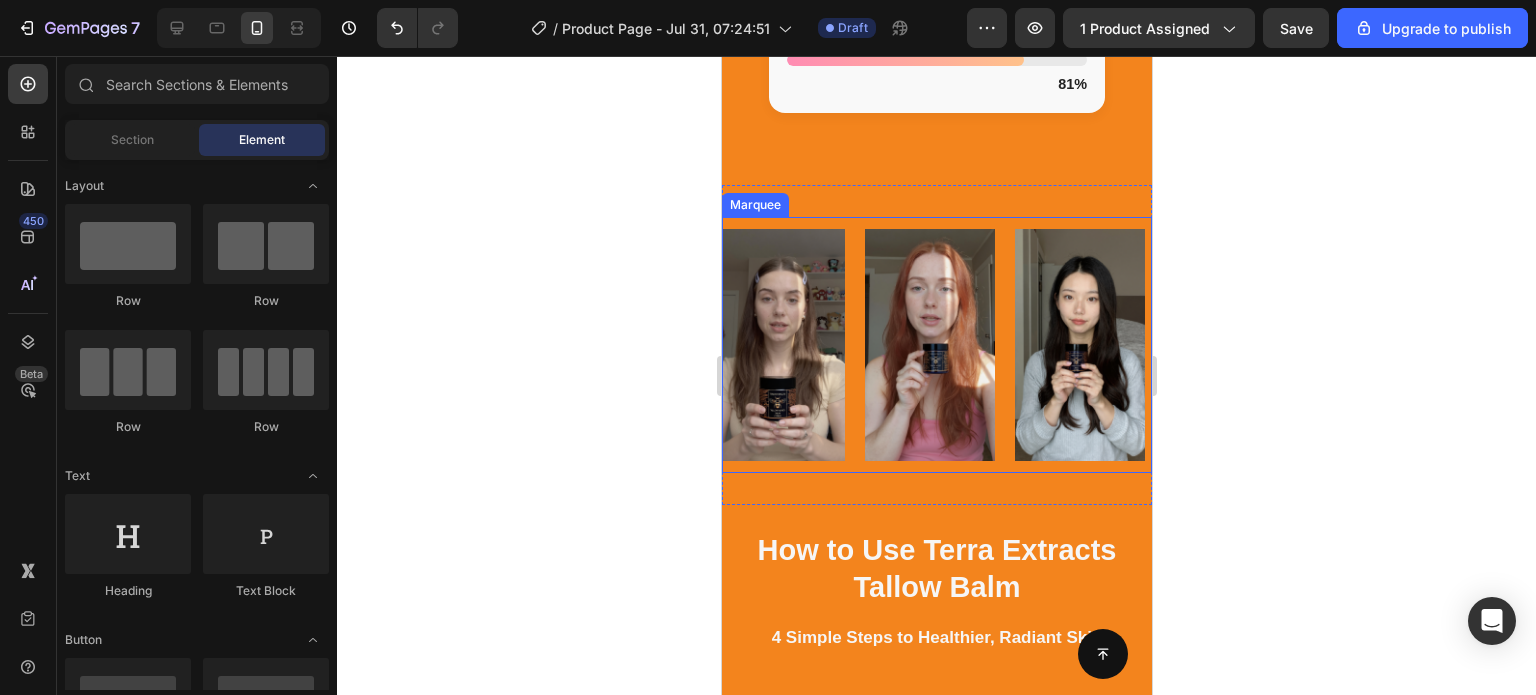 click on "Image" at bounding box center (789, 344) 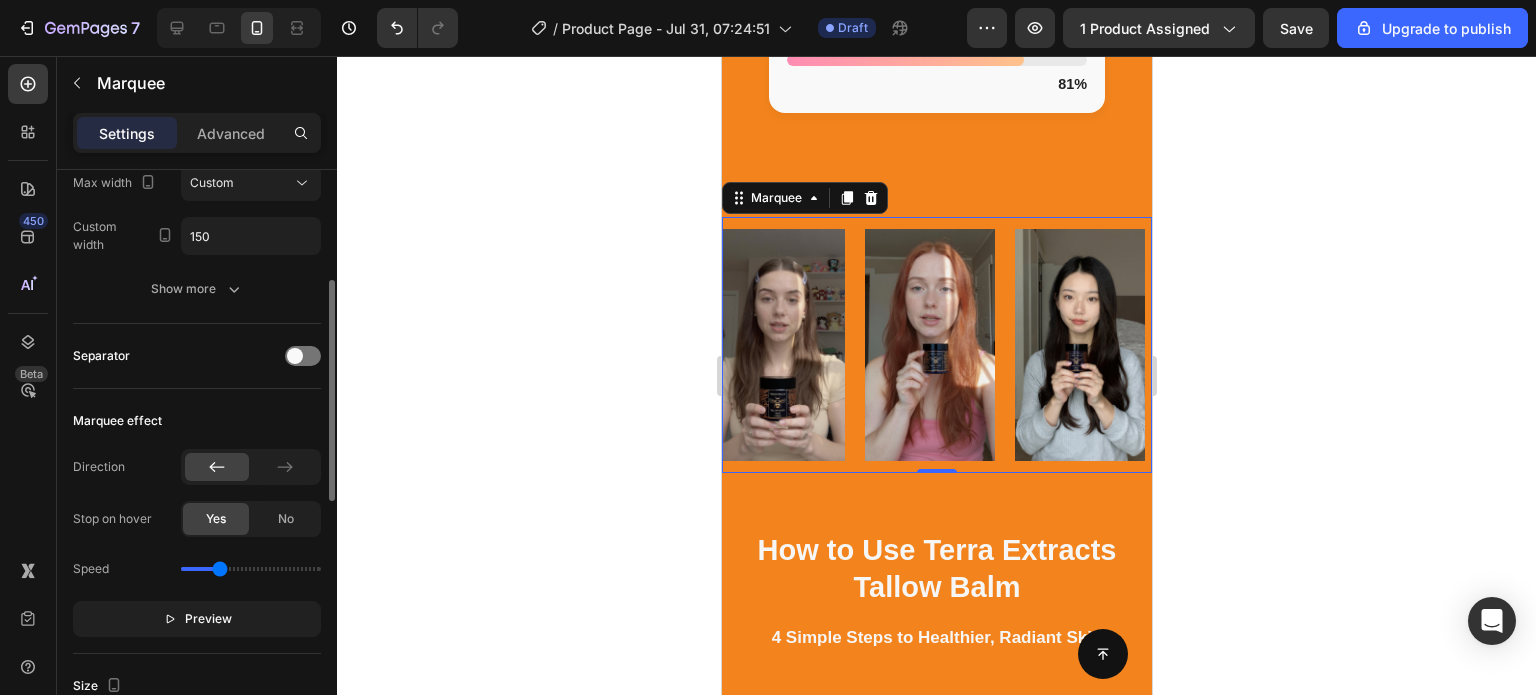 scroll, scrollTop: 292, scrollLeft: 0, axis: vertical 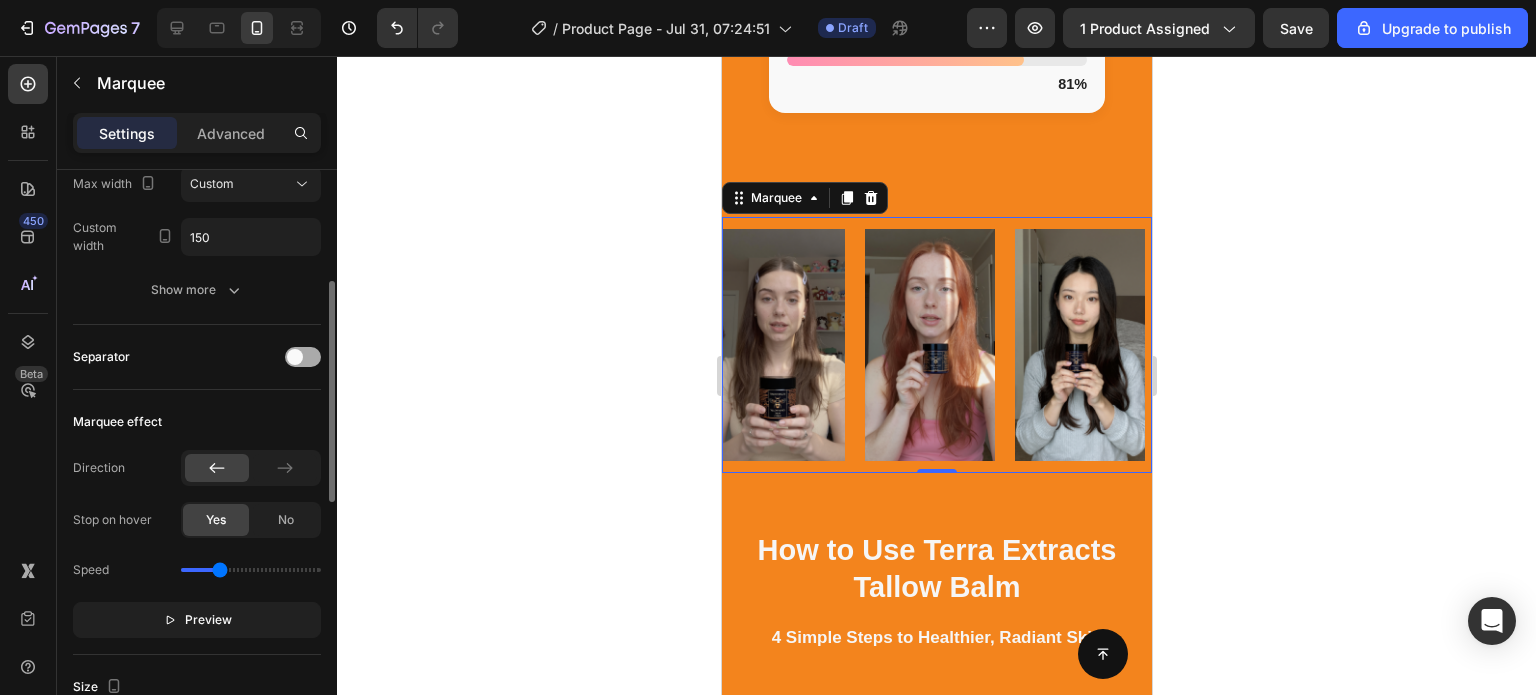 click at bounding box center (295, 357) 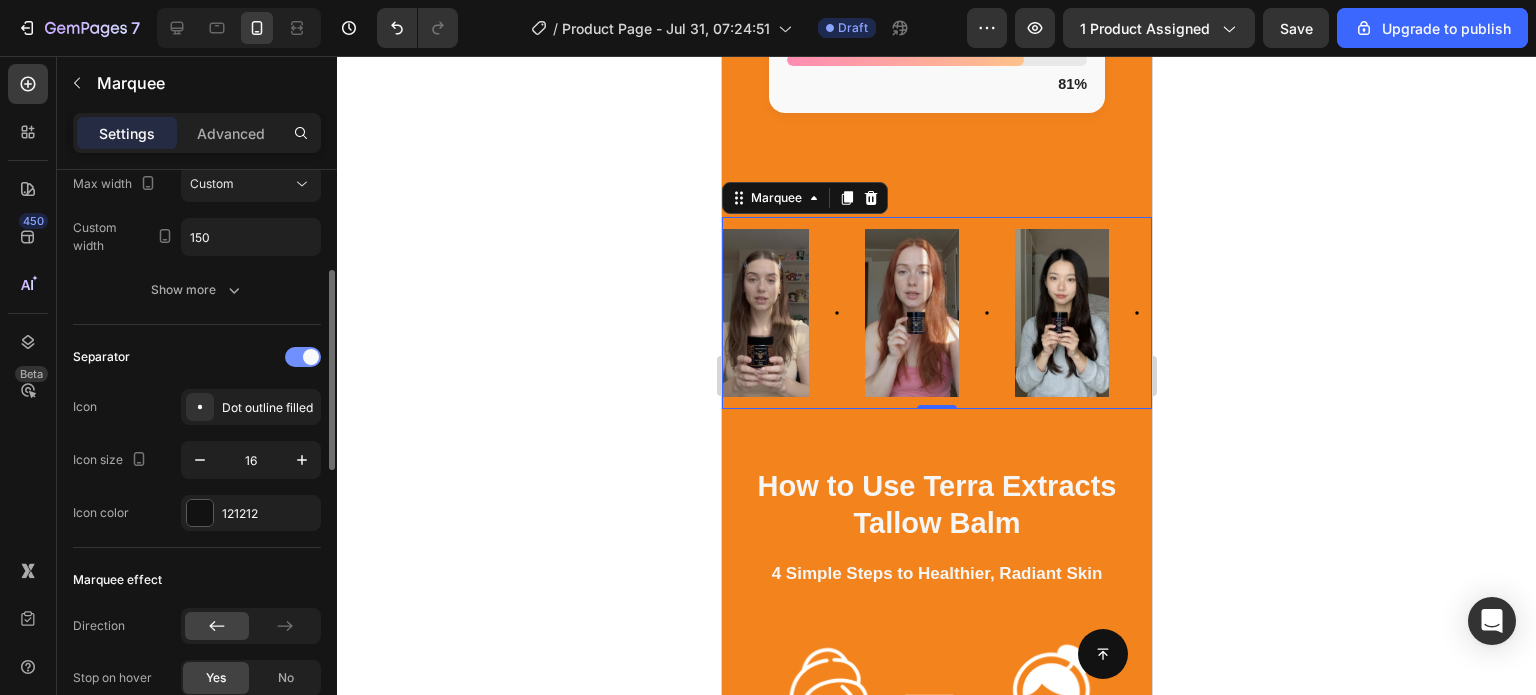 click at bounding box center (303, 357) 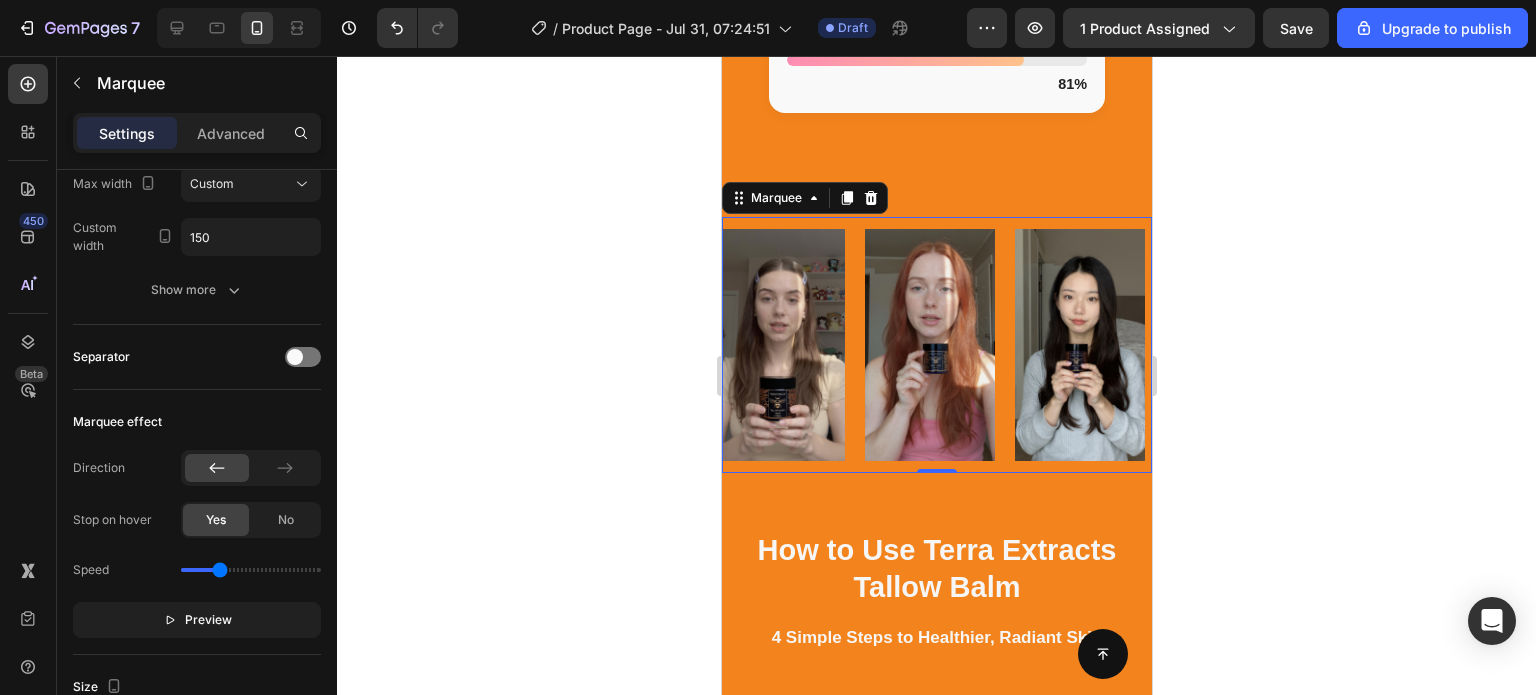 click 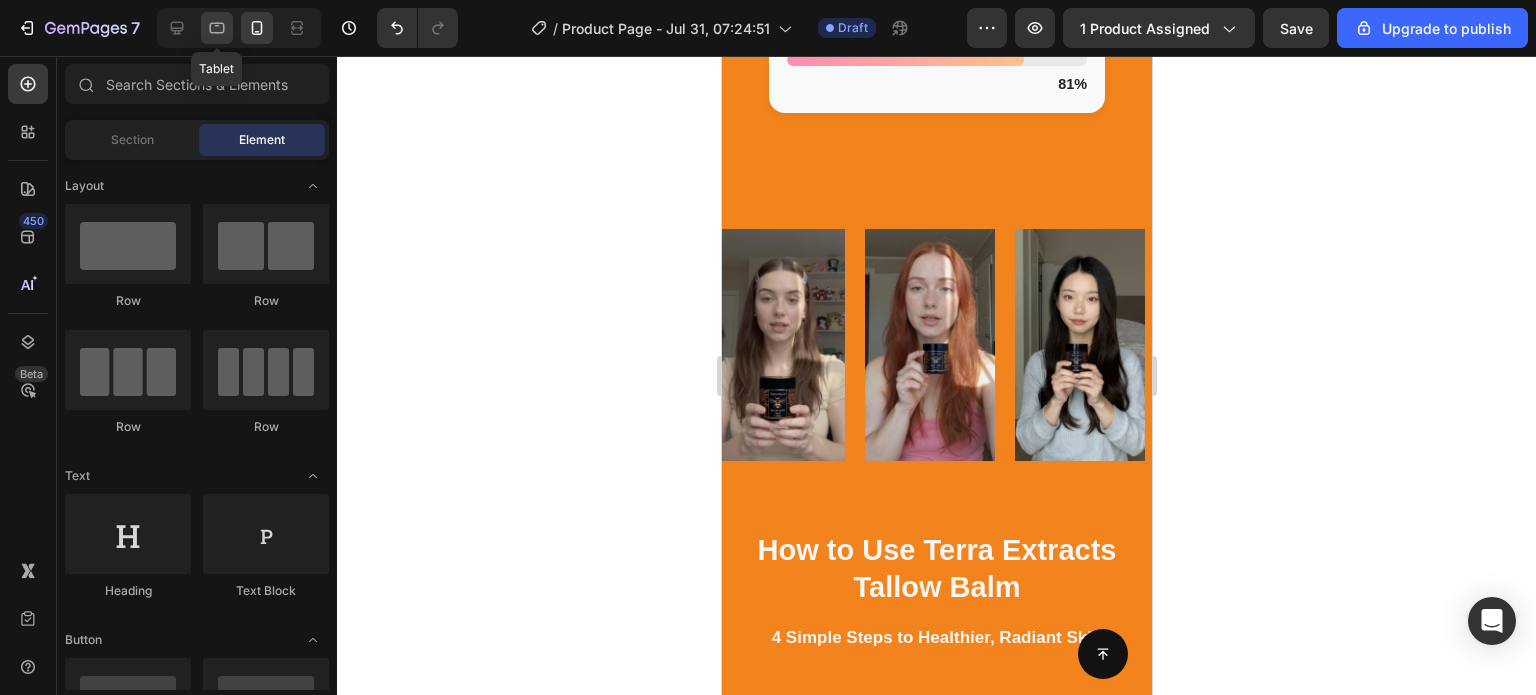 click 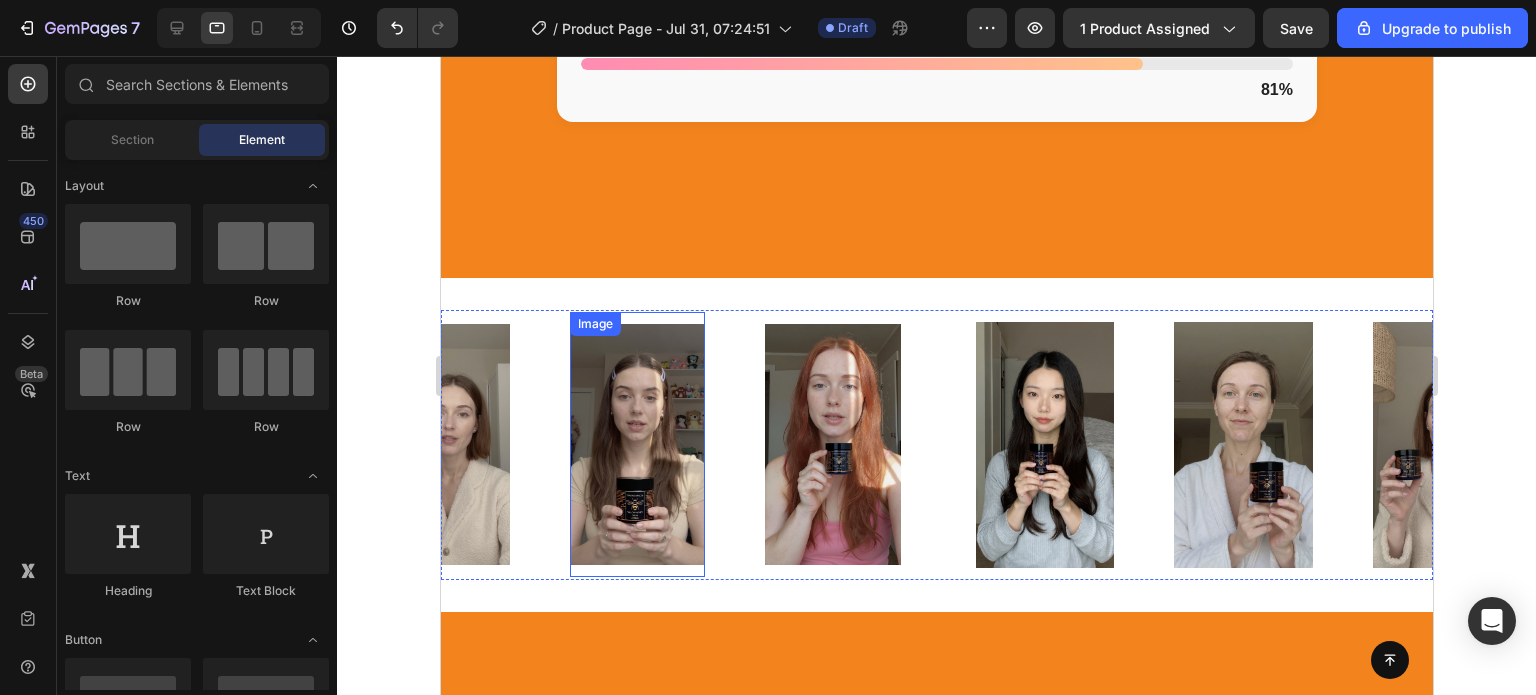 scroll, scrollTop: 4348, scrollLeft: 0, axis: vertical 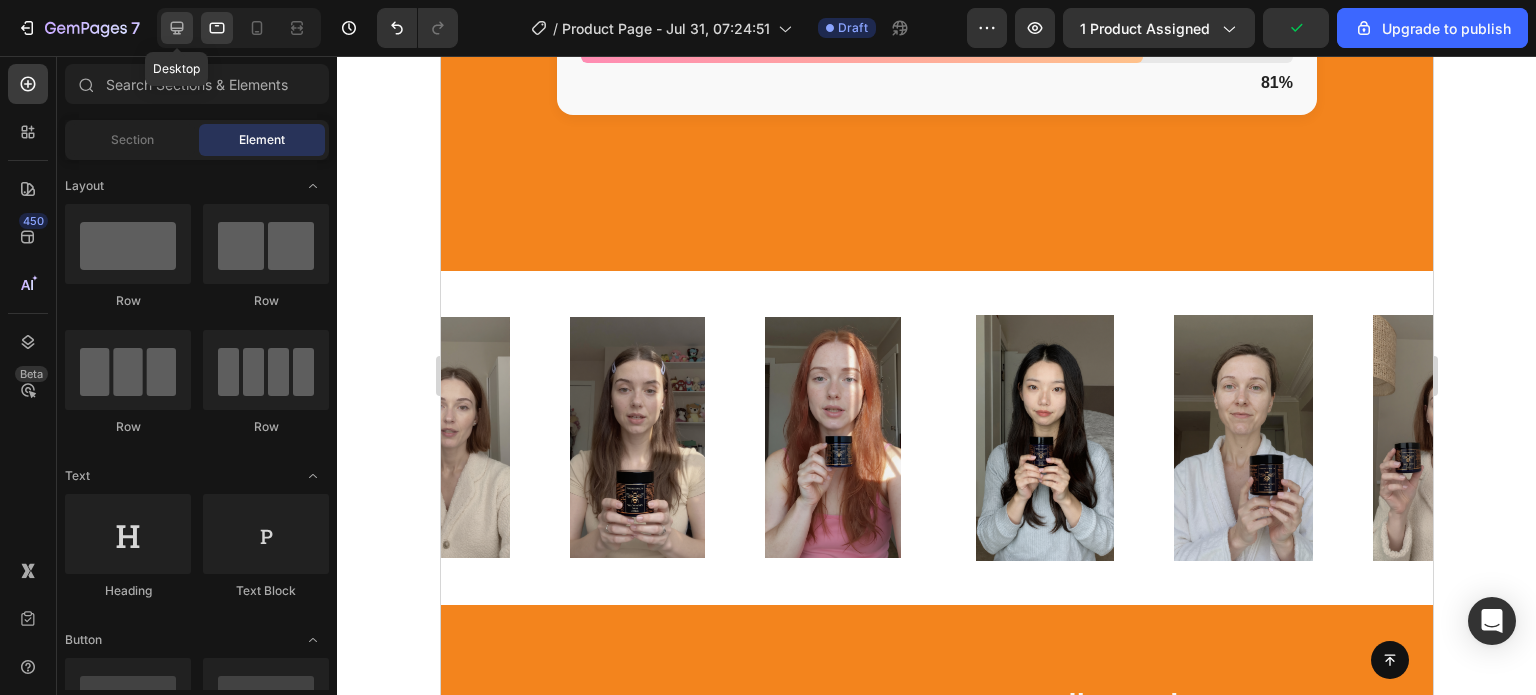 click 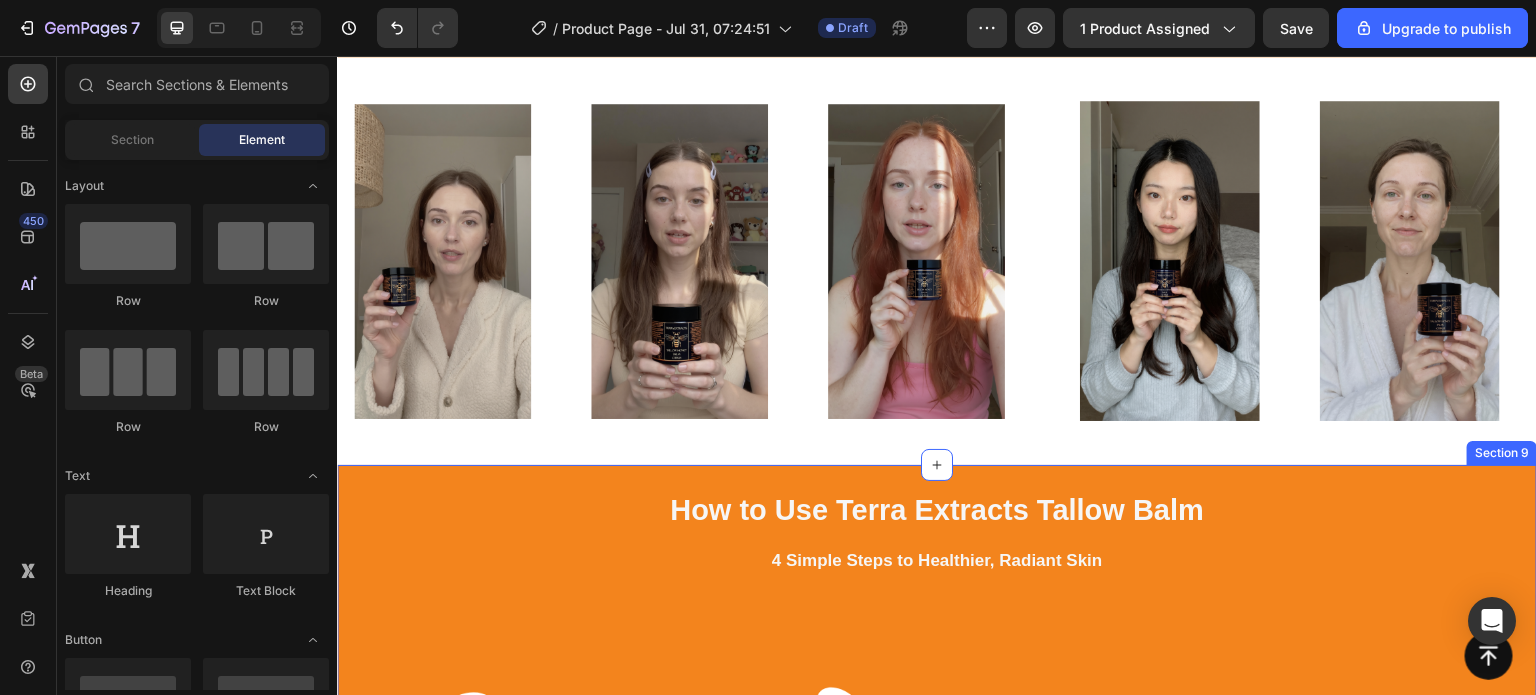 scroll, scrollTop: 3960, scrollLeft: 0, axis: vertical 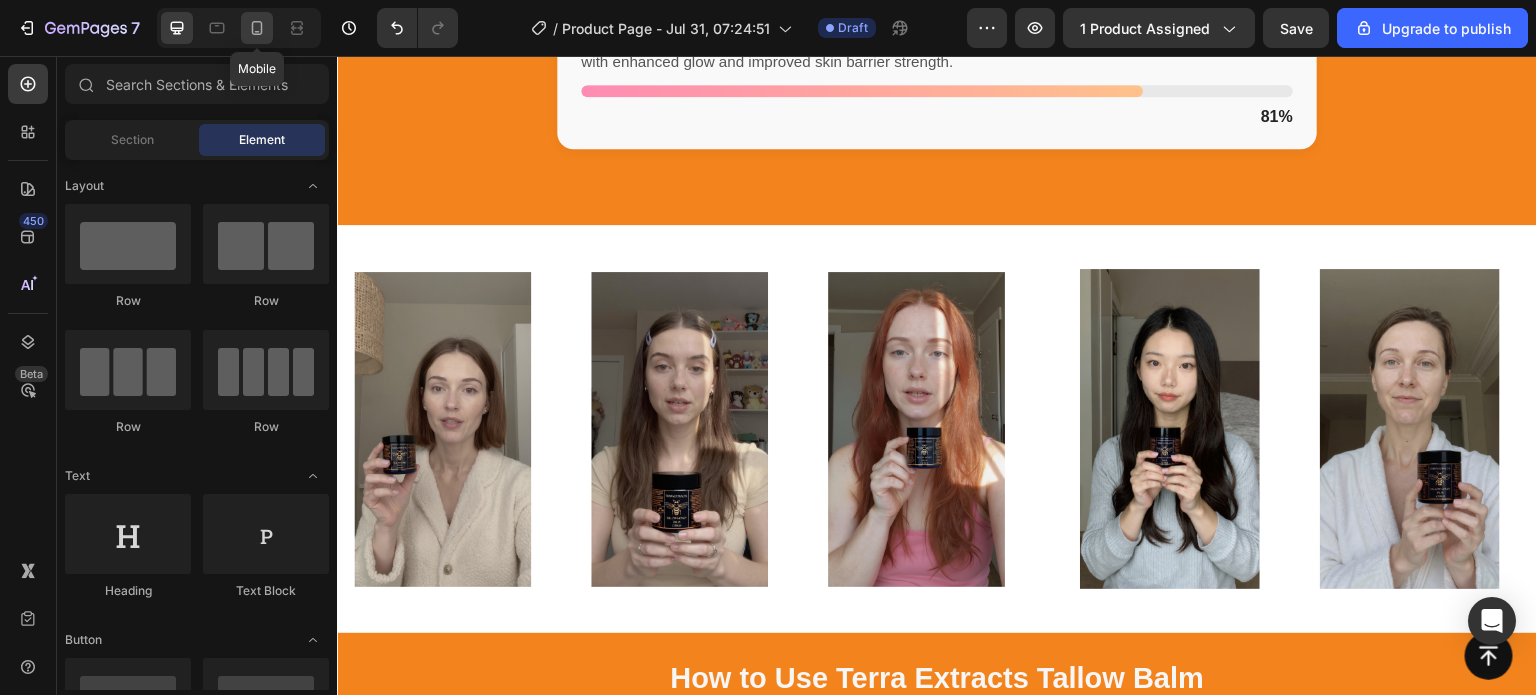 click 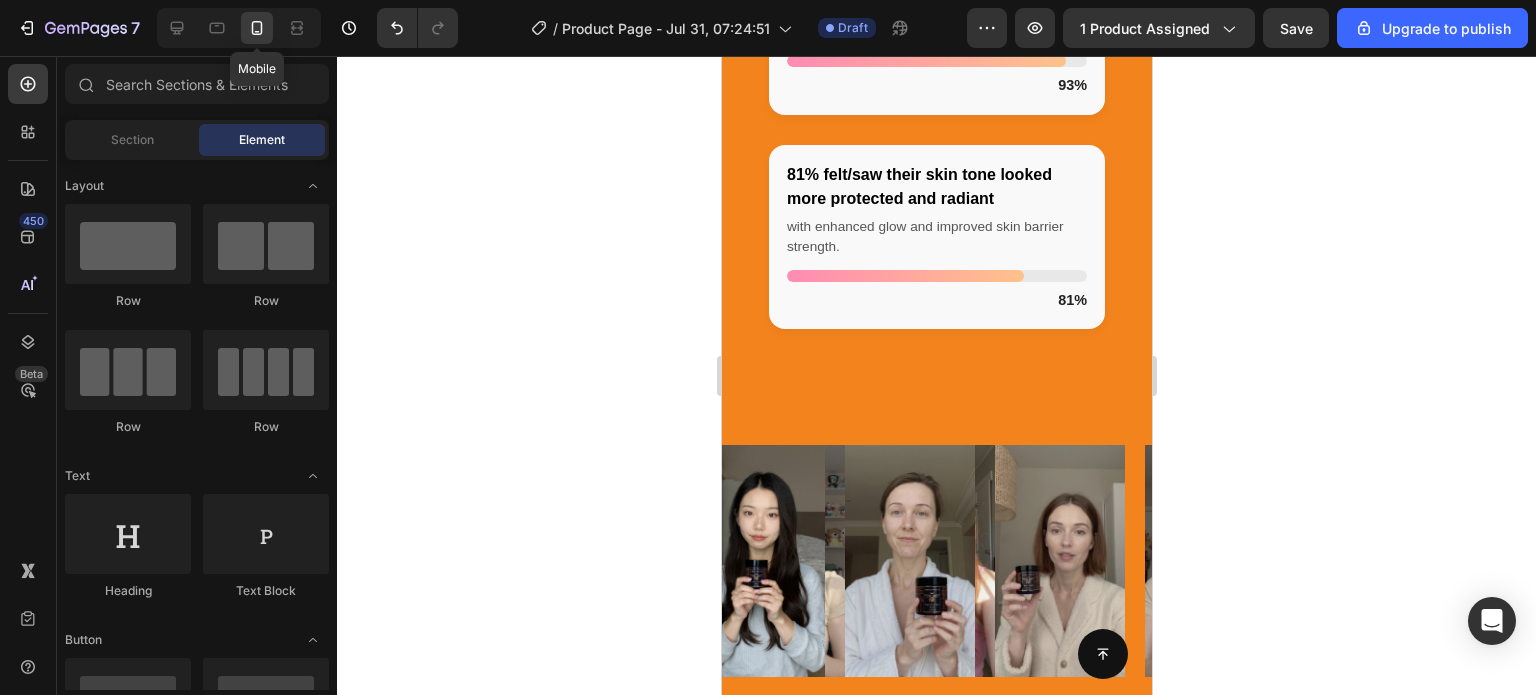 scroll, scrollTop: 3992, scrollLeft: 0, axis: vertical 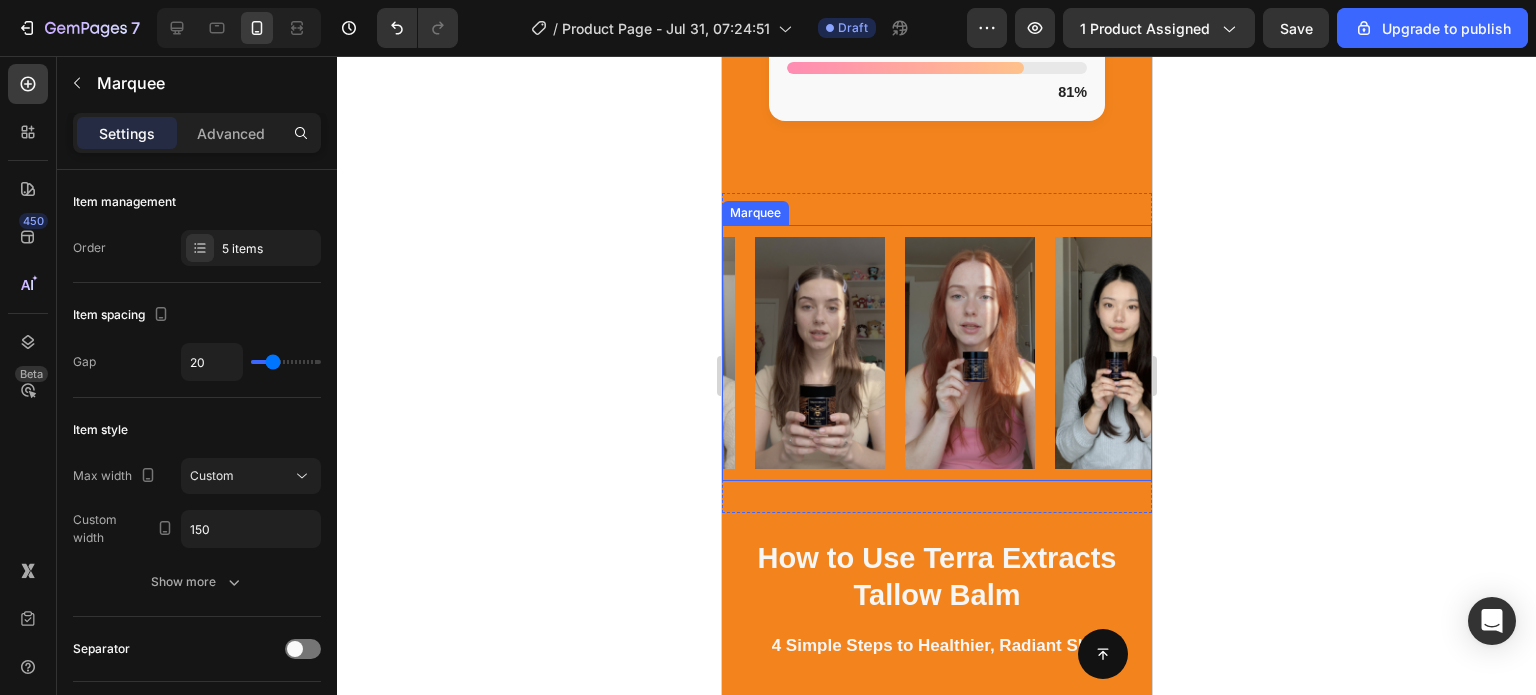 click on "Image" at bounding box center (829, 352) 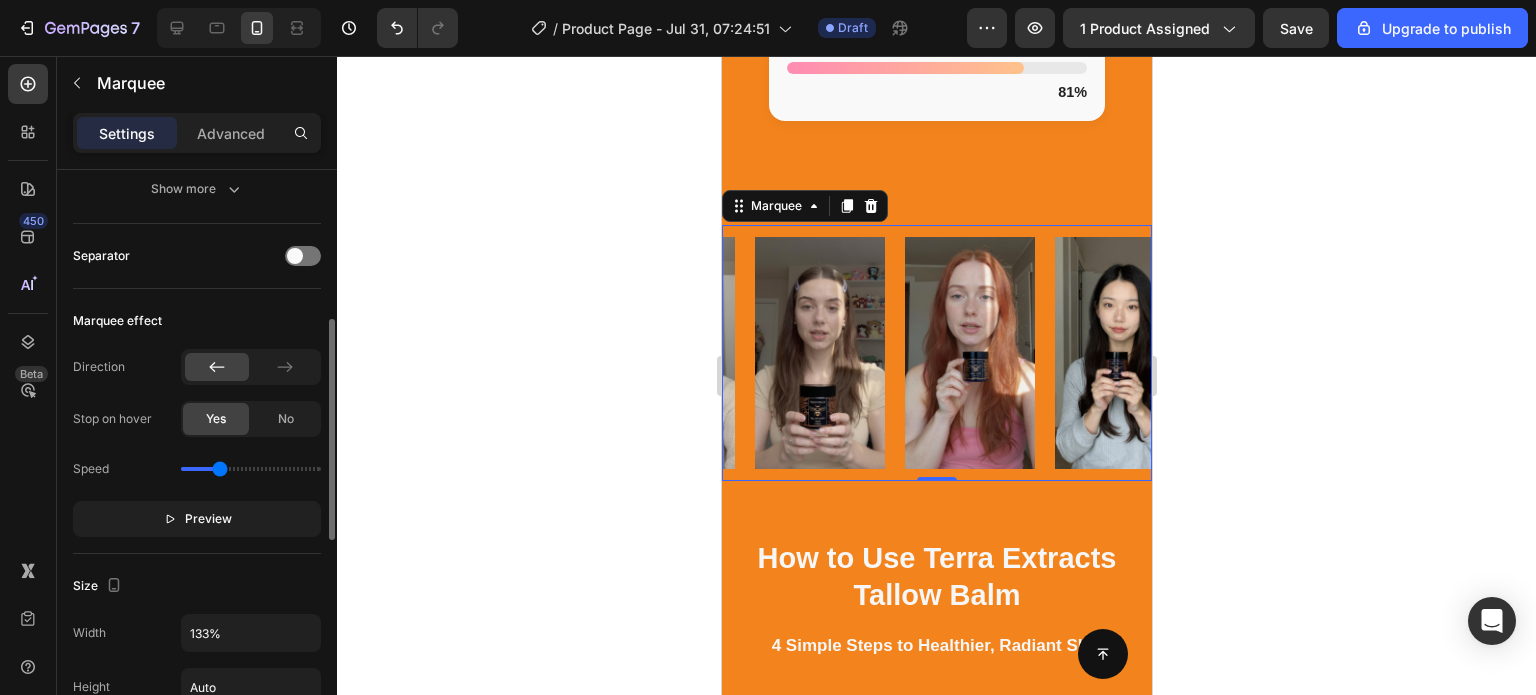 scroll, scrollTop: 392, scrollLeft: 0, axis: vertical 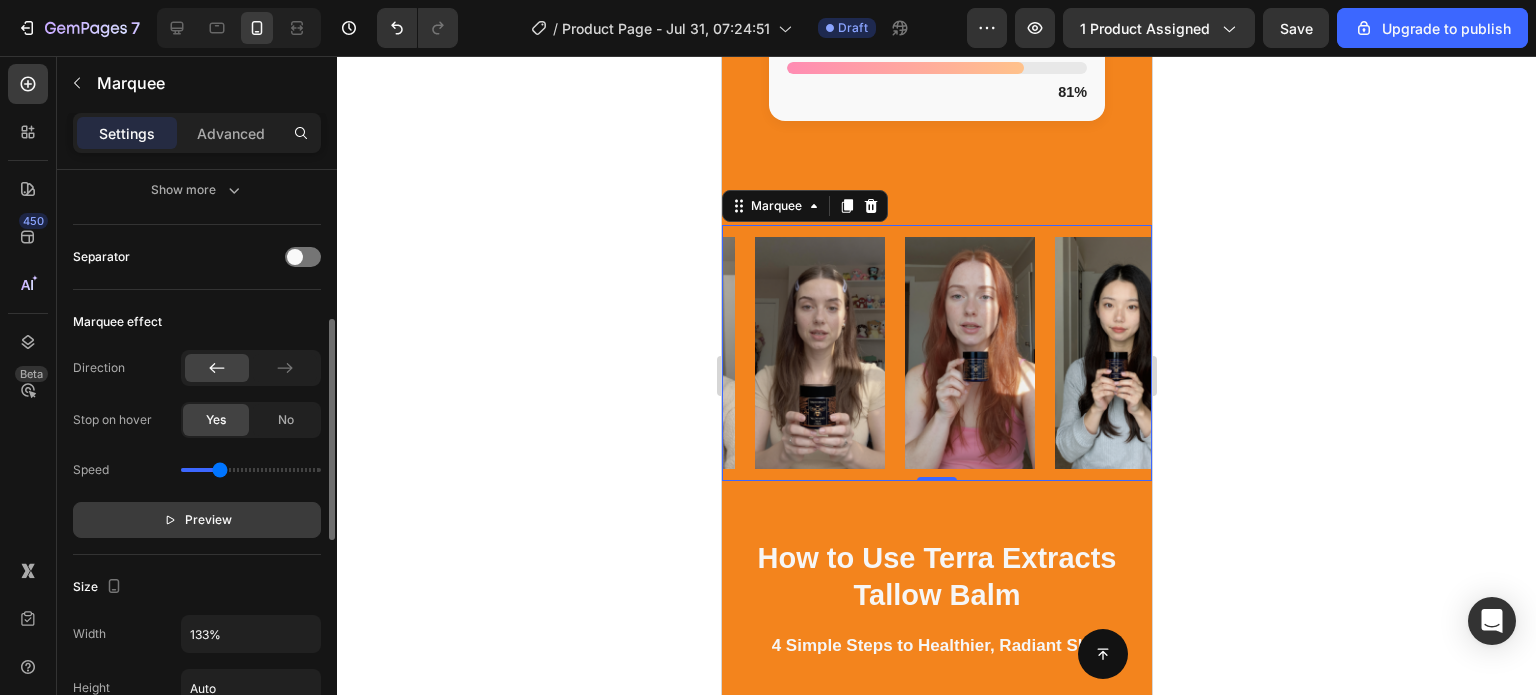click on "Preview" at bounding box center (197, 520) 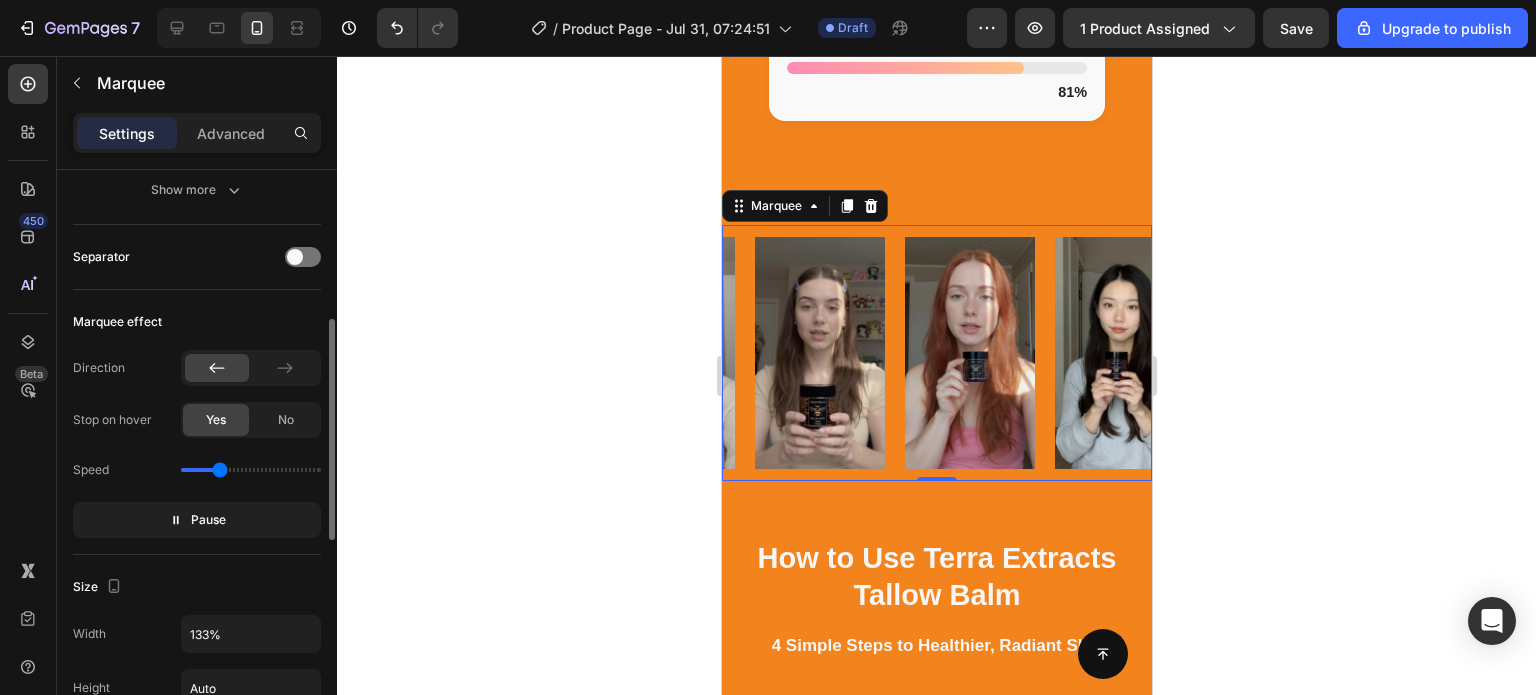 click on "Speed" at bounding box center (197, 470) 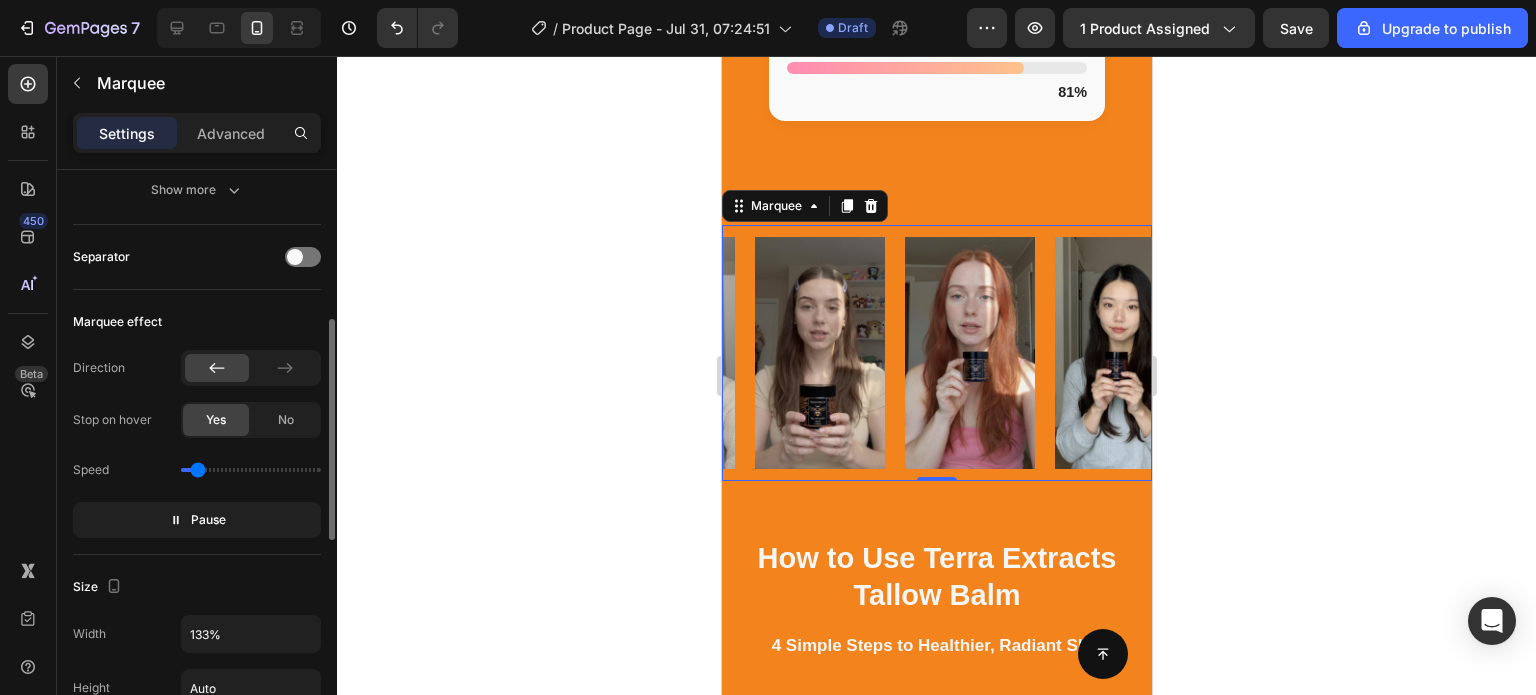 type on "0.3" 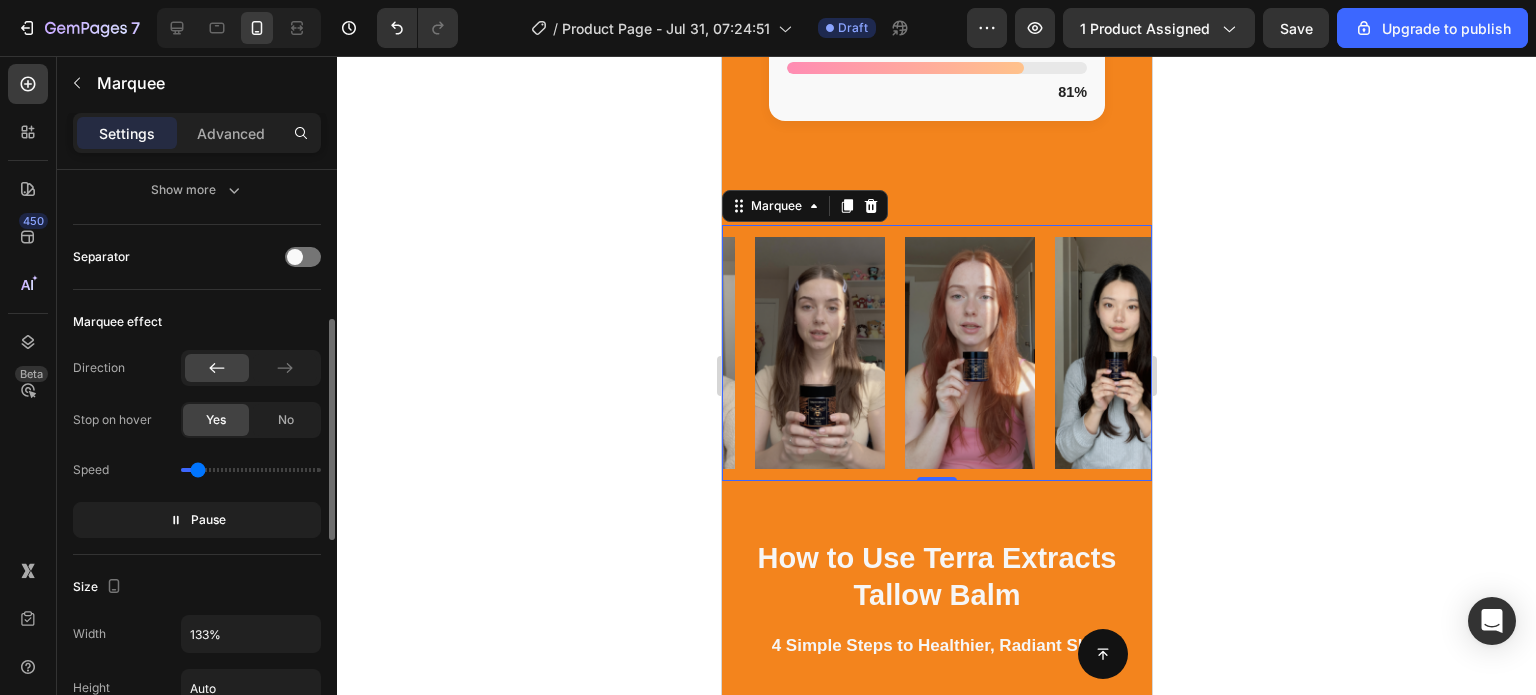 click at bounding box center [251, 470] 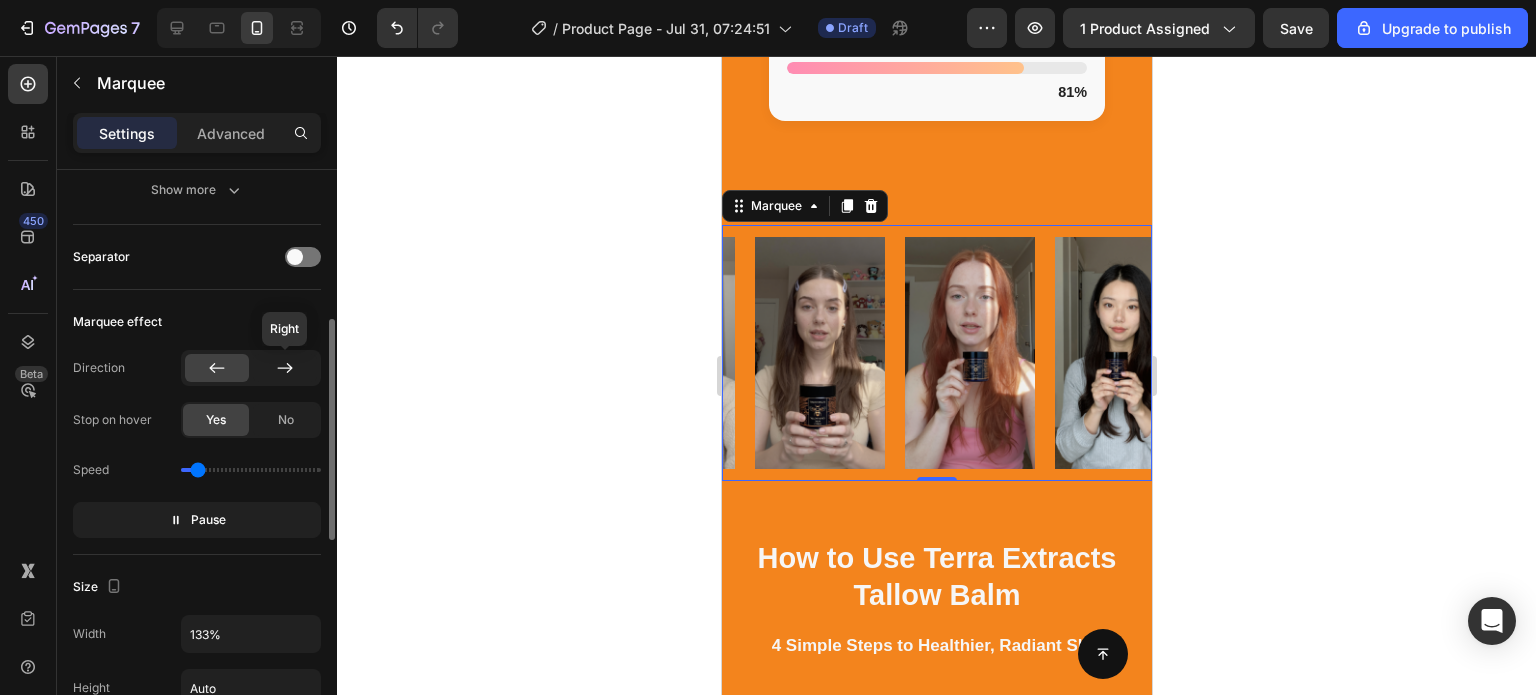 click 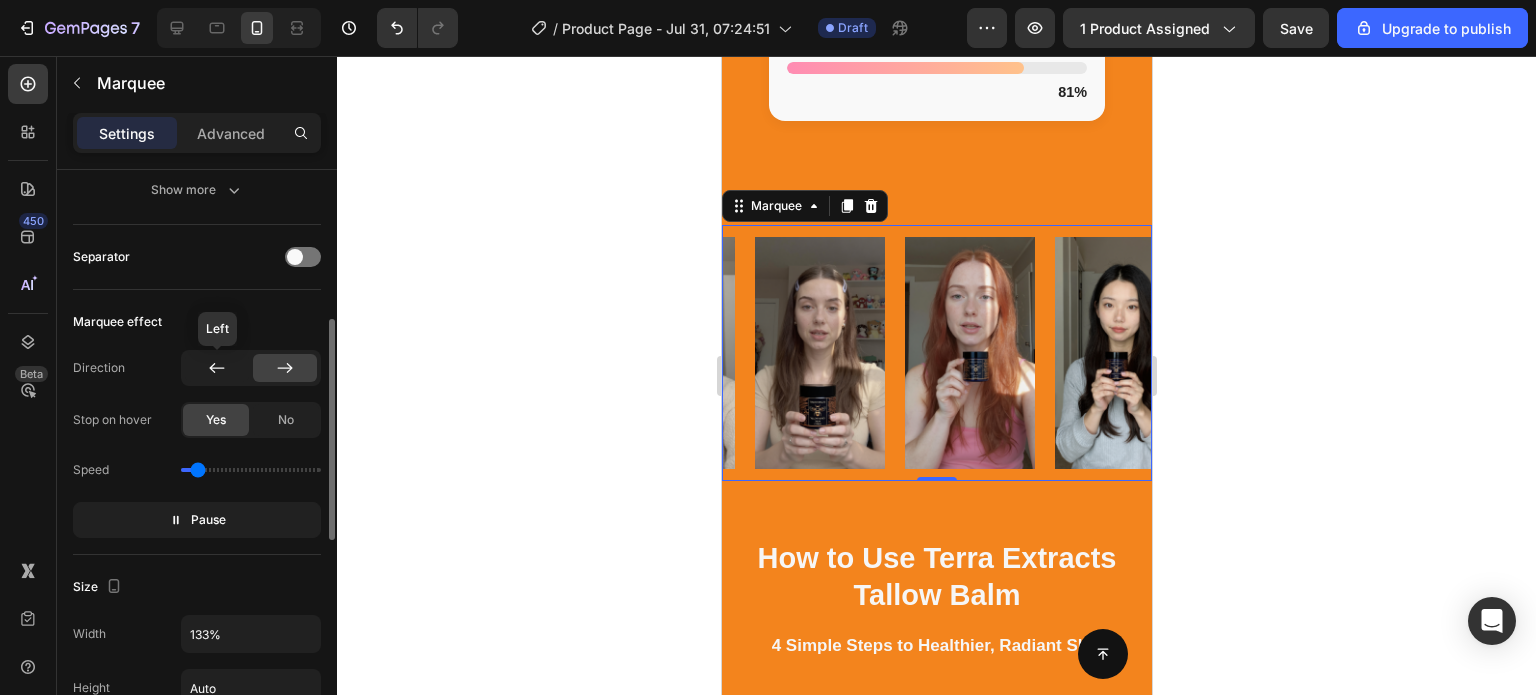 click 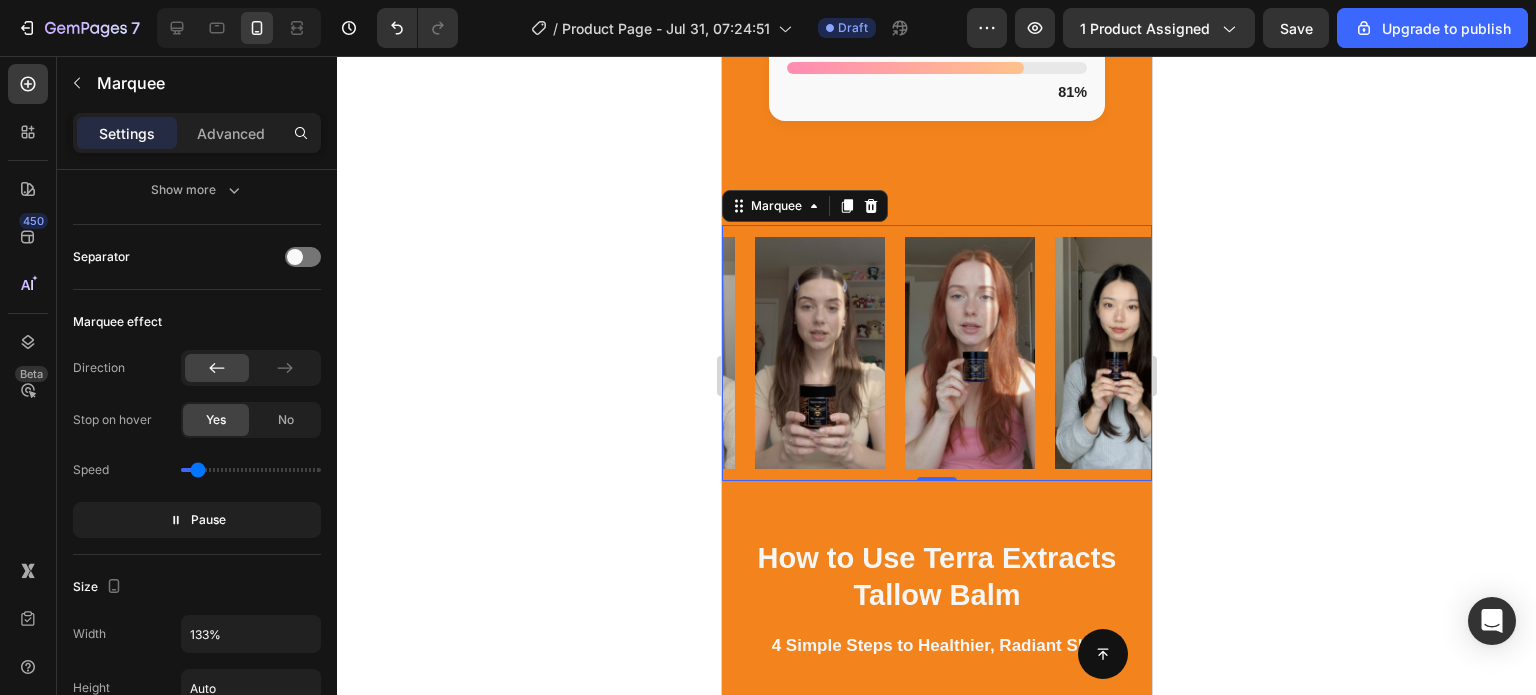 click 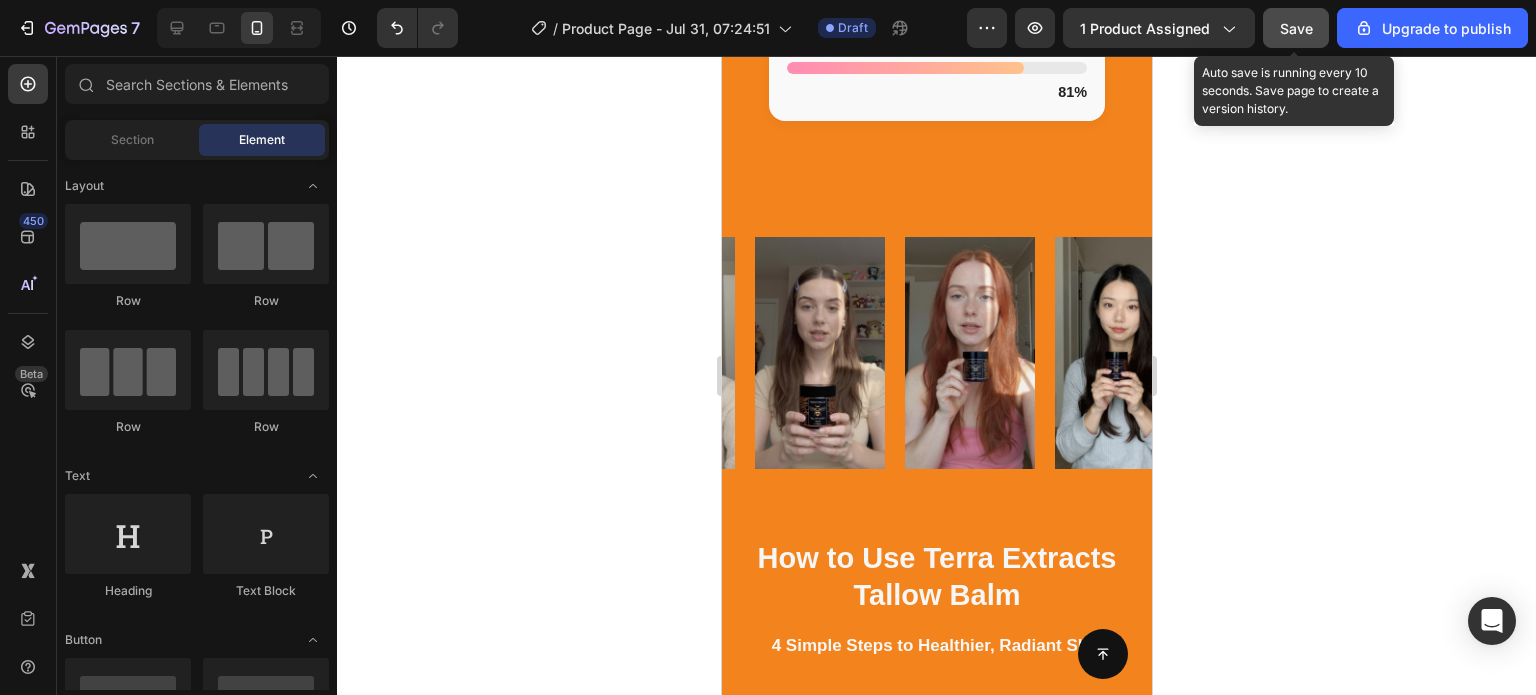 click on "Save" at bounding box center (1296, 28) 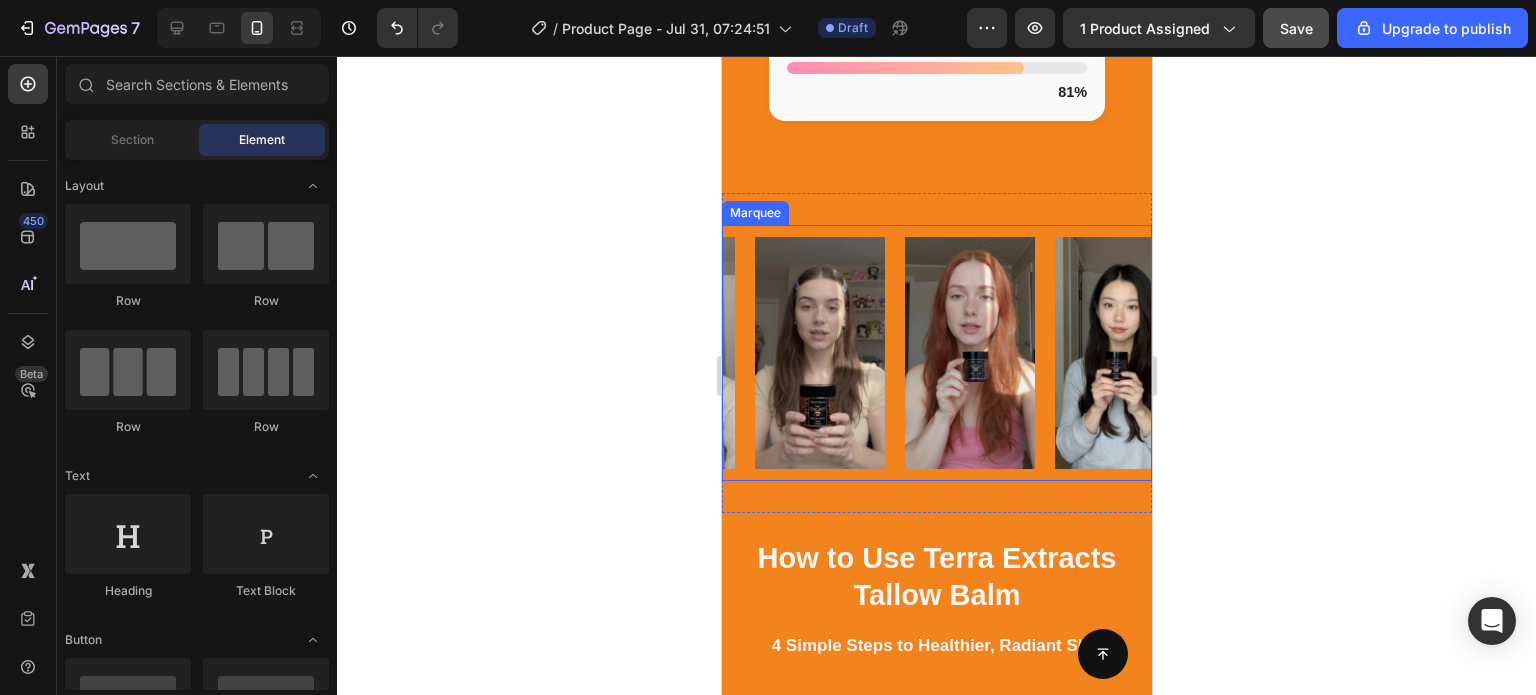click on "Image" at bounding box center [1429, 352] 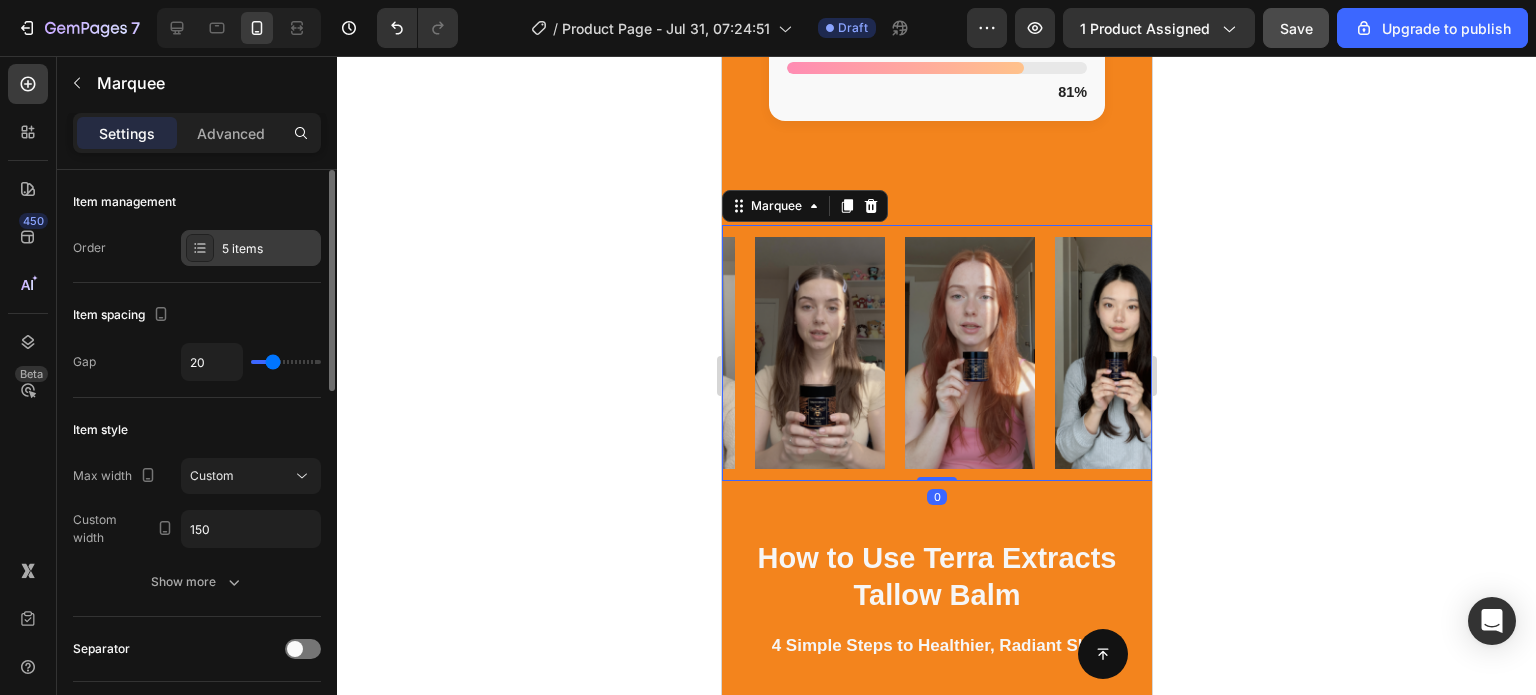 click 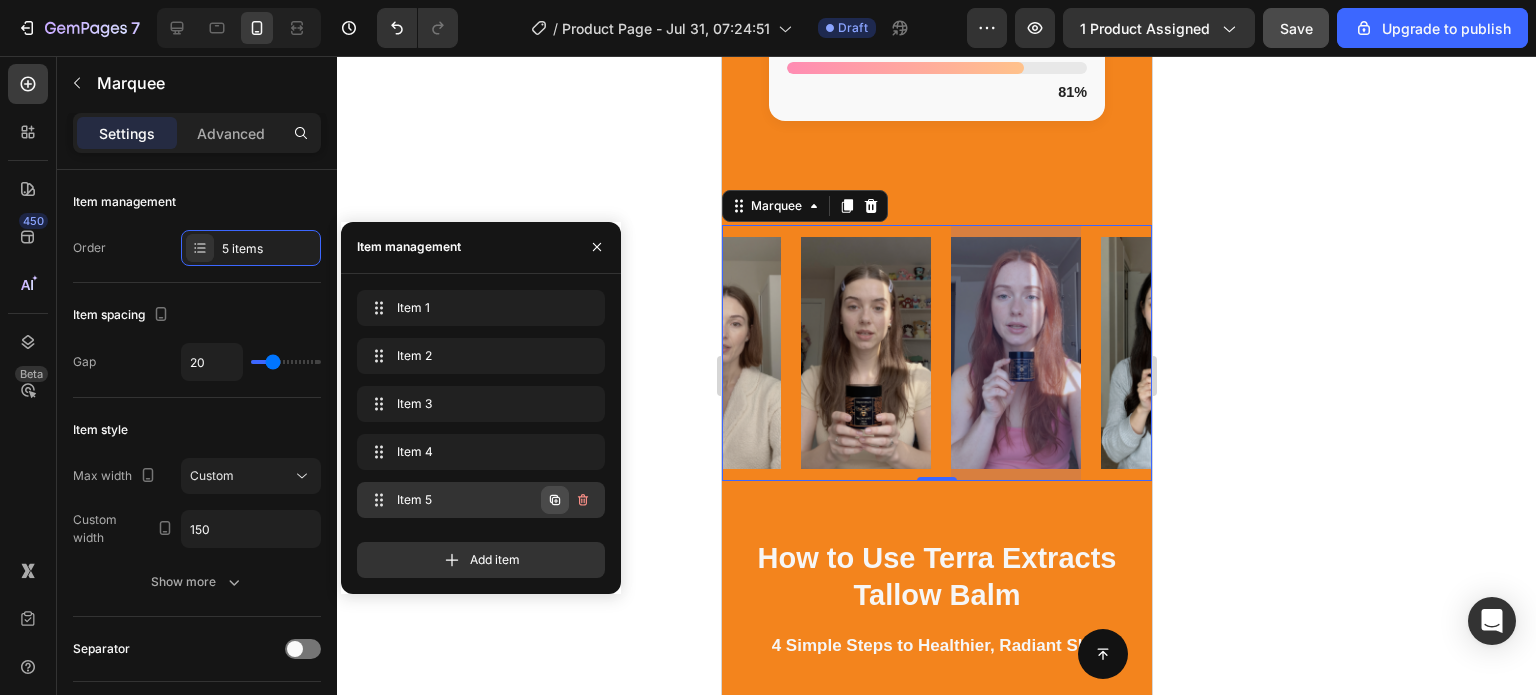 scroll, scrollTop: 0, scrollLeft: 368, axis: horizontal 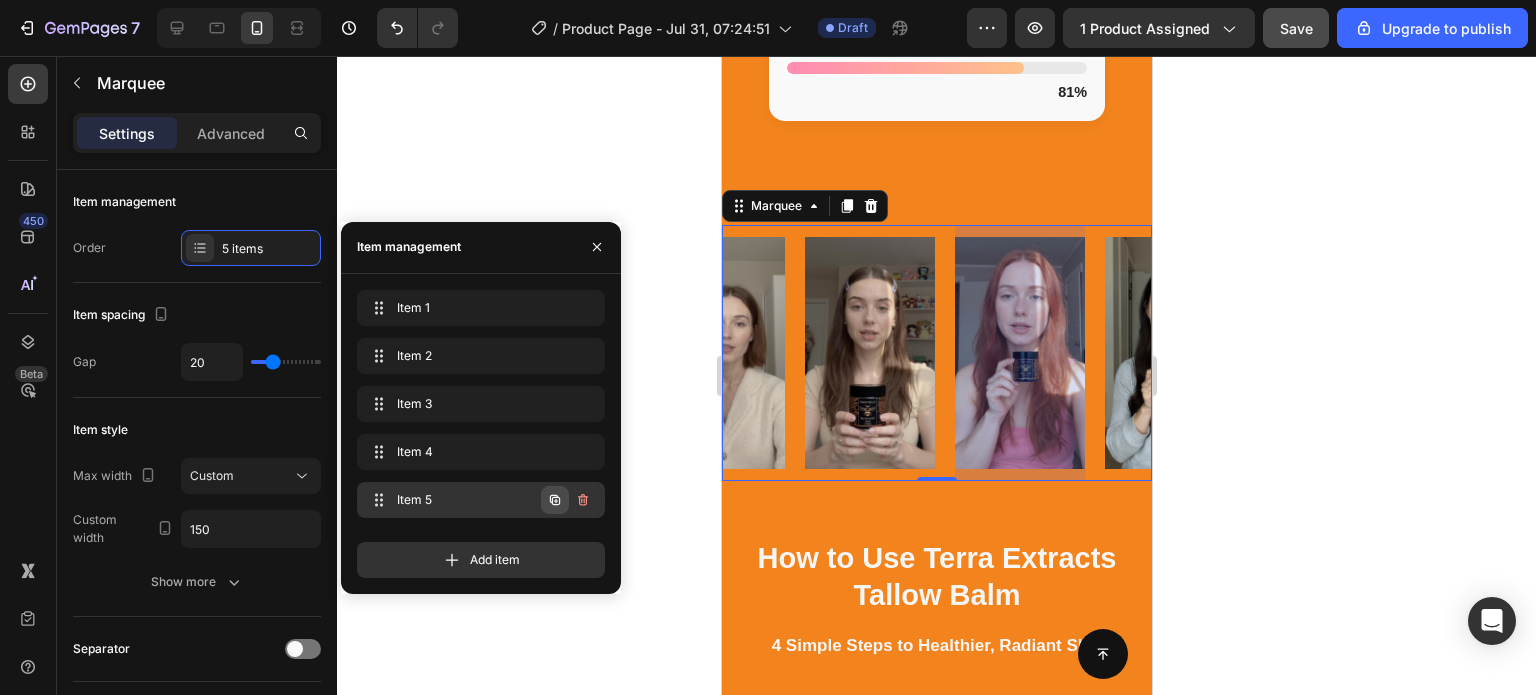 click 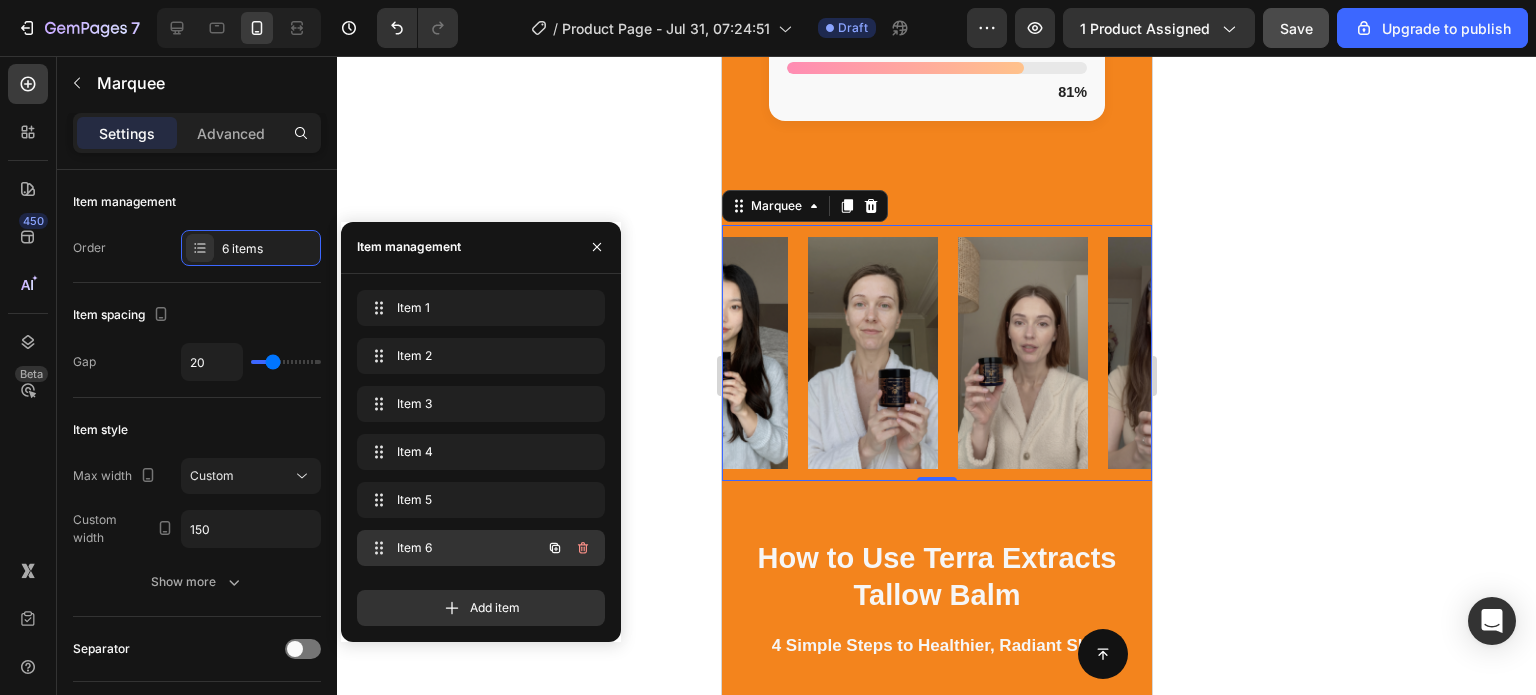 scroll, scrollTop: 0, scrollLeft: 0, axis: both 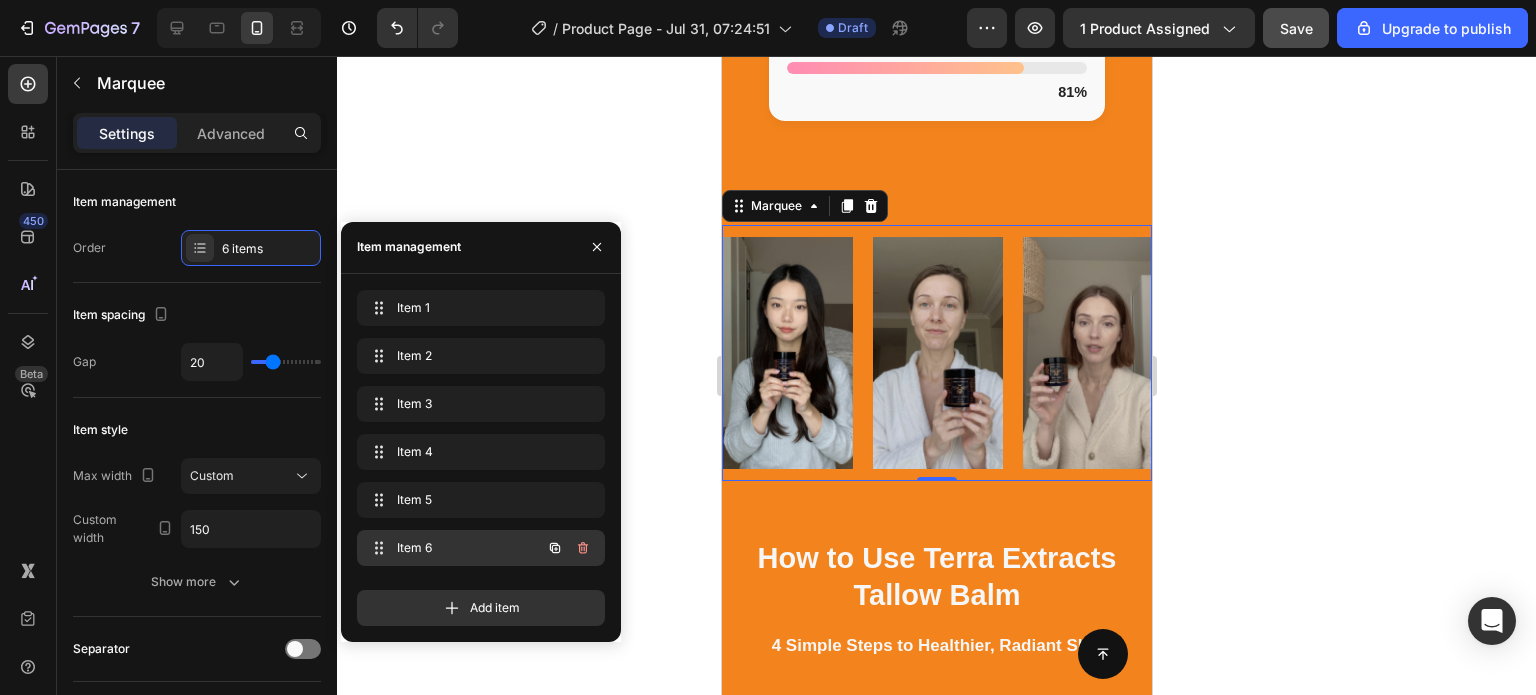 click 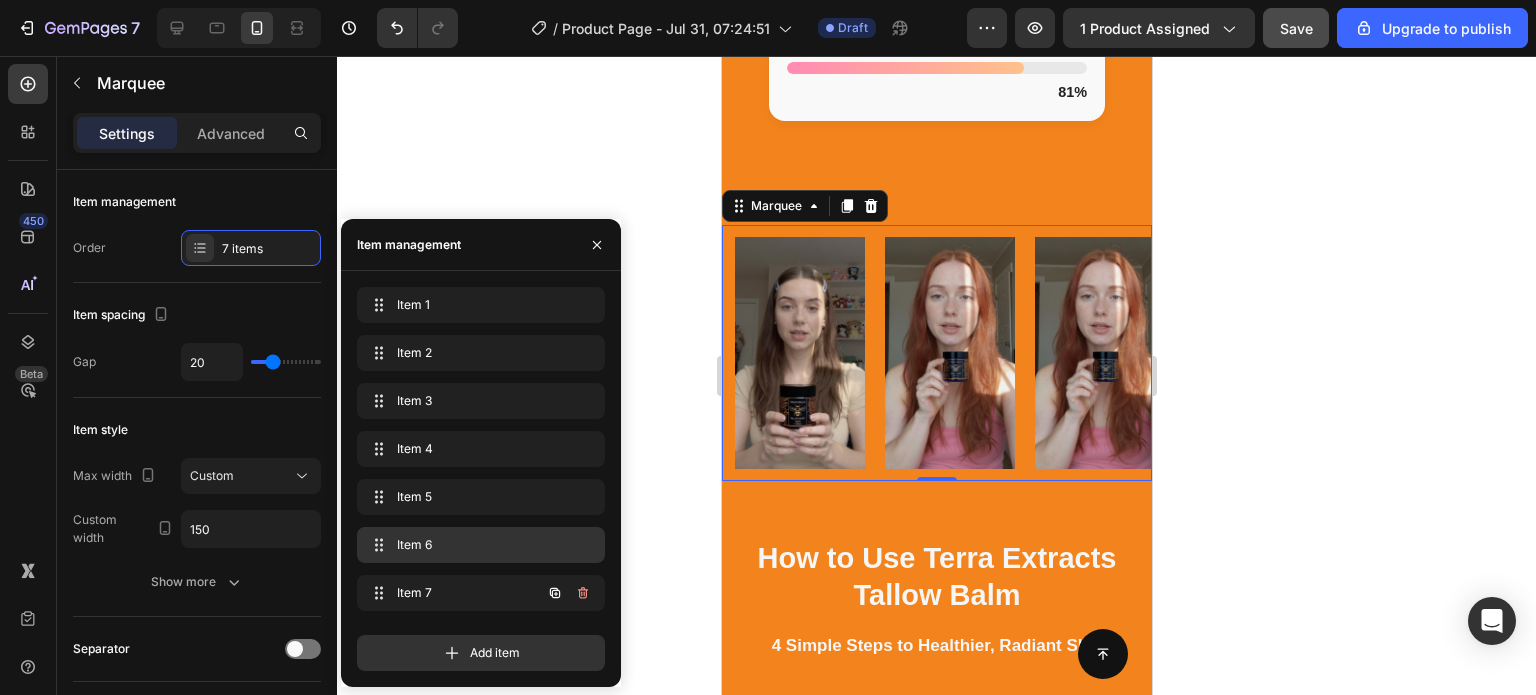 scroll, scrollTop: 0, scrollLeft: 695, axis: horizontal 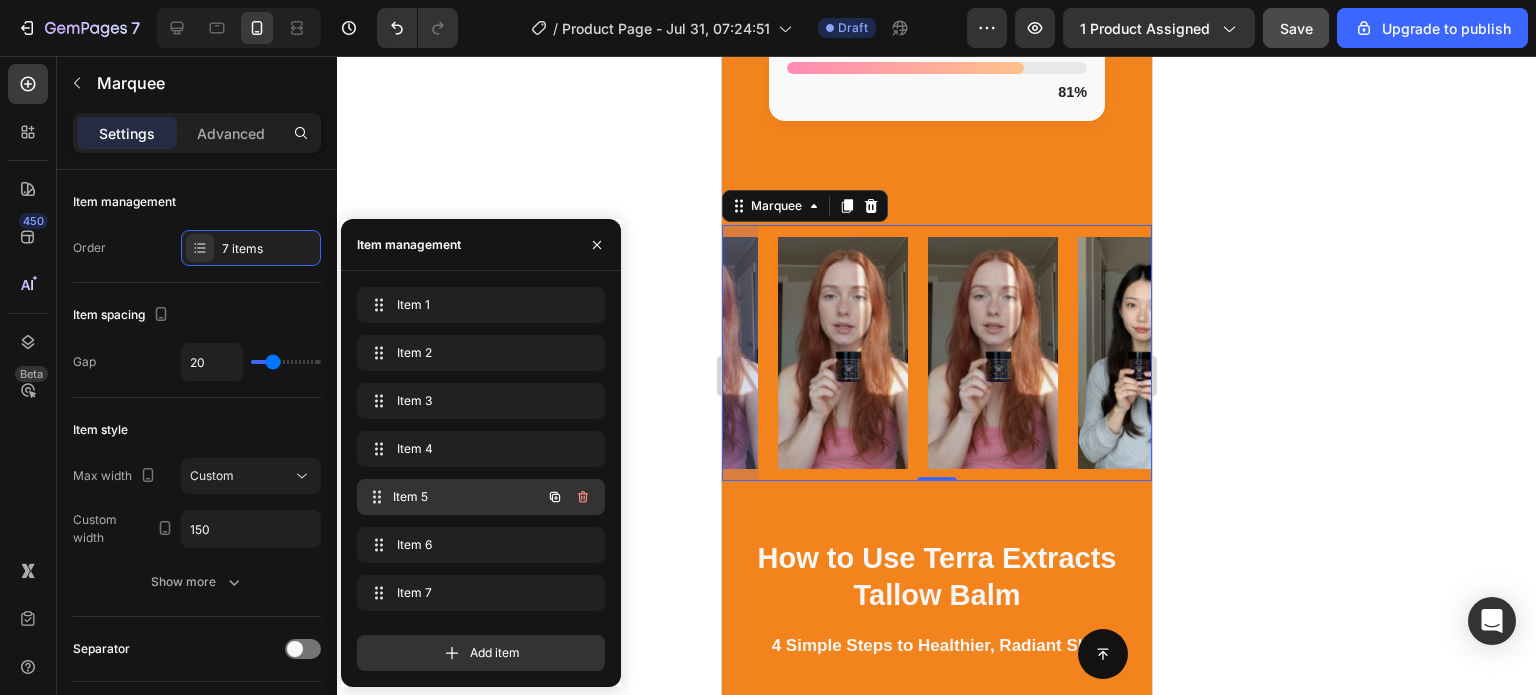 click on "Item 5" at bounding box center [467, 497] 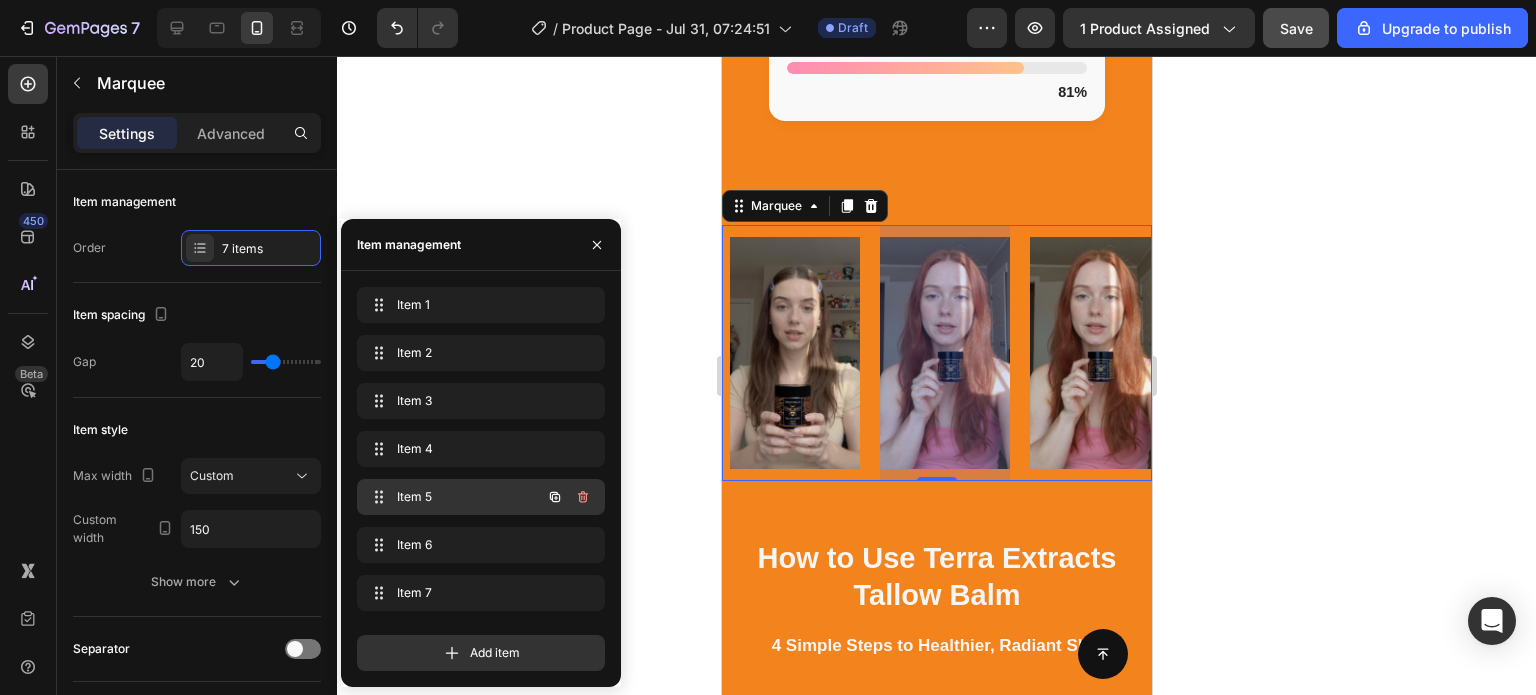 scroll, scrollTop: 0, scrollLeft: 395, axis: horizontal 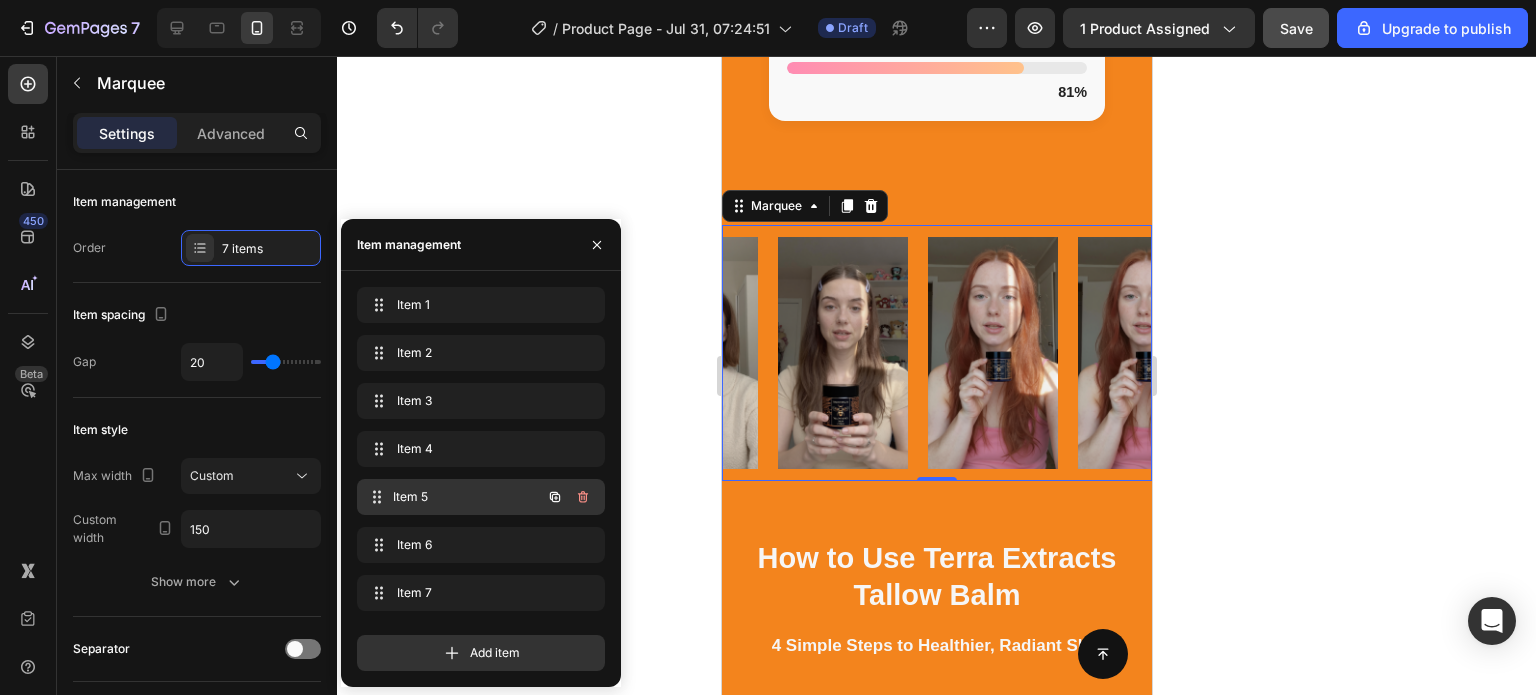 click on "Item 5" at bounding box center [467, 497] 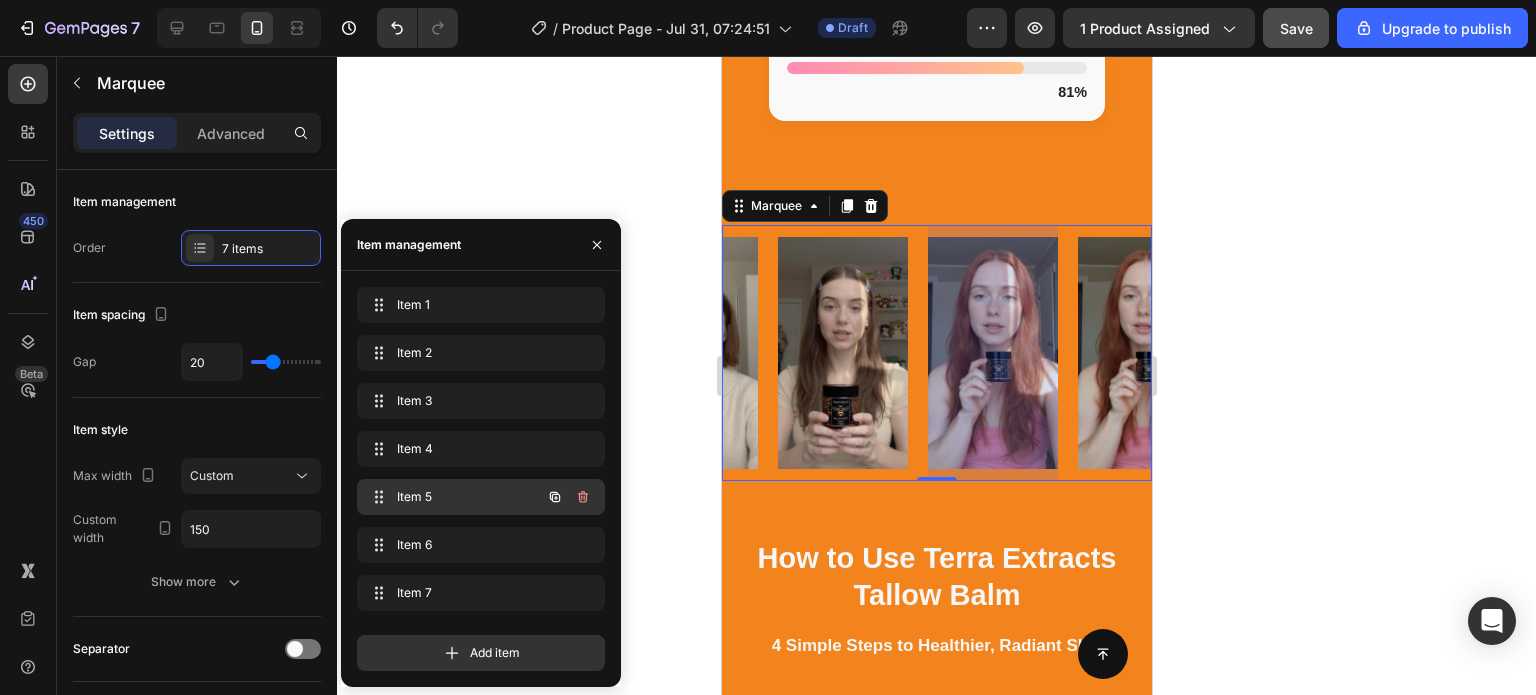 scroll, scrollTop: 0, scrollLeft: 372, axis: horizontal 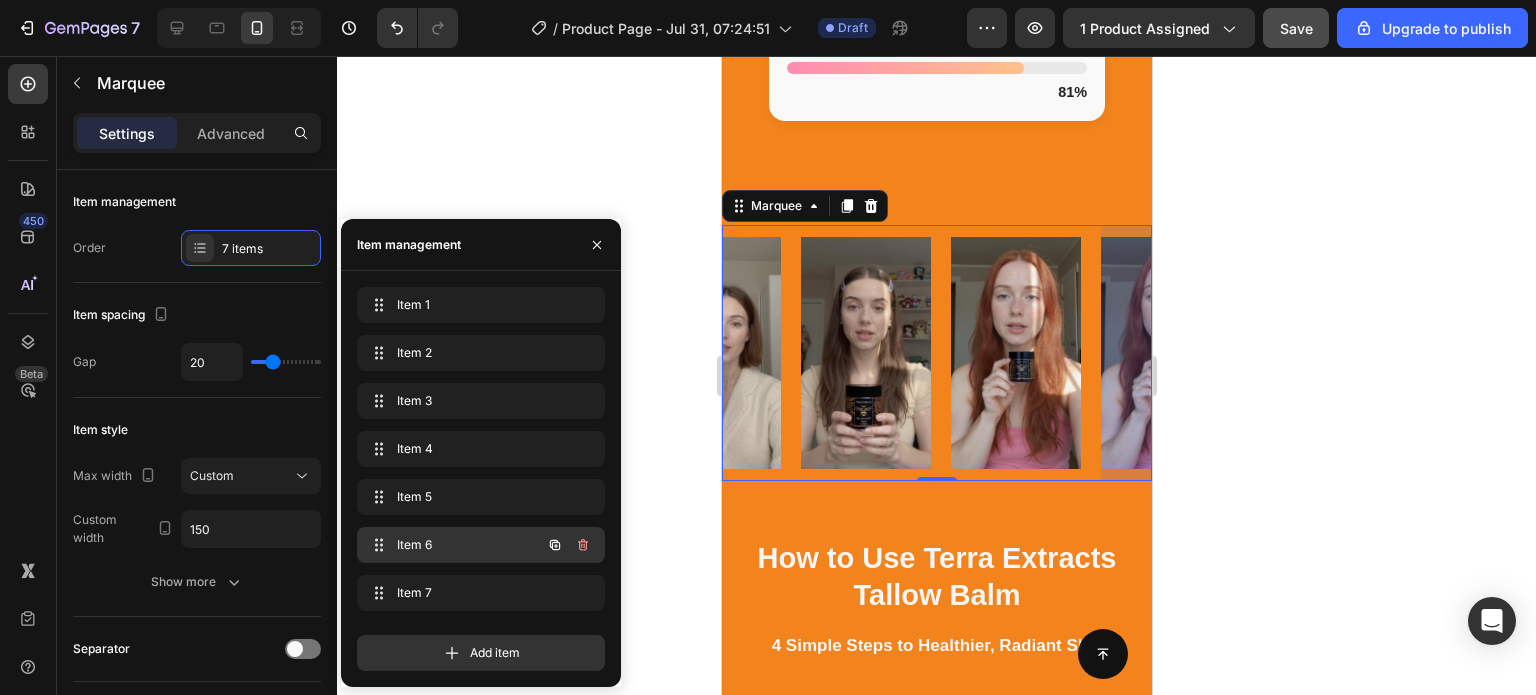 click on "Item 6" at bounding box center (453, 545) 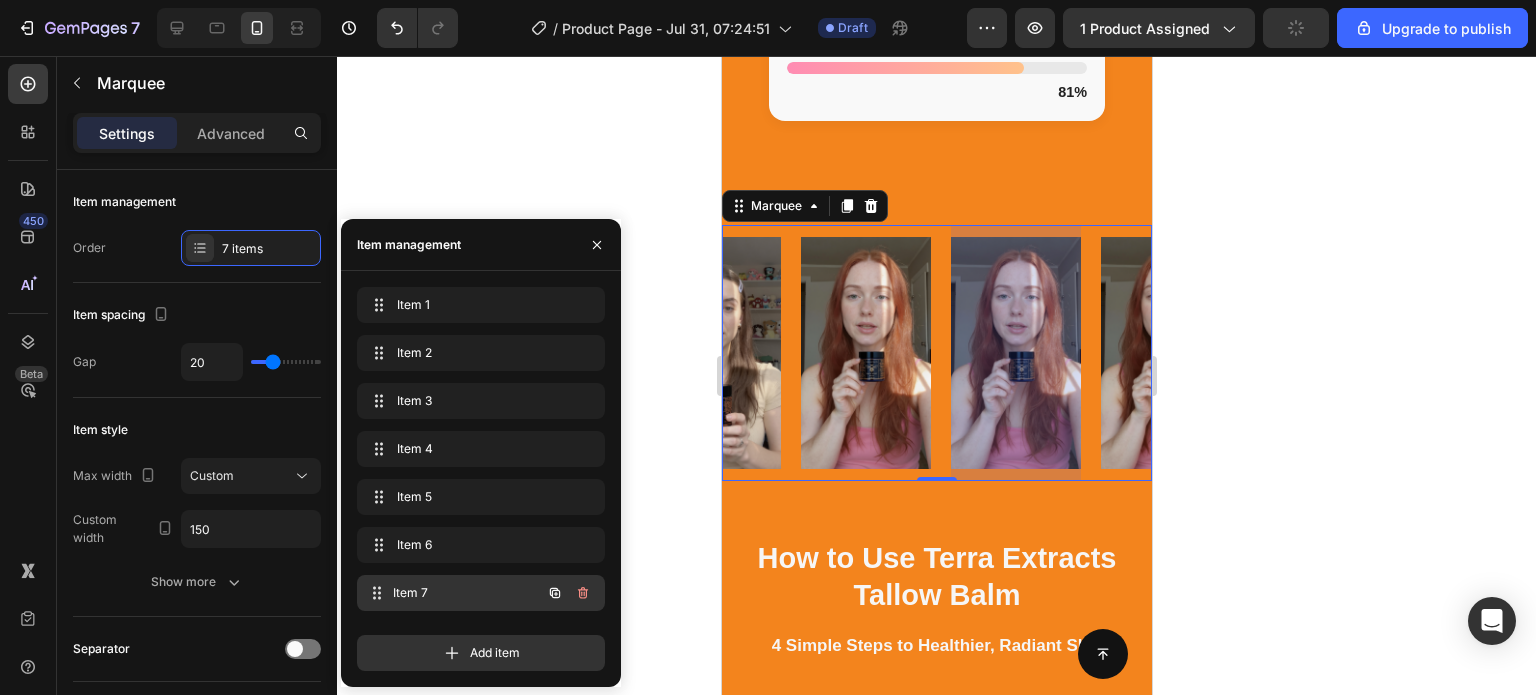 click on "Item 7 Item 7" at bounding box center (453, 593) 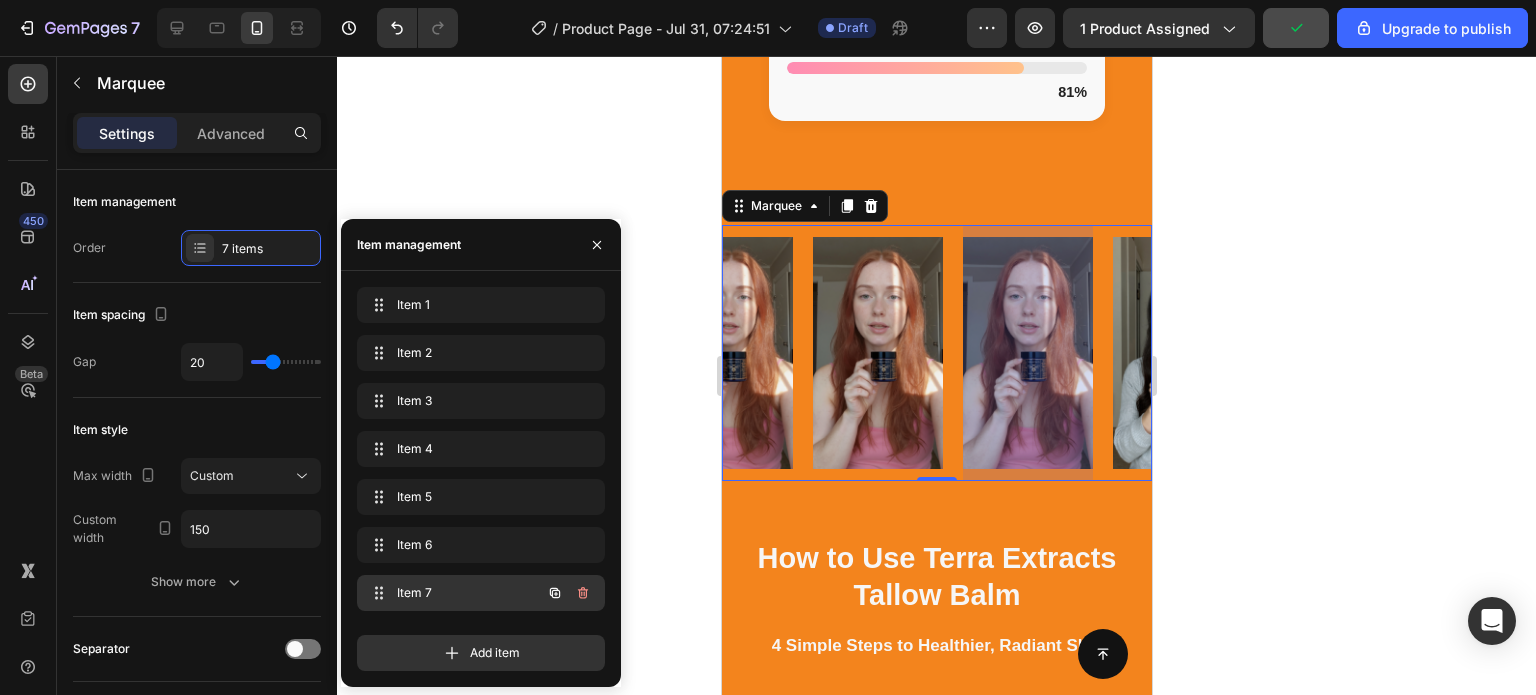 scroll, scrollTop: 0, scrollLeft: 672, axis: horizontal 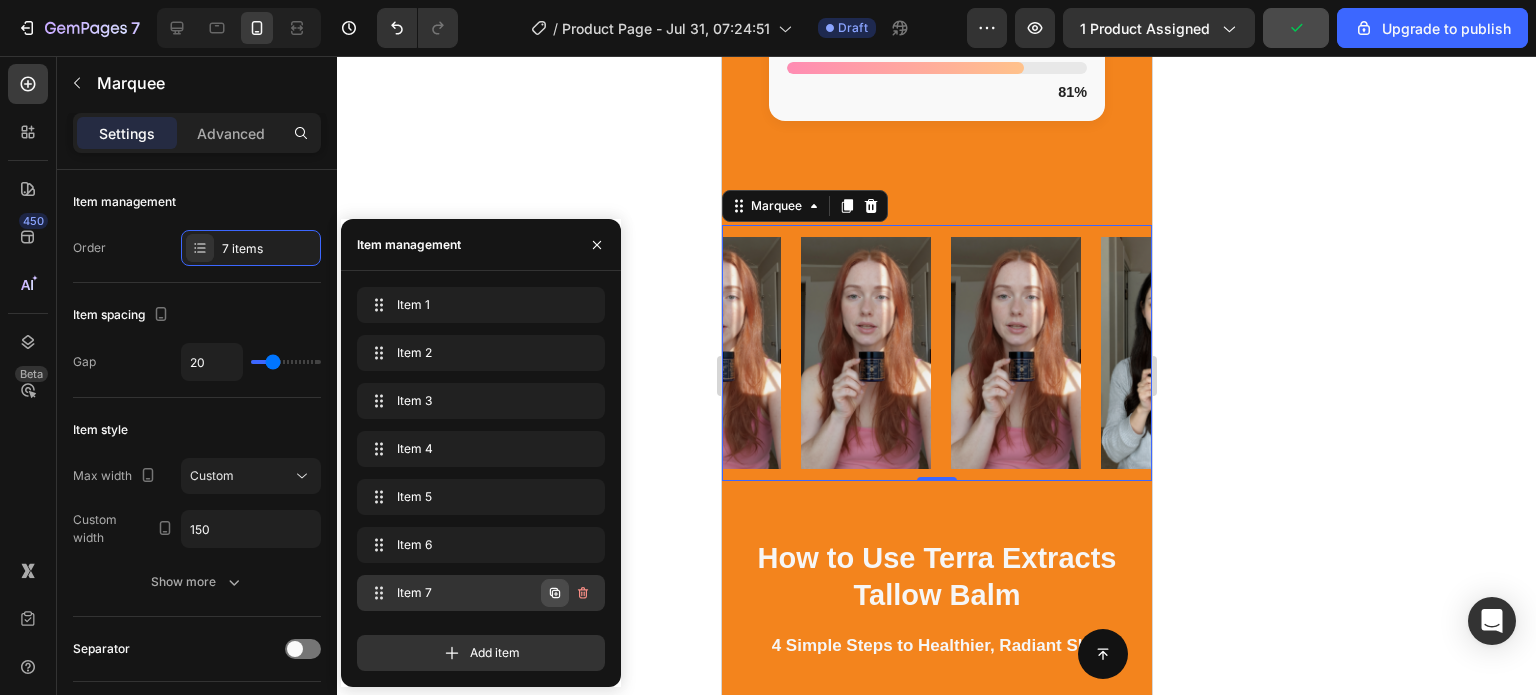 click 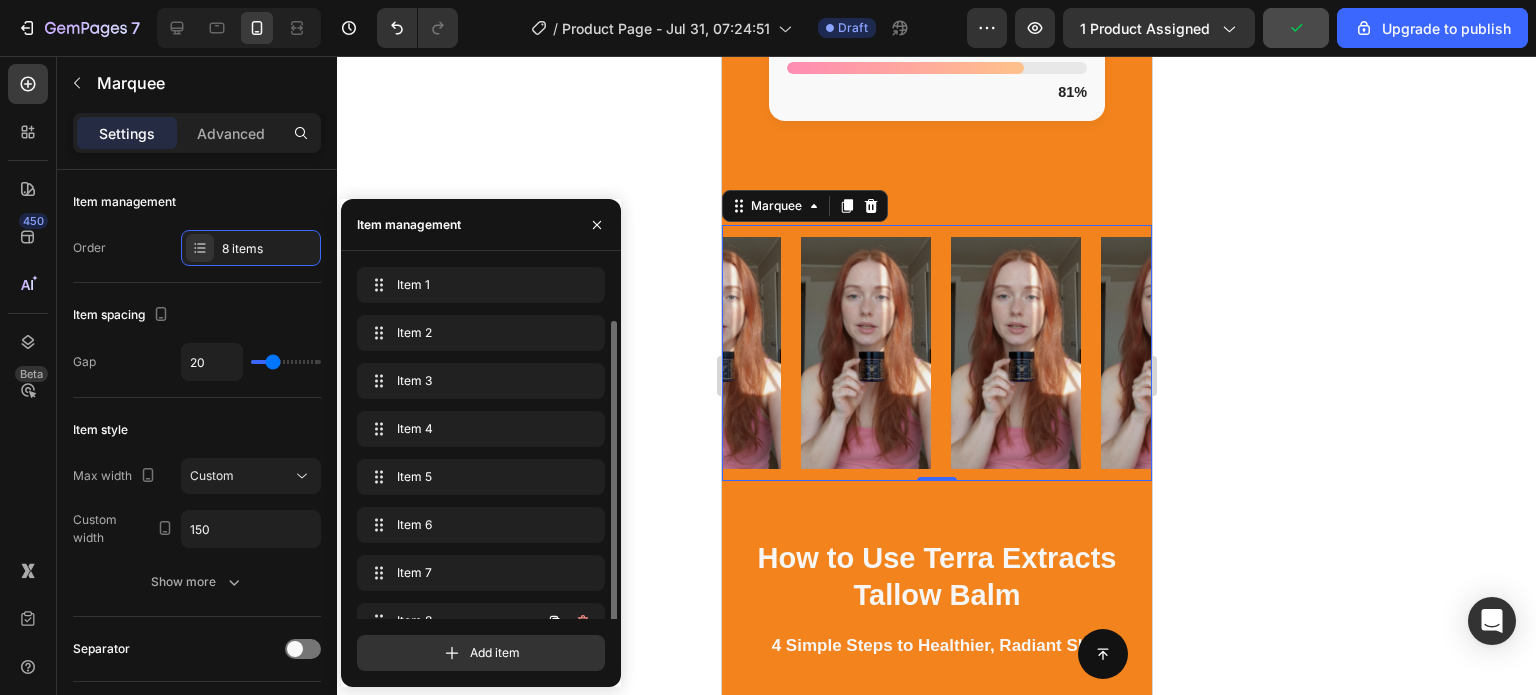 scroll, scrollTop: 28, scrollLeft: 0, axis: vertical 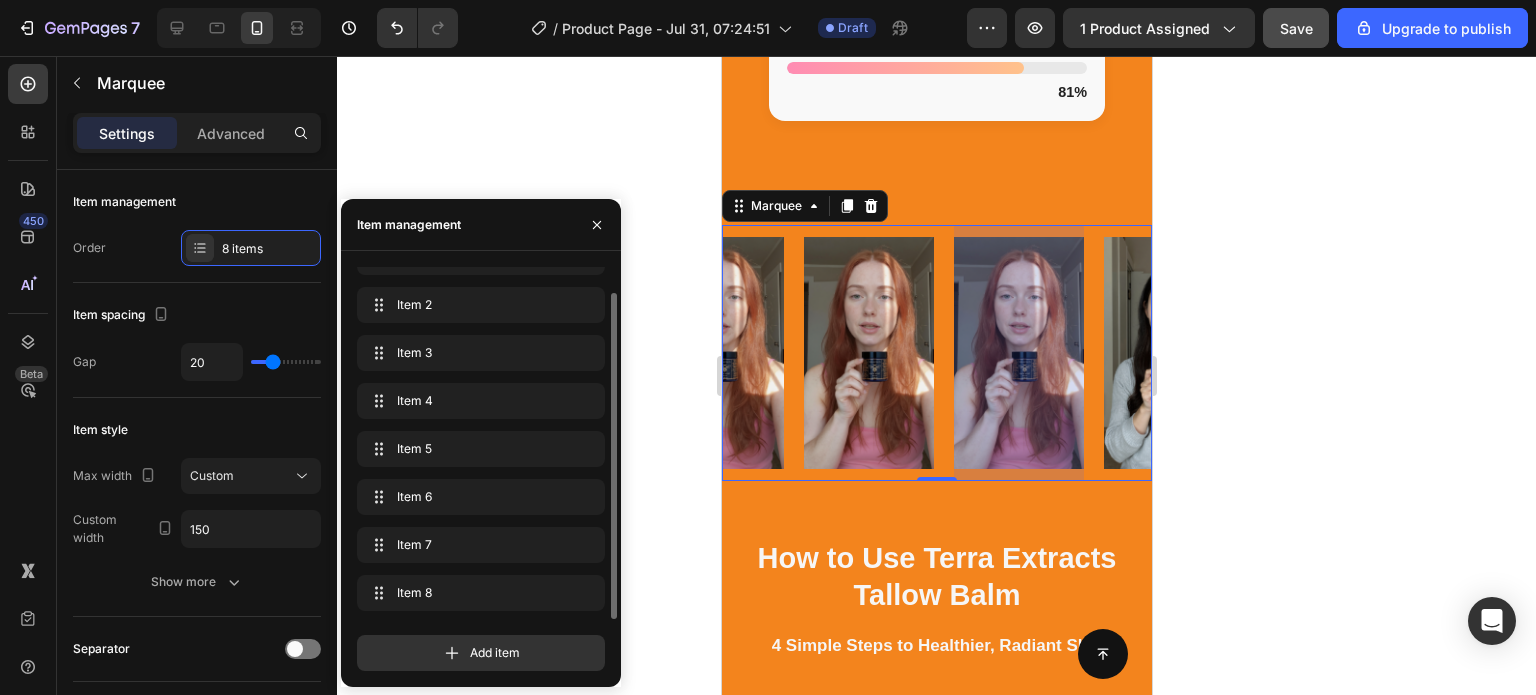 click 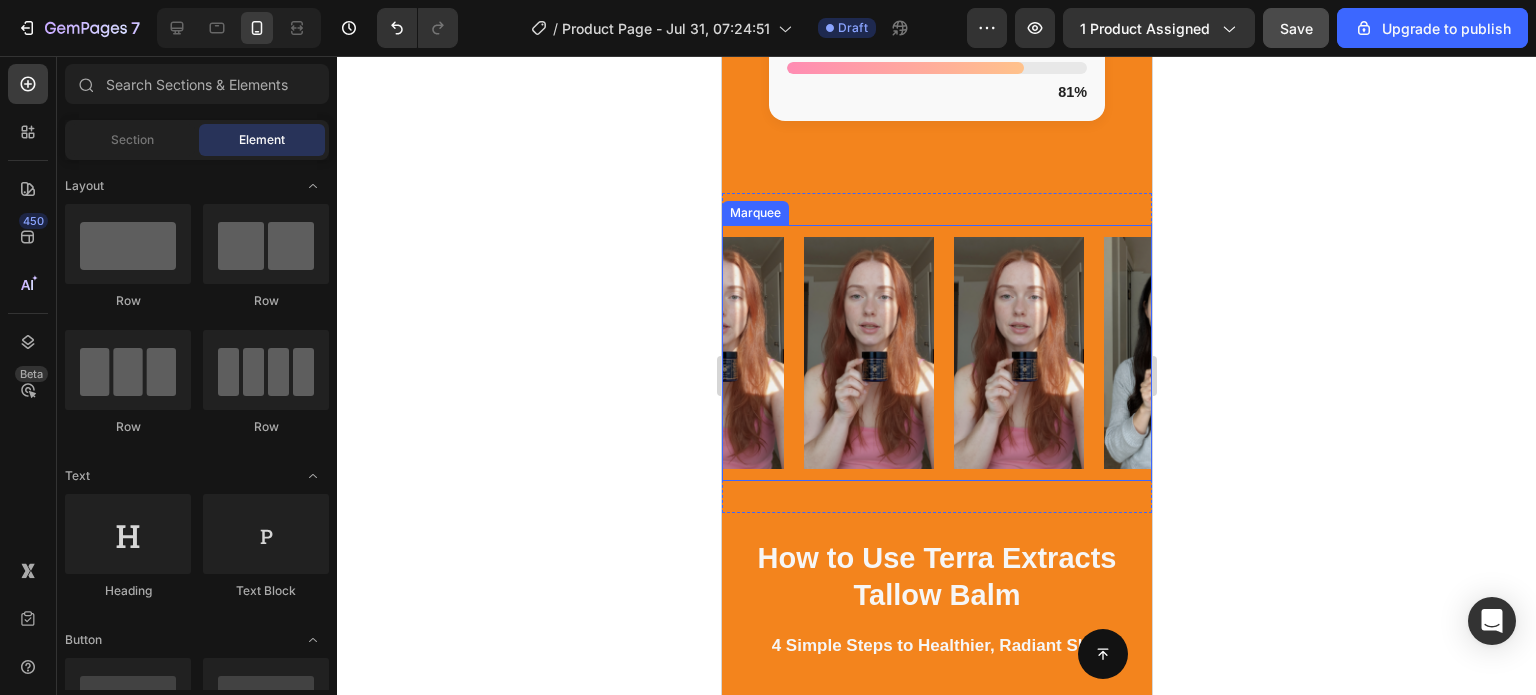 click on "Image" at bounding box center (1027, 352) 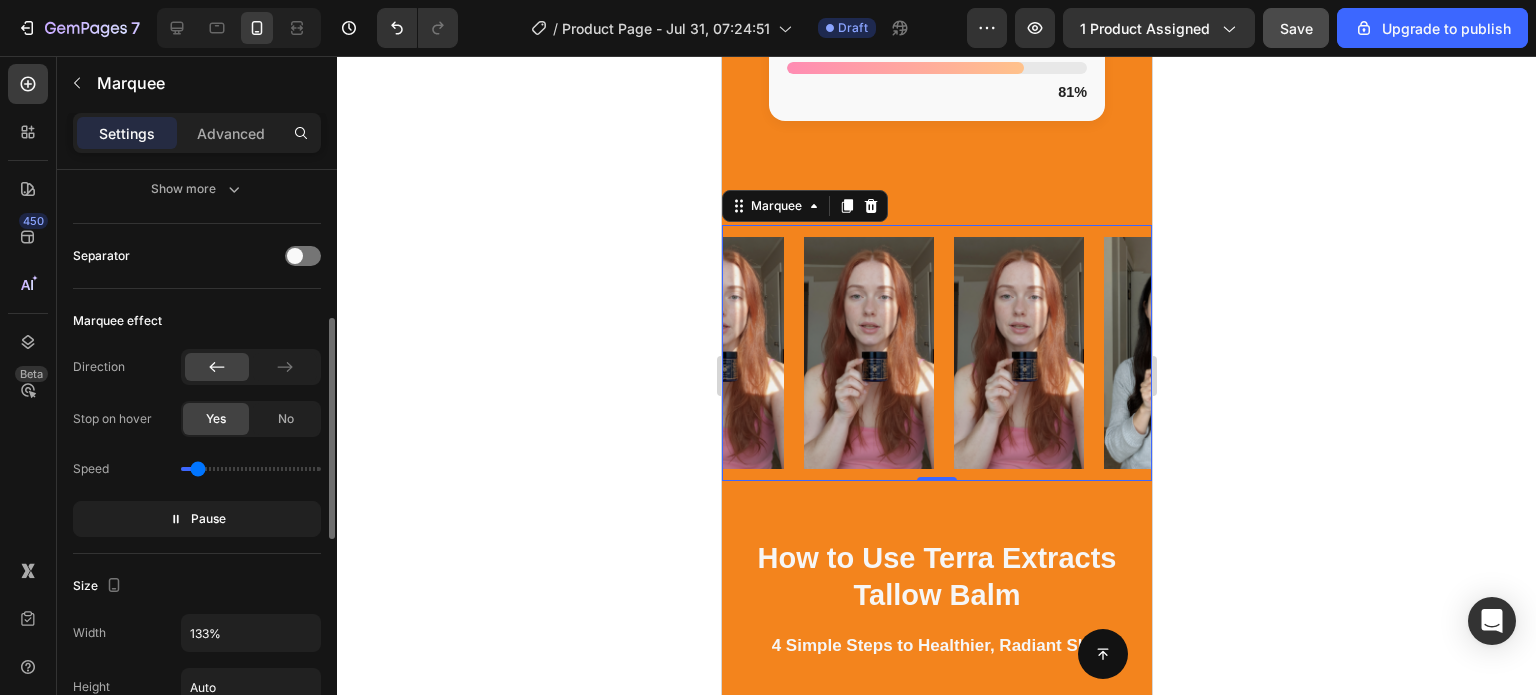 scroll, scrollTop: 392, scrollLeft: 0, axis: vertical 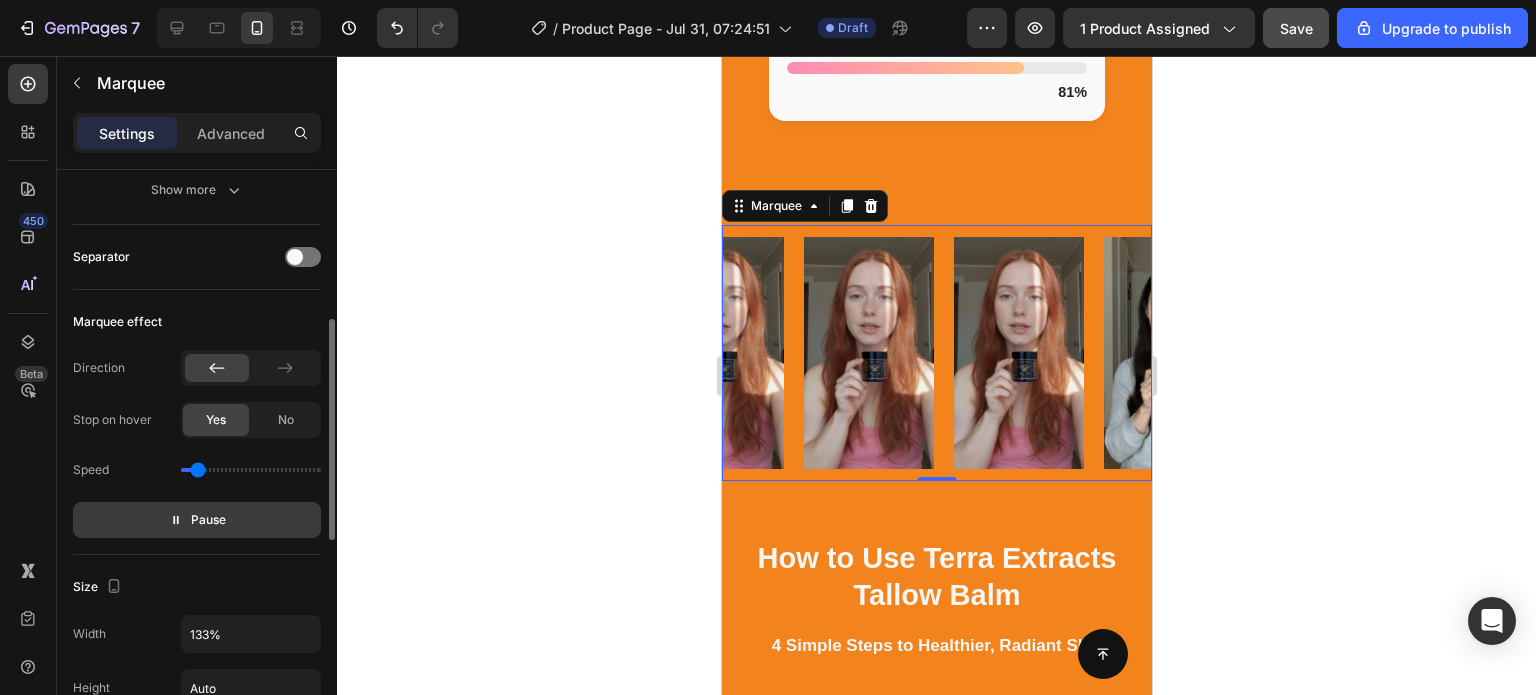 drag, startPoint x: 199, startPoint y: 514, endPoint x: 231, endPoint y: 511, distance: 32.140316 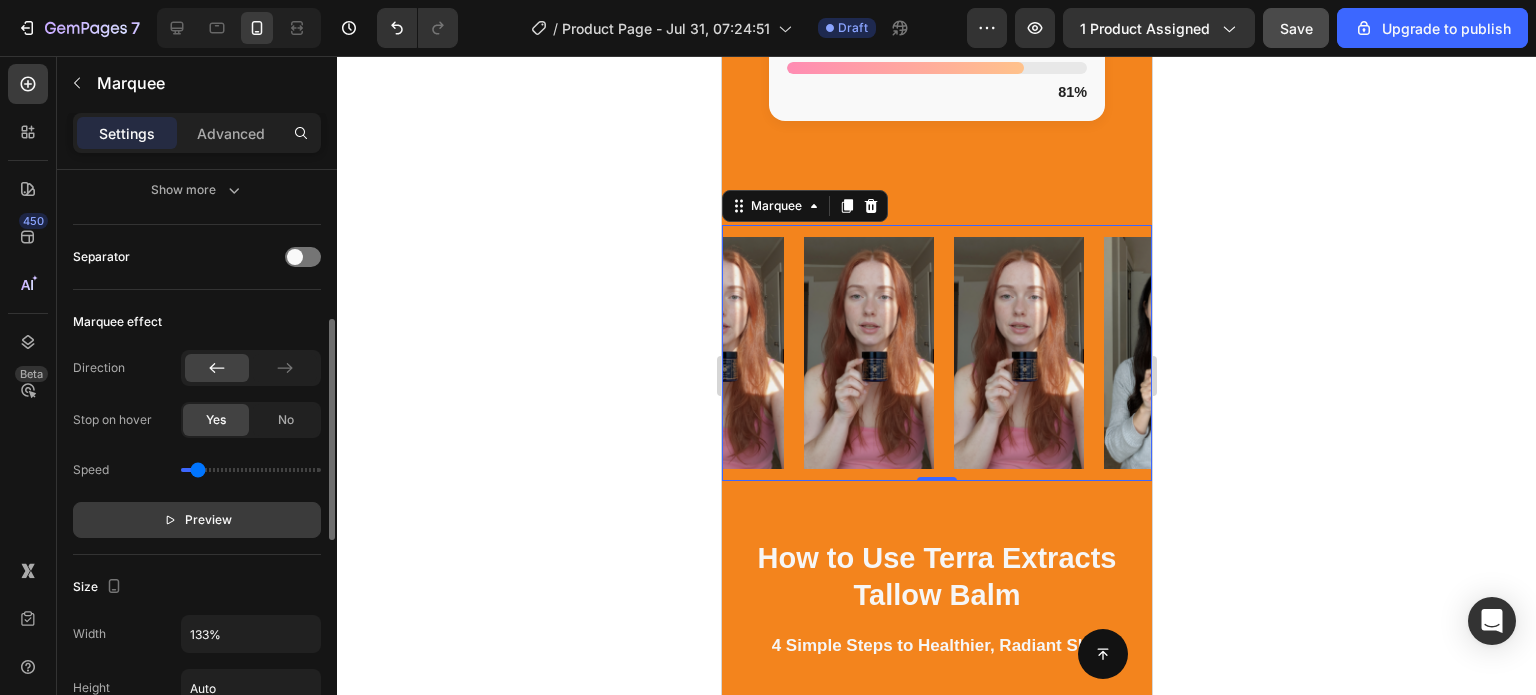 scroll, scrollTop: 0, scrollLeft: 0, axis: both 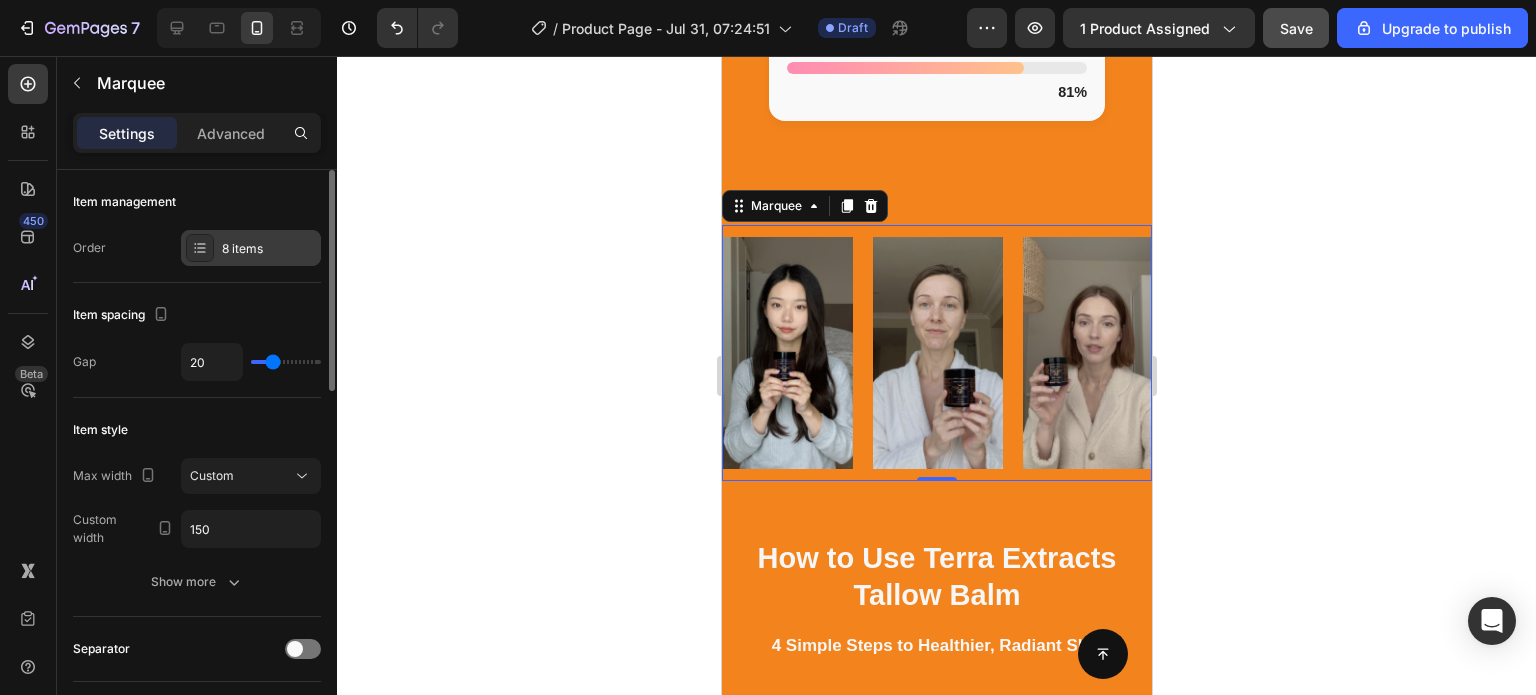 click on "8 items" at bounding box center (269, 249) 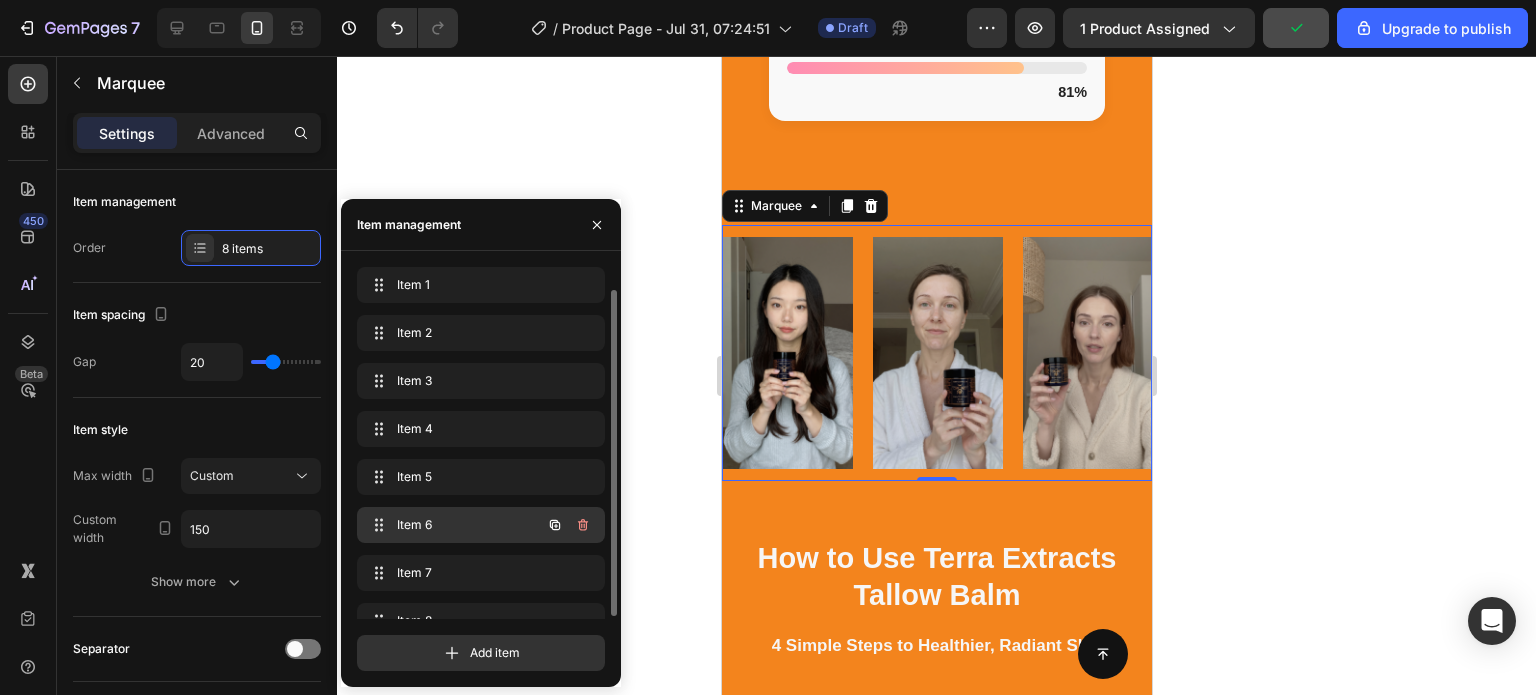 scroll, scrollTop: 28, scrollLeft: 0, axis: vertical 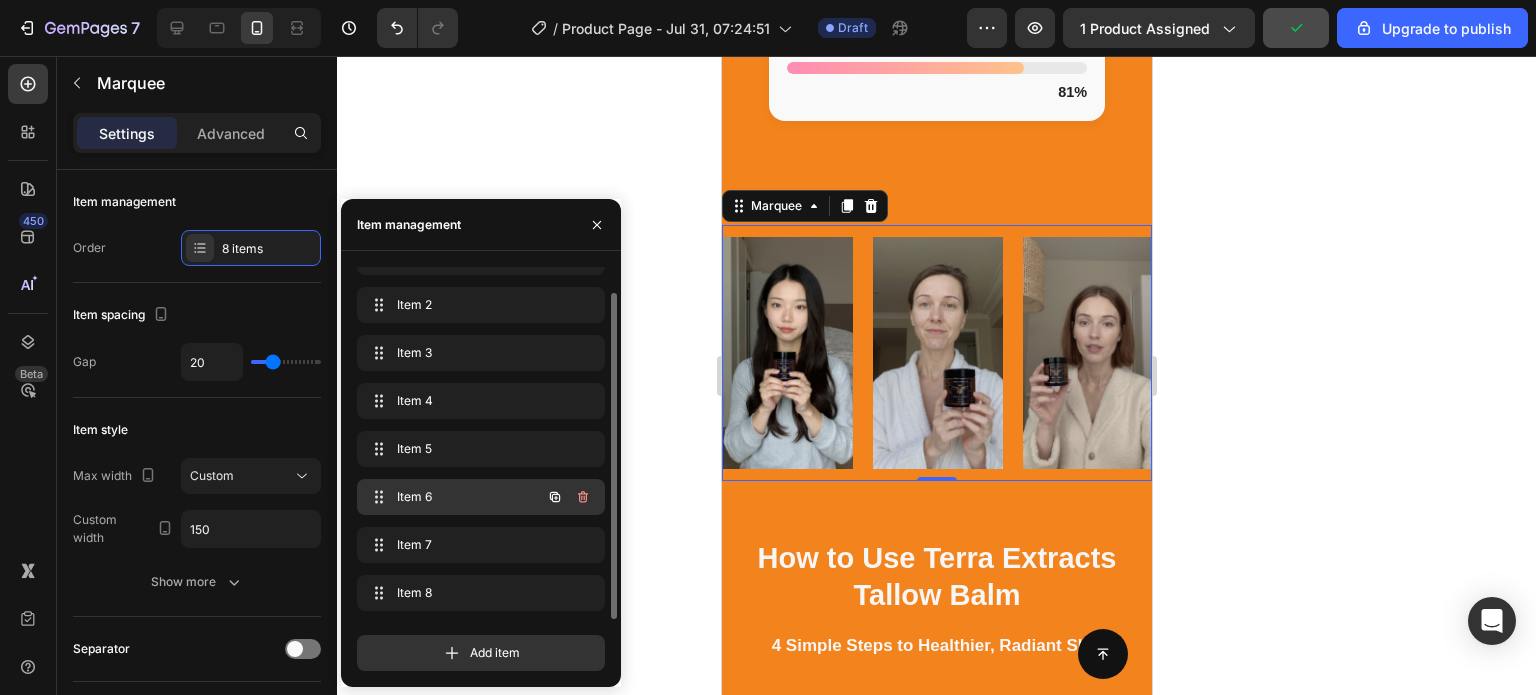 click on "Item 6" at bounding box center [453, 497] 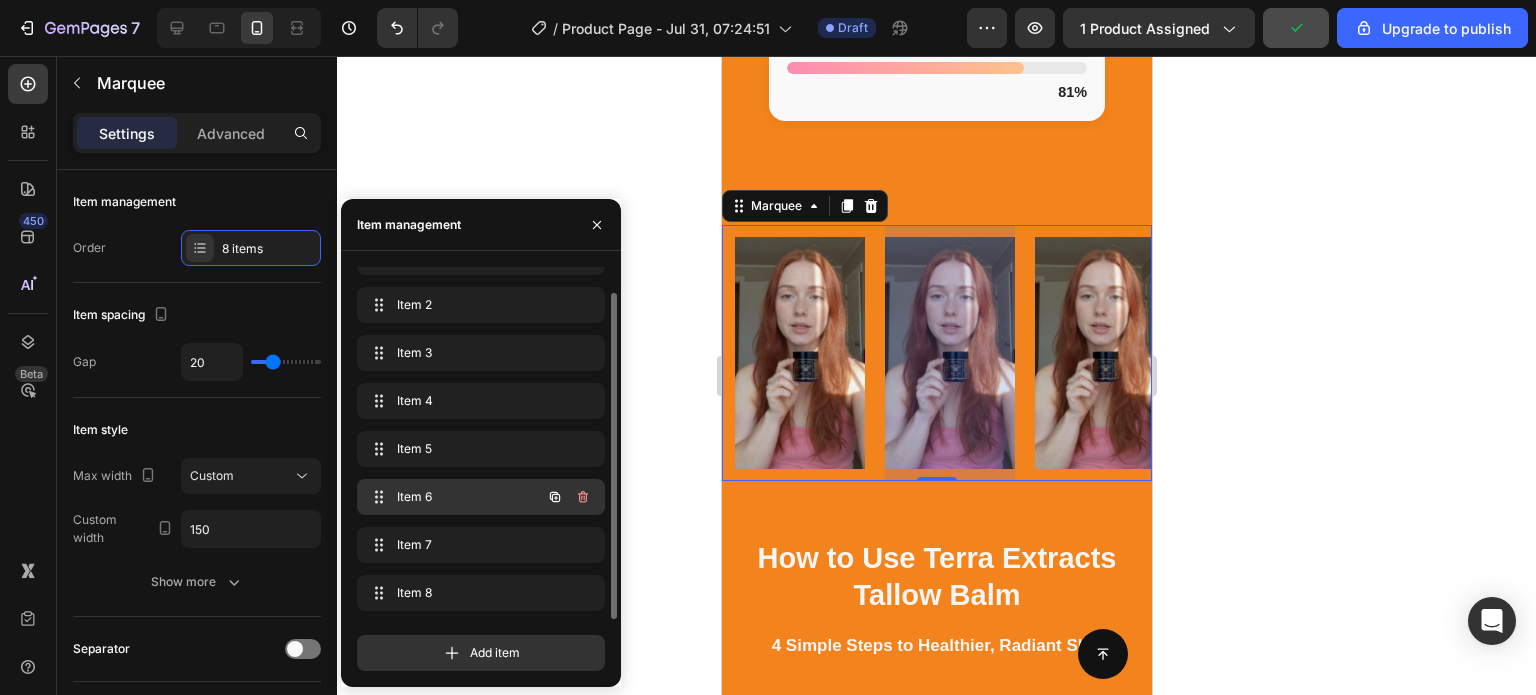 scroll, scrollTop: 0, scrollLeft: 608, axis: horizontal 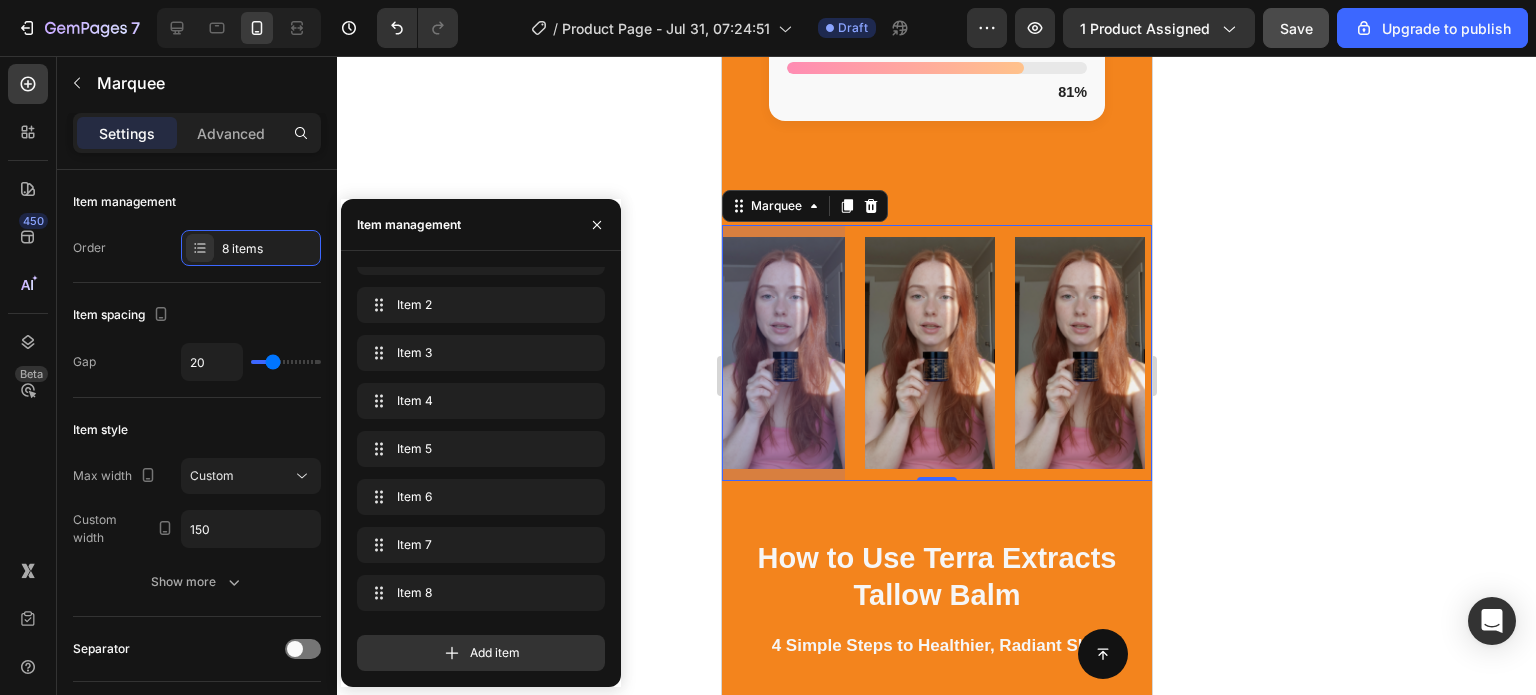 click at bounding box center (778, 352) 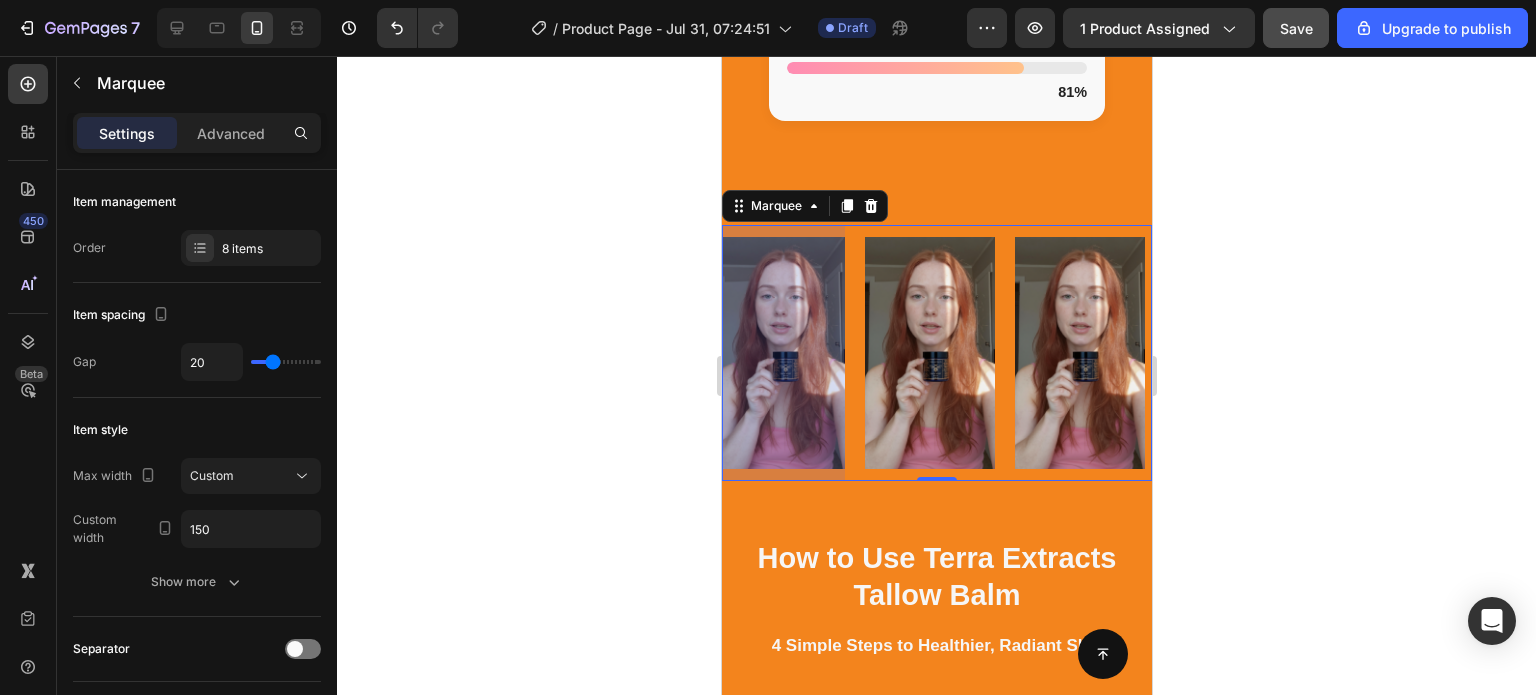 click at bounding box center [779, 352] 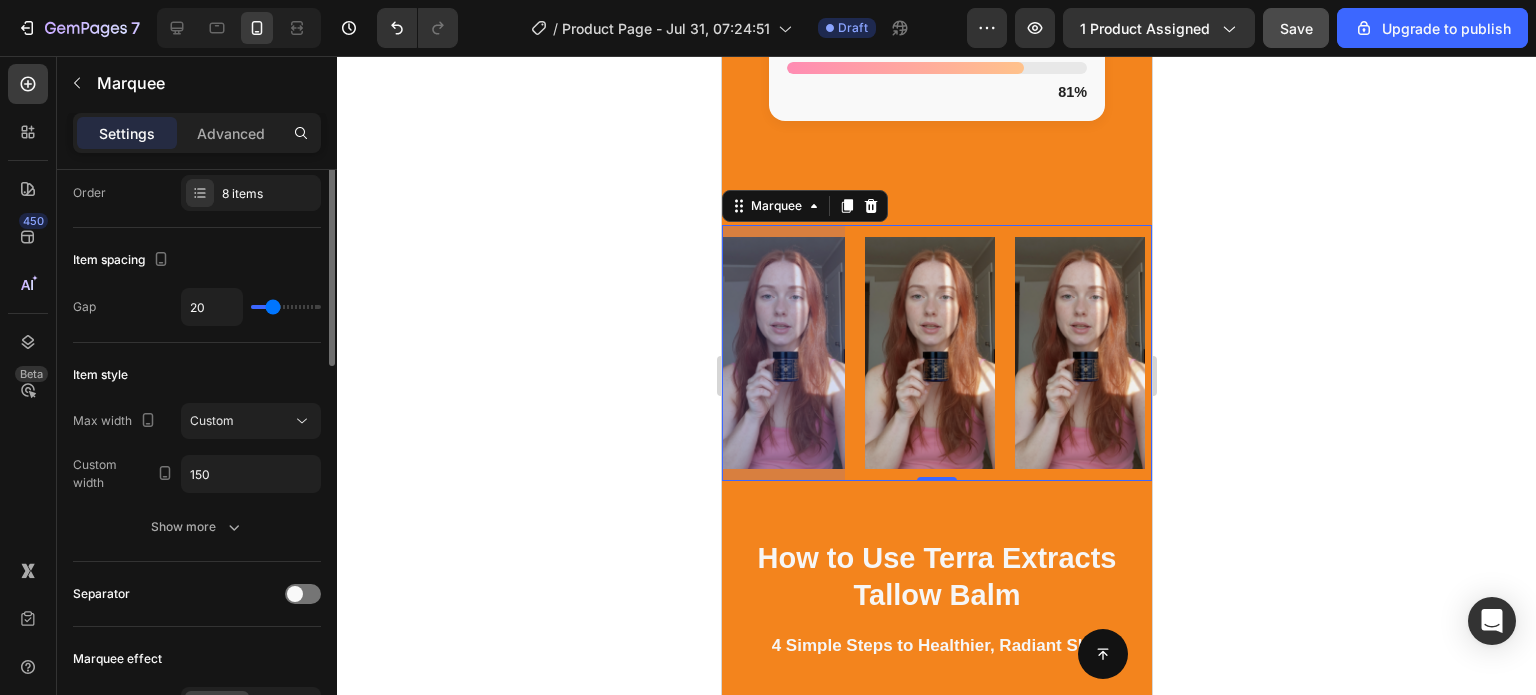 scroll, scrollTop: 0, scrollLeft: 0, axis: both 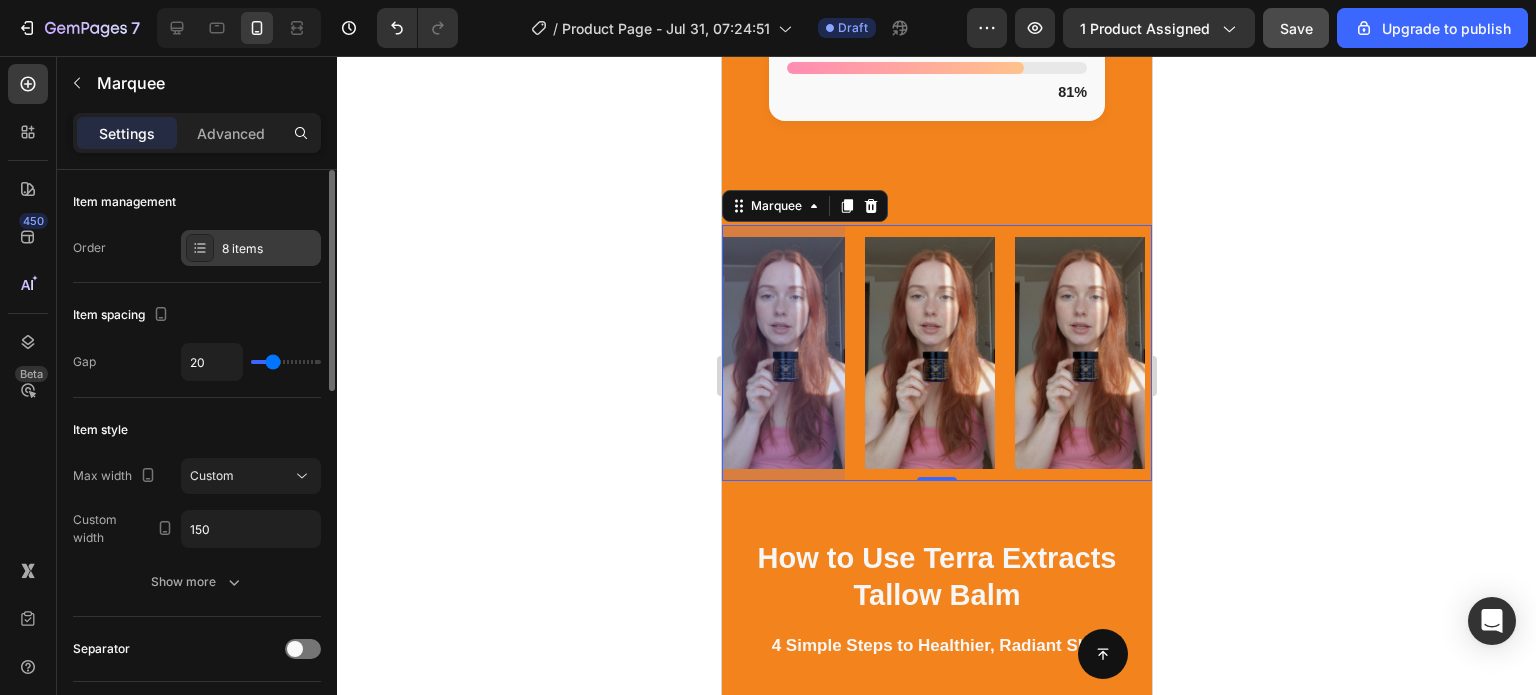 click on "8 items" at bounding box center [269, 249] 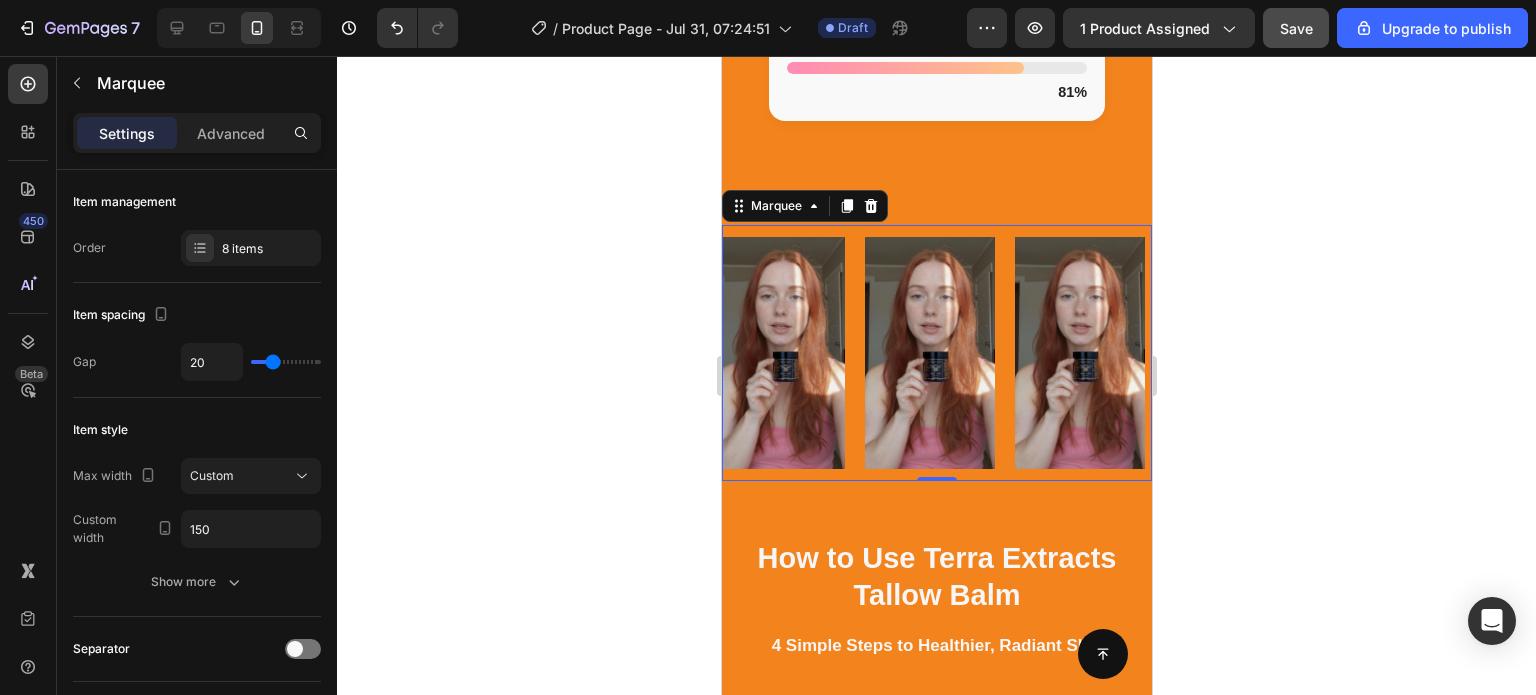click 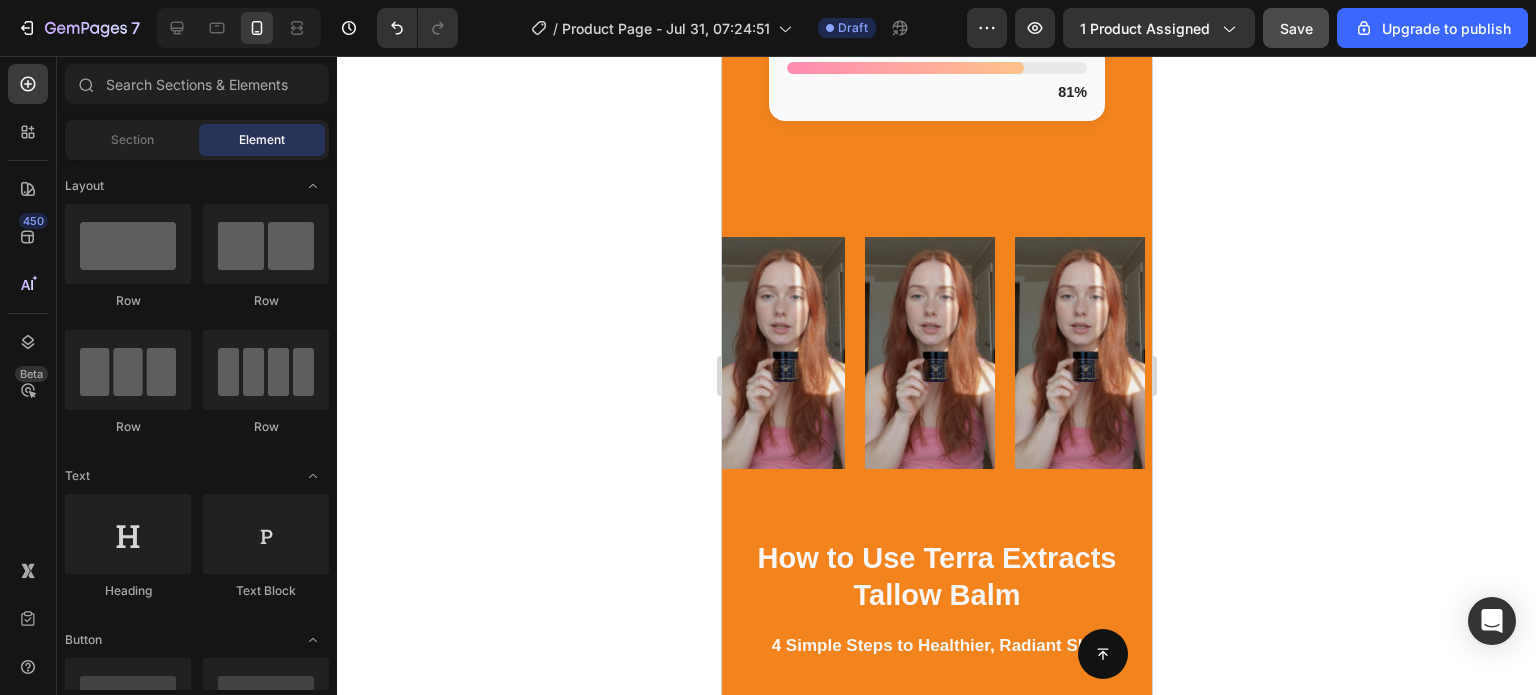 click at bounding box center [779, 352] 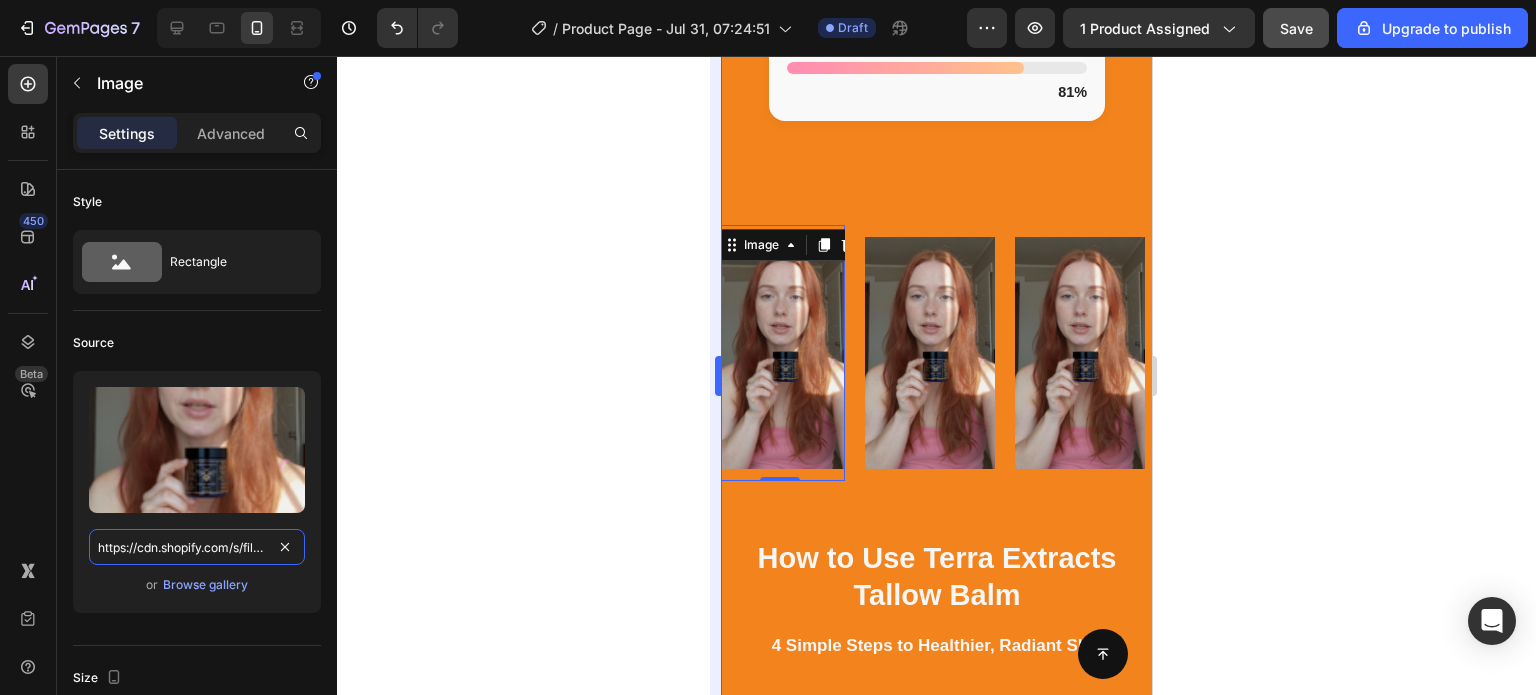 drag, startPoint x: 287, startPoint y: 549, endPoint x: 712, endPoint y: 343, distance: 472.29333 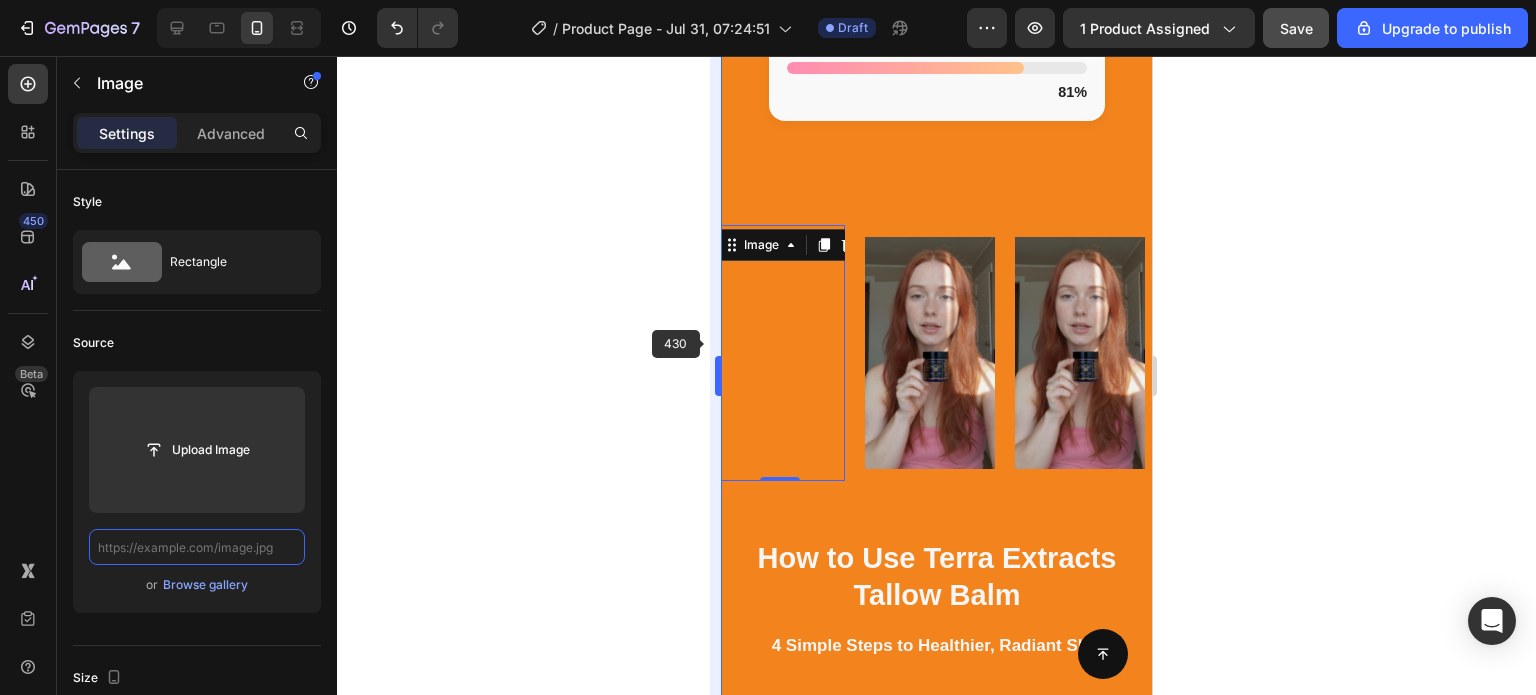 scroll, scrollTop: 0, scrollLeft: 0, axis: both 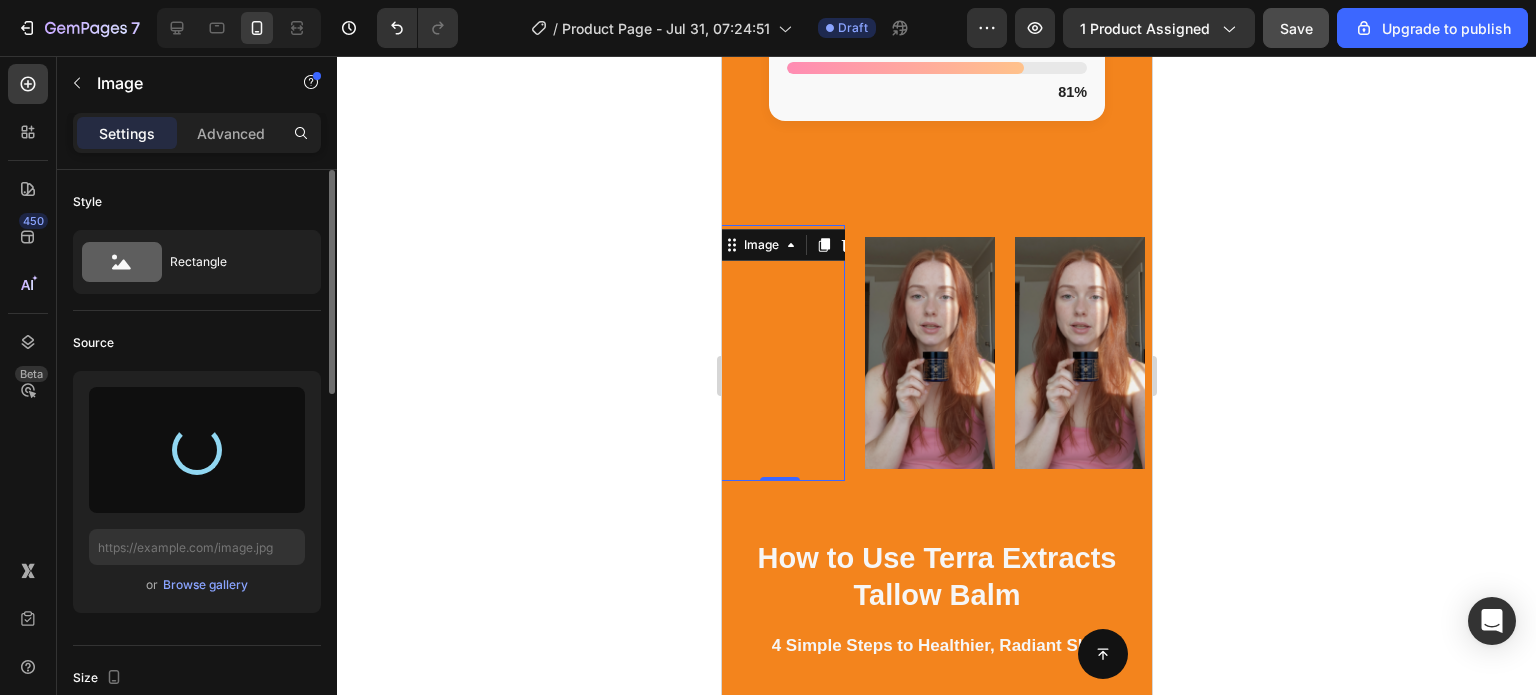 click on "Source" at bounding box center [197, 343] 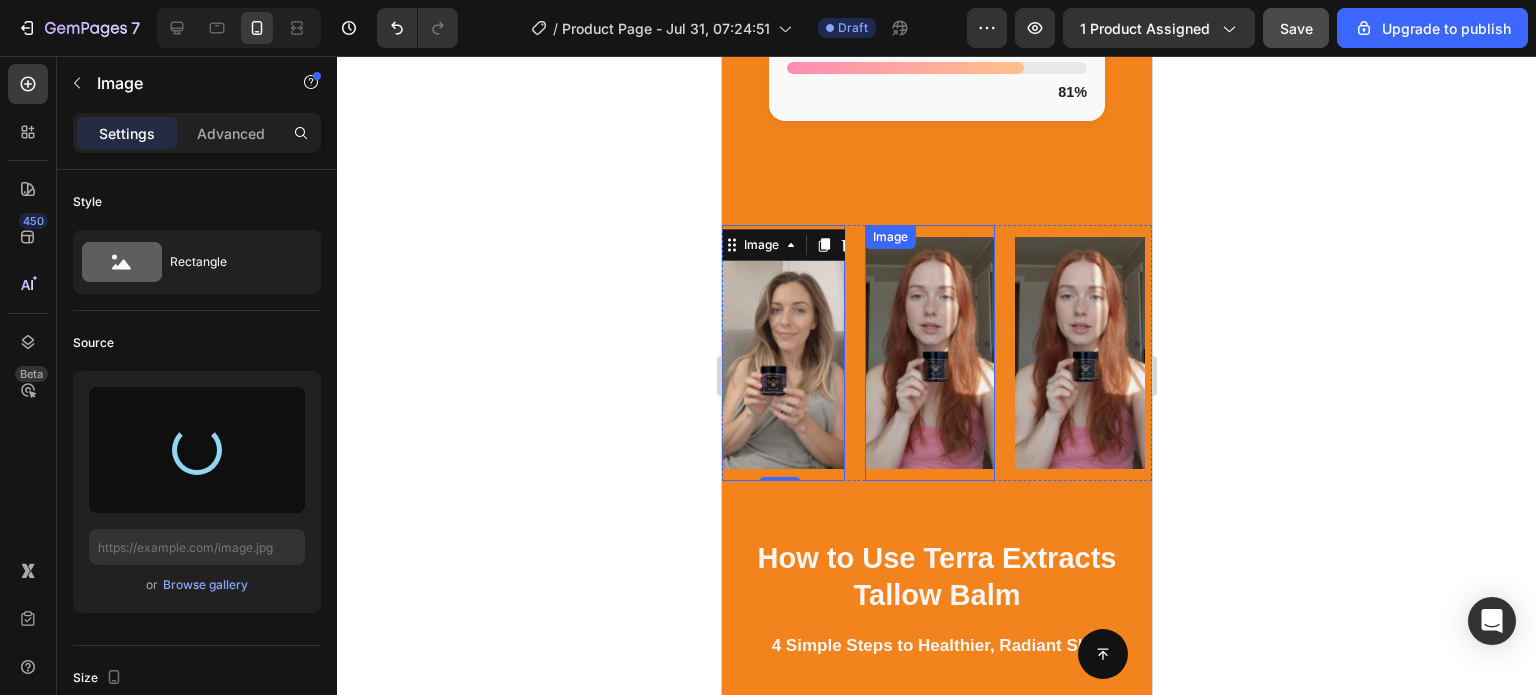 type on "https://cdn.shopify.com/s/files/1/0749/2934/0644/files/gempages_576523428912169503-c8b81eb0-829a-4b1a-a874-472cd176ae54.png" 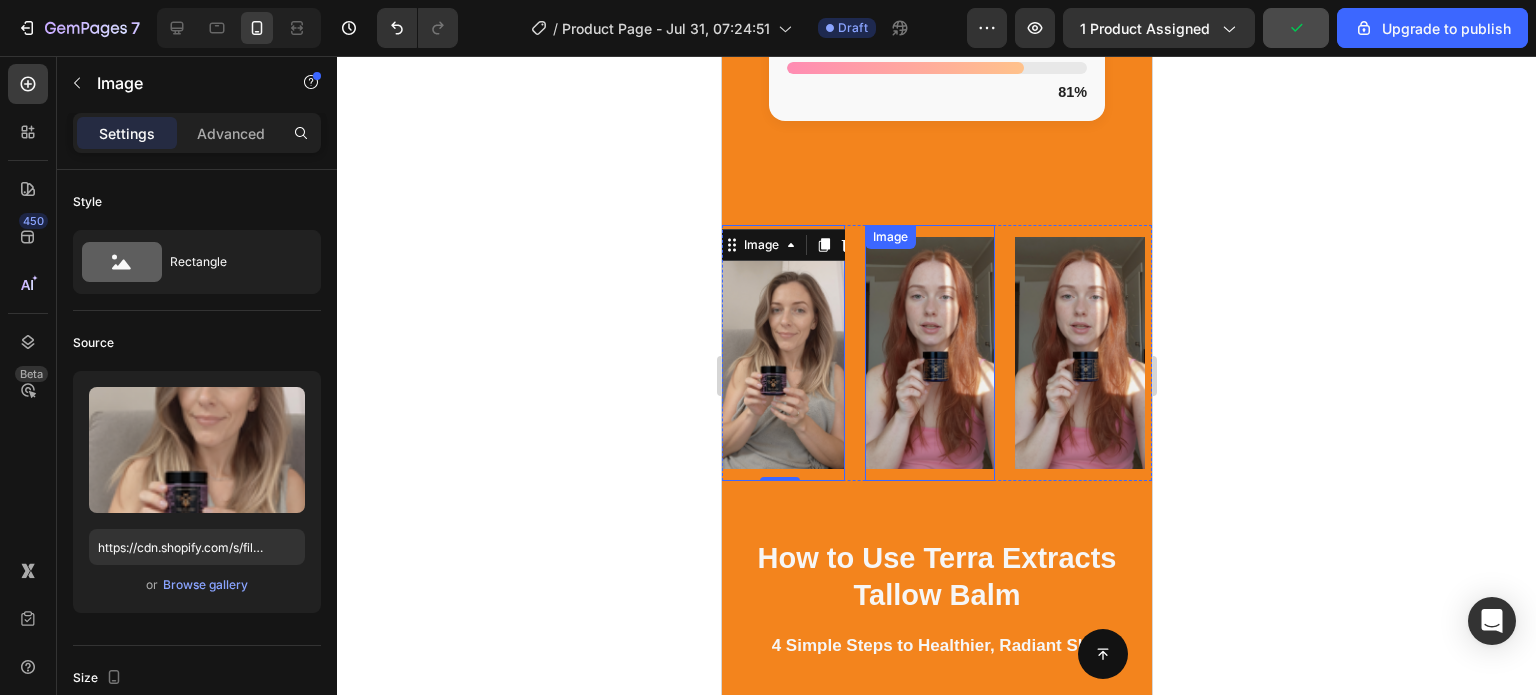 click at bounding box center [928, 352] 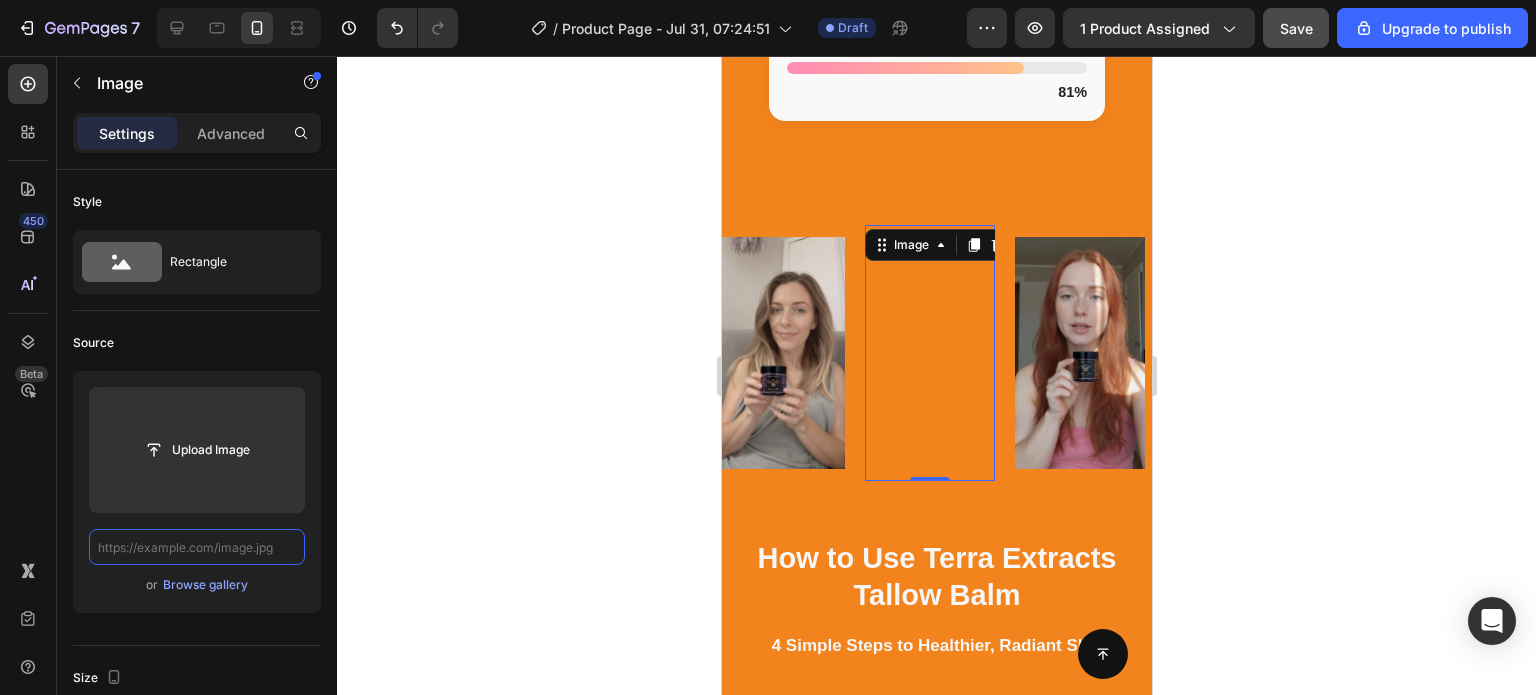 scroll, scrollTop: 0, scrollLeft: 0, axis: both 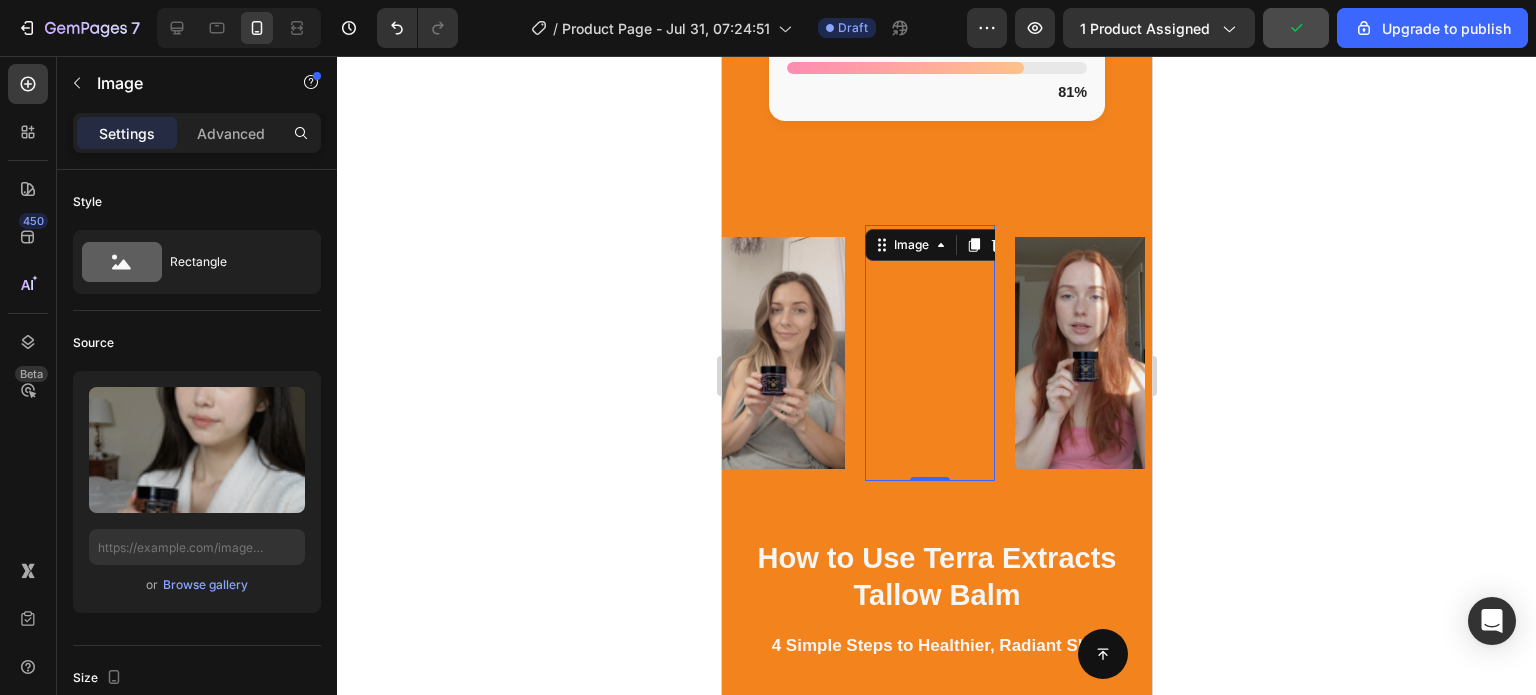 type on "https://cdn.shopify.com/s/files/1/0749/2934/0644/files/gempages_576523428912169503-6652a353-e12a-4261-8aa3-203ac8d69645.png" 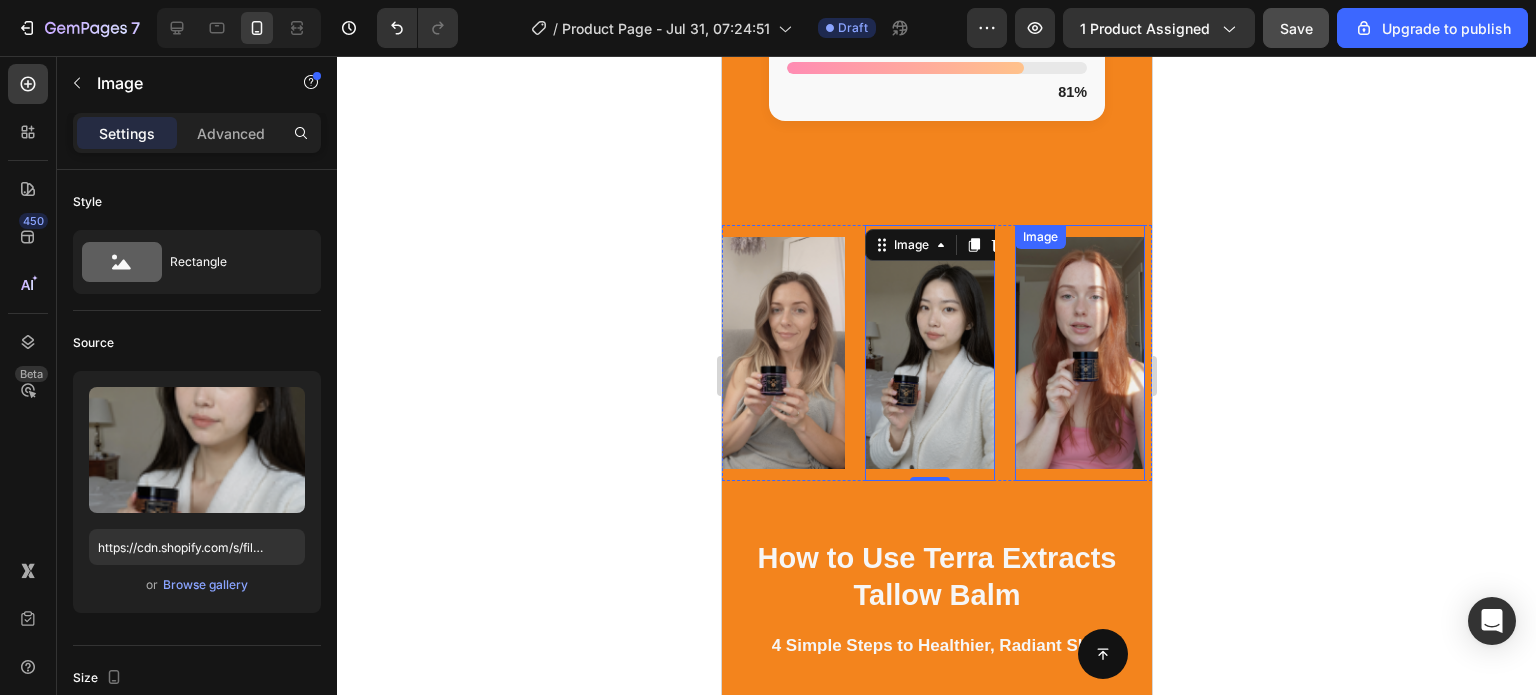 drag, startPoint x: 1091, startPoint y: 336, endPoint x: 836, endPoint y: 389, distance: 260.44962 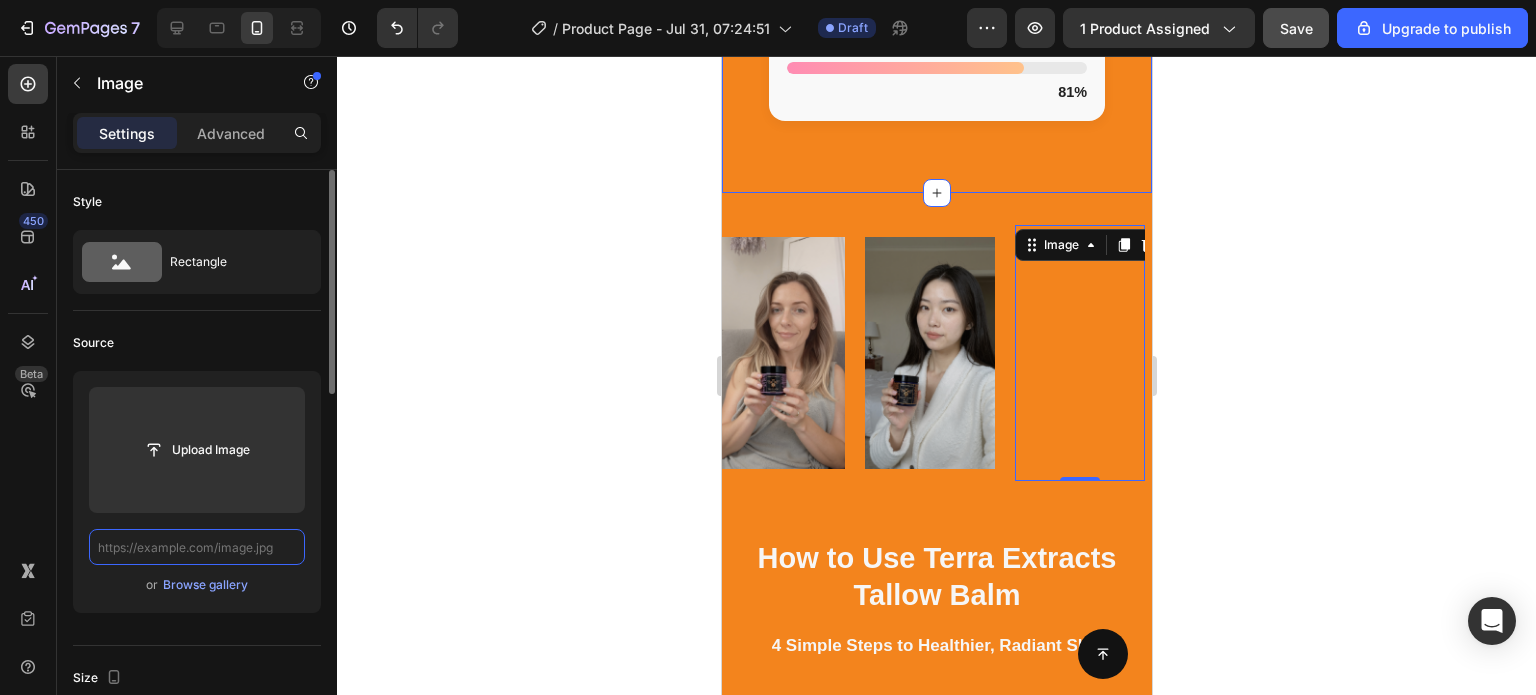 scroll, scrollTop: 0, scrollLeft: 0, axis: both 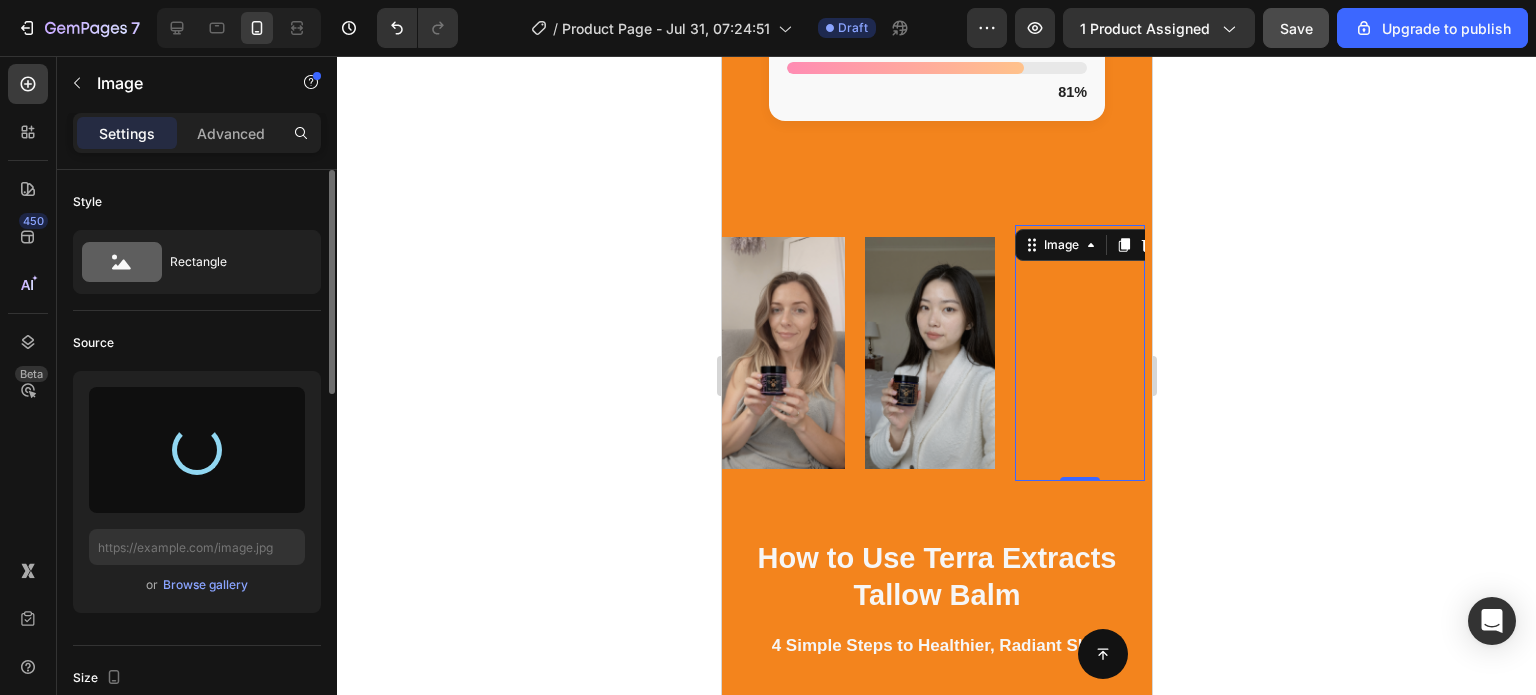 type on "https://cdn.shopify.com/s/files/1/0749/2934/0644/files/gempages_576523428912169503-38a4d8c0-8025-4d1f-a77c-fe503cb254ae.png" 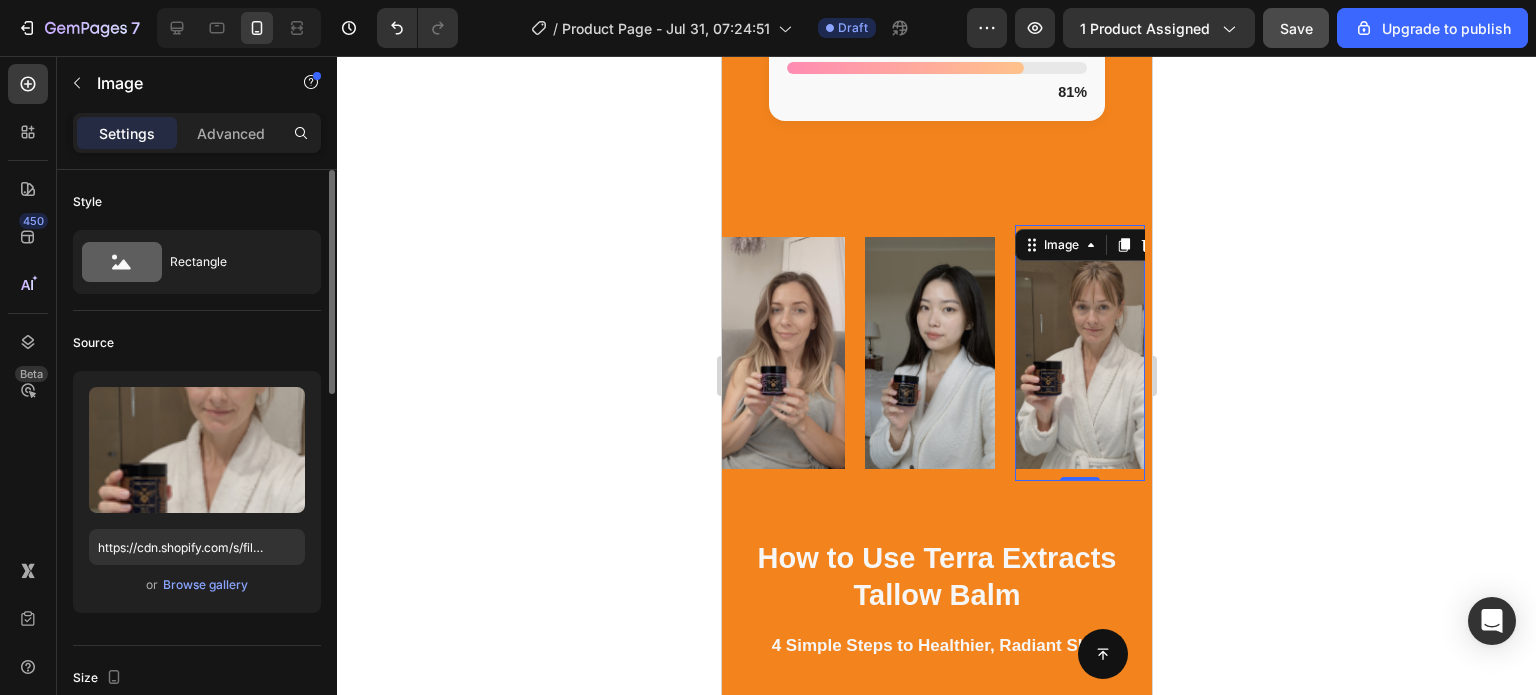 click 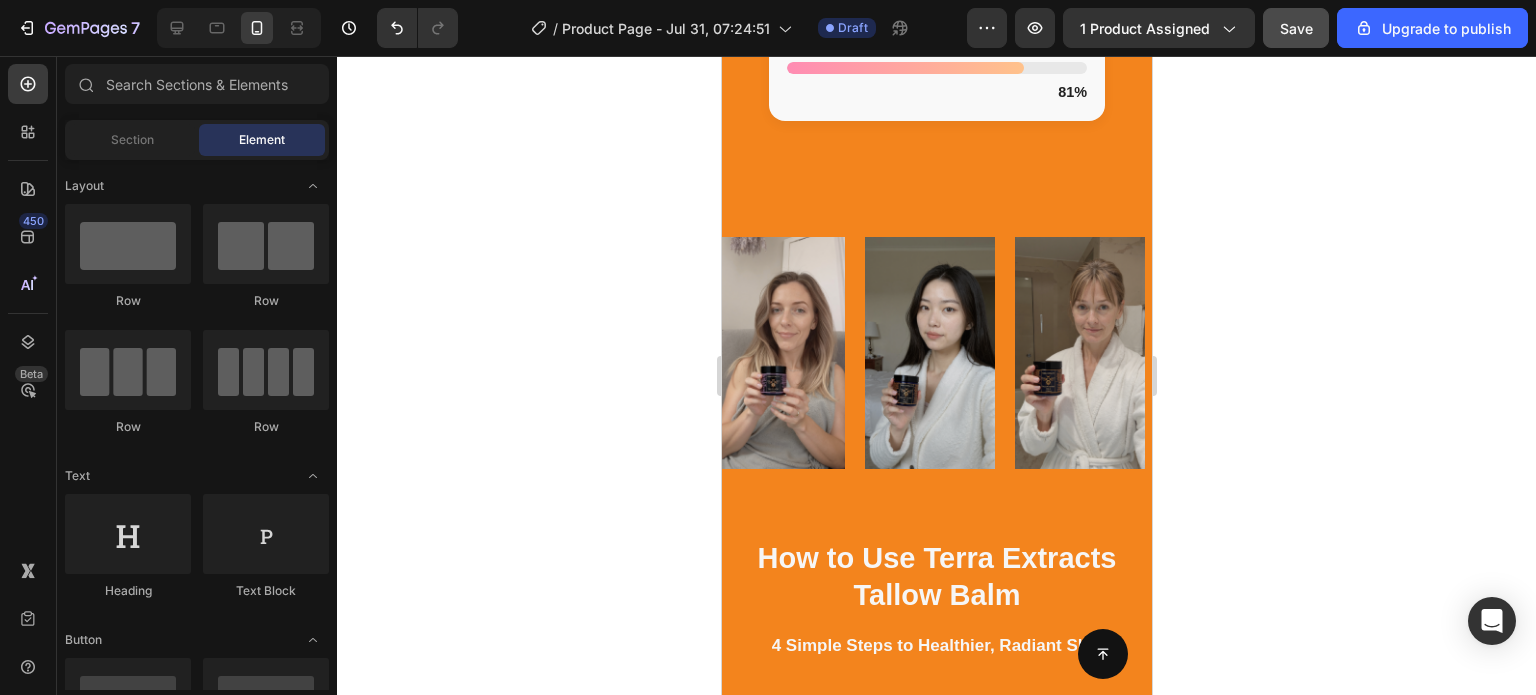 click 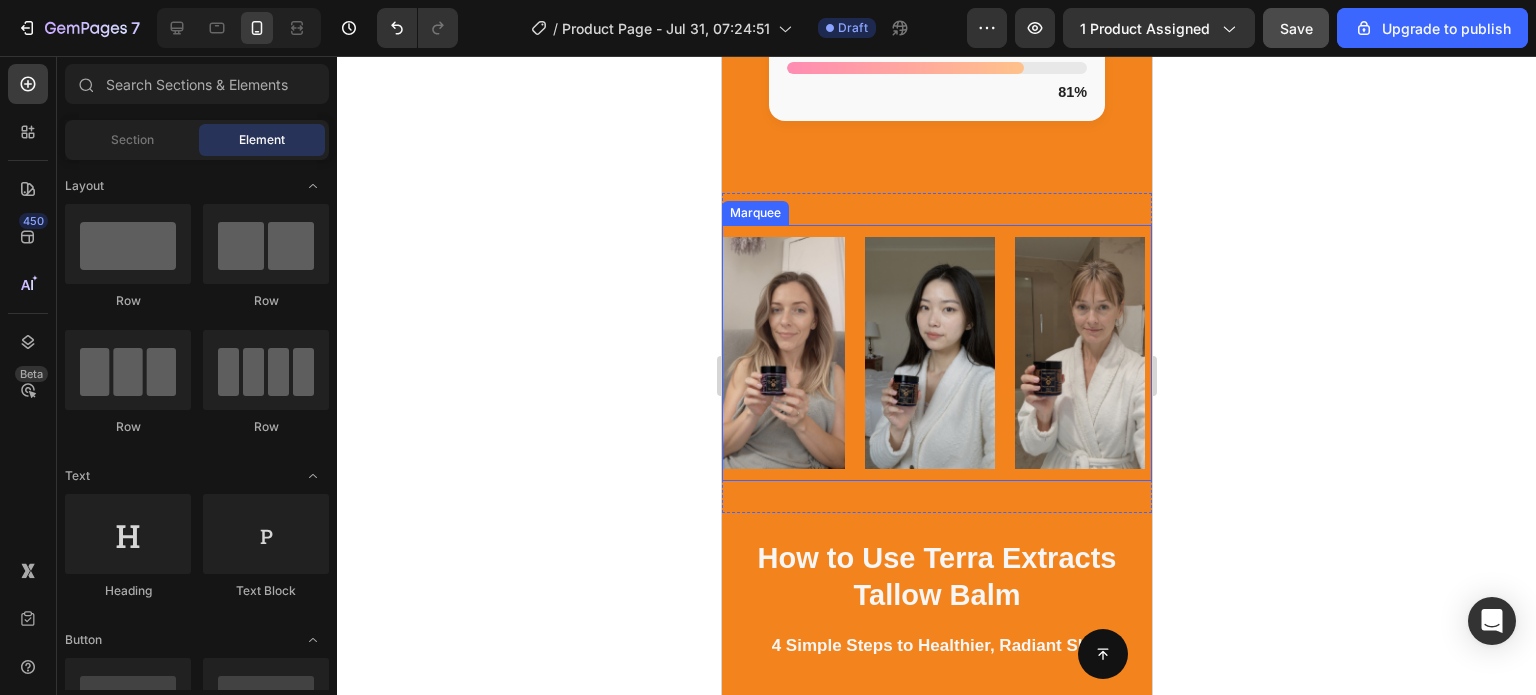 click on "Image" at bounding box center [789, 352] 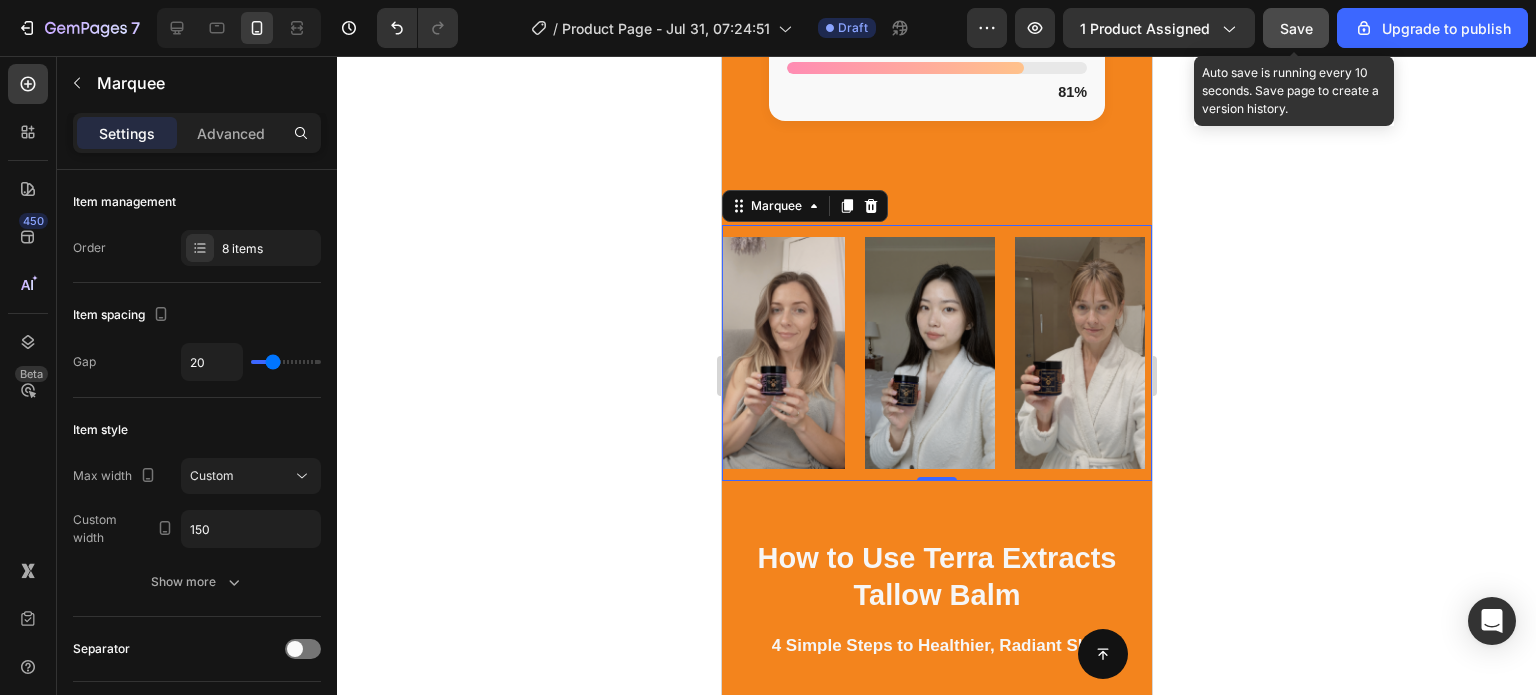 click on "Save" 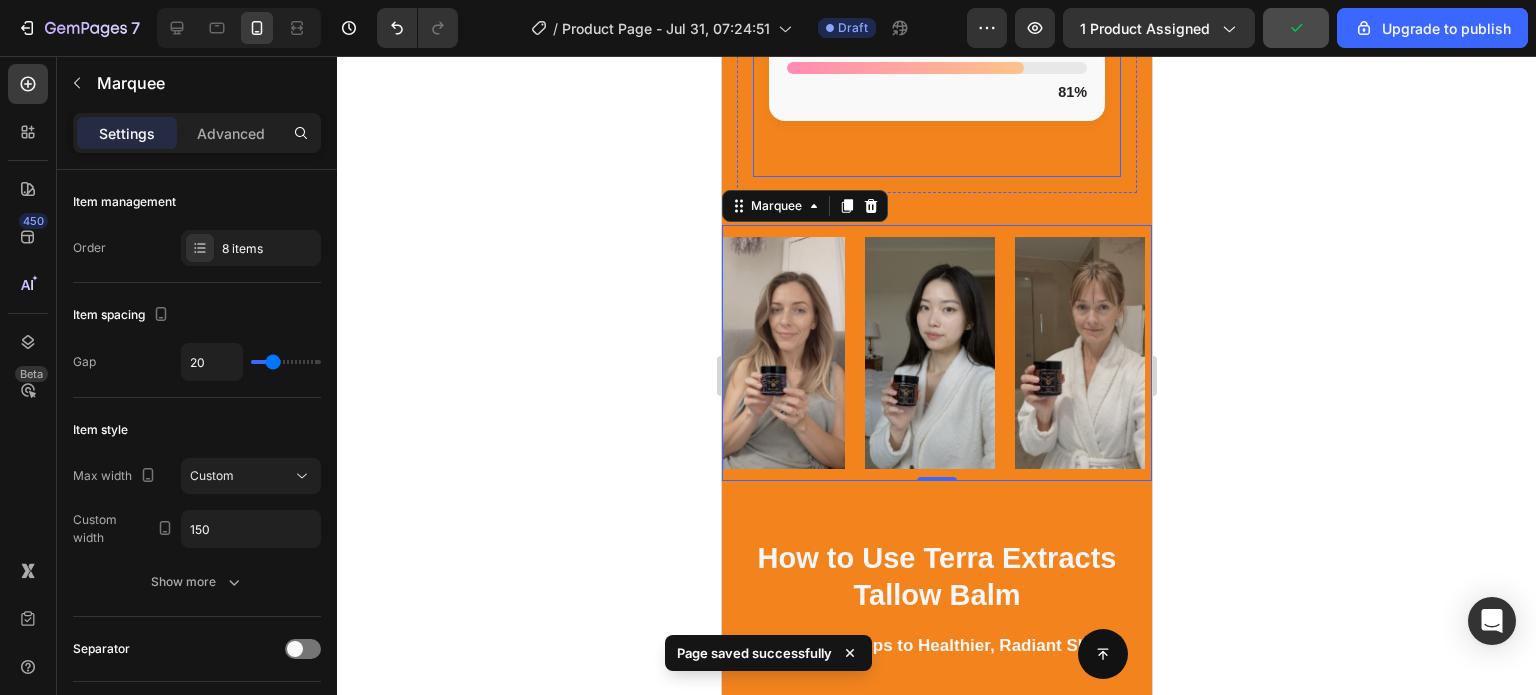 click on "96% said their skin looked cleared up and broke out less
with noticeable reduction in redness, irritation, and acne skin conditions.
96%
93% experienced deep, long-lasting hydration
reporting softer skin and a visible improvement in dry patches and rough texture.
93%
81% felt/saw their skin tone looked more protected and radiant
with enhanced glow and improved skin barrier strength.
81%
Custom Code" at bounding box center [936, -186] 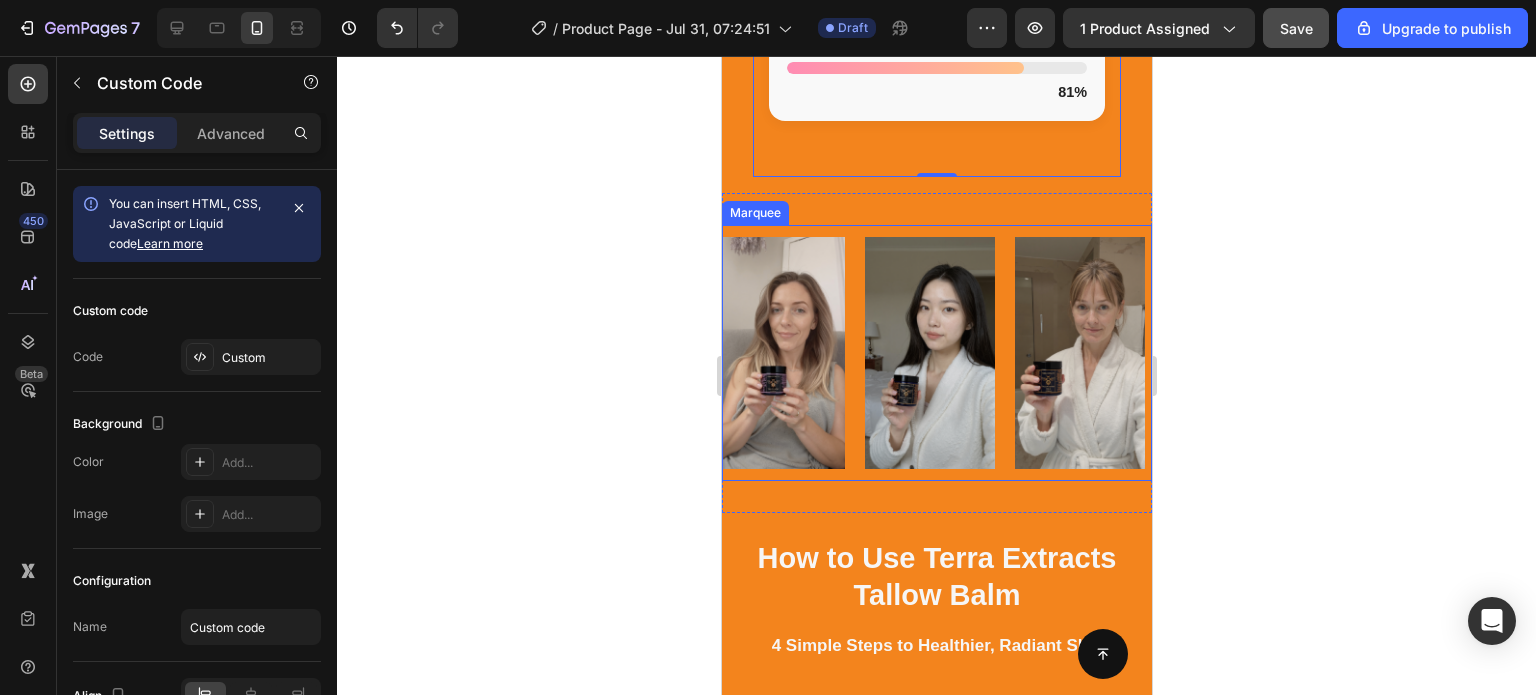 click on "Image" at bounding box center [938, 352] 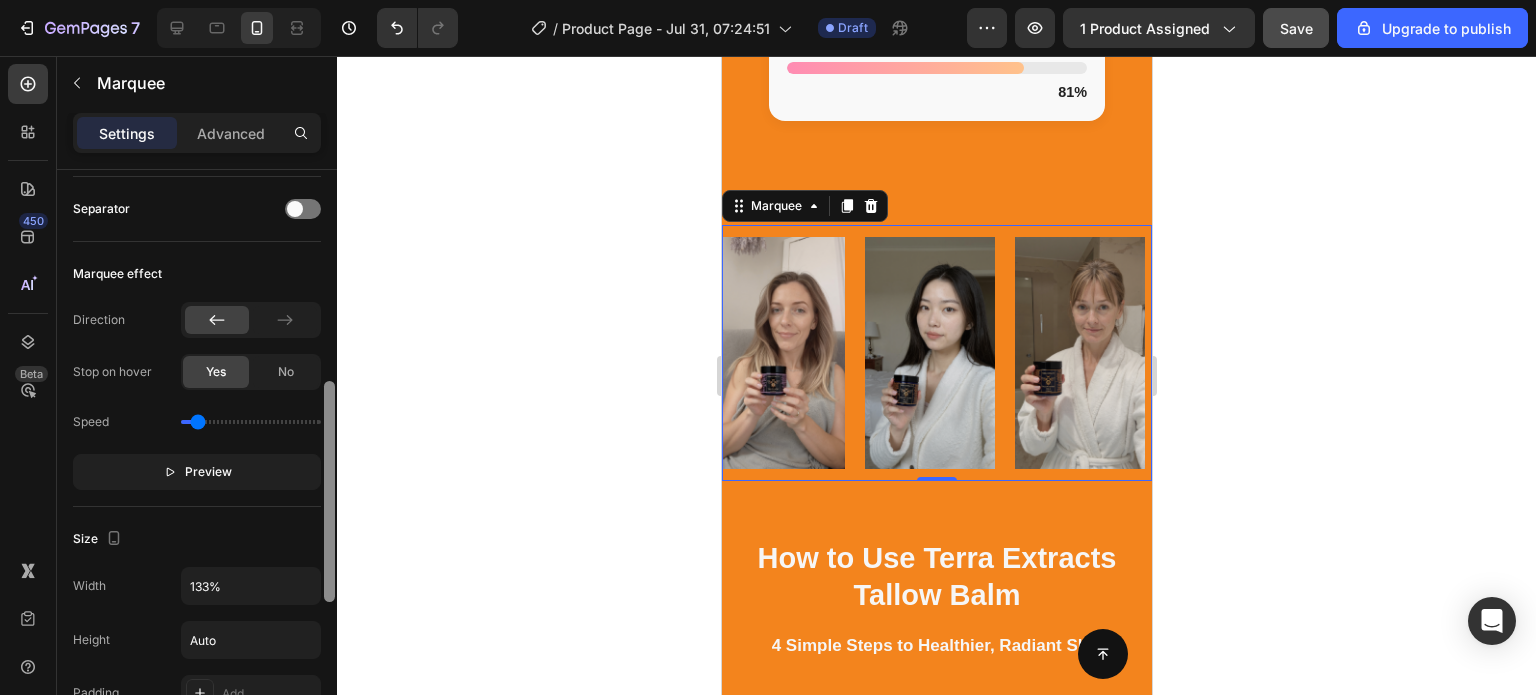 scroll, scrollTop: 472, scrollLeft: 0, axis: vertical 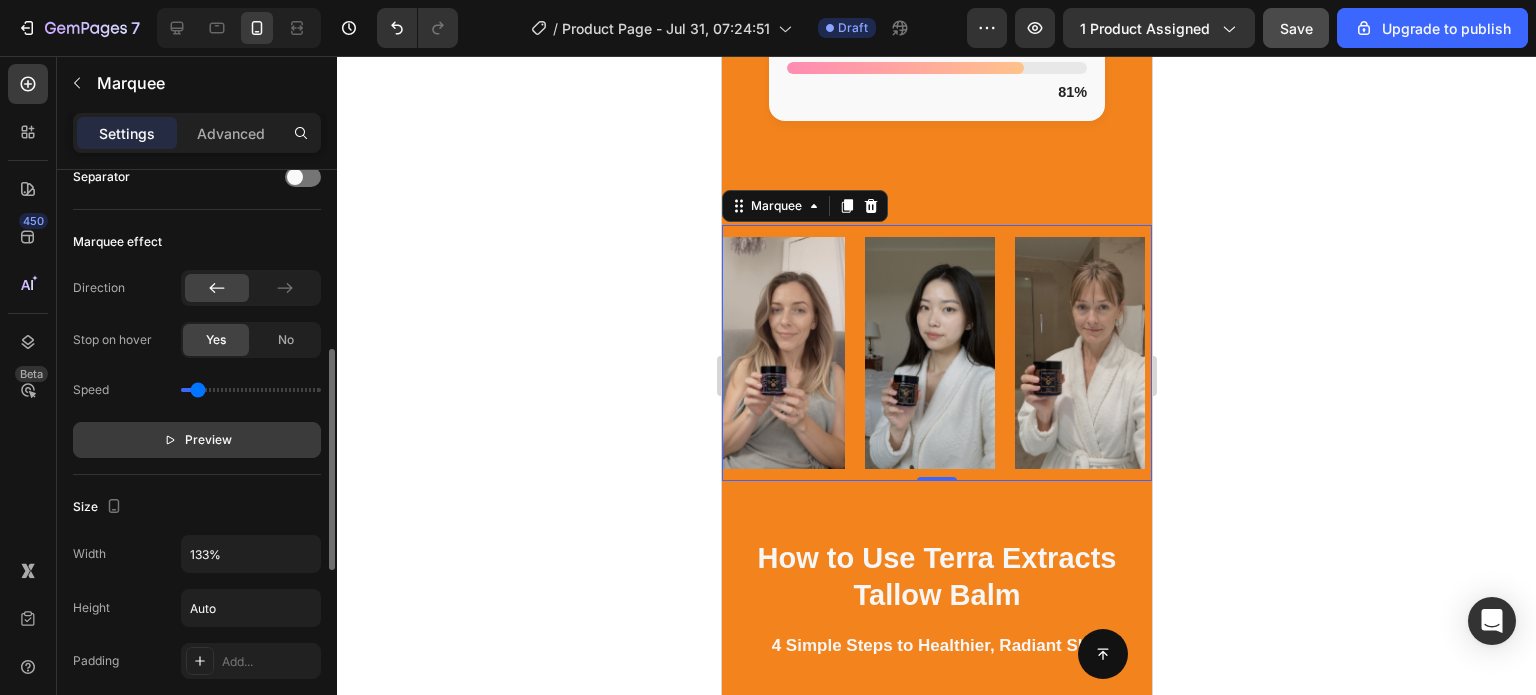 click on "Preview" at bounding box center [197, 440] 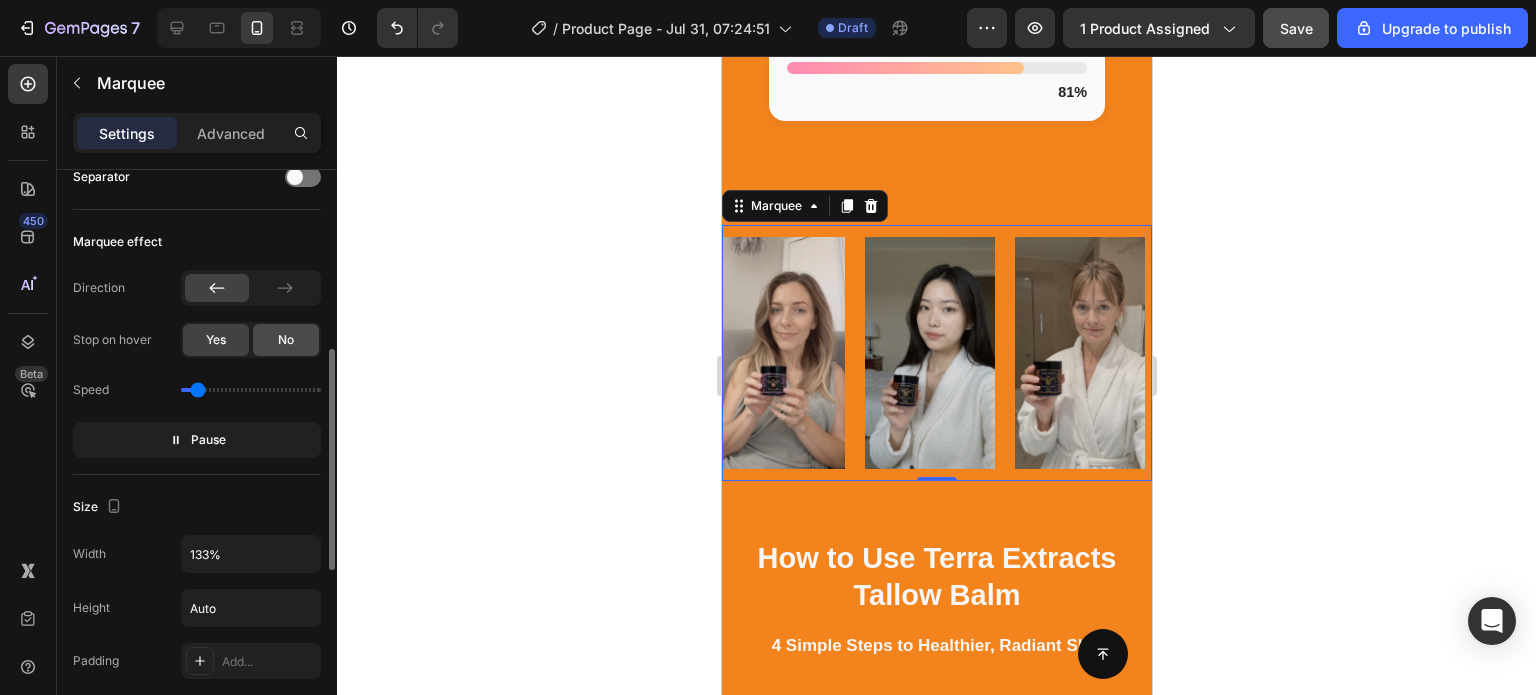click on "No" 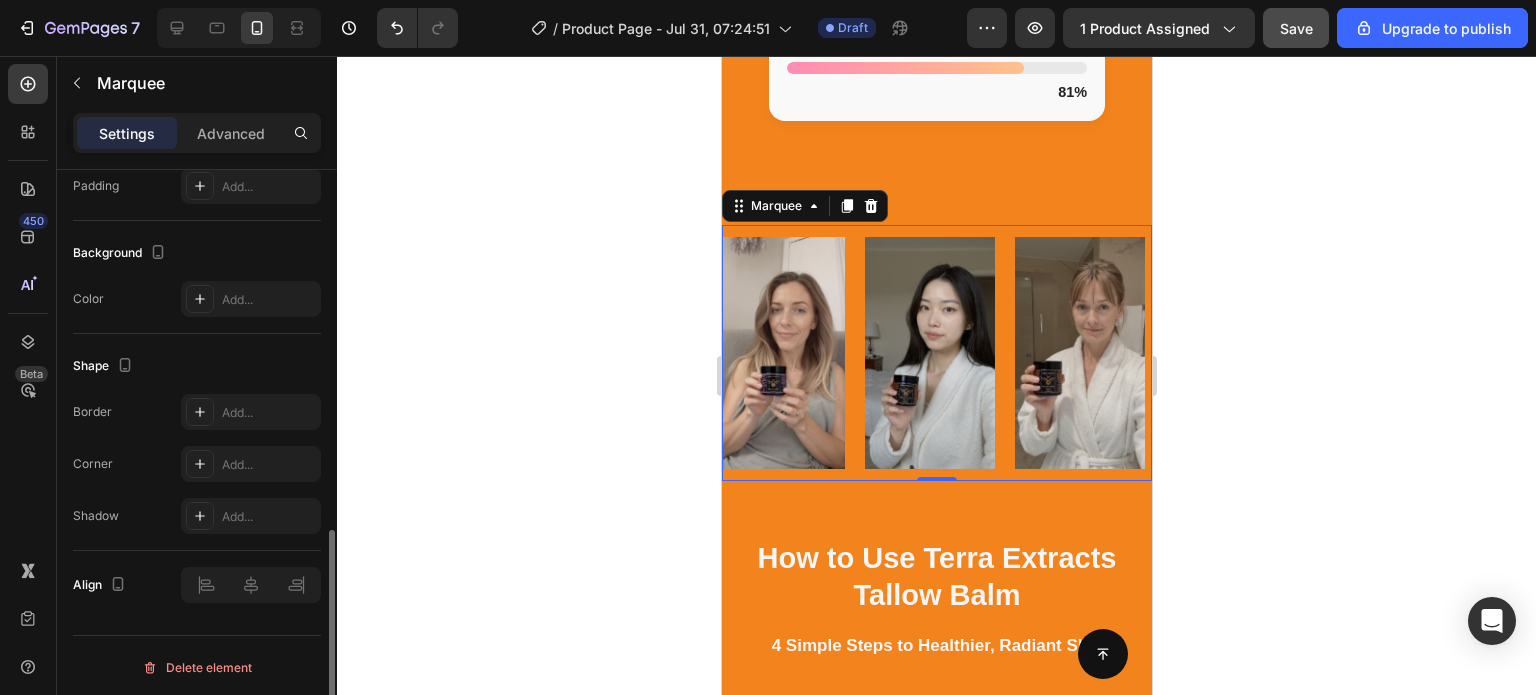 scroll, scrollTop: 945, scrollLeft: 0, axis: vertical 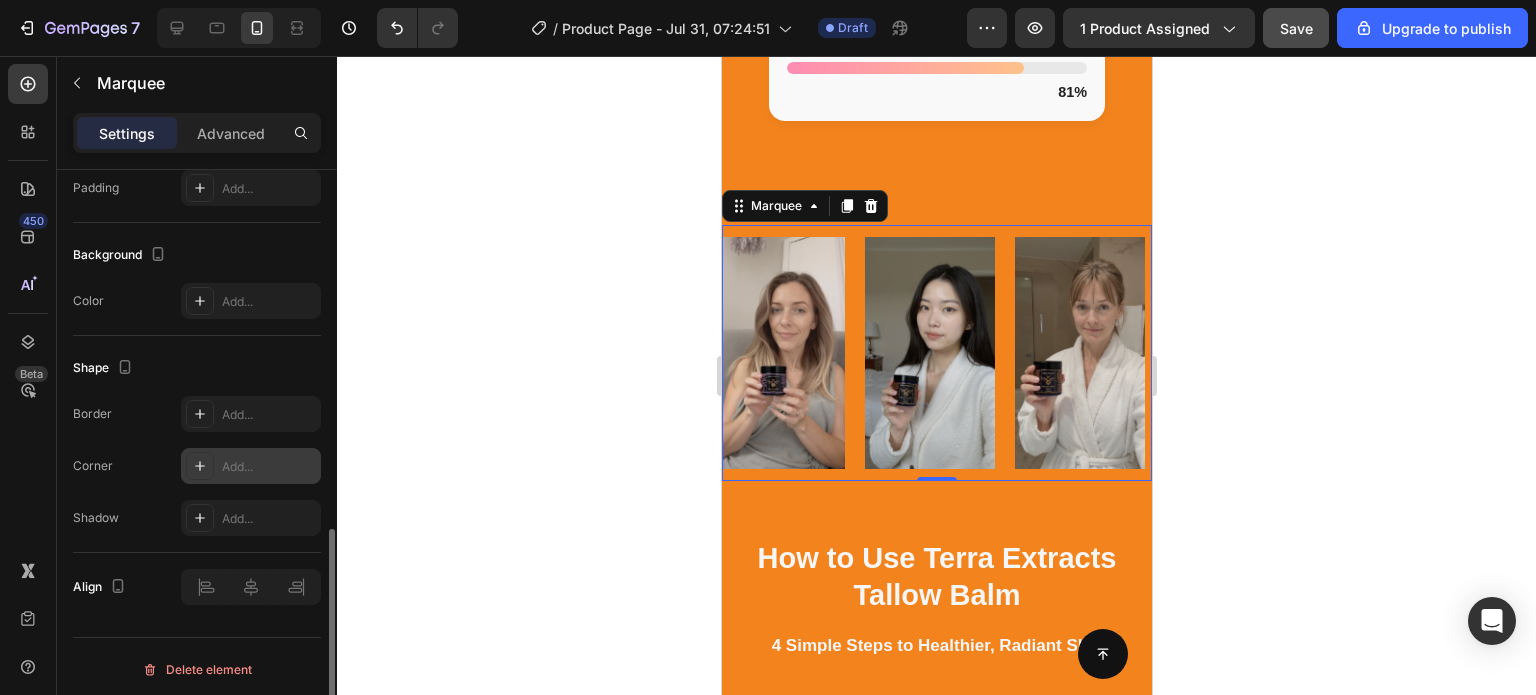 click 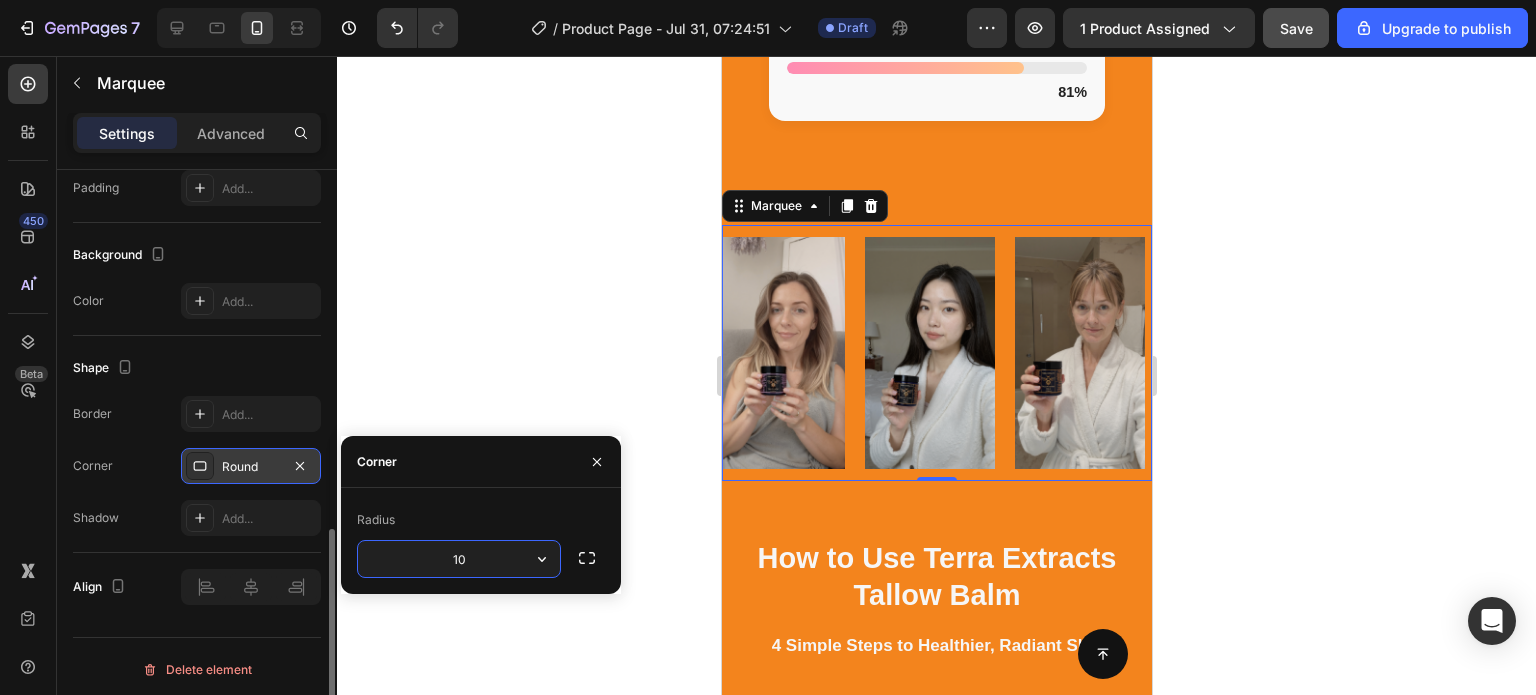 type on "9" 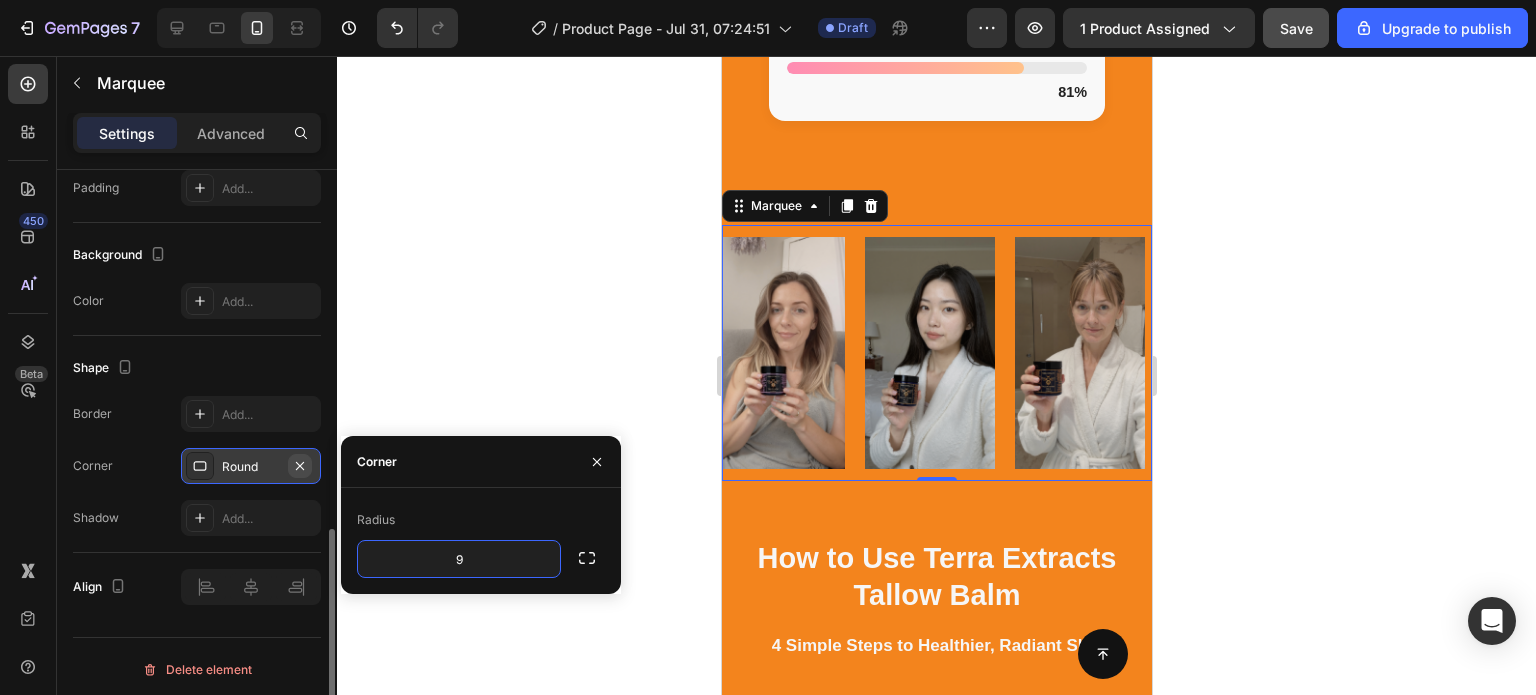 click 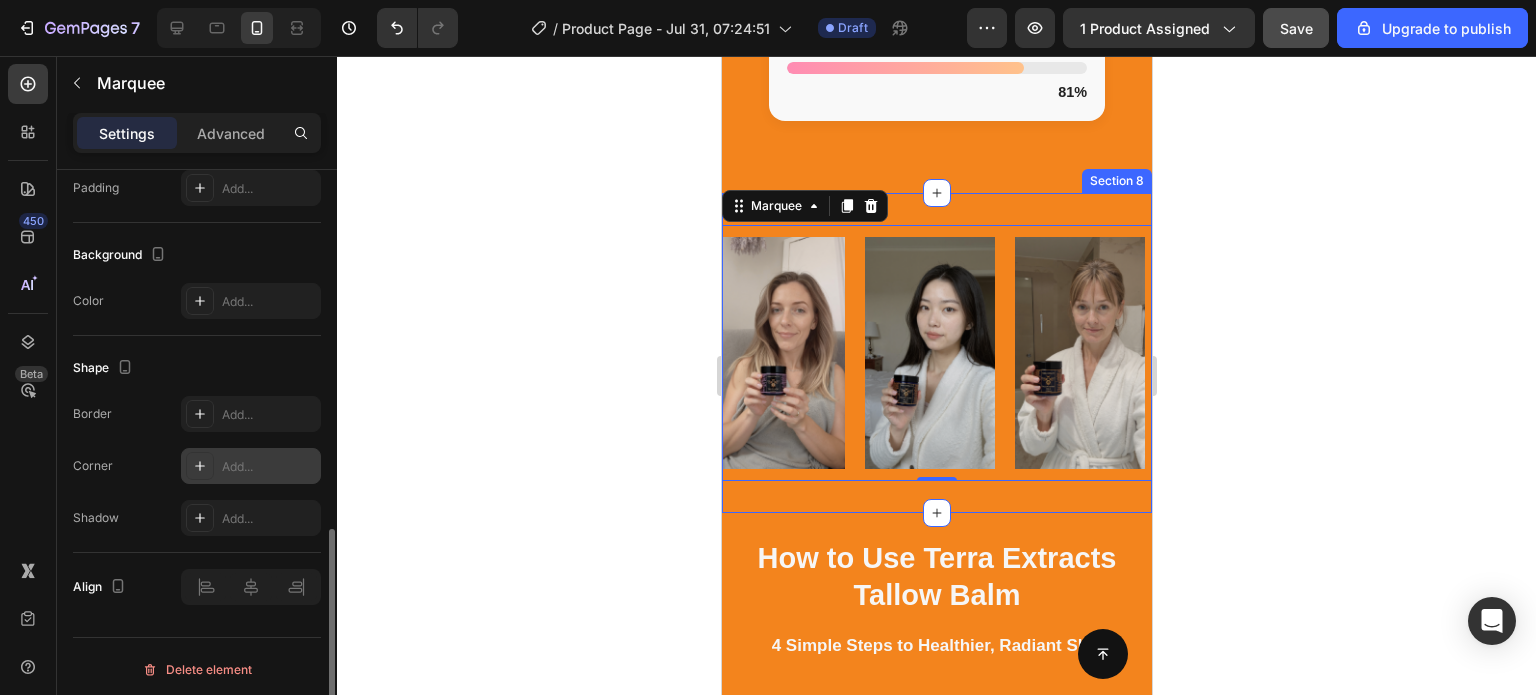click on "Image Image Image Image Image Image Image Image Image Image Image Image Image Image Image Image Marquee   0 Section 8" at bounding box center (936, 352) 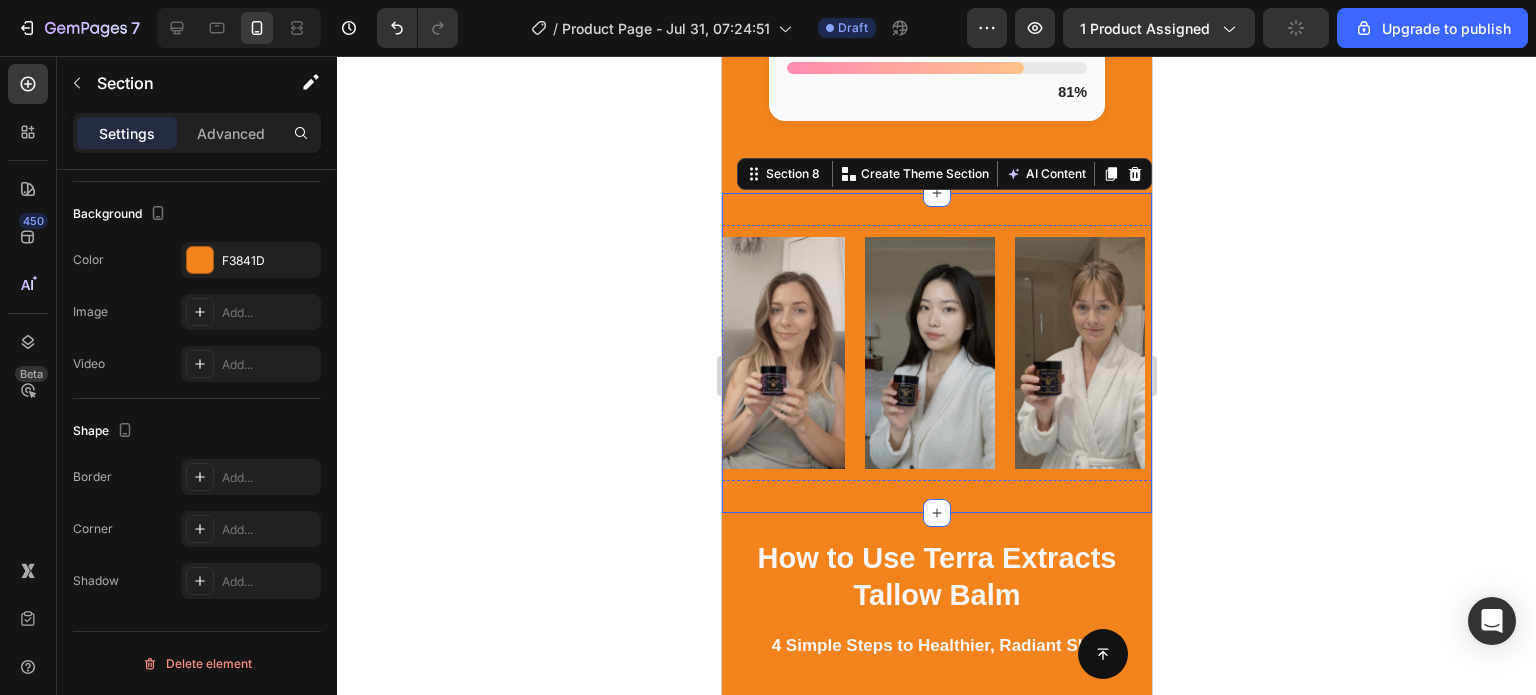 scroll, scrollTop: 0, scrollLeft: 0, axis: both 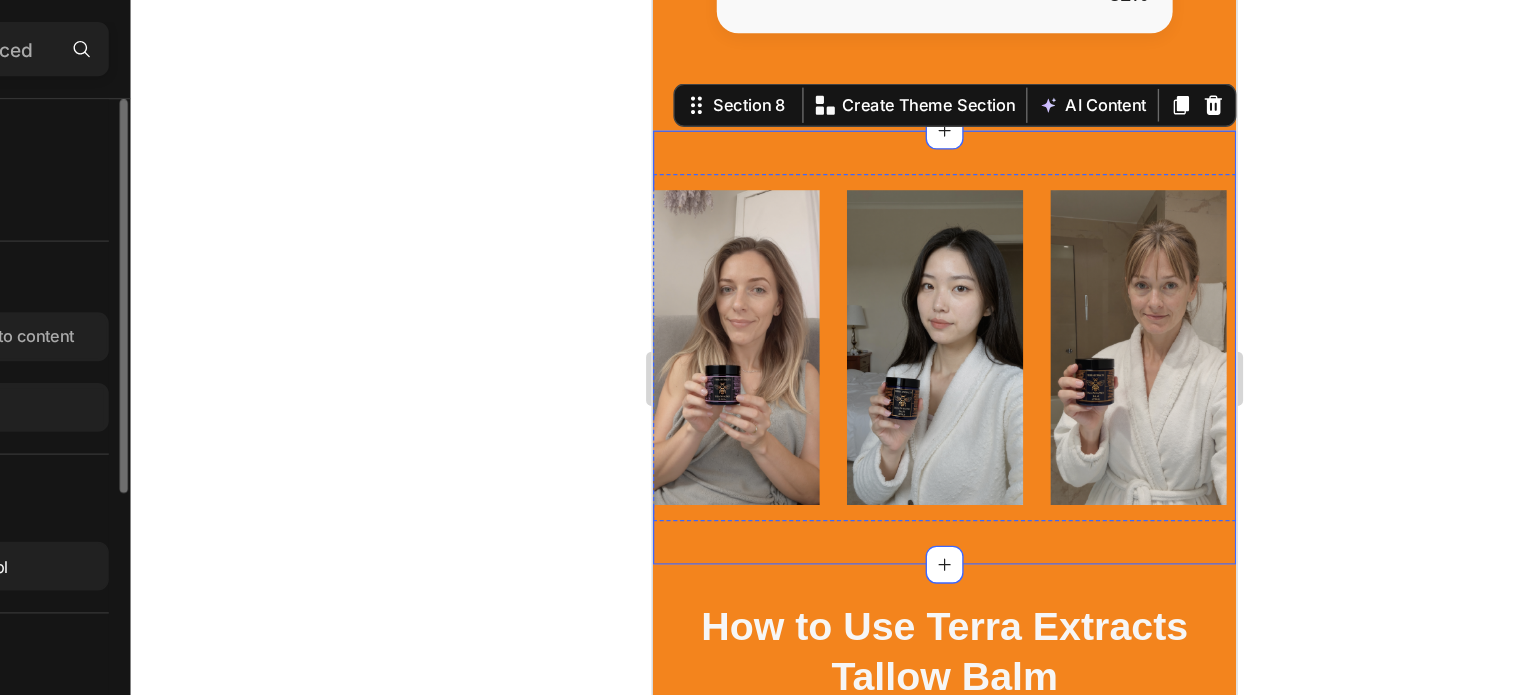 click at bounding box center [859, 241] 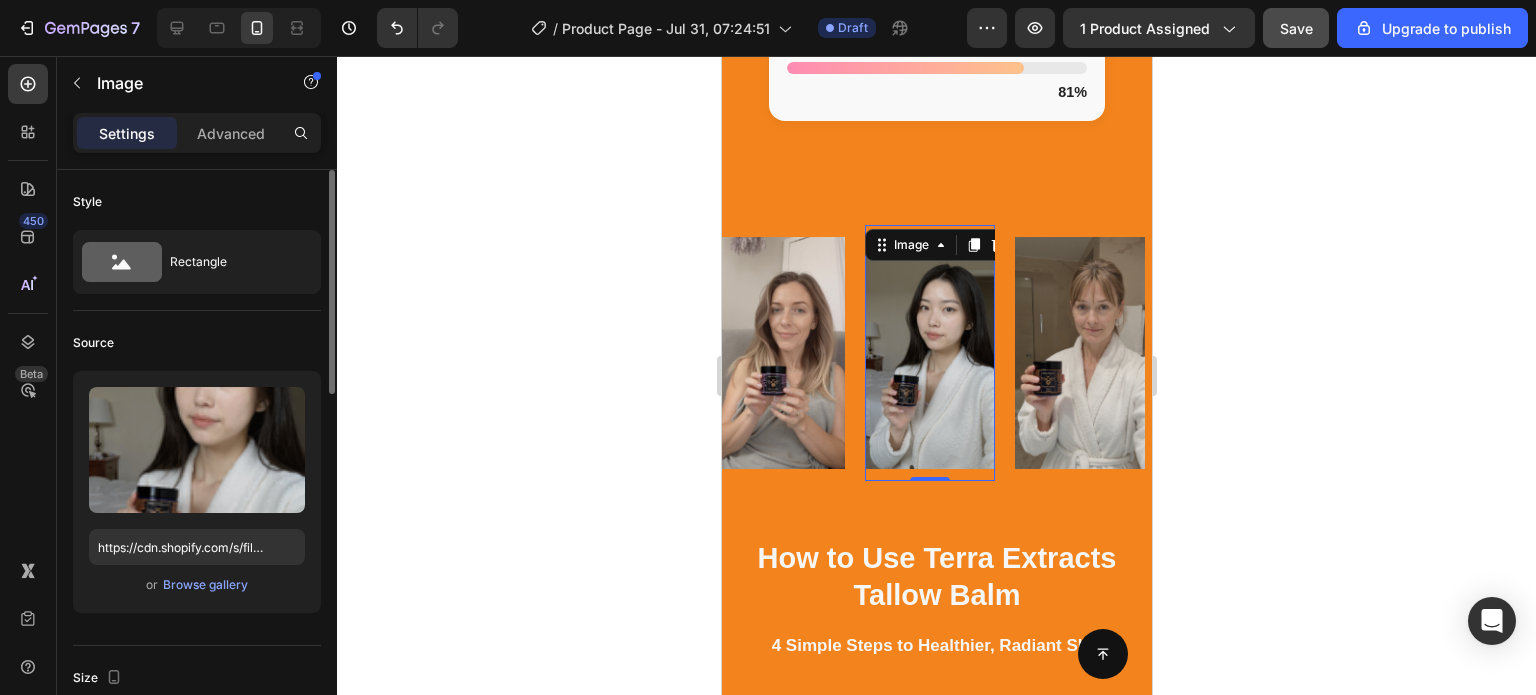 click 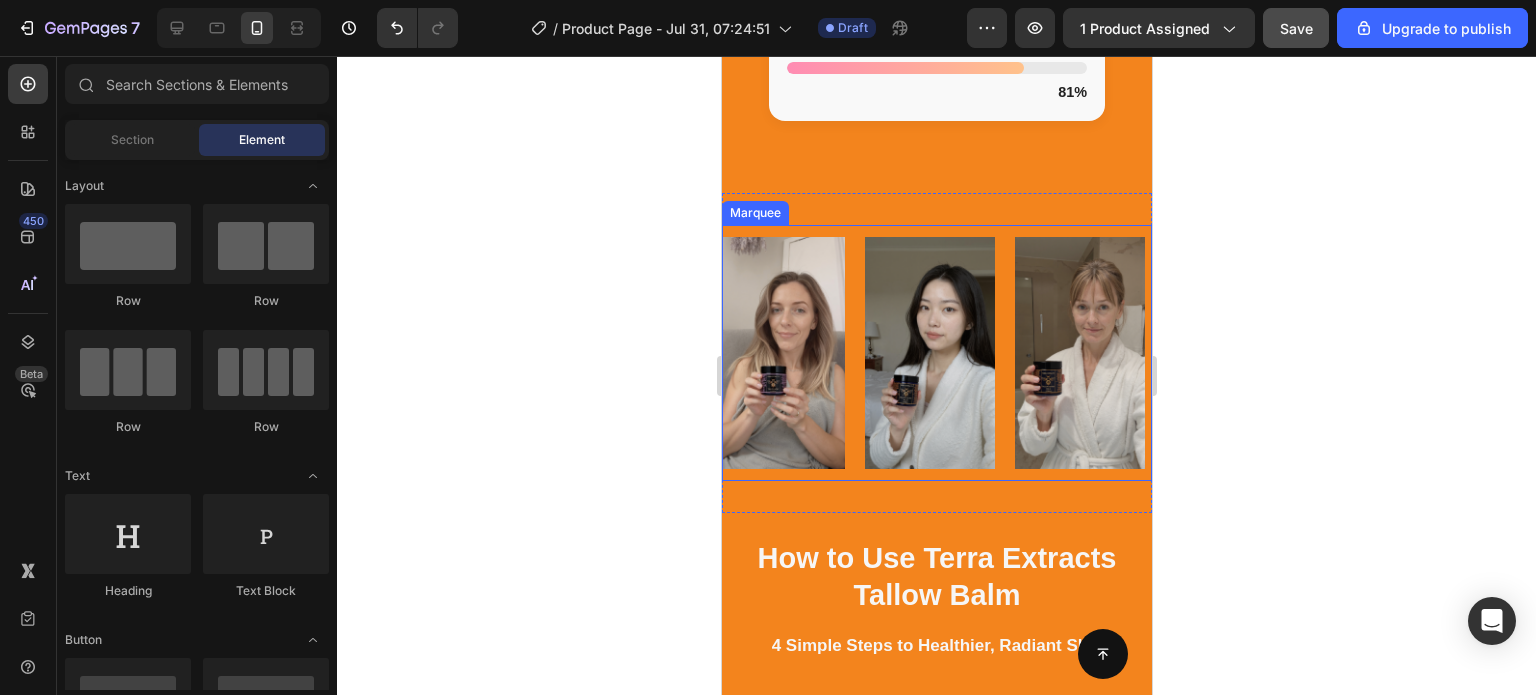 click at bounding box center (1379, 352) 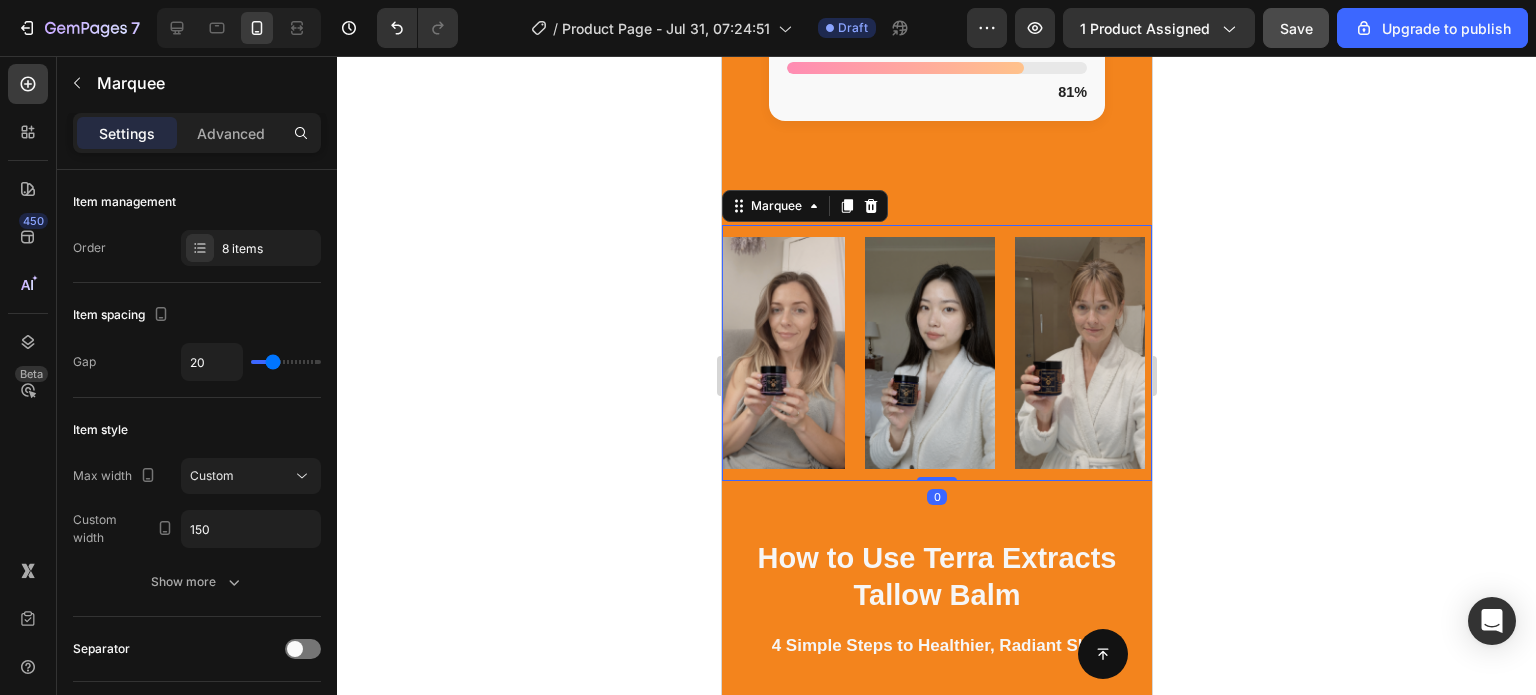 click at bounding box center [1379, 352] 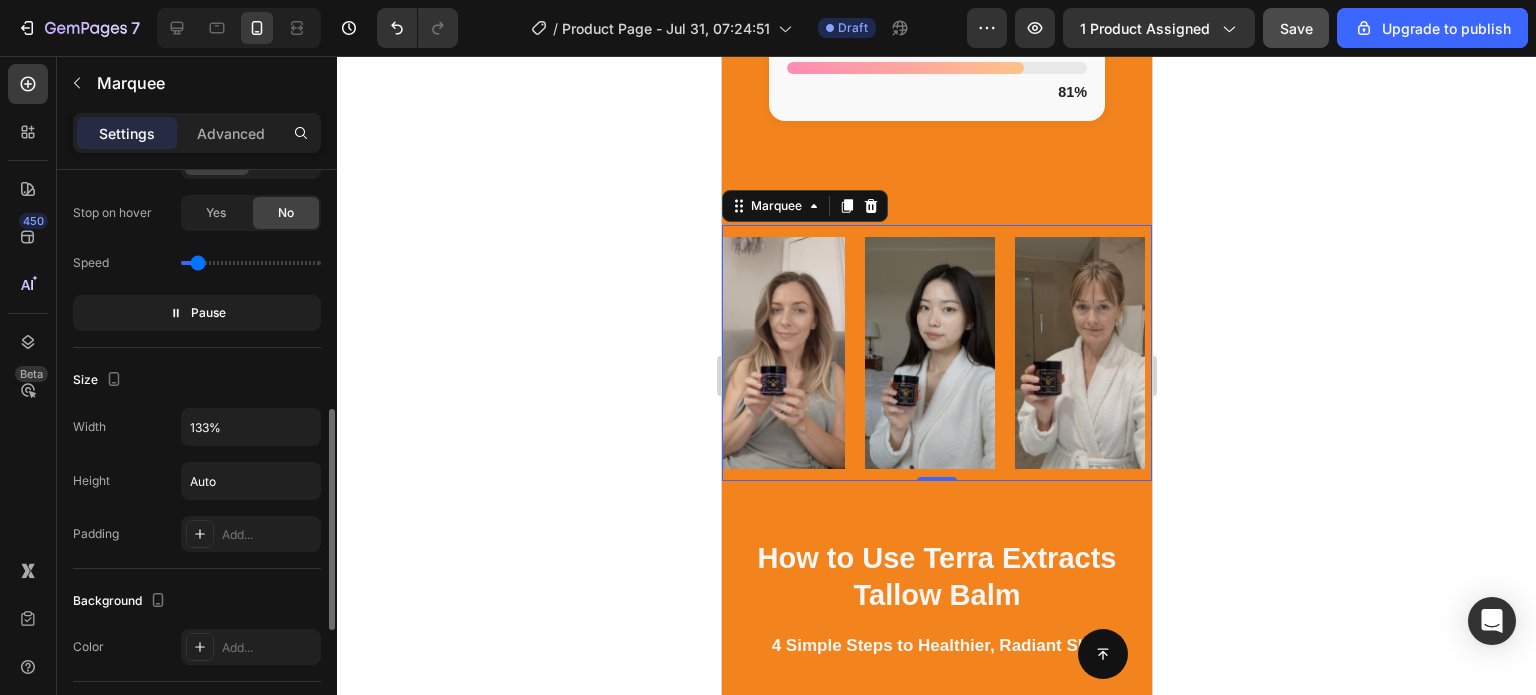 scroll, scrollTop: 608, scrollLeft: 0, axis: vertical 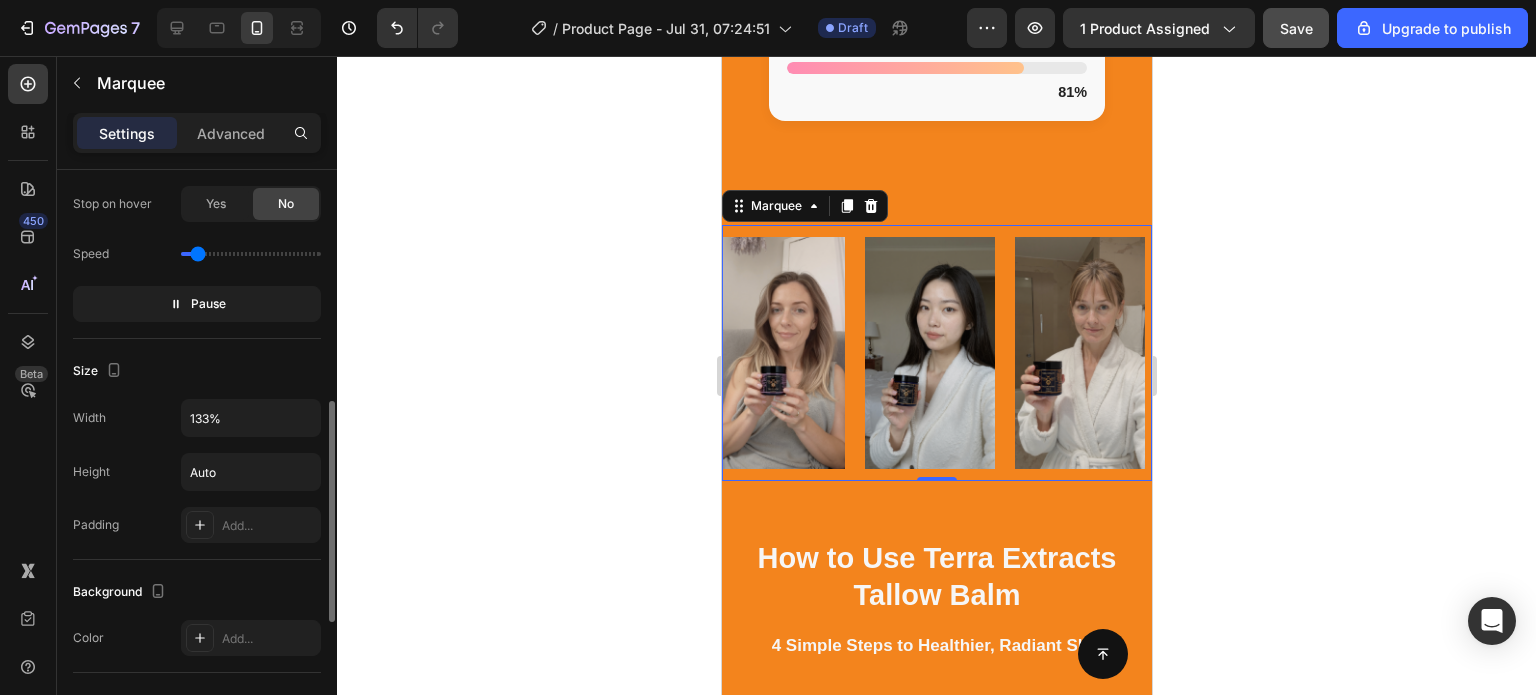 drag, startPoint x: 220, startPoint y: 301, endPoint x: 258, endPoint y: 323, distance: 43.908997 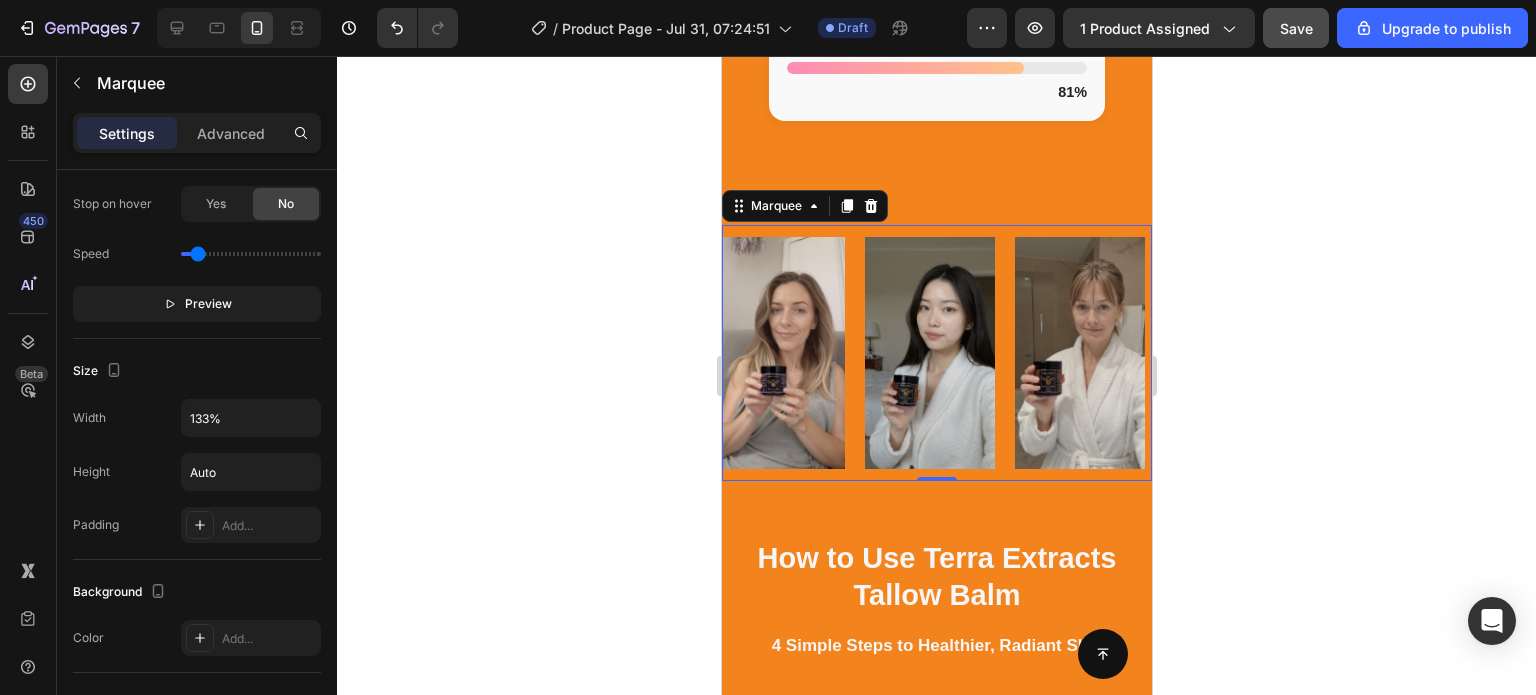 scroll, scrollTop: 0, scrollLeft: 0, axis: both 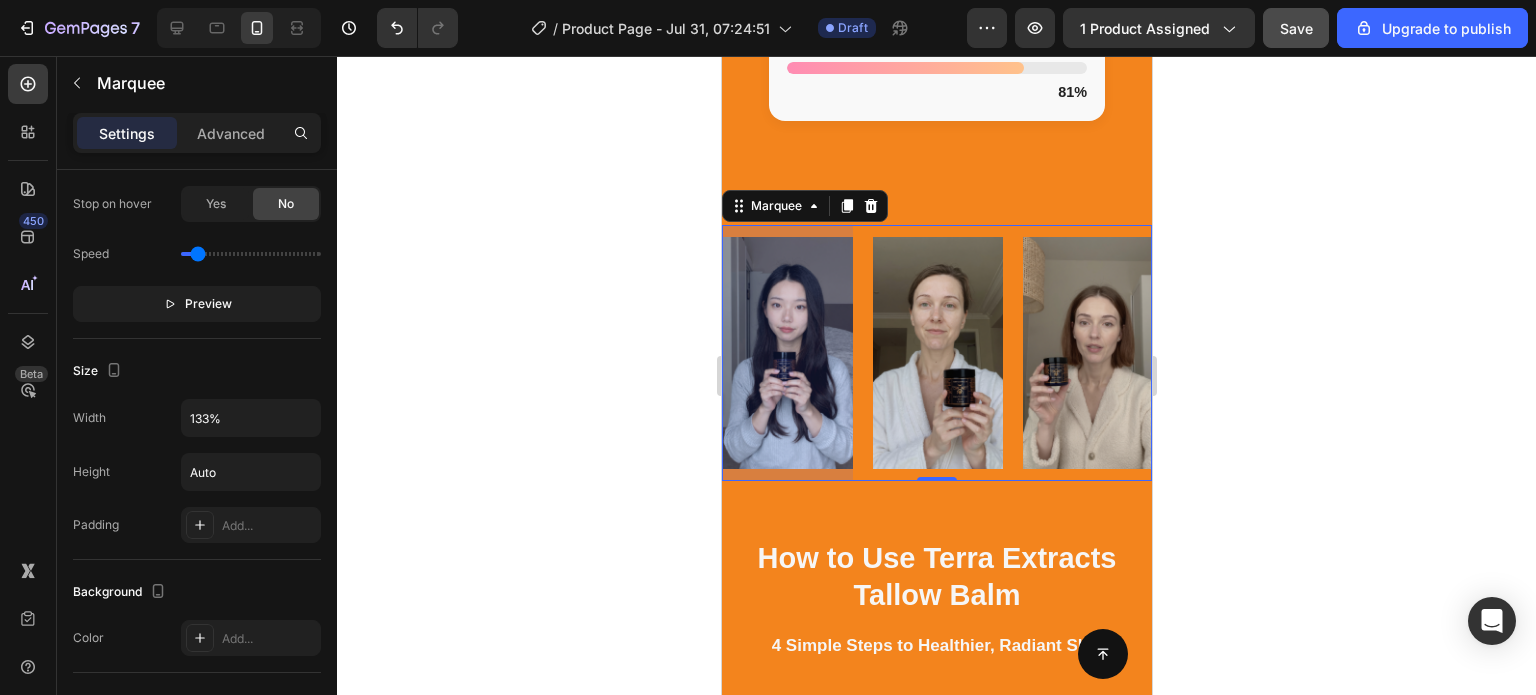 click 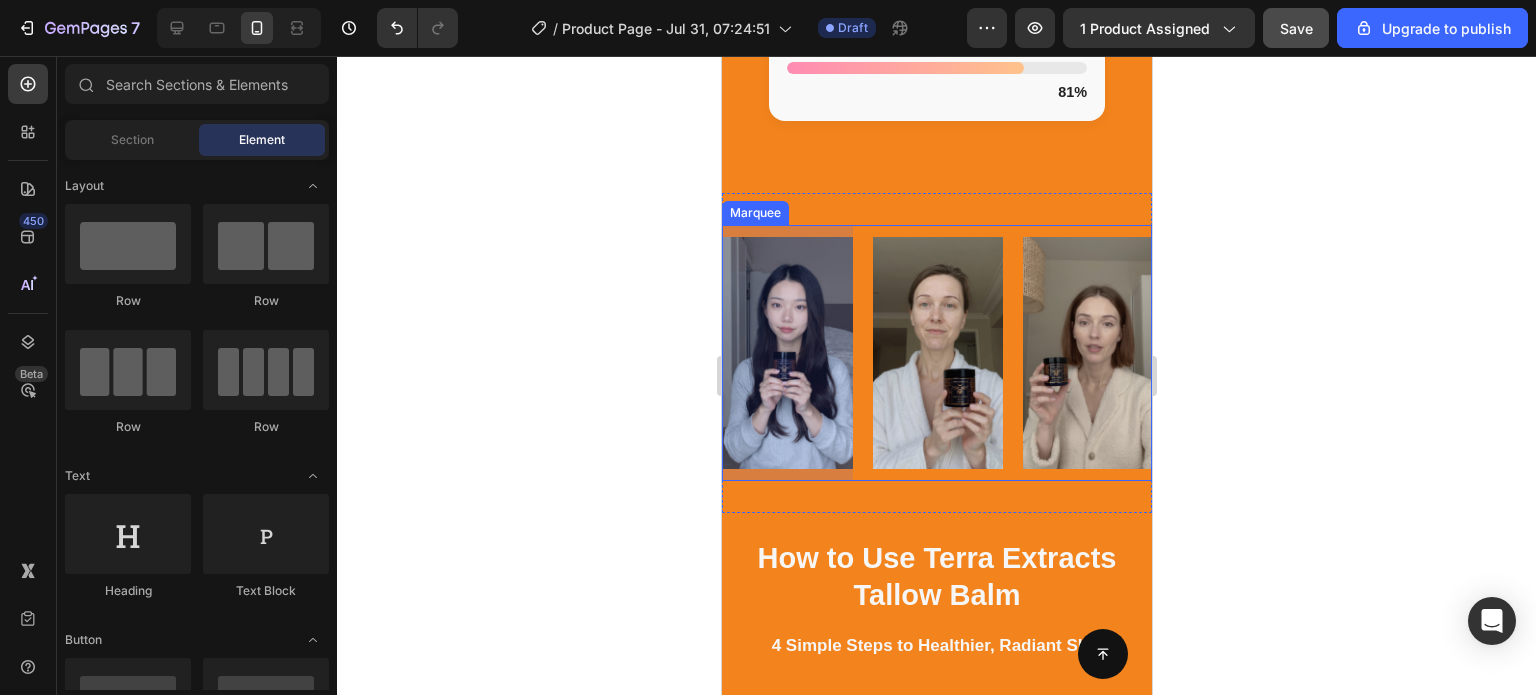click at bounding box center (783, 352) 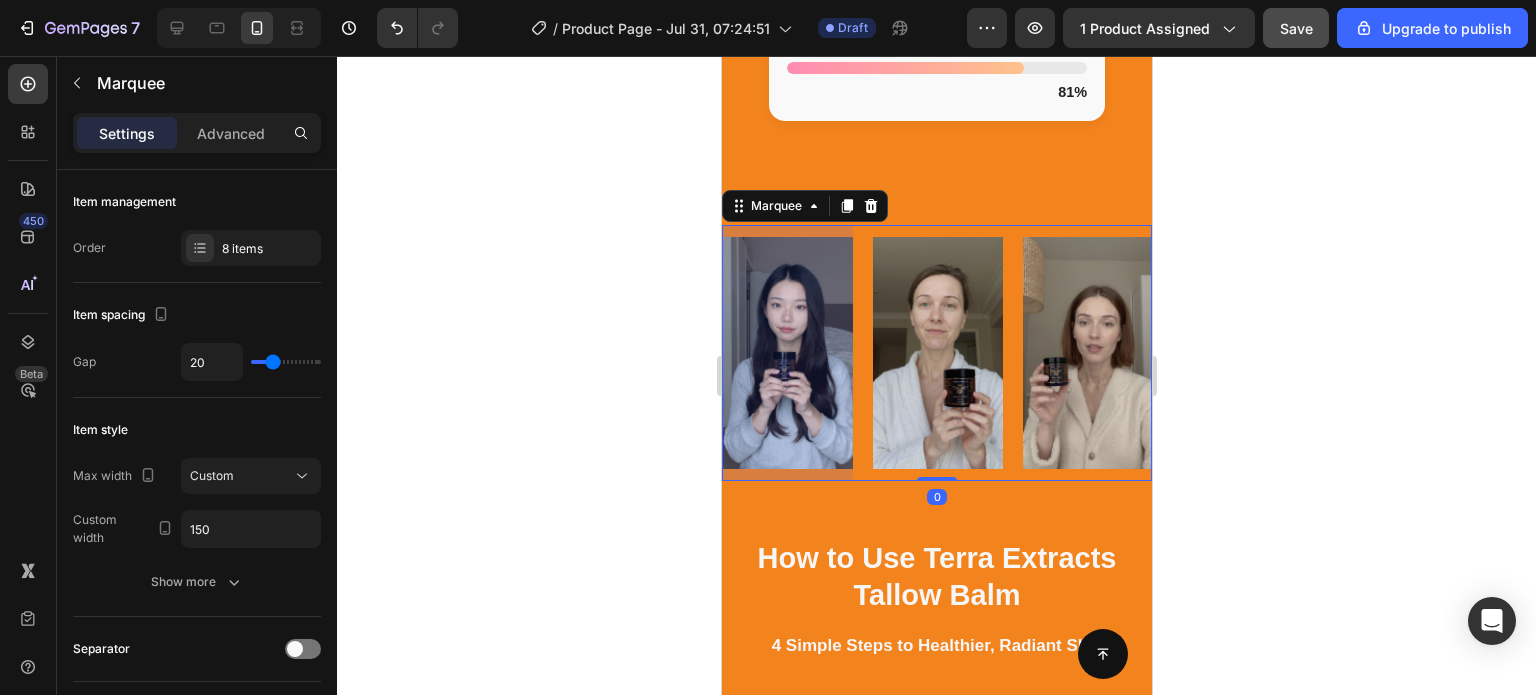 click at bounding box center [786, 352] 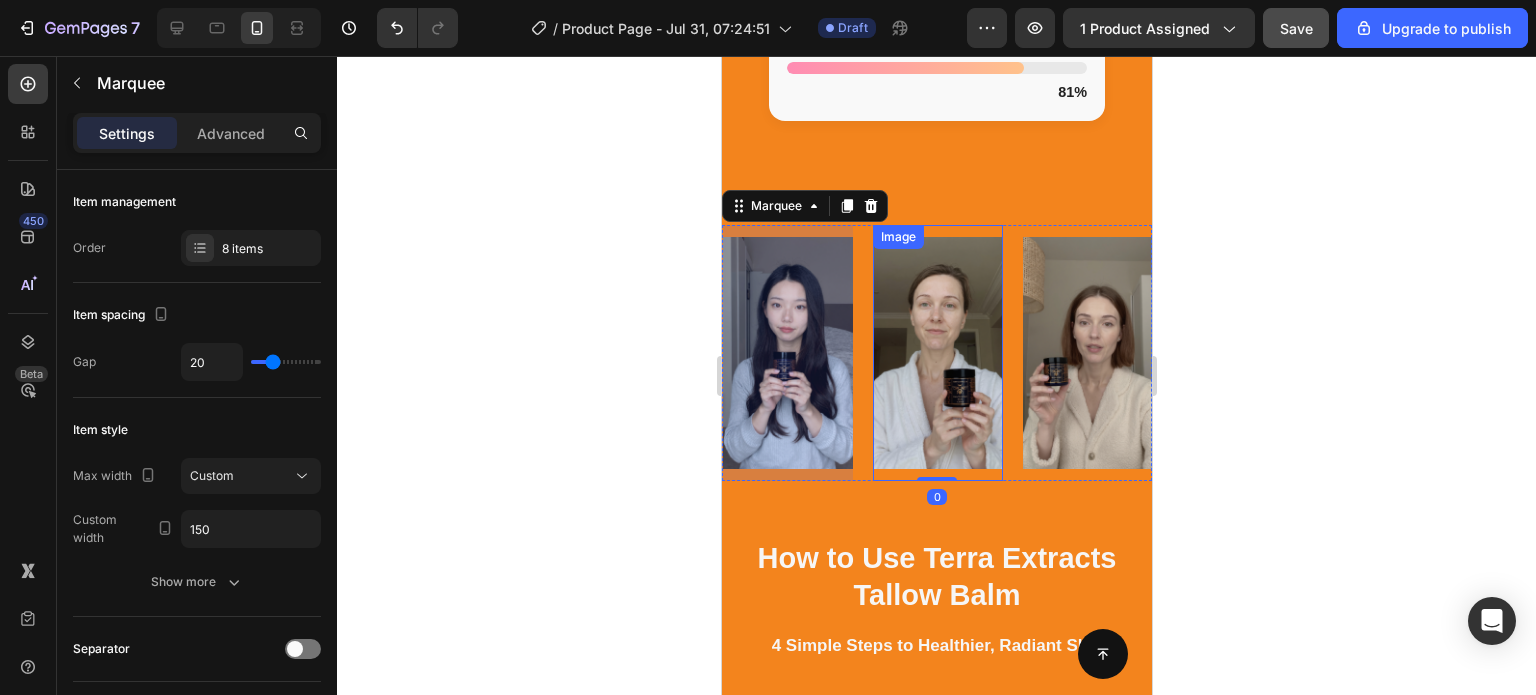 click at bounding box center (937, 352) 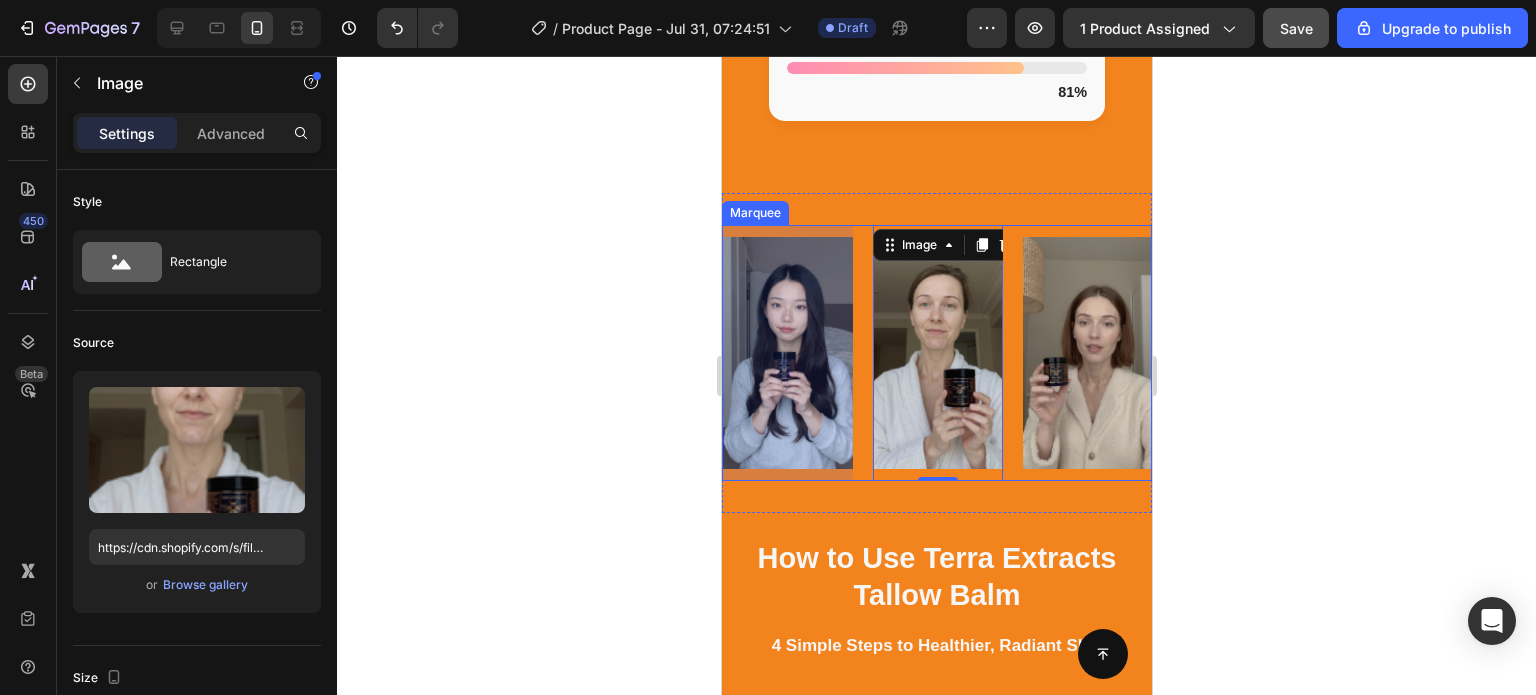 click at bounding box center (787, 352) 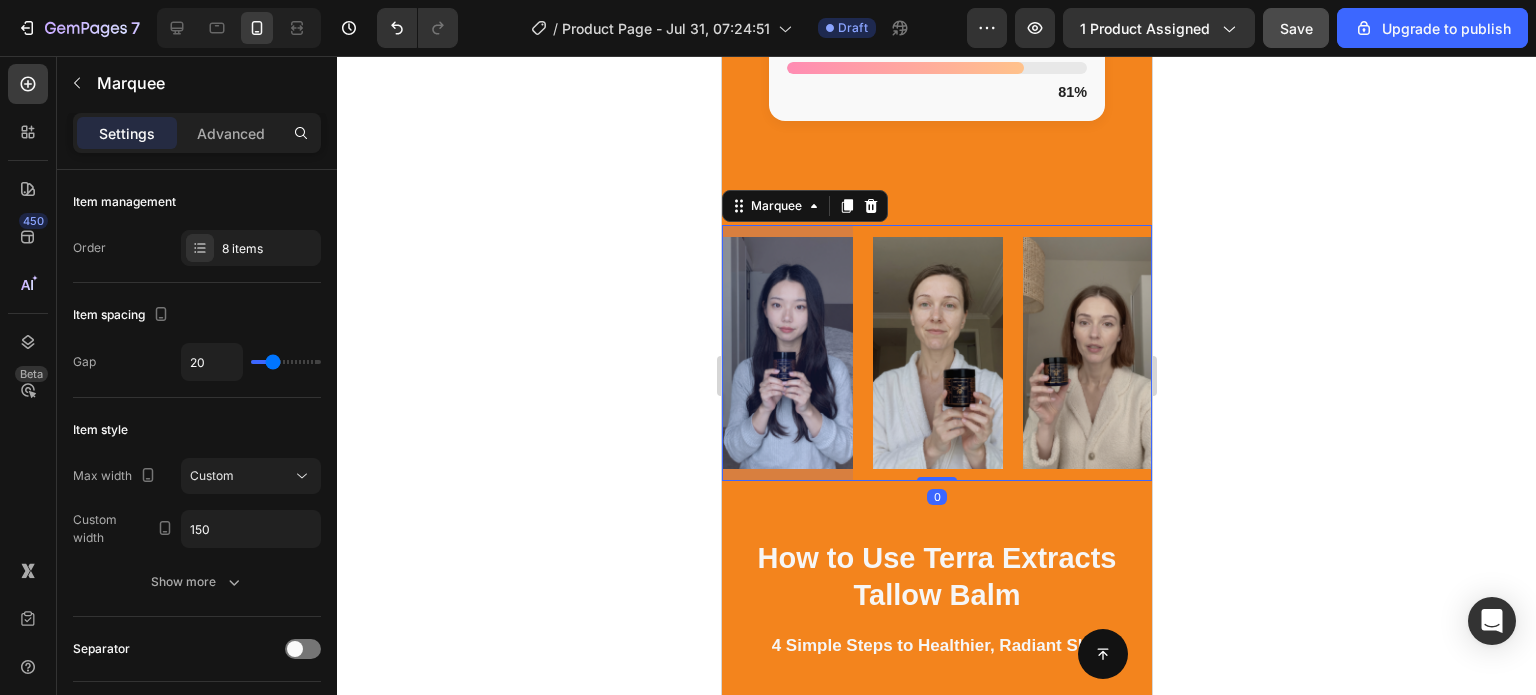 click 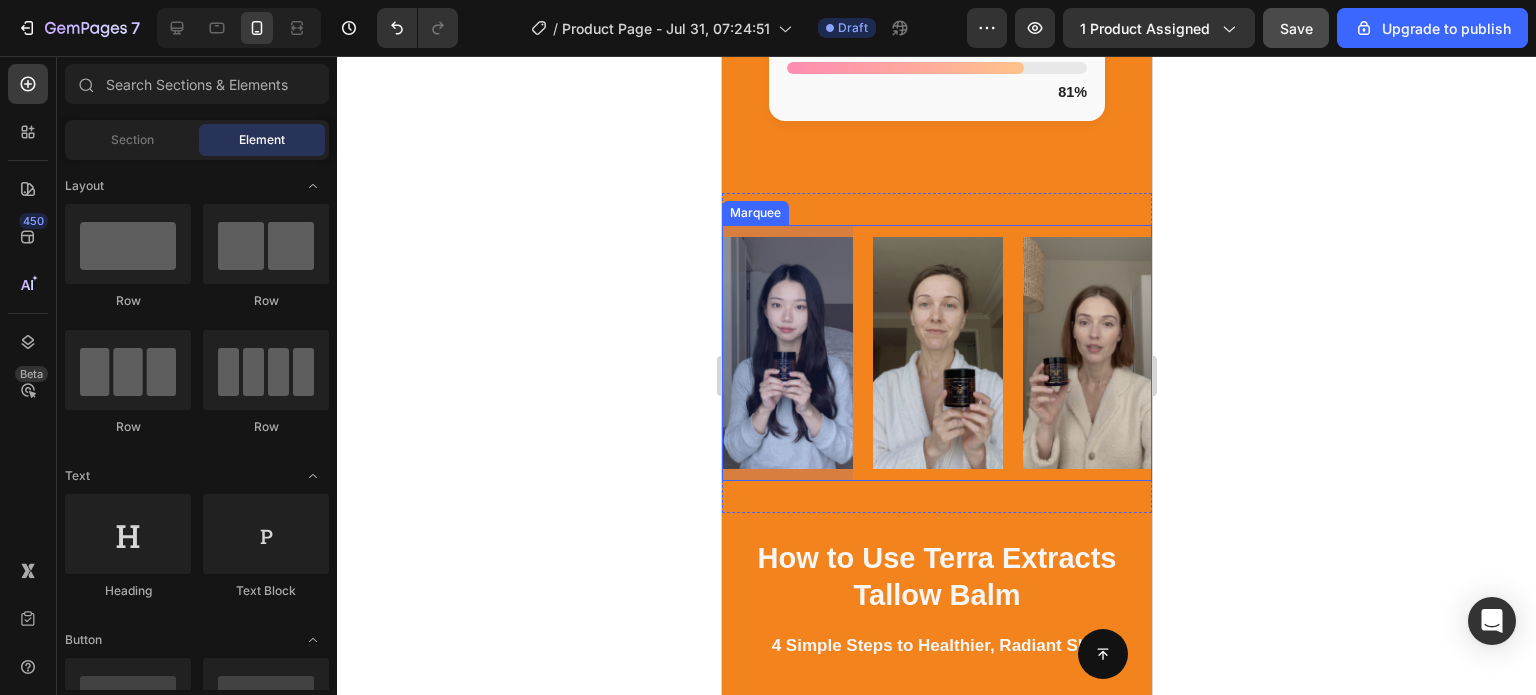 click at bounding box center [786, 352] 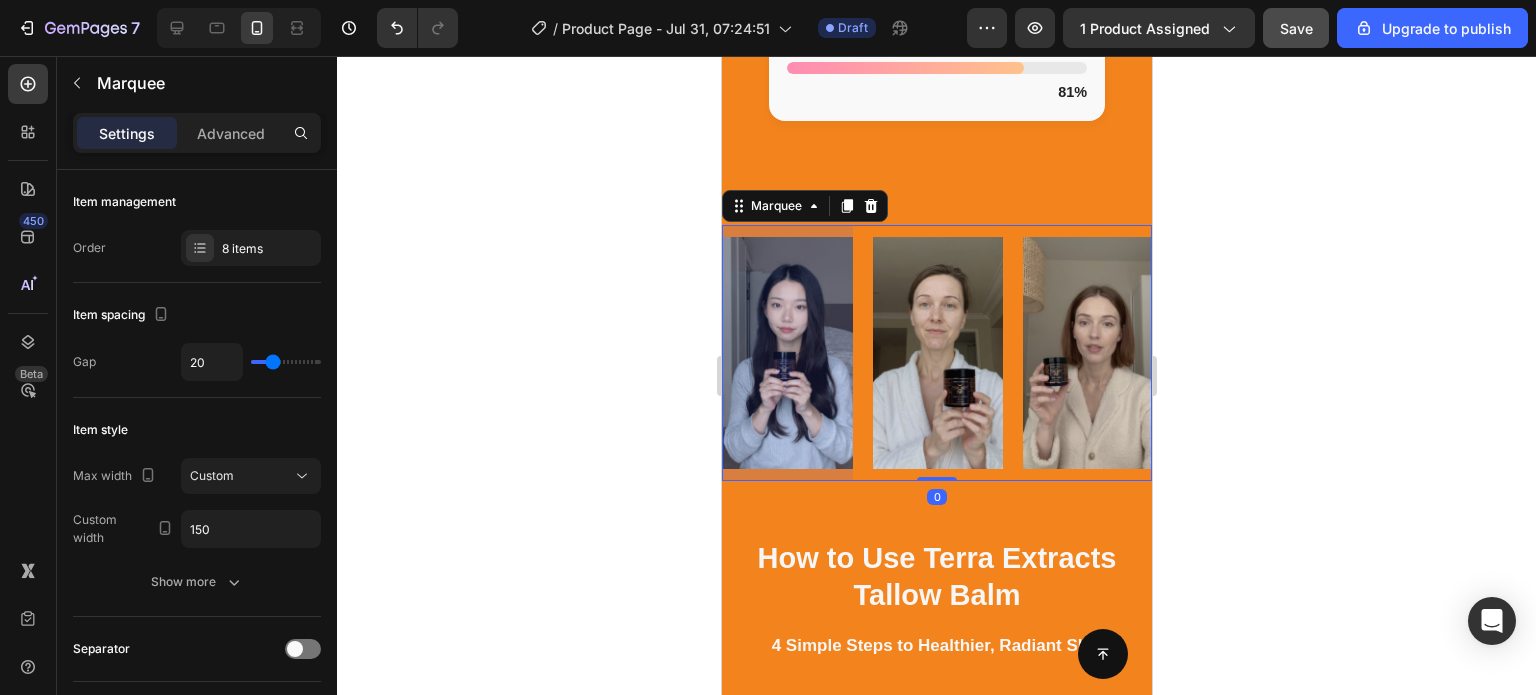 click on "Image" at bounding box center (796, 352) 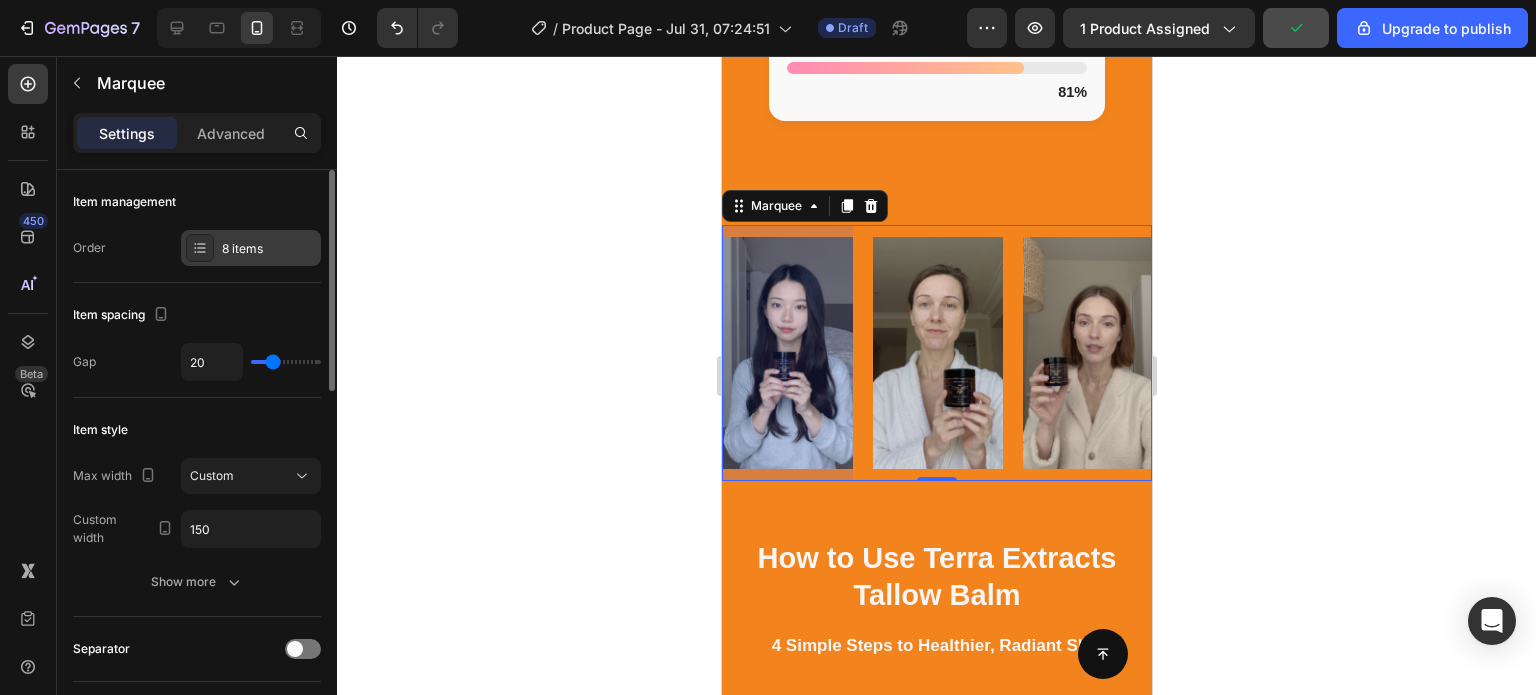 click 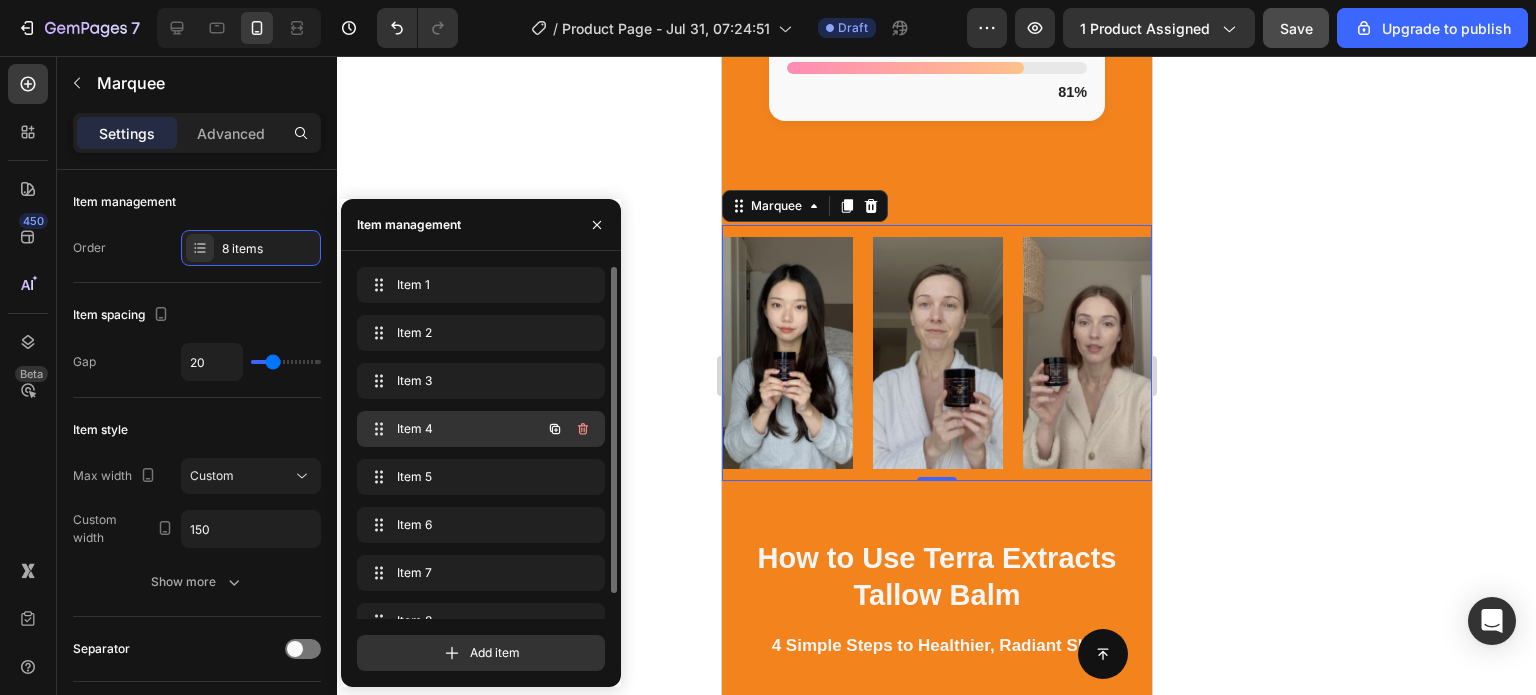 click on "Item 4 Item 4" at bounding box center [453, 429] 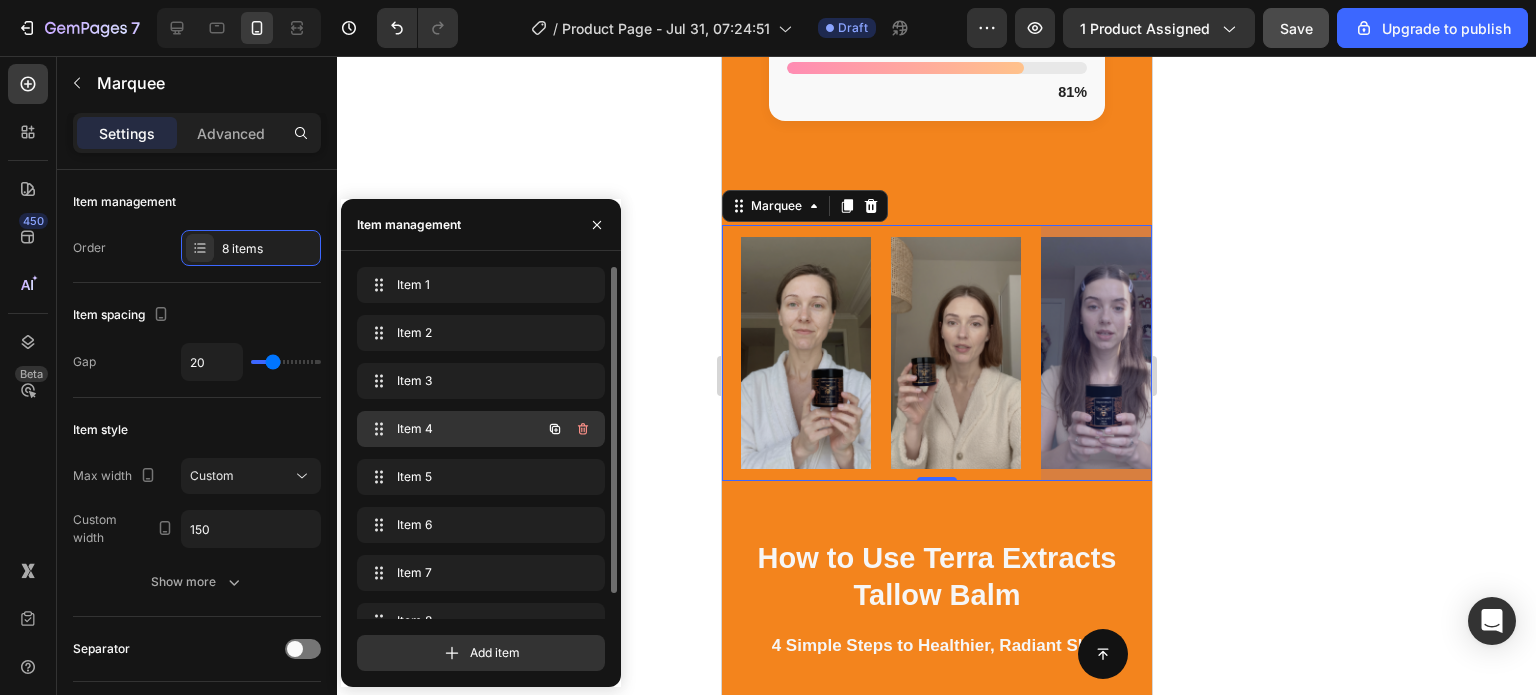 scroll, scrollTop: 0, scrollLeft: 308, axis: horizontal 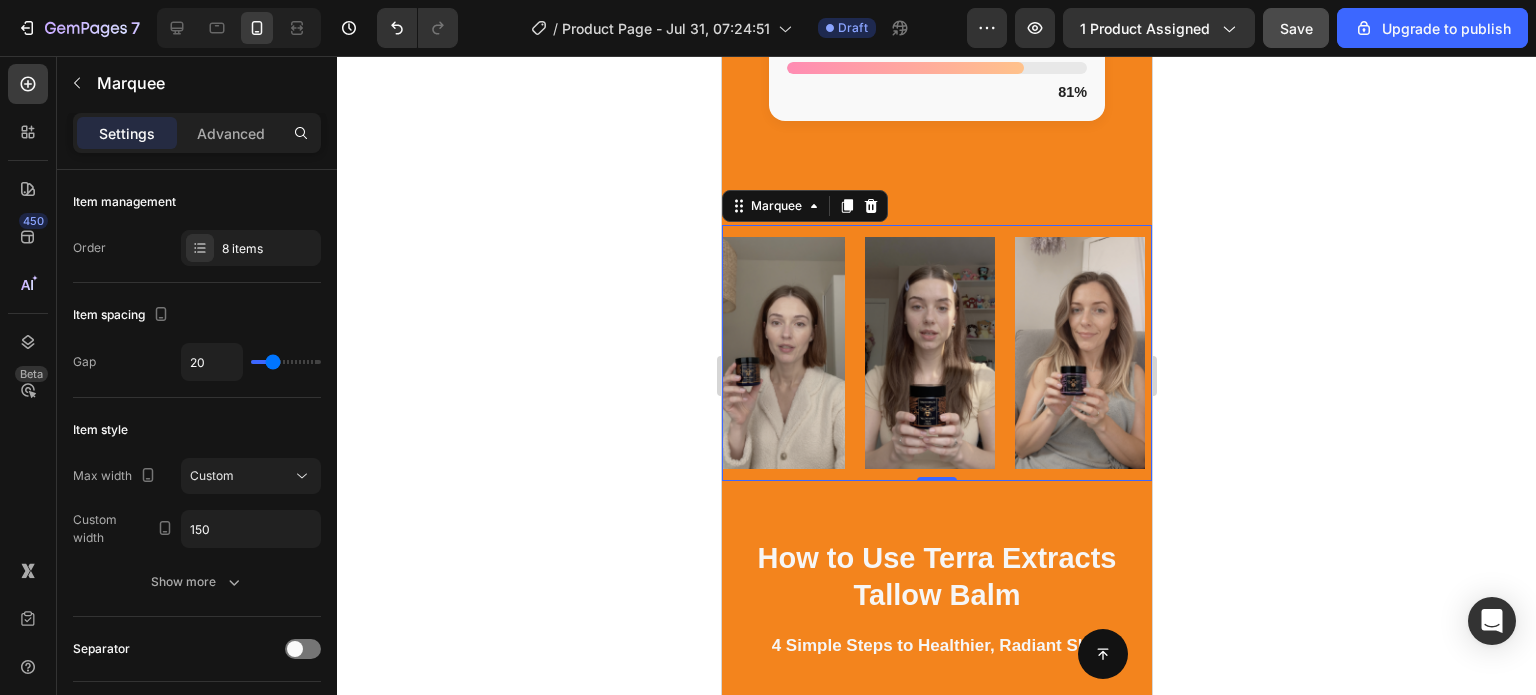 click 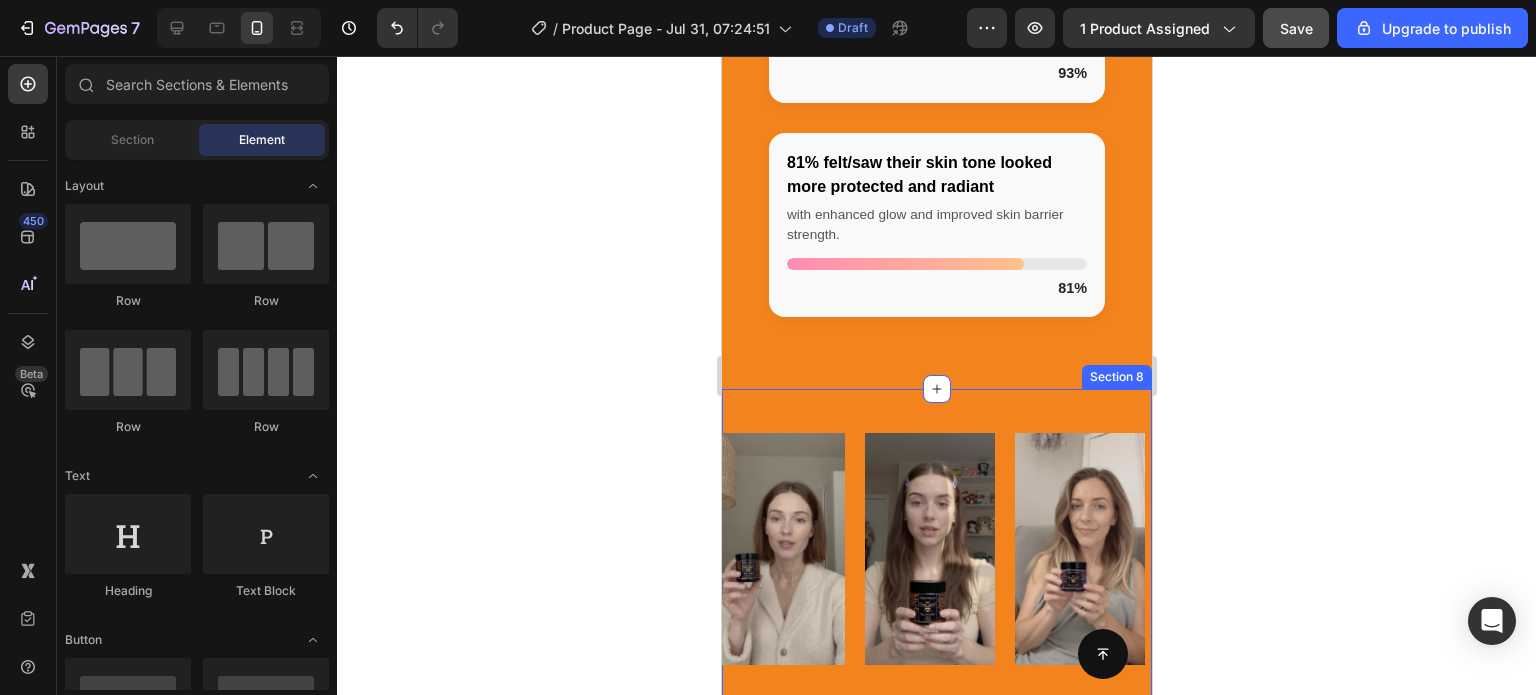 scroll, scrollTop: 4112, scrollLeft: 0, axis: vertical 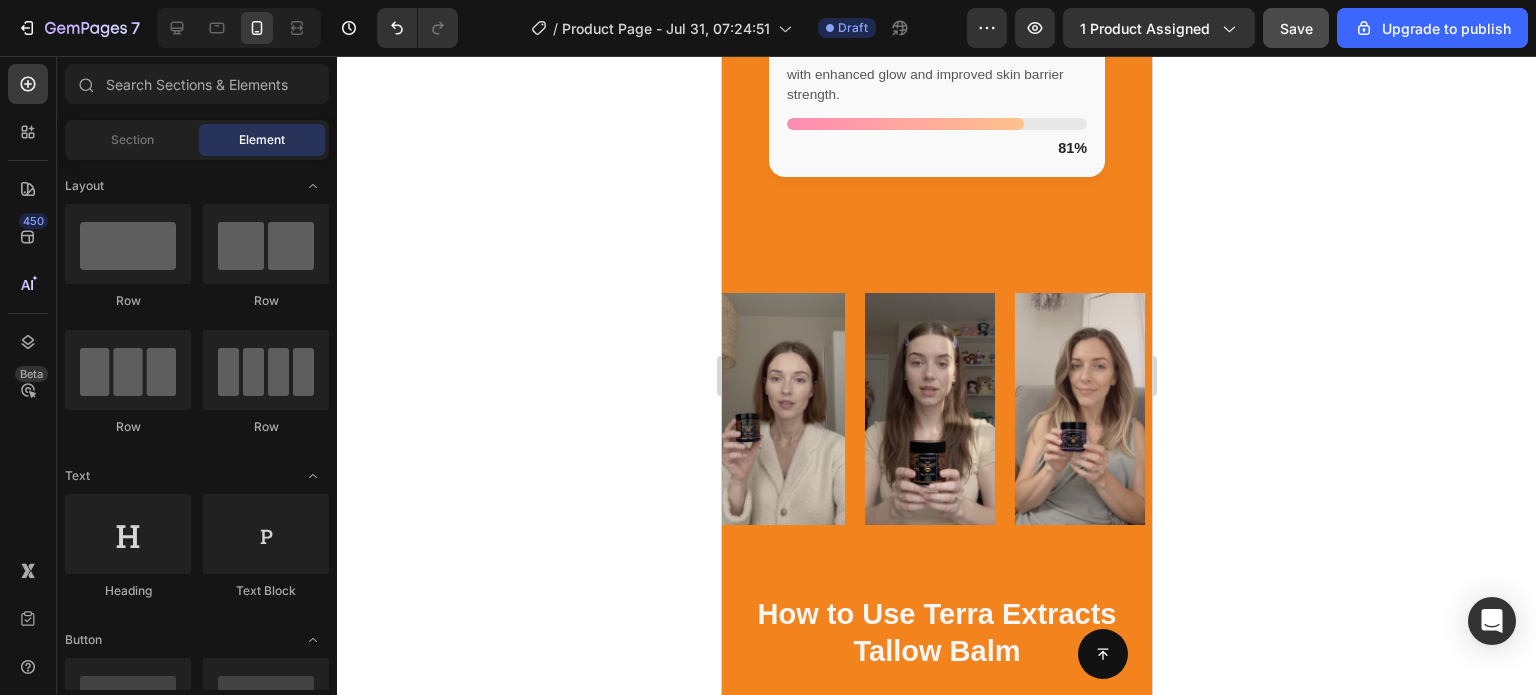 click 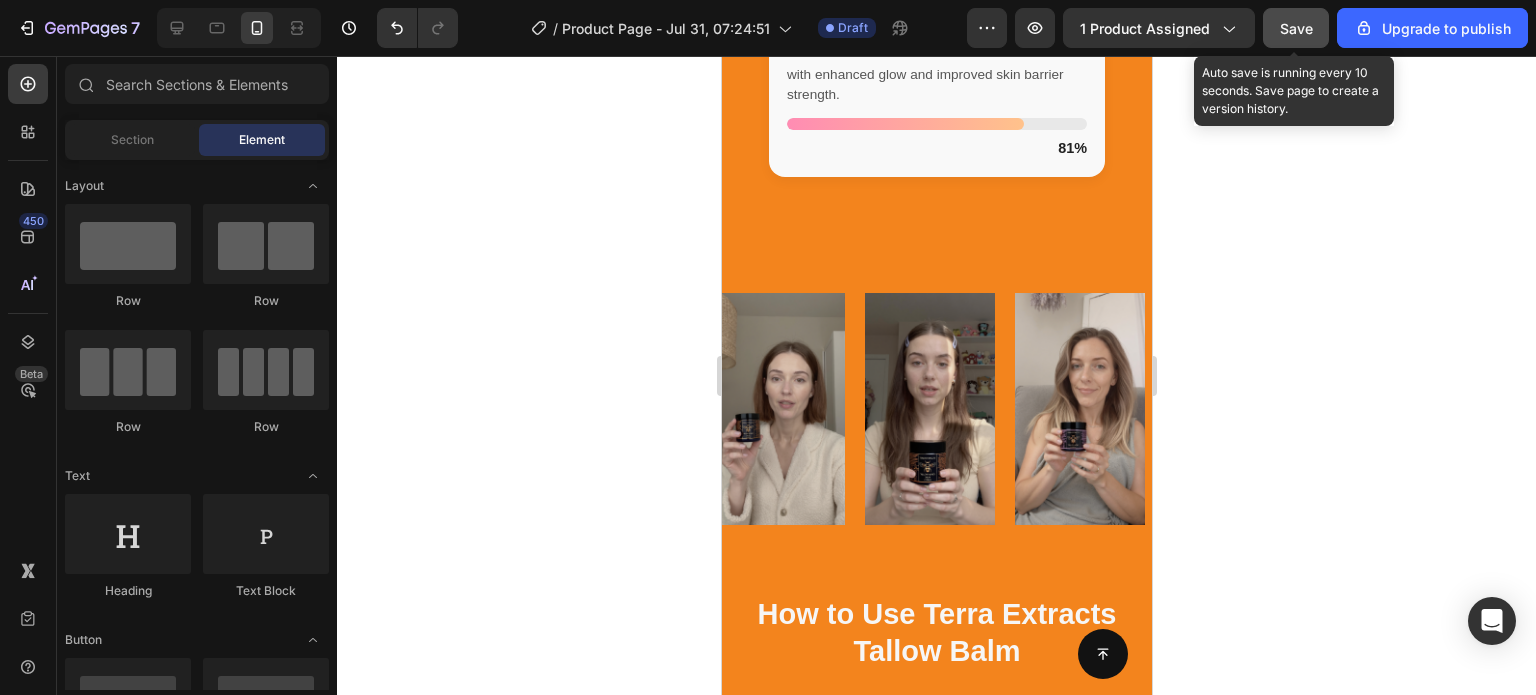 click on "Save" 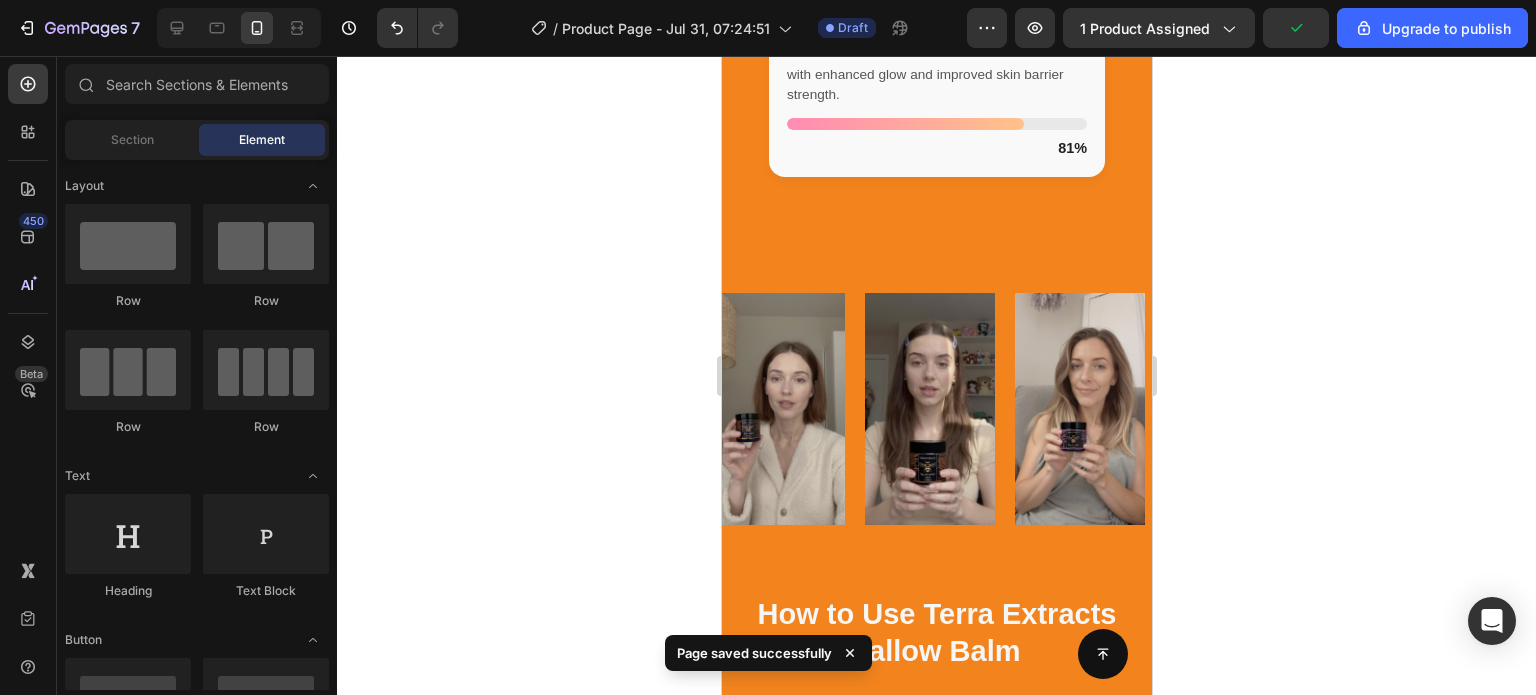 click 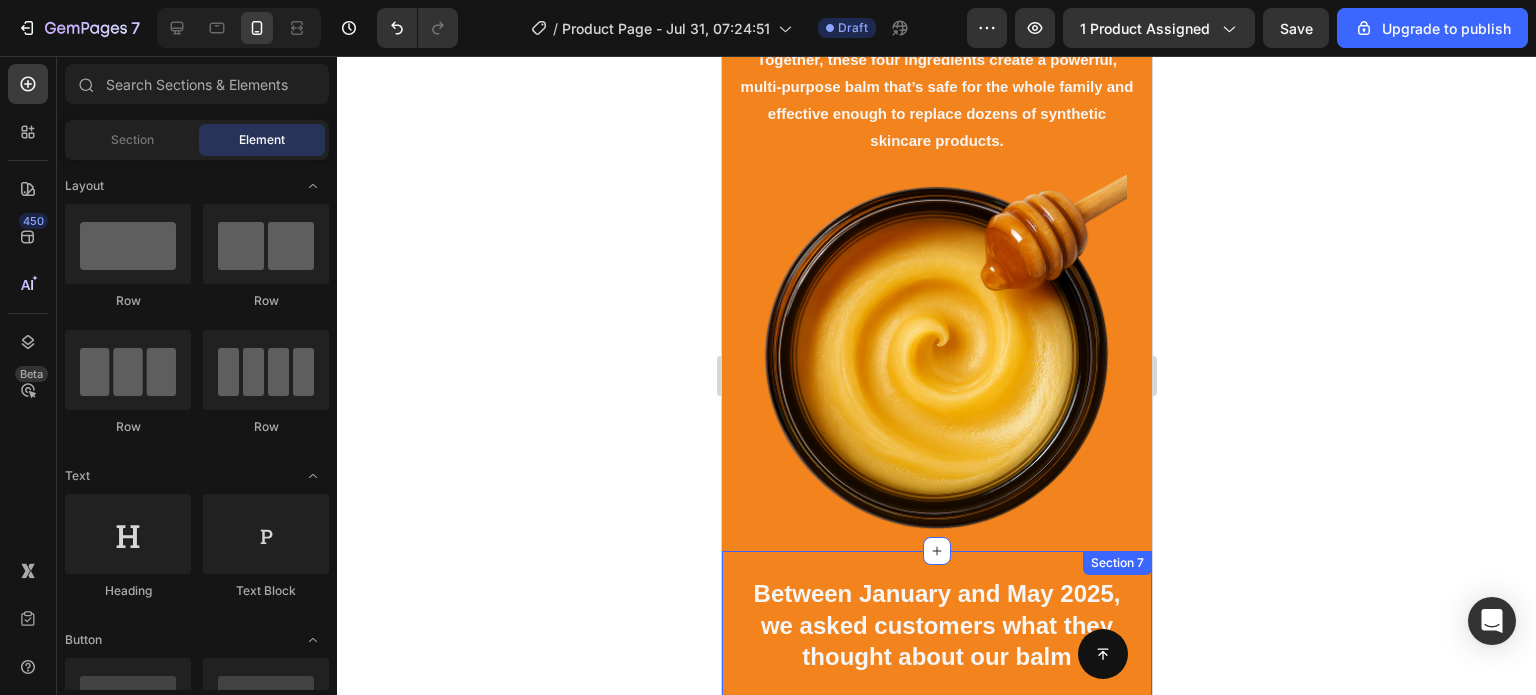 scroll, scrollTop: 3163, scrollLeft: 0, axis: vertical 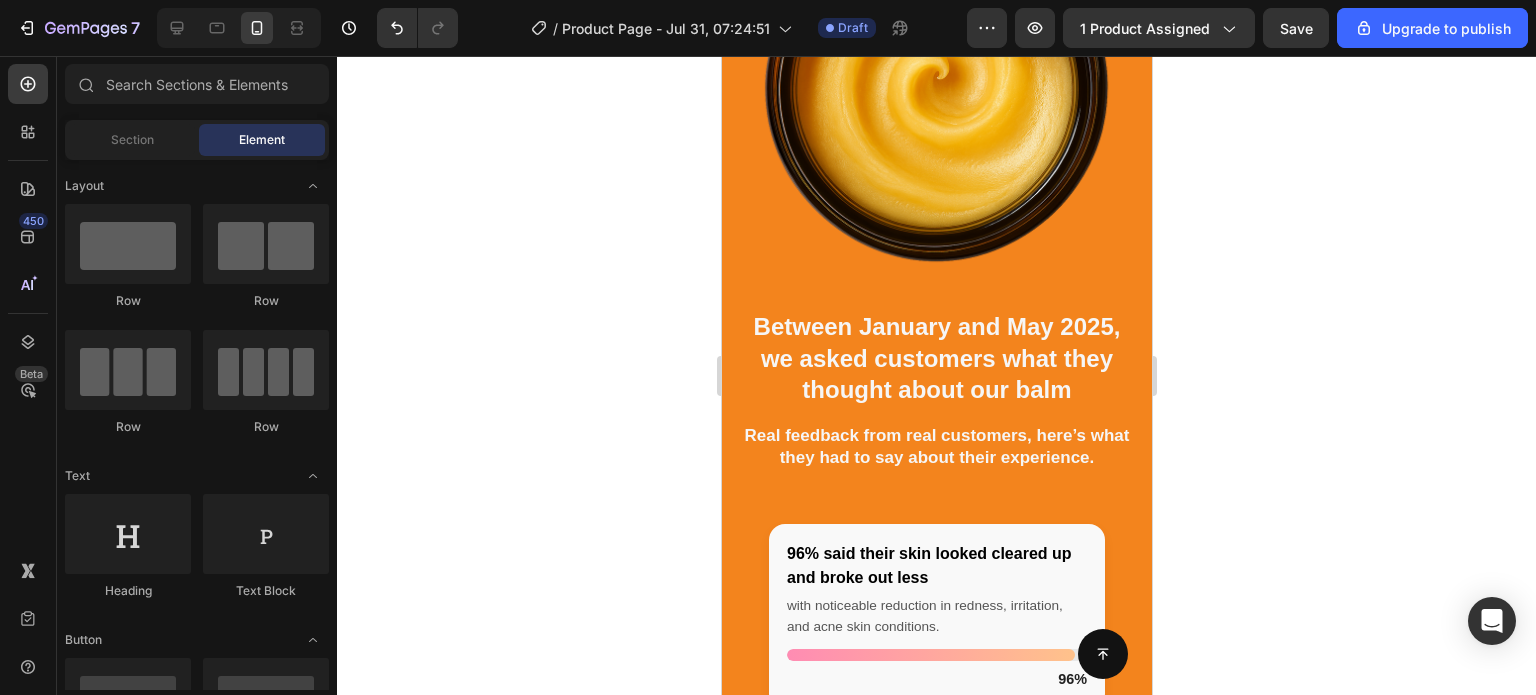 click on "7   /  Product Page - Jul 31, 07:24:51 Draft Preview 1 product assigned  Save  Upgrade to publish" 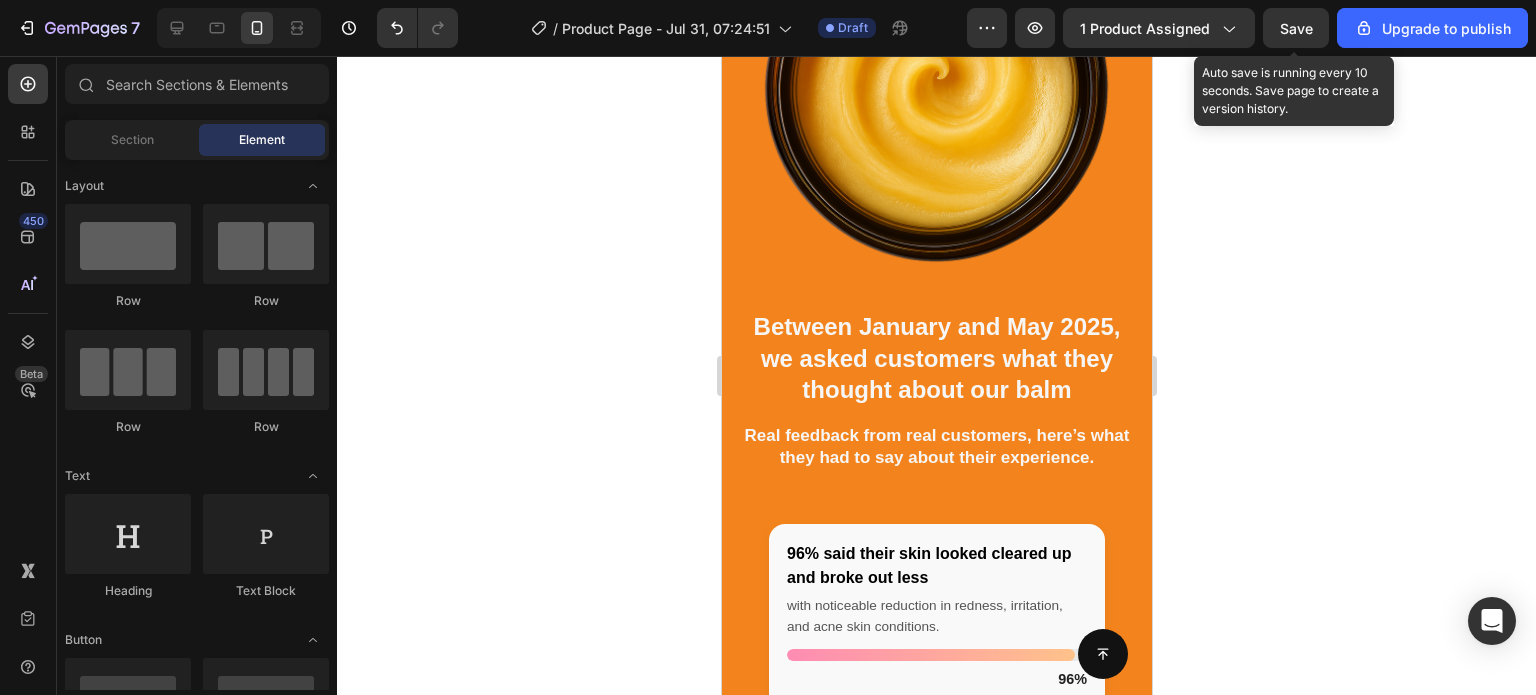 click on "Save" at bounding box center (1296, 28) 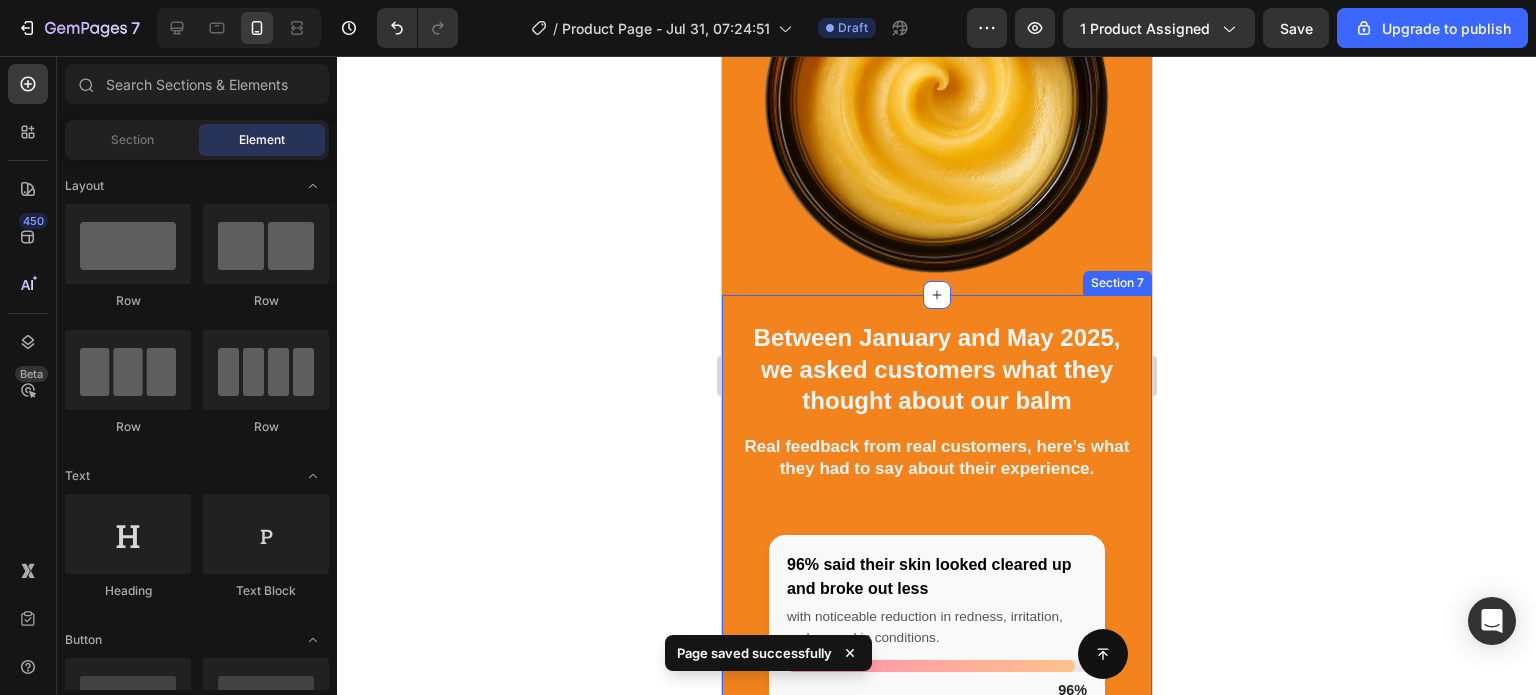 scroll, scrollTop: 3147, scrollLeft: 0, axis: vertical 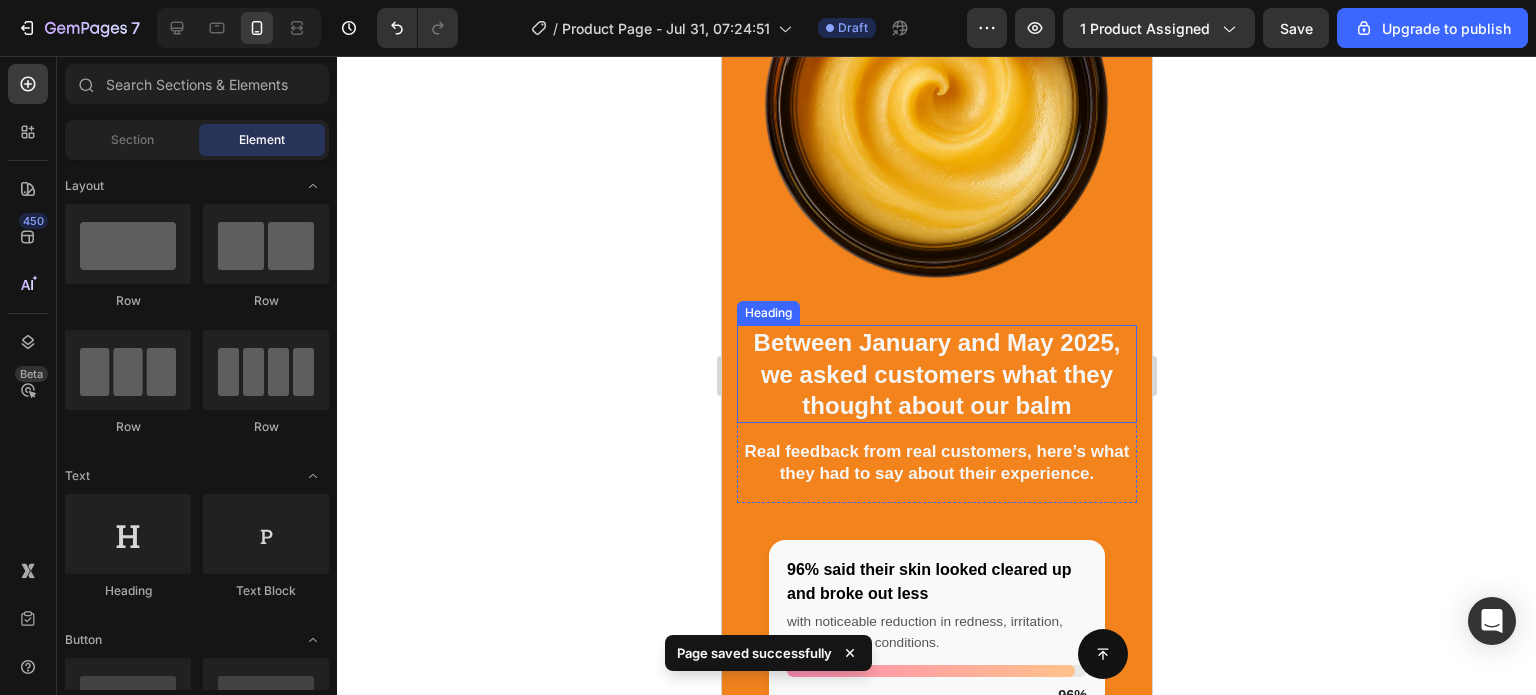 click on "Between January and May 2025, we asked customers what they thought about our balm" at bounding box center [936, 374] 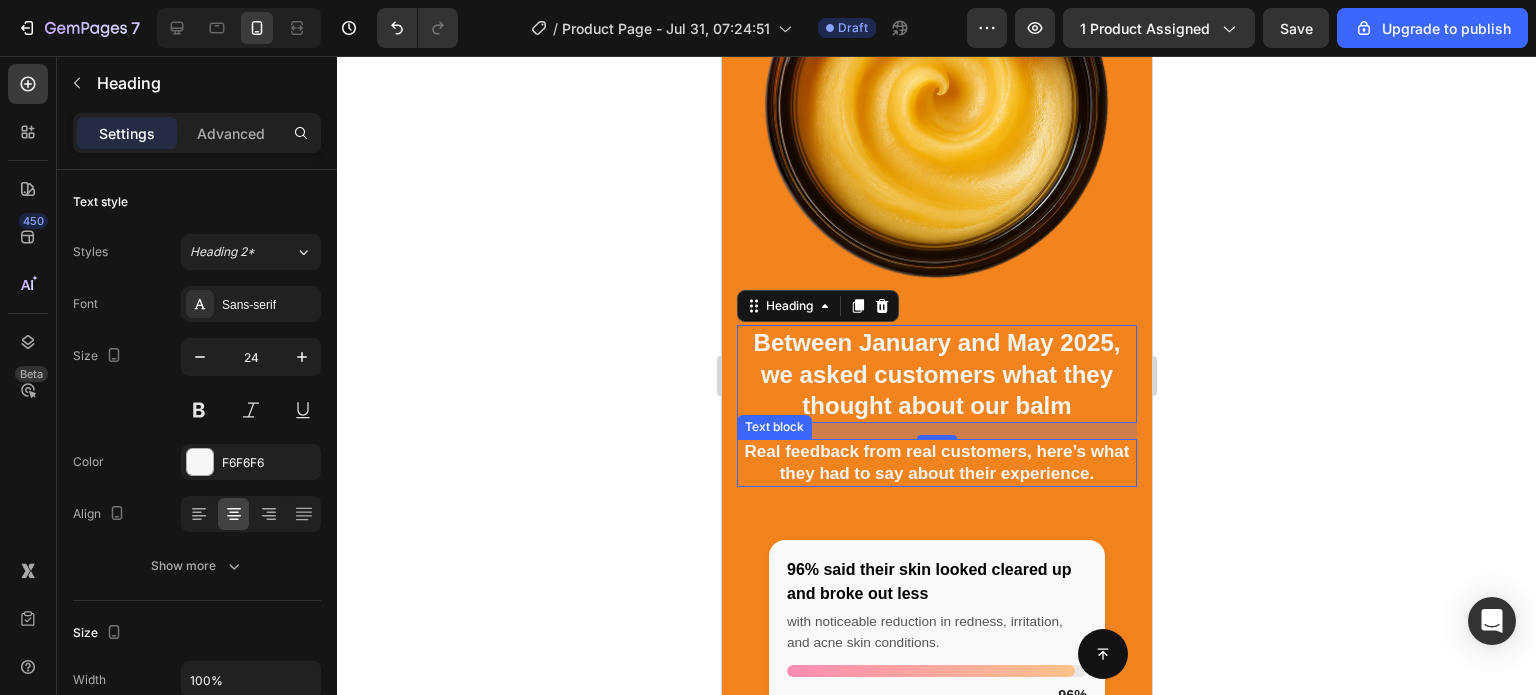 click on "Real feedback from real customers, here’s what they had to say about their experience." at bounding box center [936, 463] 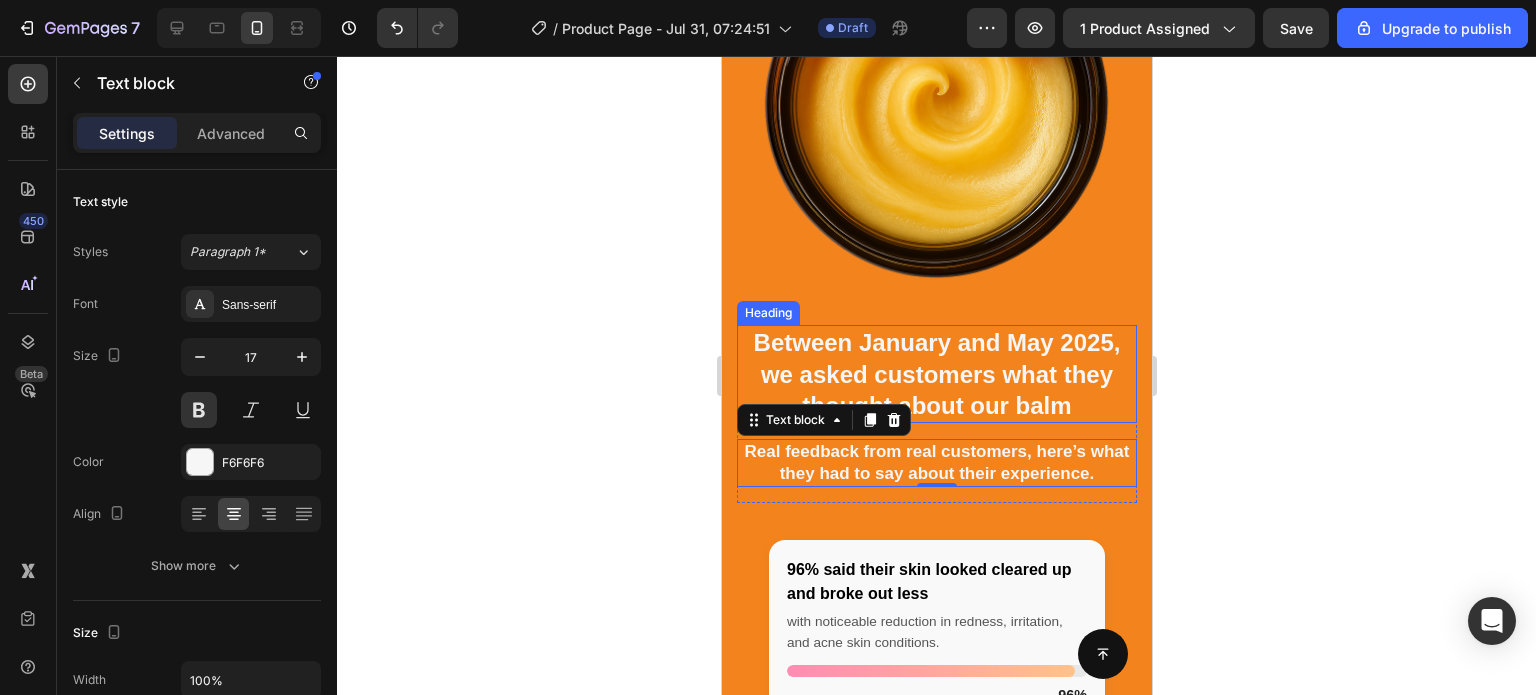 click on "Between January and May 2025, we asked customers what they thought about our balm" at bounding box center (936, 374) 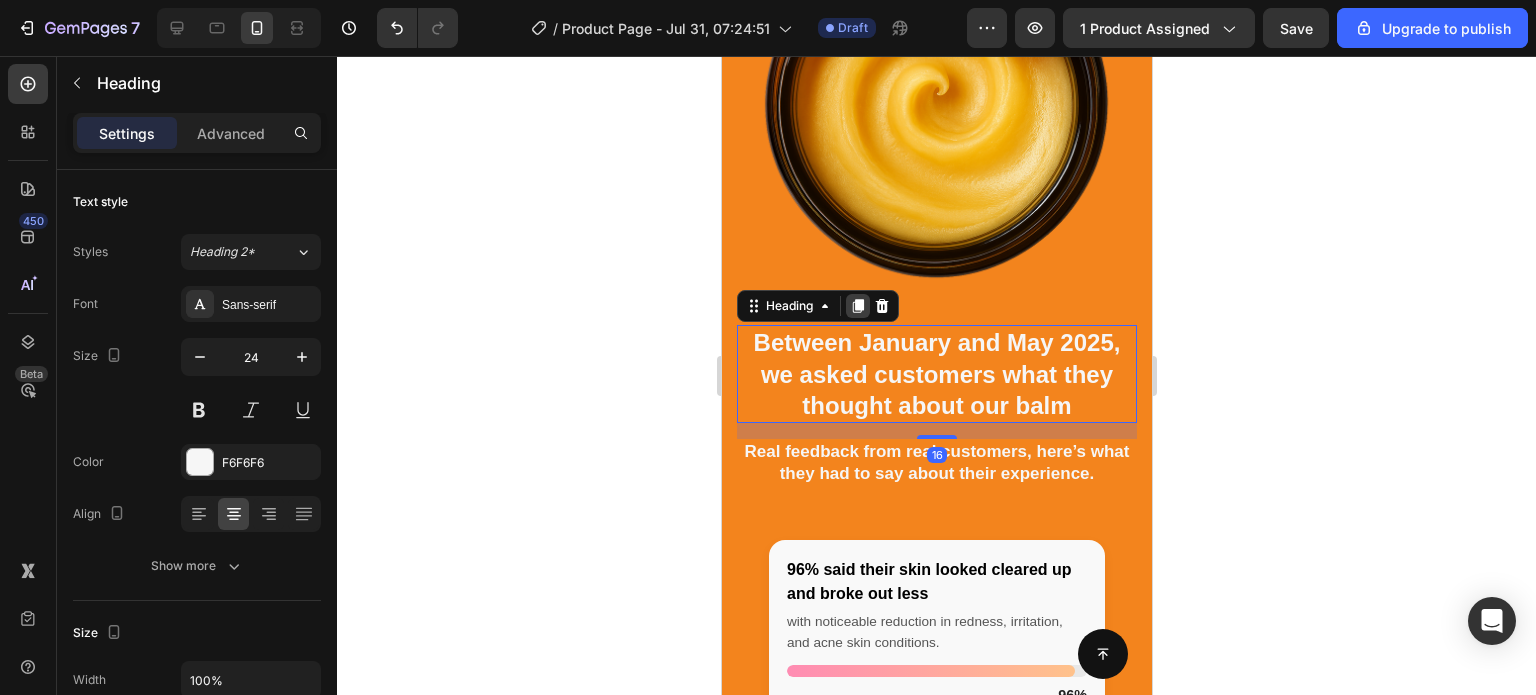click 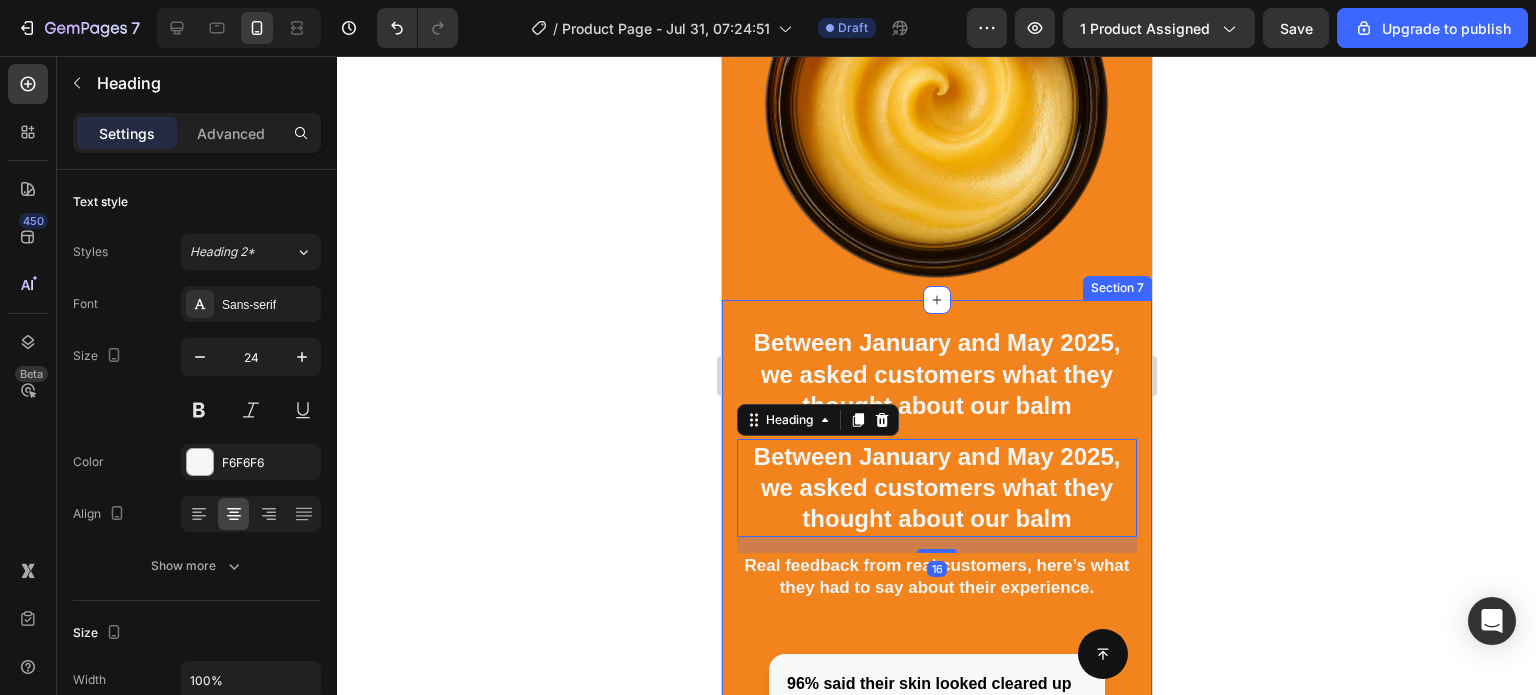 scroll, scrollTop: 608, scrollLeft: 0, axis: vertical 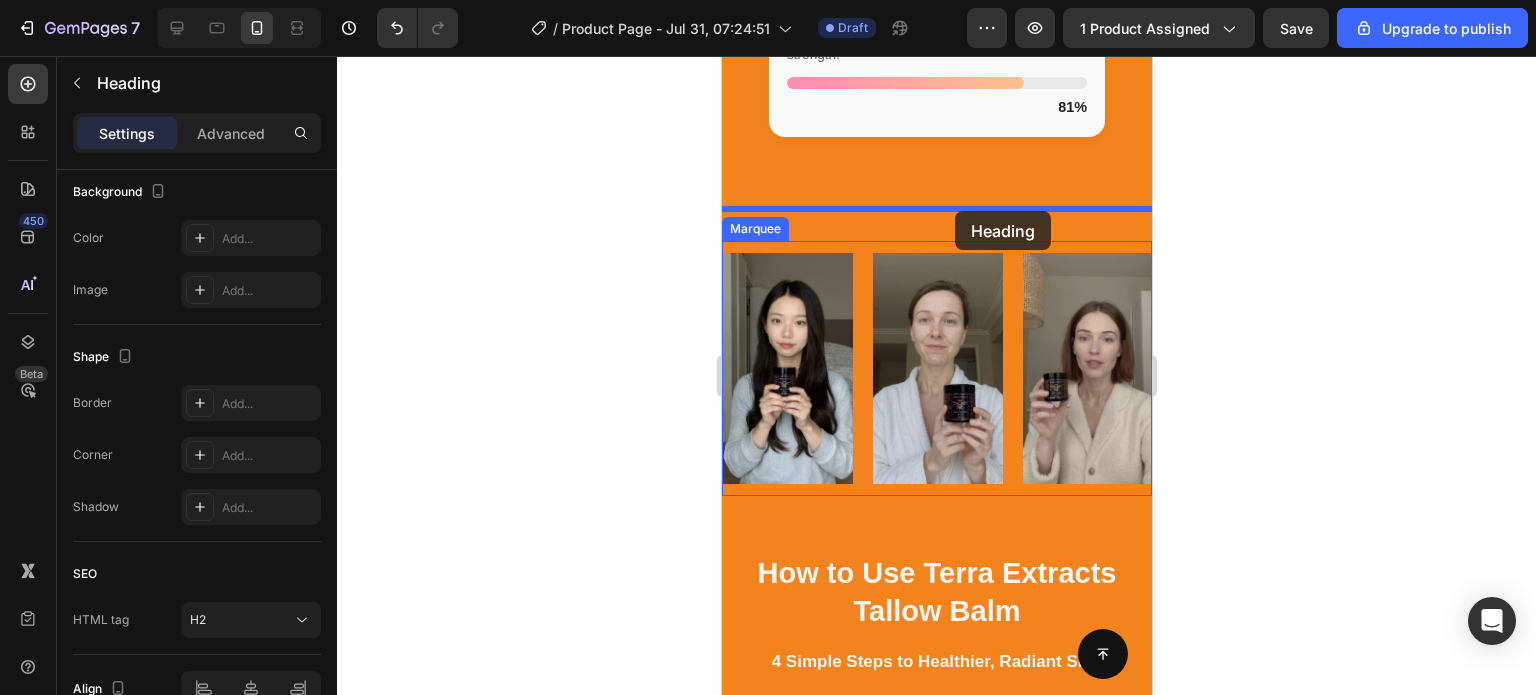 drag, startPoint x: 753, startPoint y: 407, endPoint x: 954, endPoint y: 211, distance: 280.74365 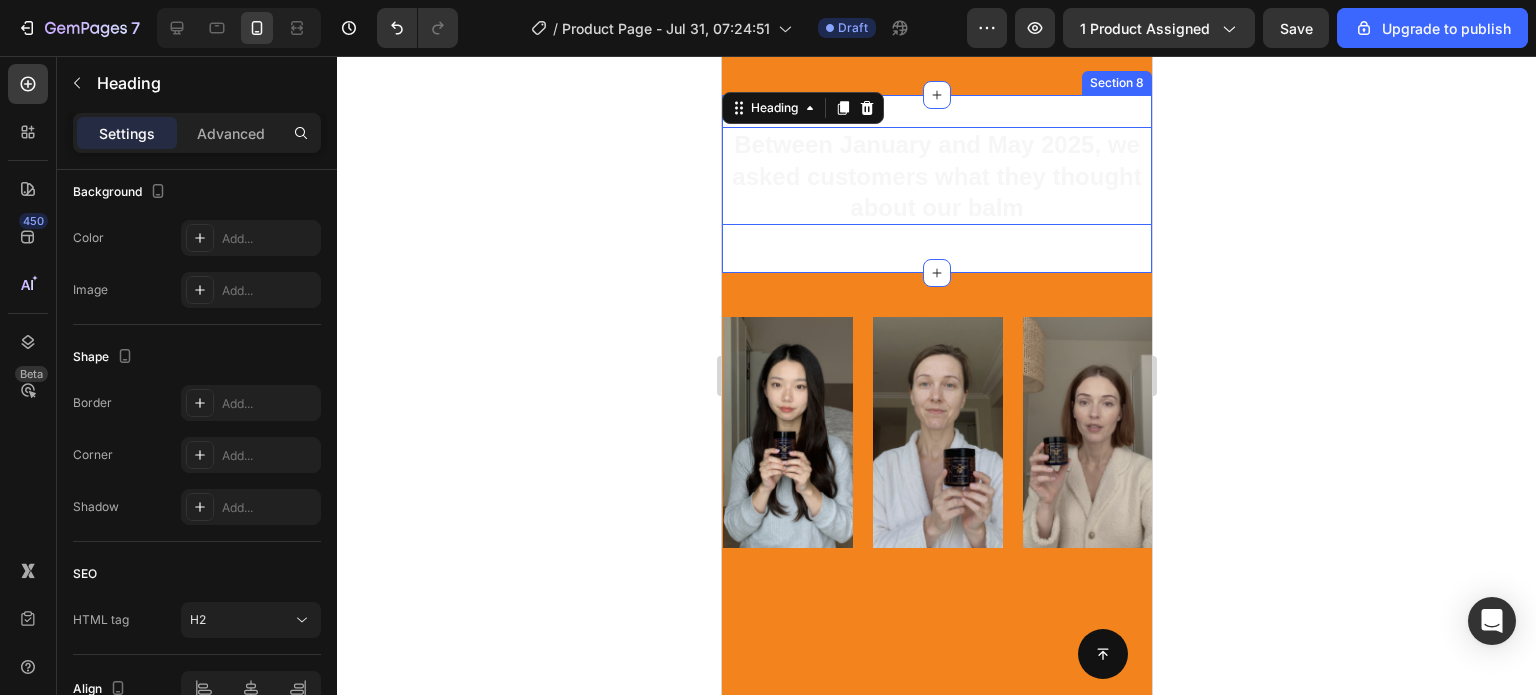 scroll, scrollTop: 4152, scrollLeft: 0, axis: vertical 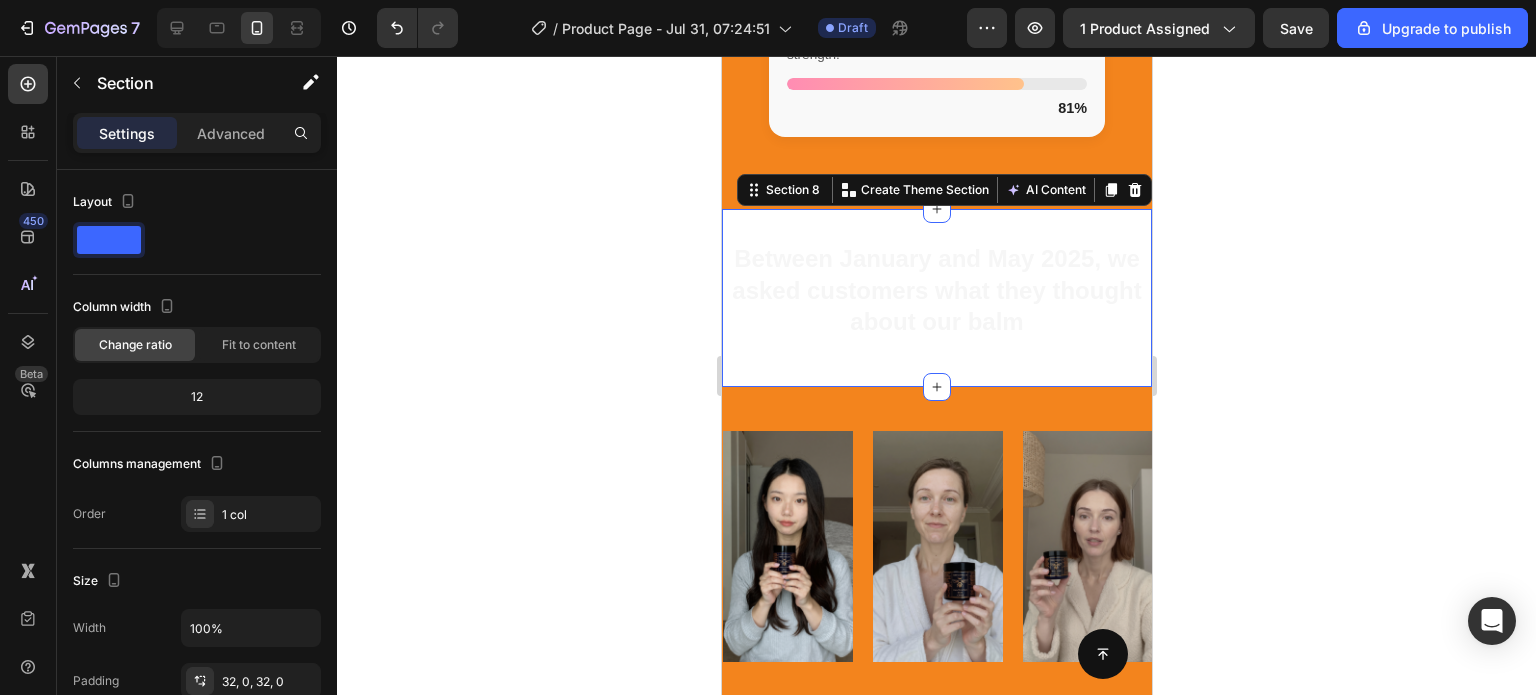 click on "Between January and May 2025, we asked customers what they thought about our balm Heading Section 8   You can create reusable sections Create Theme Section AI Content Write with GemAI What would you like to describe here? Tone and Voice Persuasive Product Organic Tallow Honey Balm - Lotus Extract Show more Generate" at bounding box center [936, 298] 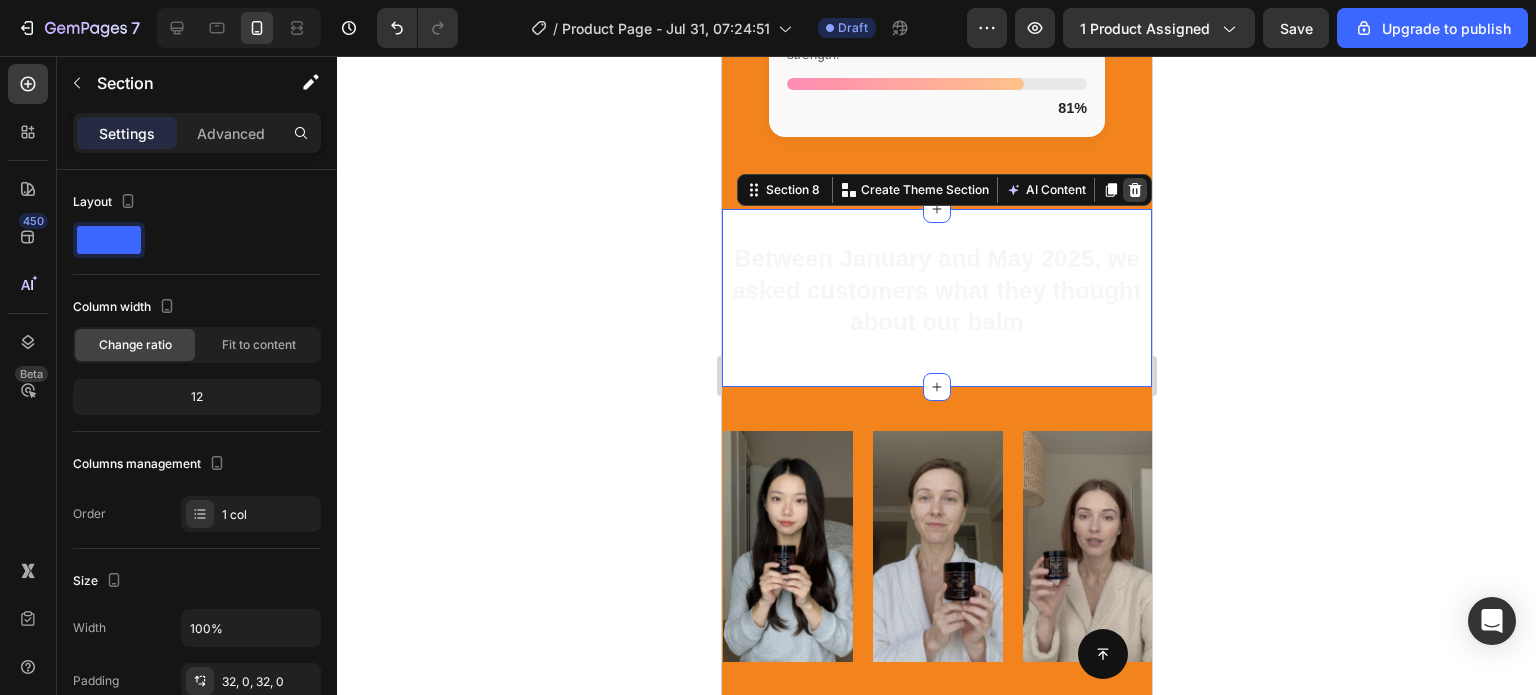 click 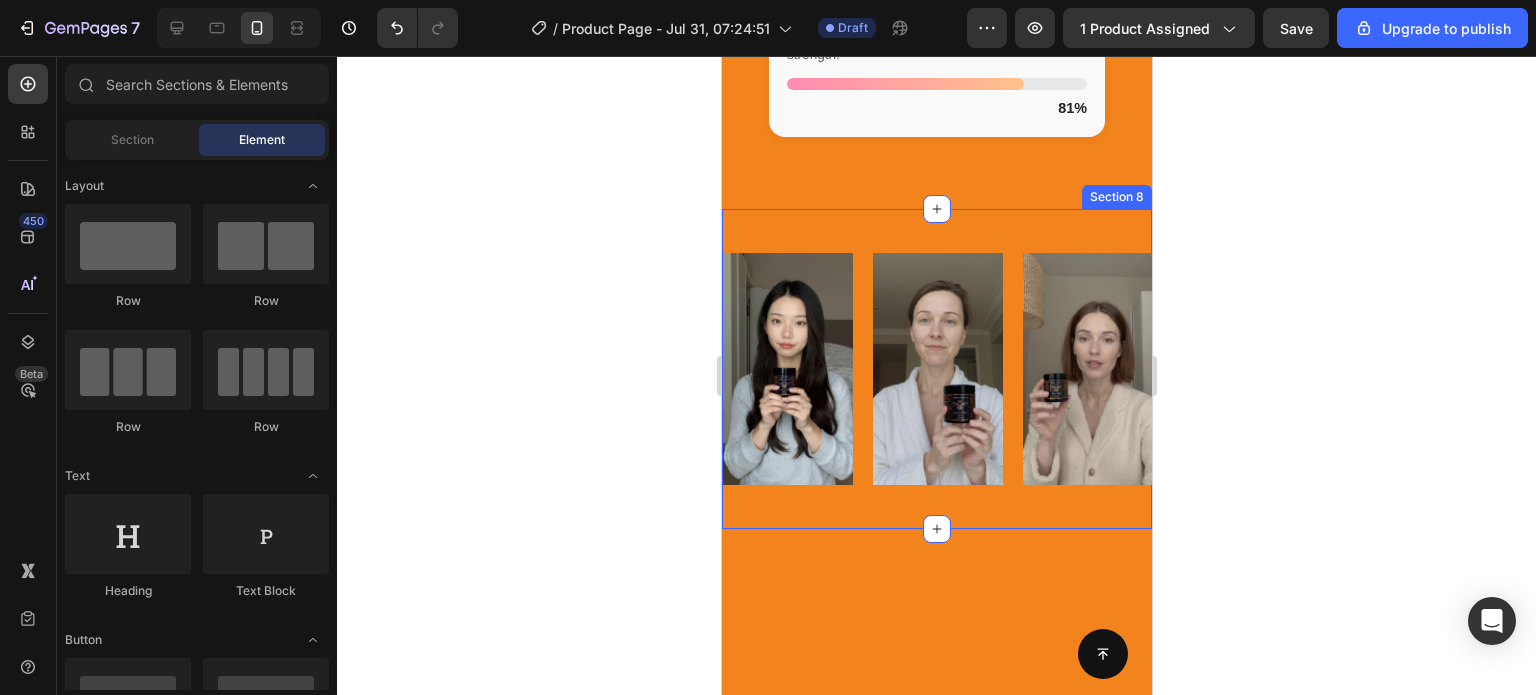 click on "Image Image Image Image Image Image Image Image Image Image Image Image Image Image Image Image Marquee Section 8" at bounding box center (936, 368) 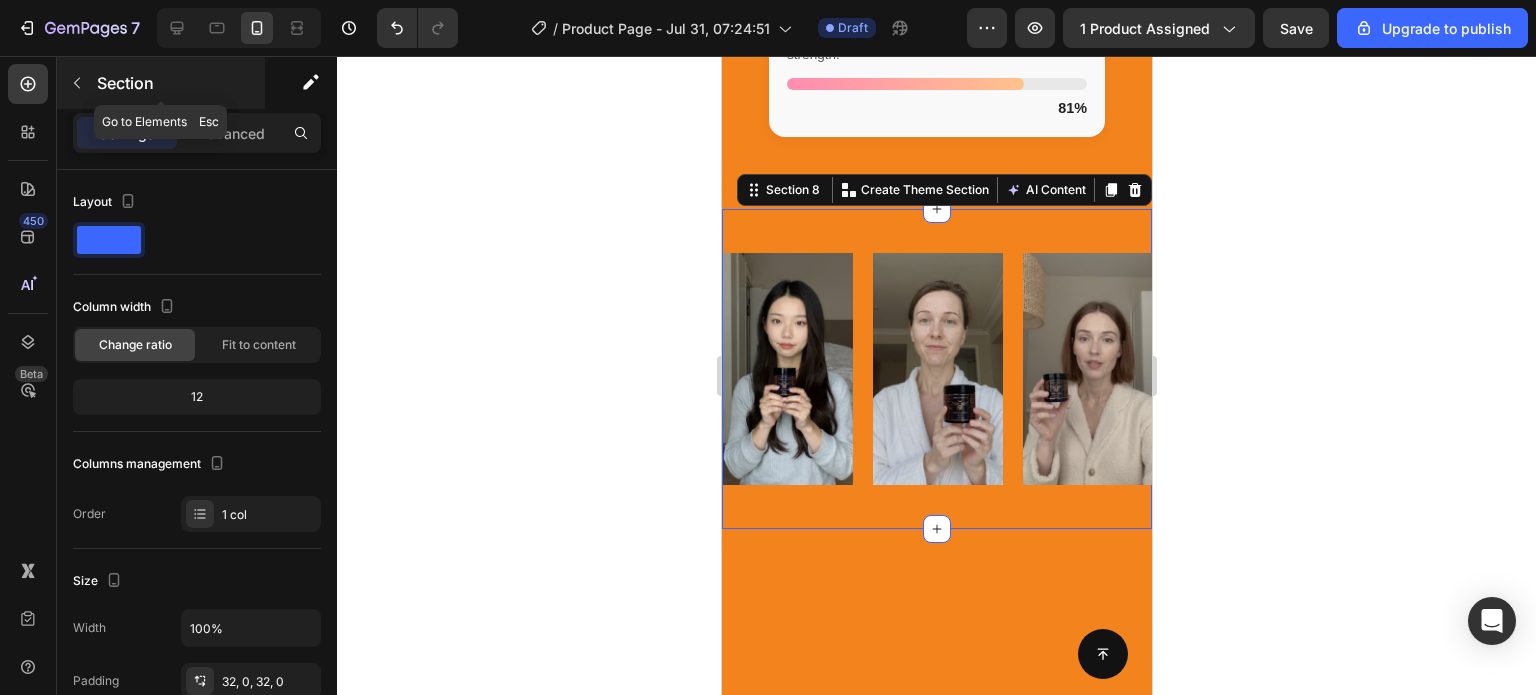 click 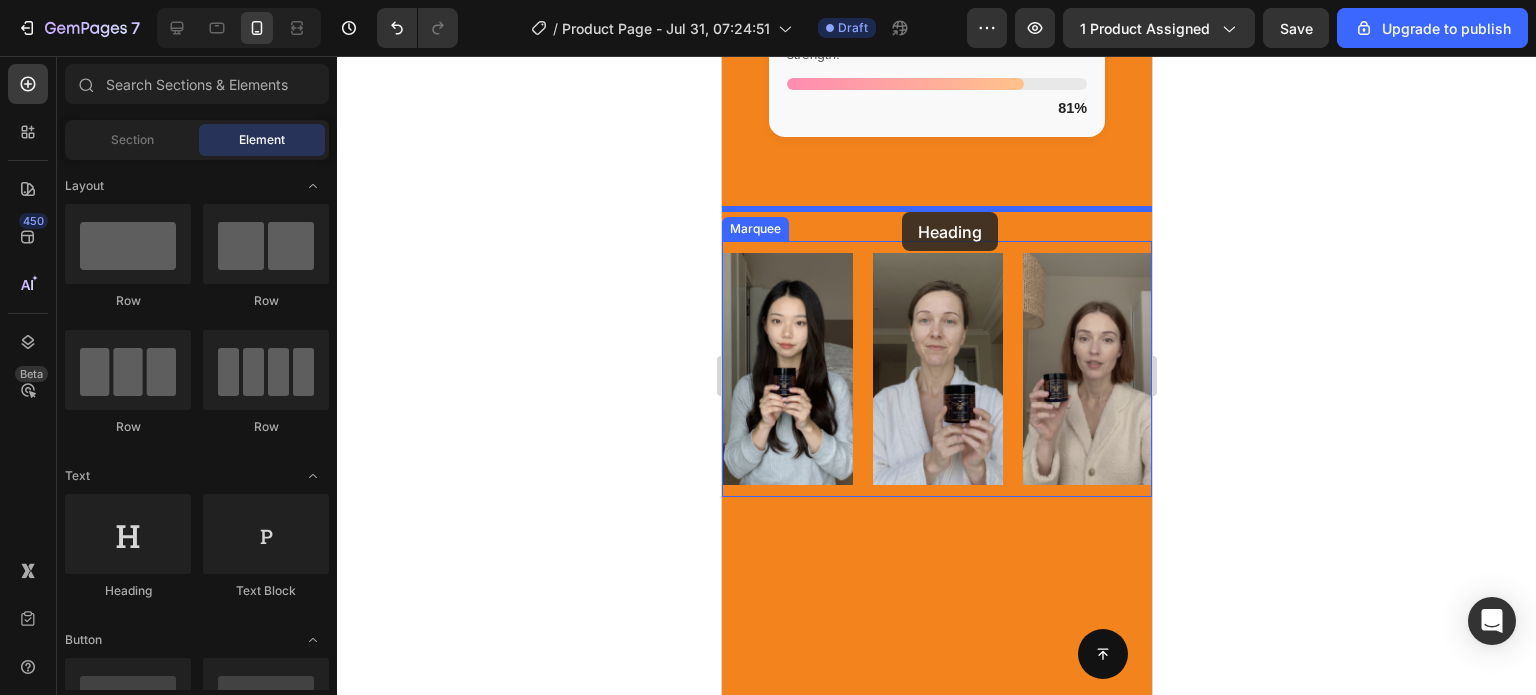 drag, startPoint x: 850, startPoint y: 623, endPoint x: 901, endPoint y: 212, distance: 414.15216 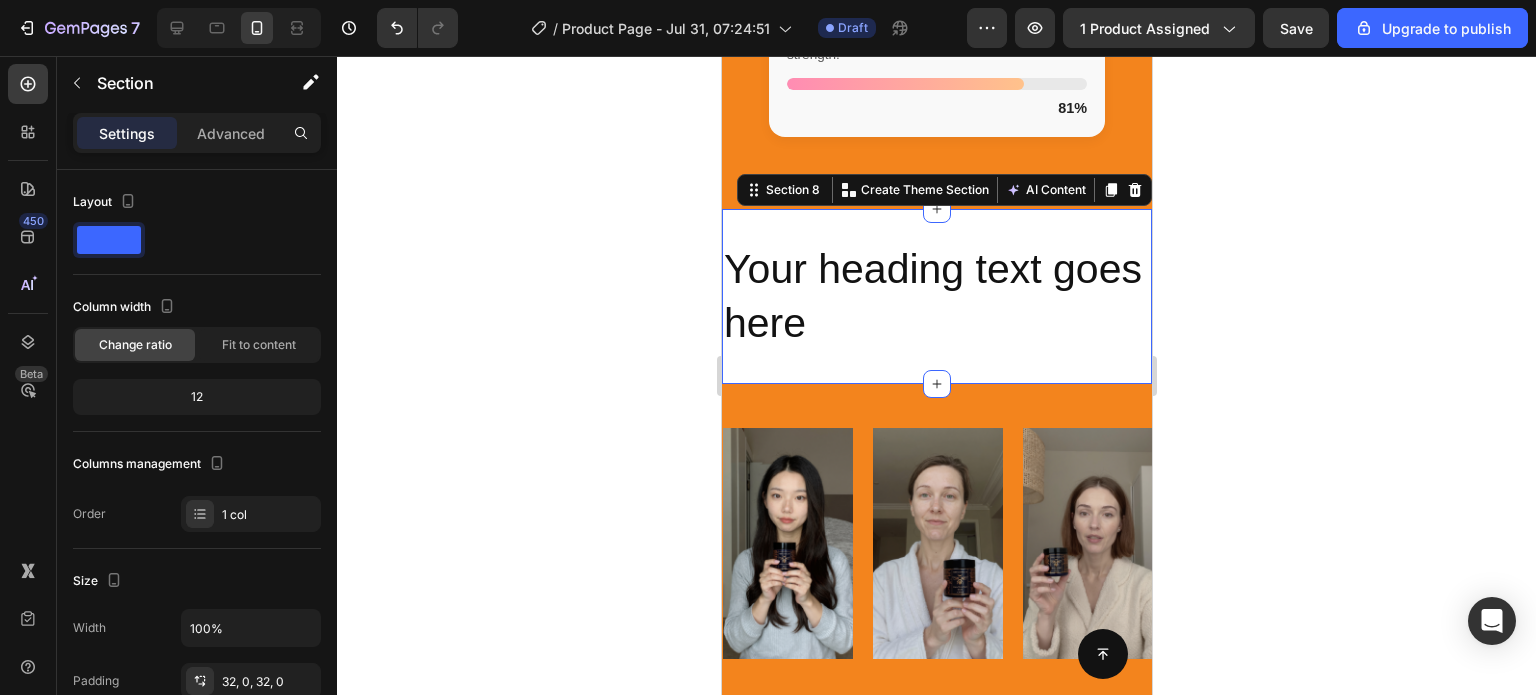 click on "Your heading text goes here Heading Section 8   You can create reusable sections Create Theme Section AI Content Write with GemAI What would you like to describe here? Tone and Voice Persuasive Product Organic Tallow Honey Balm - Lotus Extract Show more Generate" at bounding box center [936, 296] 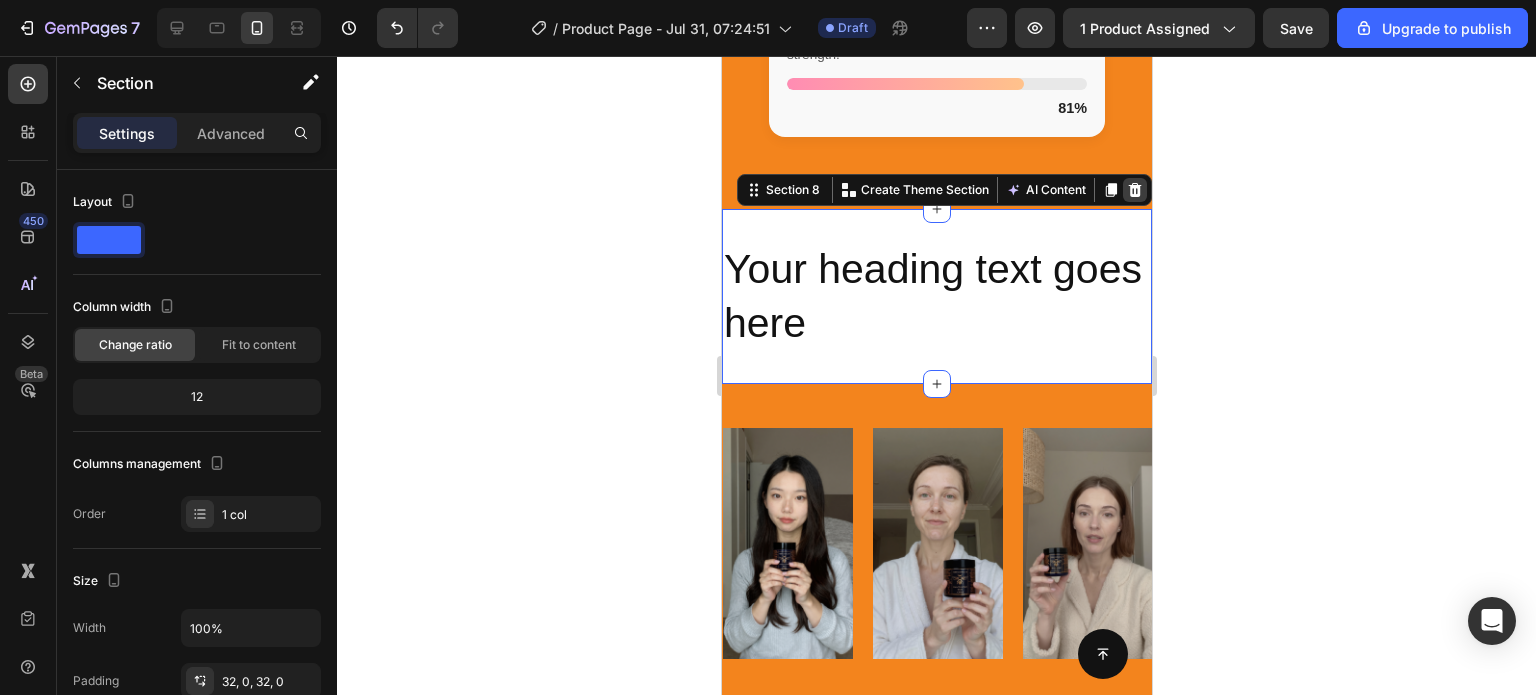 click 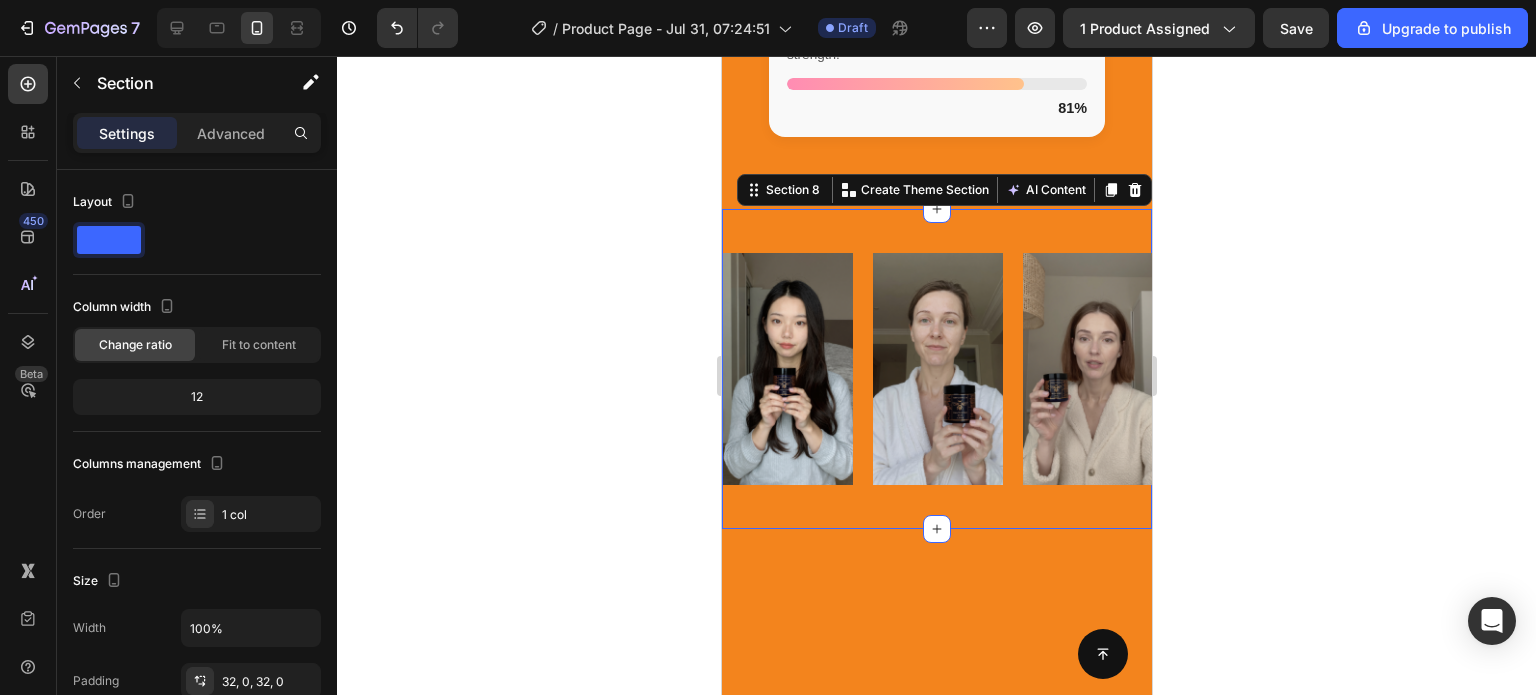 click on "Image Image Image Image Image Image Image Image Image Image Image Image Image Image Image Image Marquee Section 8   You can create reusable sections Create Theme Section AI Content Write with GemAI What would you like to describe here? Tone and Voice Persuasive Product Organic Tallow Honey Balm - Lotus Extract Show more Generate" at bounding box center (936, 368) 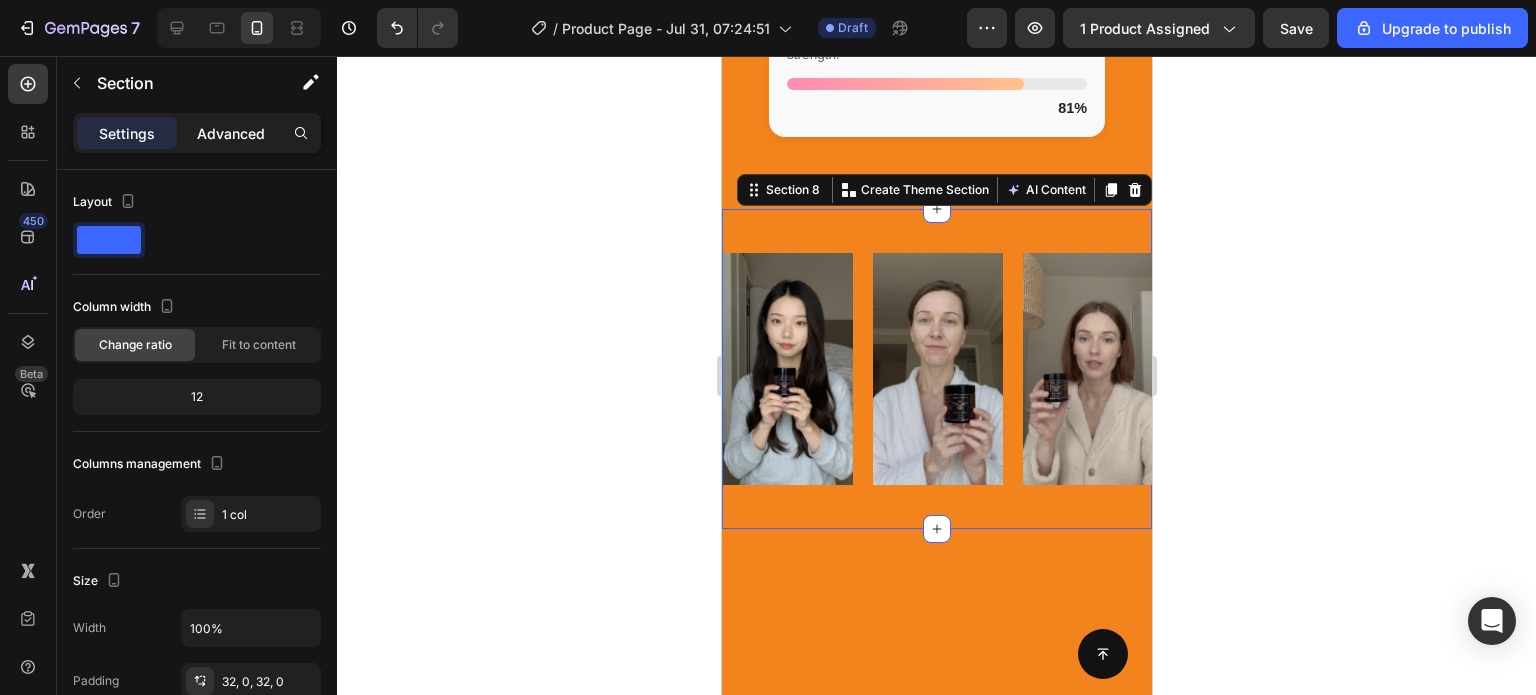 click on "Advanced" at bounding box center (231, 133) 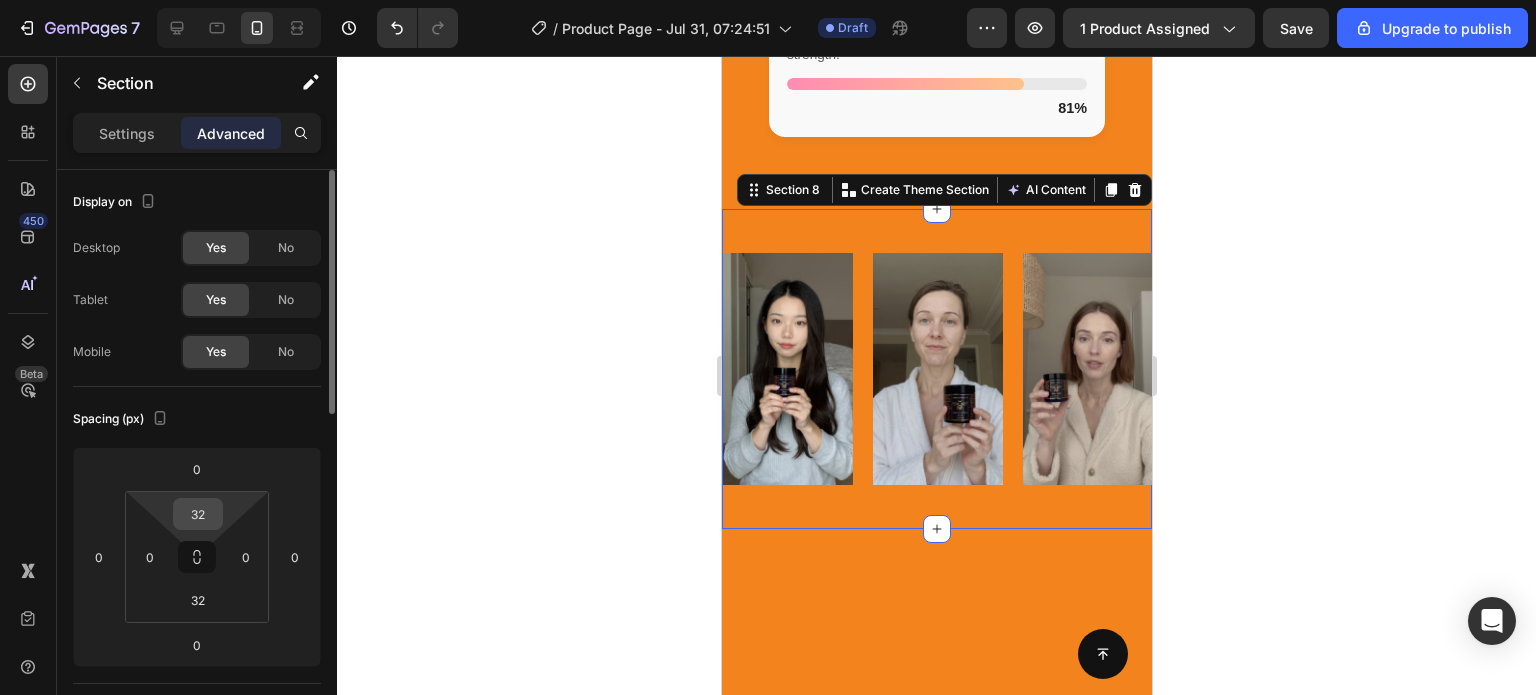 click on "32" at bounding box center [198, 514] 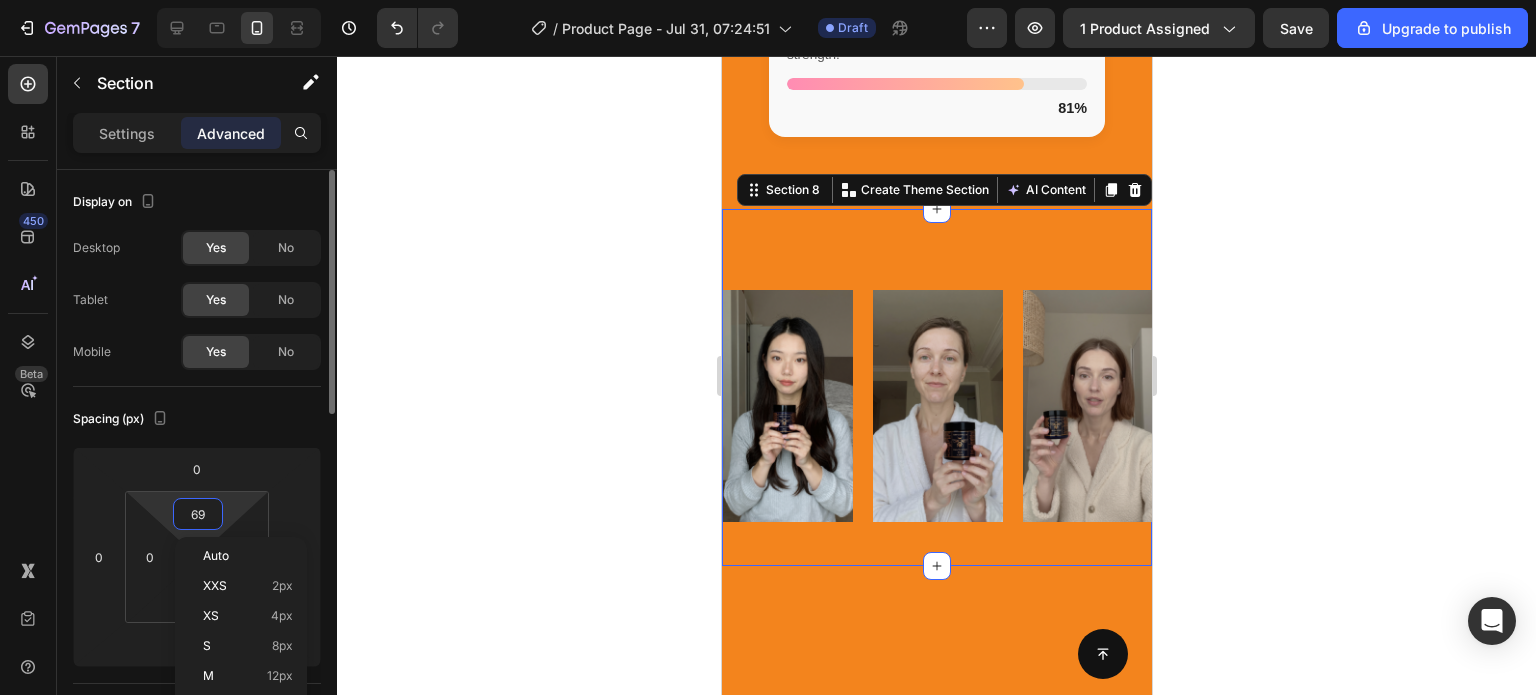 type on "70" 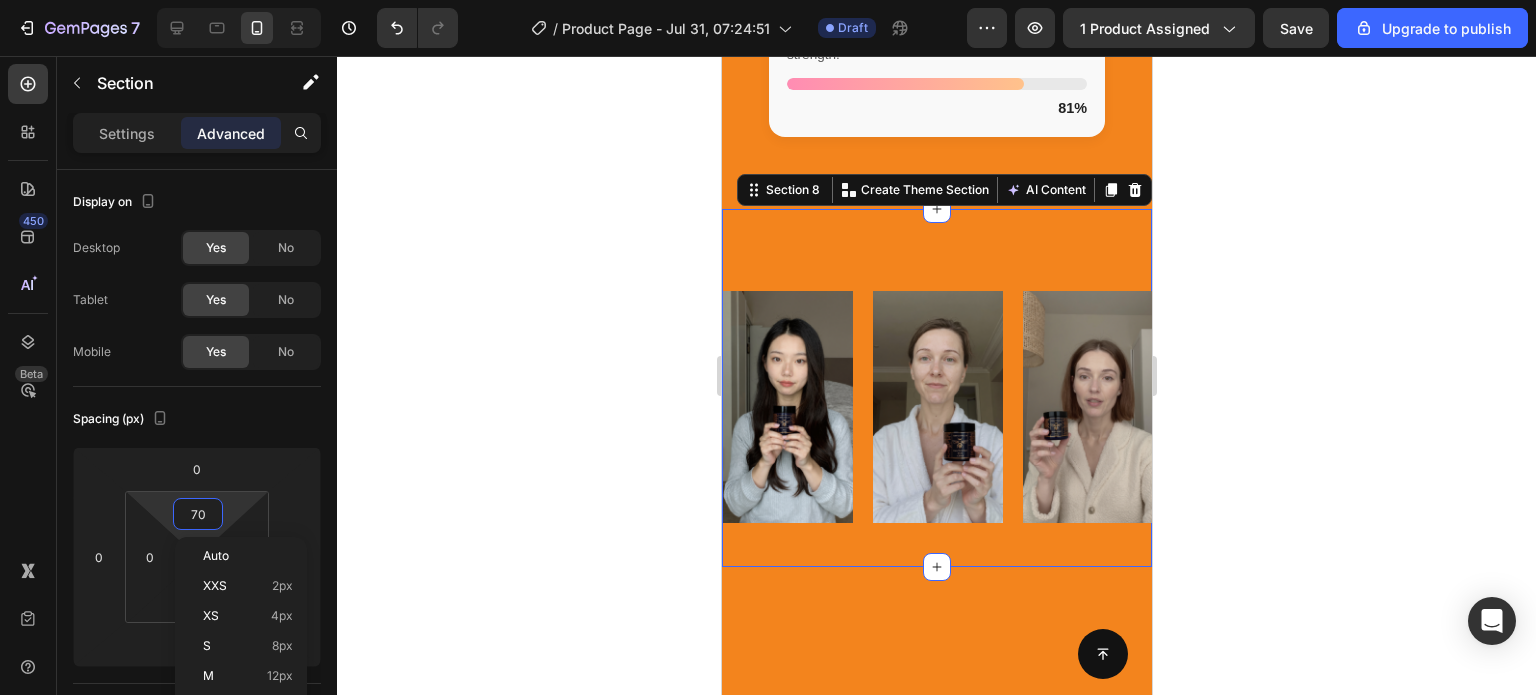 click 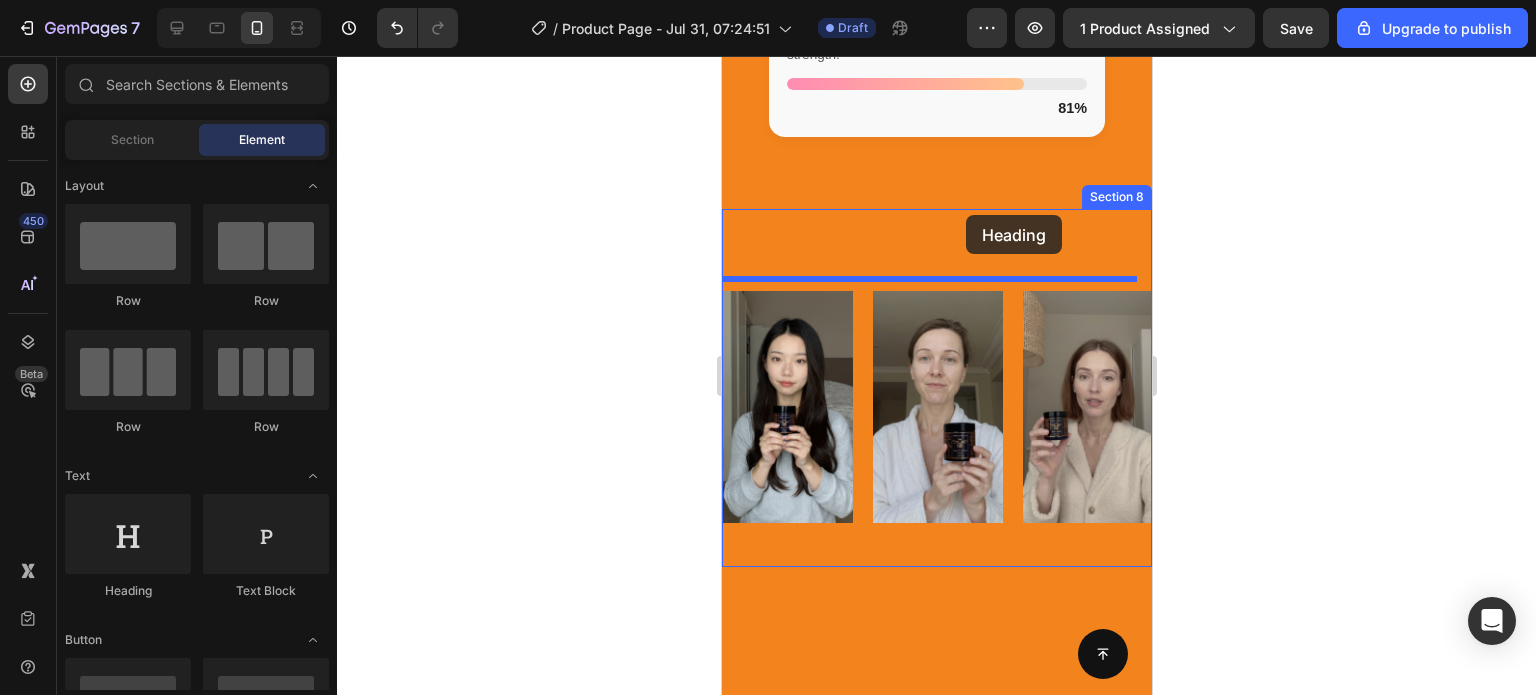 drag, startPoint x: 1080, startPoint y: 569, endPoint x: 965, endPoint y: 215, distance: 372.21097 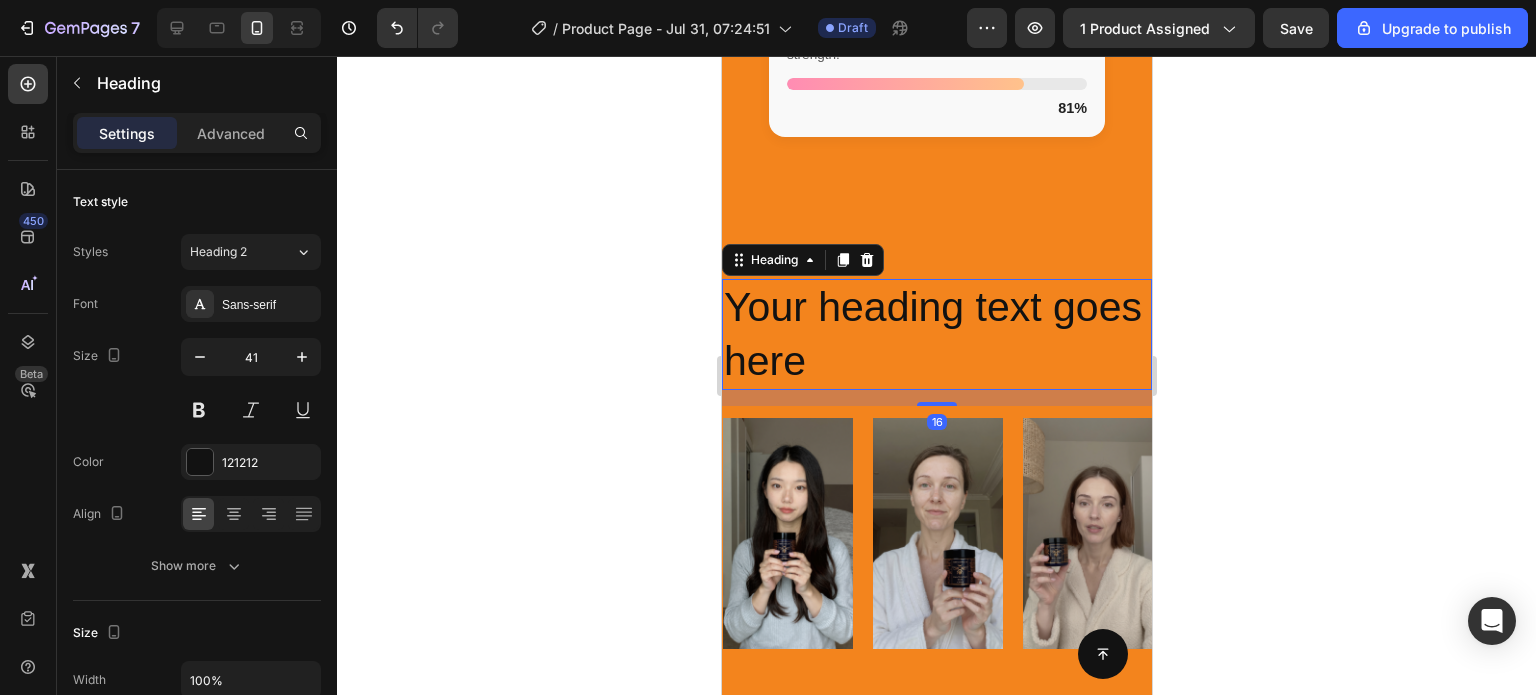 click 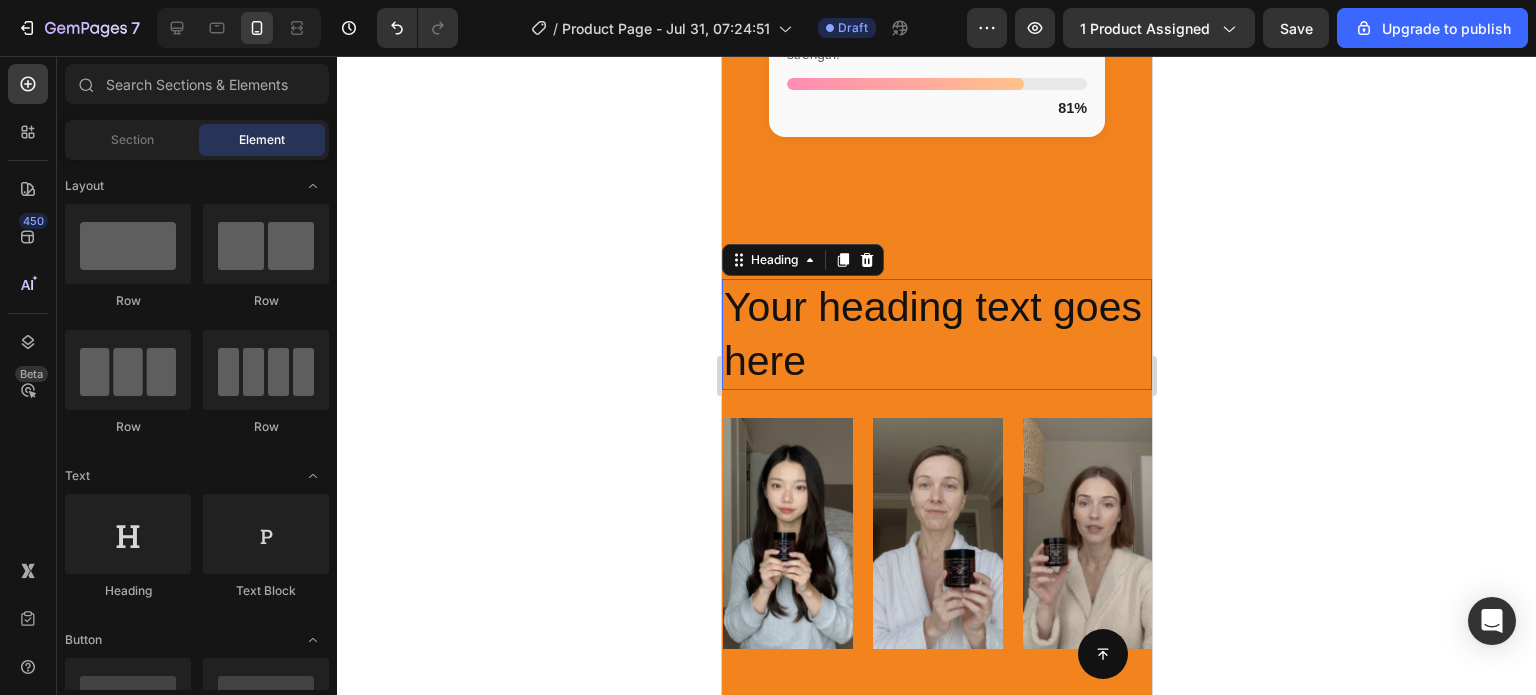 click on "Your heading text goes here" at bounding box center [936, 334] 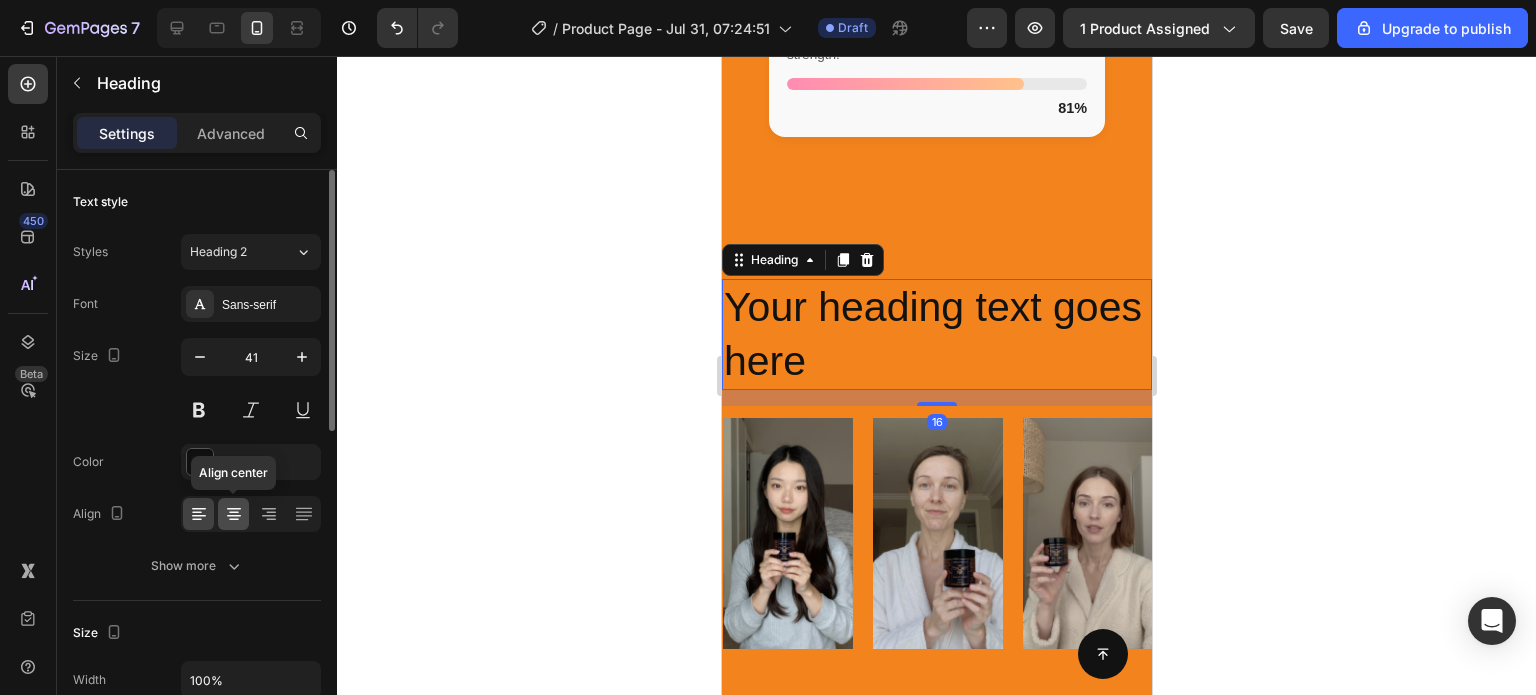 click 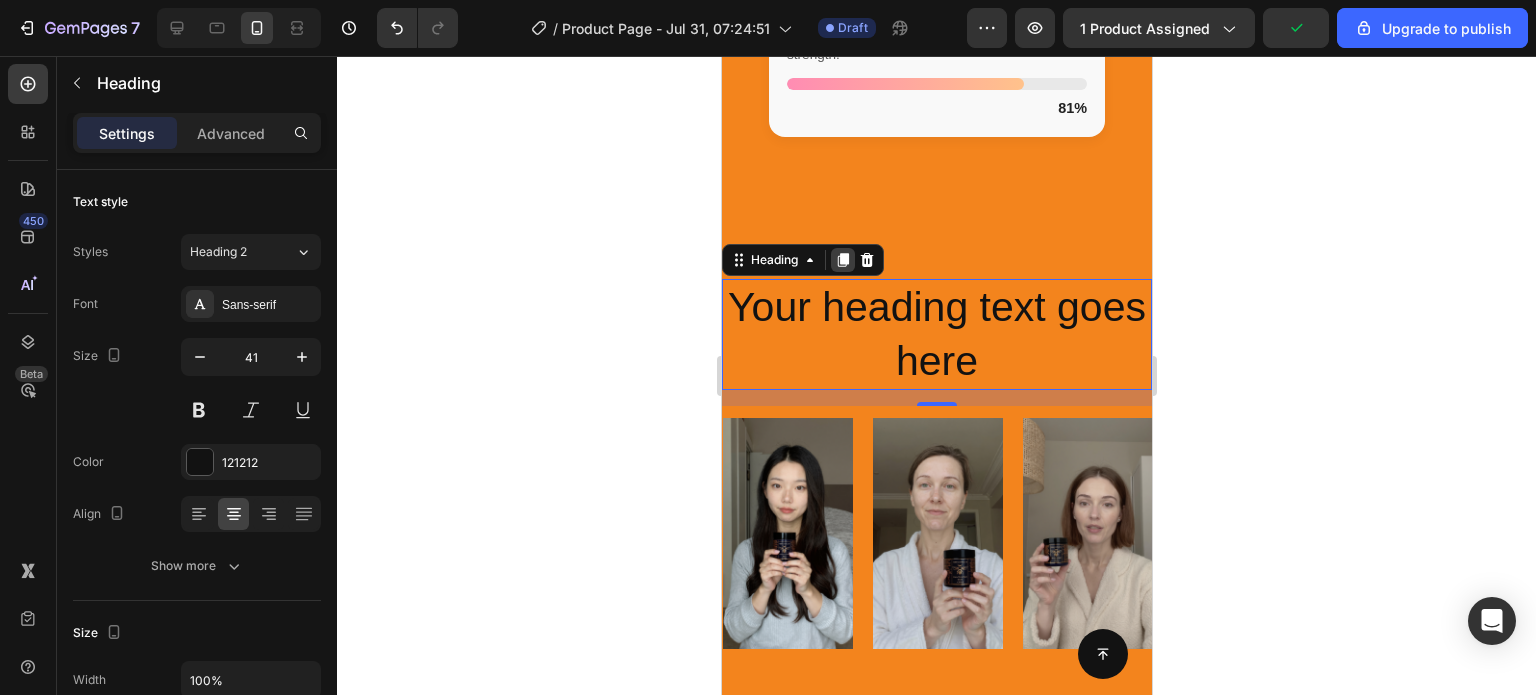 click at bounding box center (842, 260) 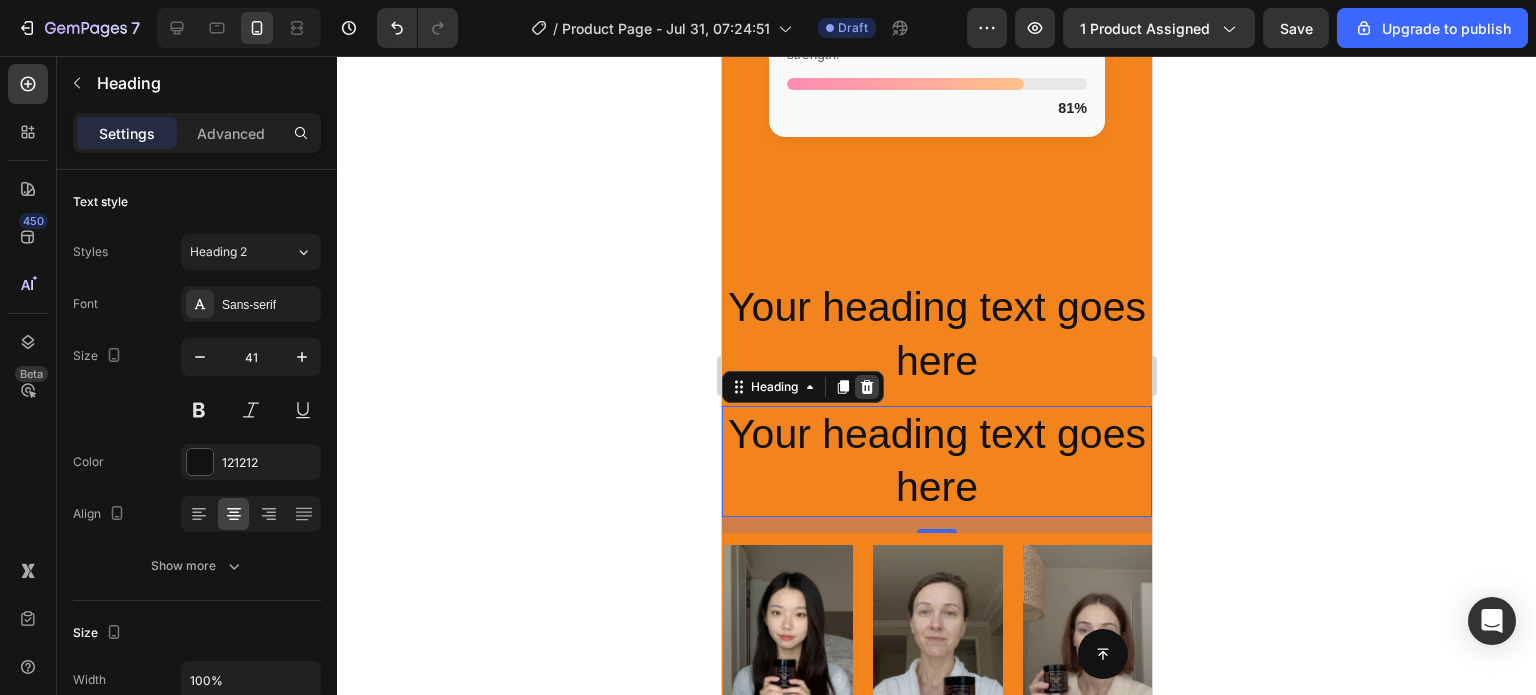 click 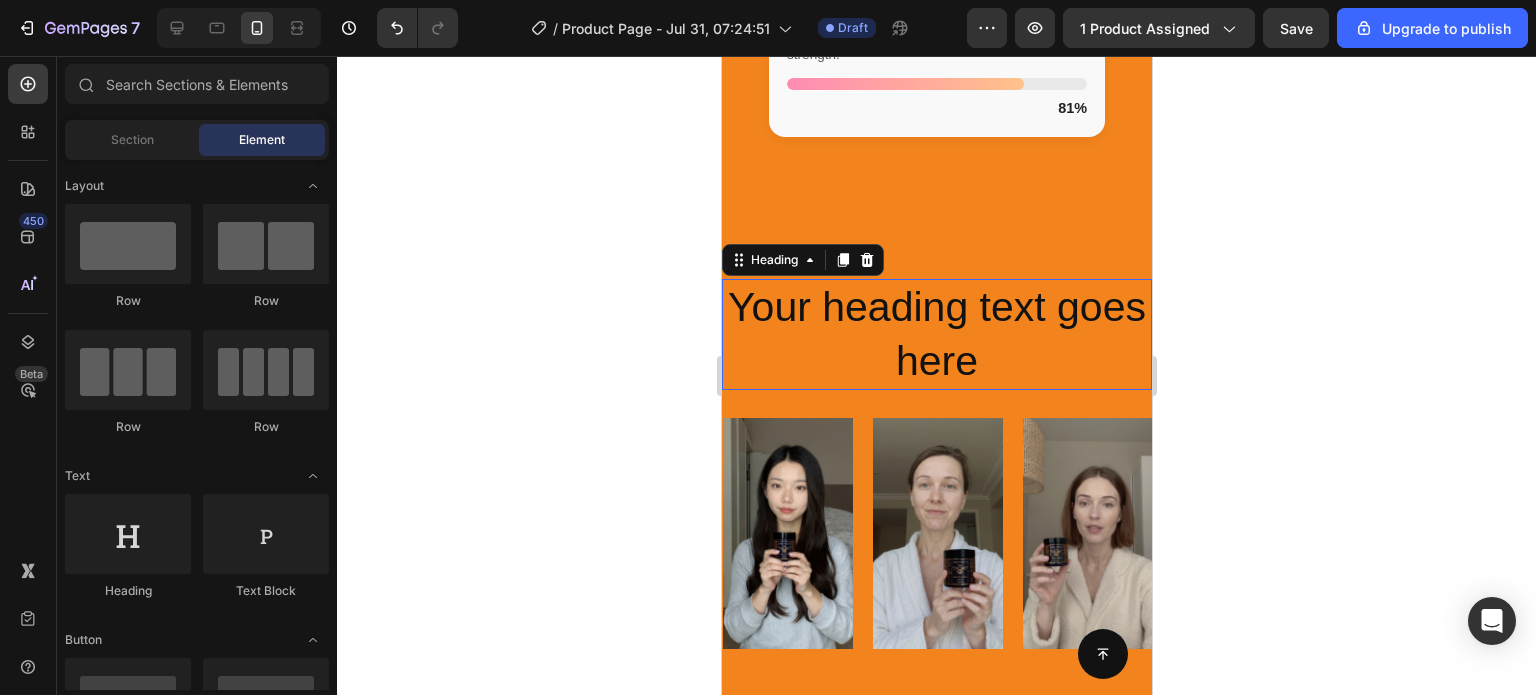 click on "Your heading text goes here" at bounding box center [936, 334] 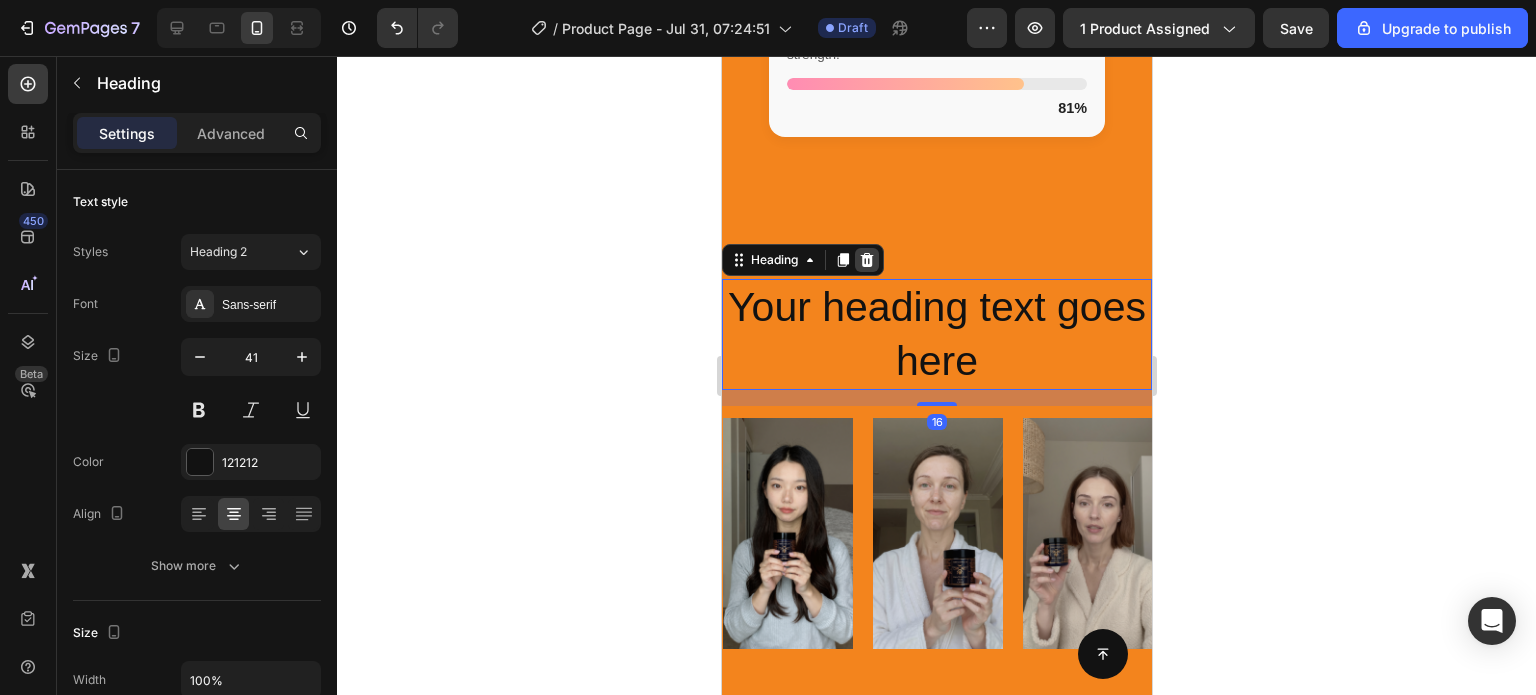 click 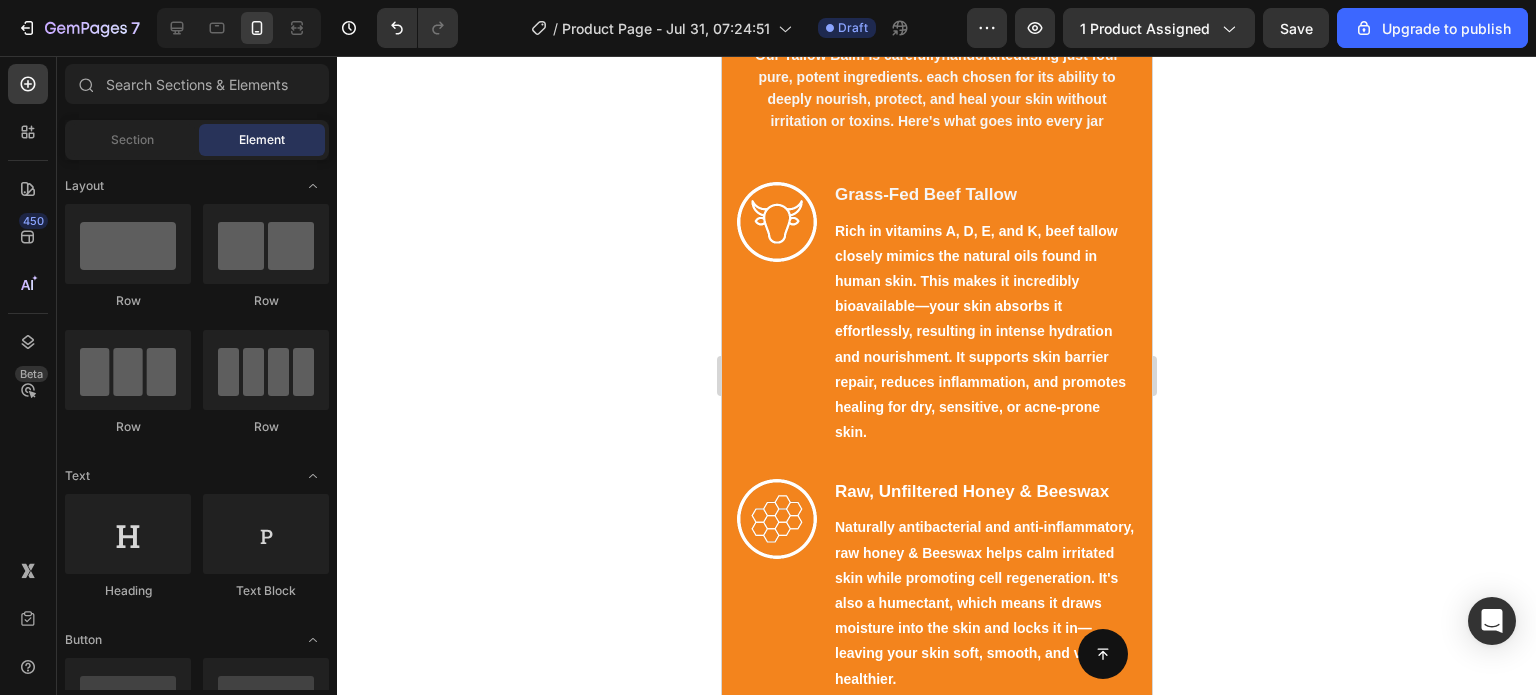 scroll, scrollTop: 1643, scrollLeft: 0, axis: vertical 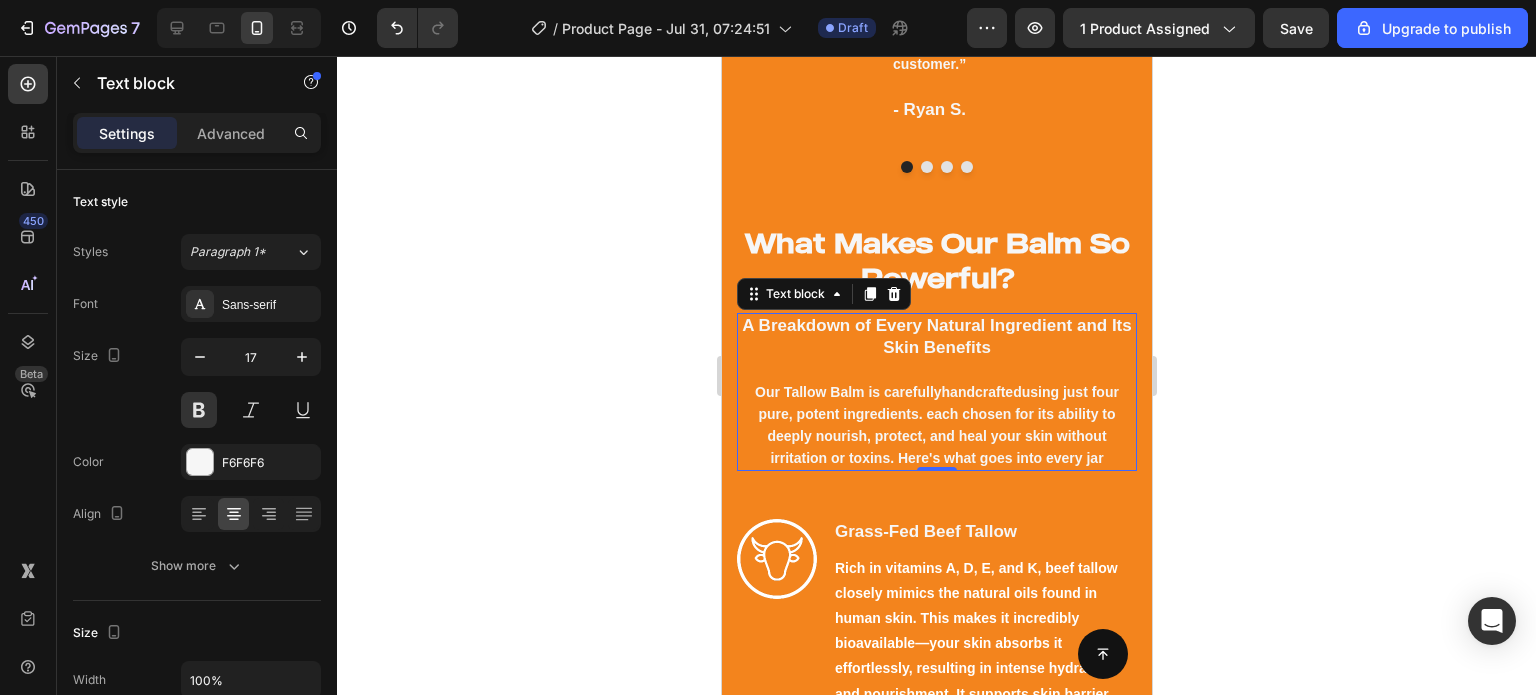 click on "A Breakdown of Every Natural Ingredient and Its Skin Benefits" at bounding box center (936, 337) 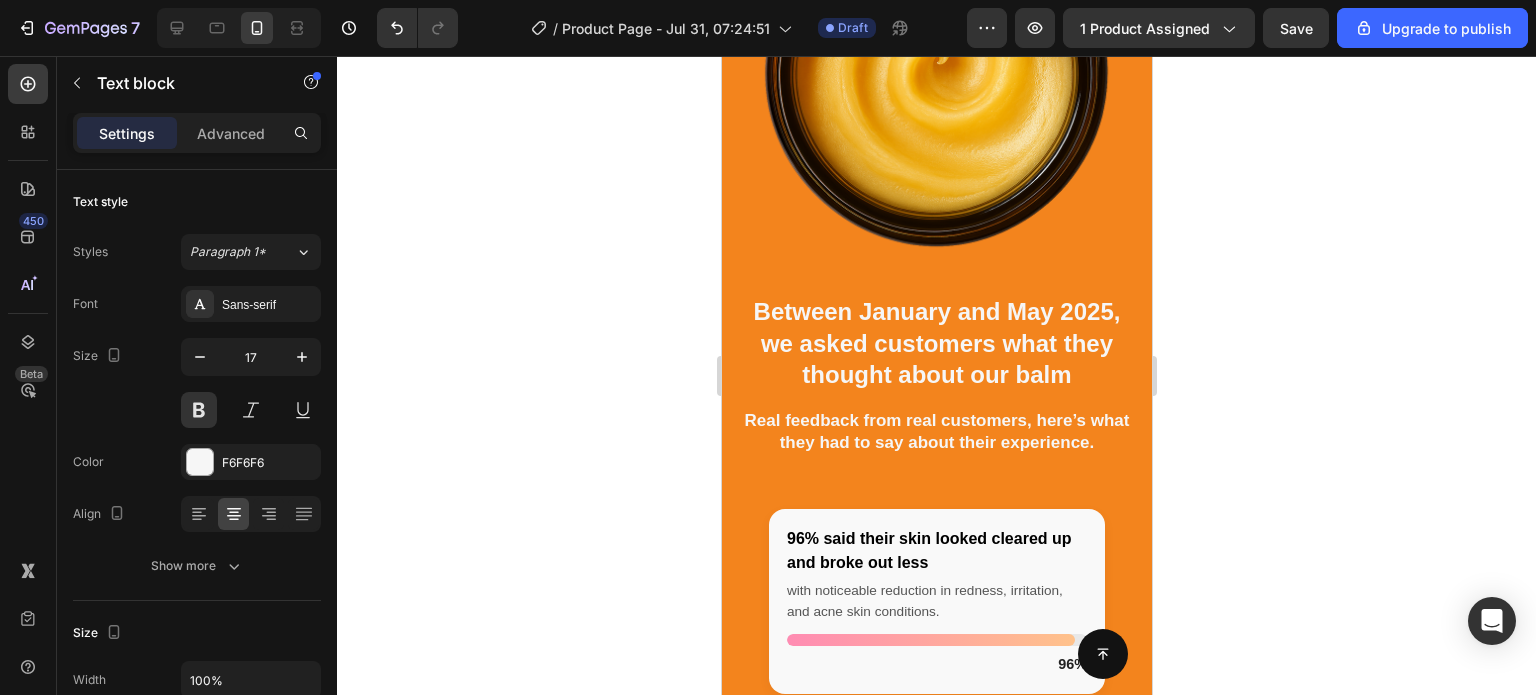 scroll, scrollTop: 3202, scrollLeft: 0, axis: vertical 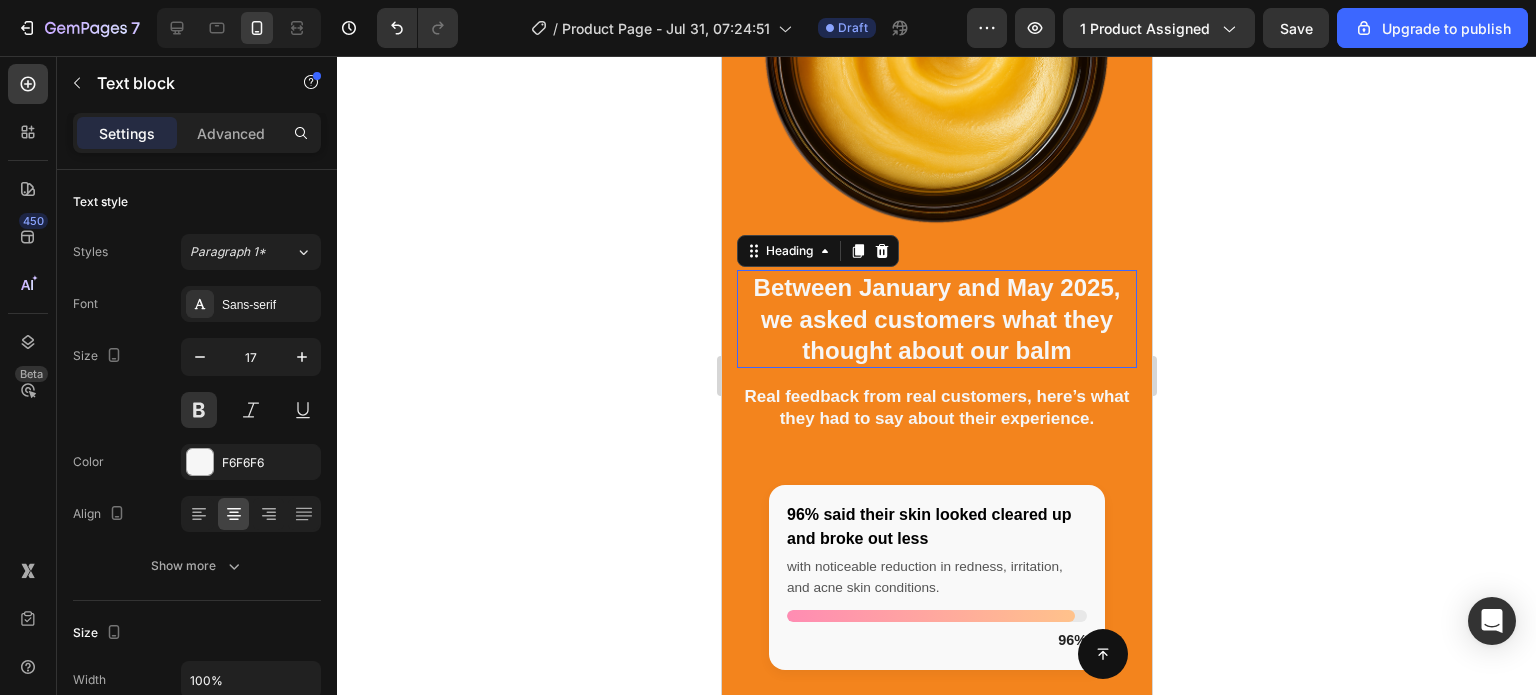 click on "Between January and May 2025, we asked customers what they thought about our balm" at bounding box center (936, 319) 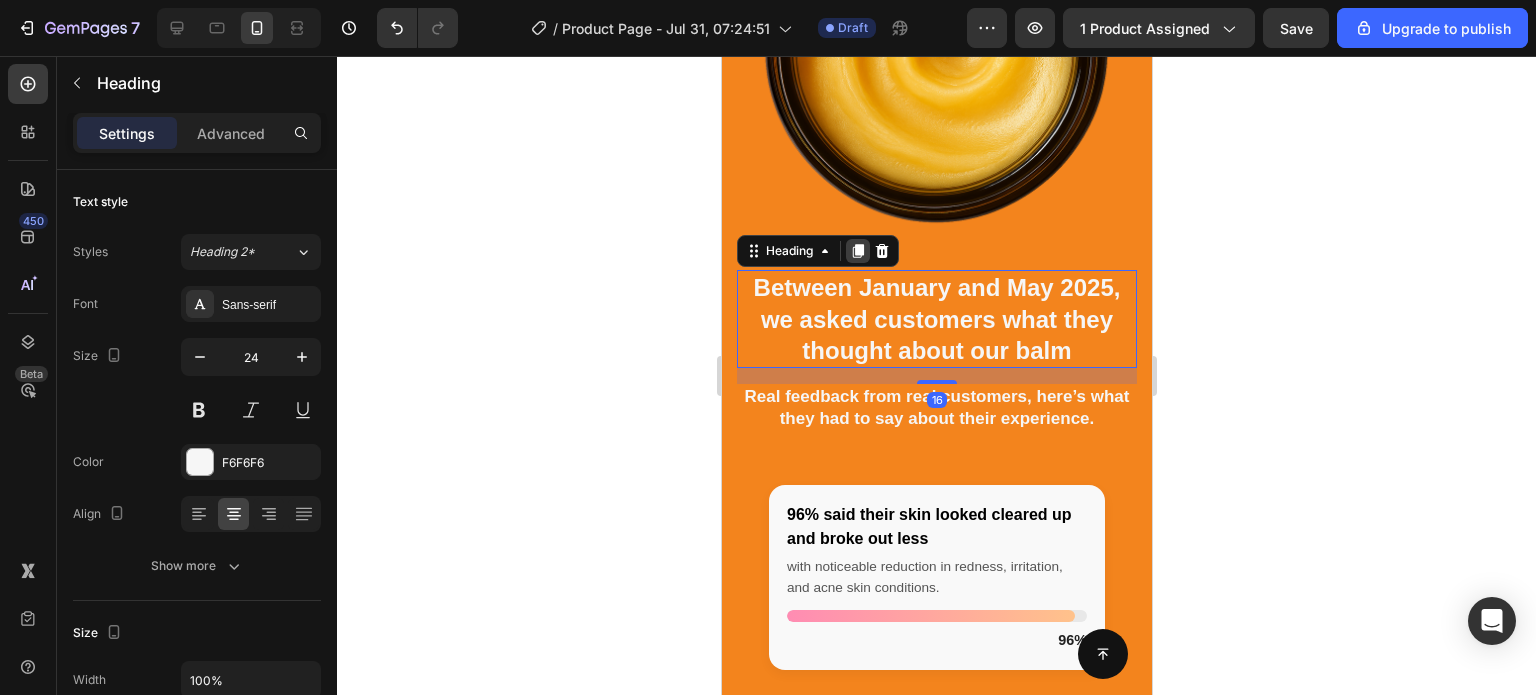 click 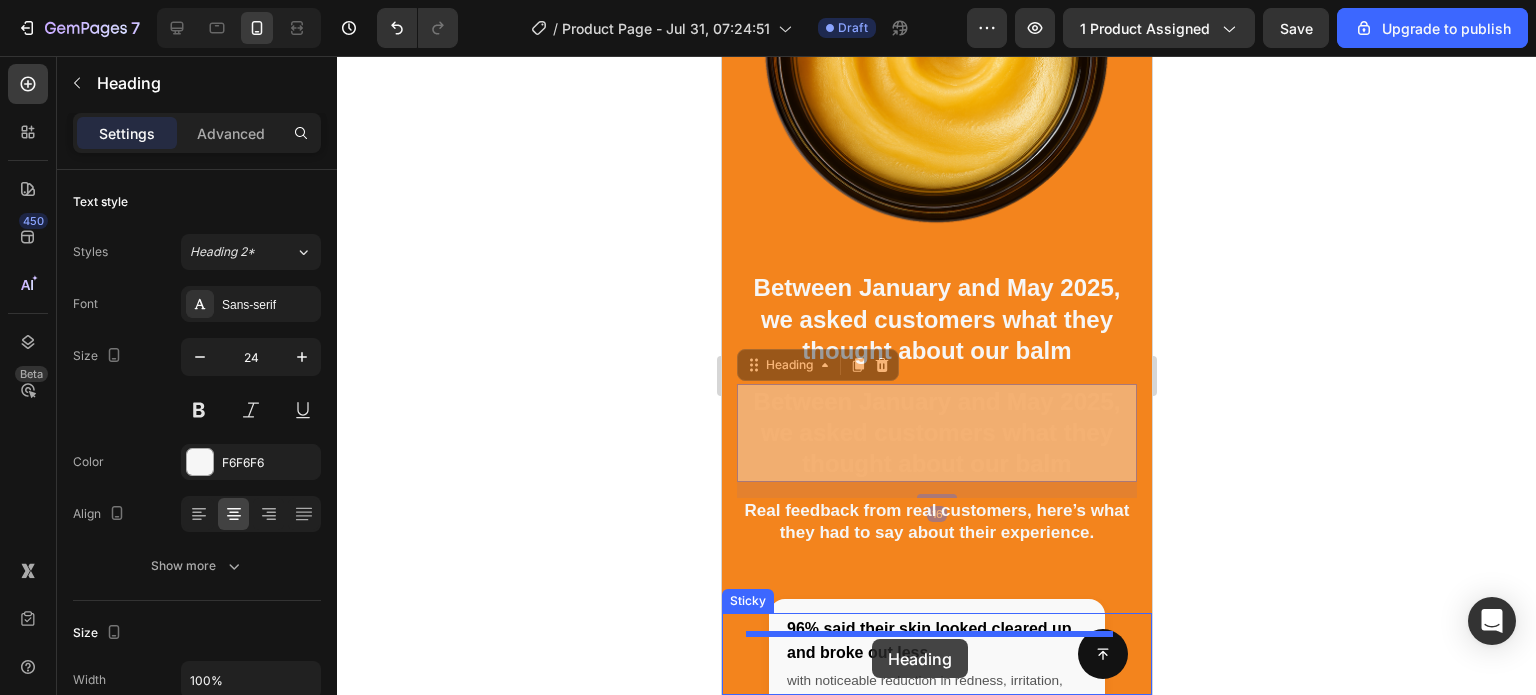 scroll, scrollTop: 3206, scrollLeft: 0, axis: vertical 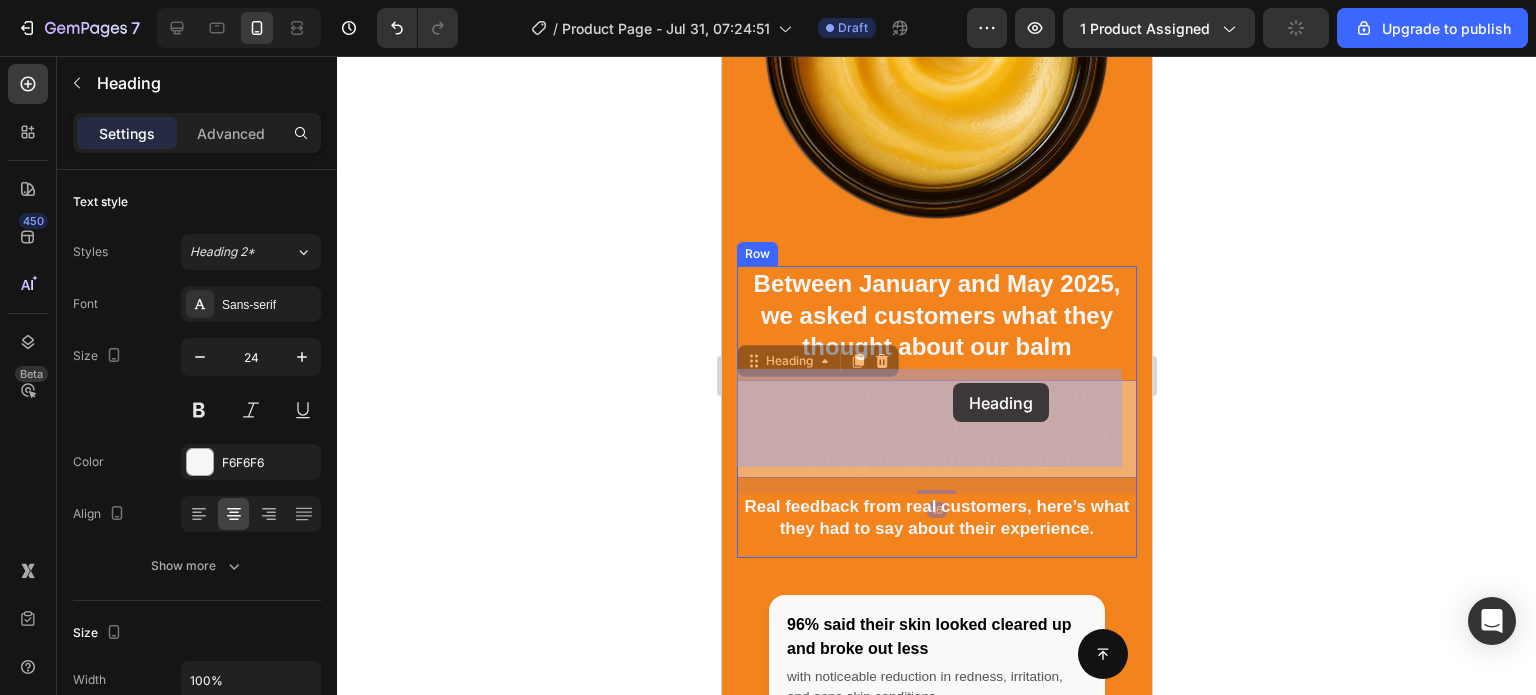 drag, startPoint x: 749, startPoint y: 353, endPoint x: 952, endPoint y: 383, distance: 205.20477 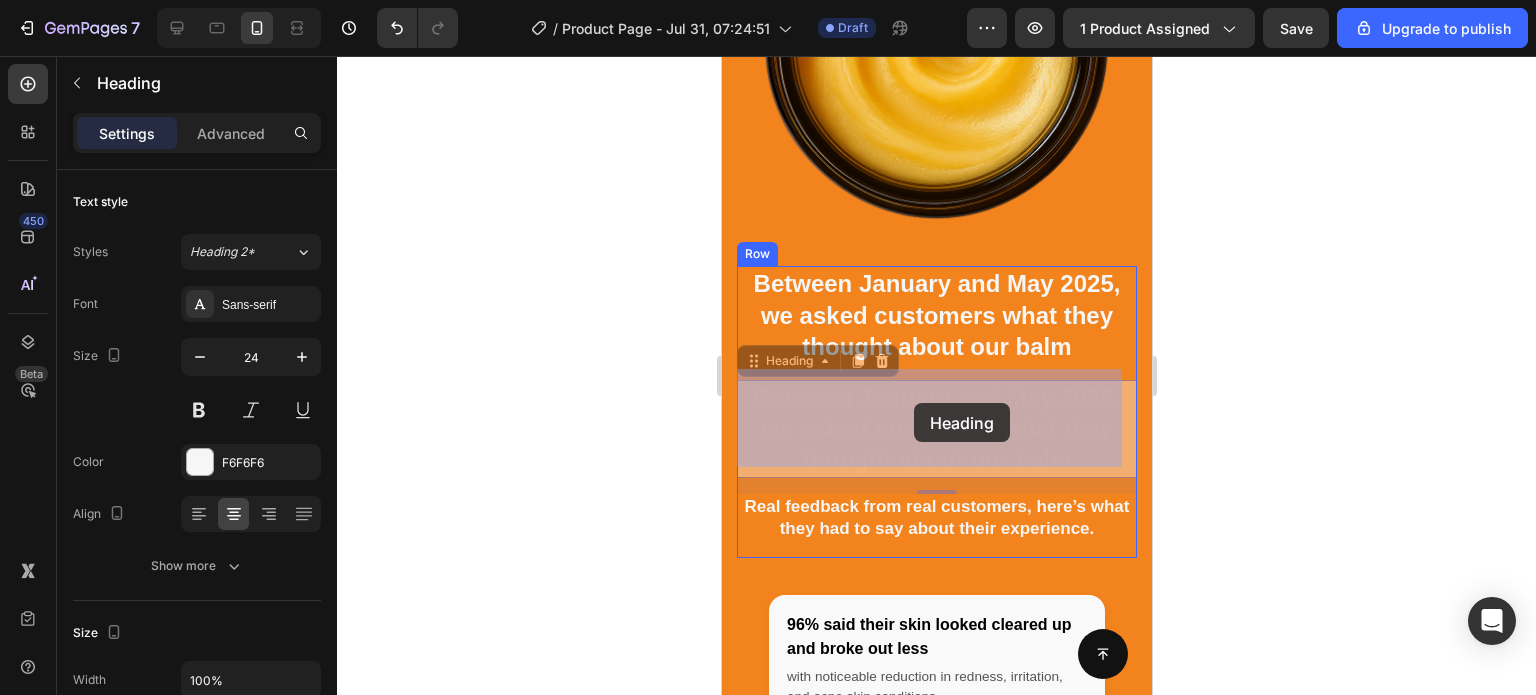 drag, startPoint x: 758, startPoint y: 350, endPoint x: 913, endPoint y: 403, distance: 163.81087 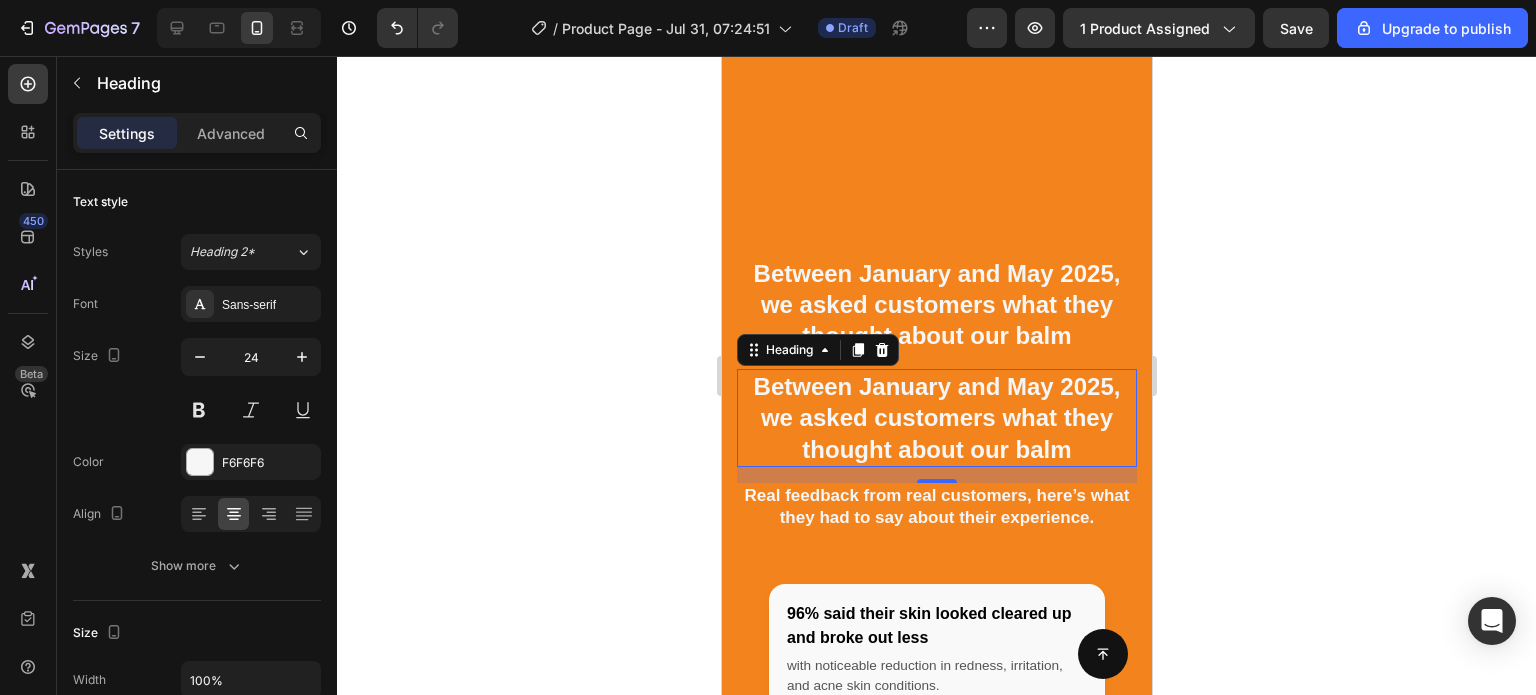 scroll, scrollTop: 3474, scrollLeft: 0, axis: vertical 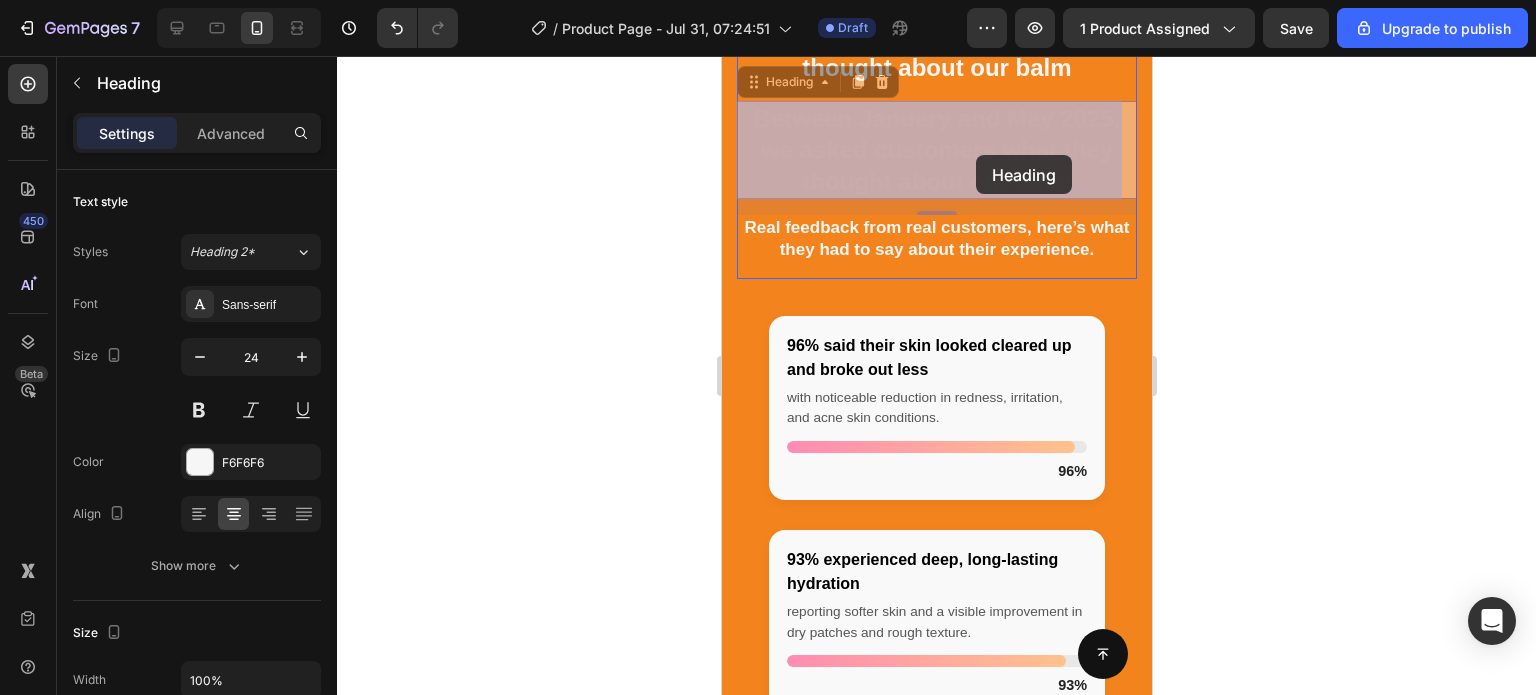 drag, startPoint x: 749, startPoint y: 80, endPoint x: 975, endPoint y: 155, distance: 238.11972 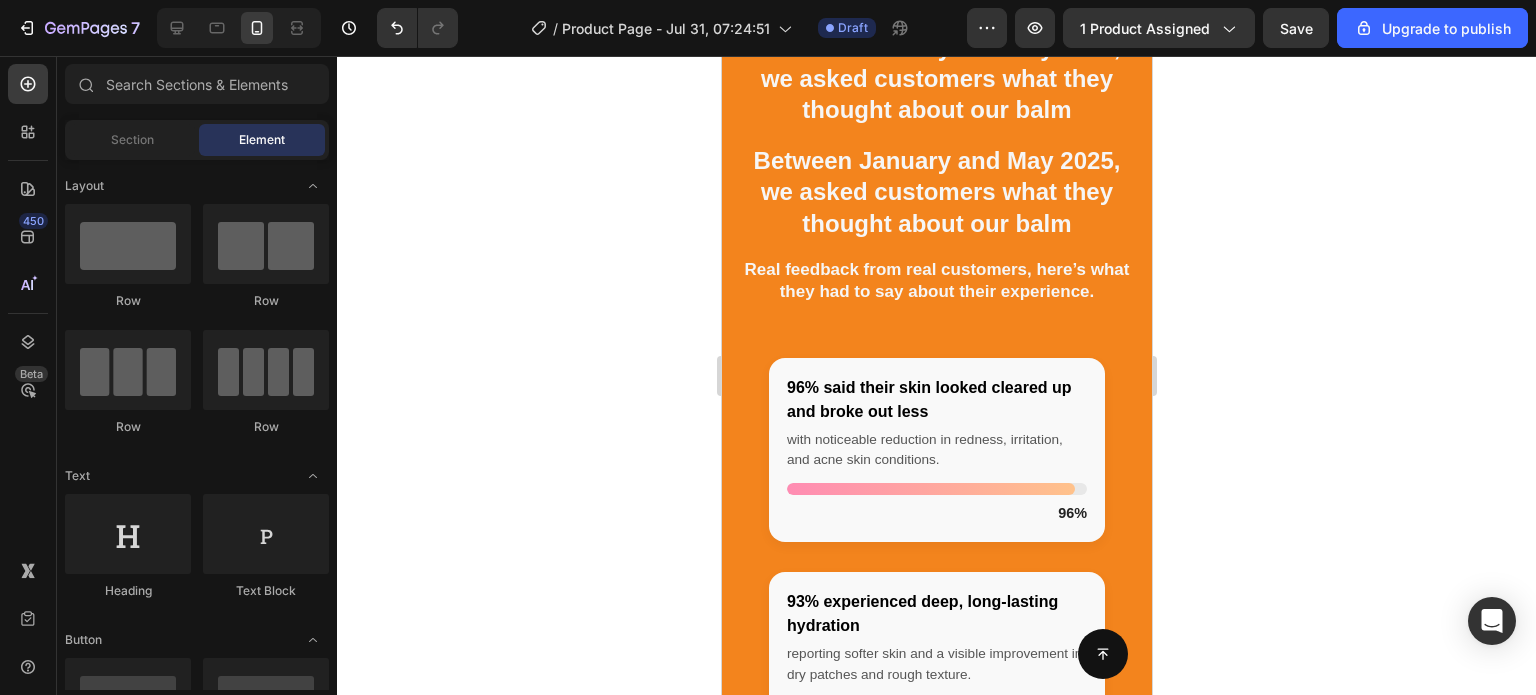 scroll, scrollTop: 3444, scrollLeft: 0, axis: vertical 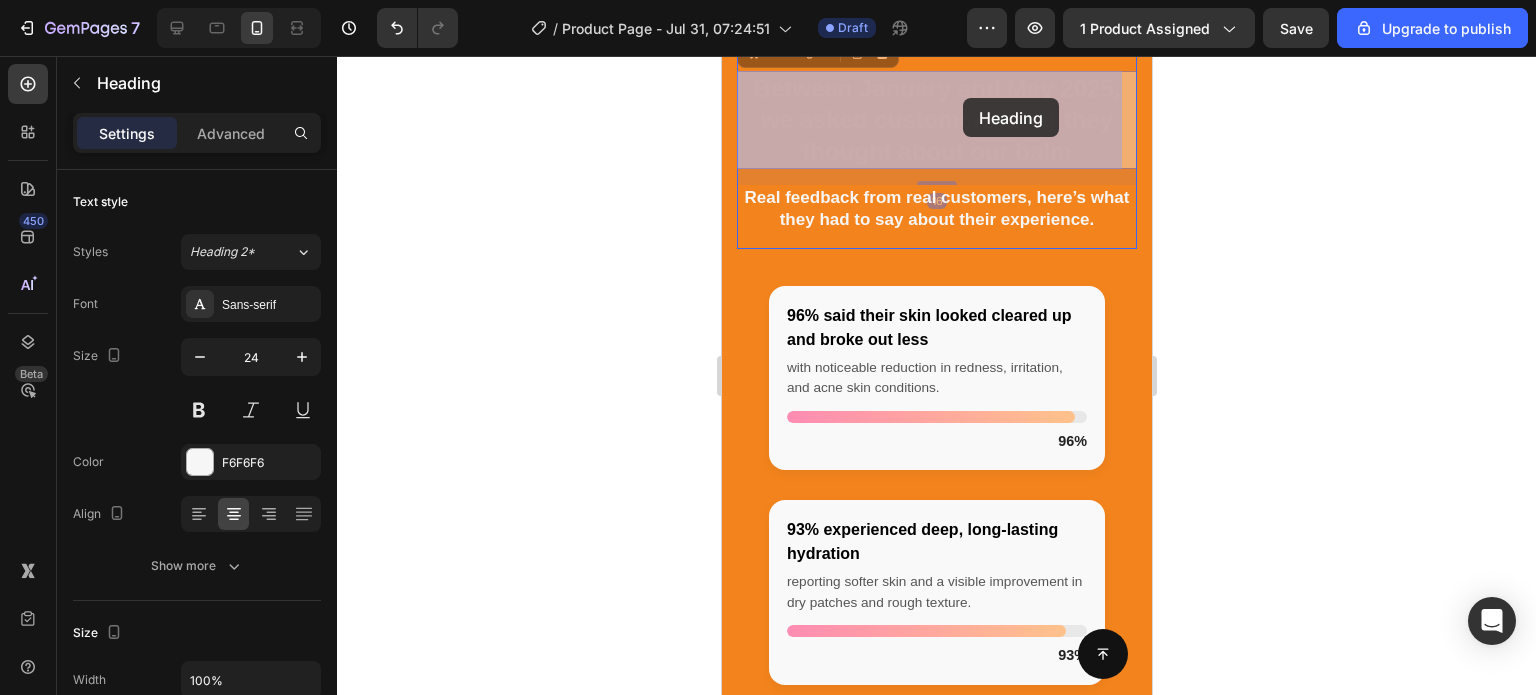 drag, startPoint x: 947, startPoint y: 146, endPoint x: 962, endPoint y: 99, distance: 49.335587 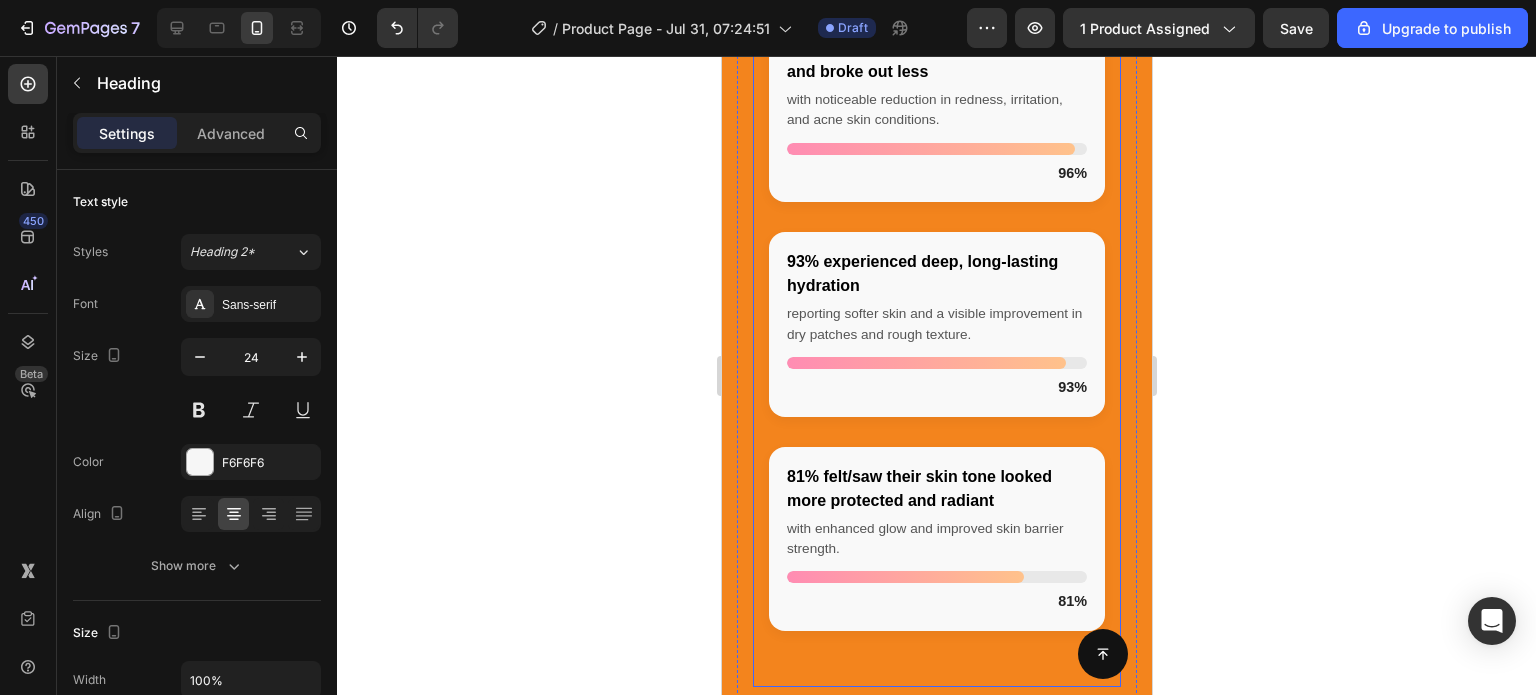 scroll, scrollTop: 3440, scrollLeft: 0, axis: vertical 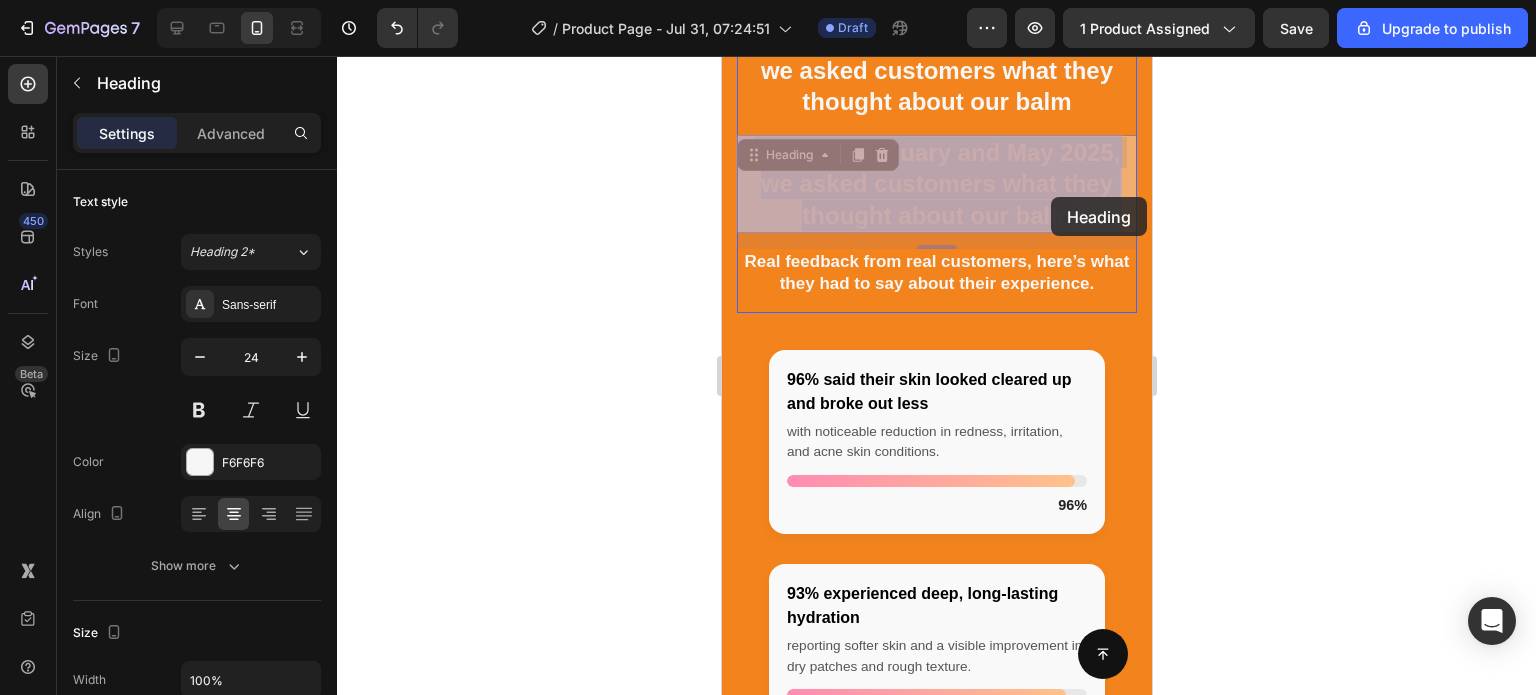 drag, startPoint x: 994, startPoint y: 186, endPoint x: 1048, endPoint y: 197, distance: 55.108982 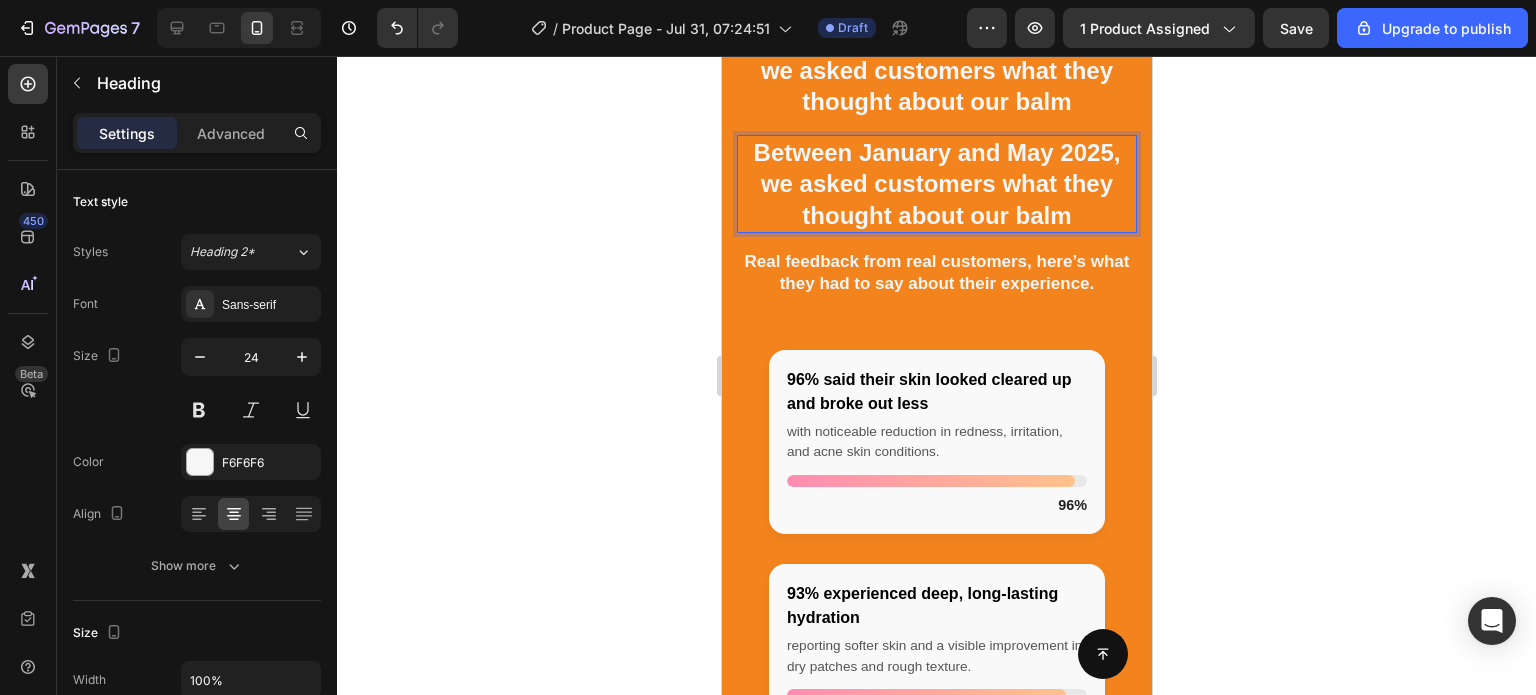 drag, startPoint x: 924, startPoint y: 155, endPoint x: 945, endPoint y: 163, distance: 22.472204 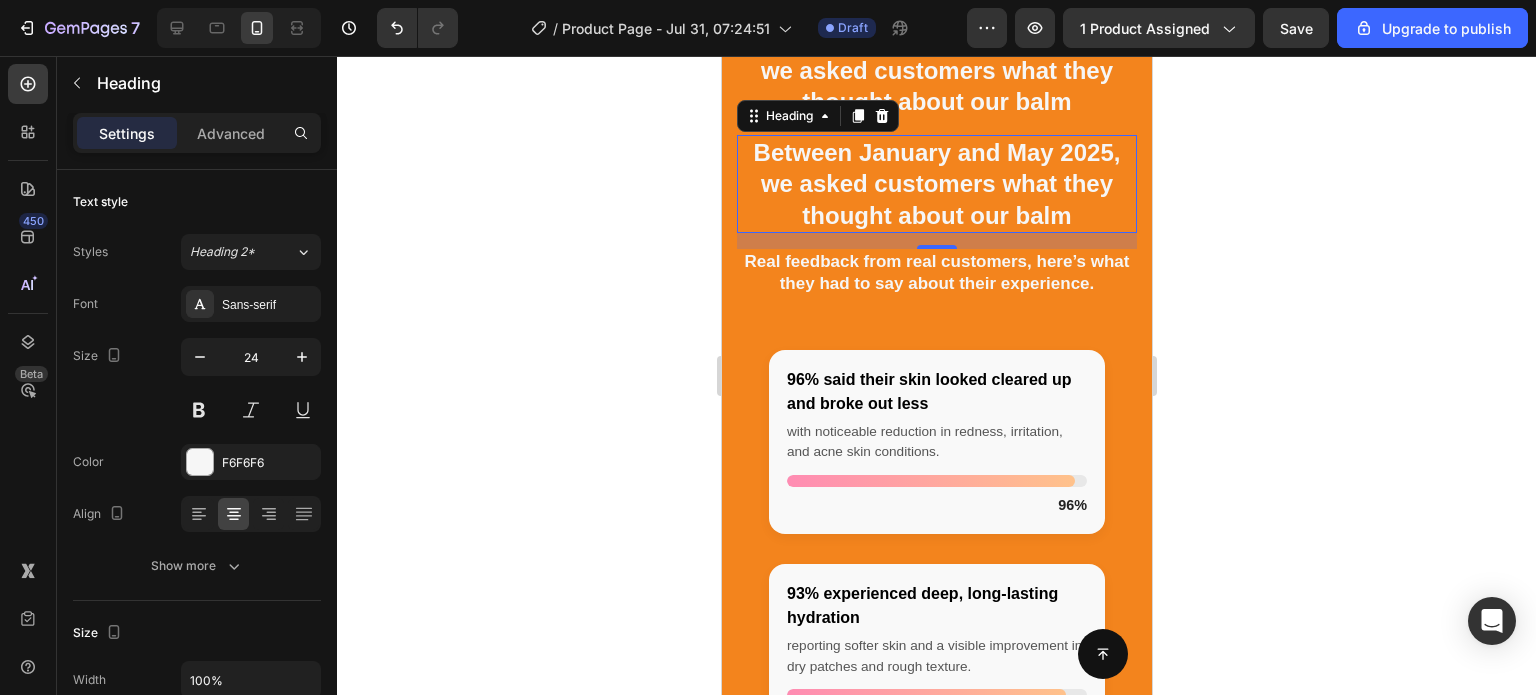 click 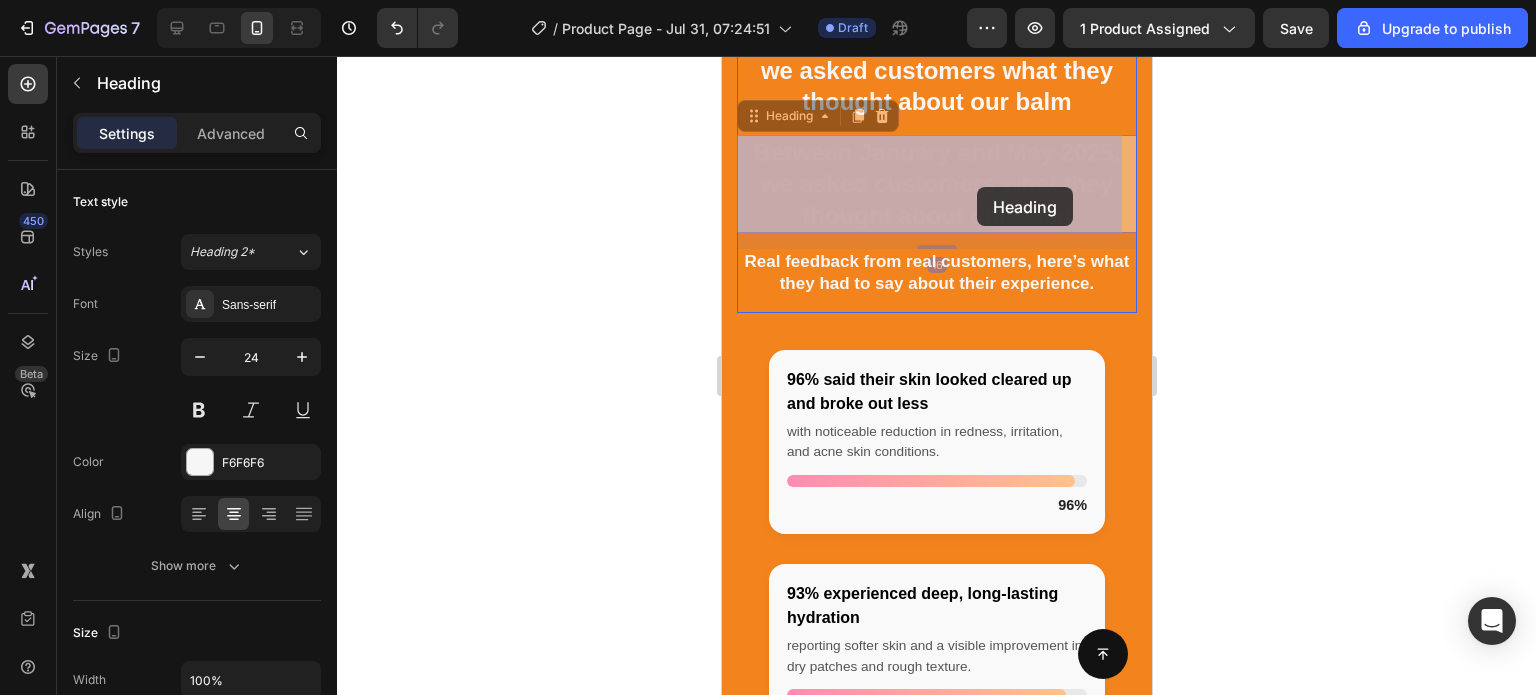 drag, startPoint x: 821, startPoint y: 190, endPoint x: 976, endPoint y: 187, distance: 155.02902 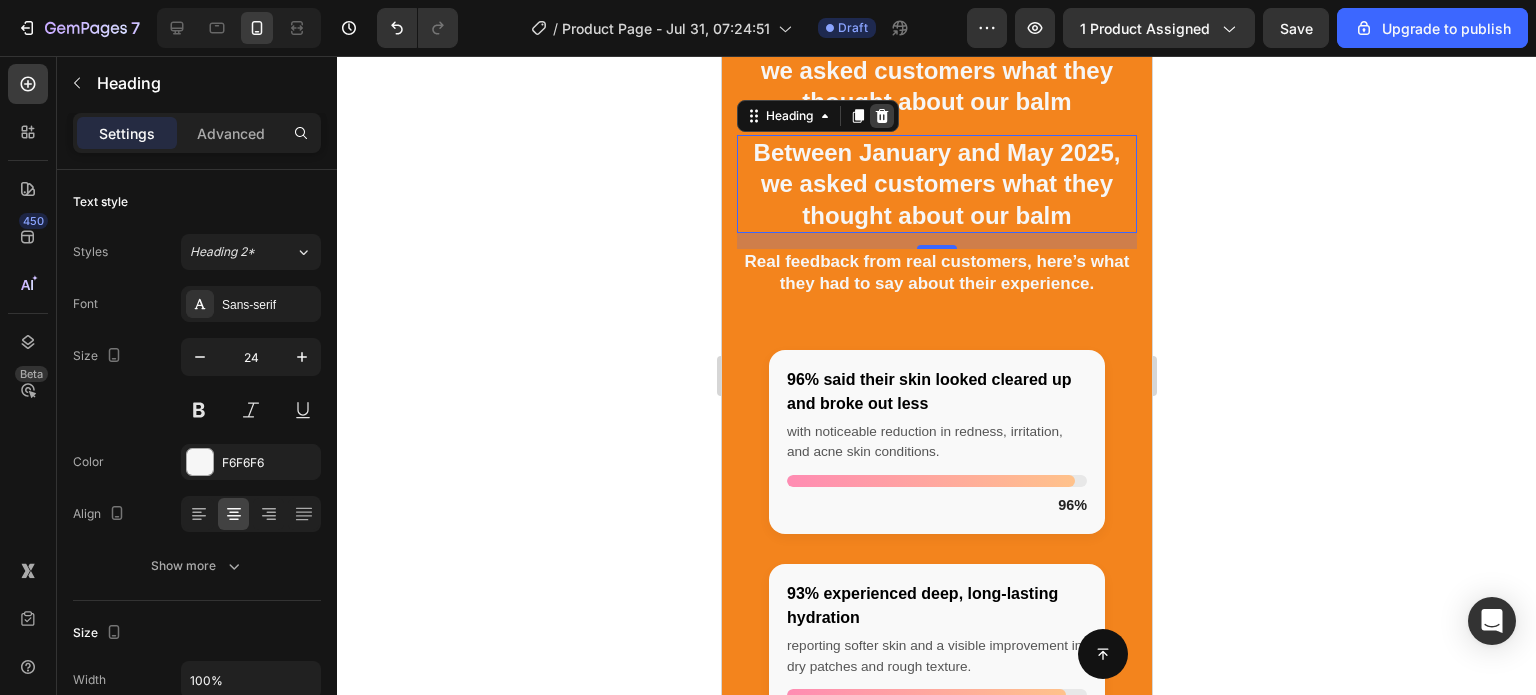 click 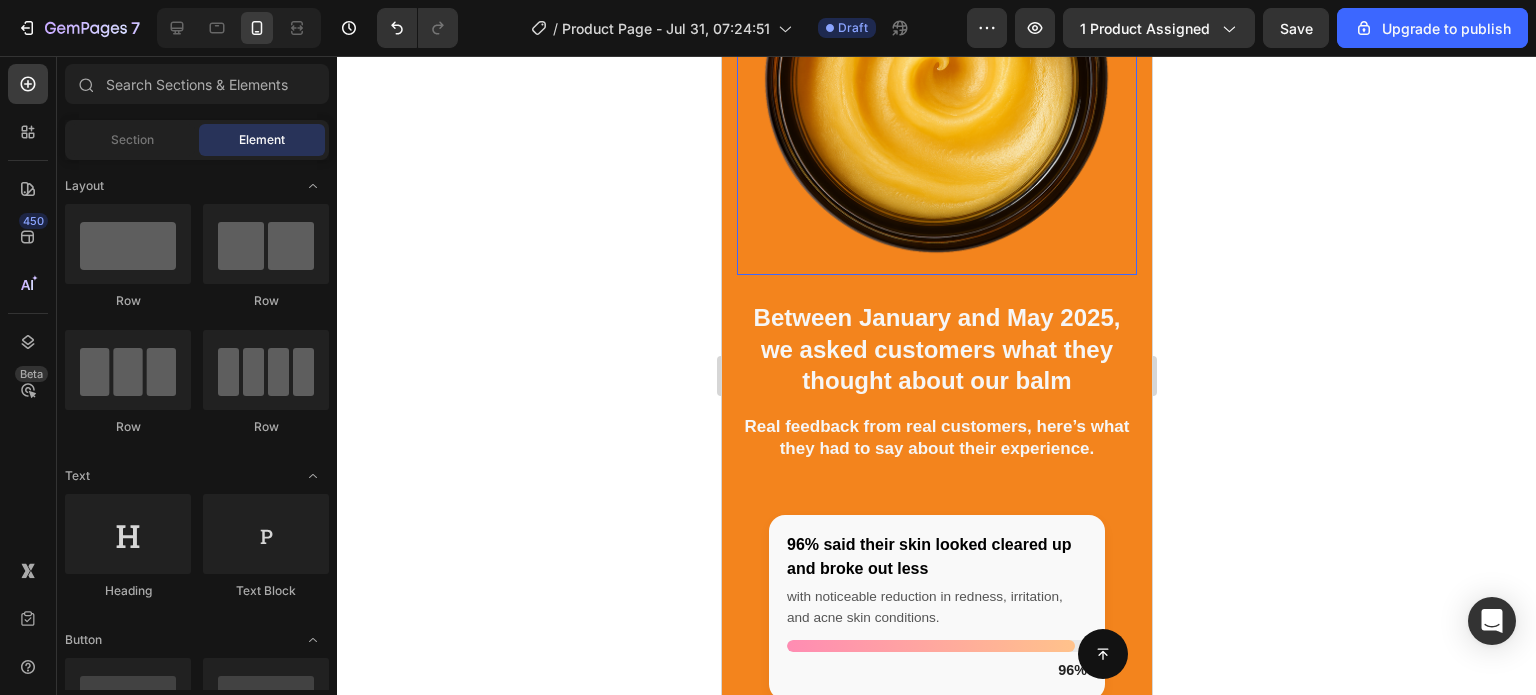 scroll, scrollTop: 3269, scrollLeft: 0, axis: vertical 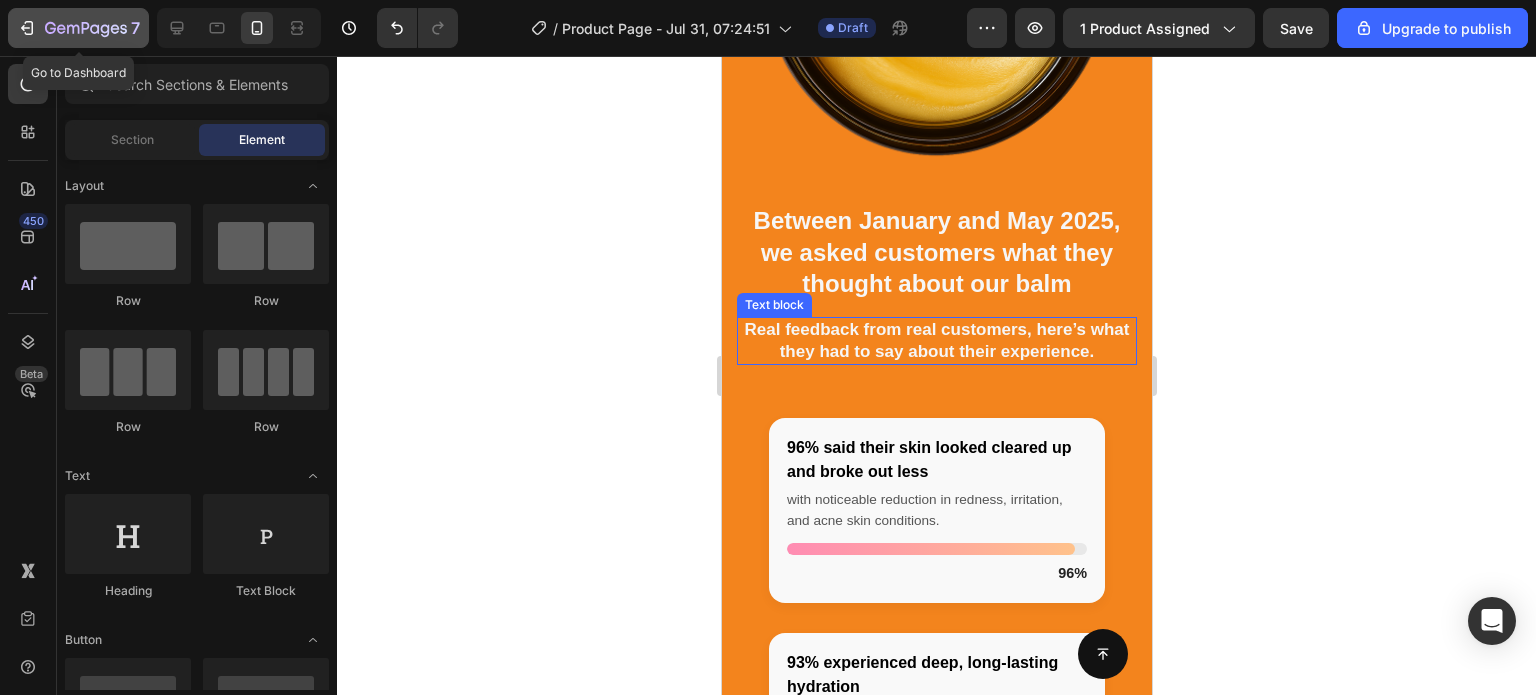 click on "7" at bounding box center (135, 28) 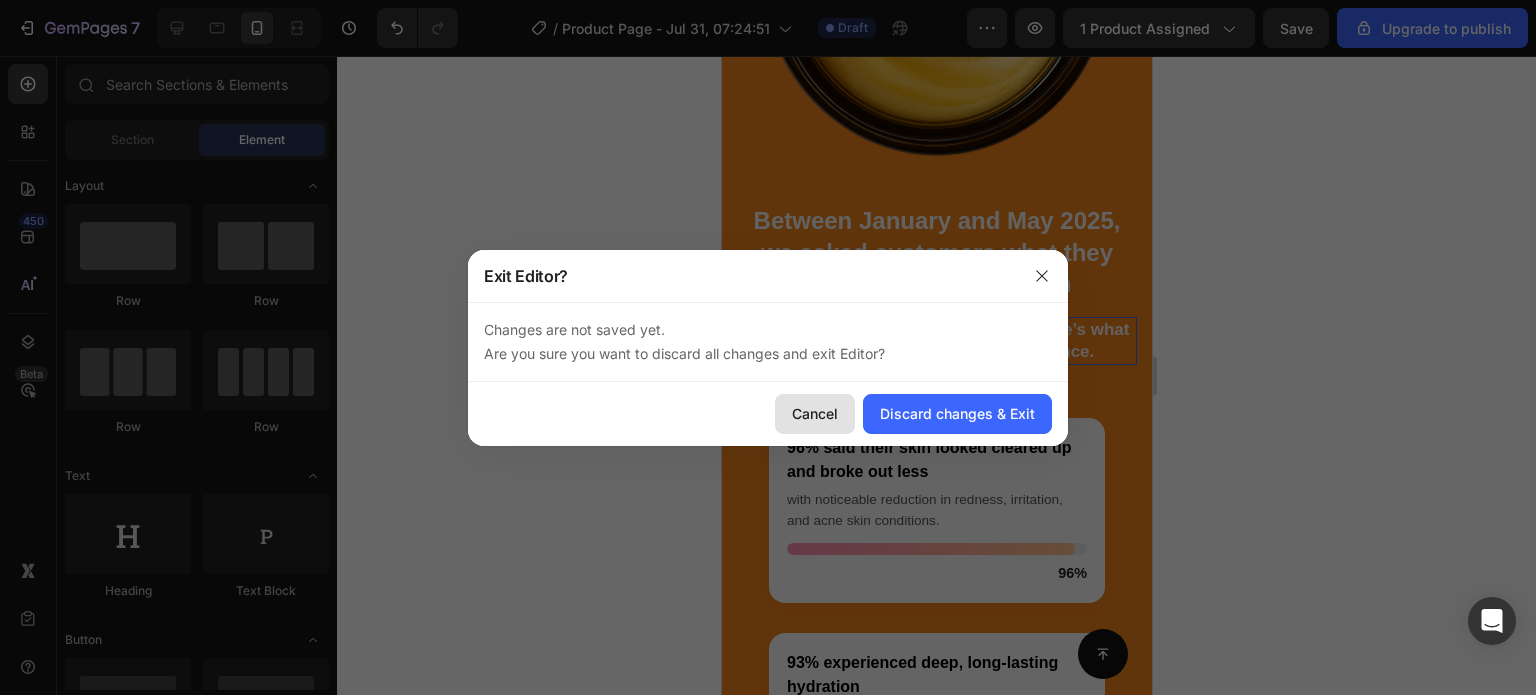click on "Cancel" at bounding box center [815, 413] 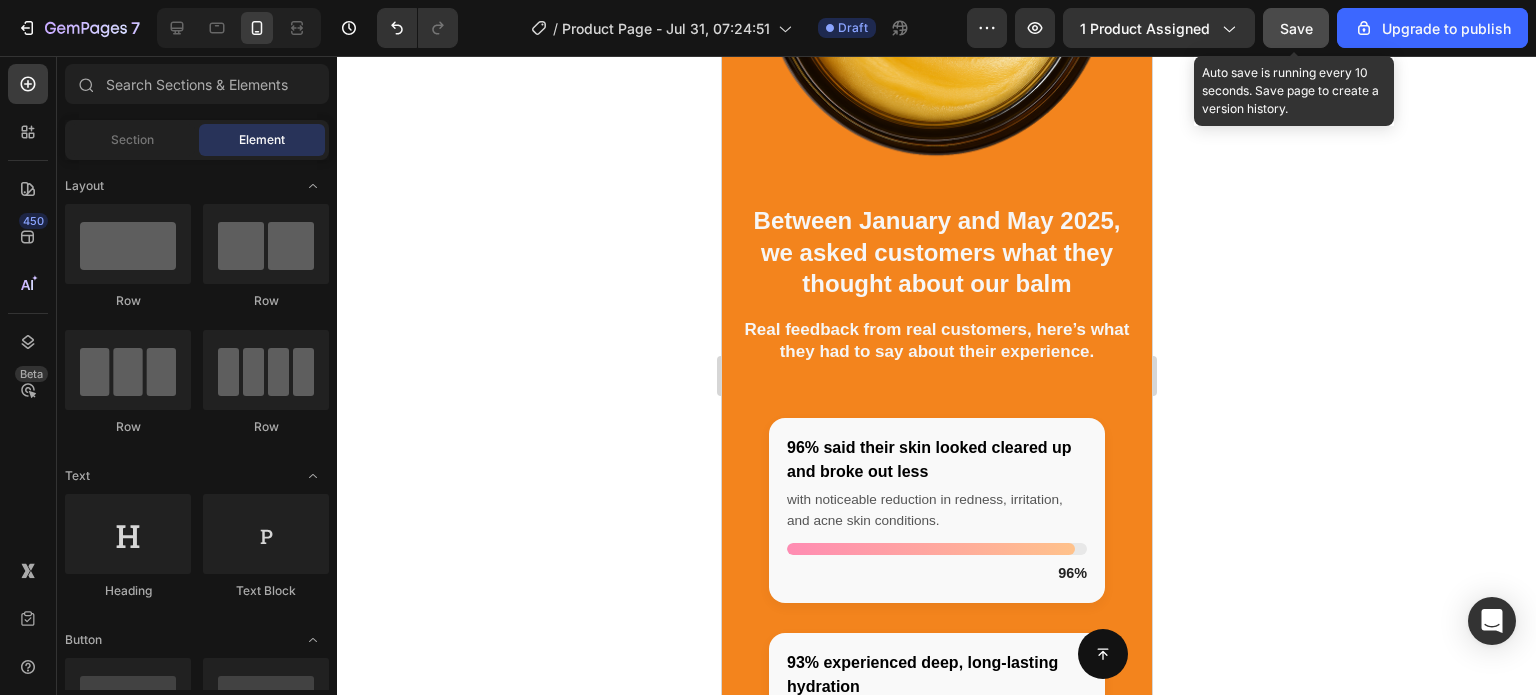 click on "Save" 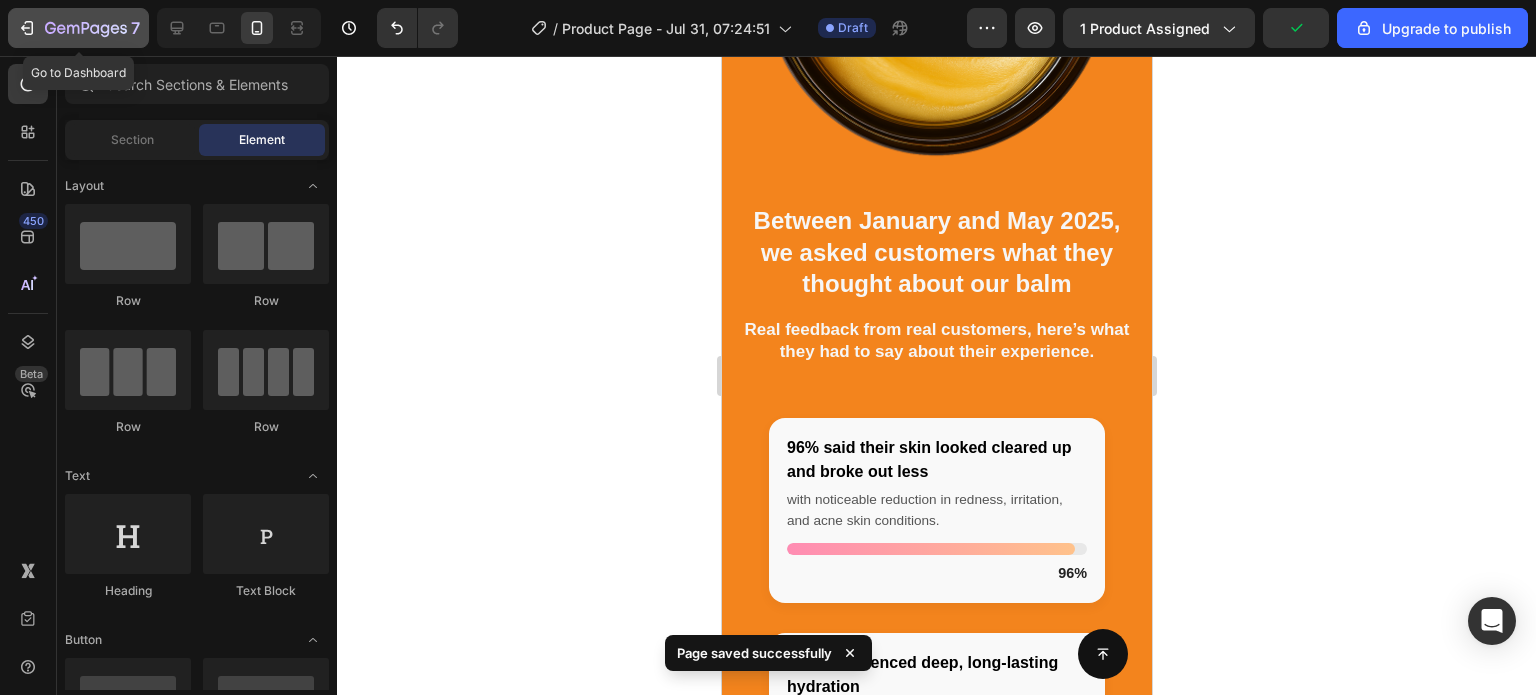 click 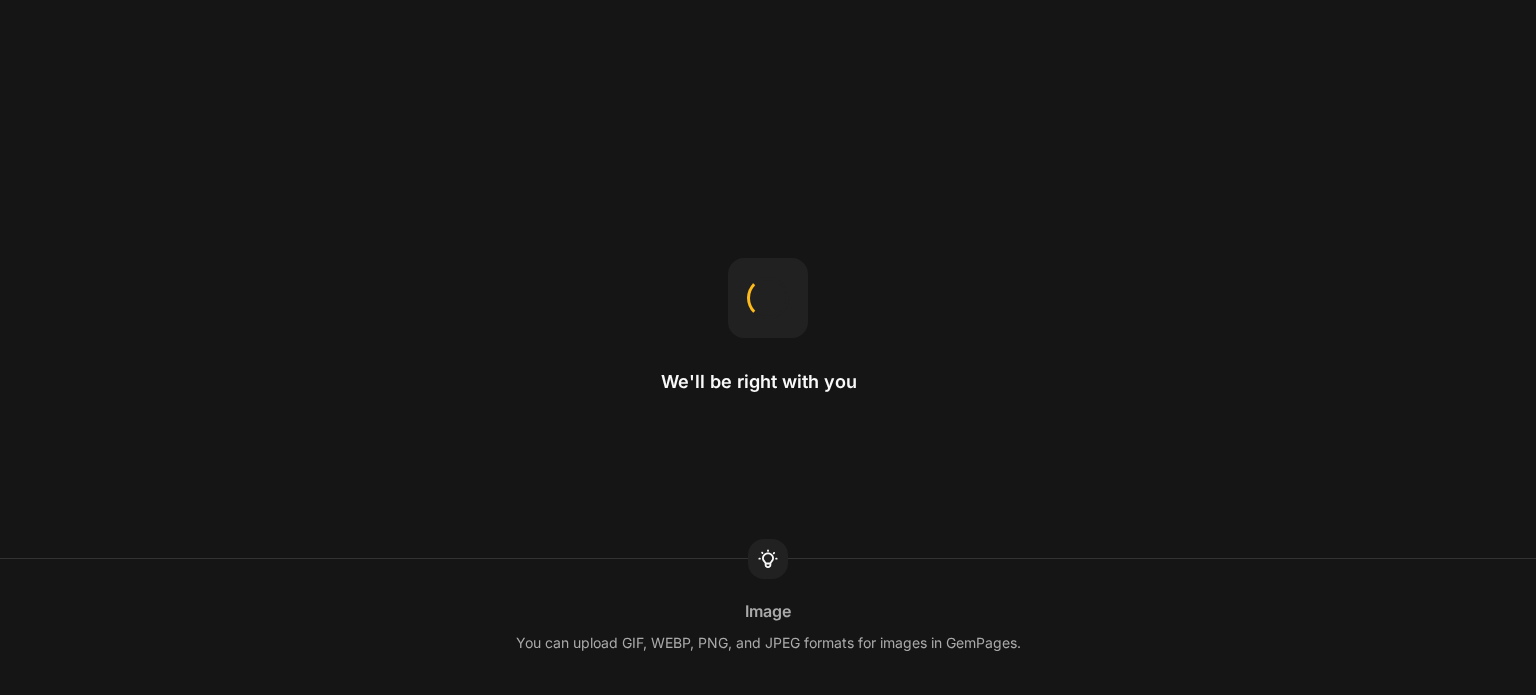 scroll, scrollTop: 0, scrollLeft: 0, axis: both 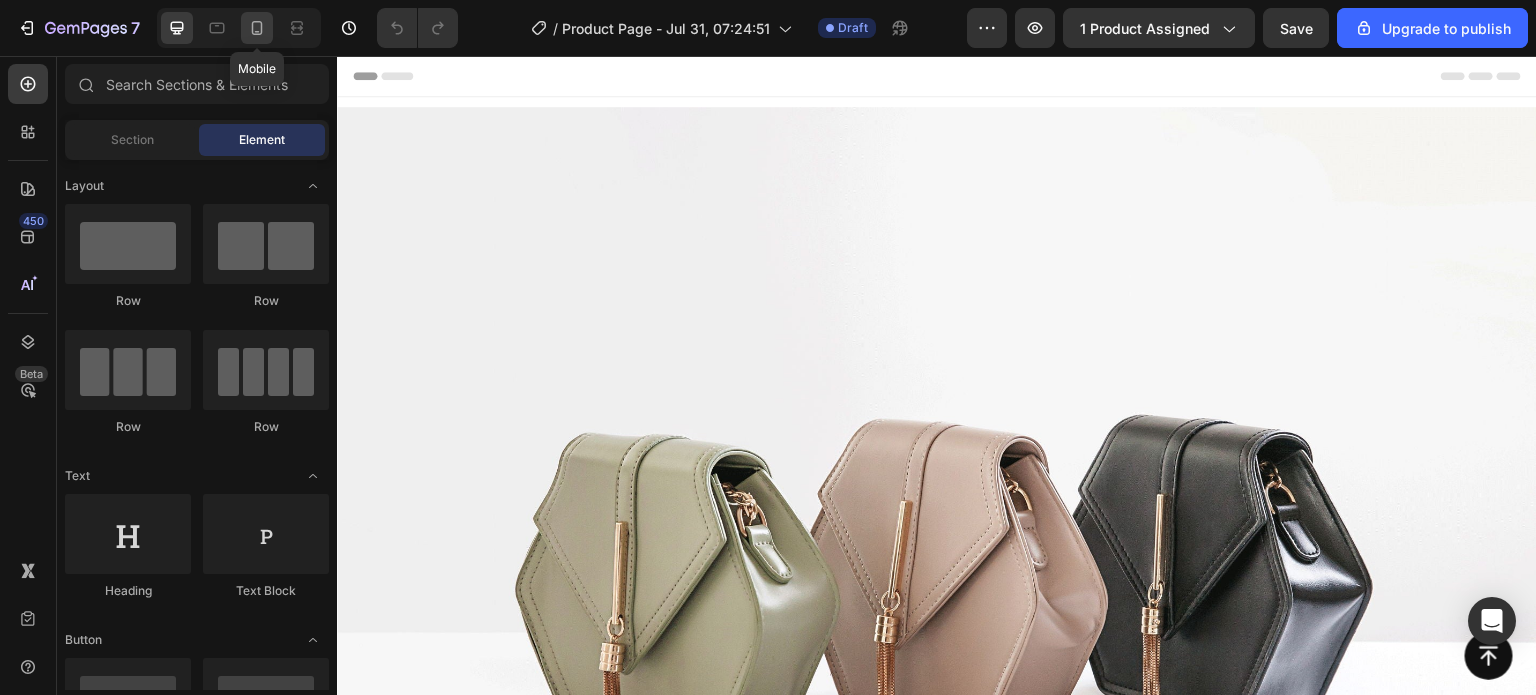 click 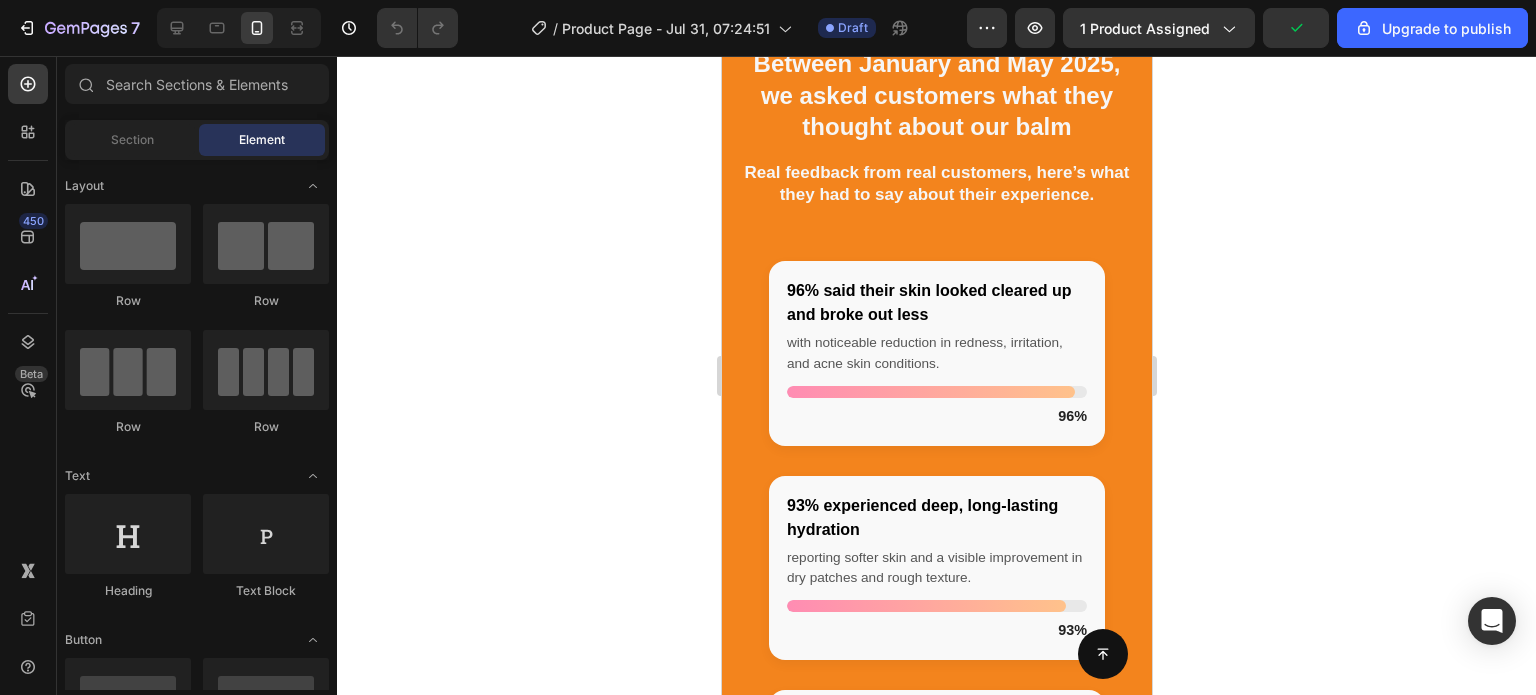 scroll, scrollTop: 3230, scrollLeft: 0, axis: vertical 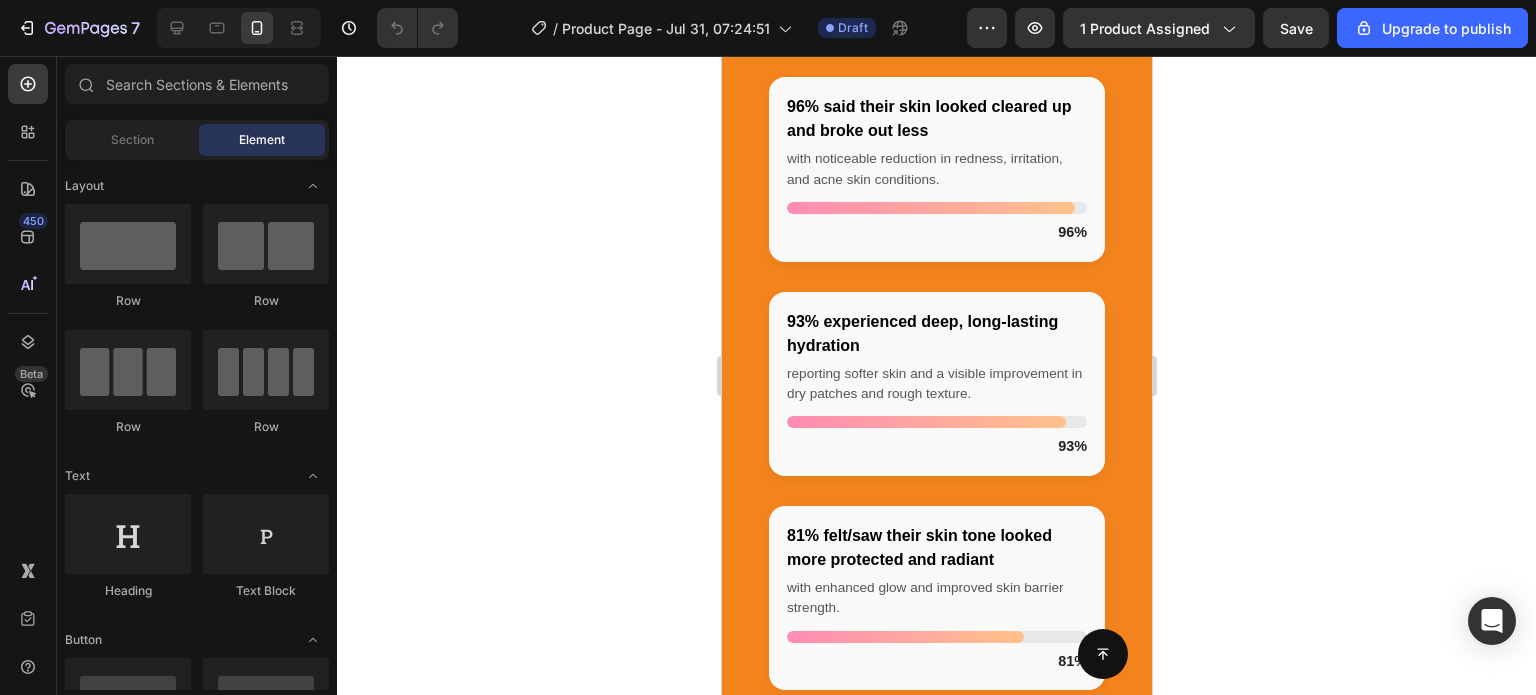 click on "Between January and May 2025, we asked customers what they thought about our balm" at bounding box center [936, -89] 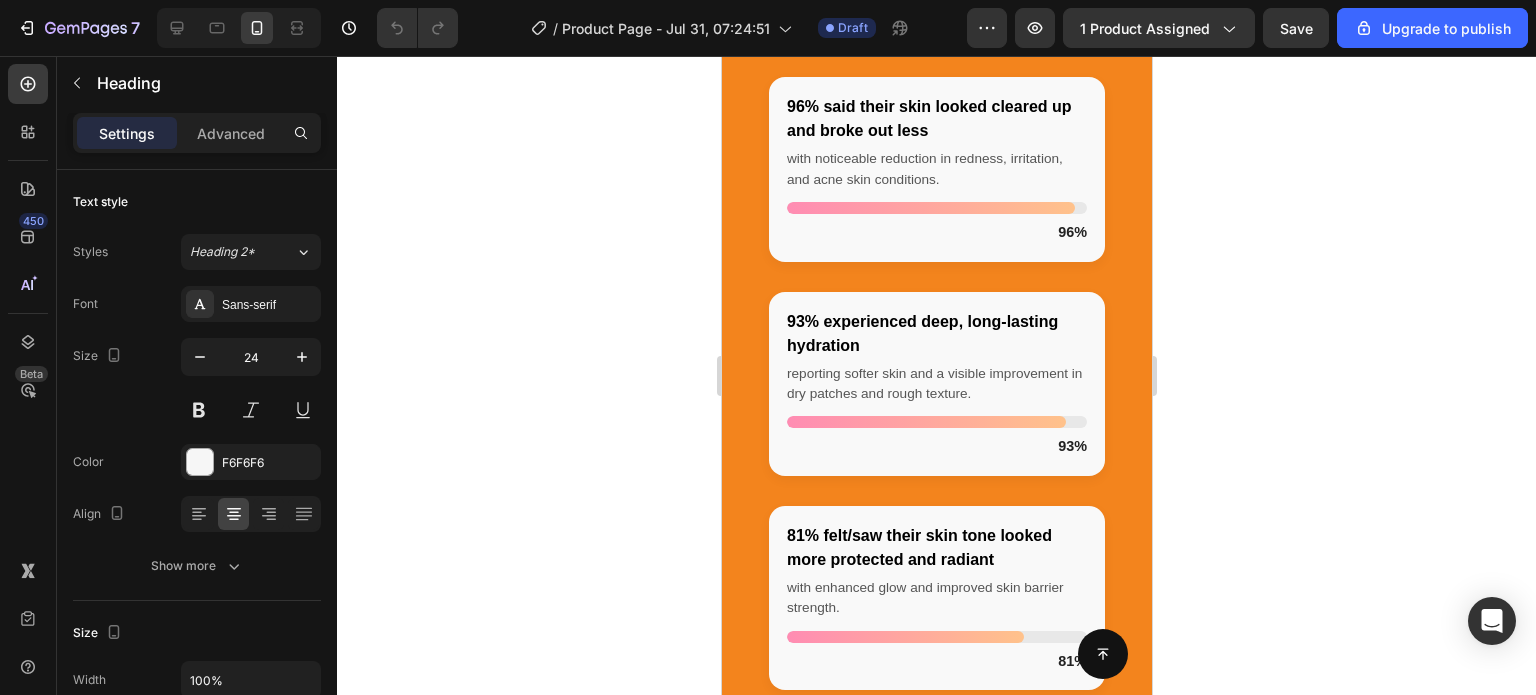 click 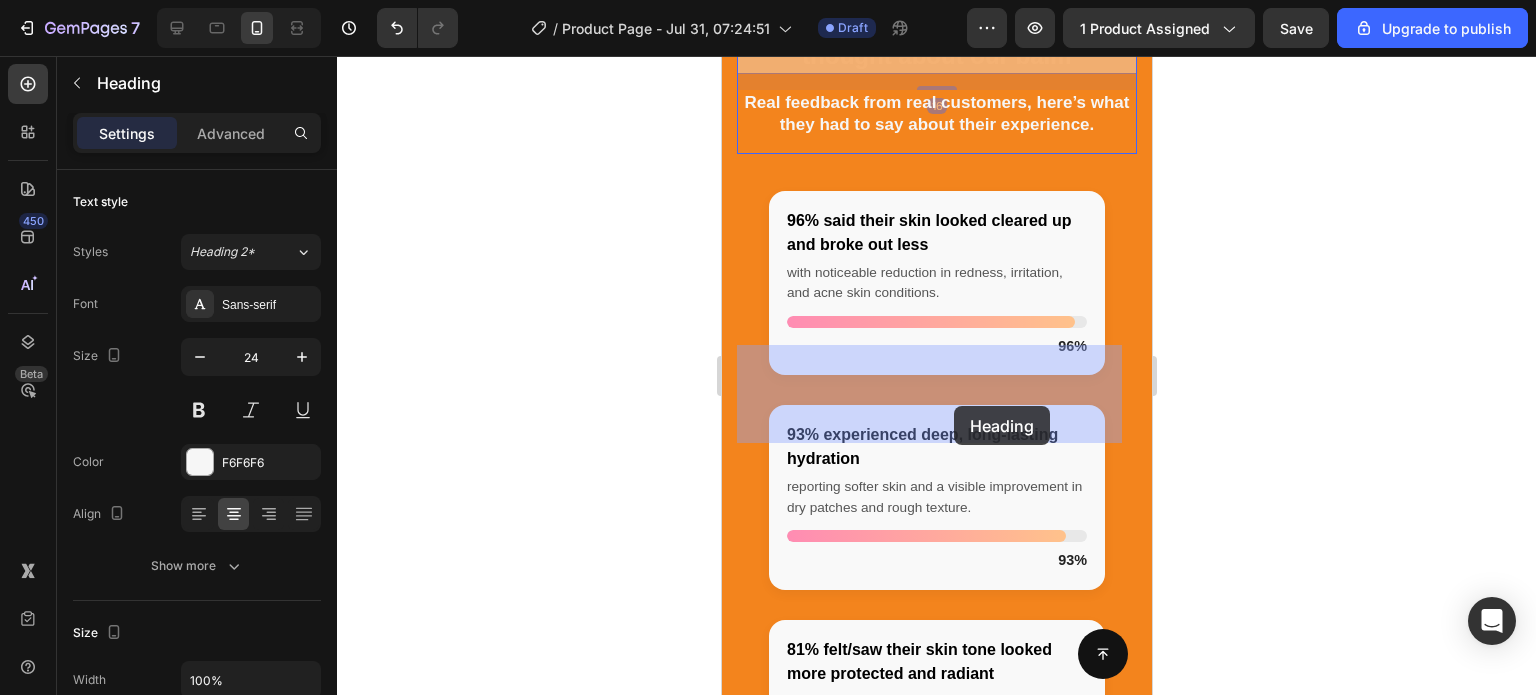 drag, startPoint x: 757, startPoint y: 324, endPoint x: 953, endPoint y: 406, distance: 212.46176 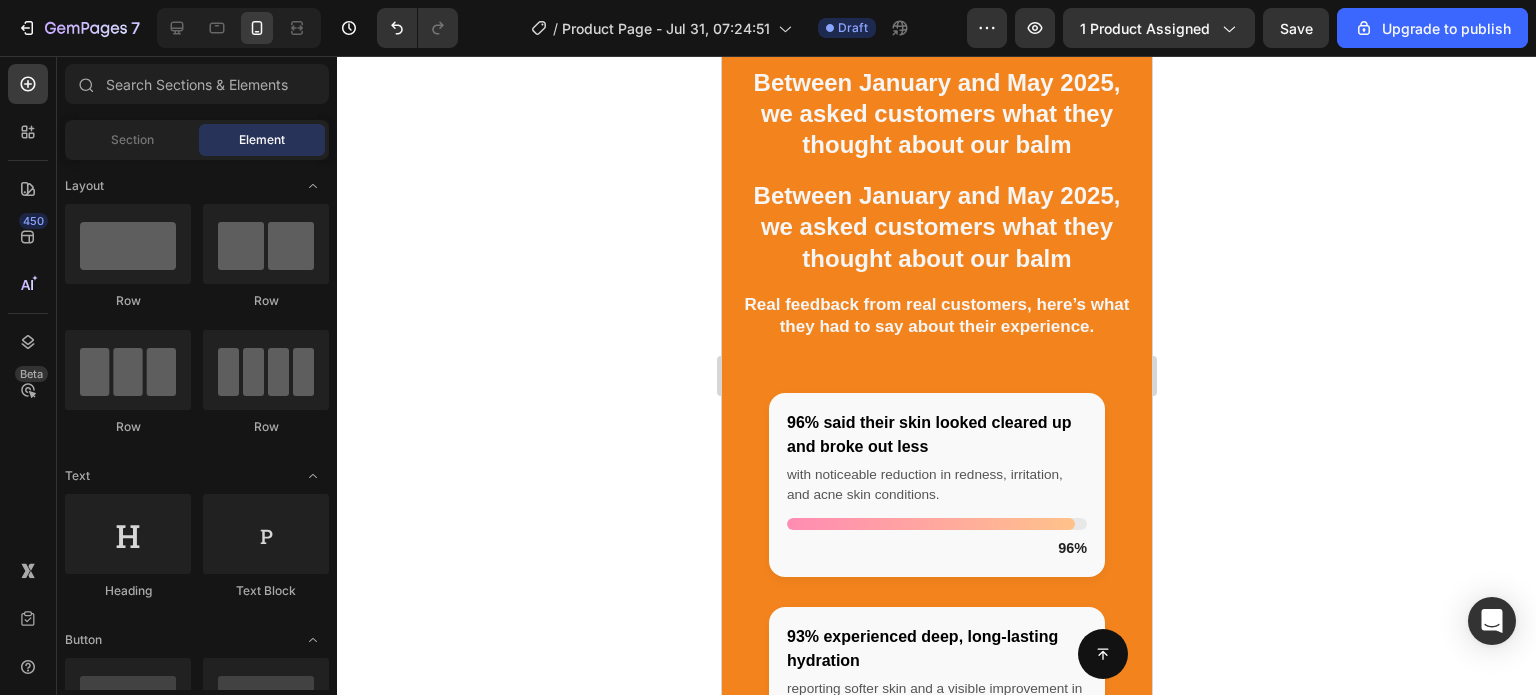 scroll, scrollTop: 3408, scrollLeft: 0, axis: vertical 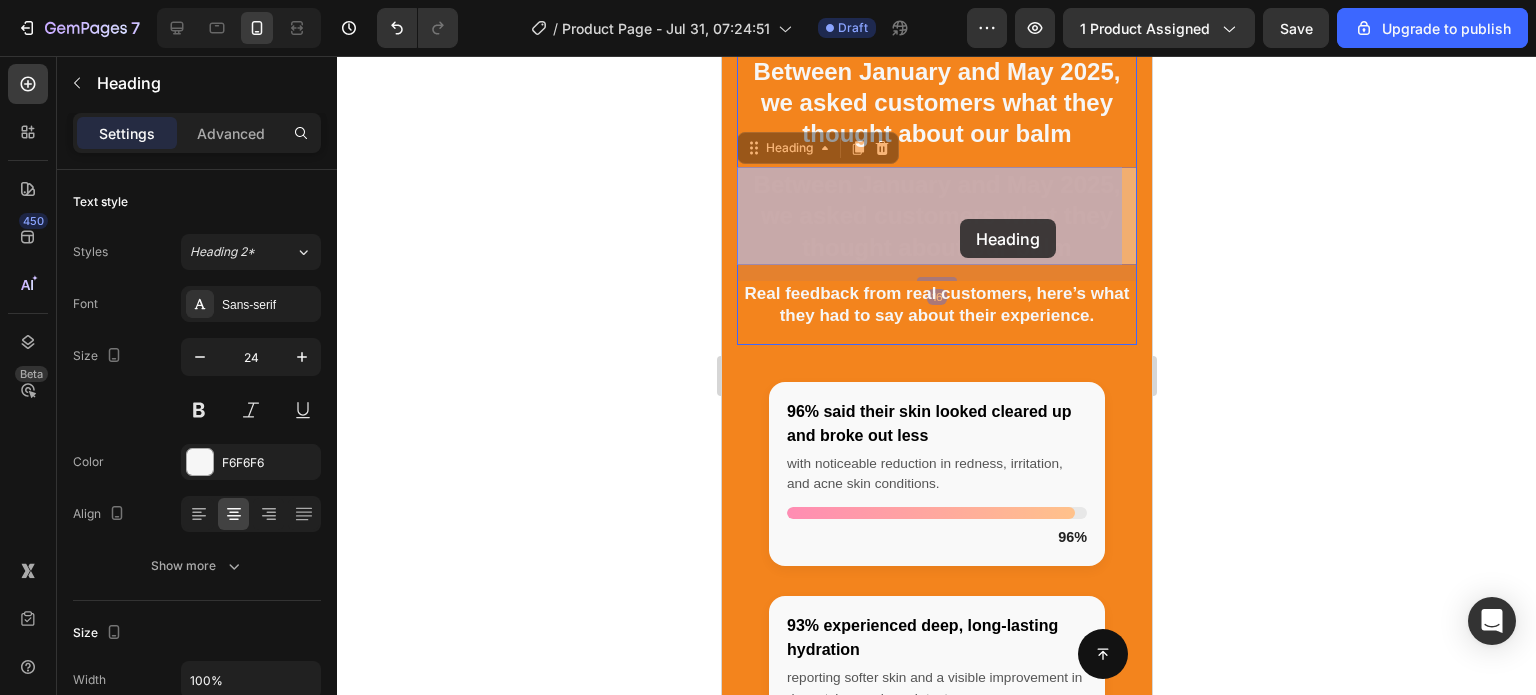 drag, startPoint x: 1054, startPoint y: 213, endPoint x: 959, endPoint y: 219, distance: 95.189285 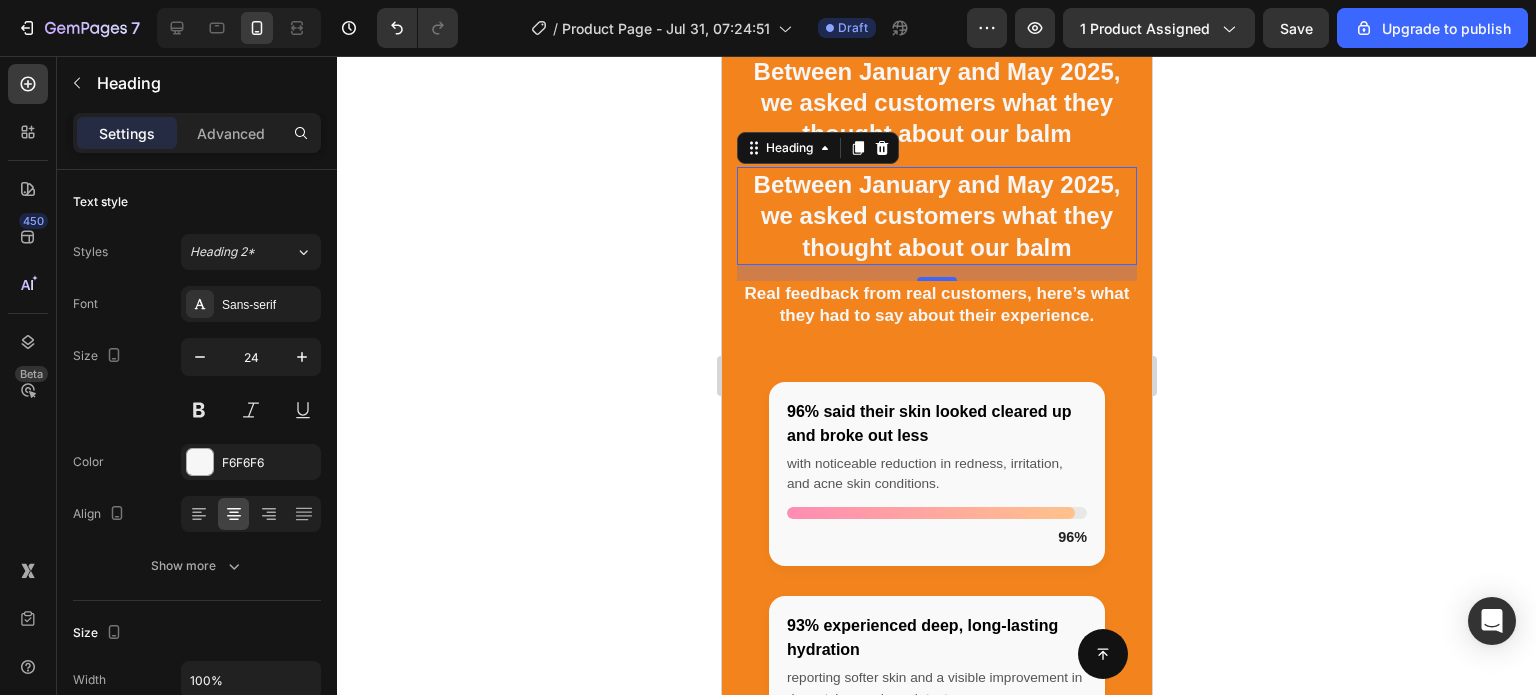 click 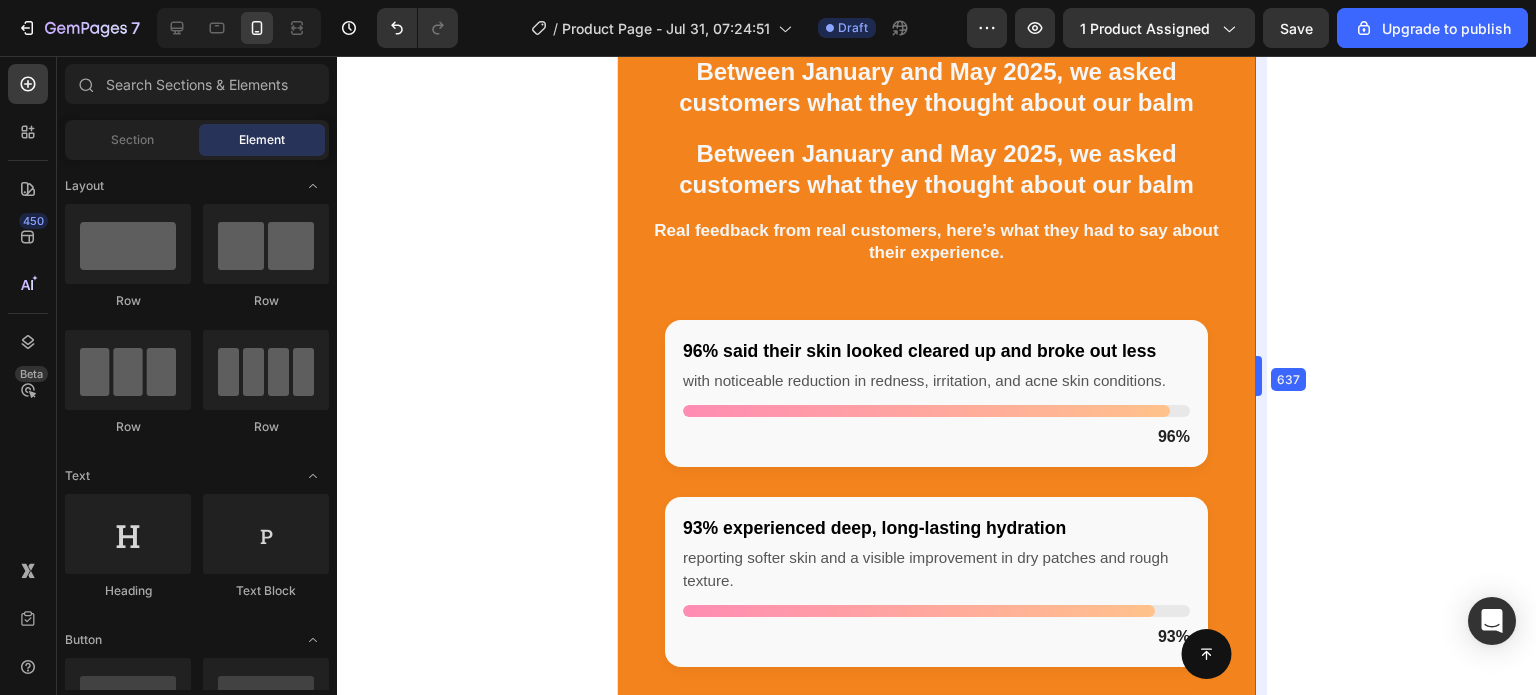 drag, startPoint x: 1155, startPoint y: 385, endPoint x: 1367, endPoint y: 391, distance: 212.08488 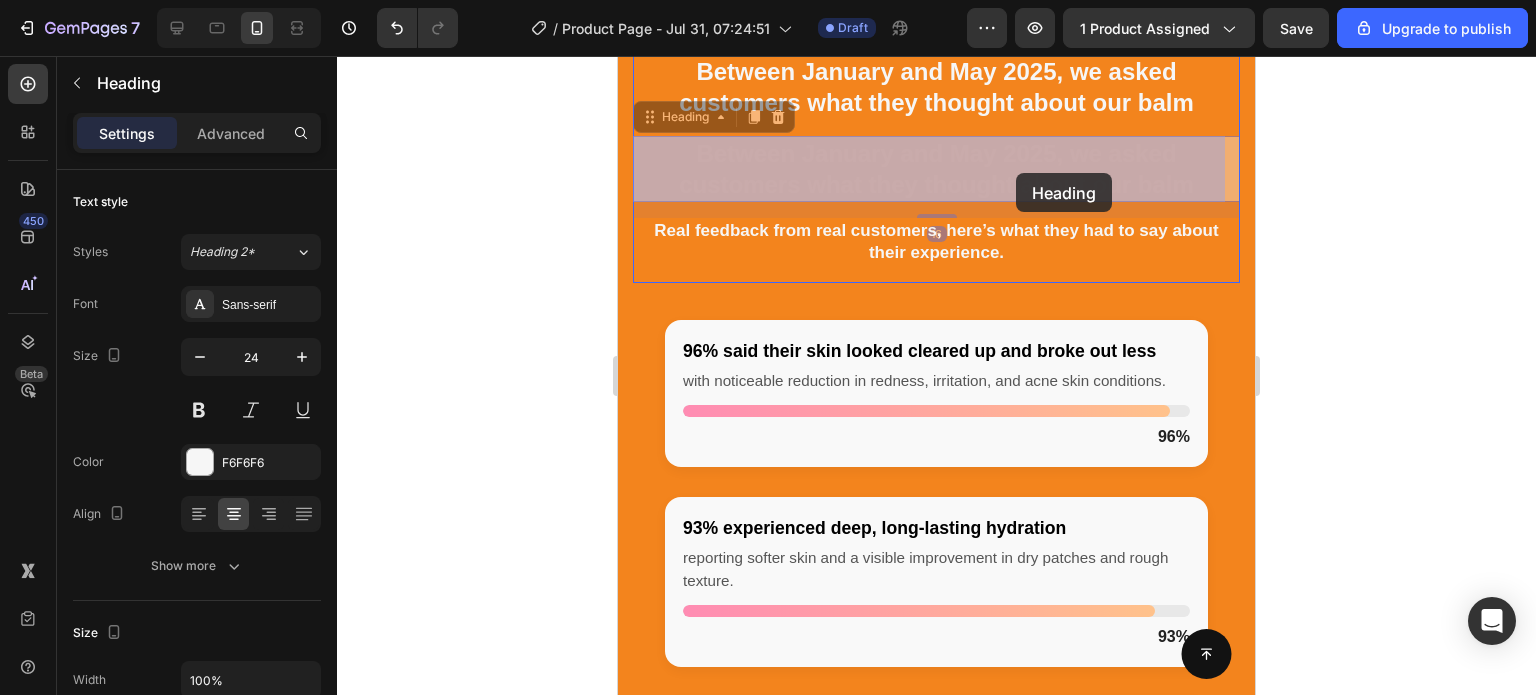 drag, startPoint x: 1098, startPoint y: 173, endPoint x: 1016, endPoint y: 173, distance: 82 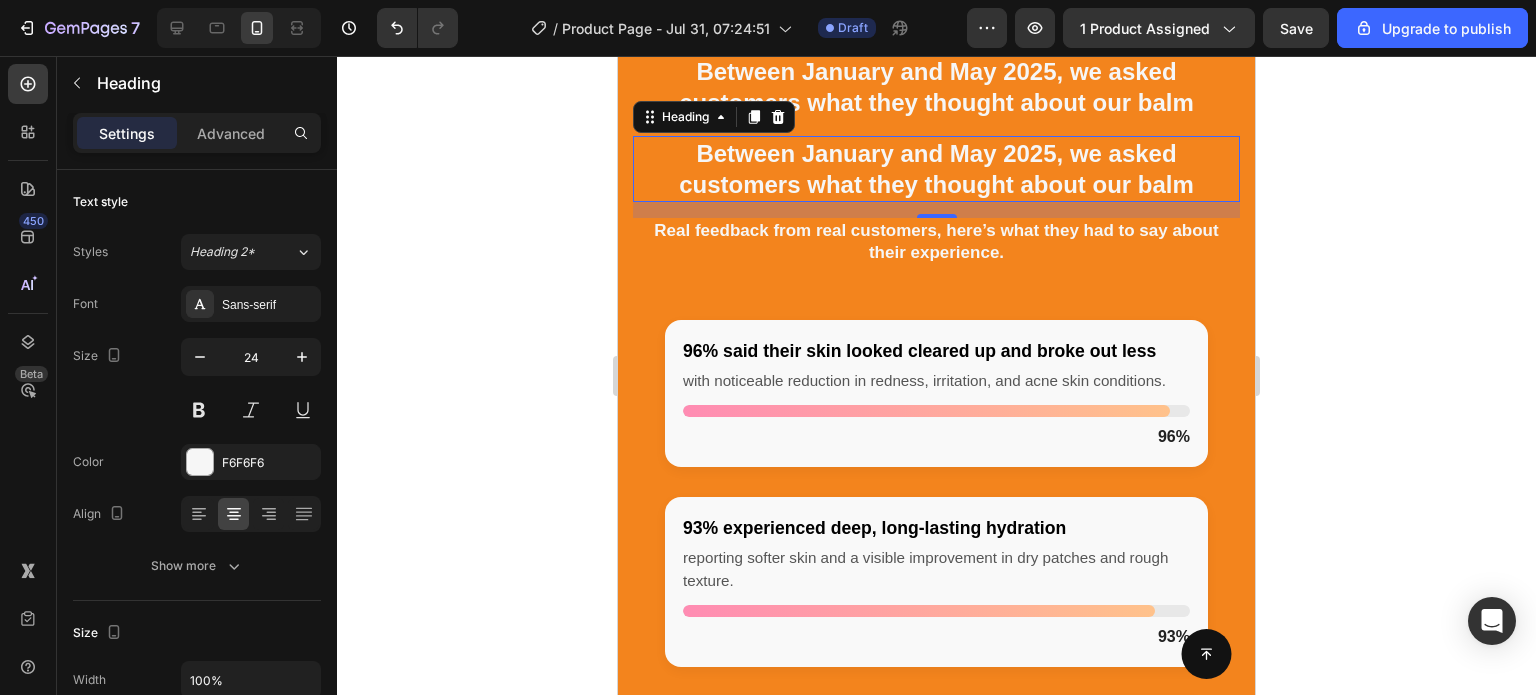 click 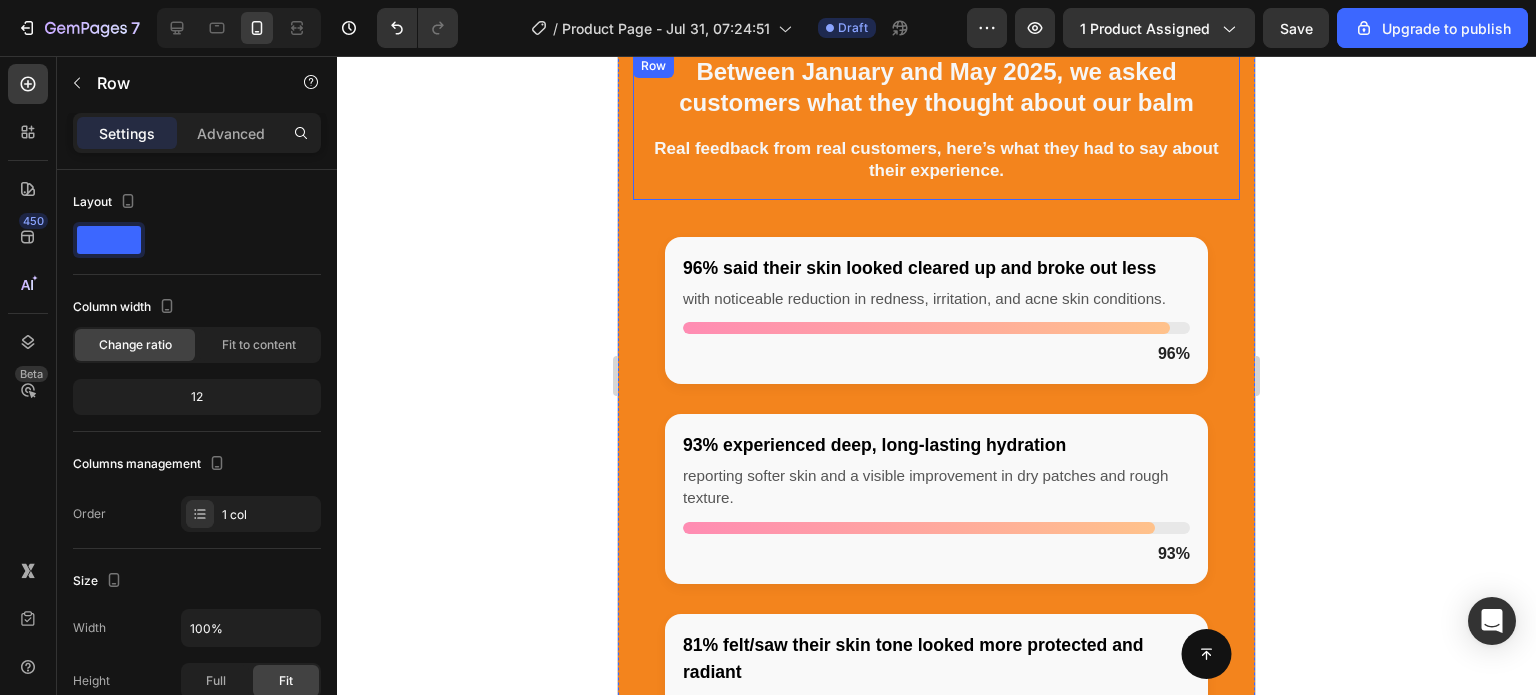 click on "Between January and May 2025, we asked customers what they thought about our balm Heading Real feedback from real customers, here’s what they had to say about their experience. Text block Row" at bounding box center [936, 119] 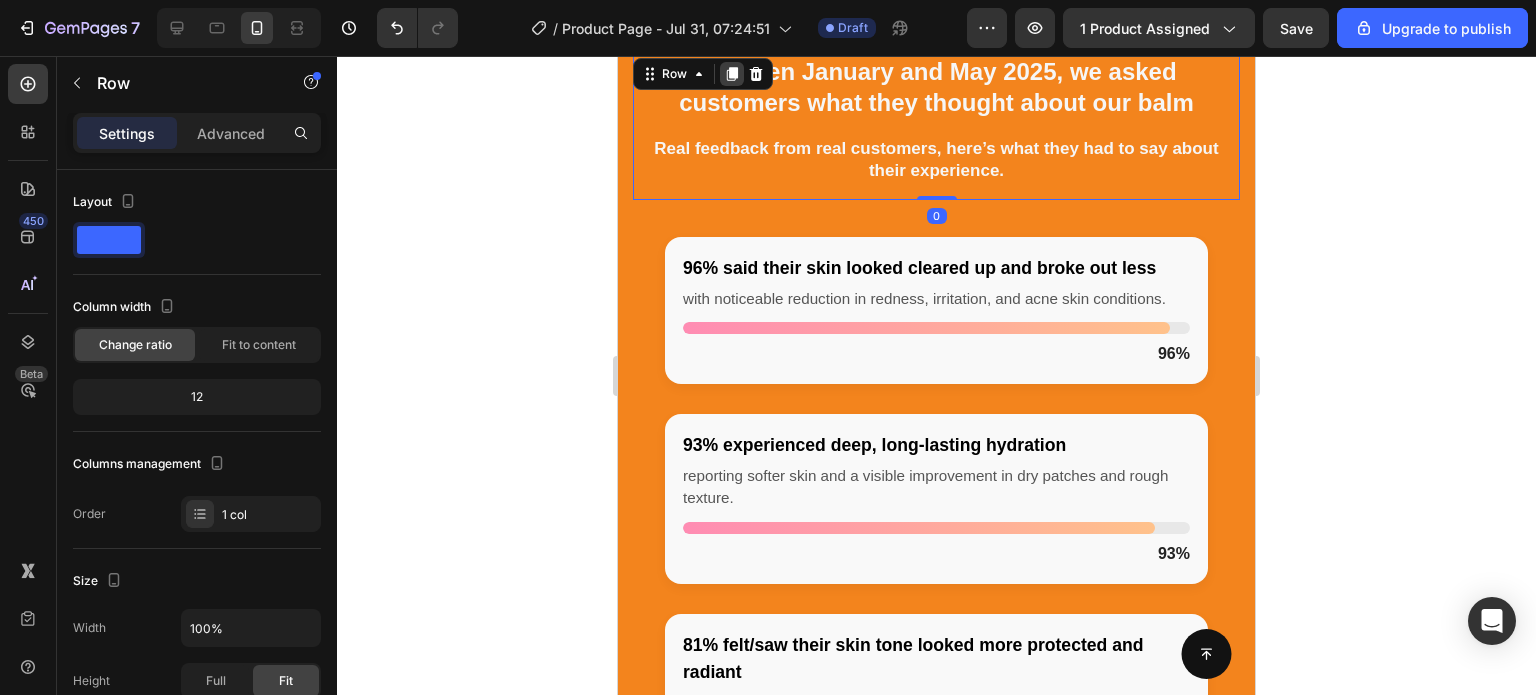click 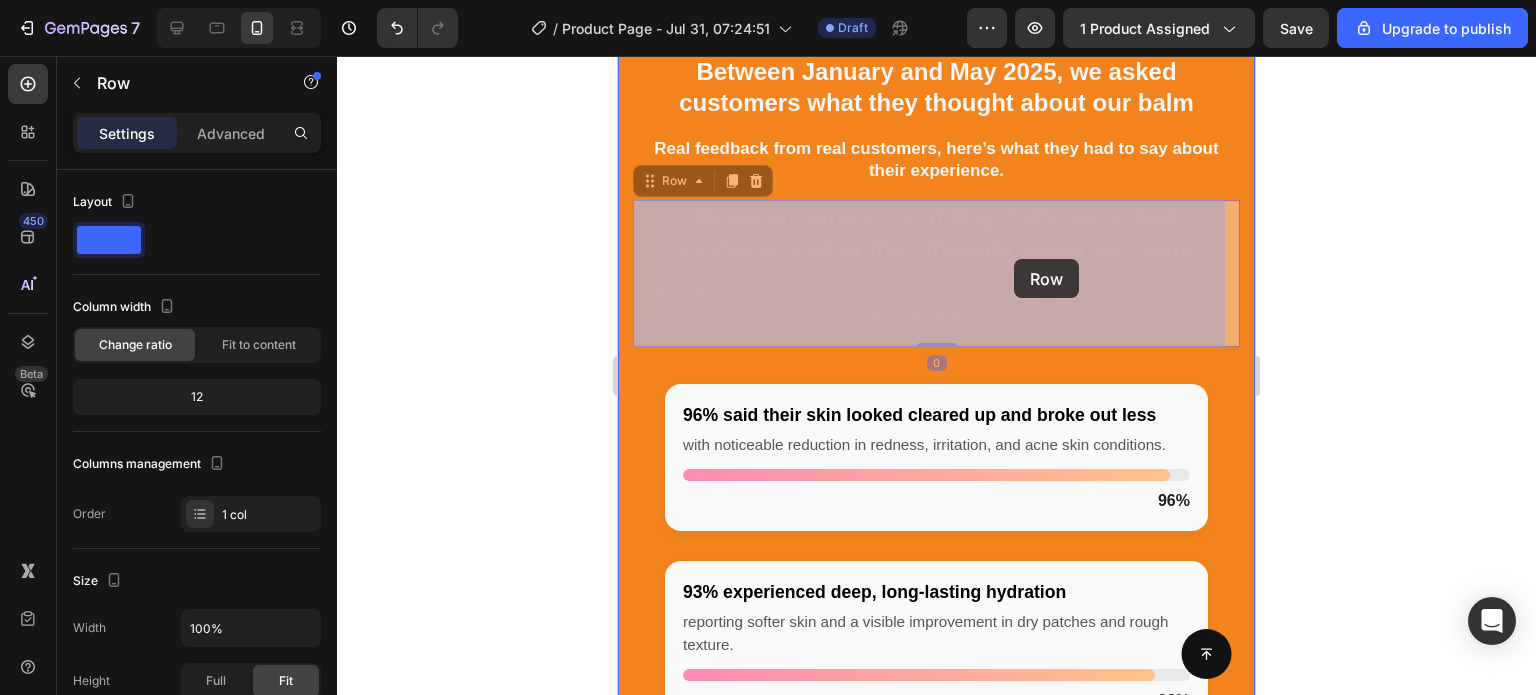 drag, startPoint x: 650, startPoint y: 187, endPoint x: 1014, endPoint y: 259, distance: 371.05255 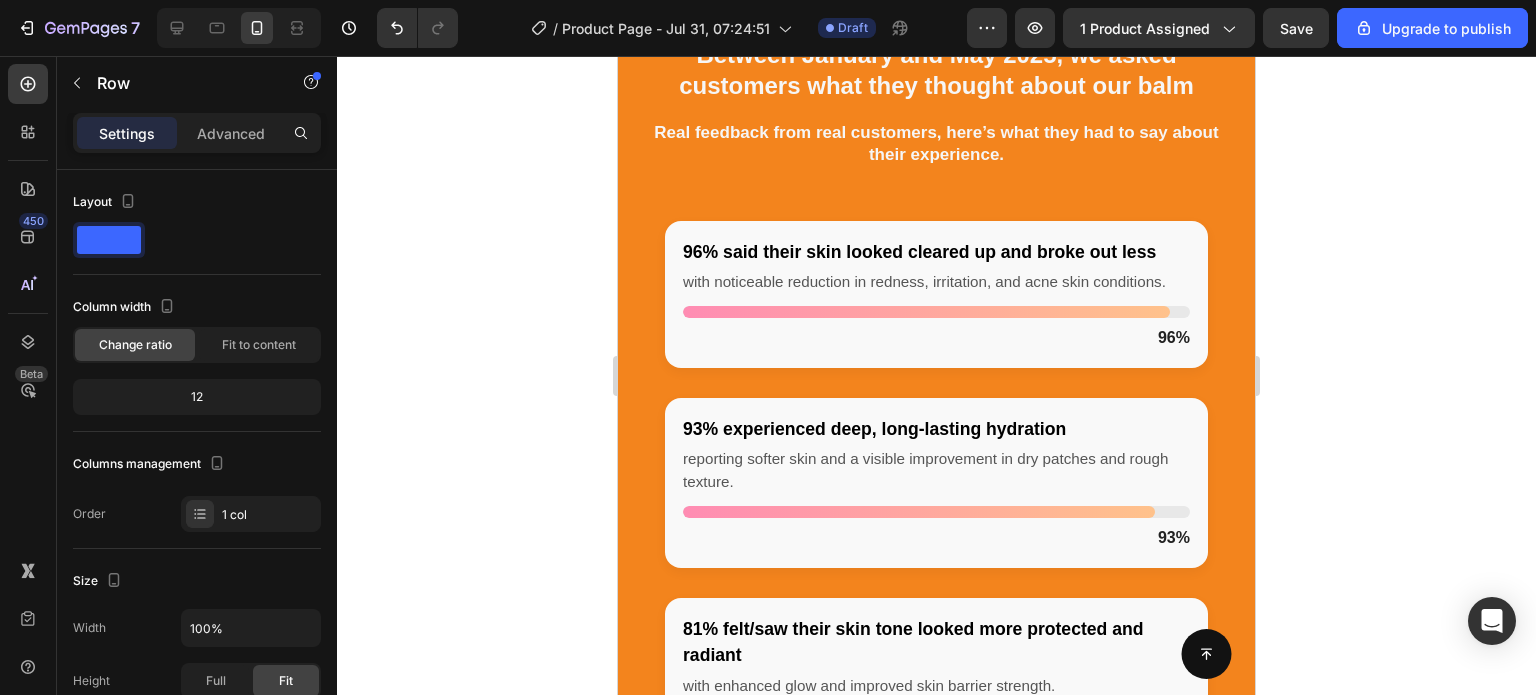 scroll, scrollTop: 3424, scrollLeft: 0, axis: vertical 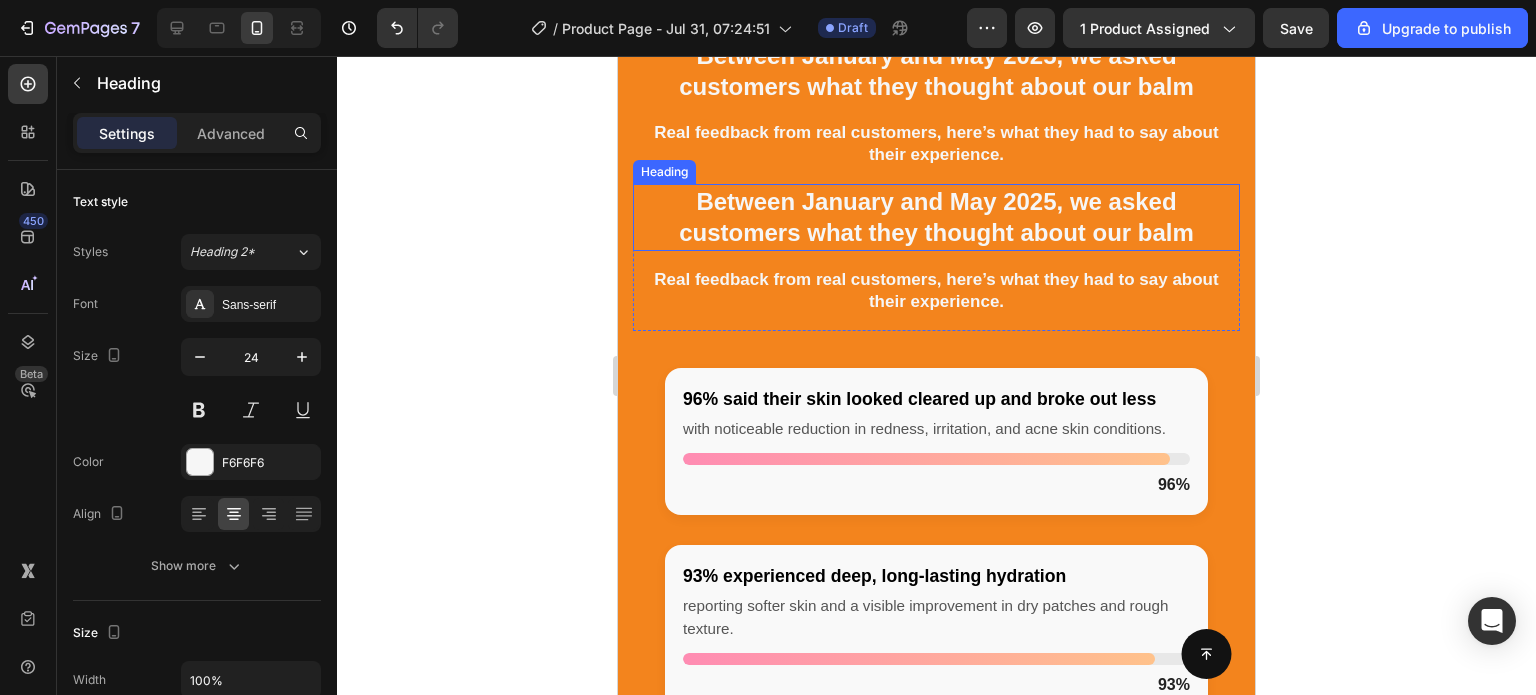 click on "Between January and May 2025, we asked customers what they thought about our balm" at bounding box center [936, 217] 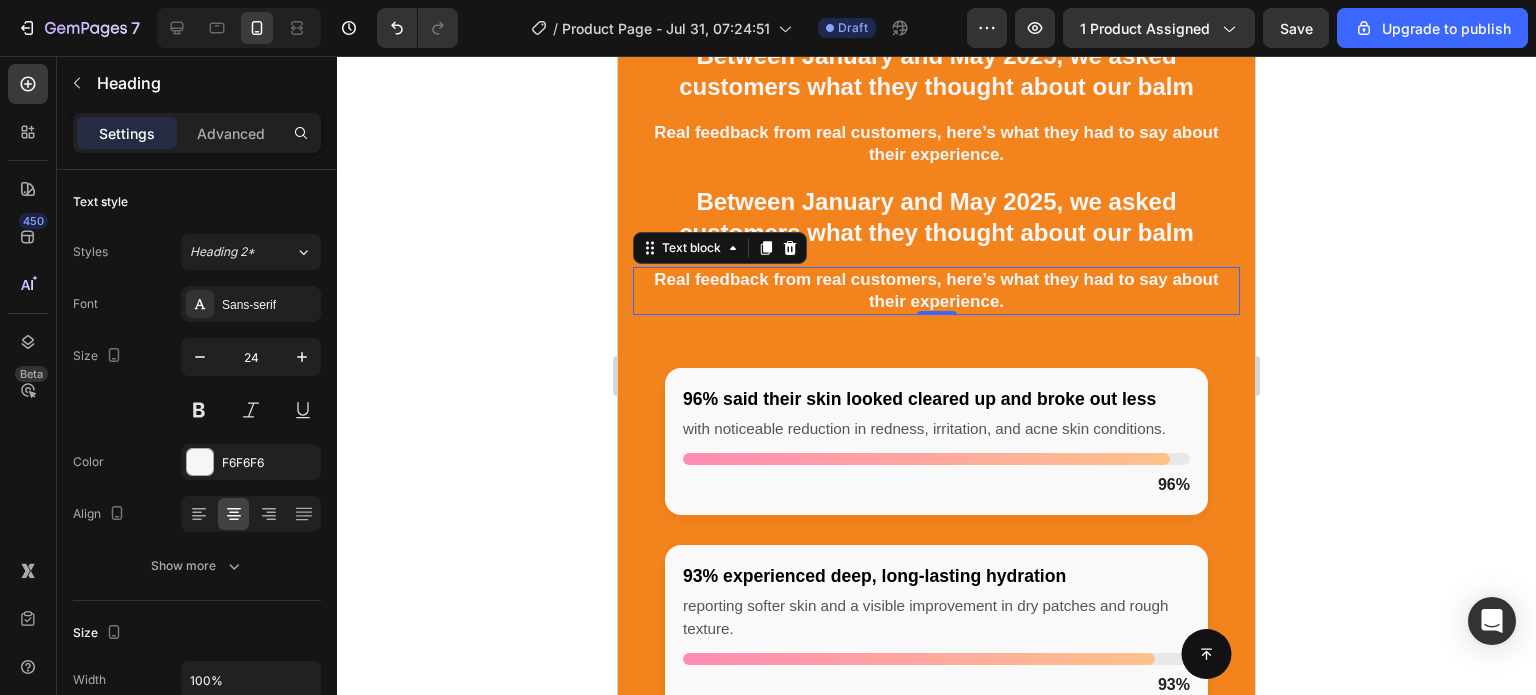 click on "Real feedback from real customers, here’s what they had to say about their experience." at bounding box center [936, 291] 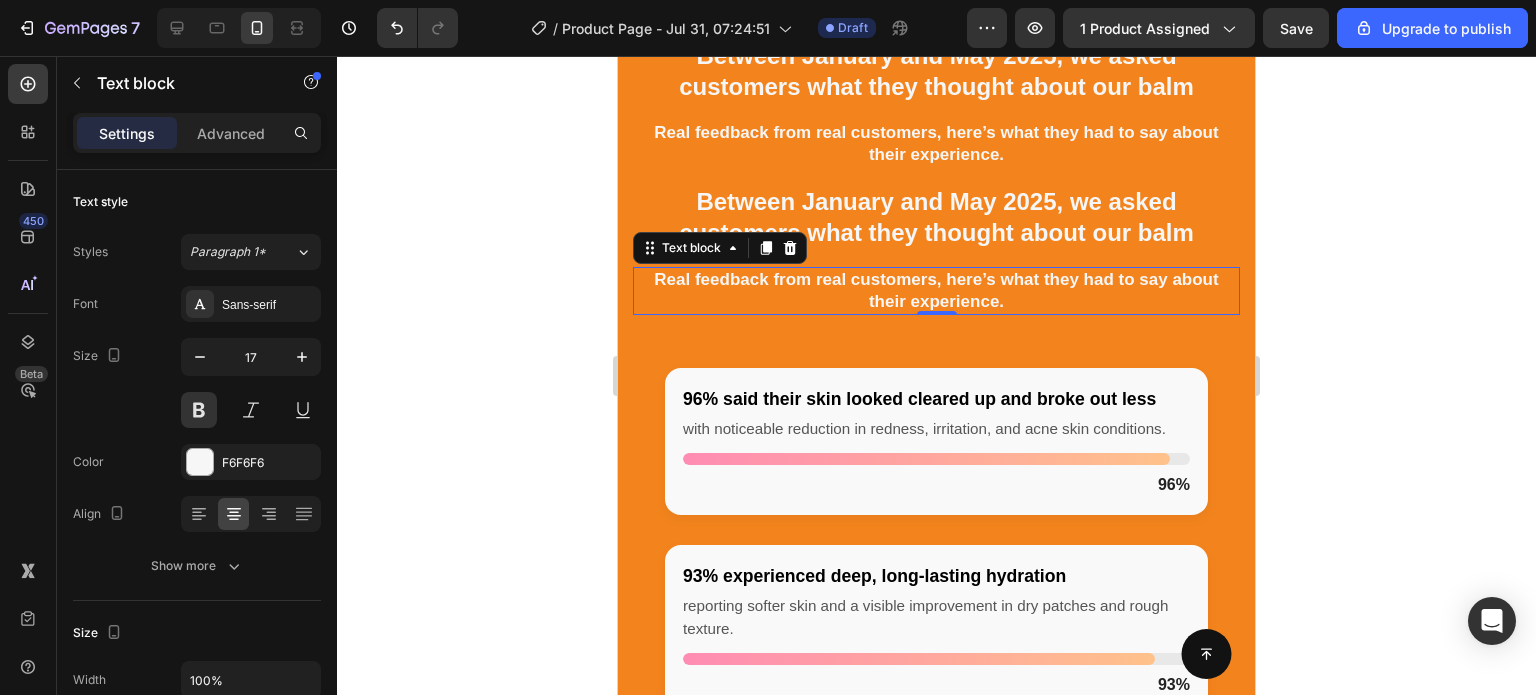 click 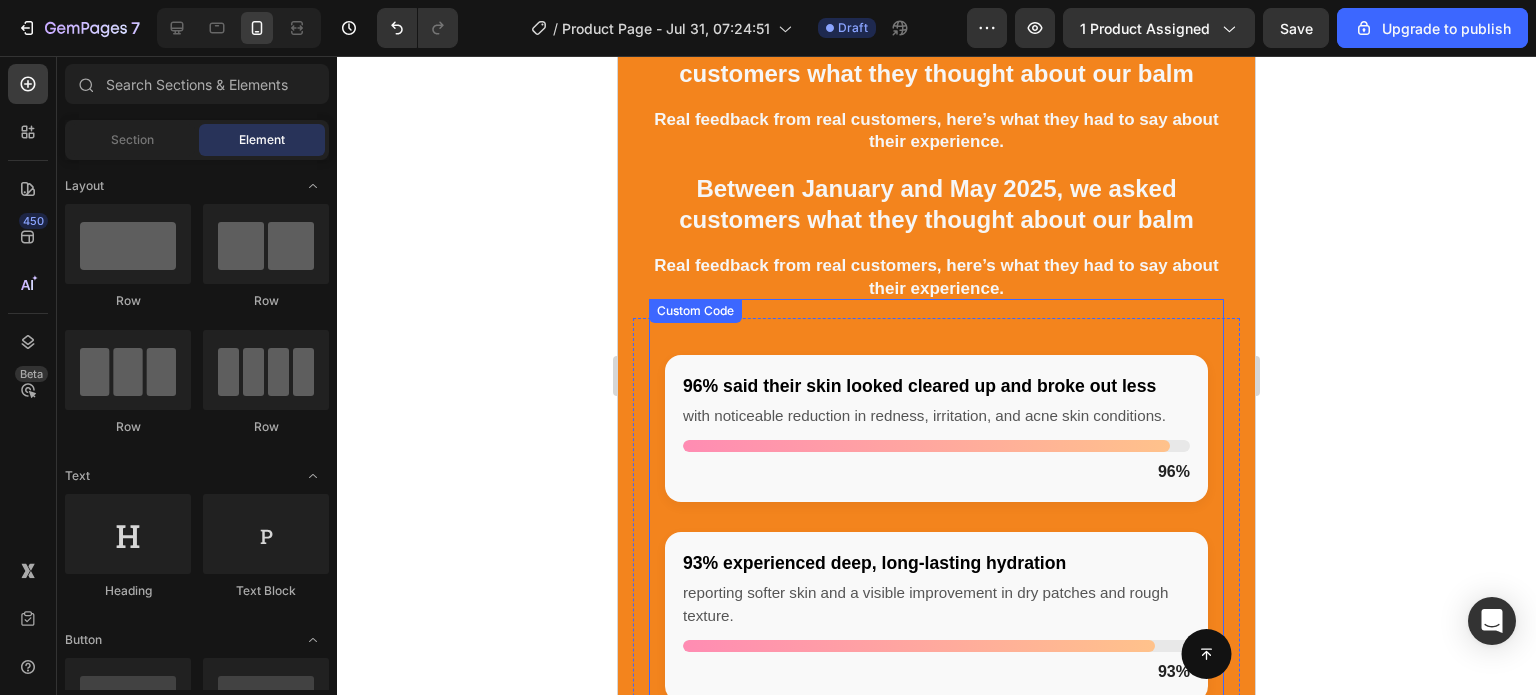 scroll, scrollTop: 2712, scrollLeft: 0, axis: vertical 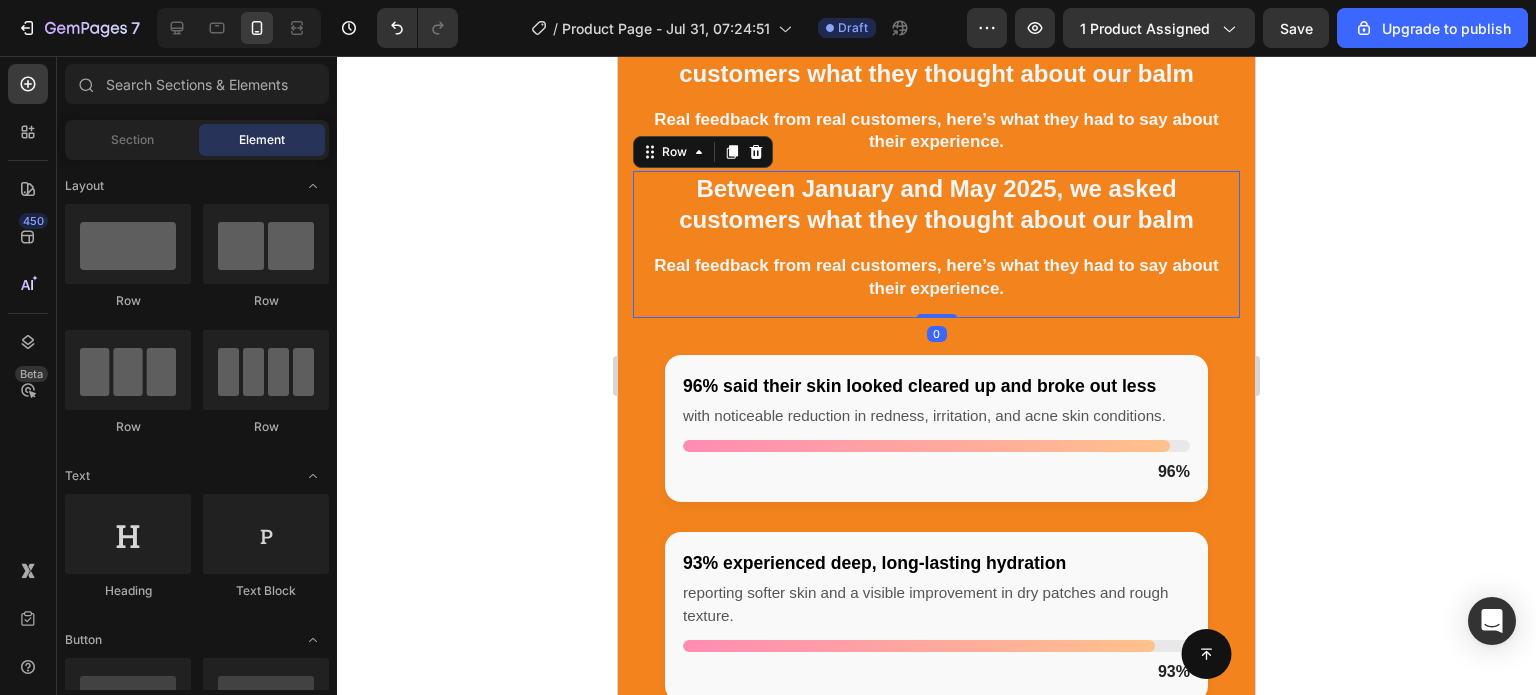 click on "Between January and May 2025, we asked customers what they thought about our balm Heading Real feedback from real customers, here’s what they had to say about their experience. Text block Row" at bounding box center [936, 236] 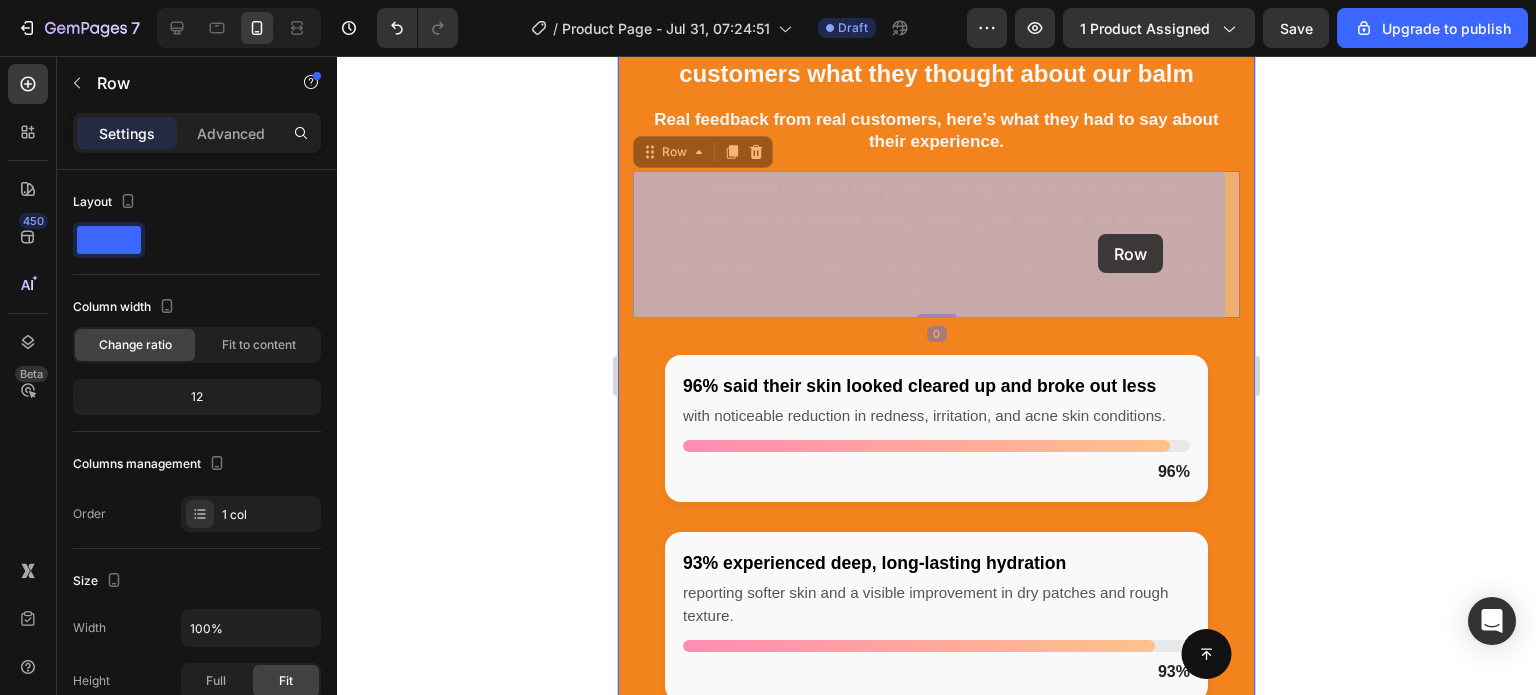 drag, startPoint x: 705, startPoint y: 239, endPoint x: 1098, endPoint y: 234, distance: 393.0318 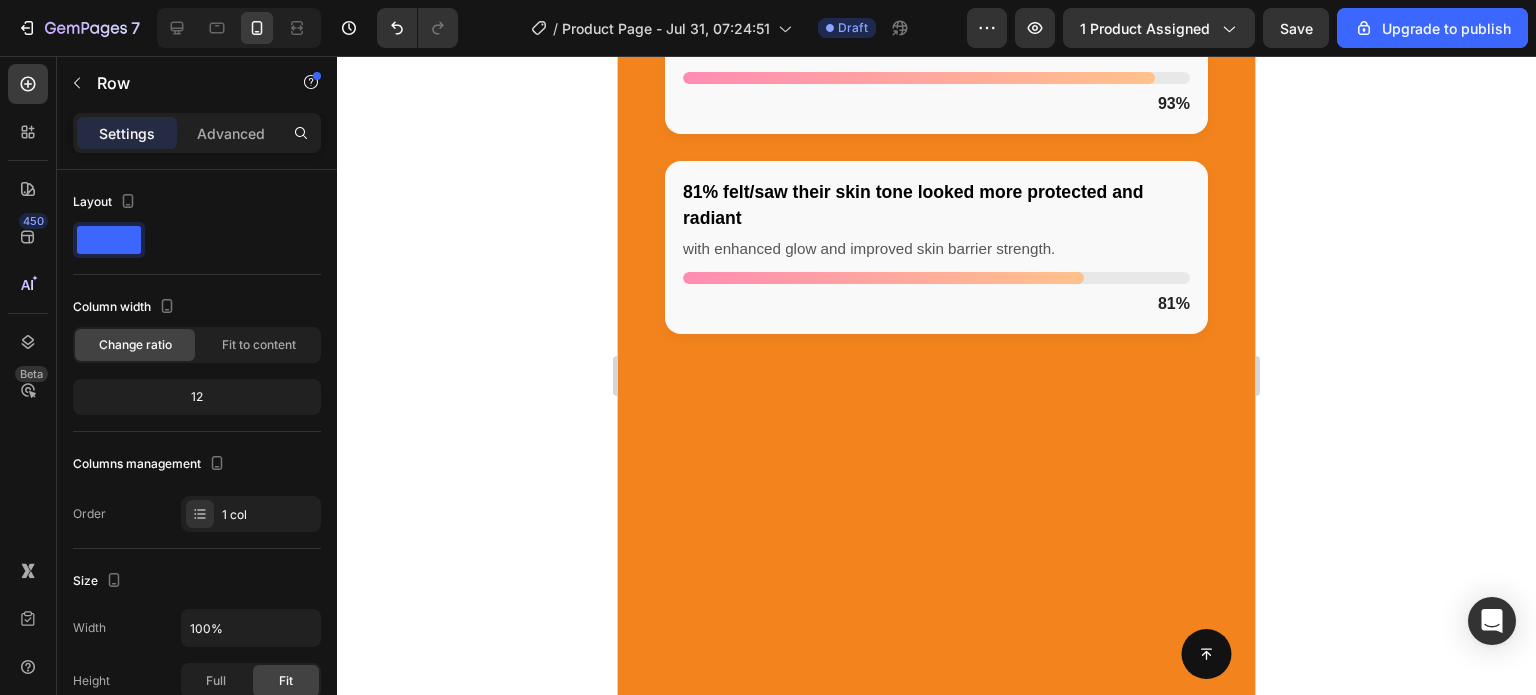 scroll, scrollTop: 3279, scrollLeft: 0, axis: vertical 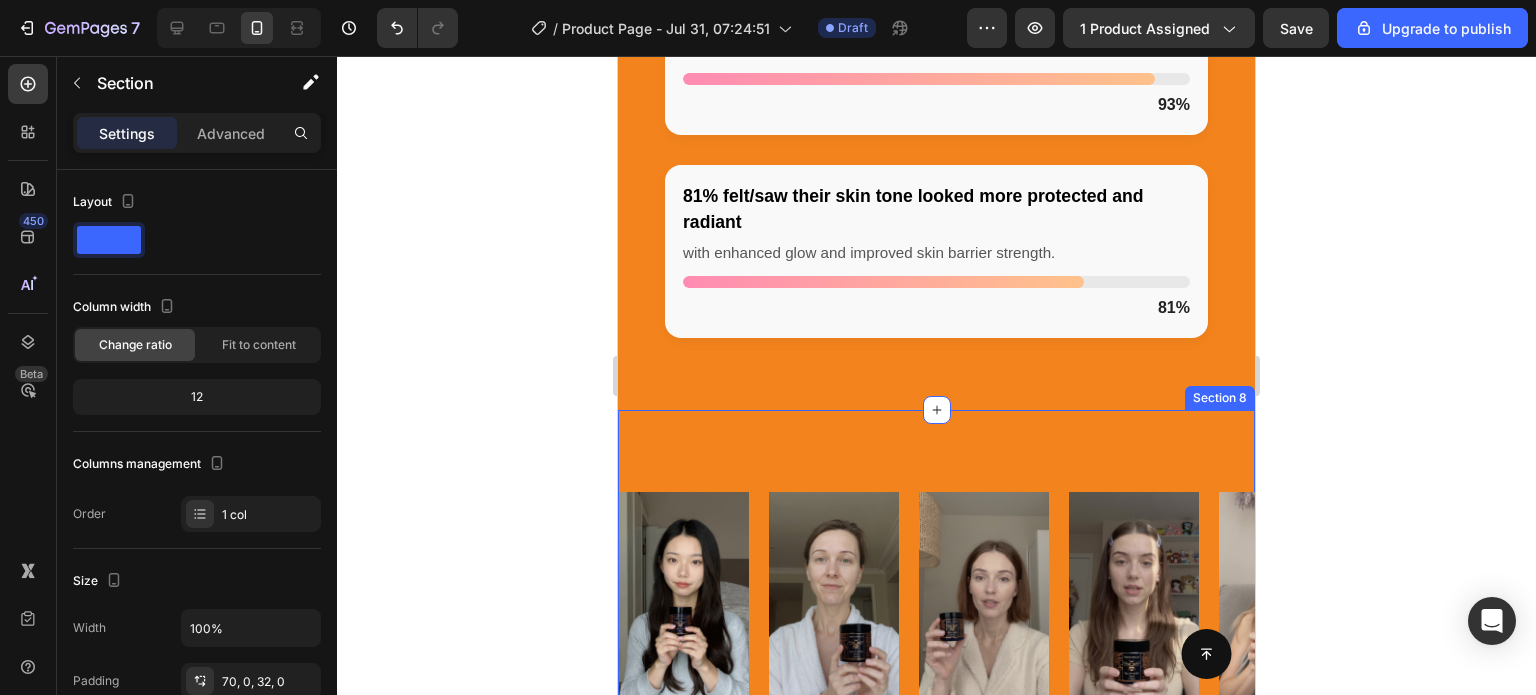 click on "Image Image Image Image Image Image Image Image Image Image Image Image Image Image Image Image Marquee Section 8" at bounding box center [936, 588] 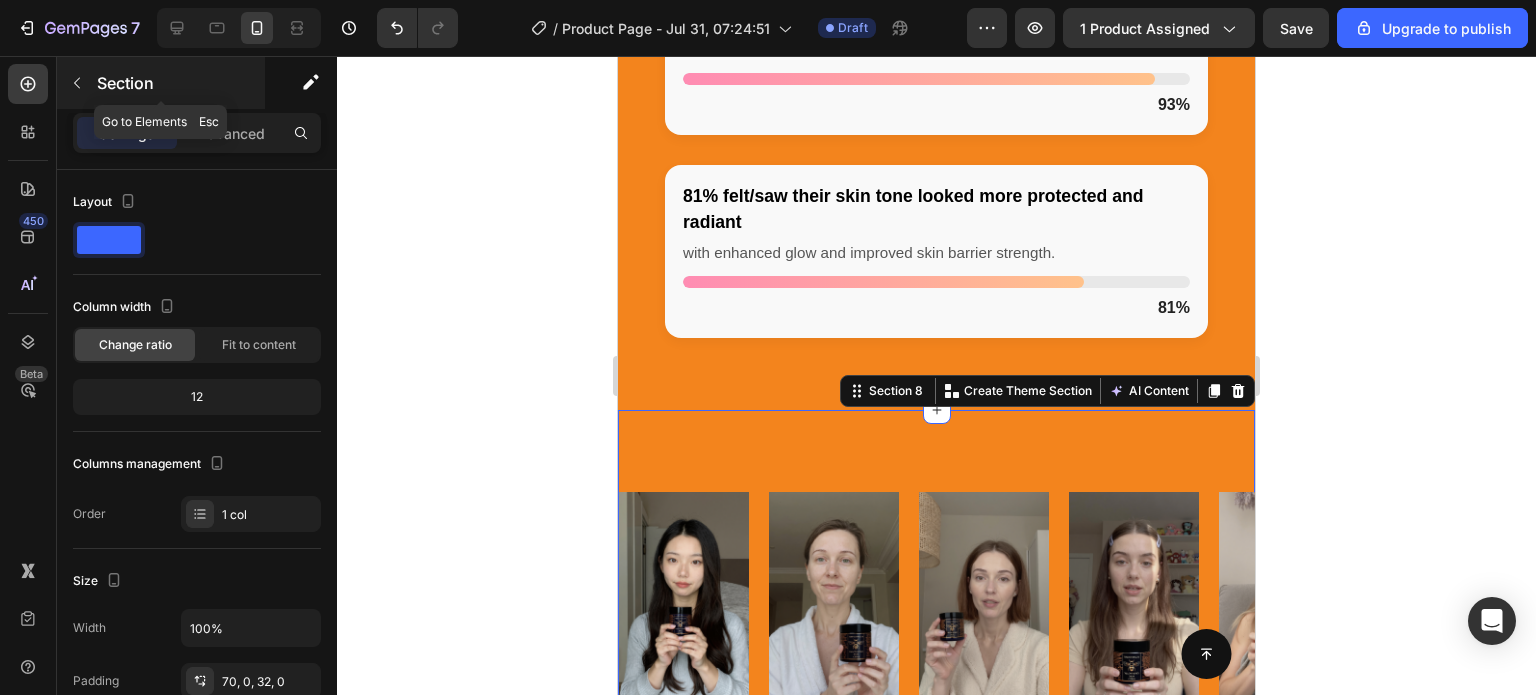 click 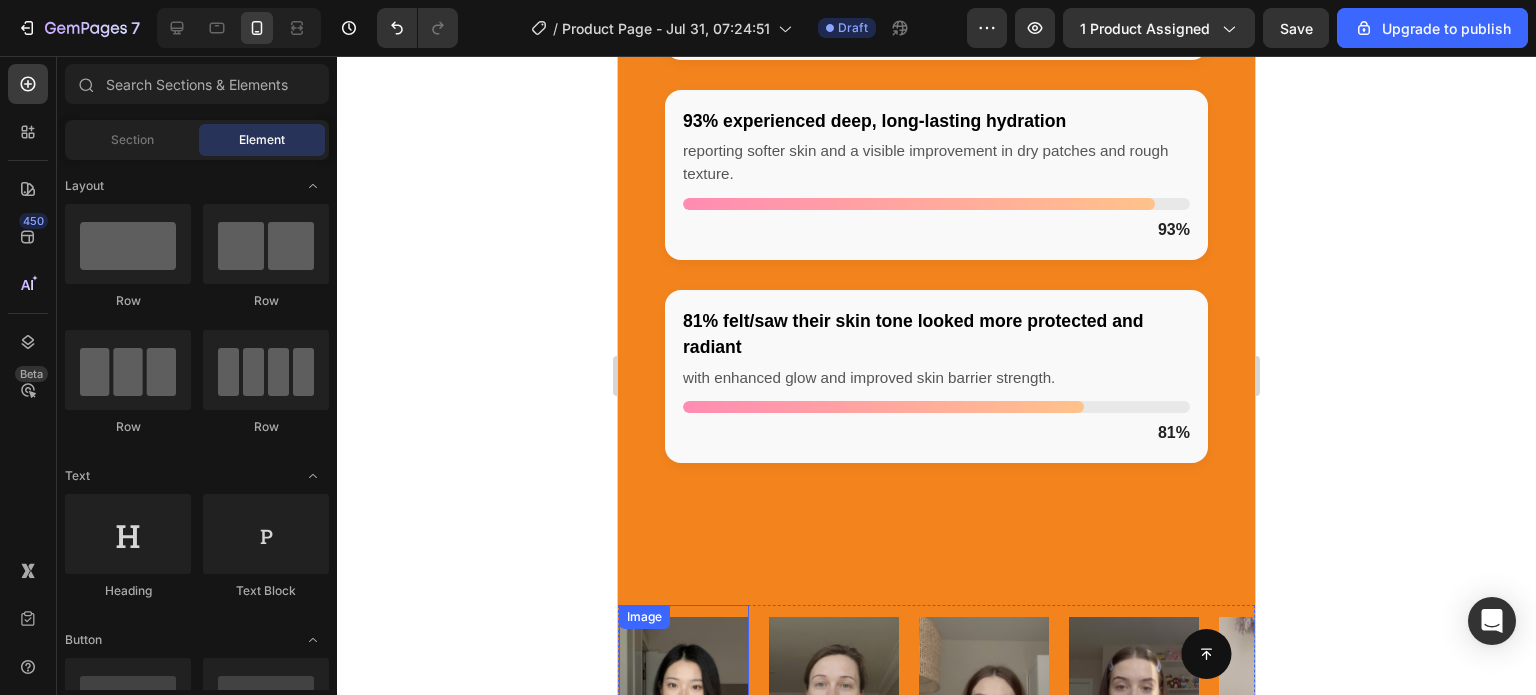 scroll, scrollTop: 3148, scrollLeft: 0, axis: vertical 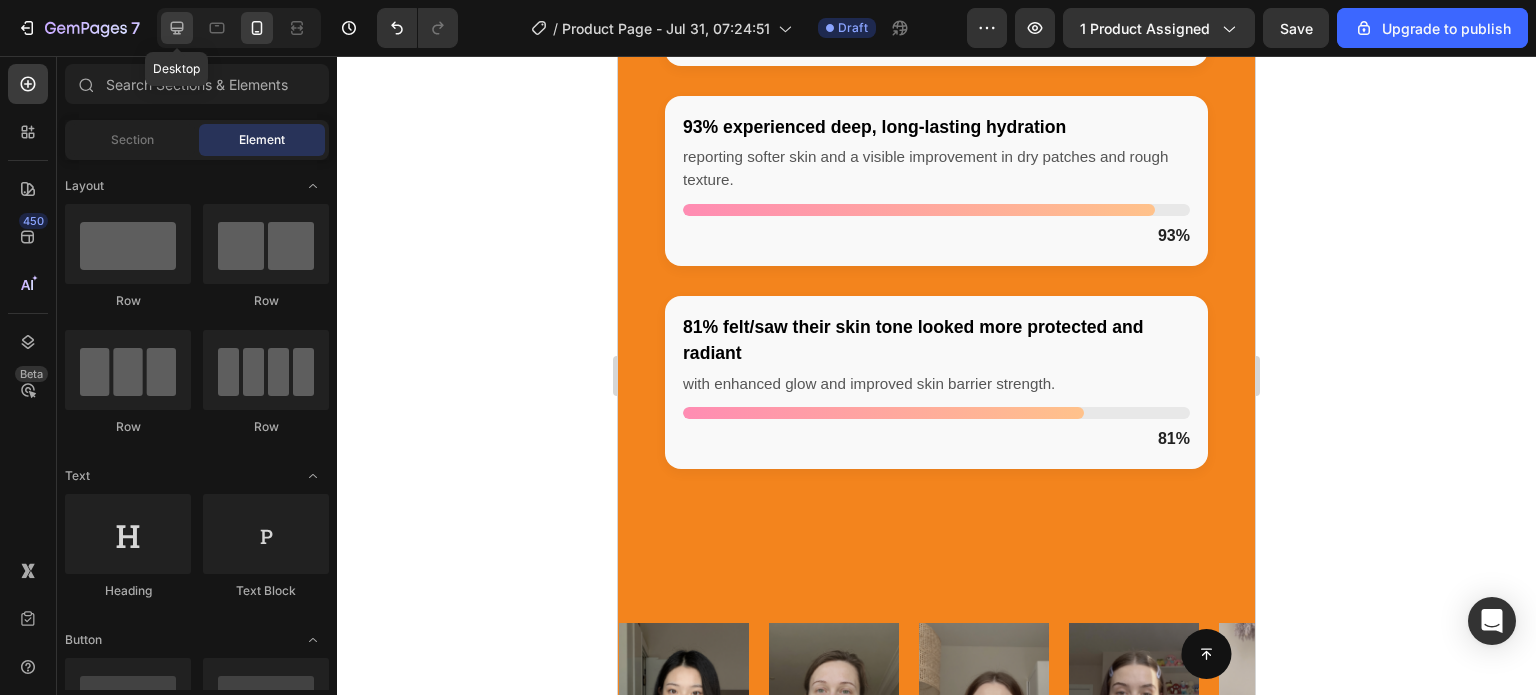 click 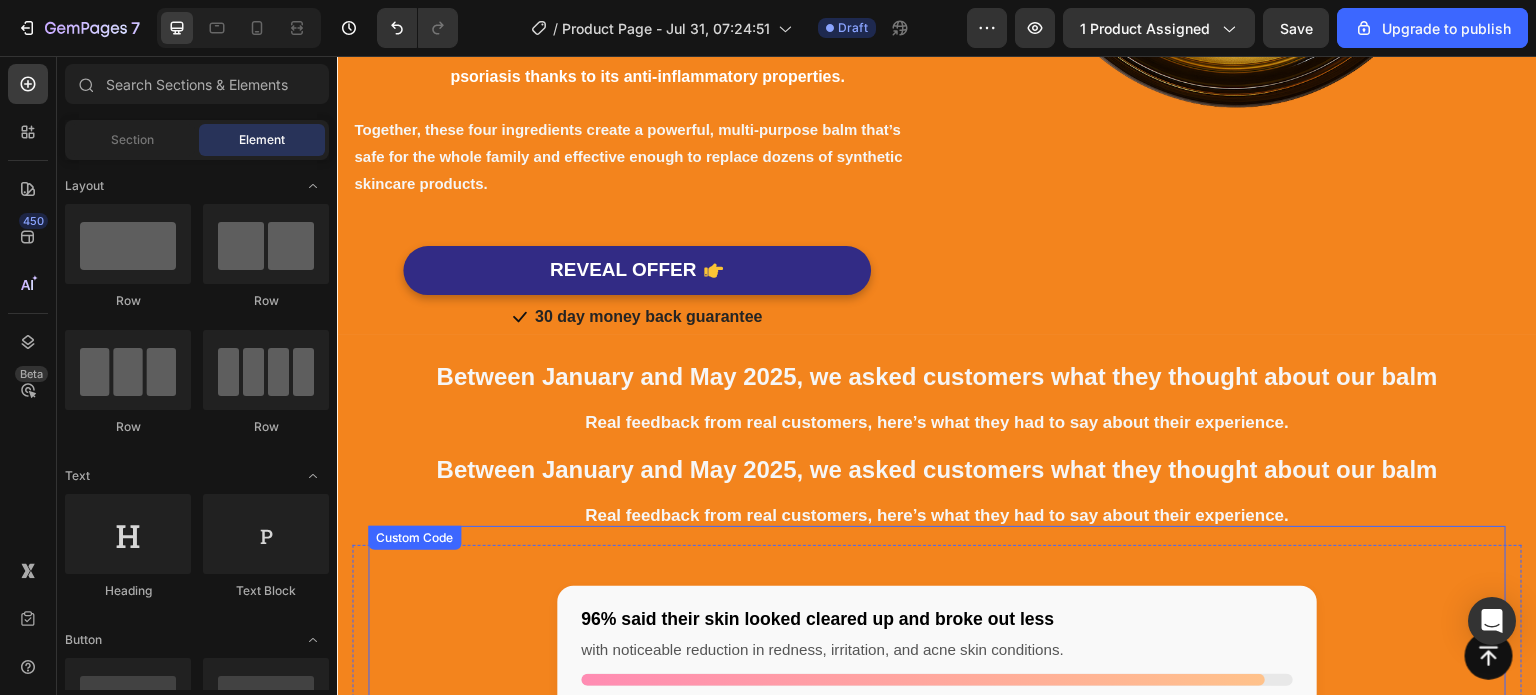 scroll, scrollTop: 2627, scrollLeft: 0, axis: vertical 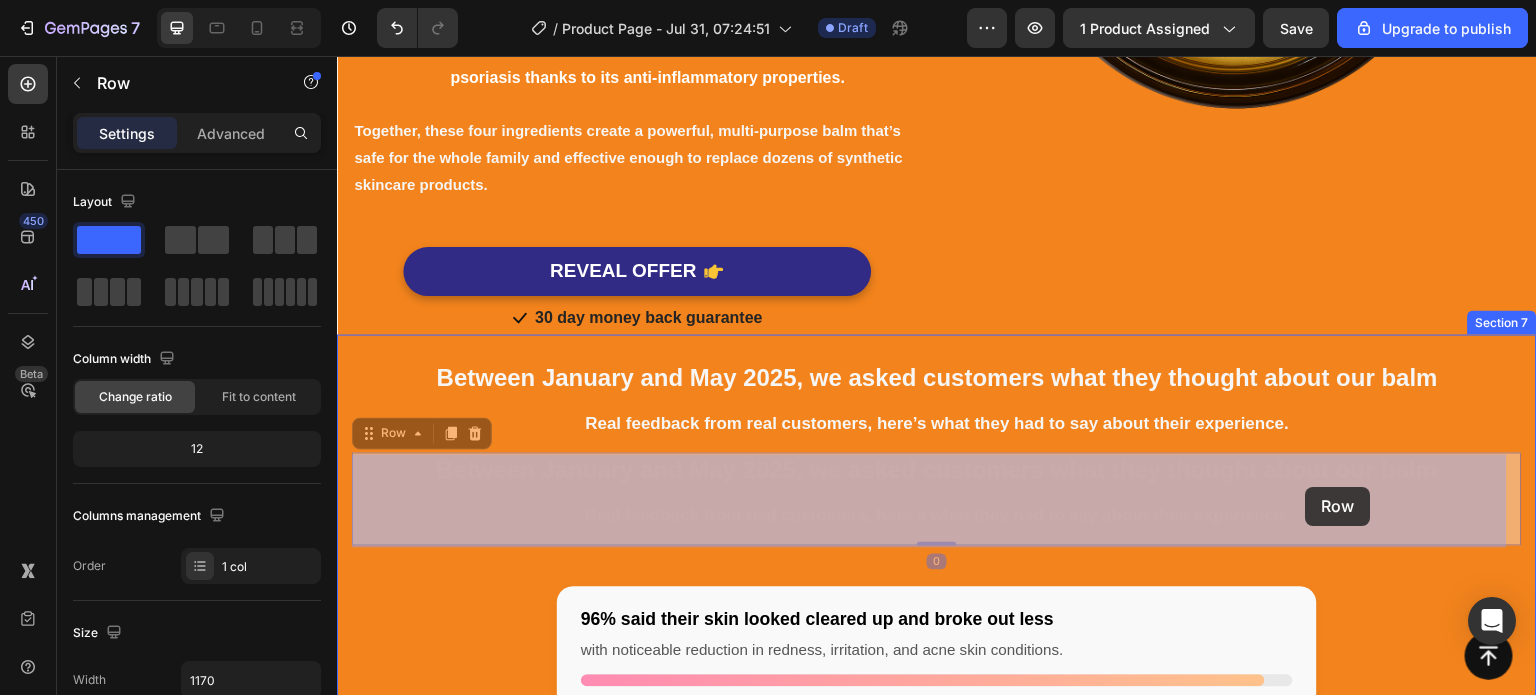 drag, startPoint x: 877, startPoint y: 496, endPoint x: 1306, endPoint y: 487, distance: 429.0944 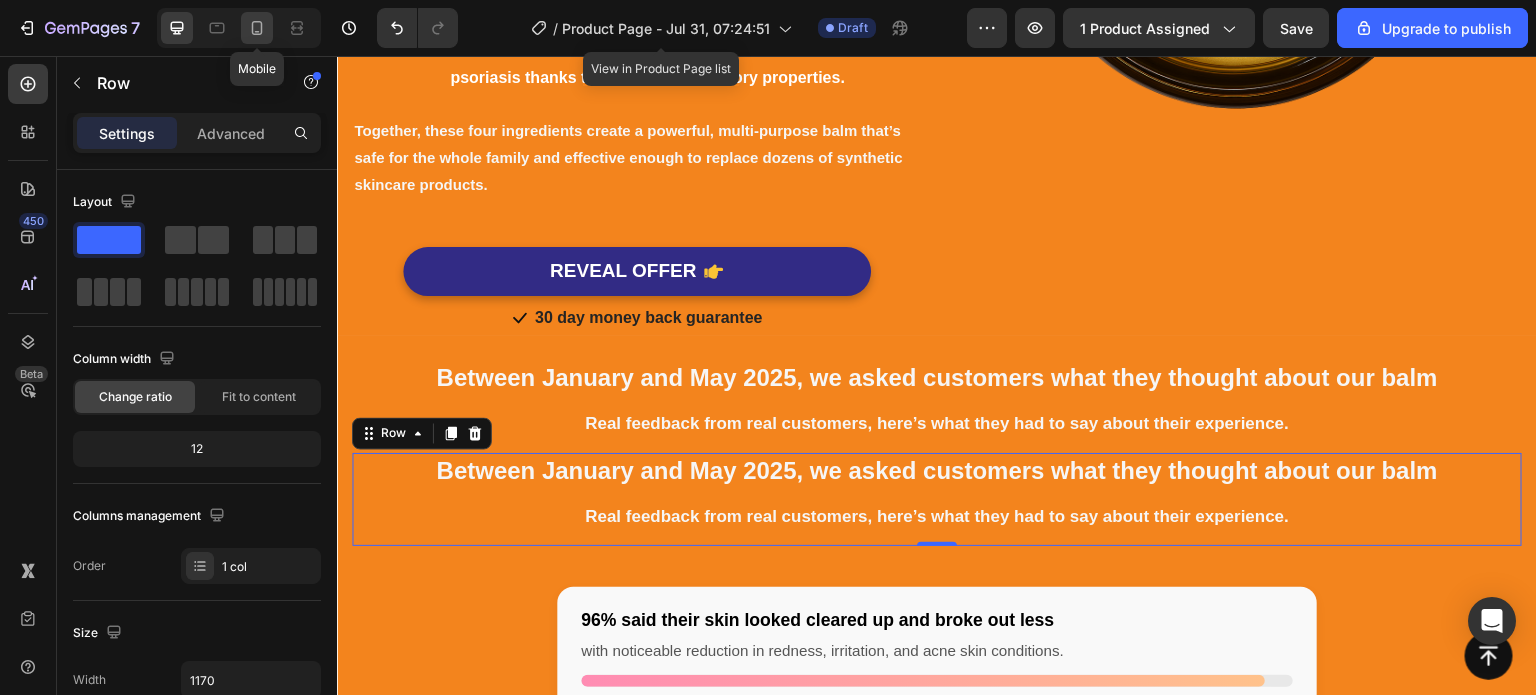 click 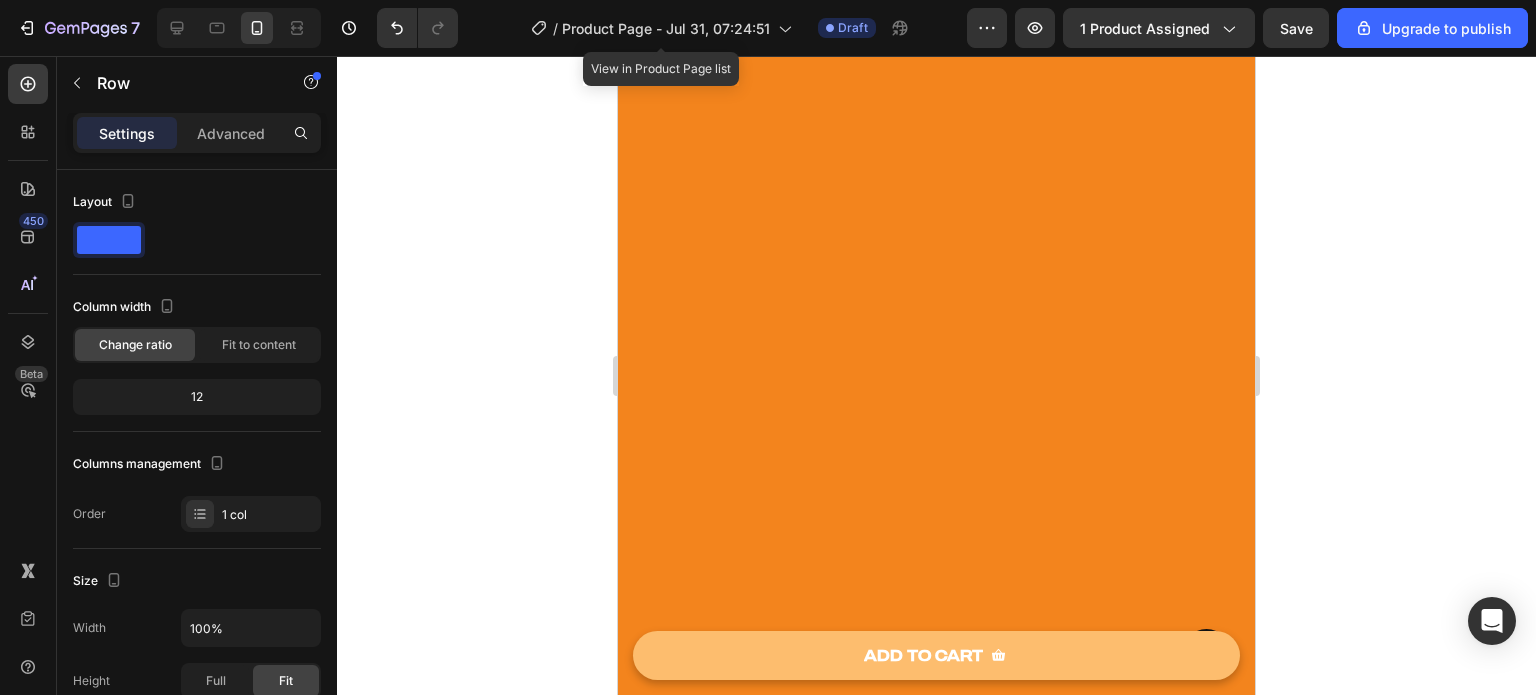 scroll, scrollTop: 0, scrollLeft: 0, axis: both 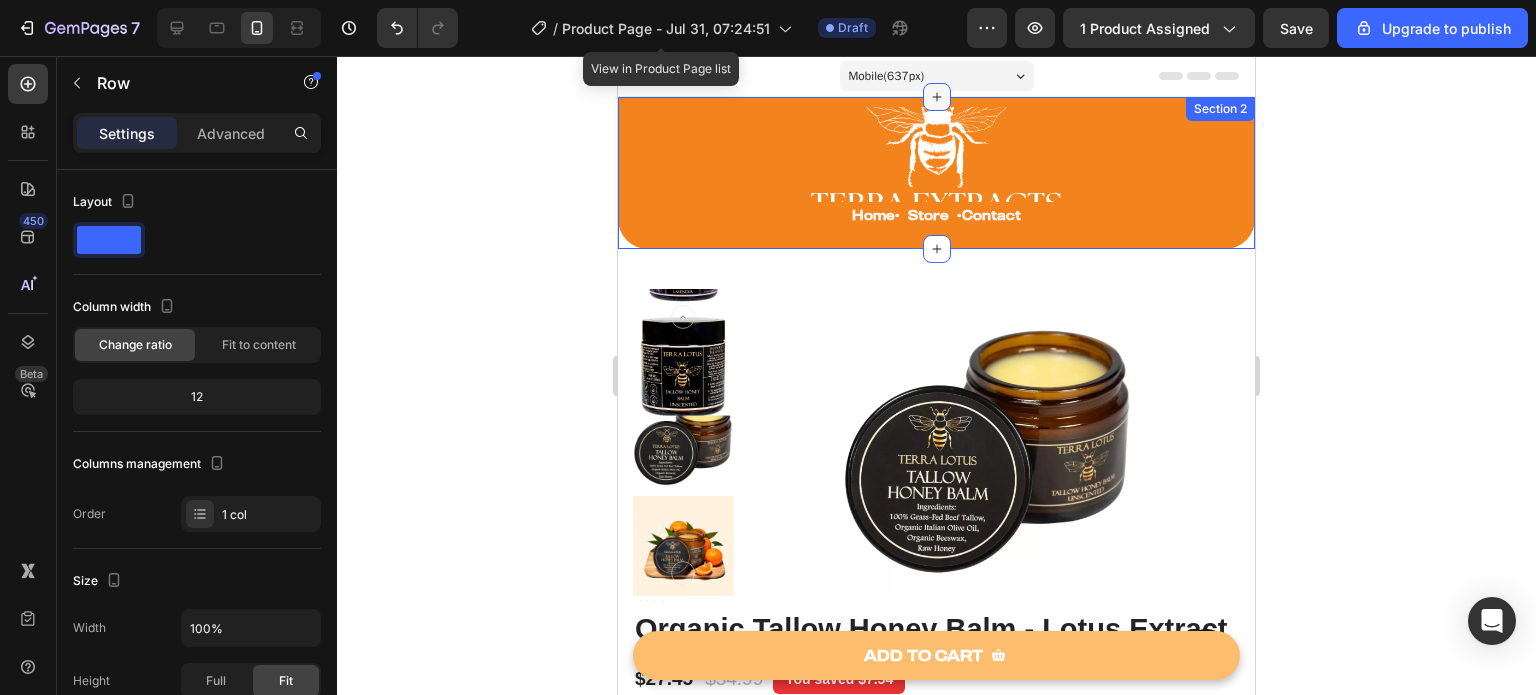 click at bounding box center [937, 97] 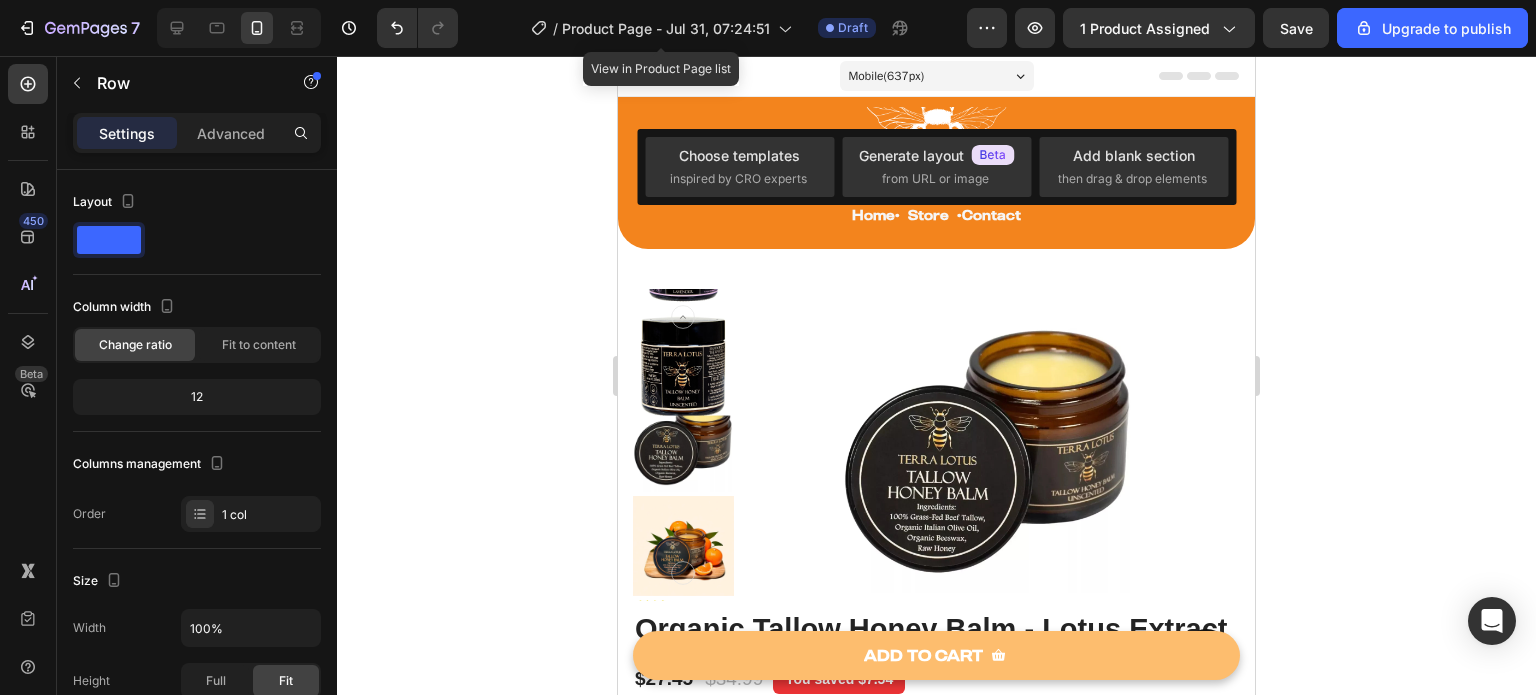 click on "Mobile  ( 637 px)" at bounding box center (887, 76) 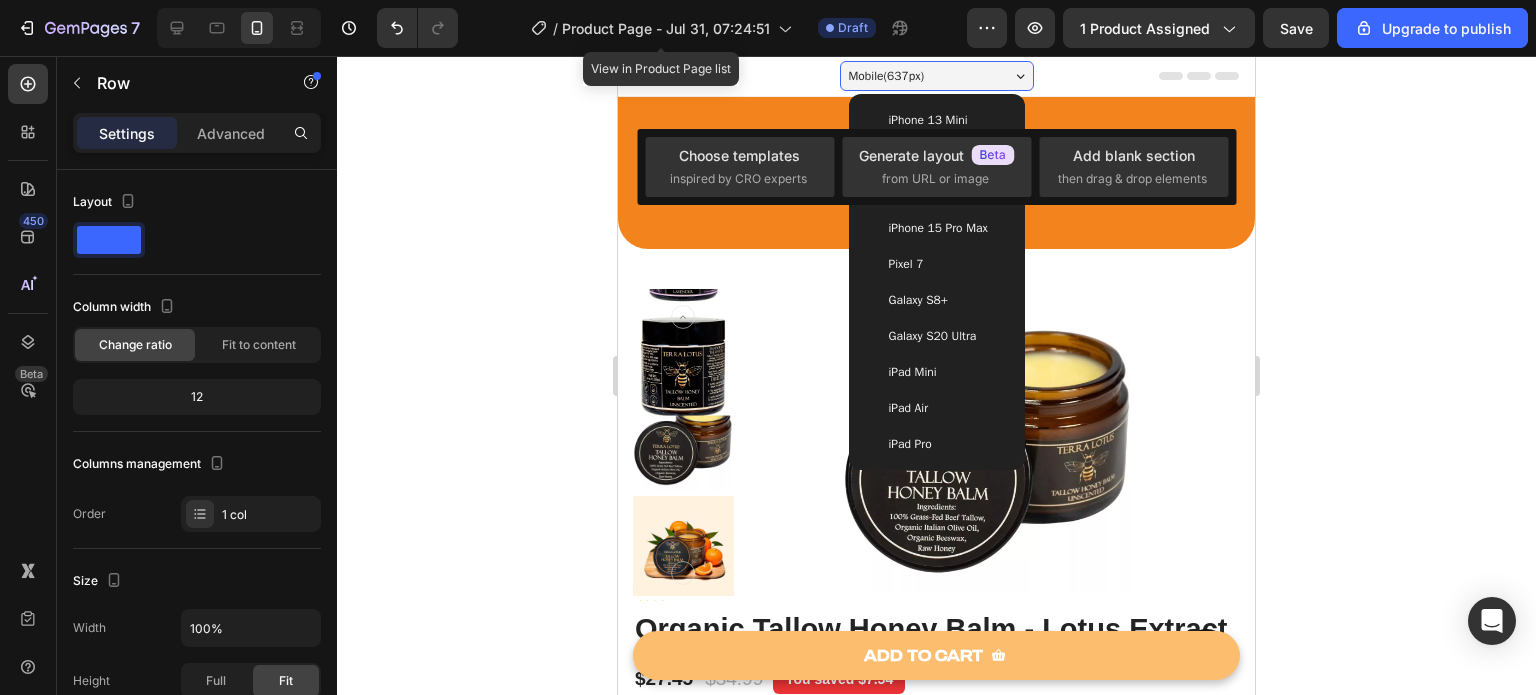 click on "iPhone 15 Pro Max" at bounding box center (938, 228) 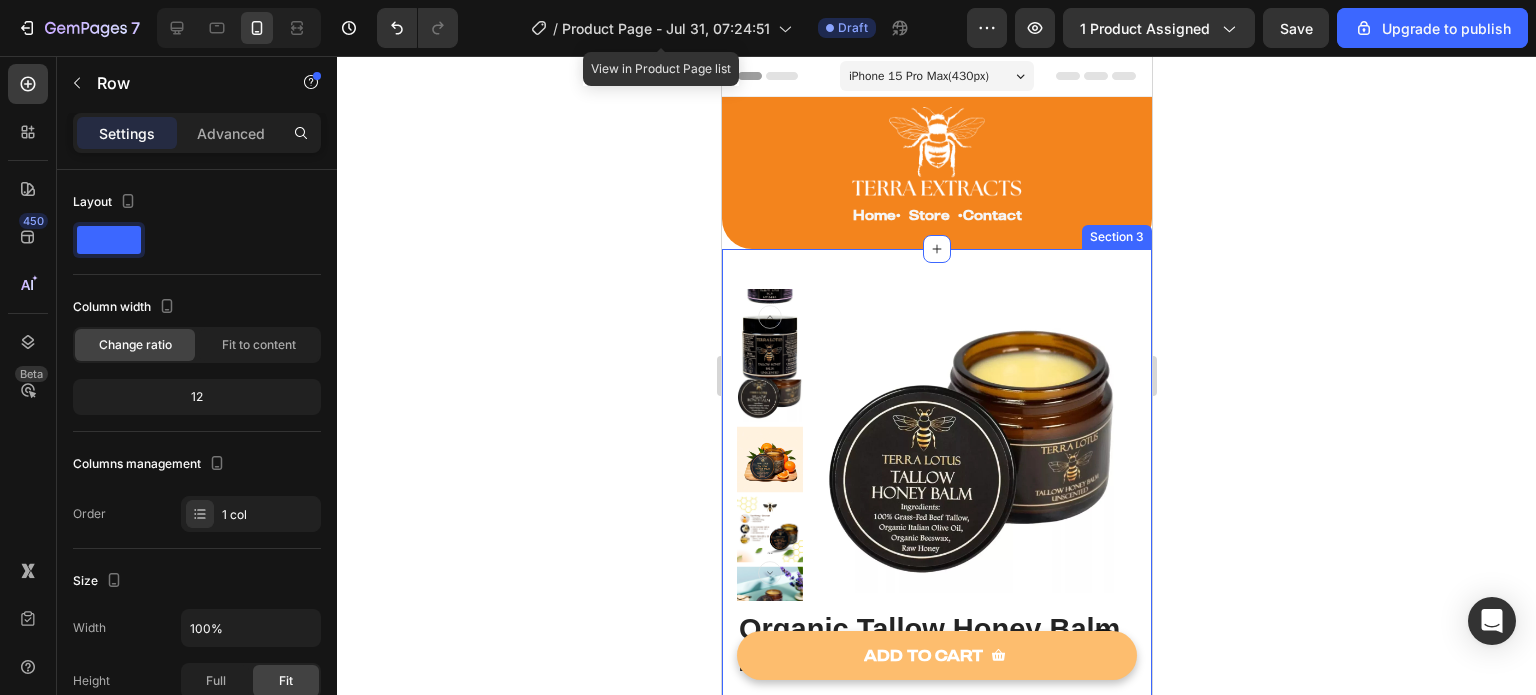 click 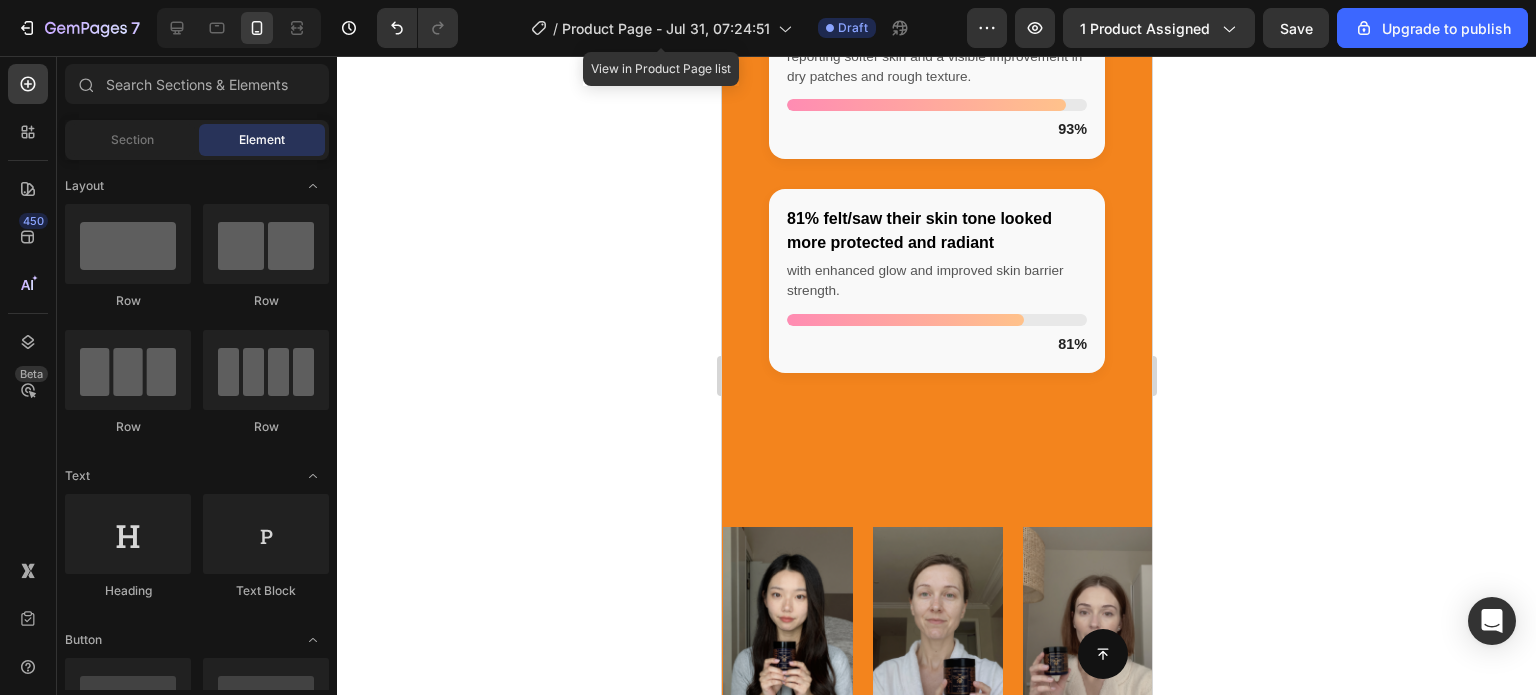 scroll, scrollTop: 4296, scrollLeft: 0, axis: vertical 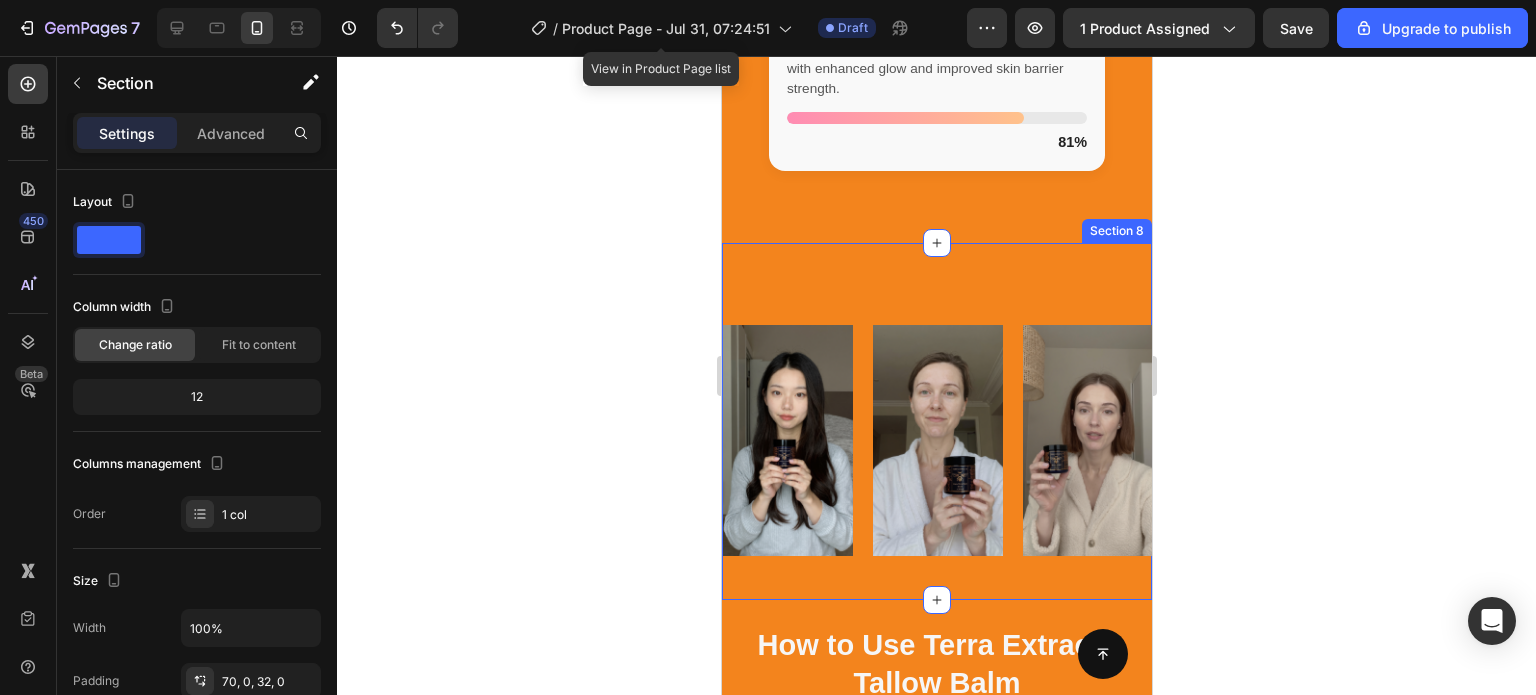 click on "Image Image Image Image Image Image Image Image Image Image Image Image Image Image Image Image Marquee Section 8" at bounding box center [936, 421] 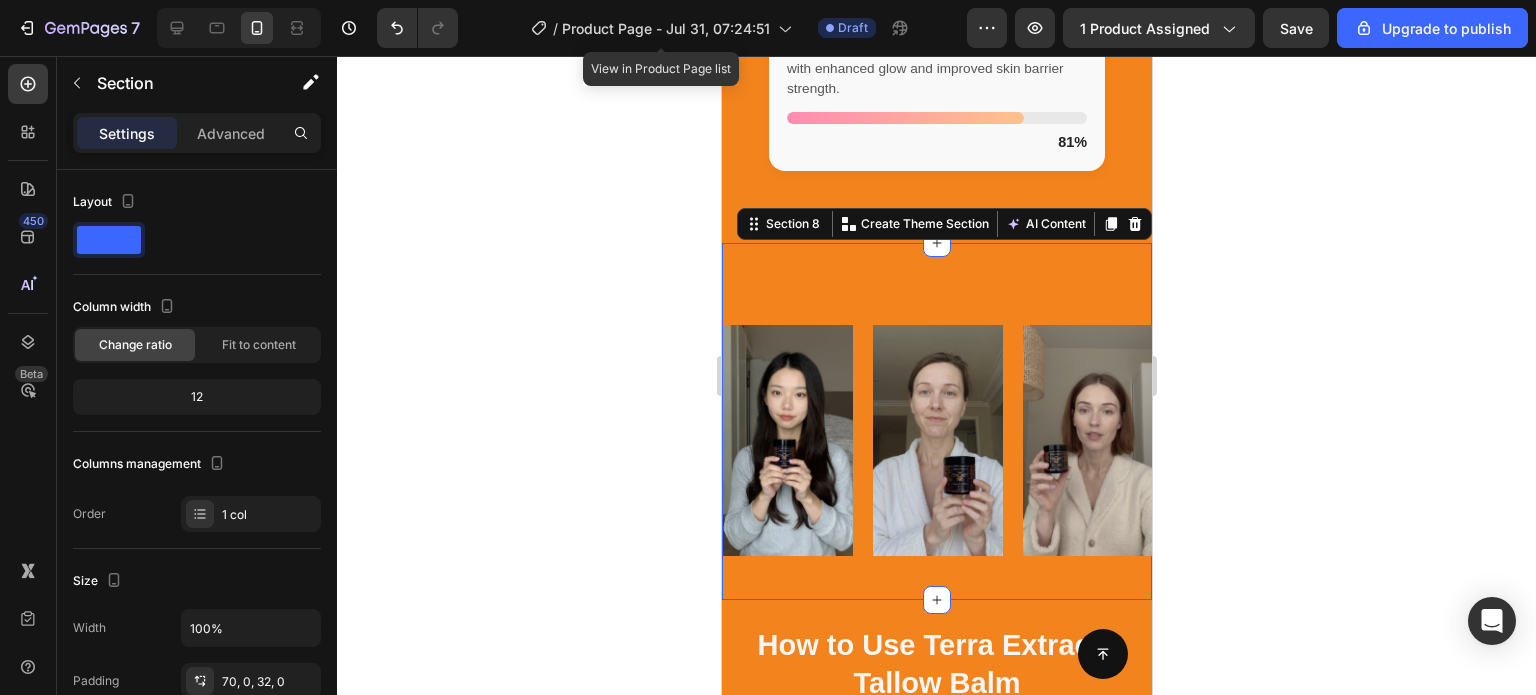 click 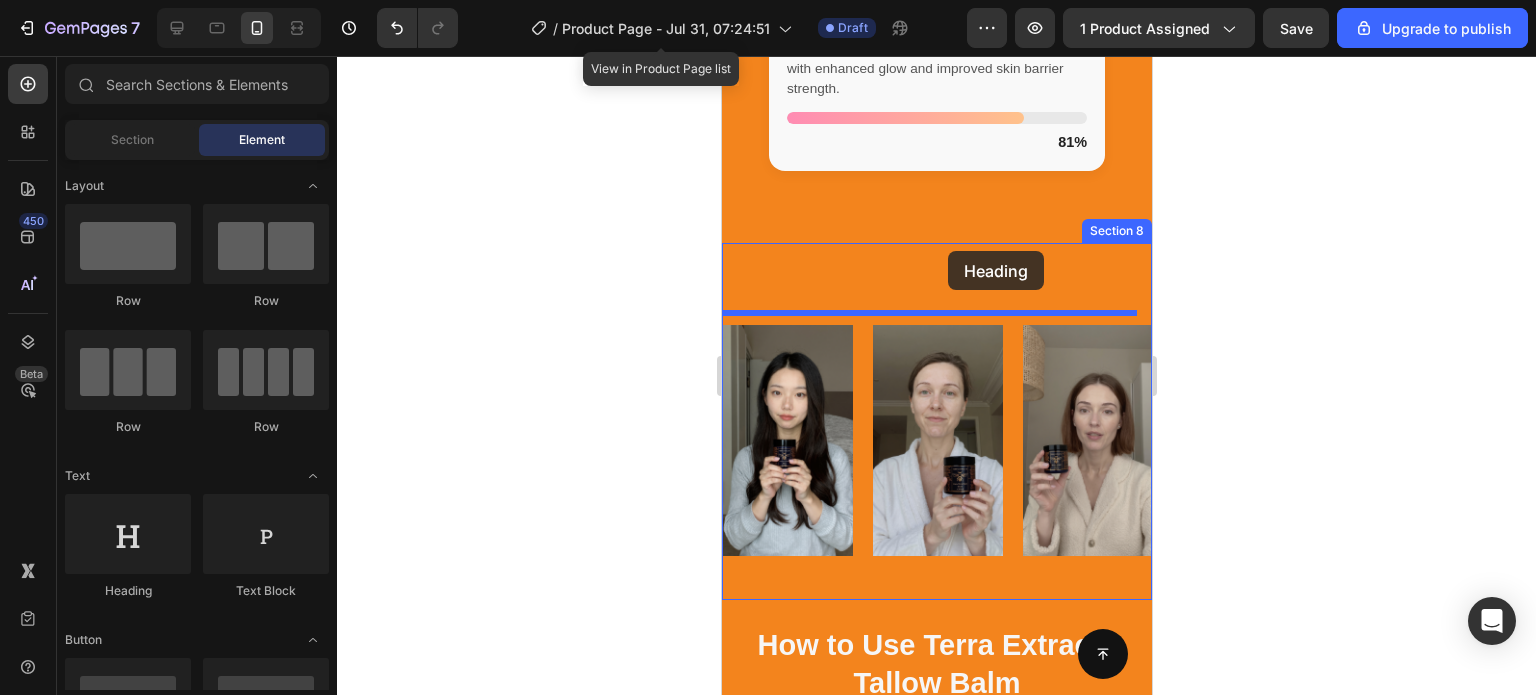 drag, startPoint x: 895, startPoint y: 580, endPoint x: 947, endPoint y: 251, distance: 333.08408 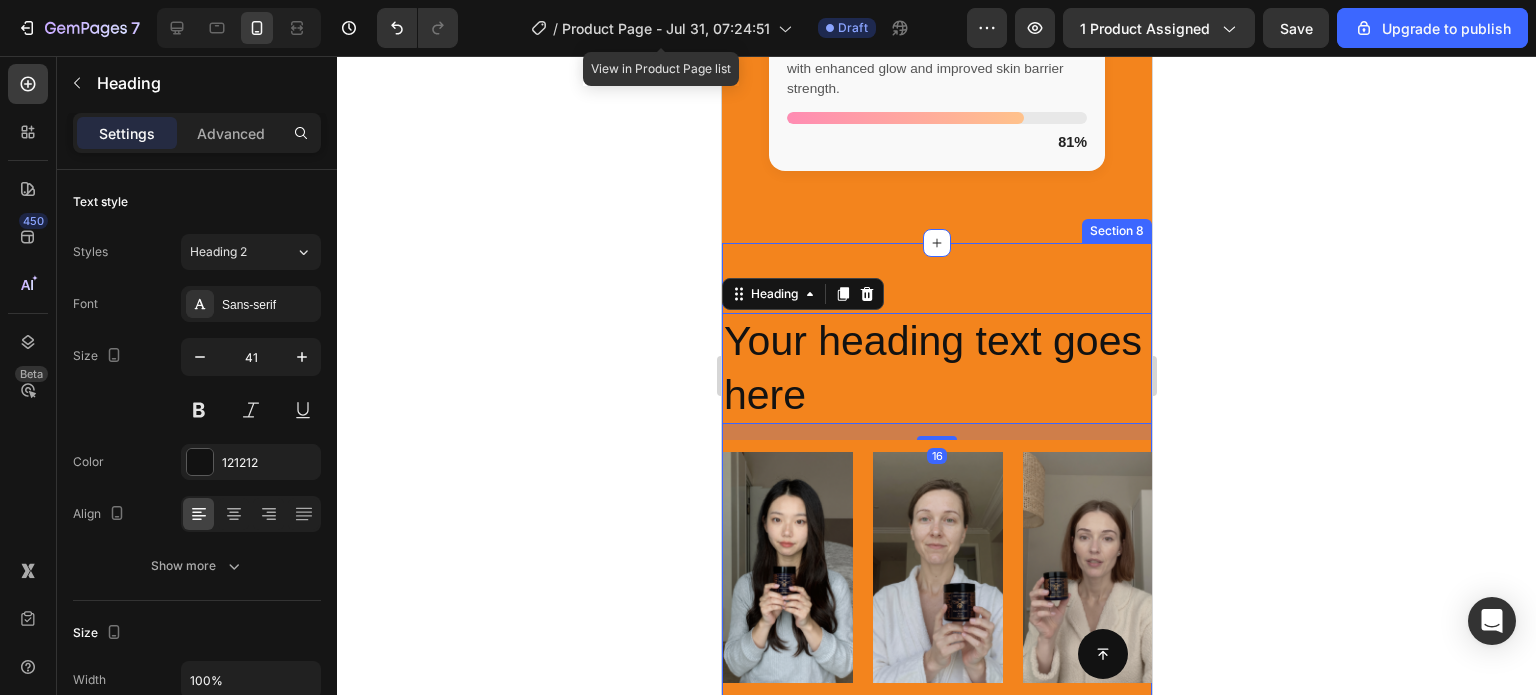 click 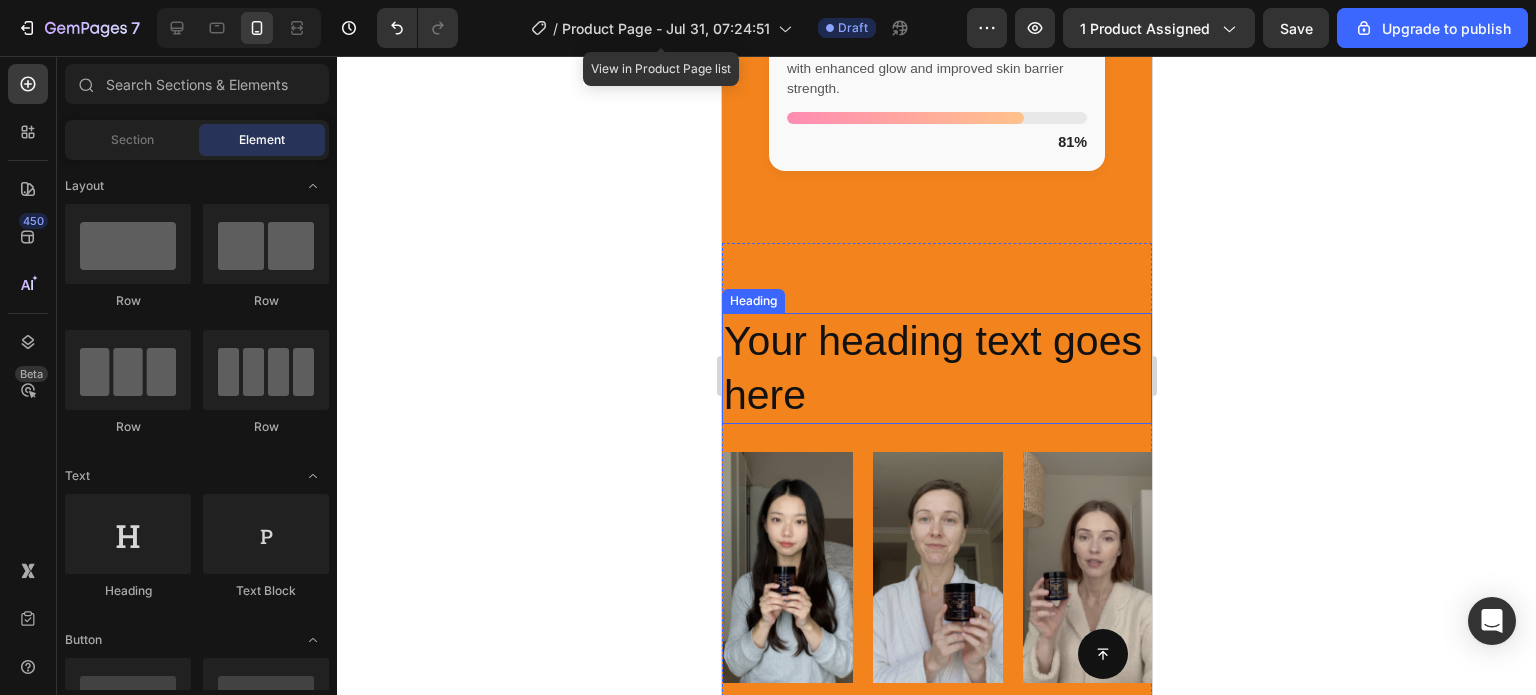 click on "Your heading text goes here" at bounding box center (936, 368) 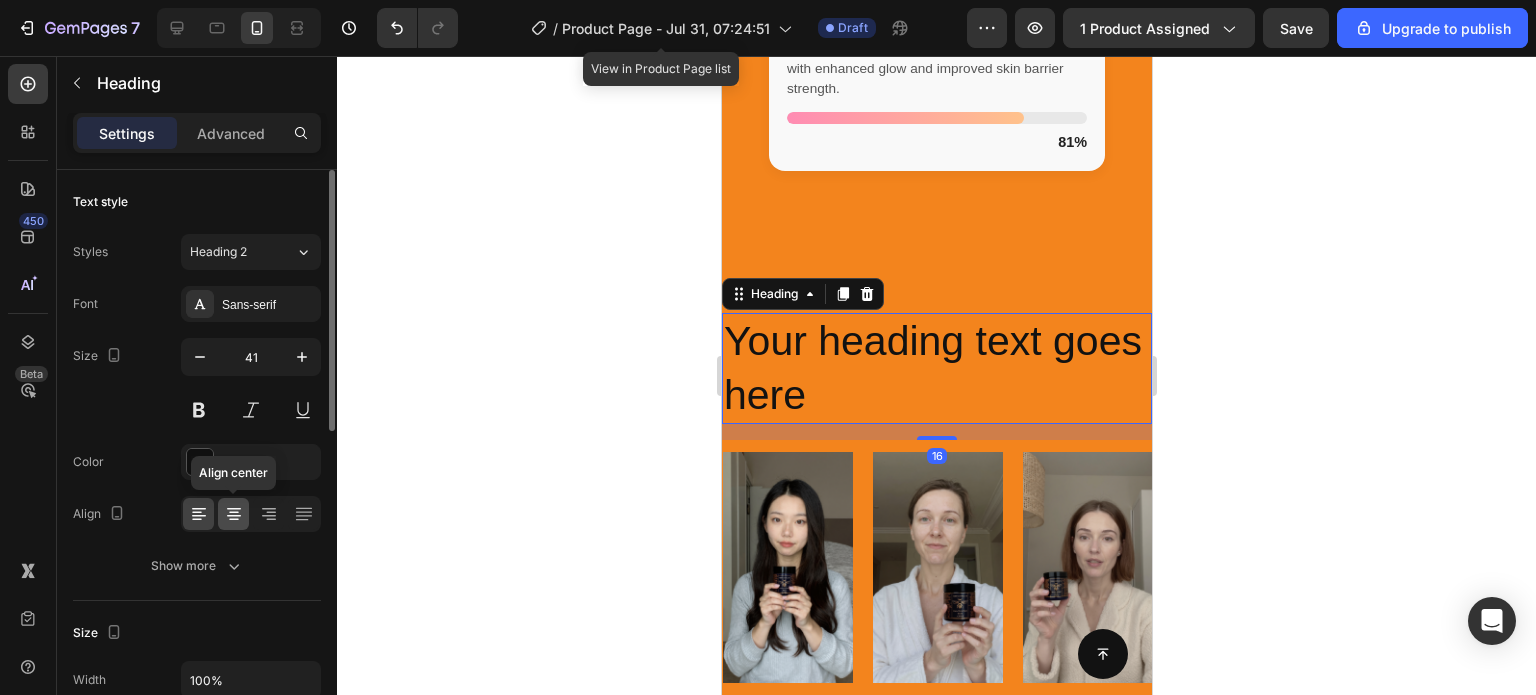 click 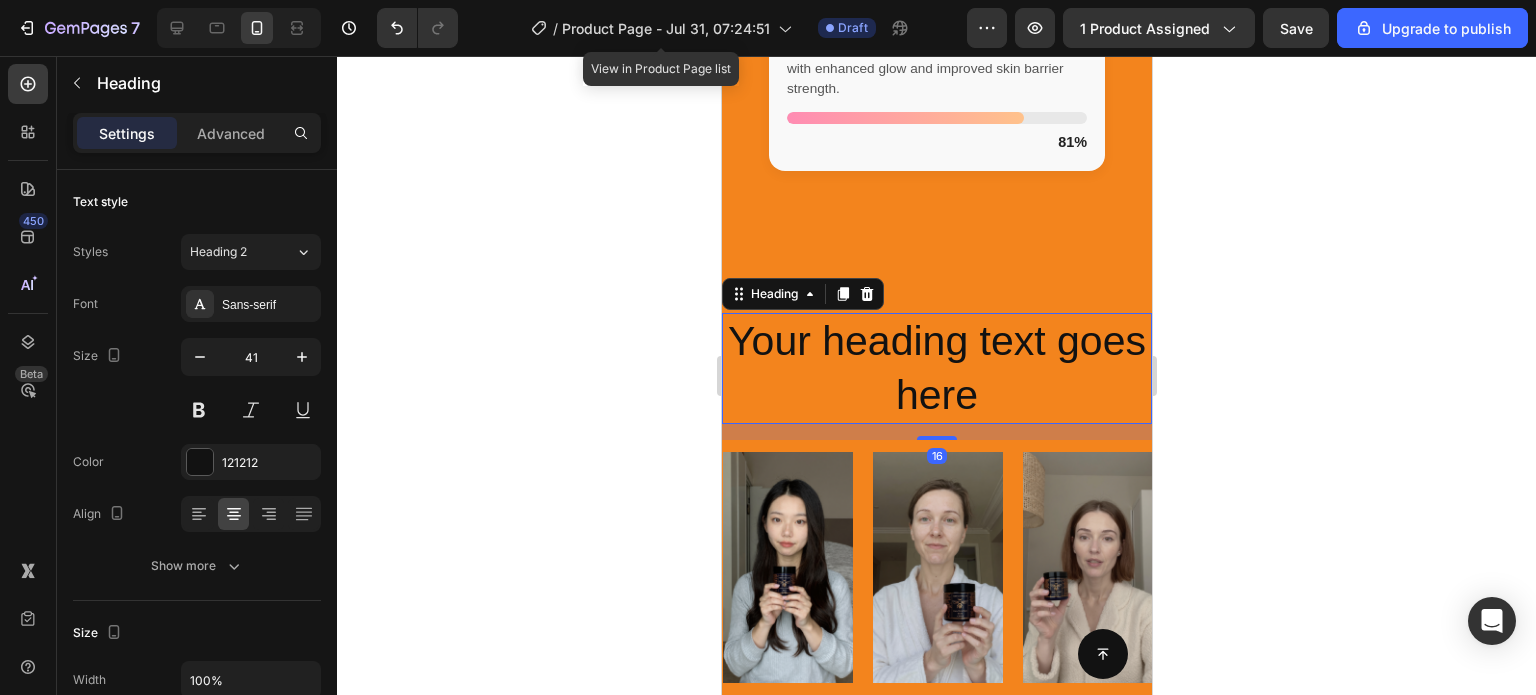 click 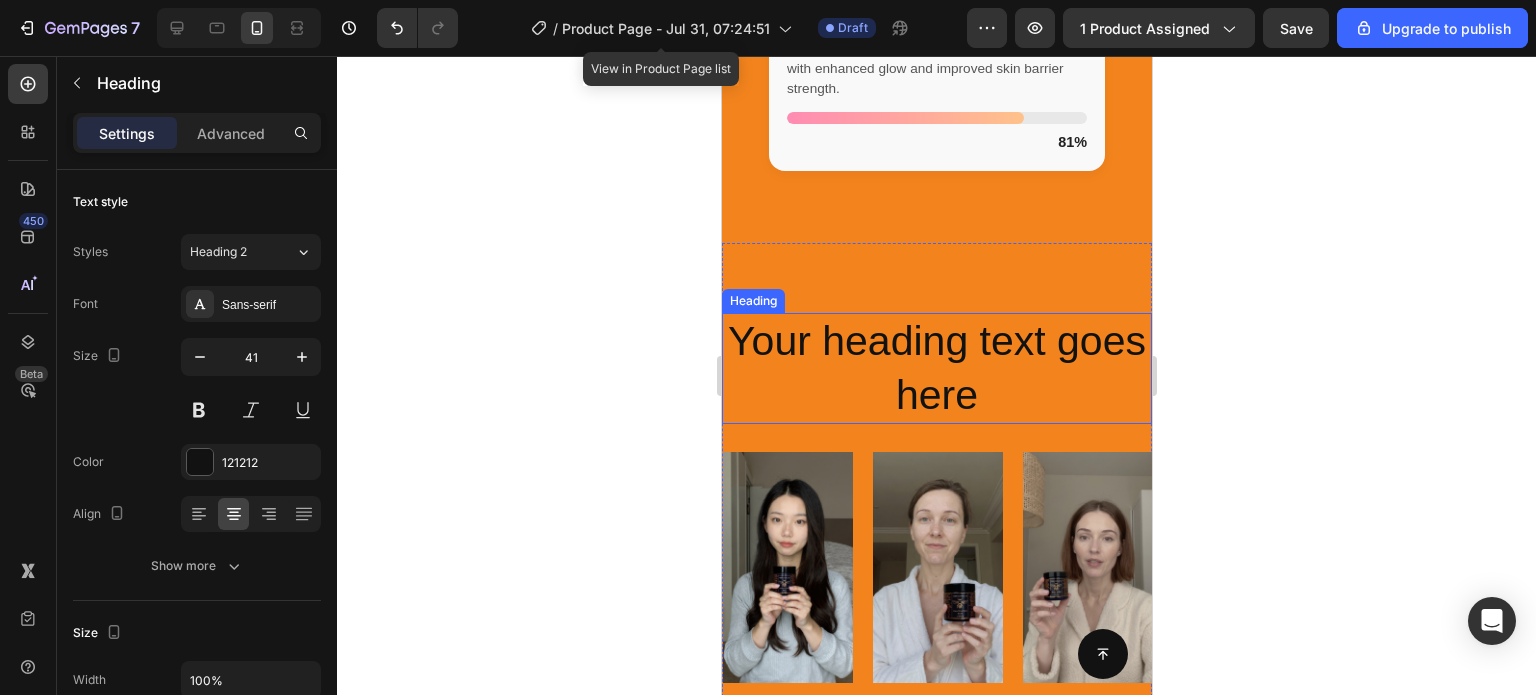 click on "Your heading text goes here" at bounding box center [936, 368] 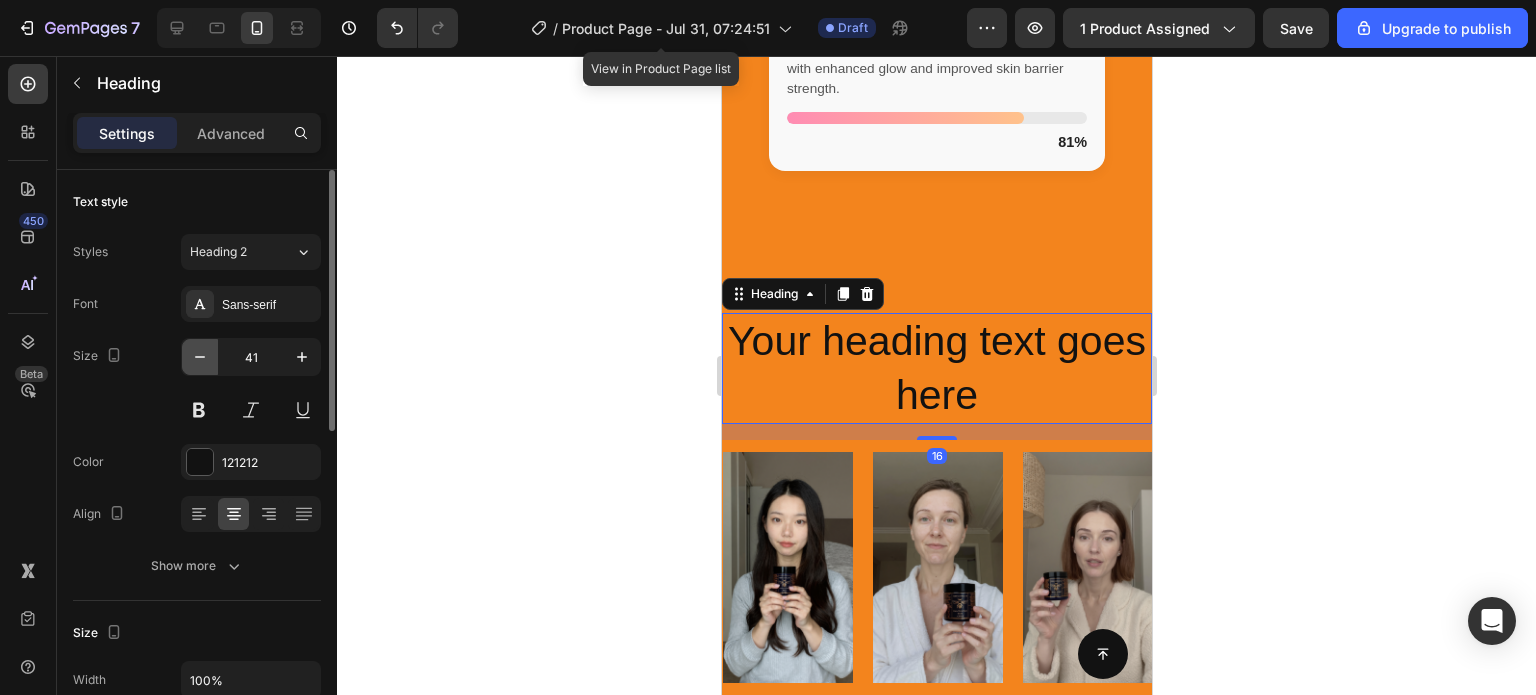 click 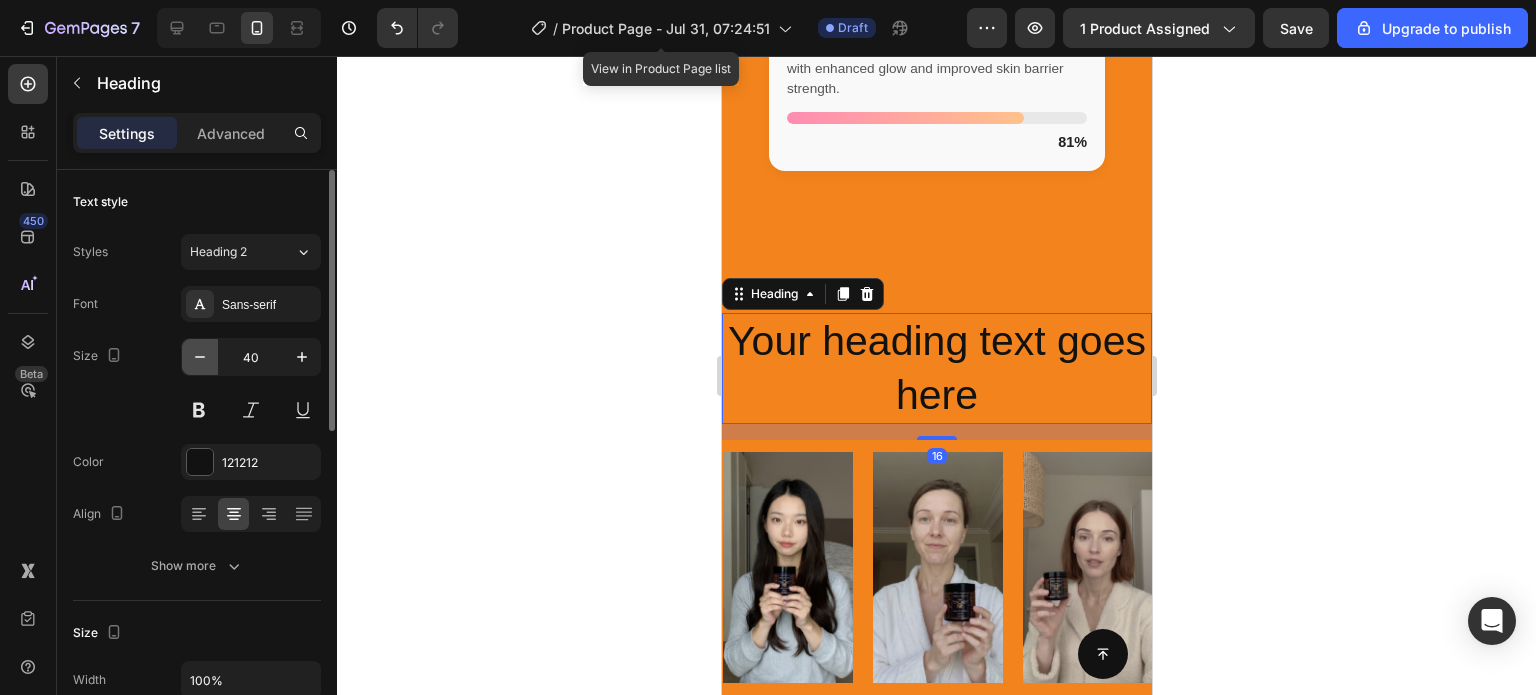 click 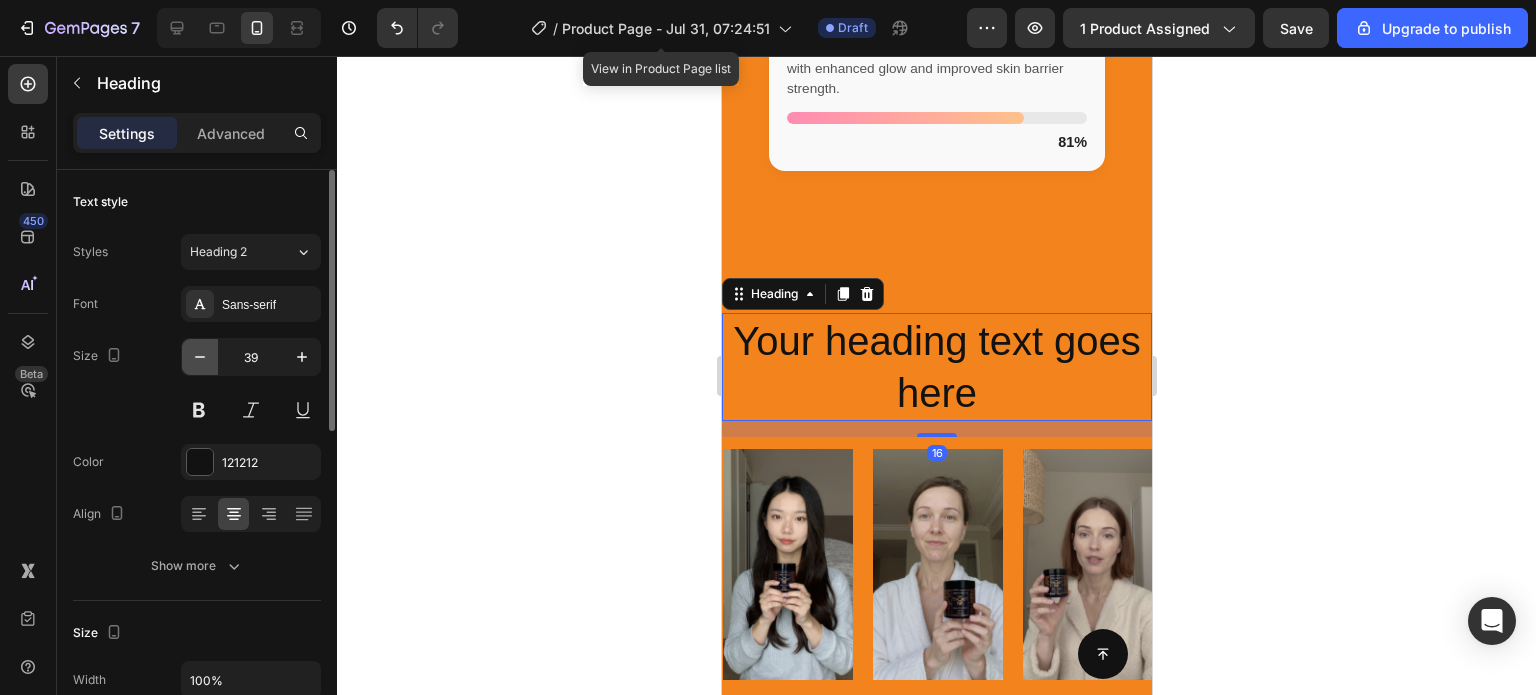 click 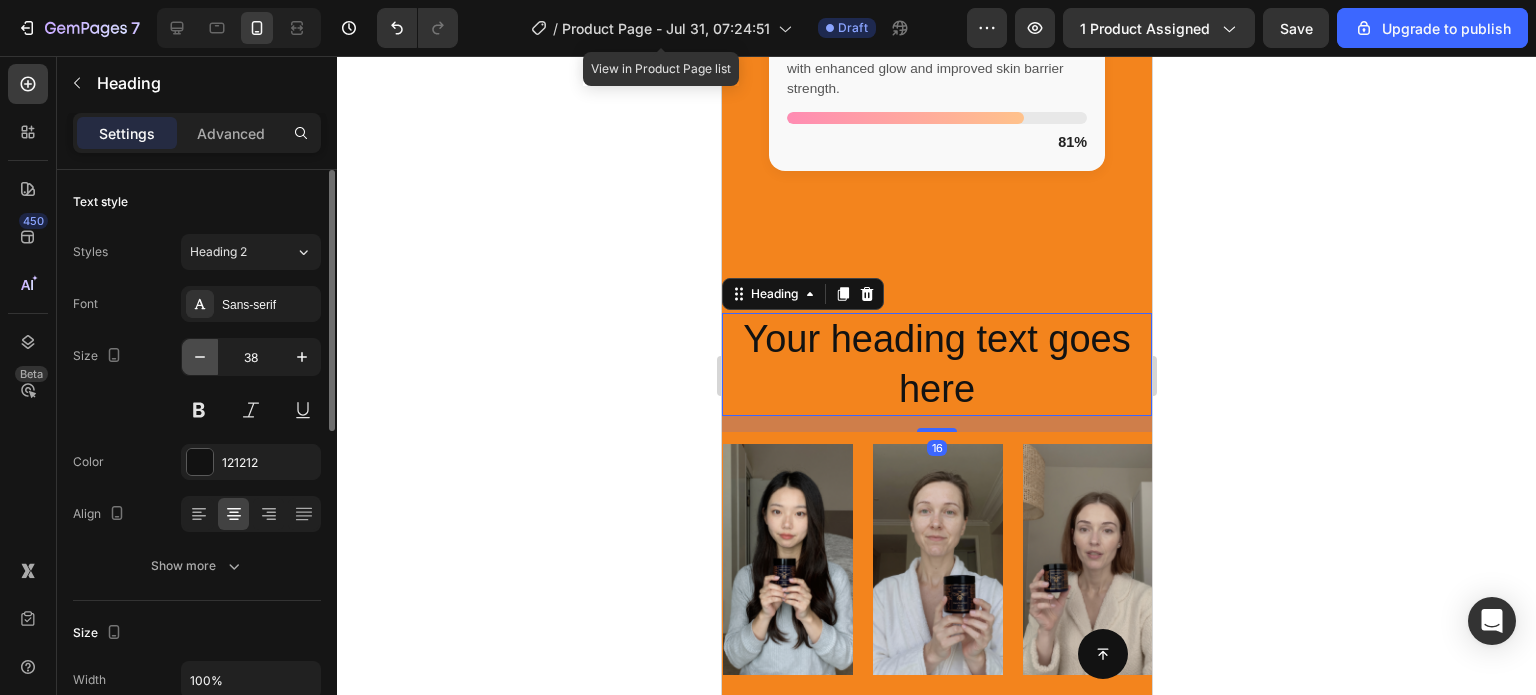 click 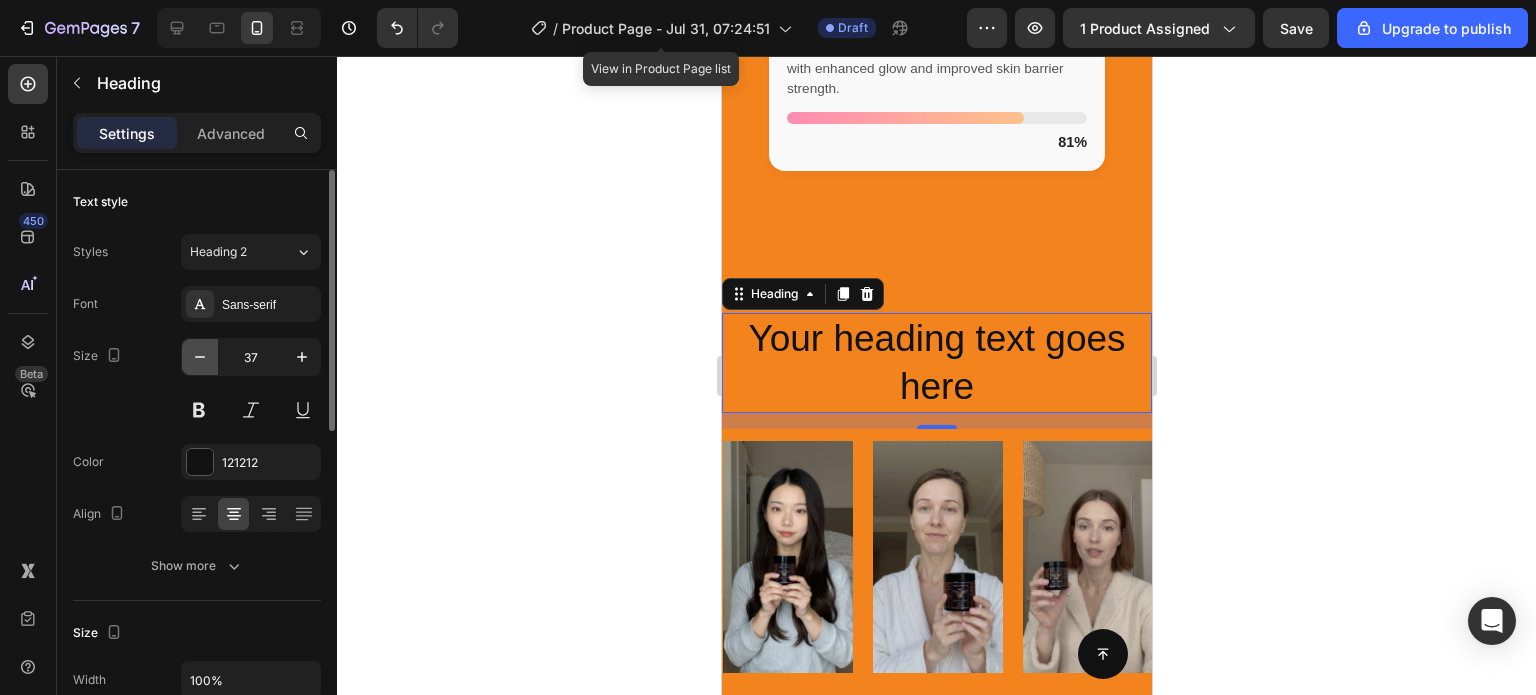 click 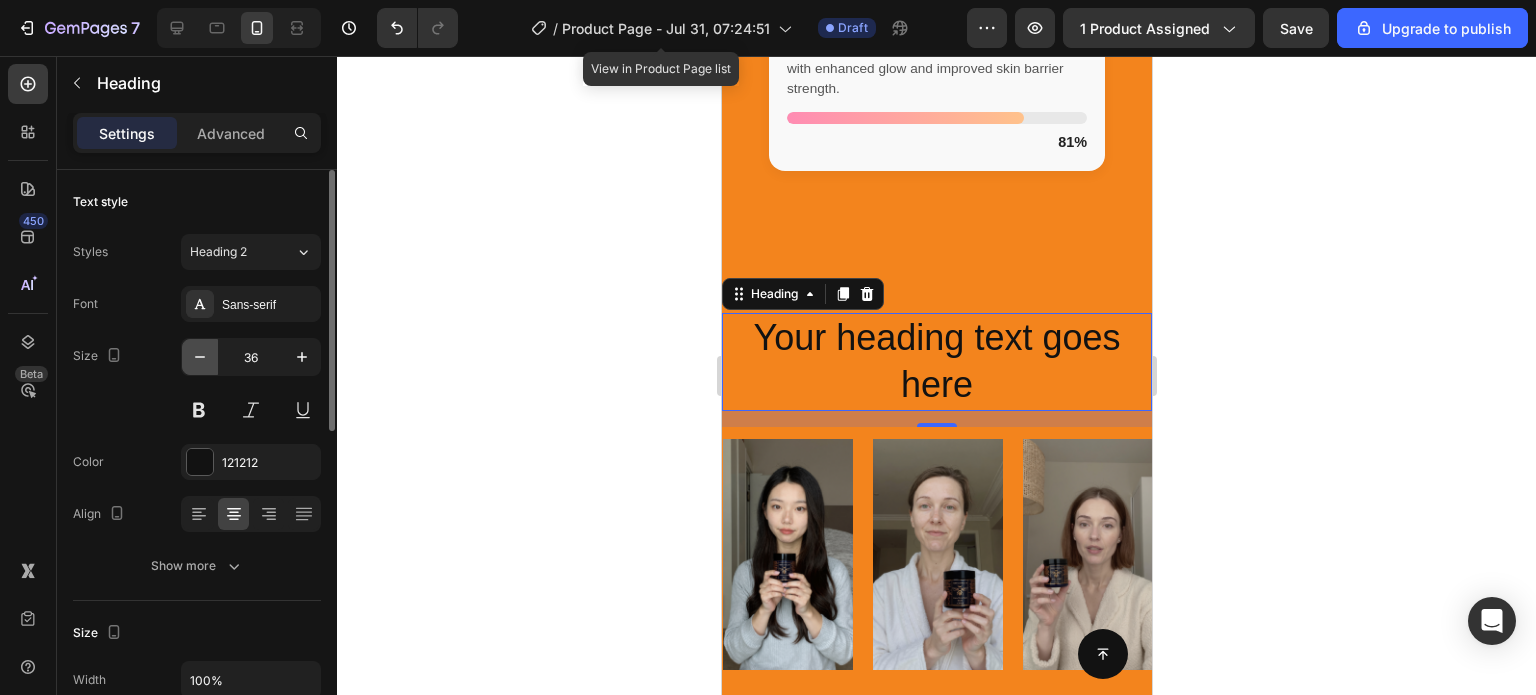 click 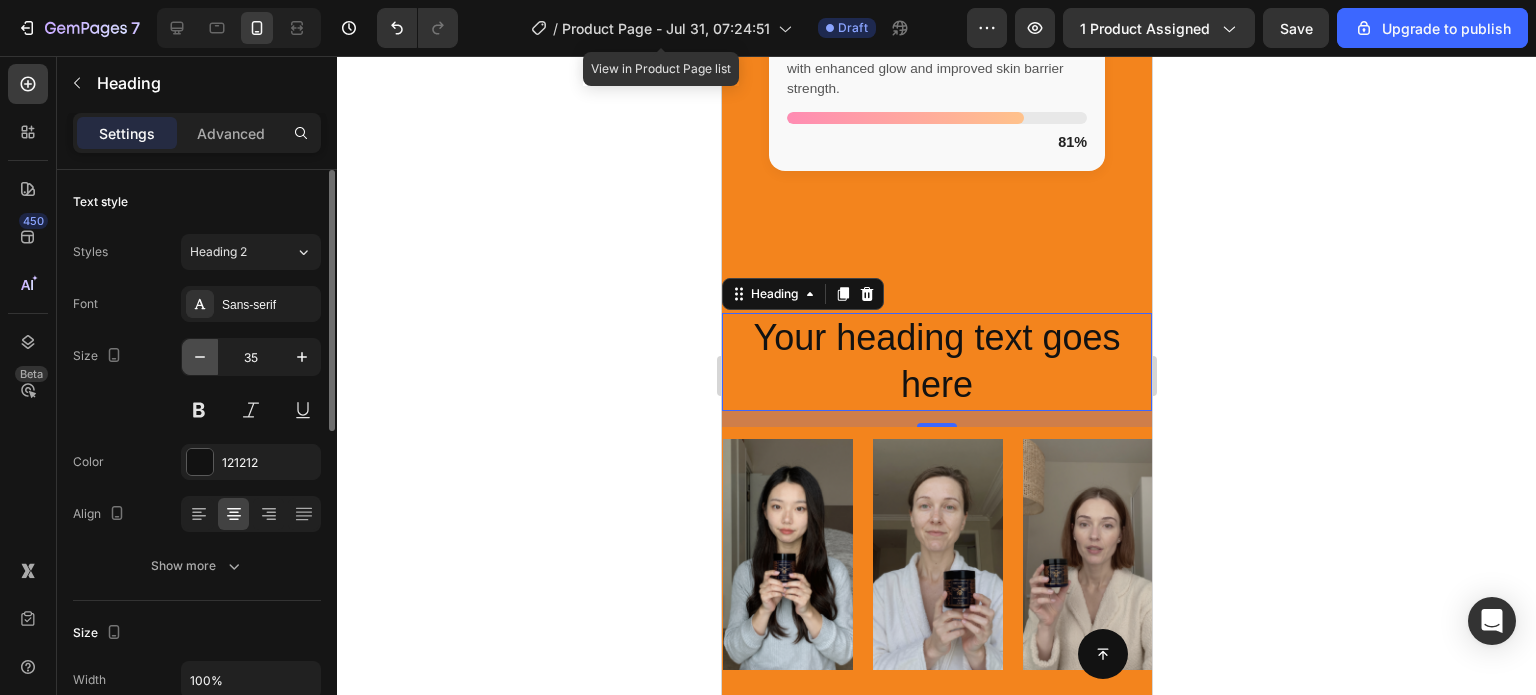 click 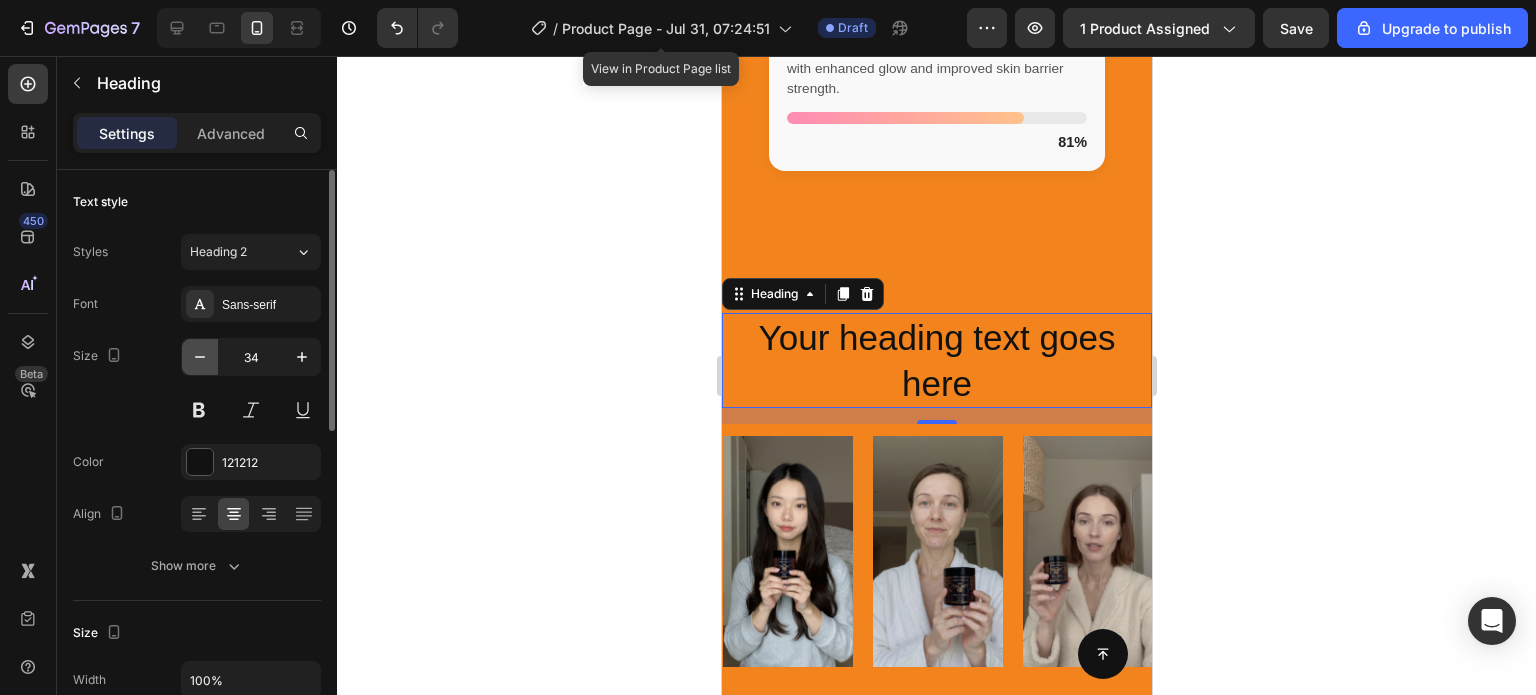 click 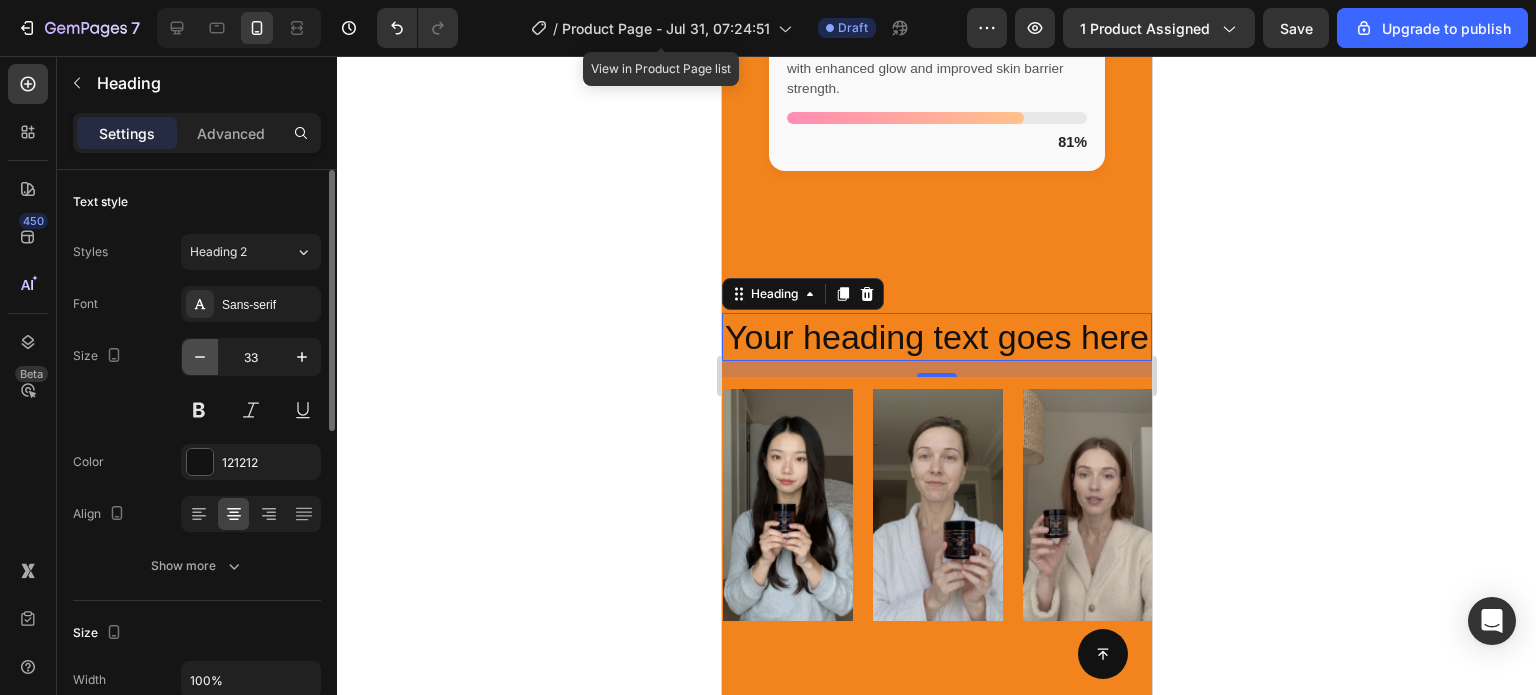 click 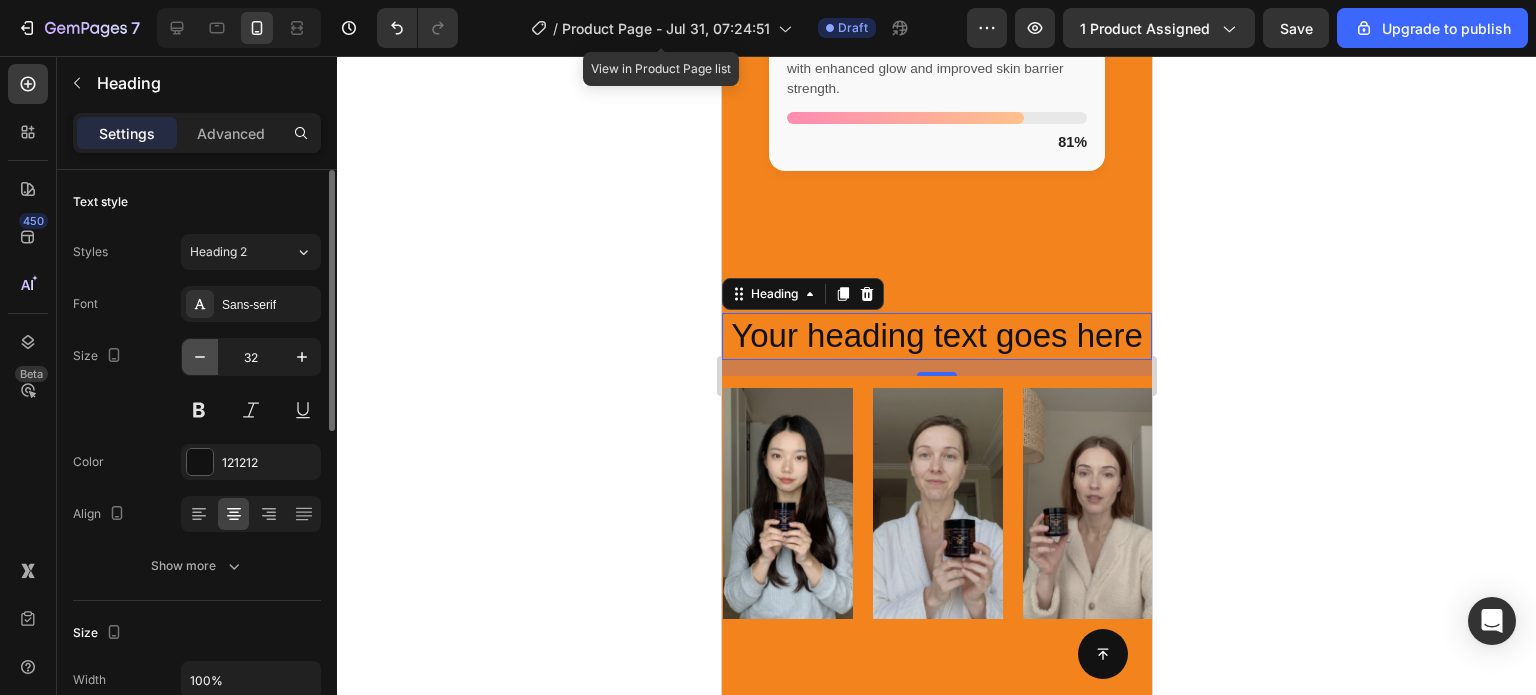 click 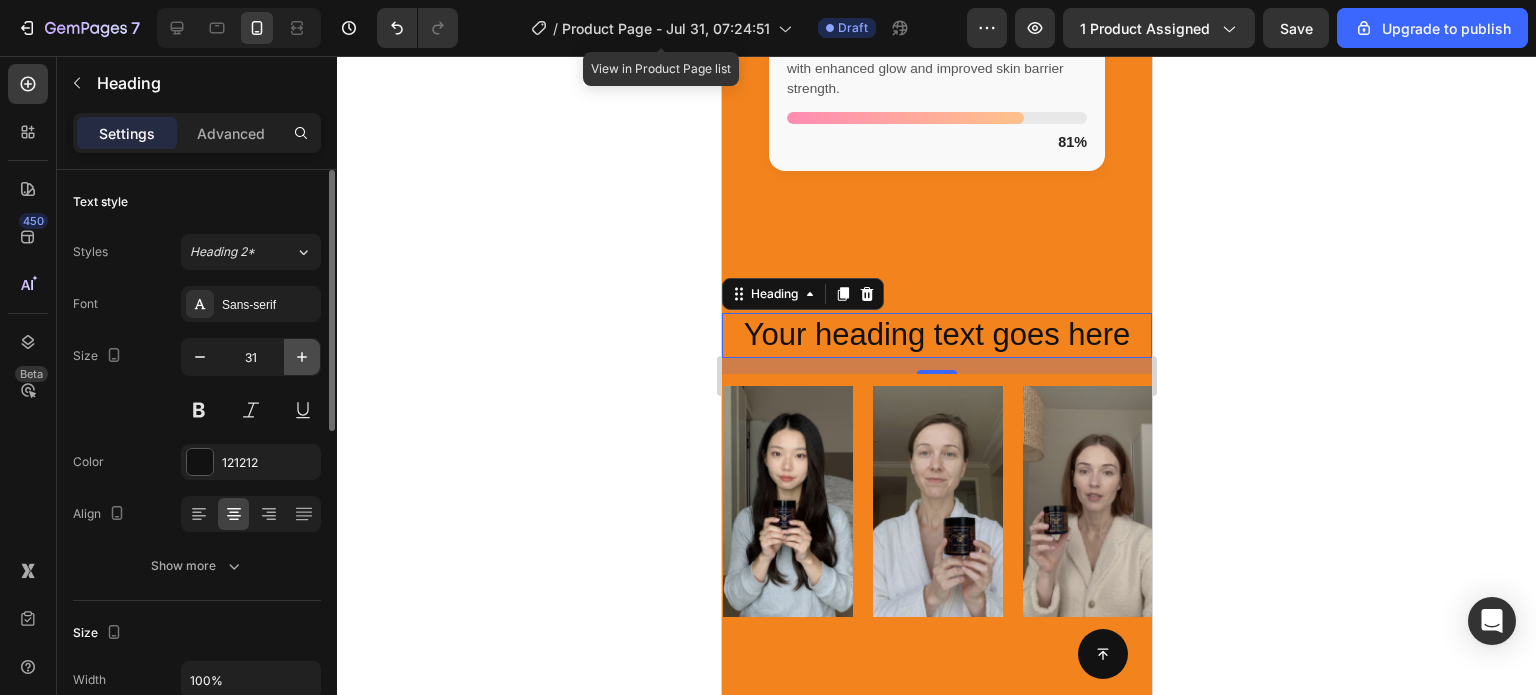 click 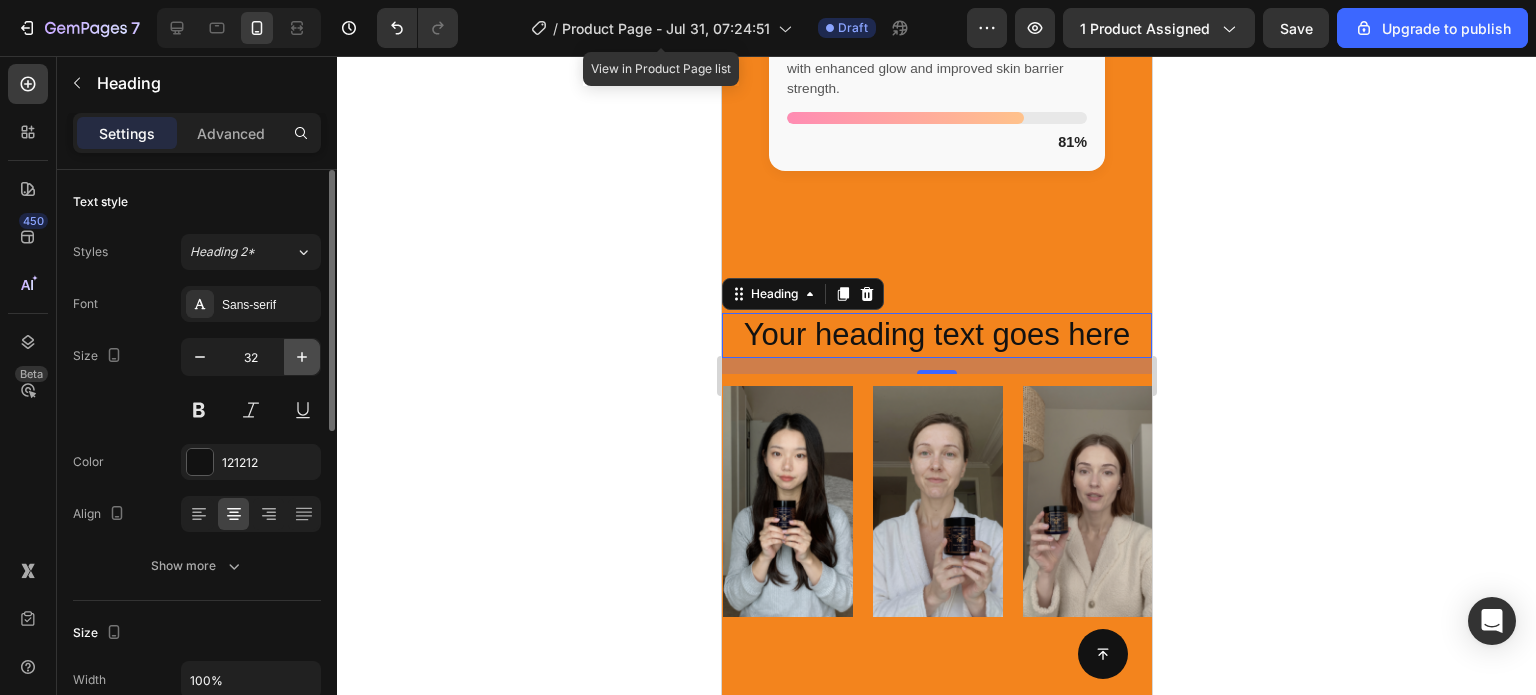 click 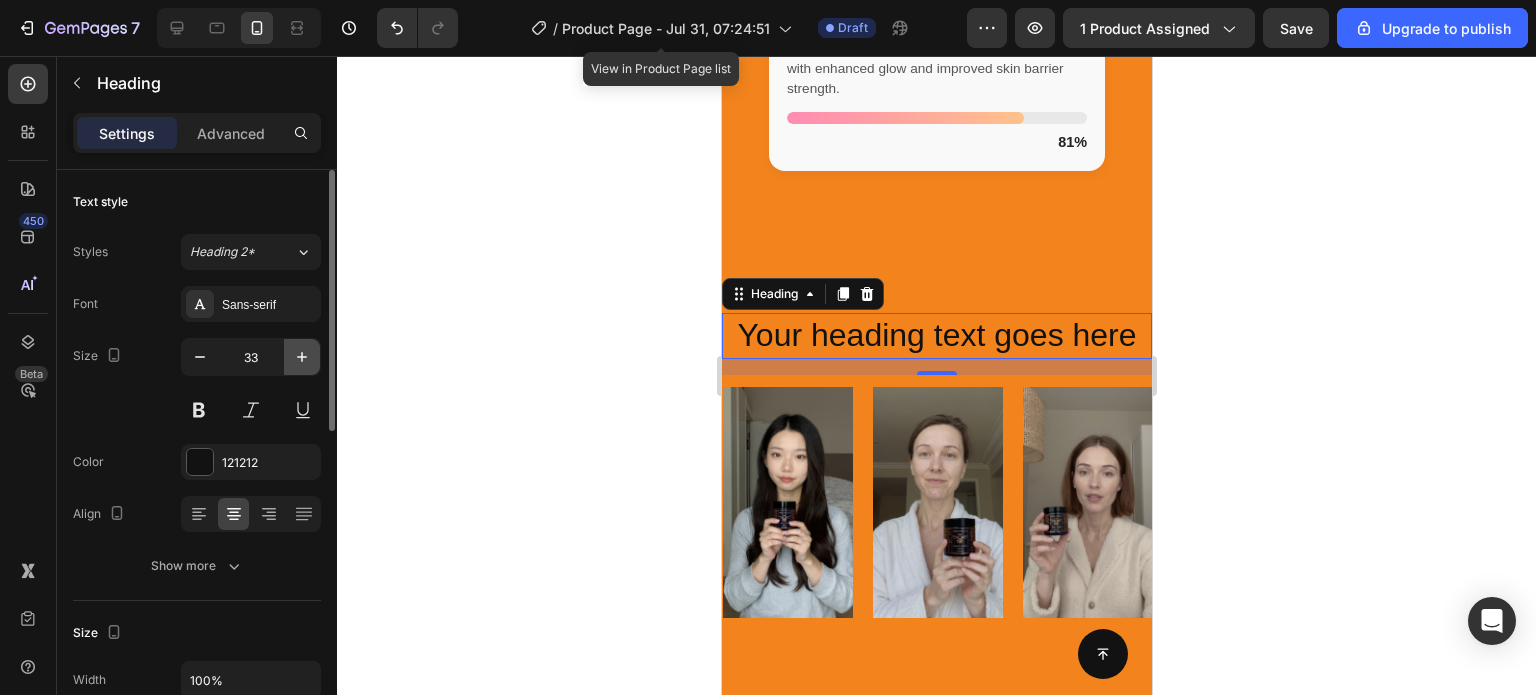 click 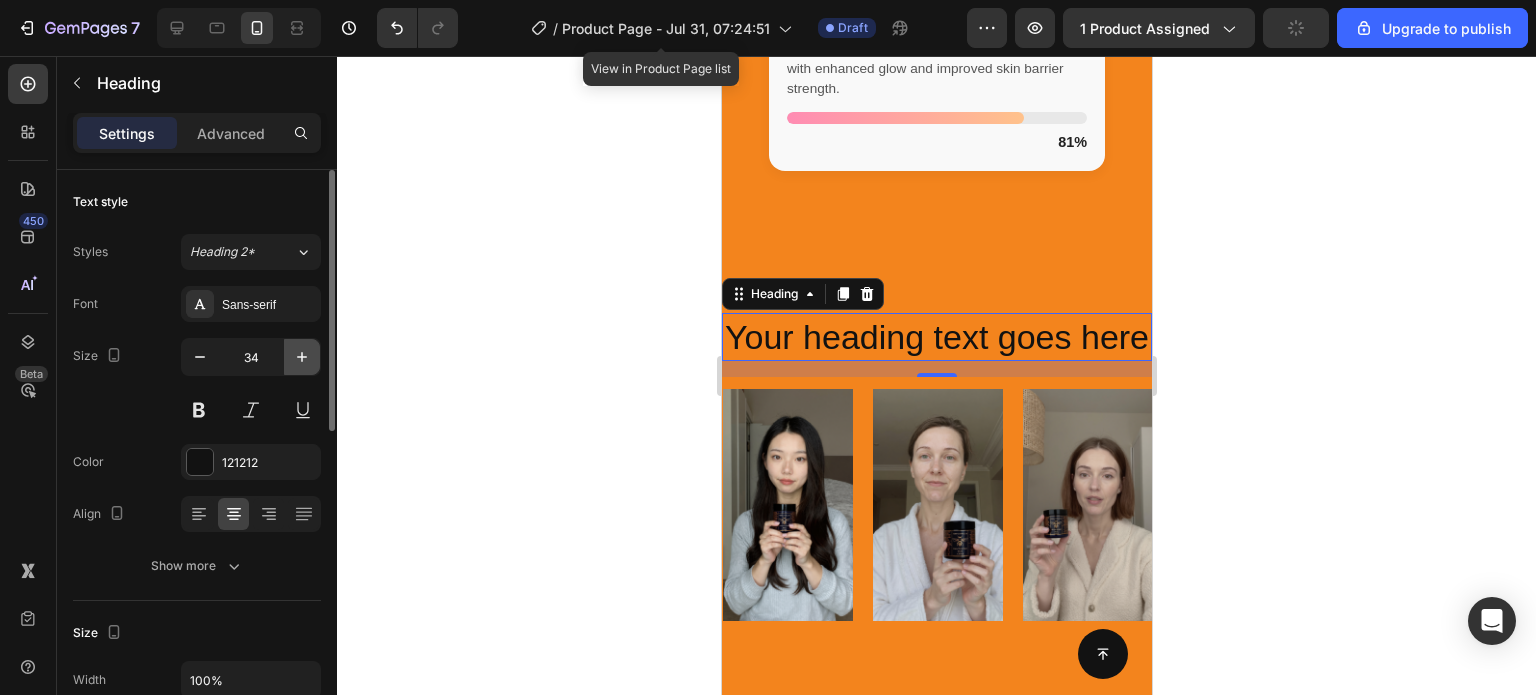 click 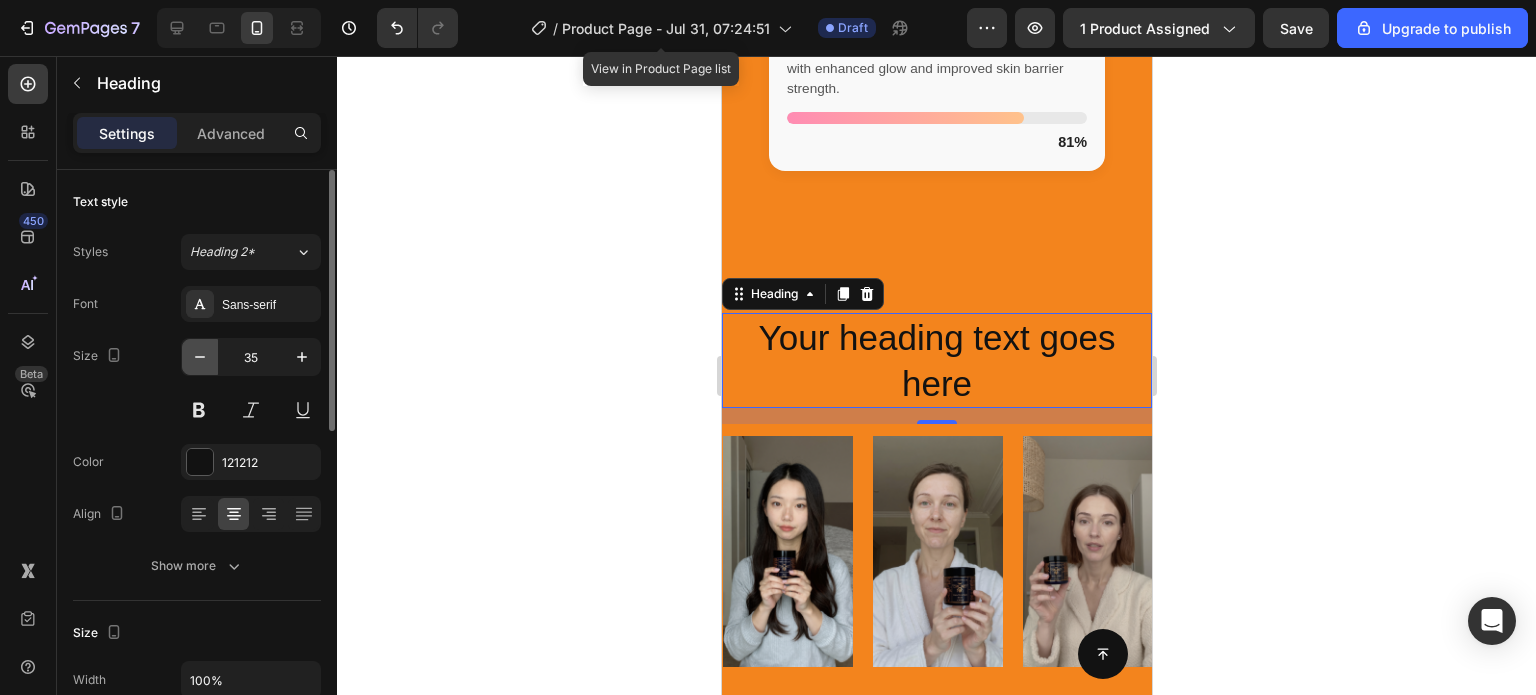 click at bounding box center [200, 357] 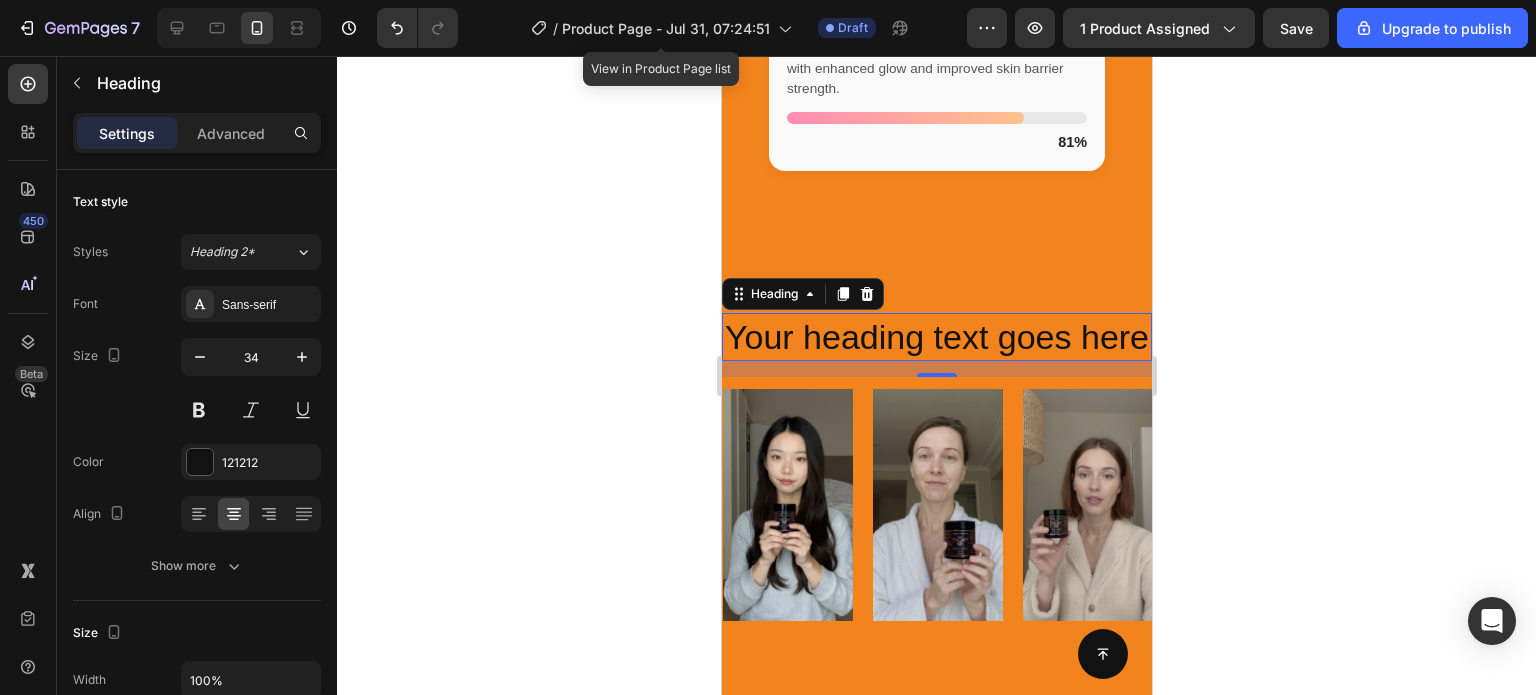 click 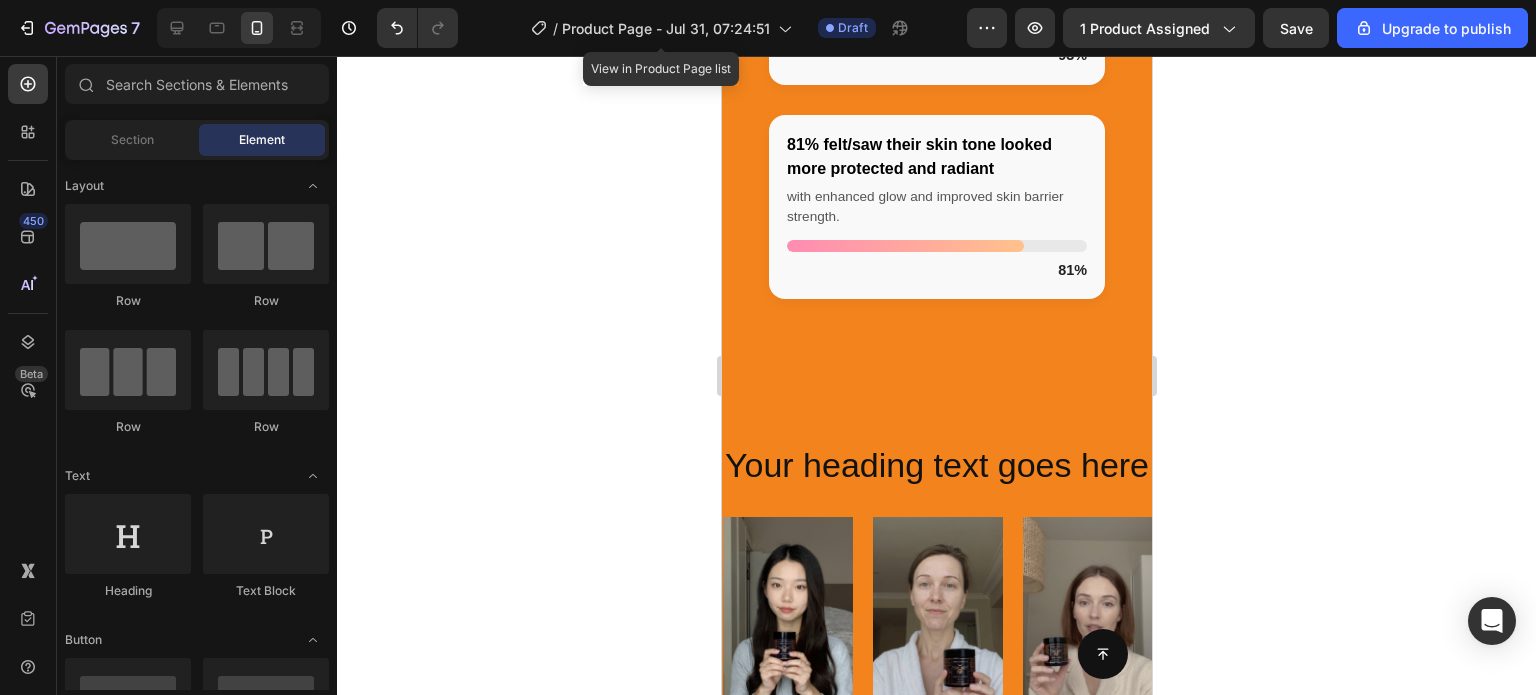 scroll, scrollTop: 4162, scrollLeft: 0, axis: vertical 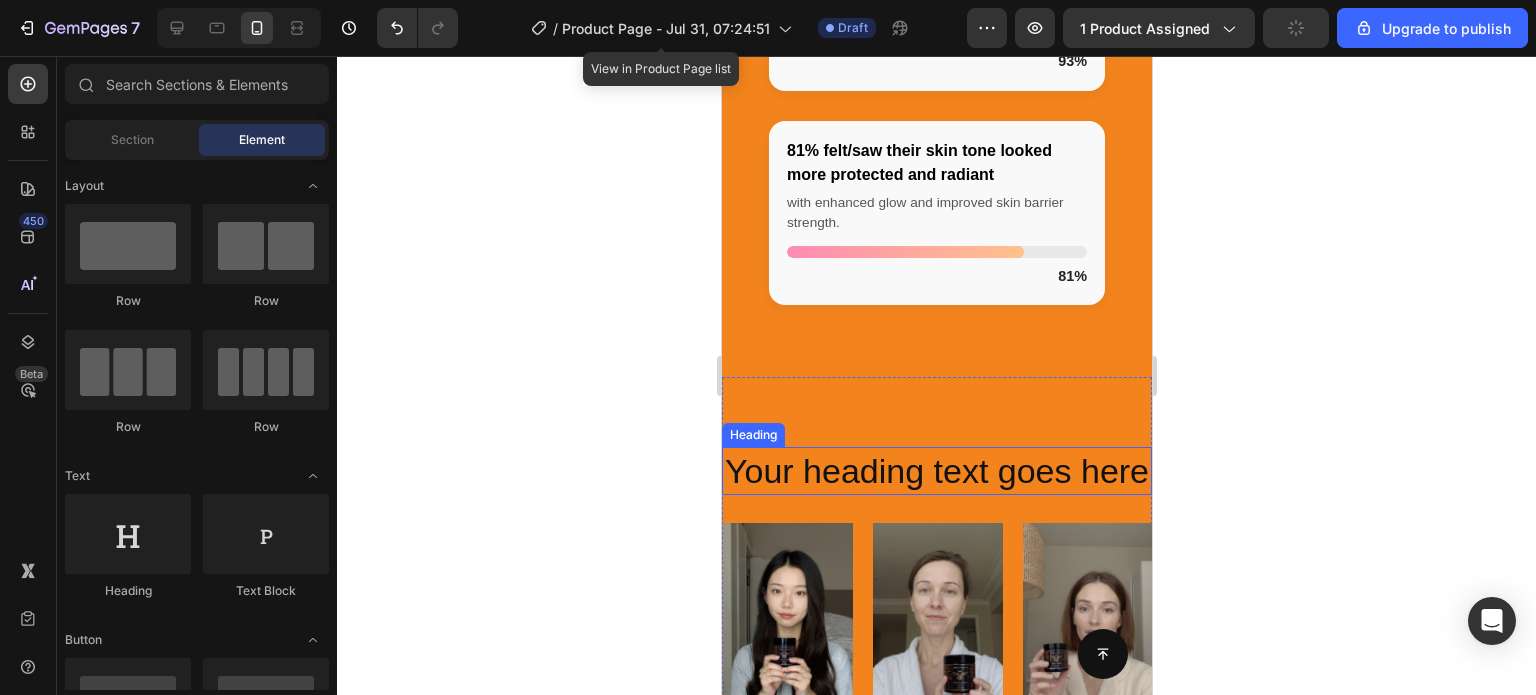 click on "Your heading text goes here" at bounding box center [936, 471] 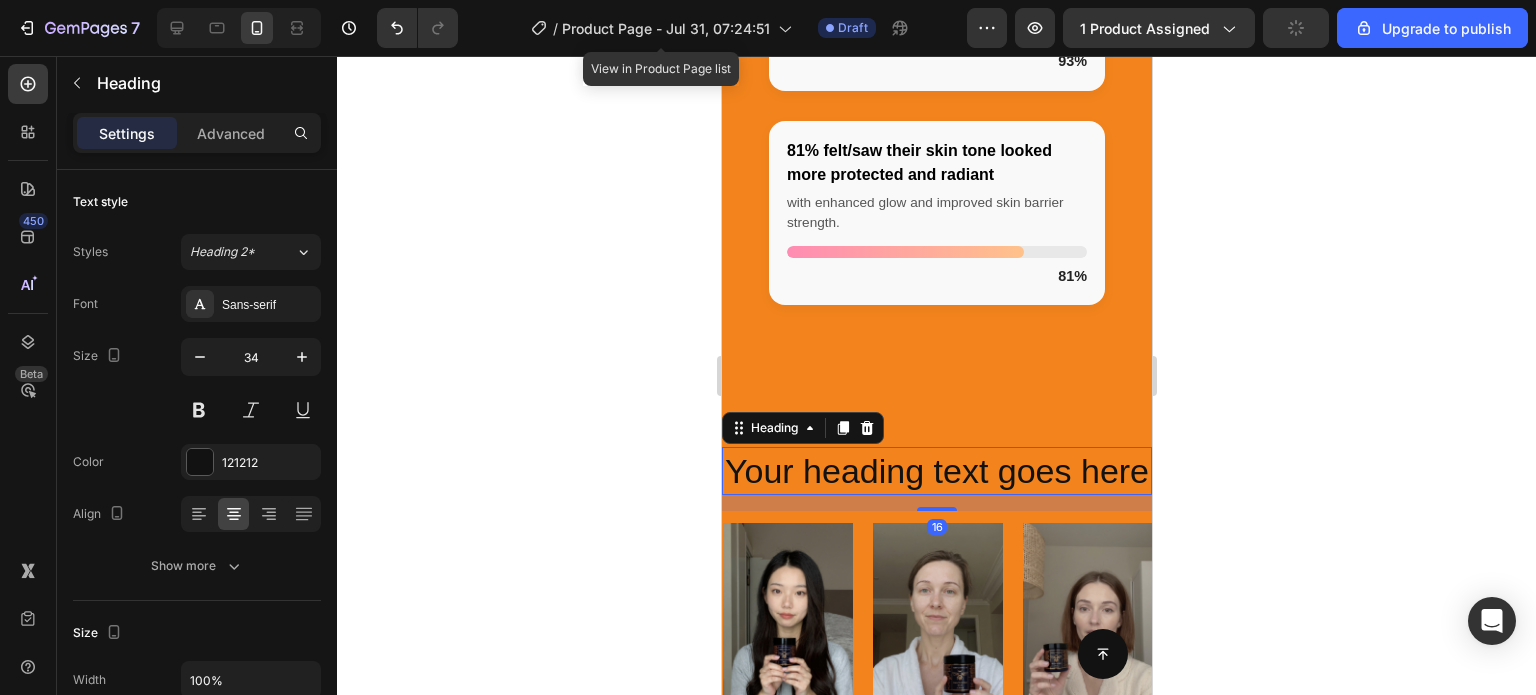 click on "Your heading text goes here" at bounding box center [936, 471] 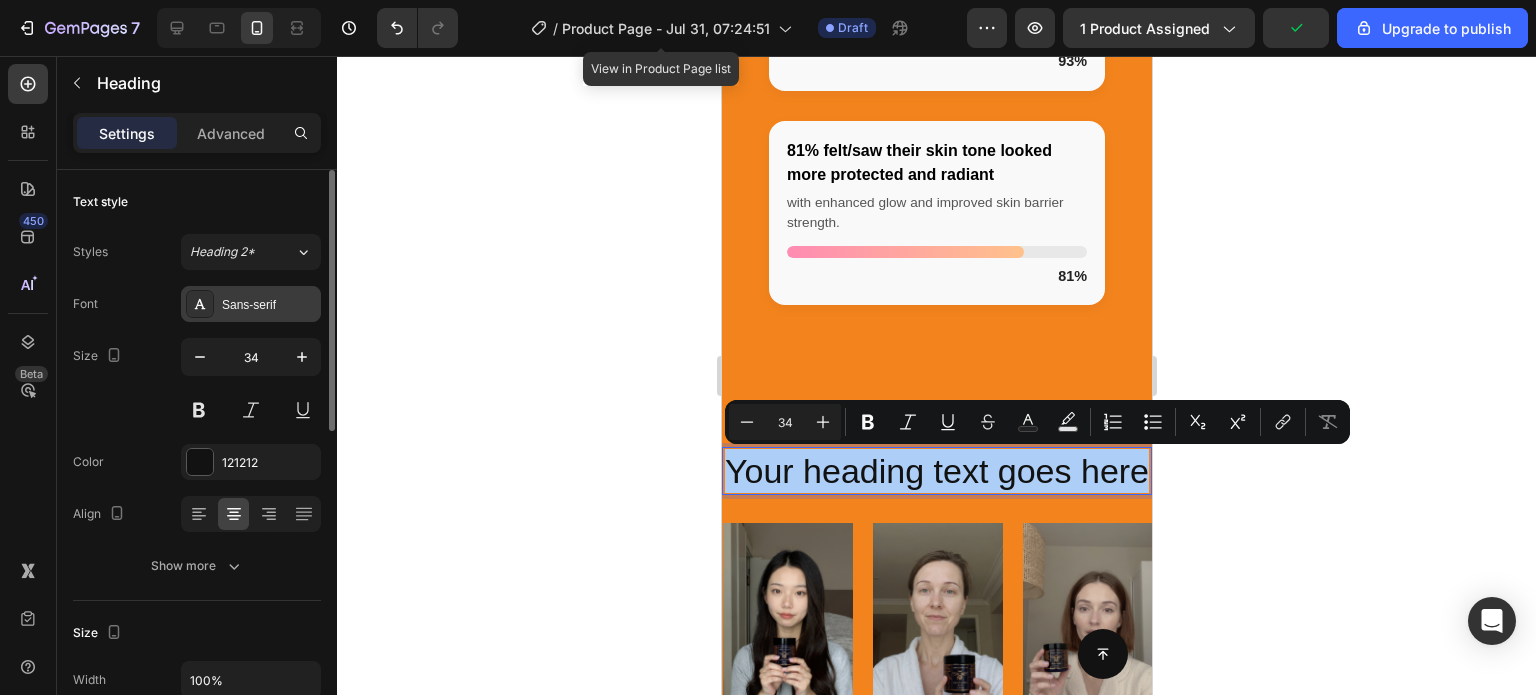 click on "Sans-serif" at bounding box center [269, 305] 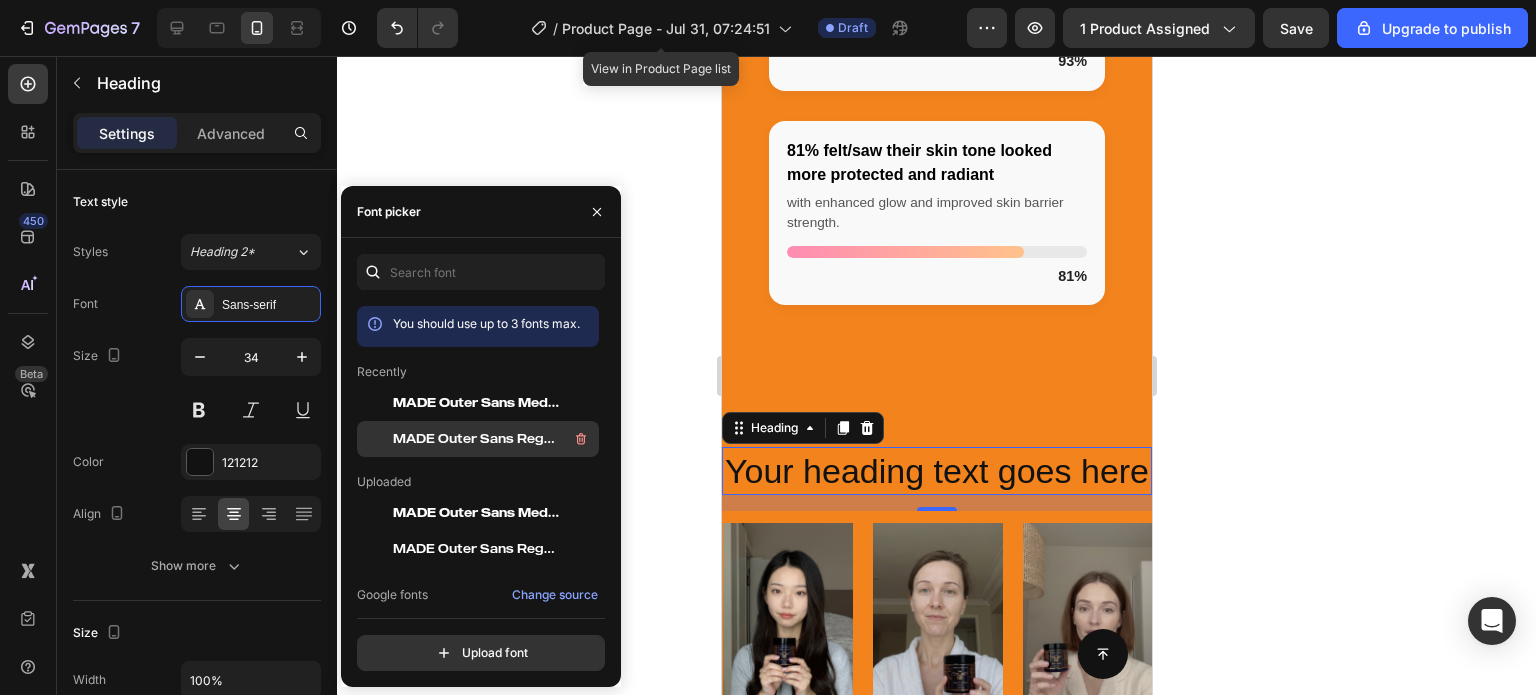 click on "MADE Outer Sans Regular PERSONAL USE" at bounding box center [476, 439] 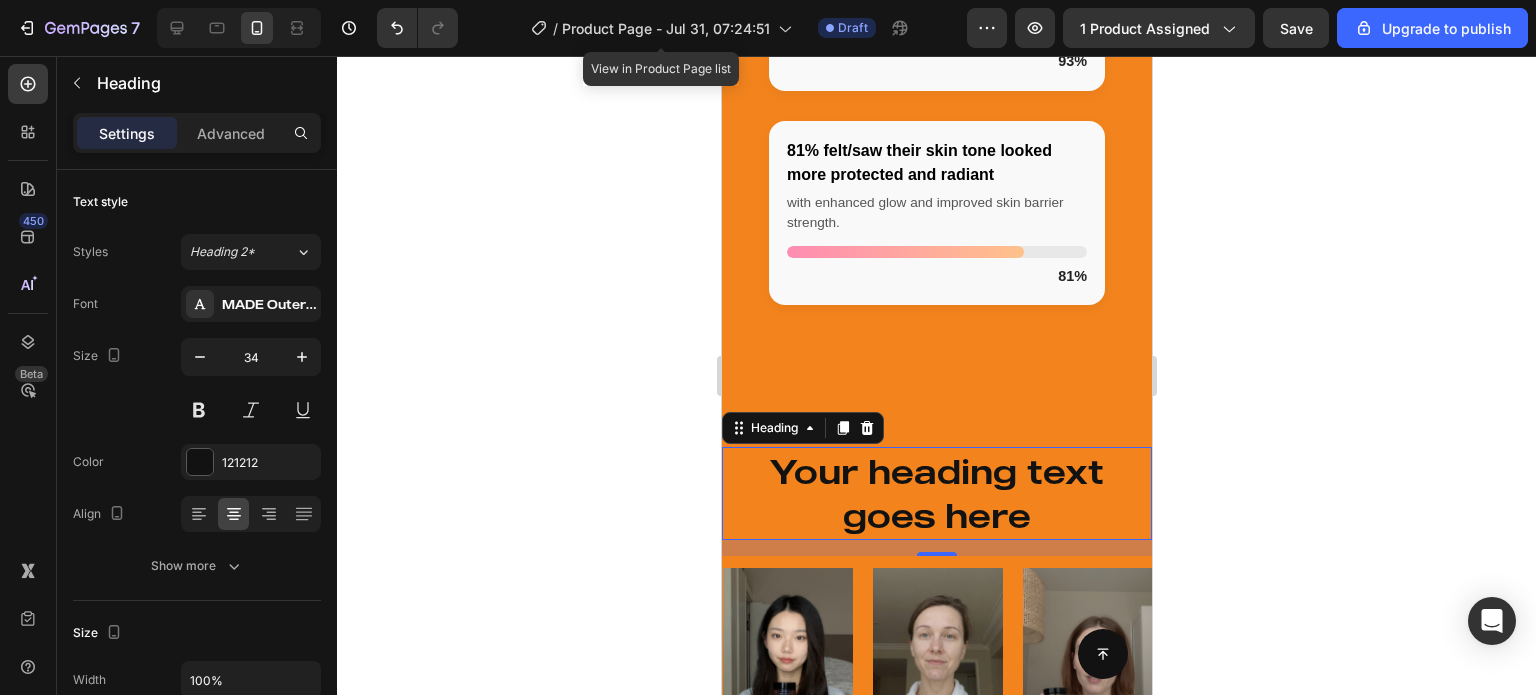 click 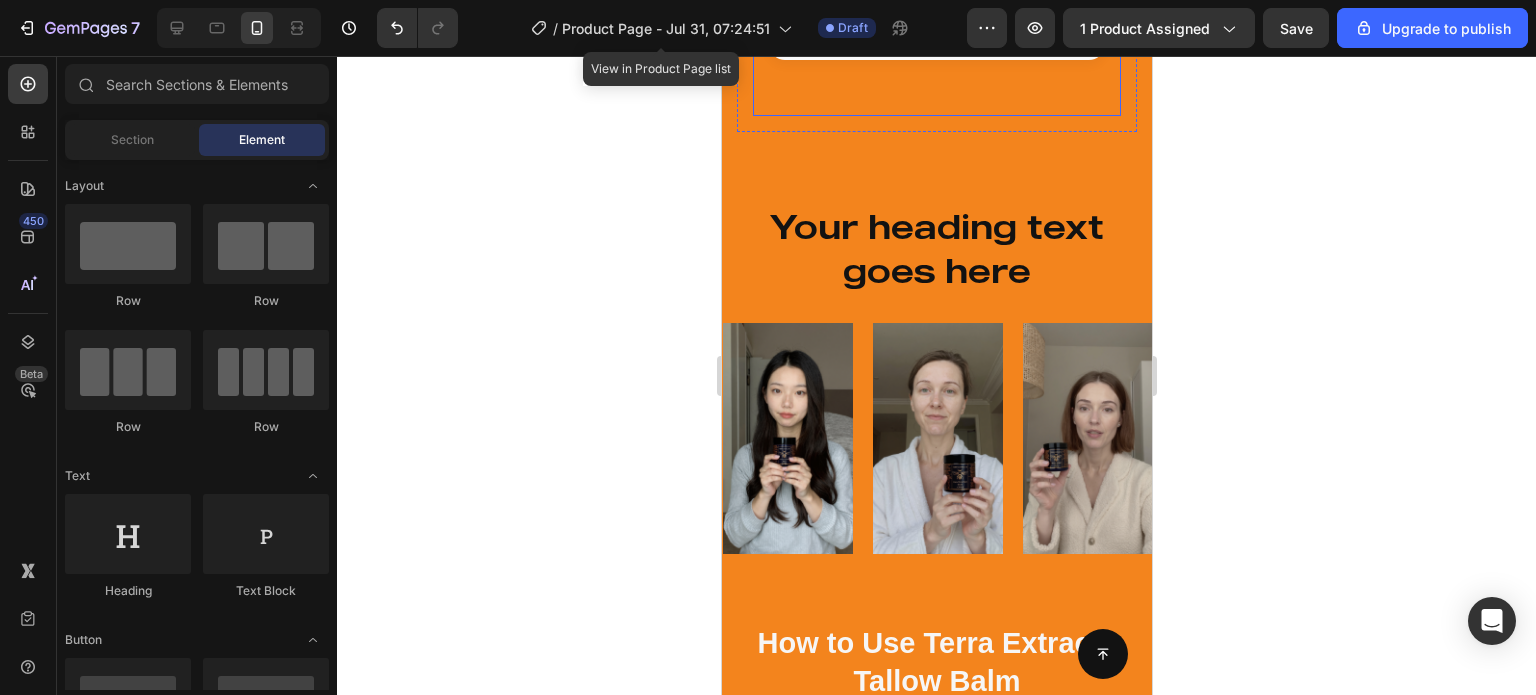 scroll, scrollTop: 4419, scrollLeft: 0, axis: vertical 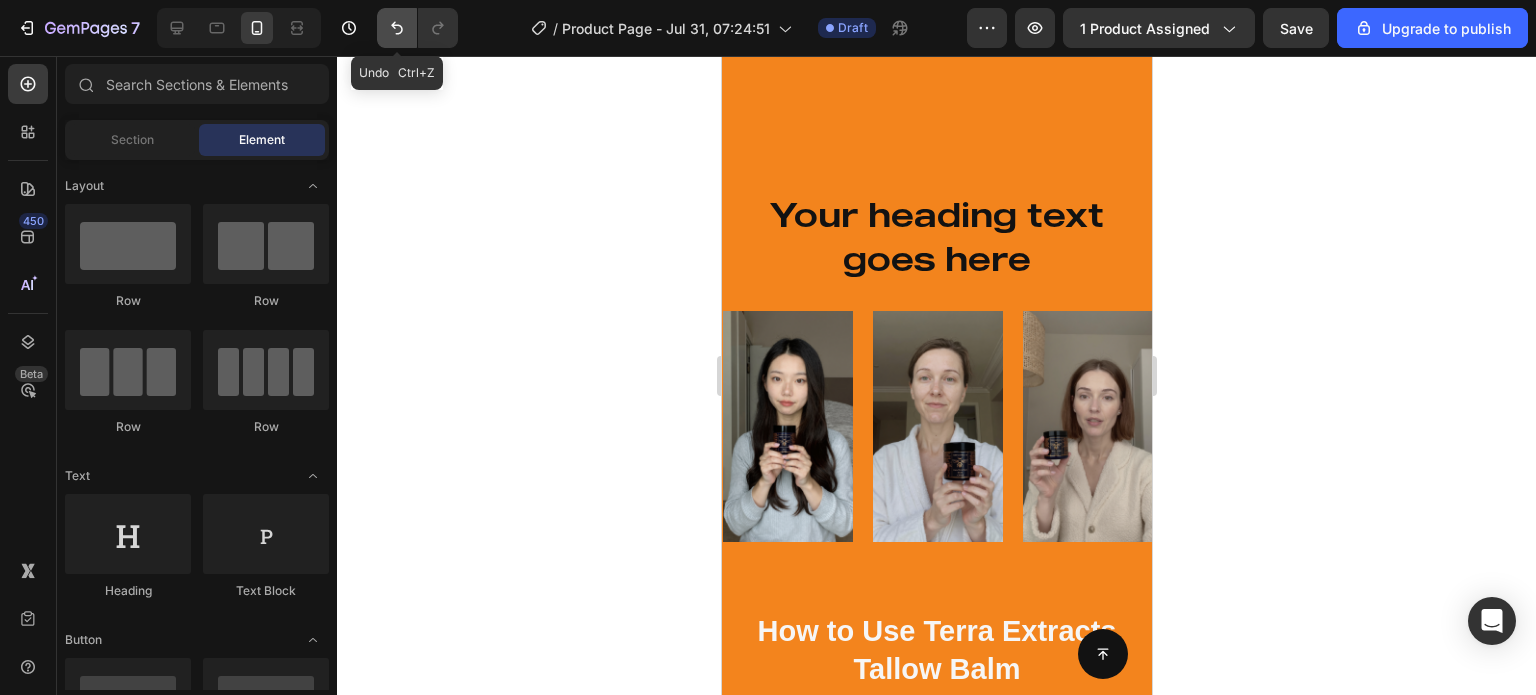 click 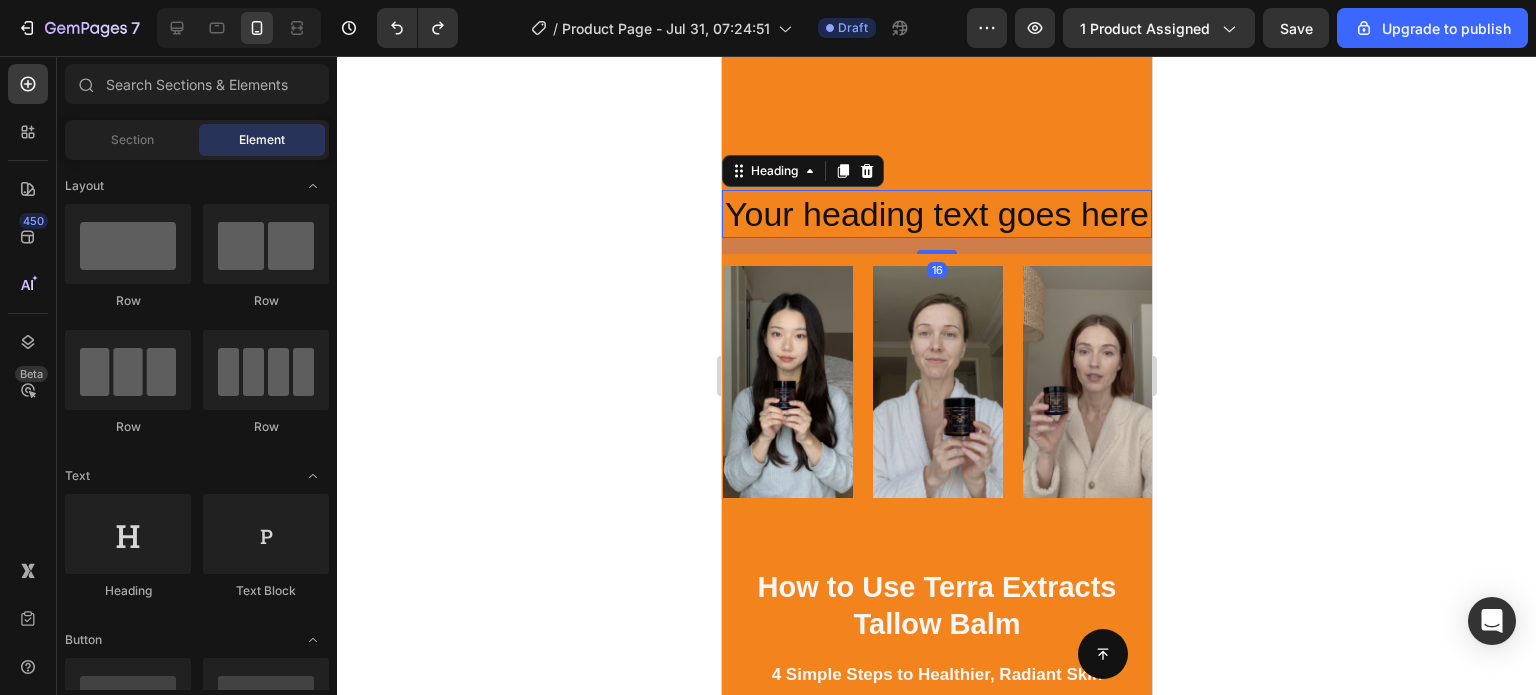 click on "Your heading text goes here" at bounding box center [936, 214] 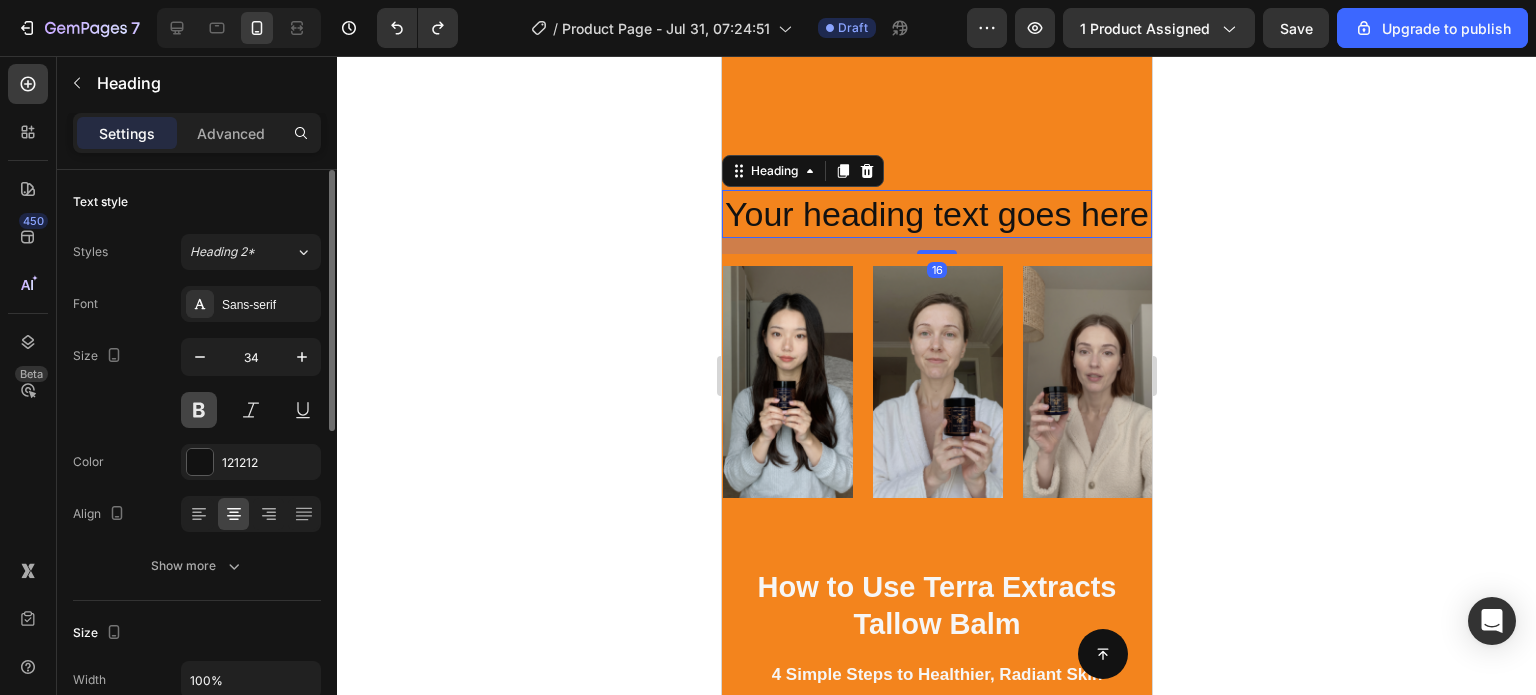 click at bounding box center (199, 410) 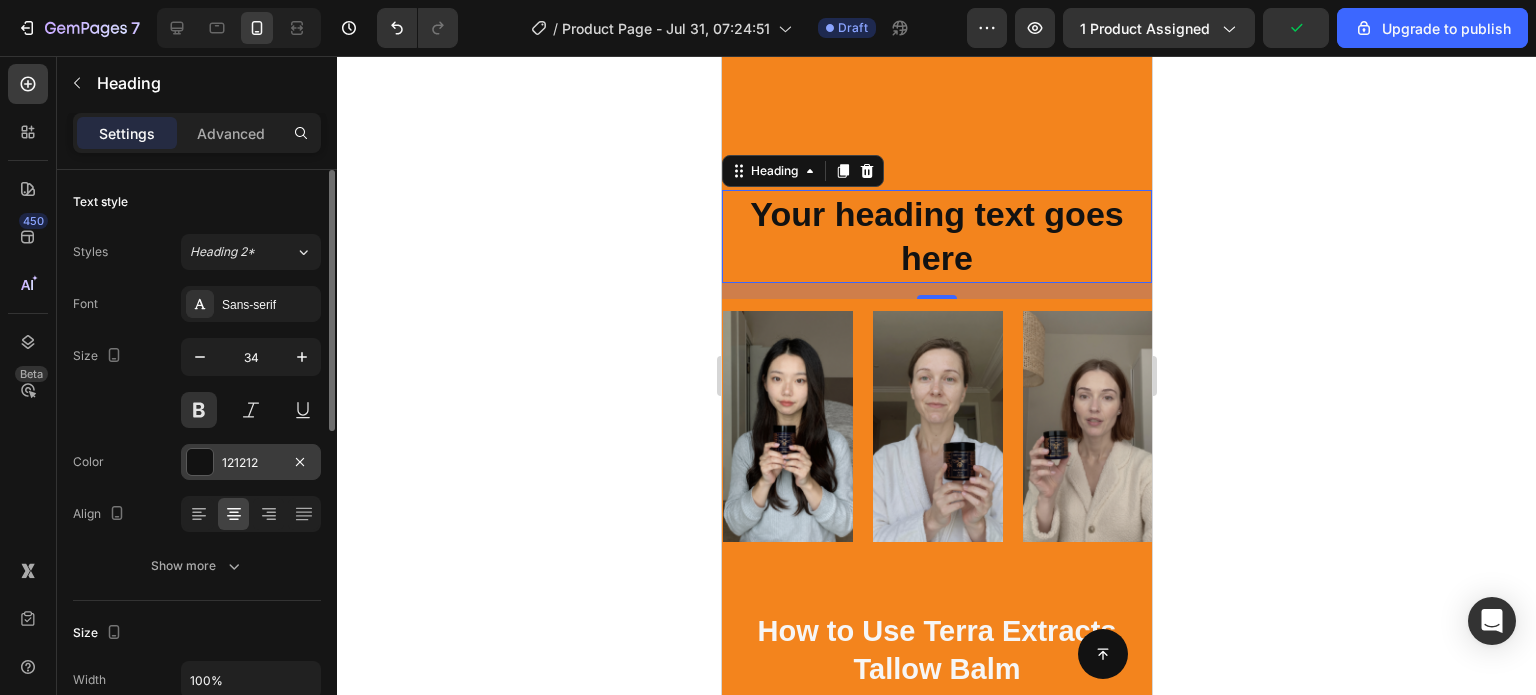 click at bounding box center [200, 462] 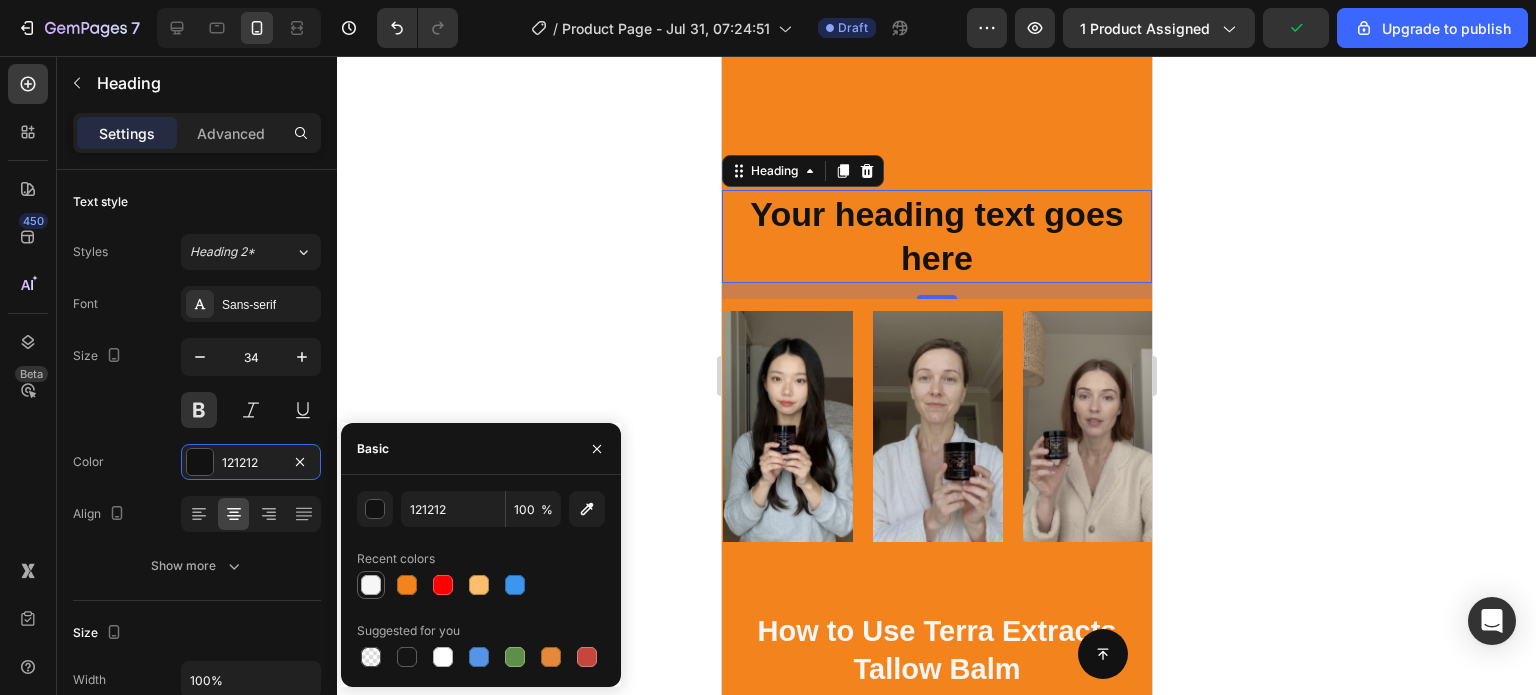 click at bounding box center (371, 585) 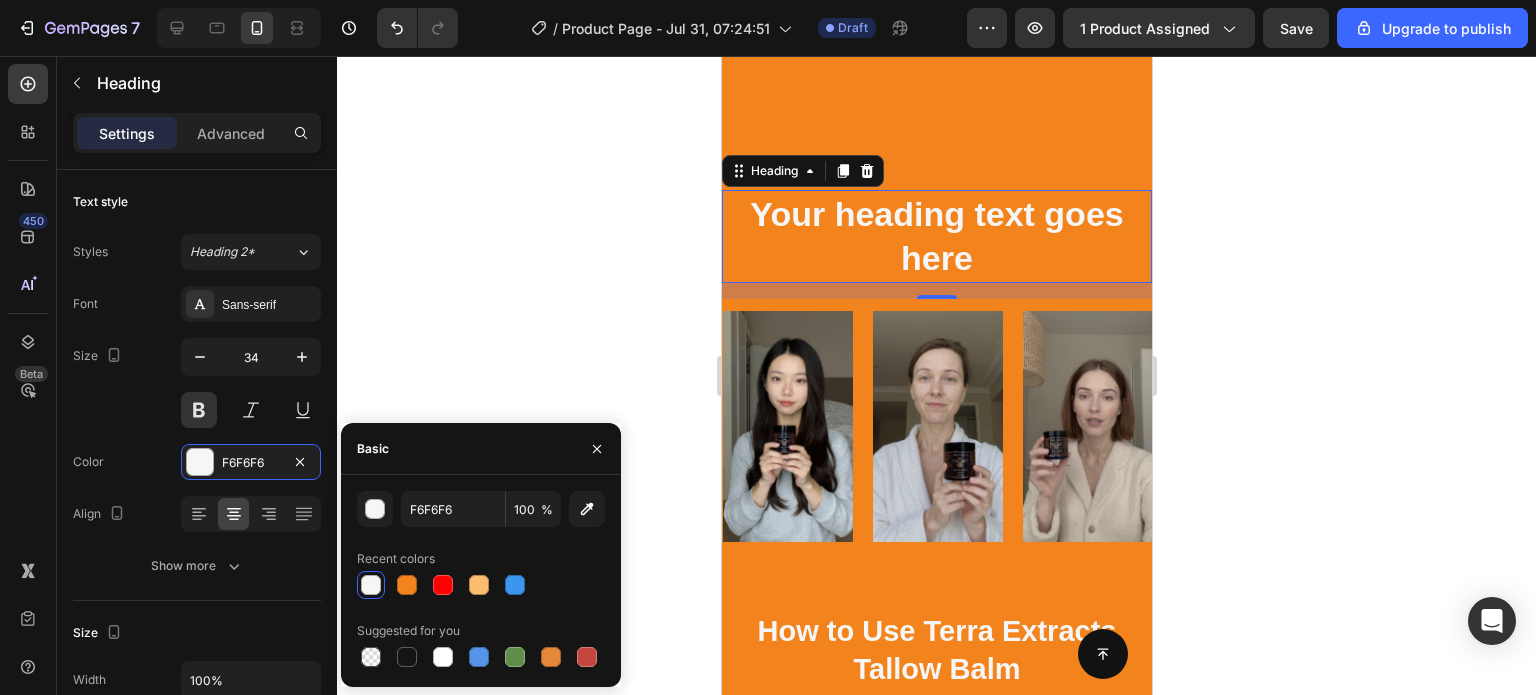click 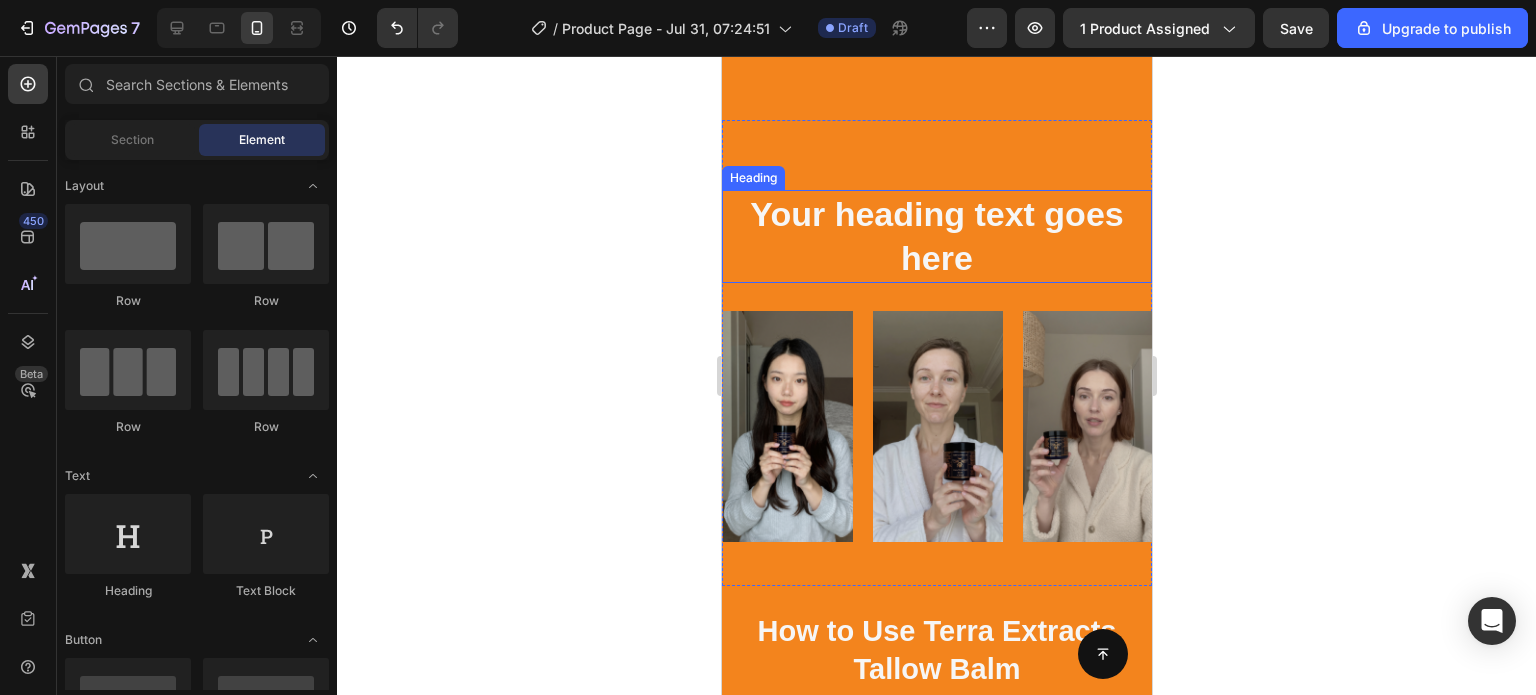 click on "Your heading text goes here" at bounding box center (936, 236) 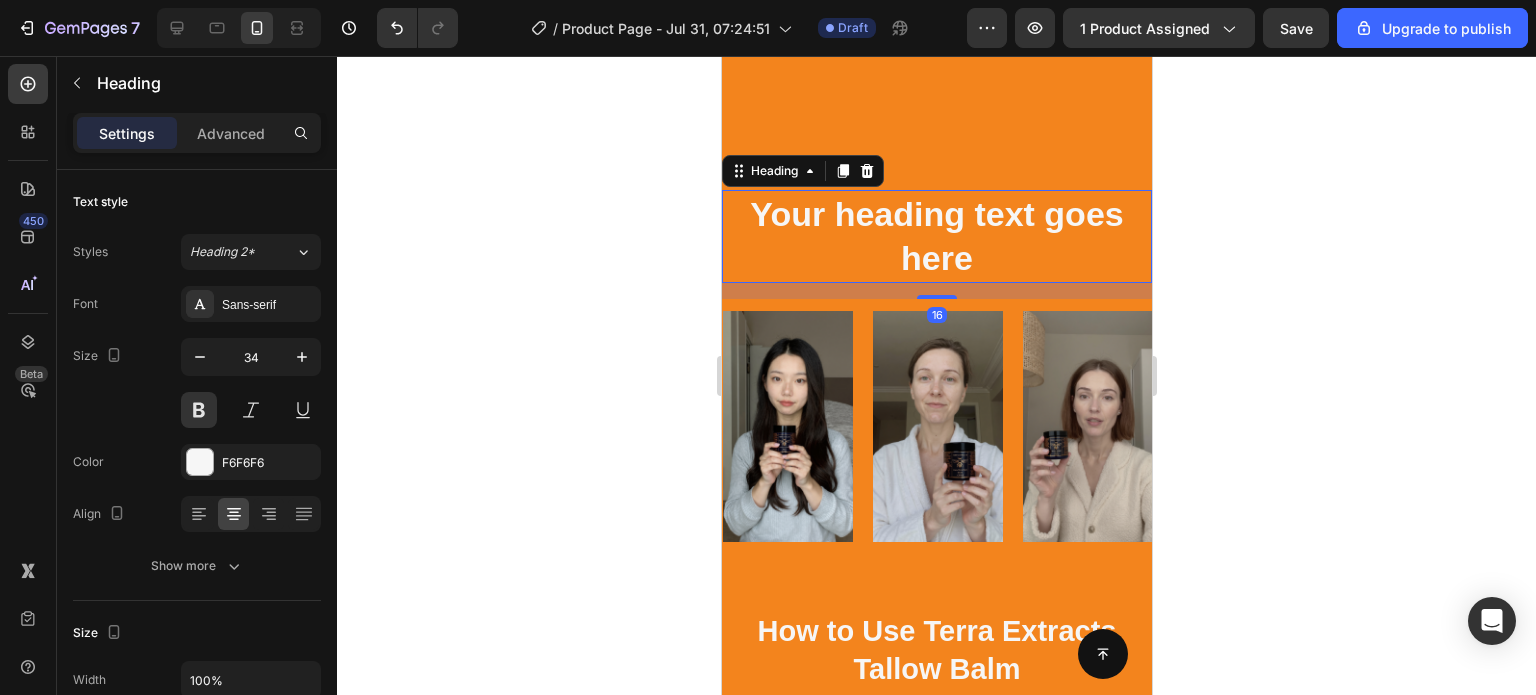 click on "Your heading text goes here" at bounding box center [936, 236] 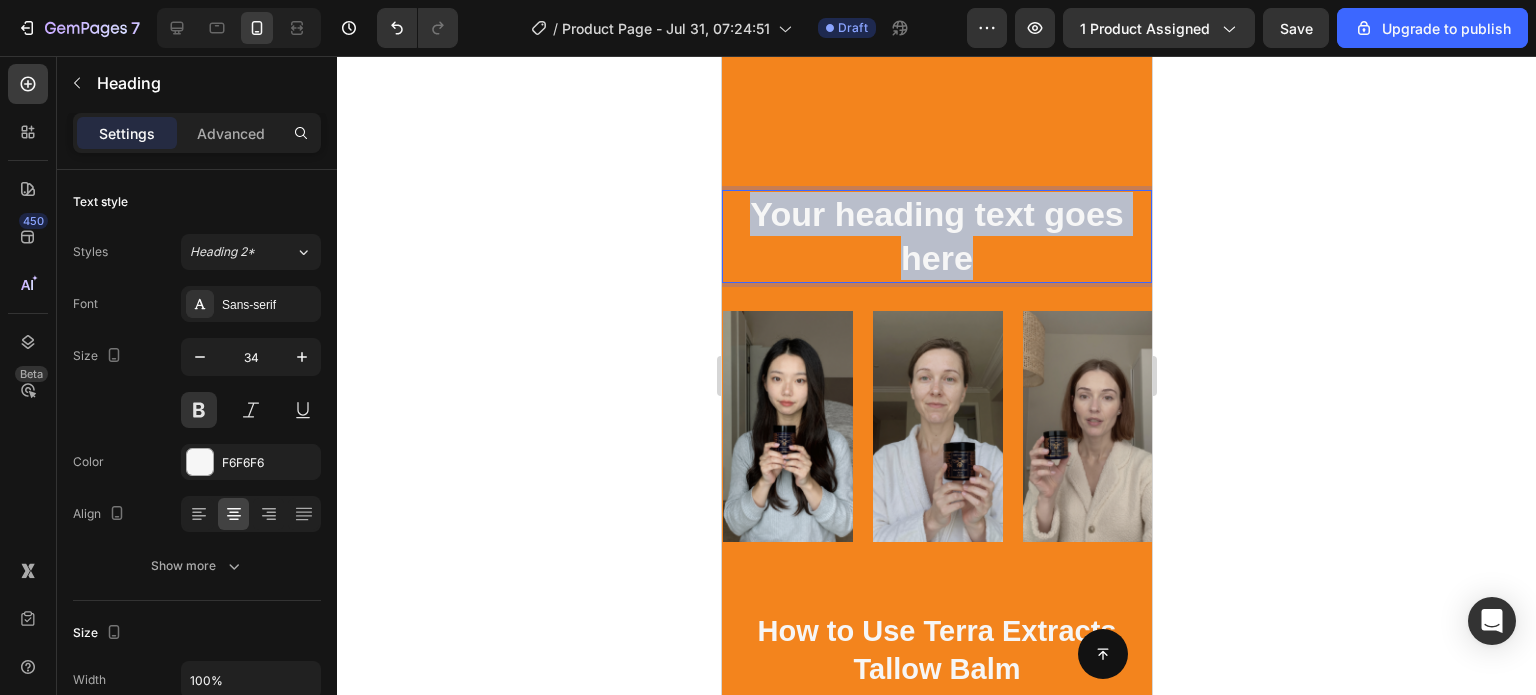 click on "Your heading text goes here" at bounding box center [936, 236] 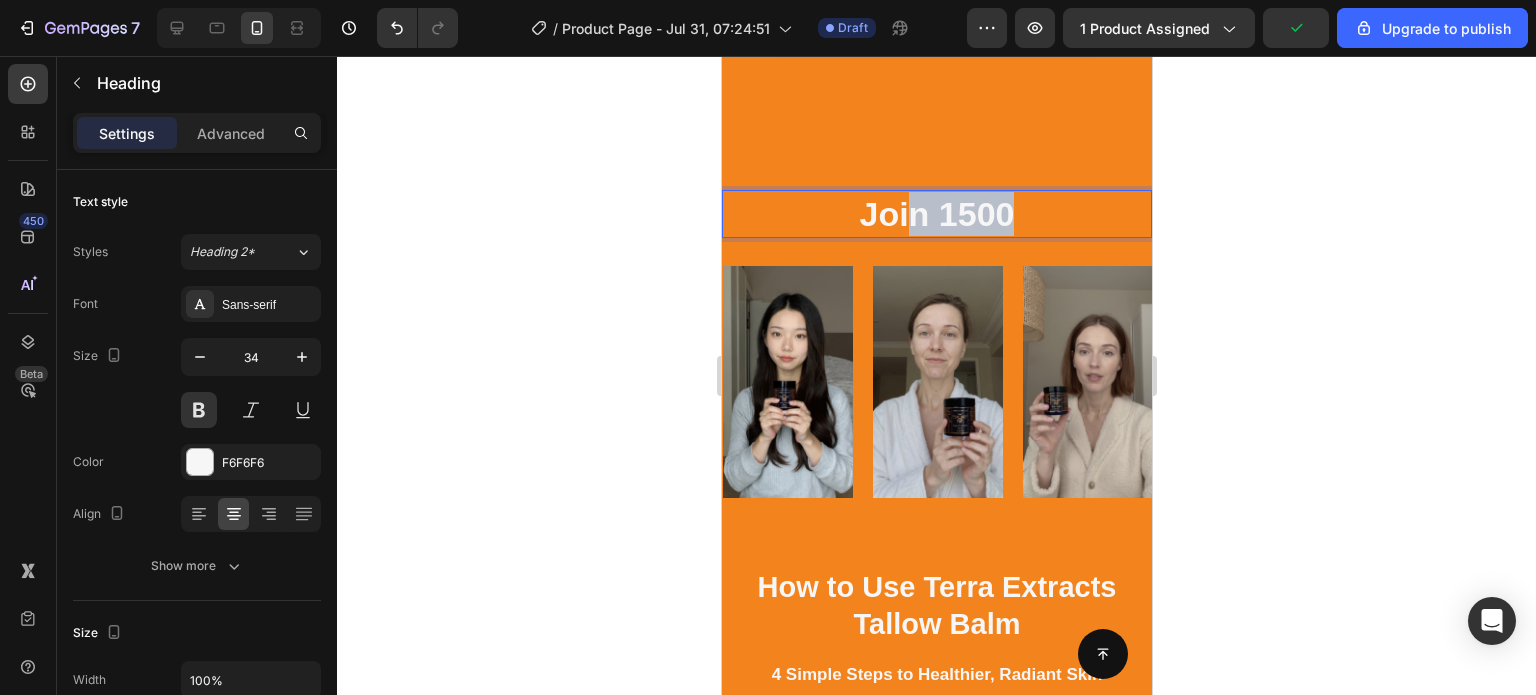 click on "Join 1500" at bounding box center [936, 214] 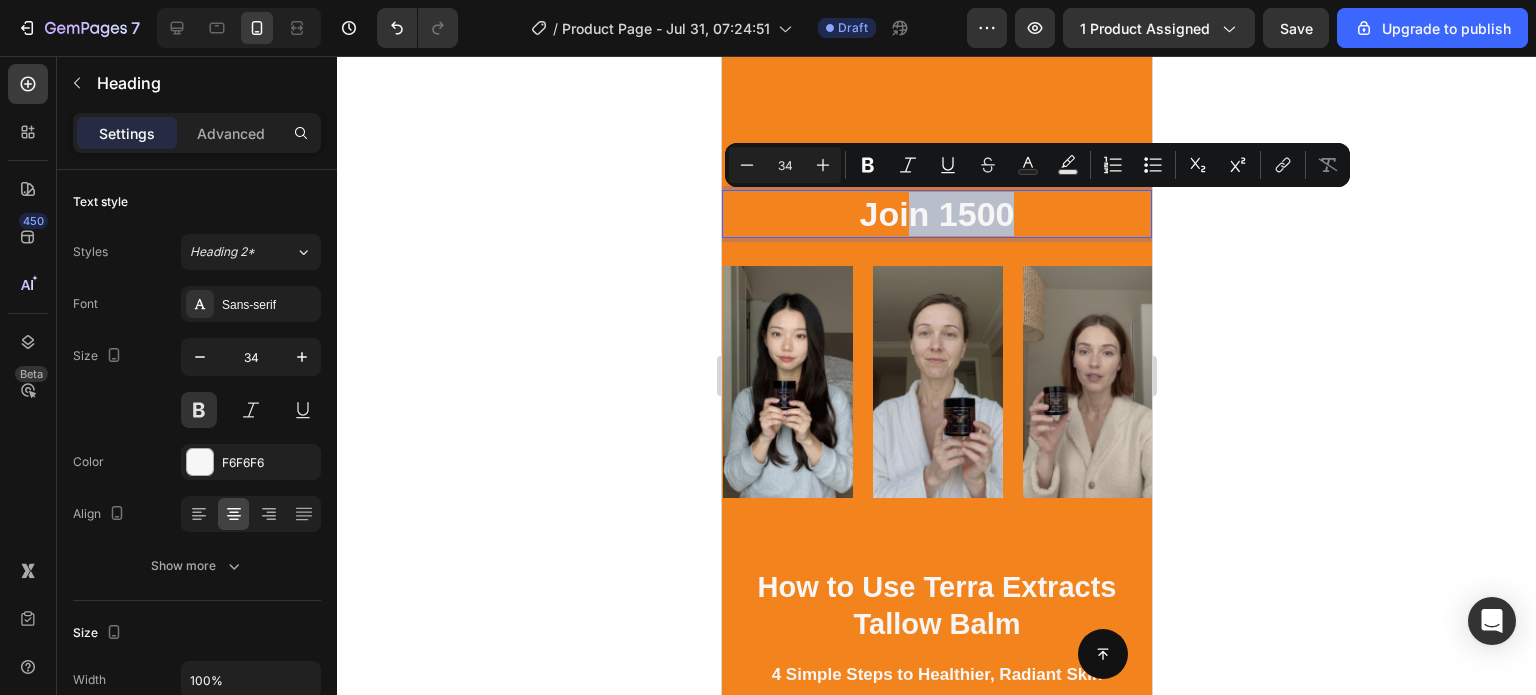 click on "Join 1500" at bounding box center (936, 214) 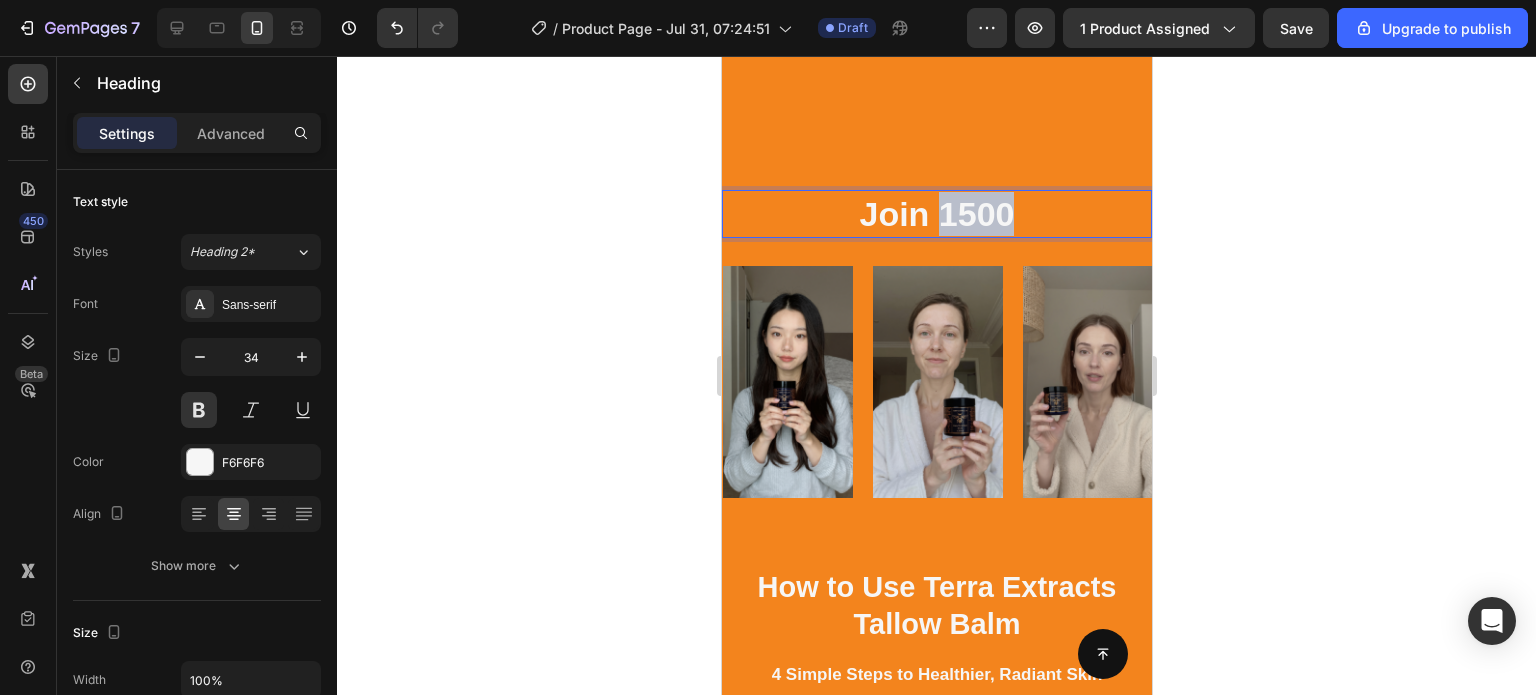 click on "Join 1500" at bounding box center [936, 214] 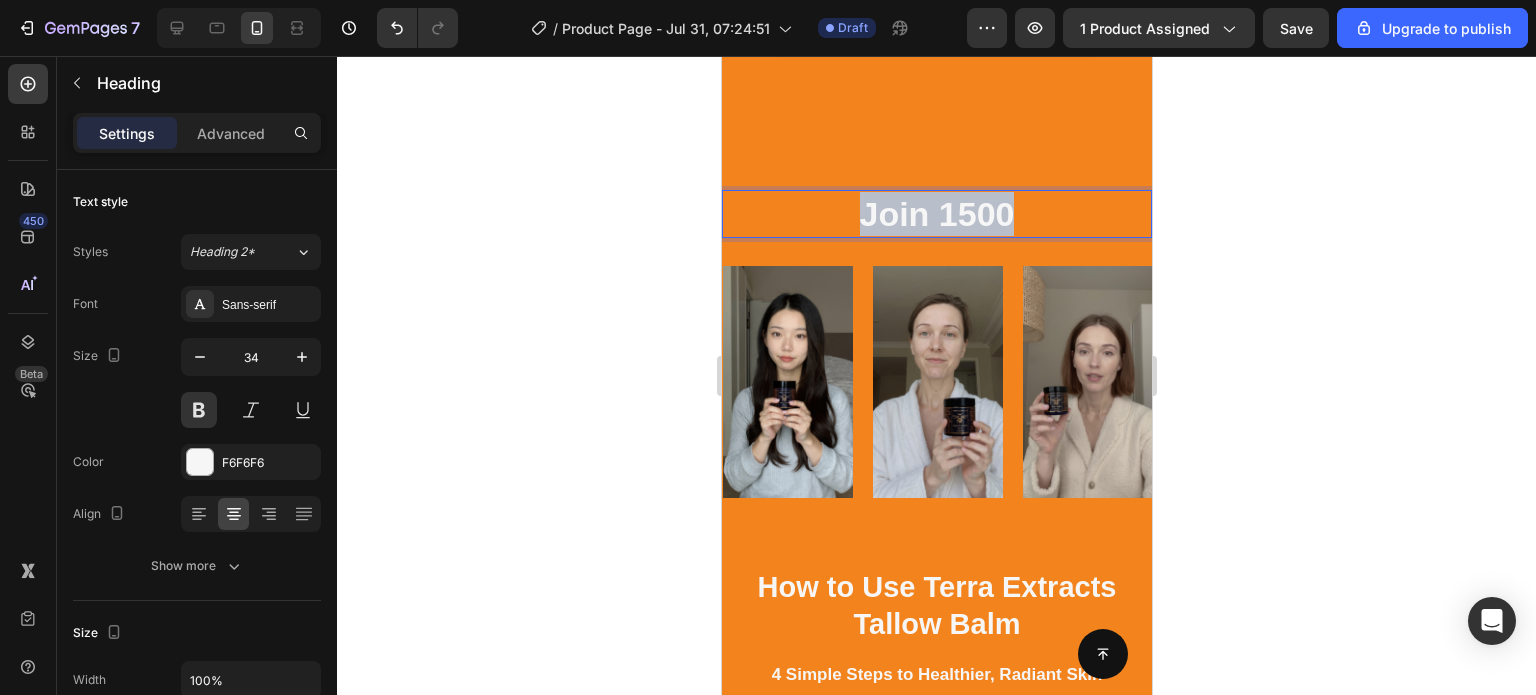 click on "Join 1500" at bounding box center [936, 214] 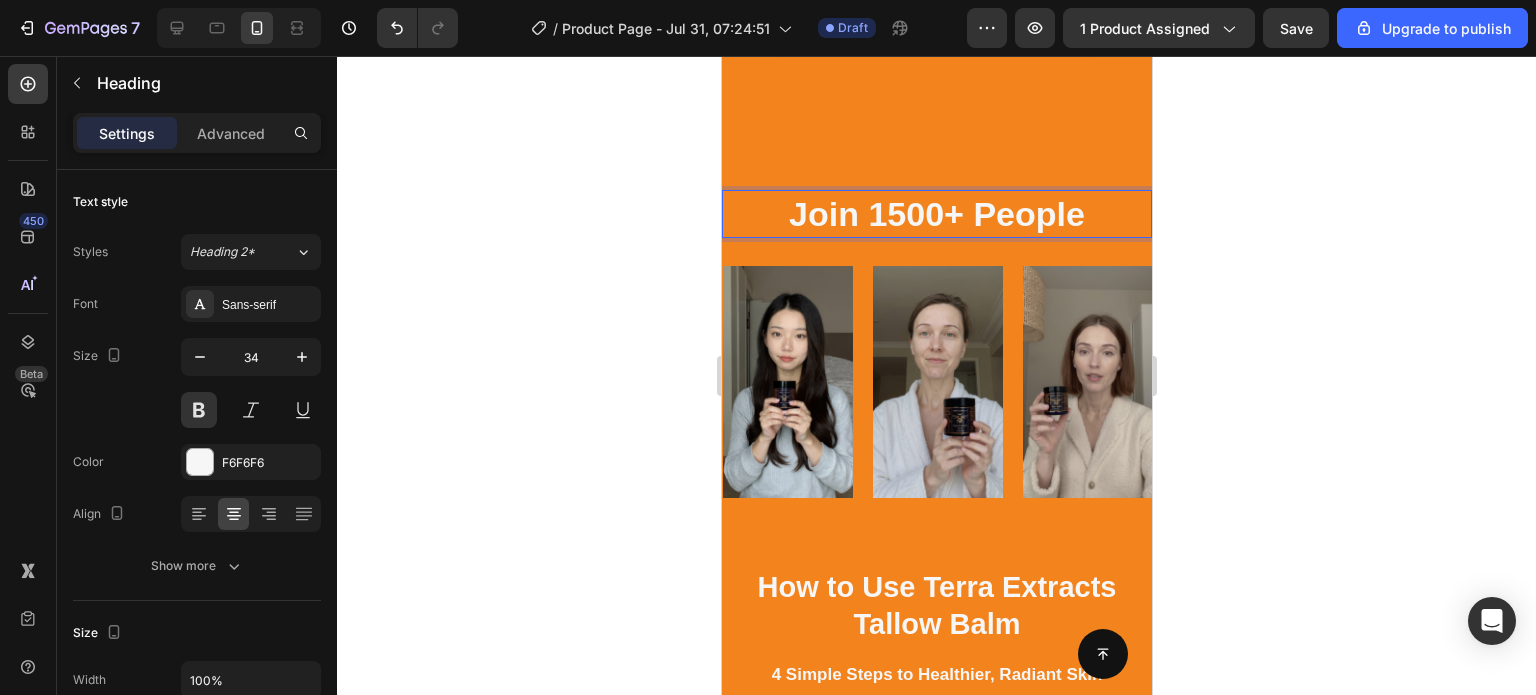 click on "Join 1500+ People" at bounding box center (936, 214) 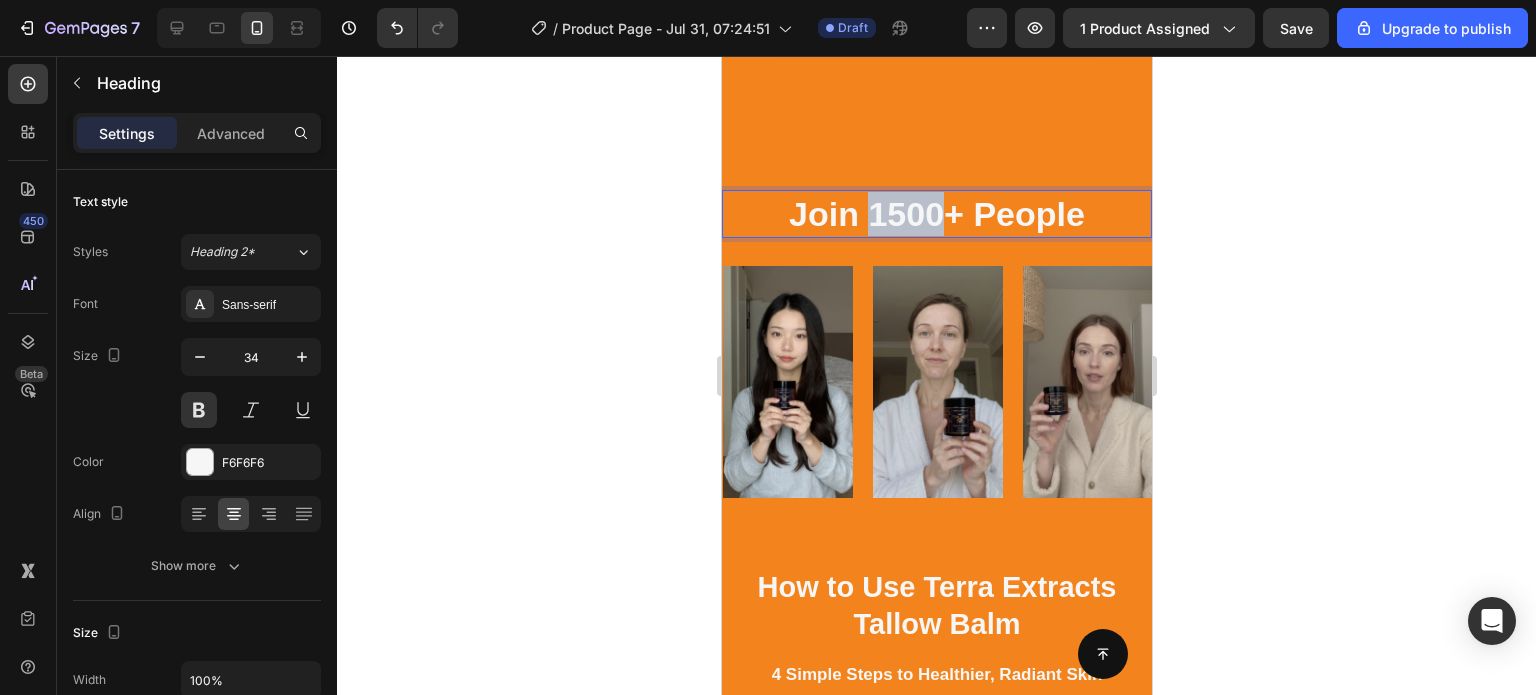 click on "Join 1500+ People" at bounding box center [936, 214] 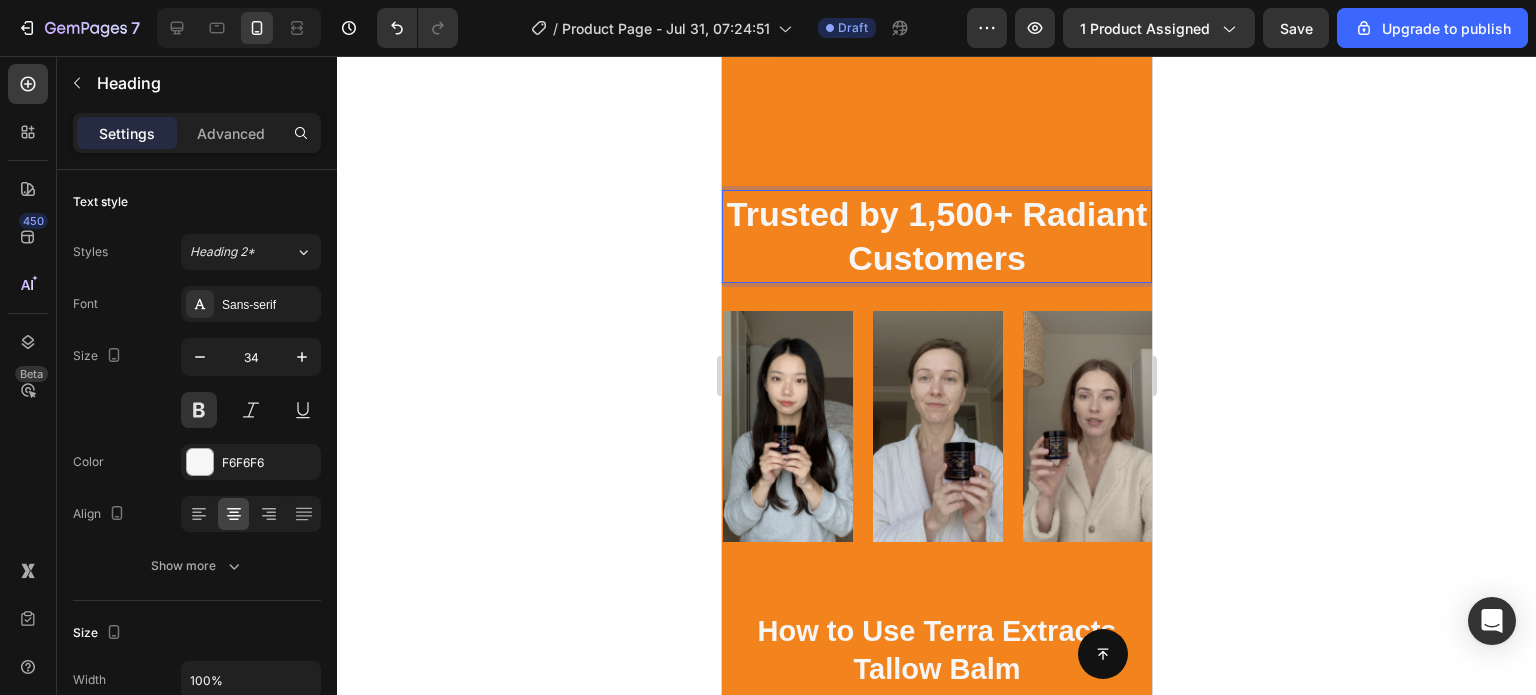 click on "Trusted by 1,500+ Radiant Customers" at bounding box center (936, 236) 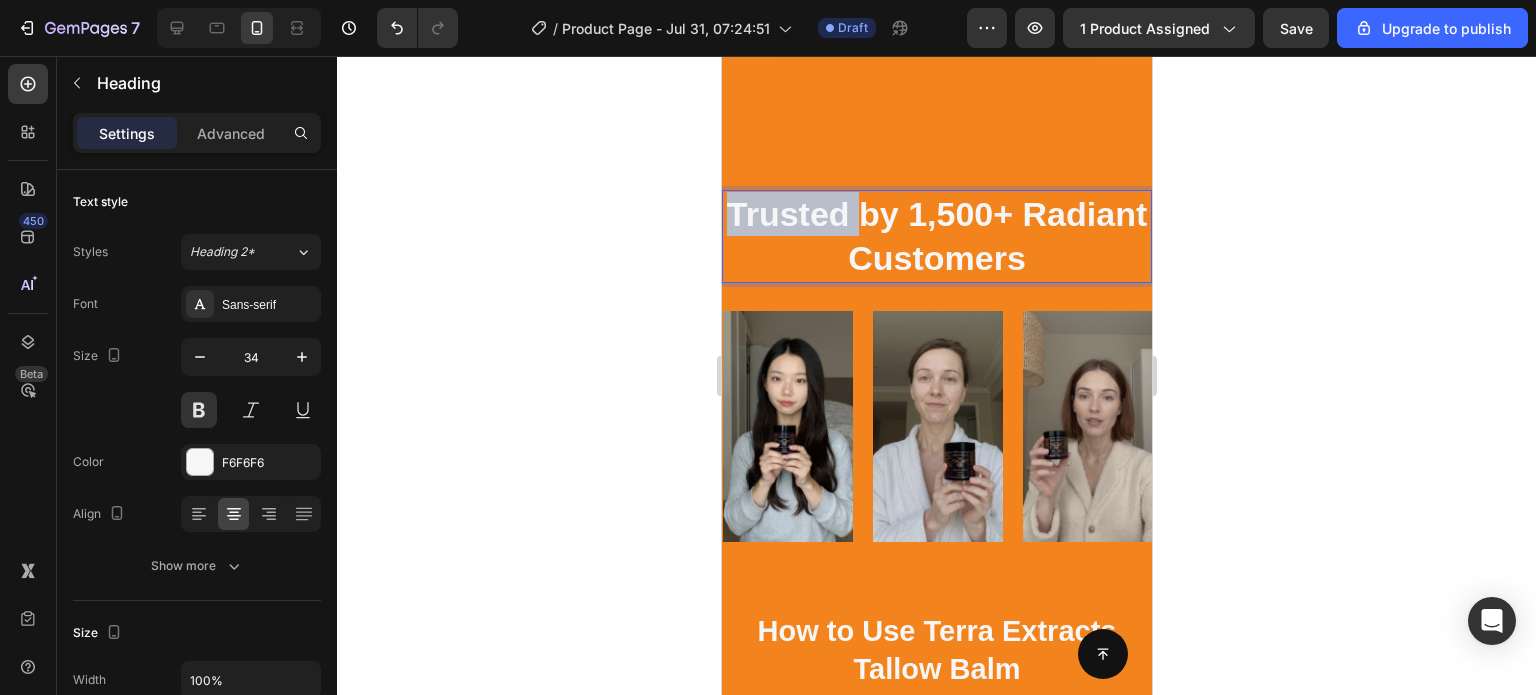 click on "Trusted by 1,500+ Radiant Customers" at bounding box center (936, 236) 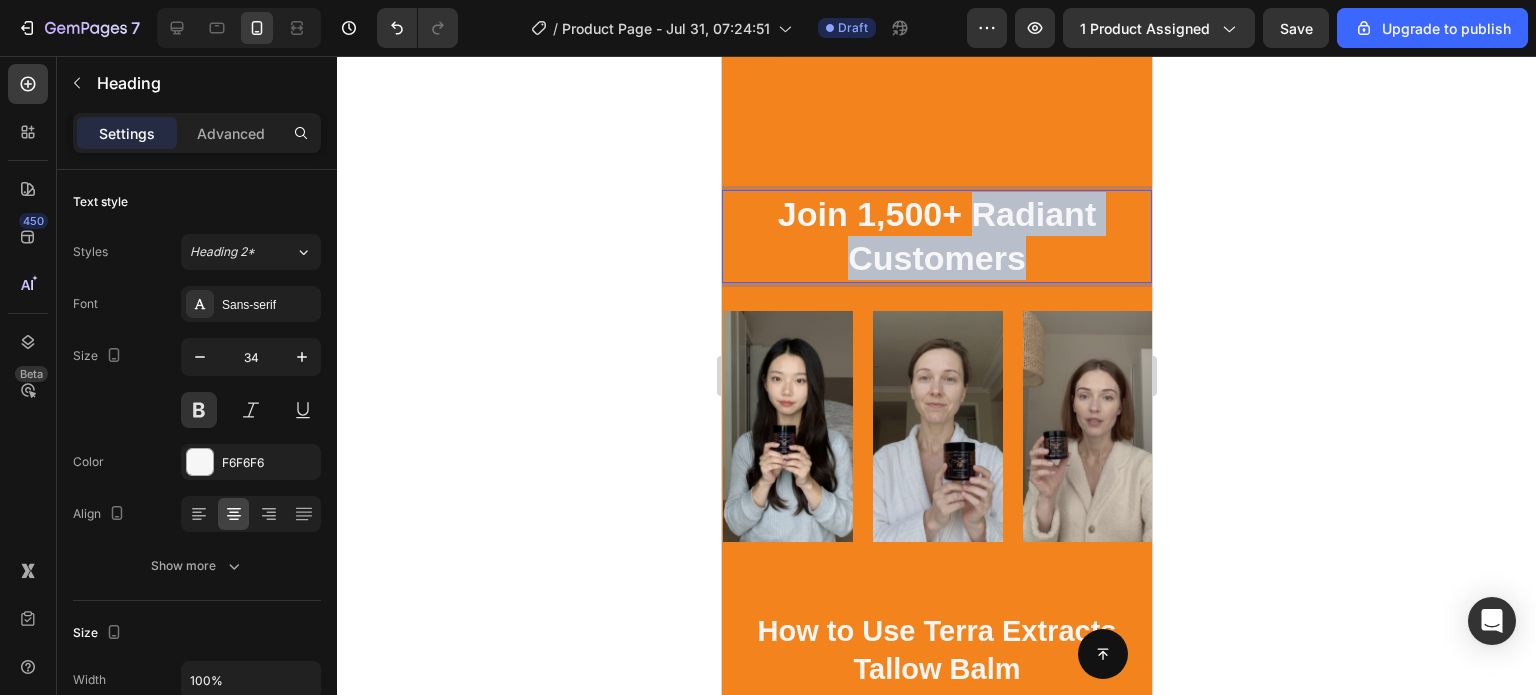 drag, startPoint x: 959, startPoint y: 225, endPoint x: 1025, endPoint y: 261, distance: 75.17979 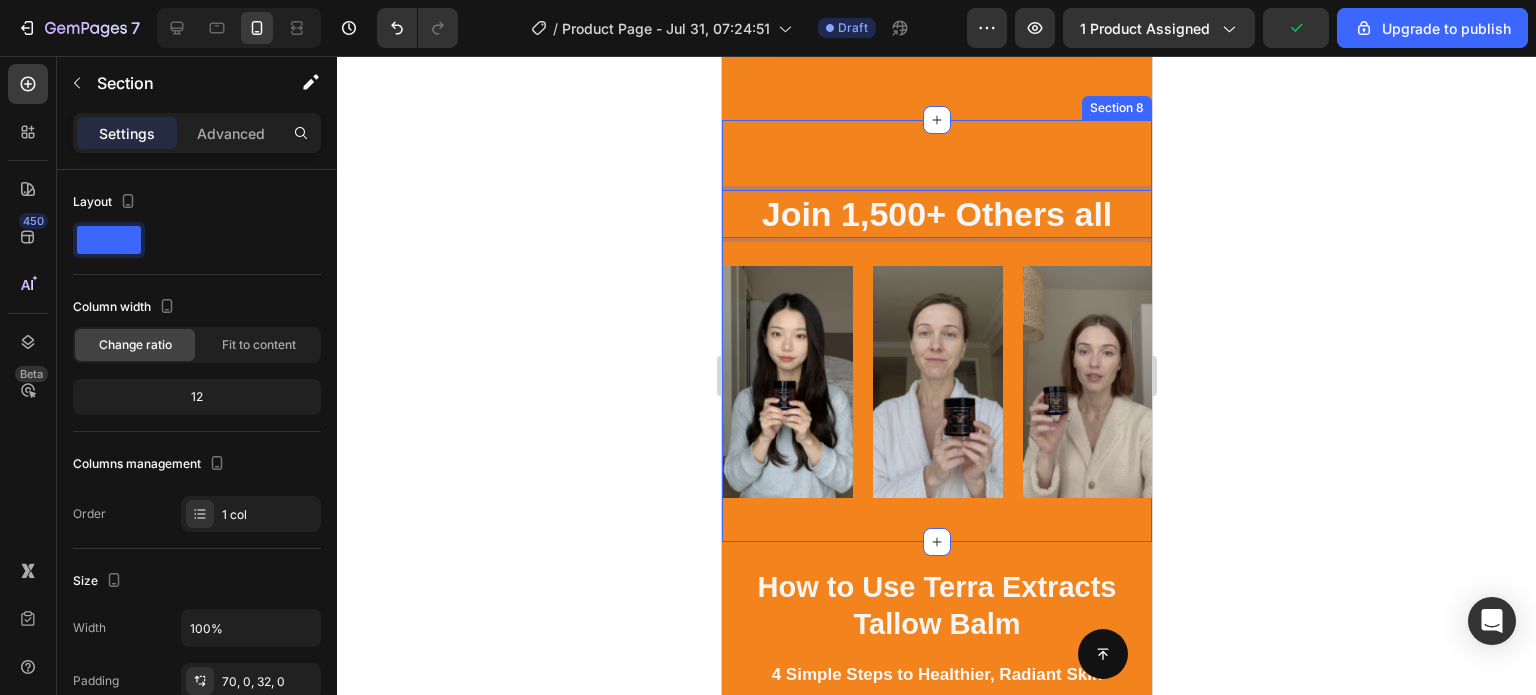 click on "Join 1,500+ Others all Heading   16 Image Image Image Image Image Image Image Image Image Image Image Image Image Image Image Image Marquee Section 8" at bounding box center (936, 330) 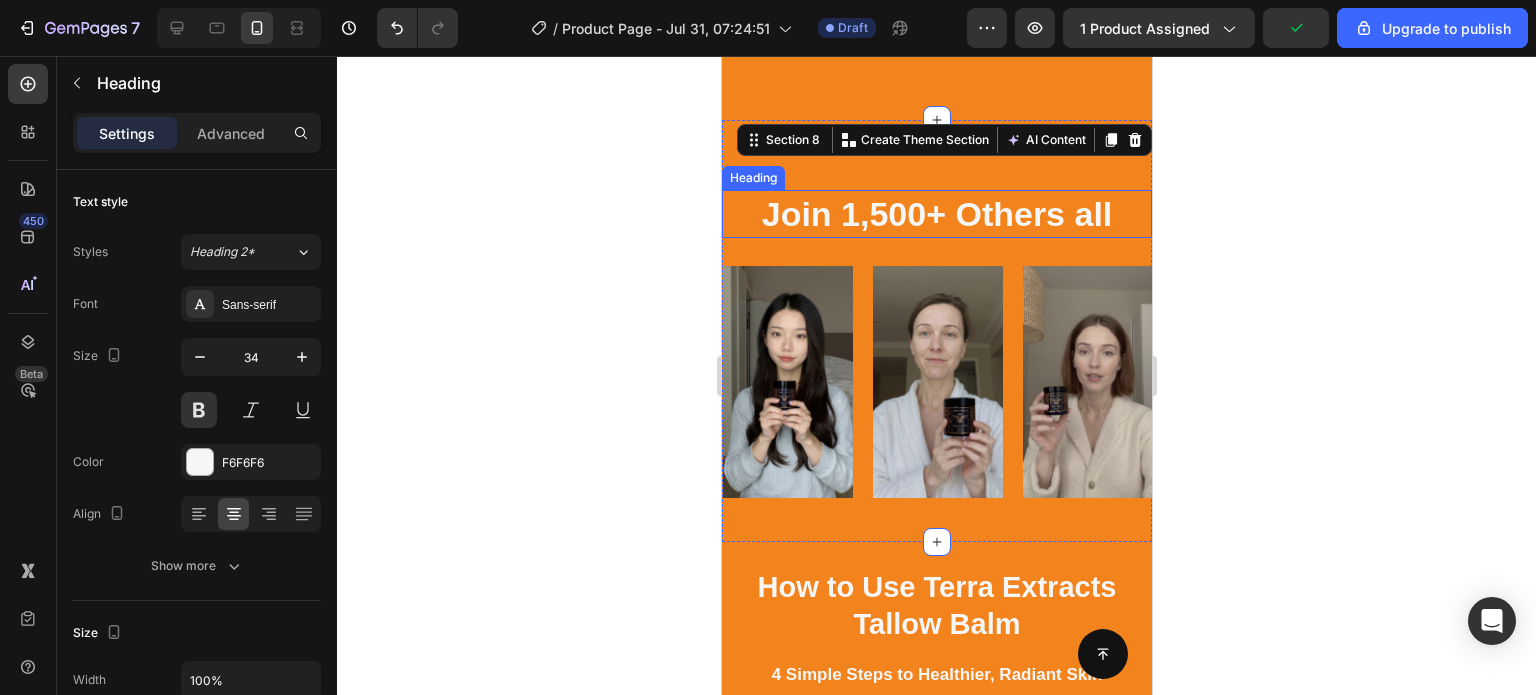 click on "Join 1,500+ Others all" at bounding box center [936, 214] 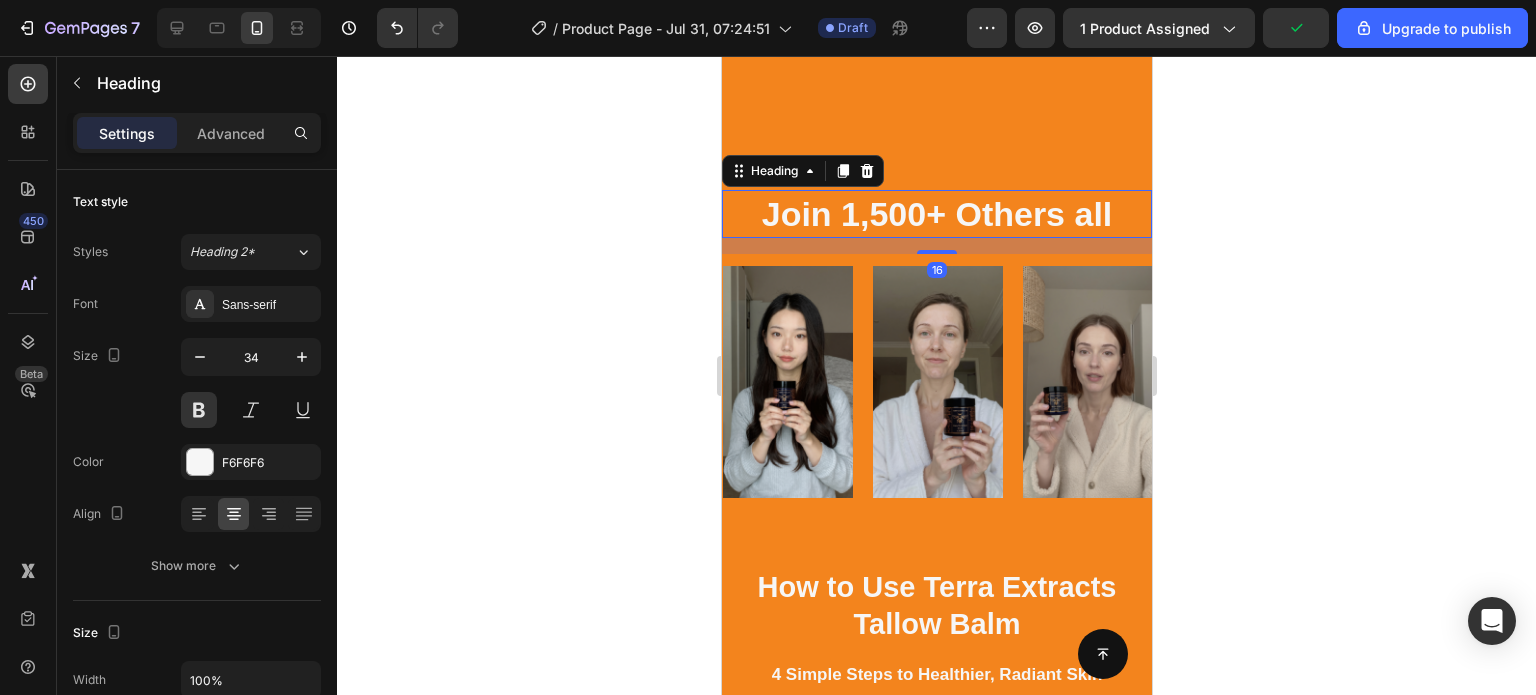 click 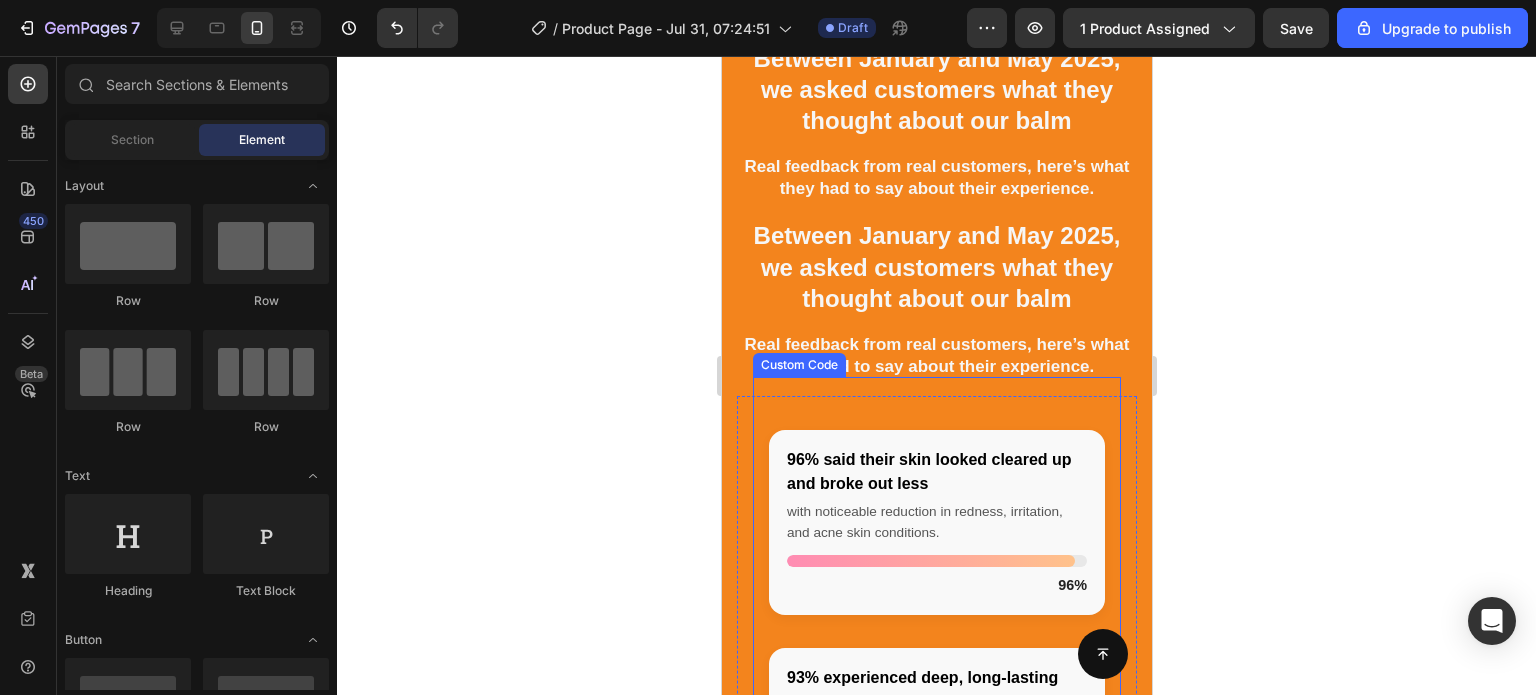 scroll, scrollTop: 3050, scrollLeft: 0, axis: vertical 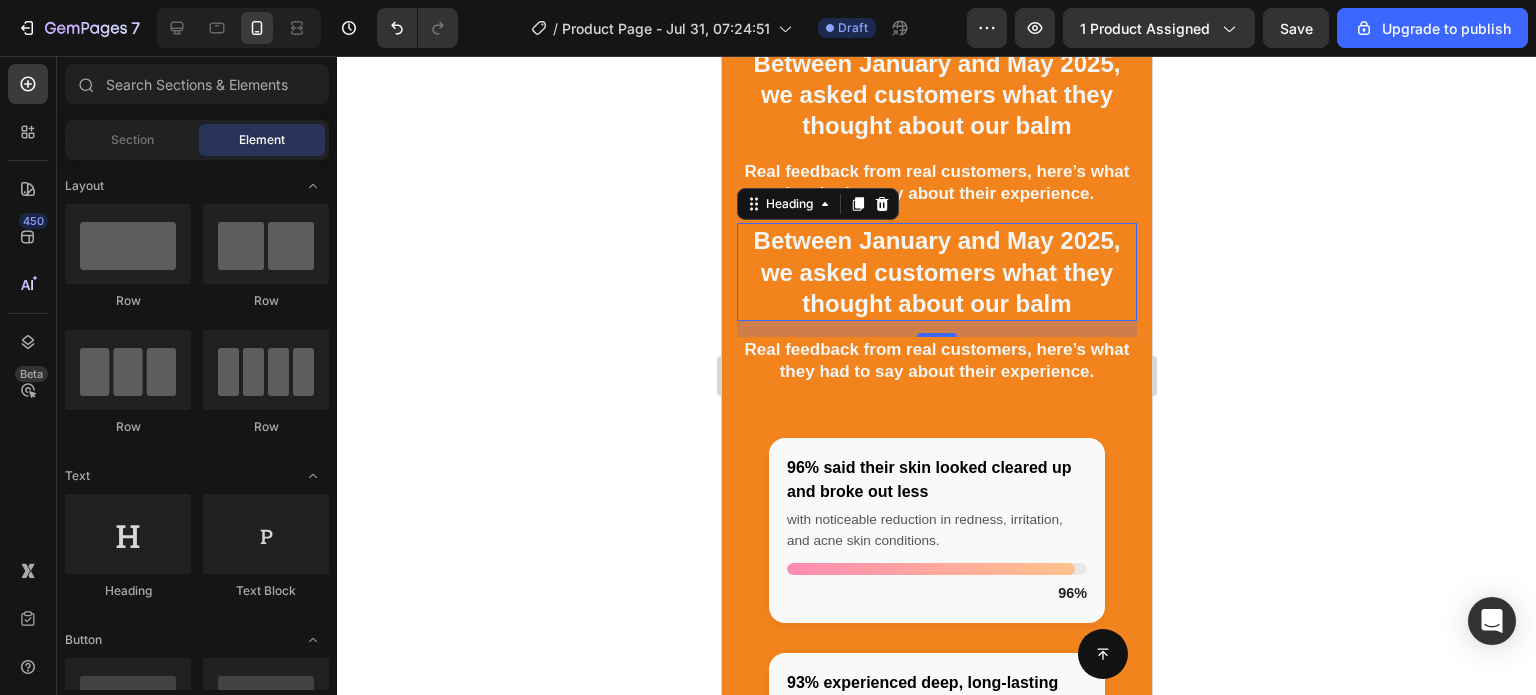 click on "Between January and May 2025, we asked customers what they thought about our balm" at bounding box center [936, 272] 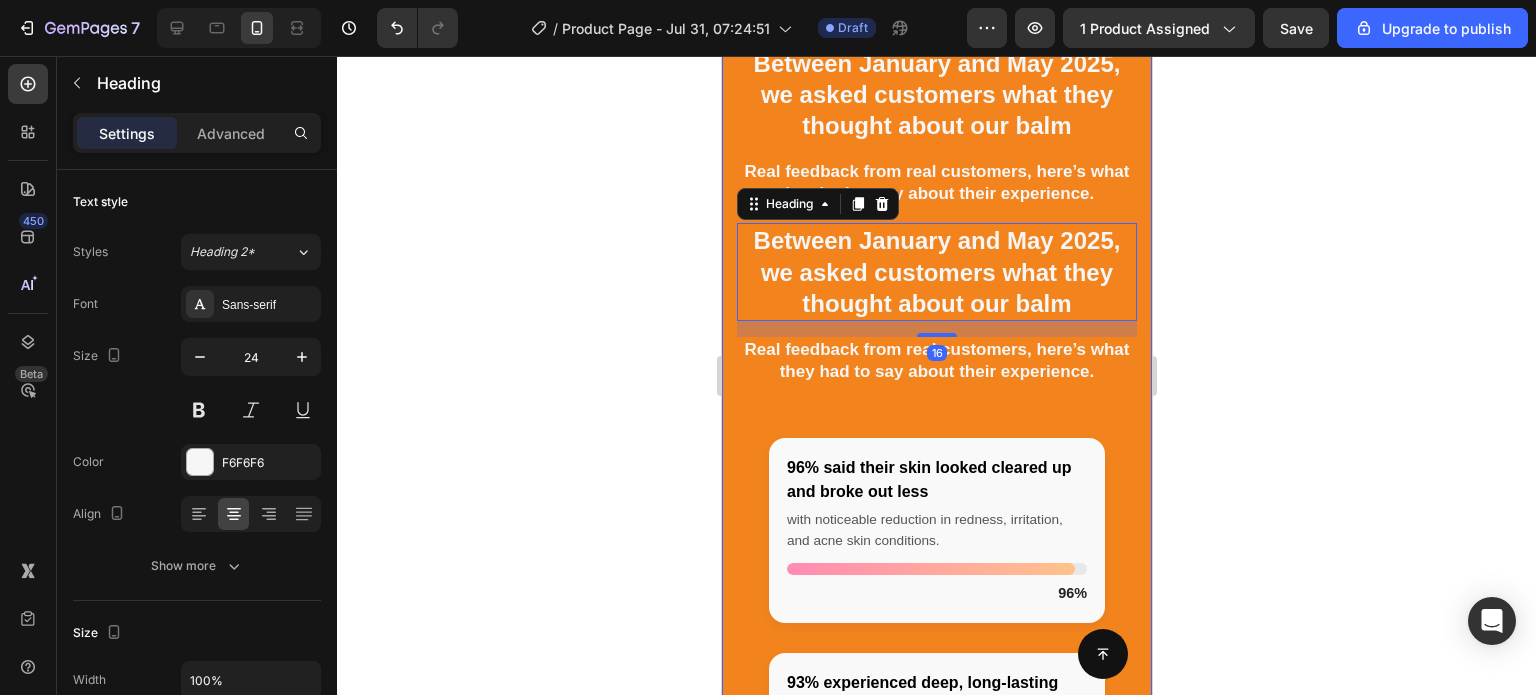click 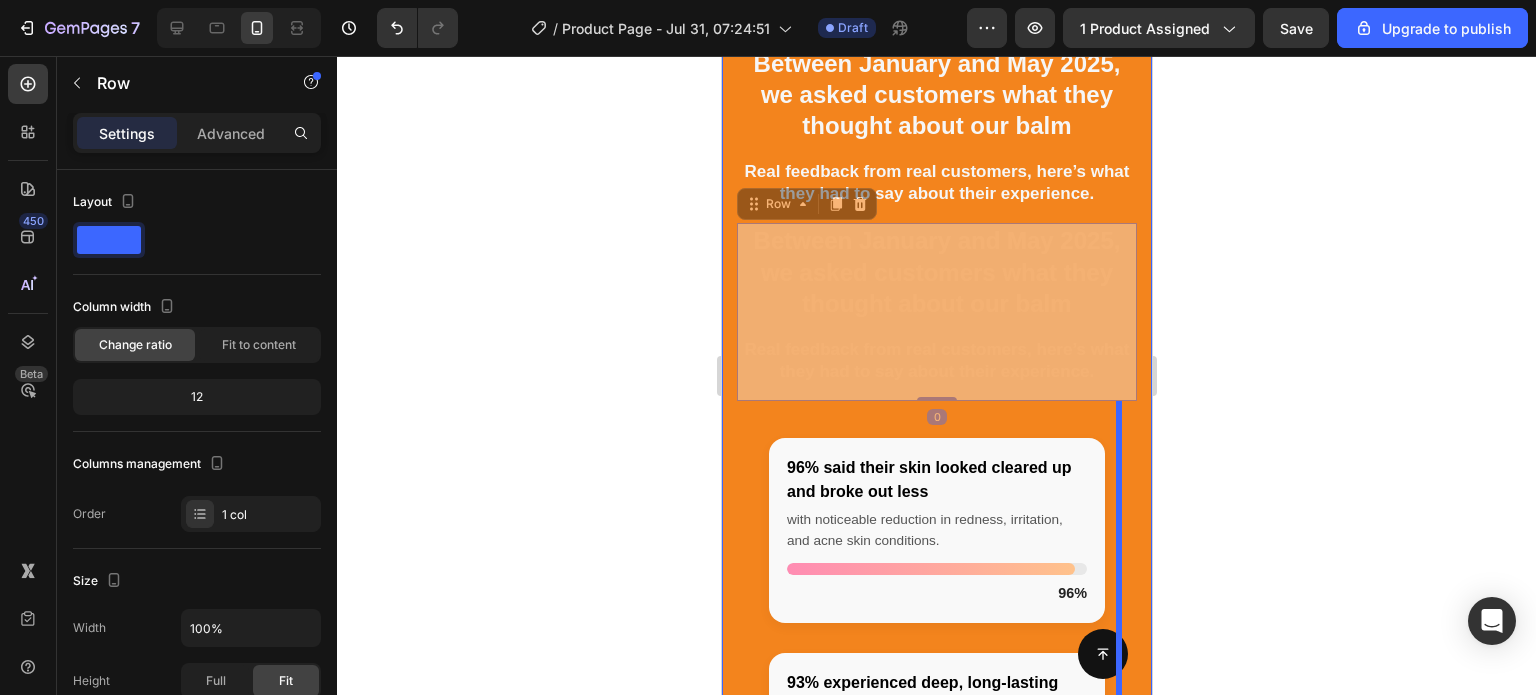 drag, startPoint x: 802, startPoint y: 328, endPoint x: 1151, endPoint y: 713, distance: 519.64026 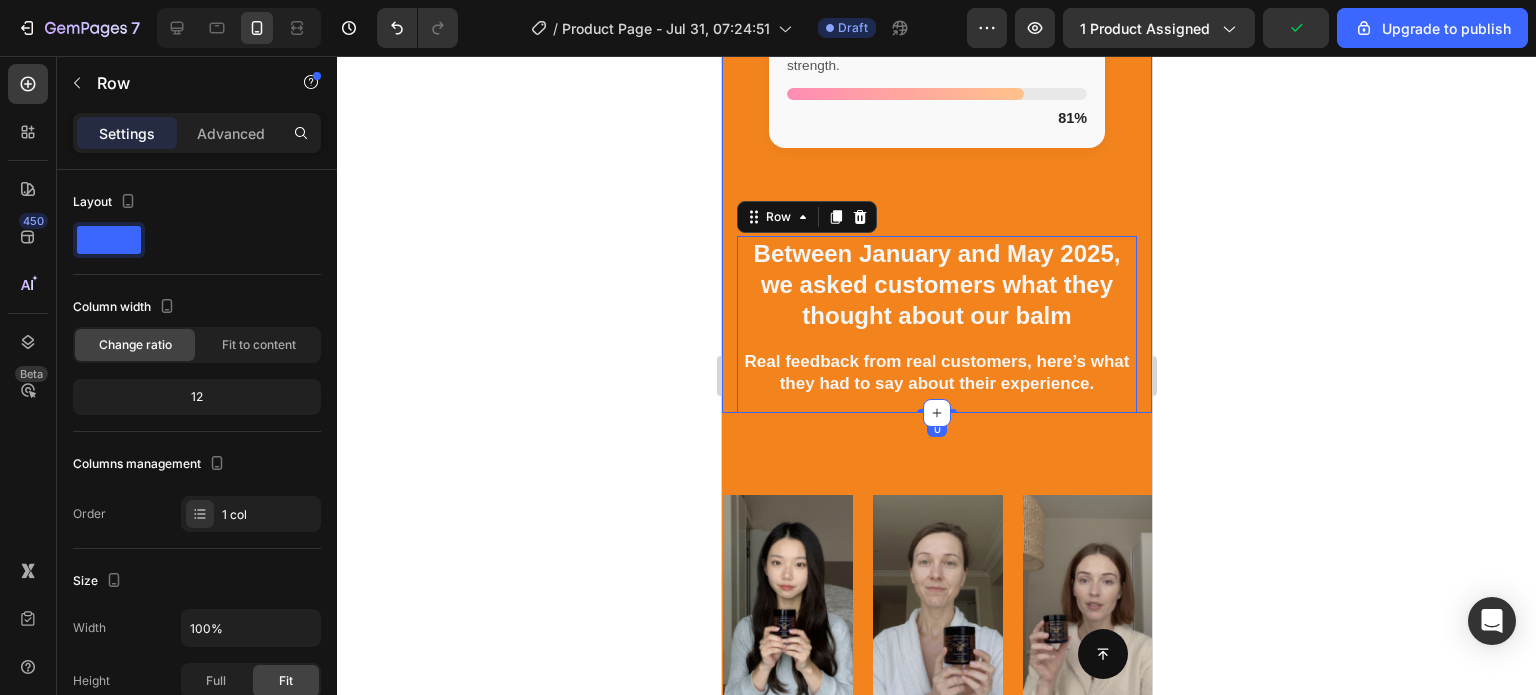 scroll, scrollTop: 3778, scrollLeft: 0, axis: vertical 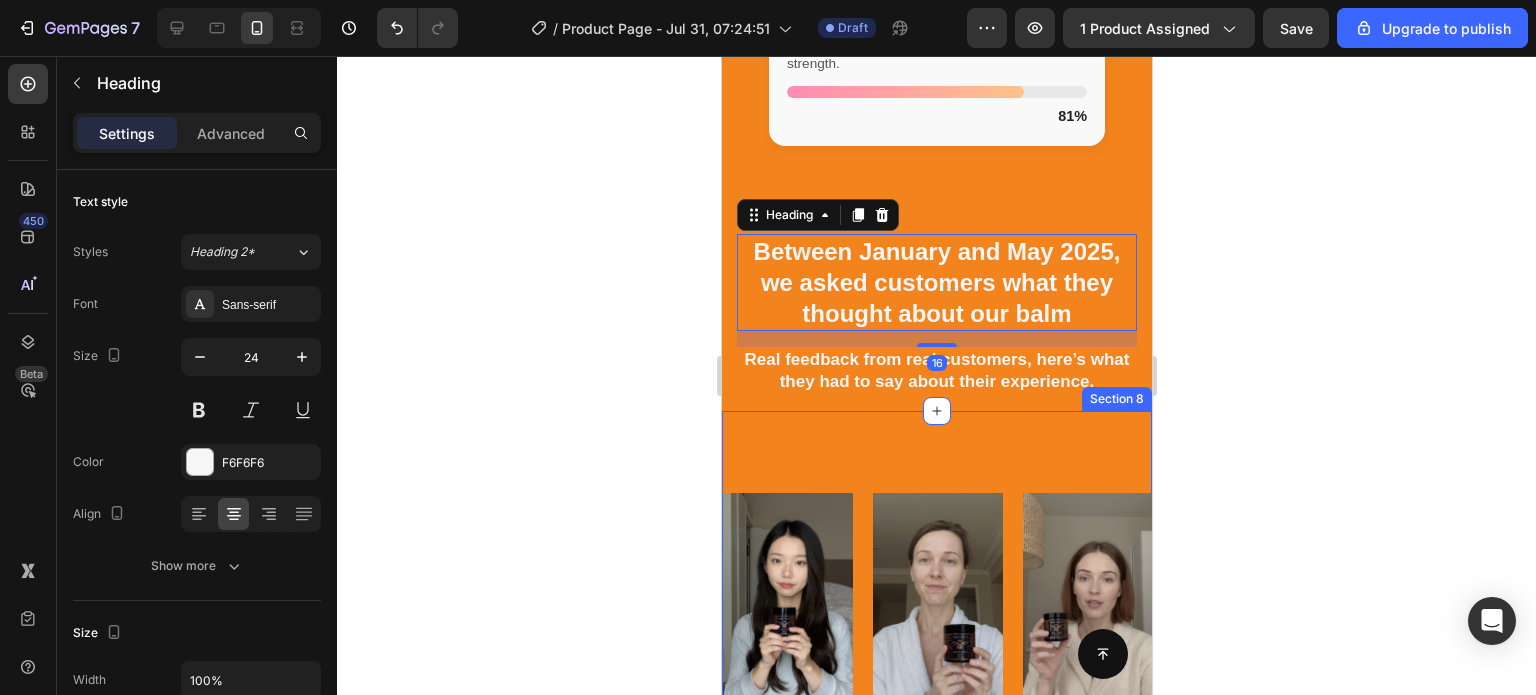 click on "Image Image Image Image Image Image Image Image Image Image Image Image Image Image Image Image Marquee Section 8" at bounding box center [936, 589] 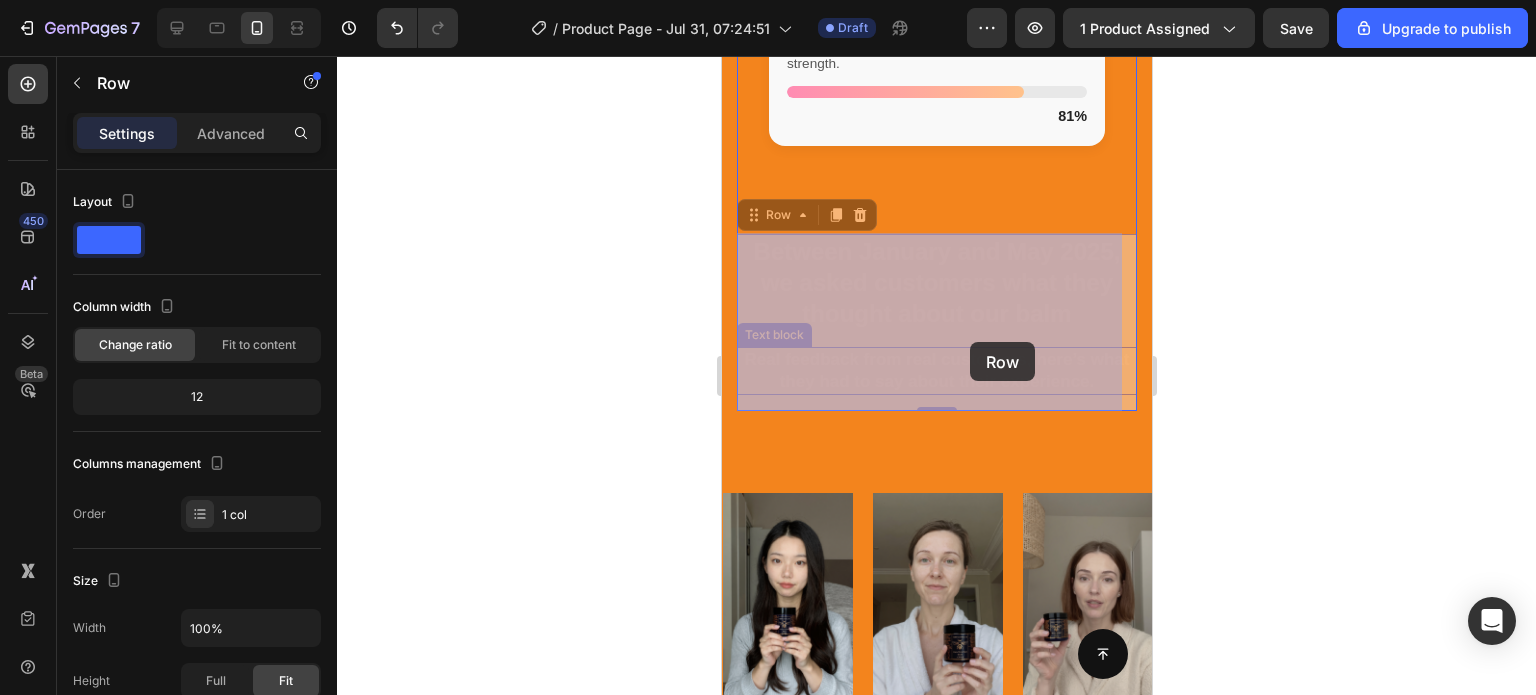 drag, startPoint x: 946, startPoint y: 335, endPoint x: 968, endPoint y: 342, distance: 23.086792 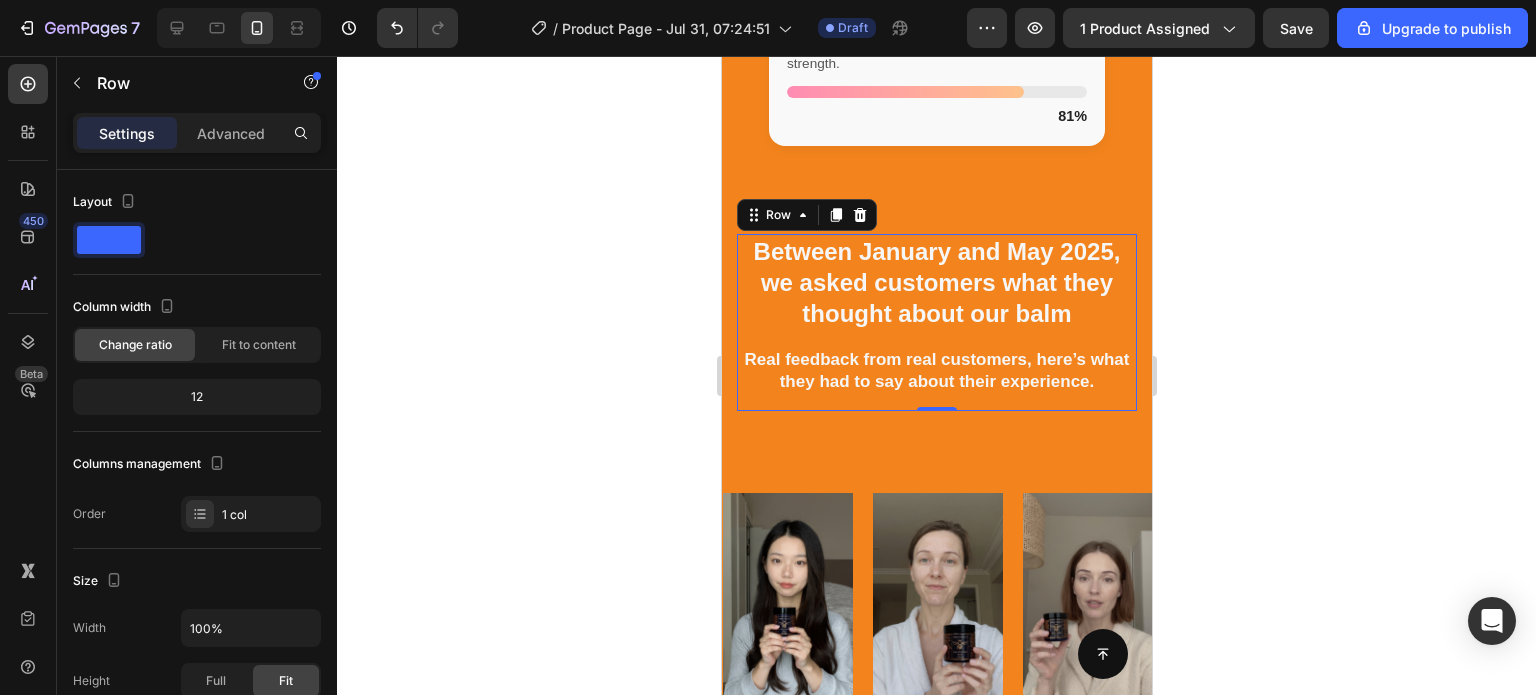 click 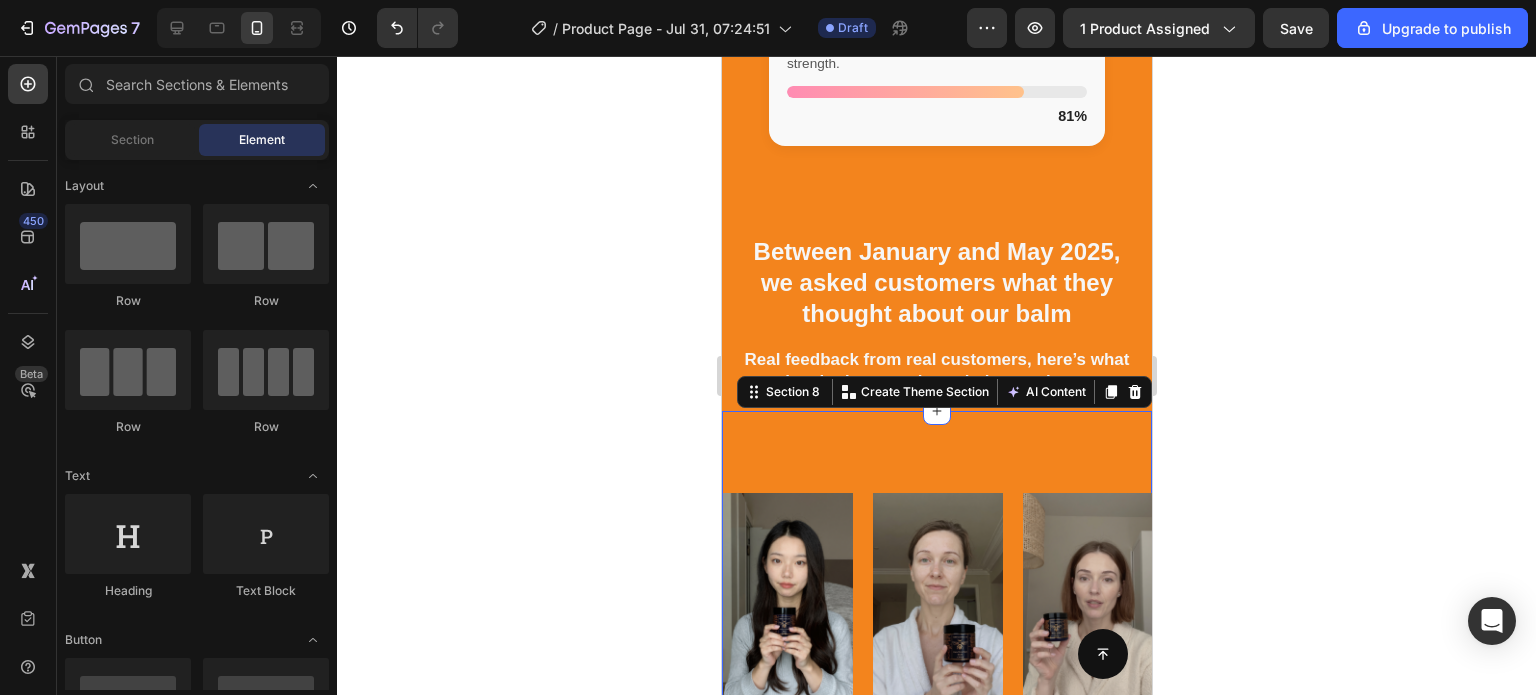 click on "Image Image Image Image Image Image Image Image Image Image Image Image Image Image Image Image Marquee Section 8   You can create reusable sections Create Theme Section AI Content Write with GemAI What would you like to describe here? Tone and Voice Persuasive Product Show more Generate" at bounding box center [936, 589] 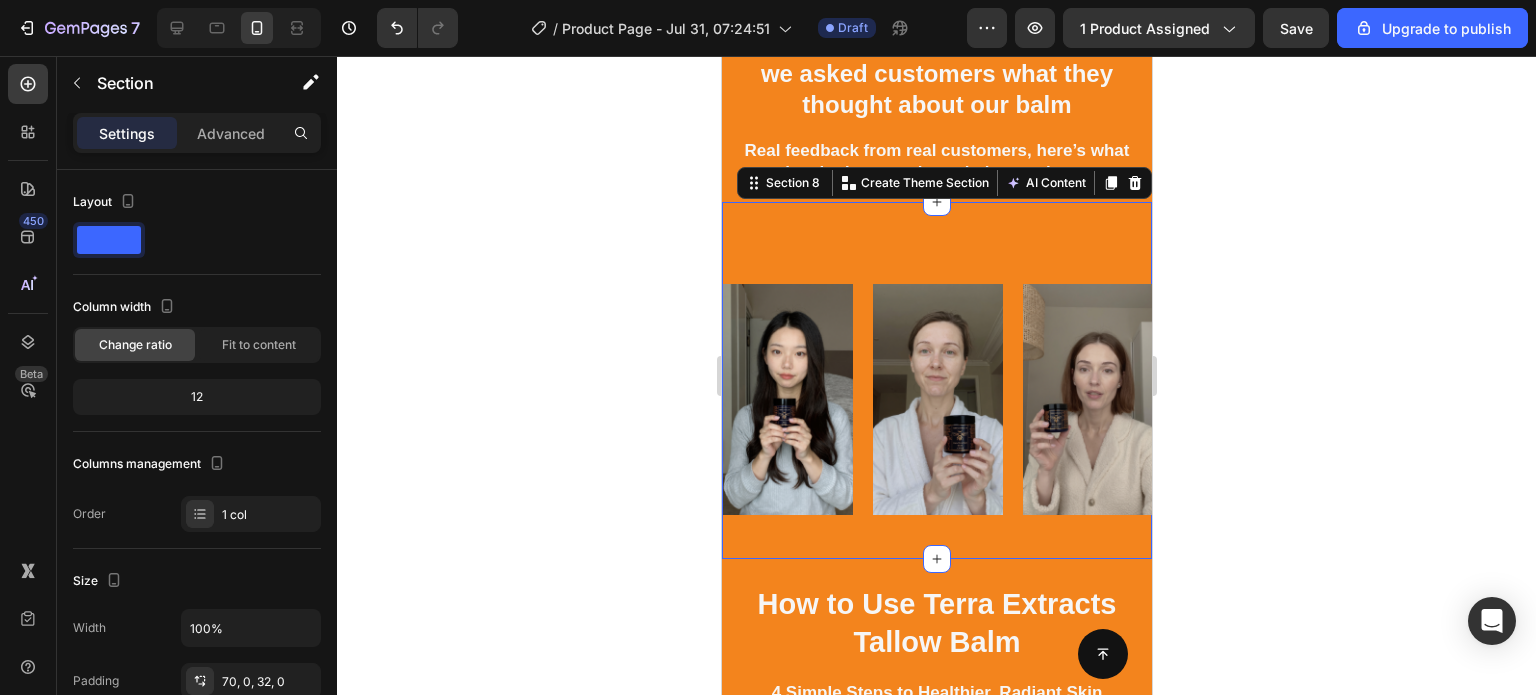 scroll, scrollTop: 3990, scrollLeft: 0, axis: vertical 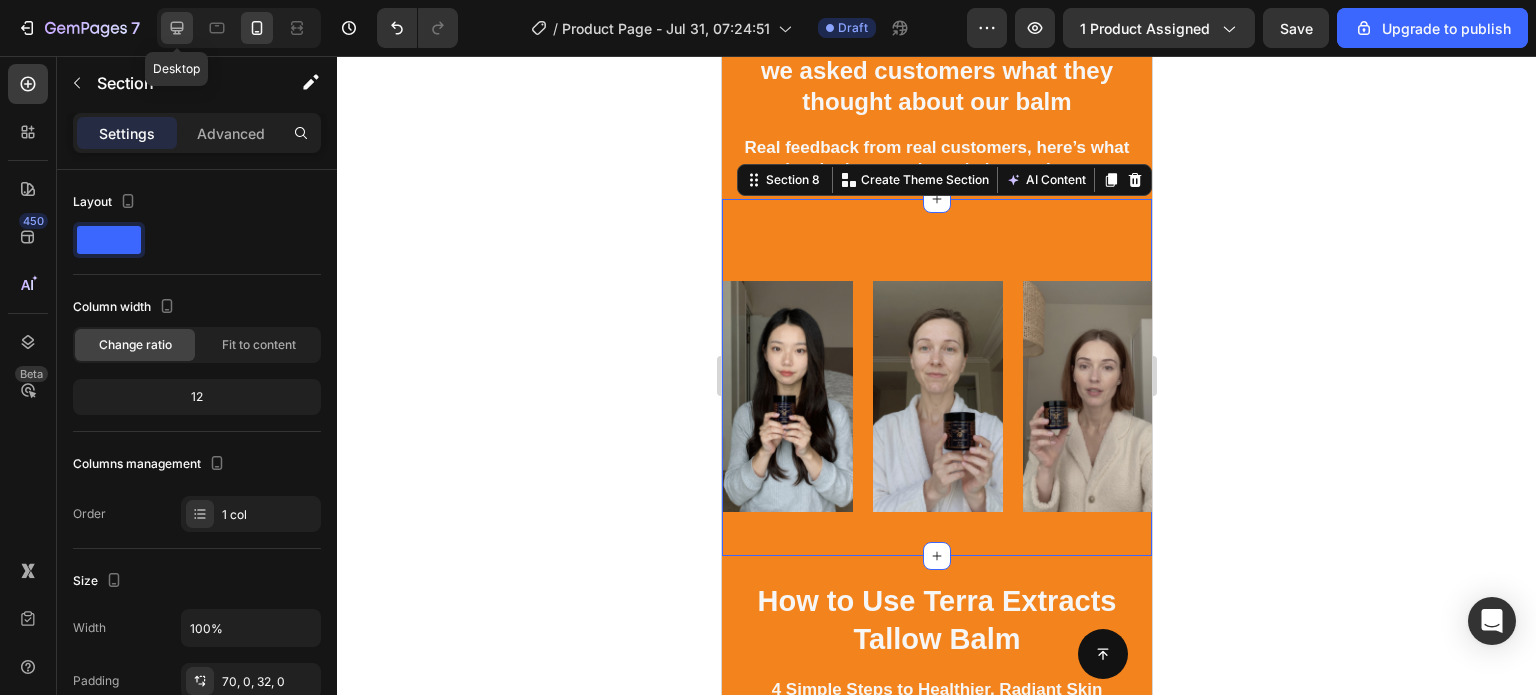 click 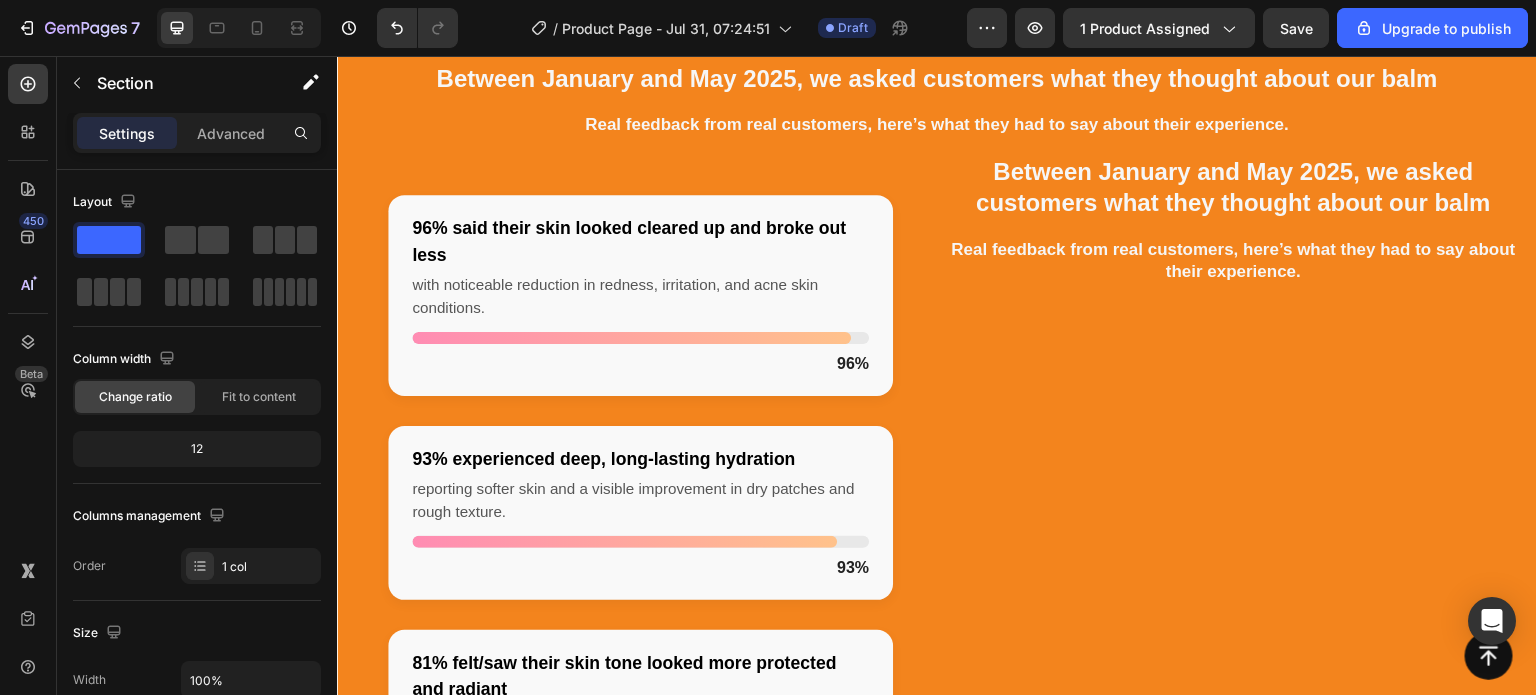 scroll, scrollTop: 2844, scrollLeft: 0, axis: vertical 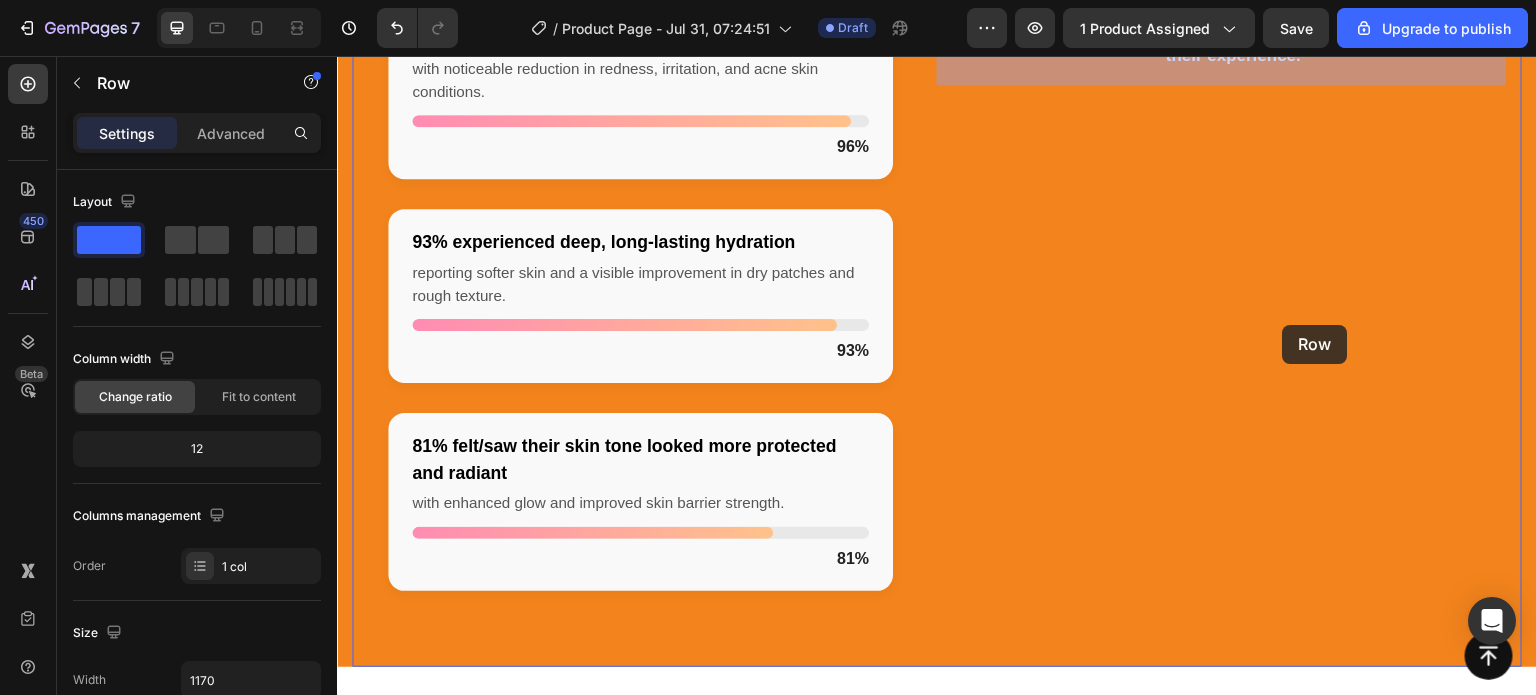 drag, startPoint x: 1120, startPoint y: 312, endPoint x: 1283, endPoint y: 325, distance: 163.51758 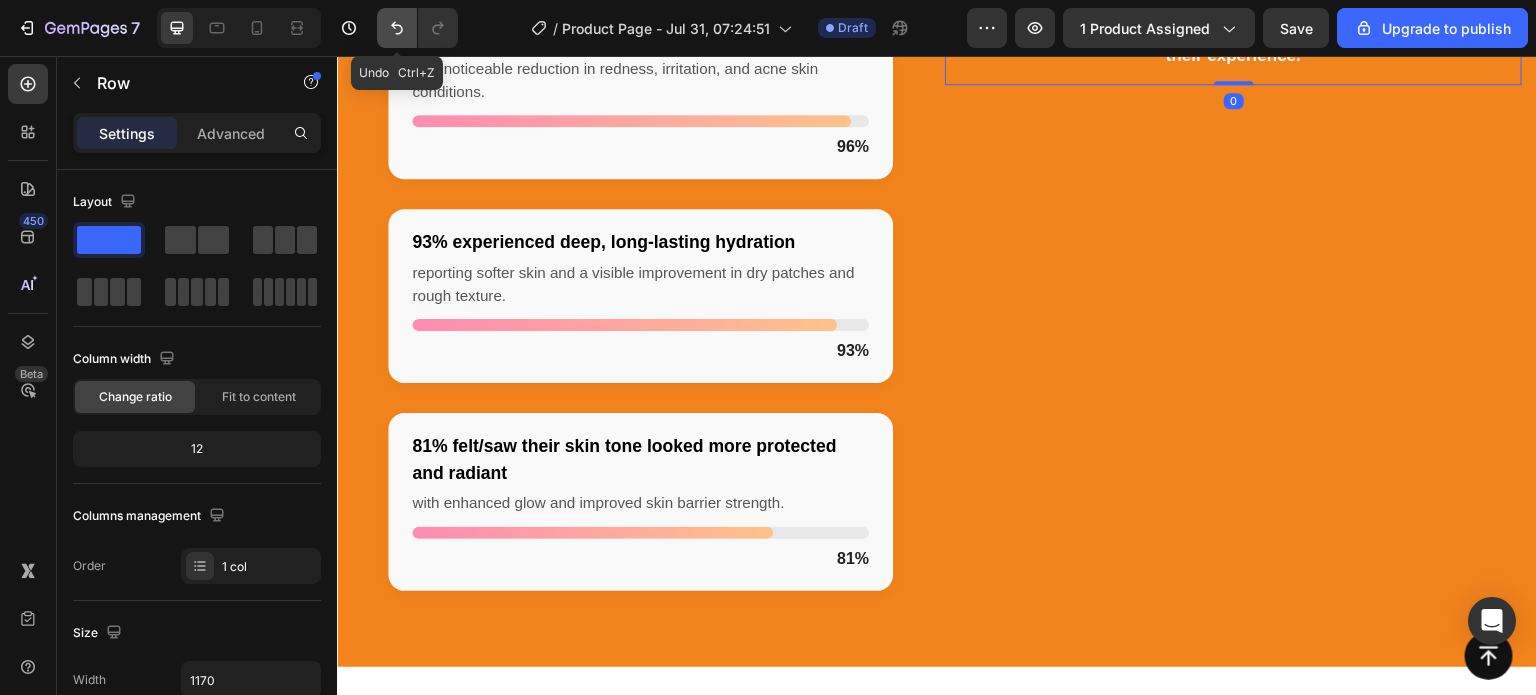 click 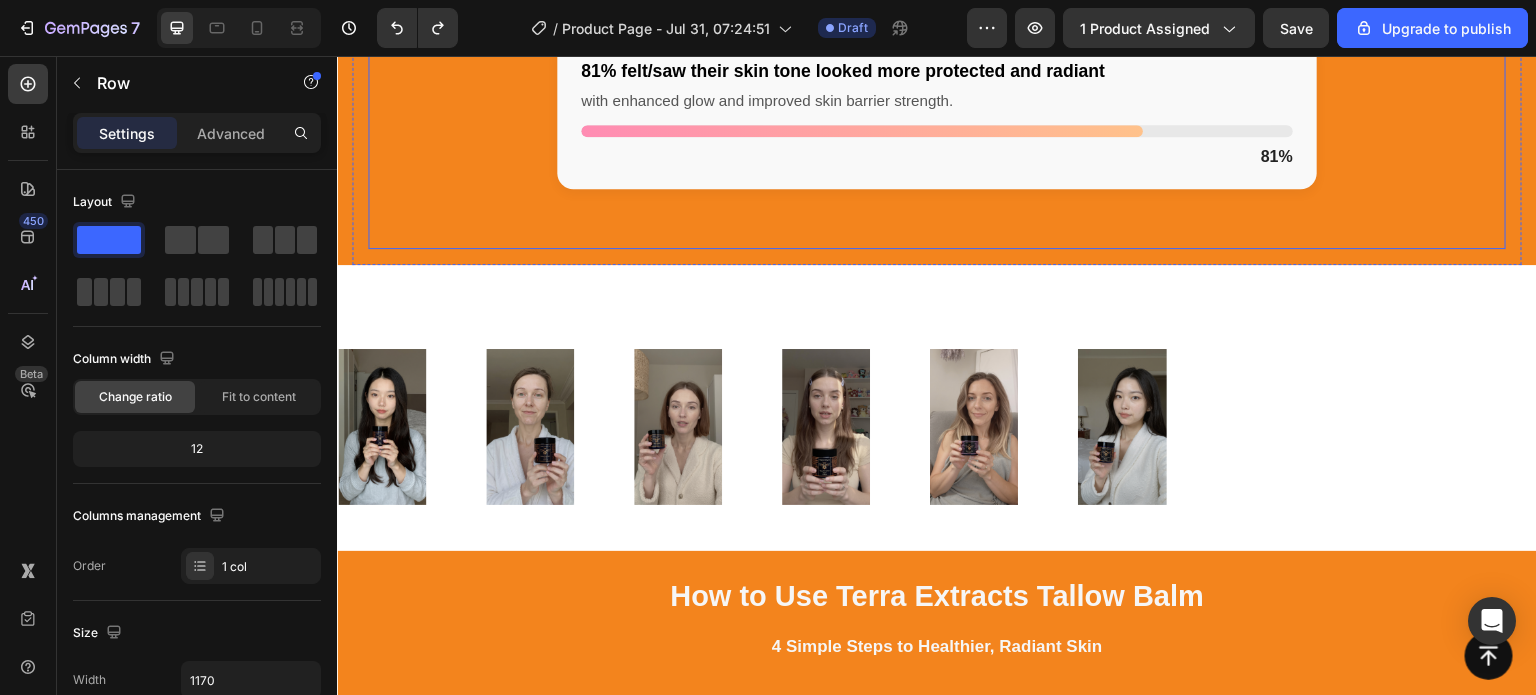 scroll, scrollTop: 3569, scrollLeft: 0, axis: vertical 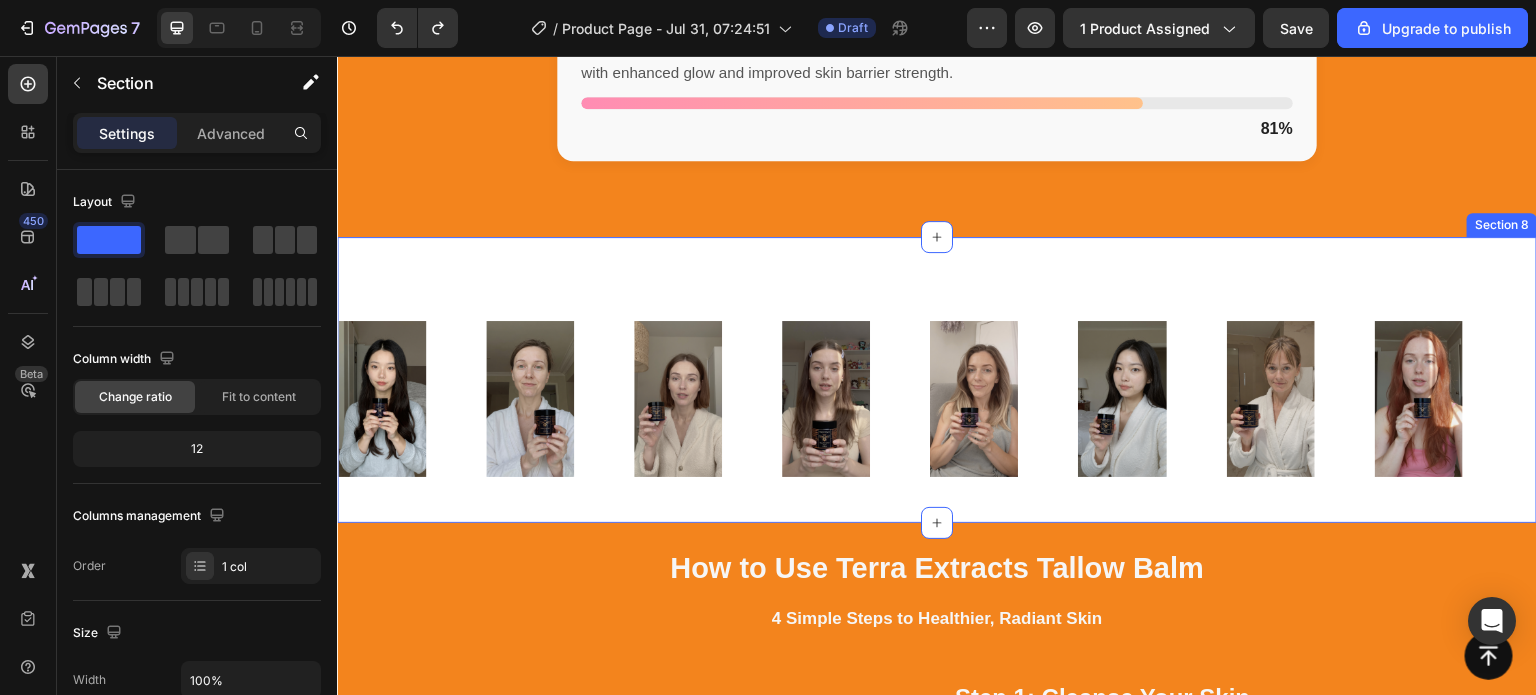 click on "Image Image Image Image Image Image Image Image Image Image Image Image Image Image Image Image Marquee Section 8" at bounding box center [937, 380] 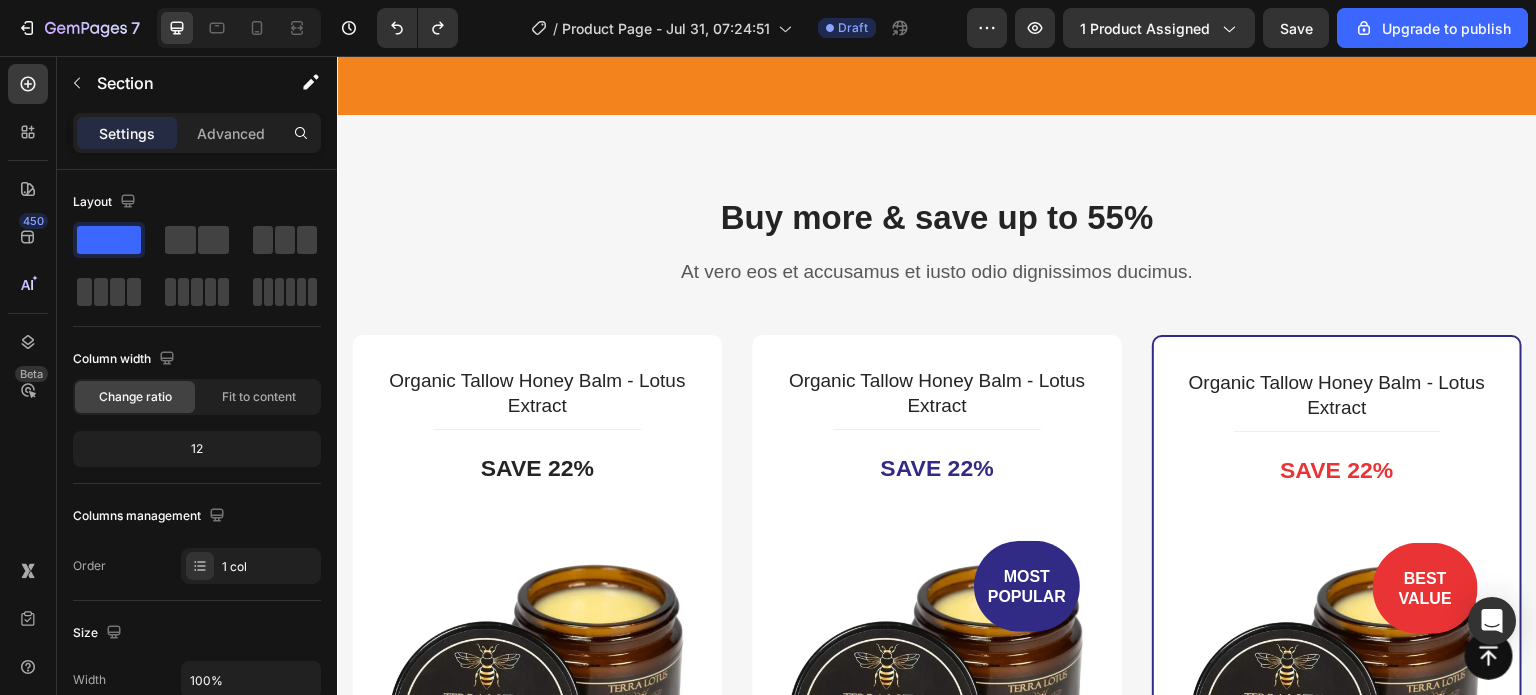 scroll, scrollTop: 5194, scrollLeft: 0, axis: vertical 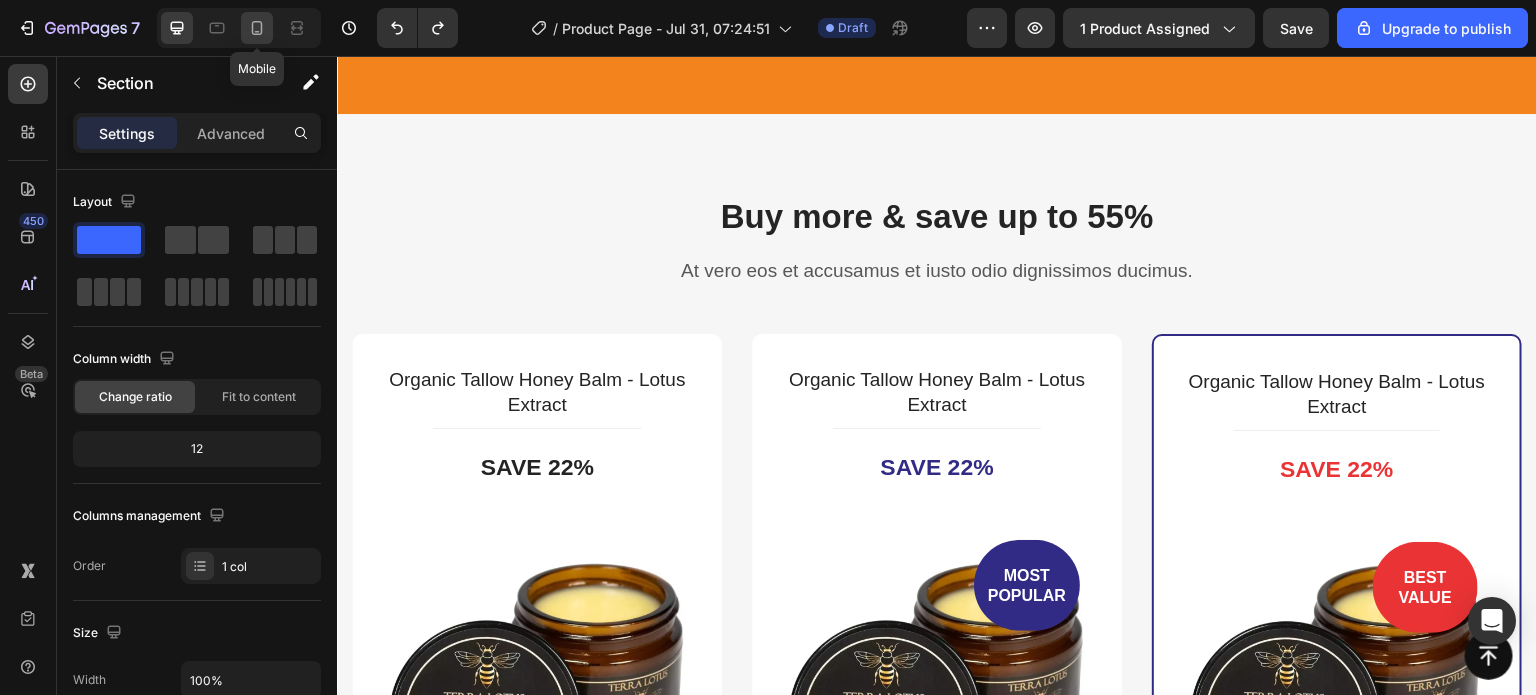click 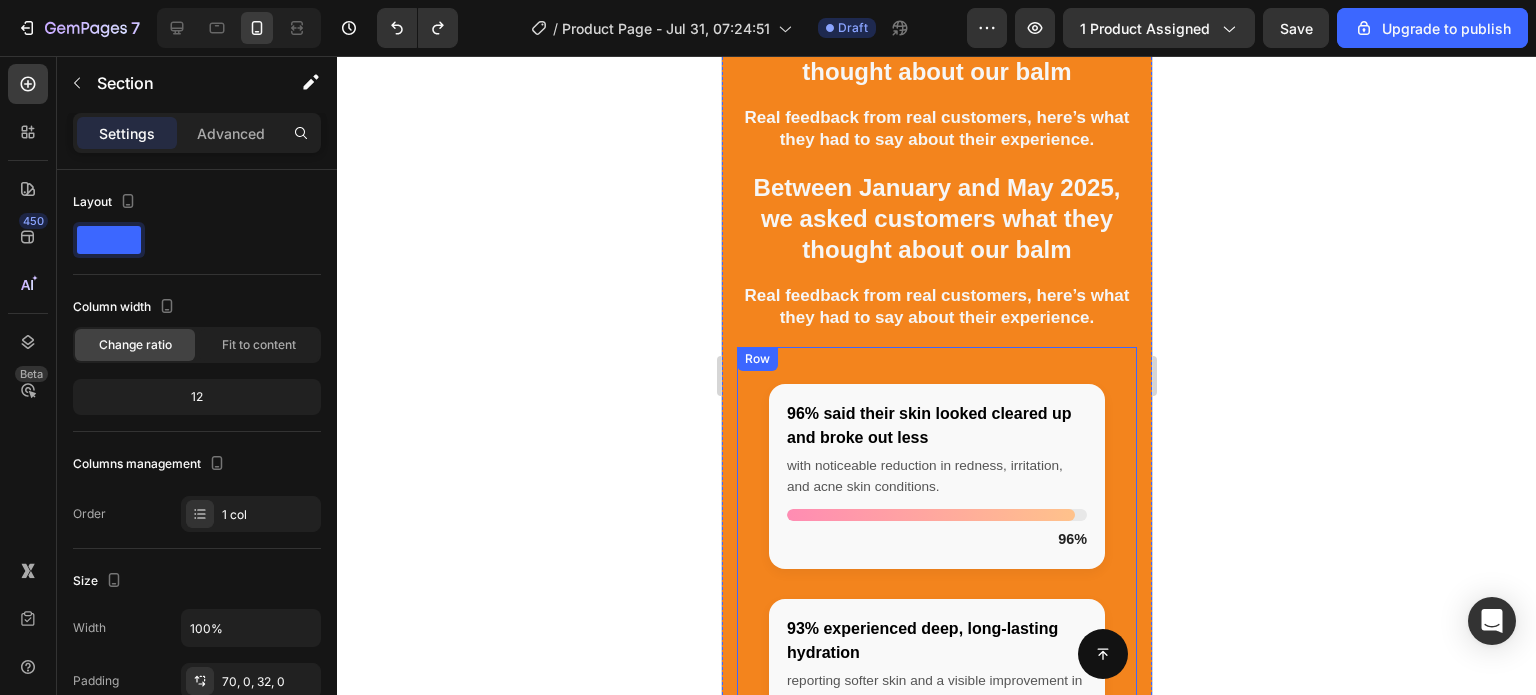 scroll, scrollTop: 2995, scrollLeft: 0, axis: vertical 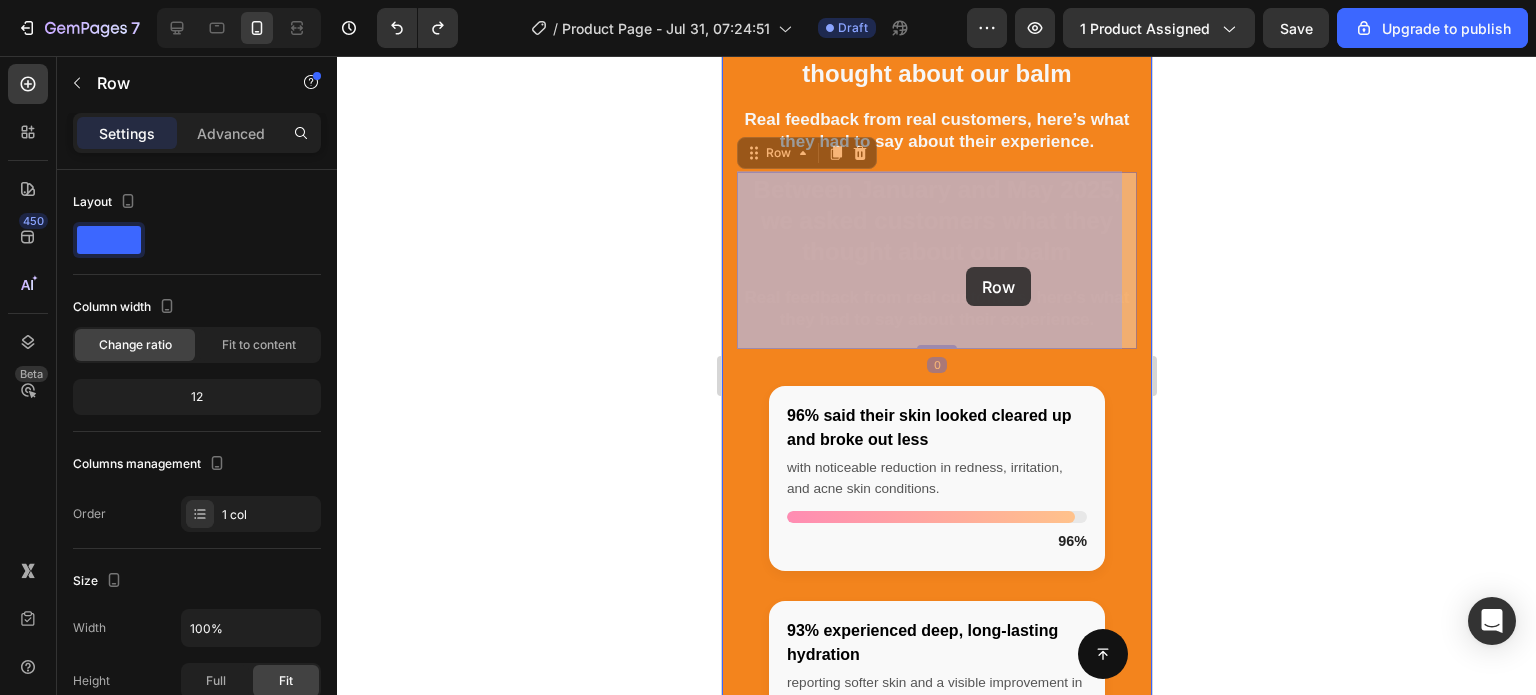 drag, startPoint x: 1013, startPoint y: 276, endPoint x: 965, endPoint y: 267, distance: 48.83646 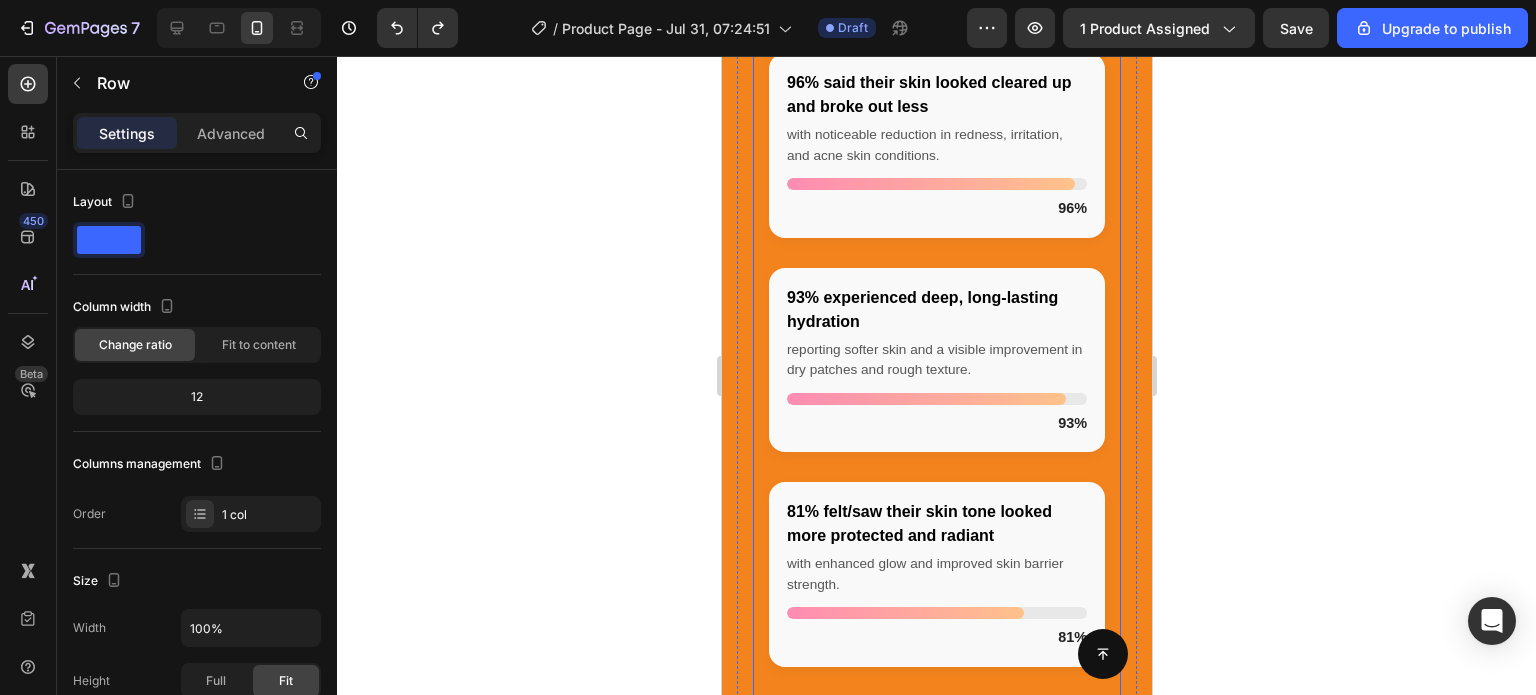 scroll, scrollTop: 3328, scrollLeft: 0, axis: vertical 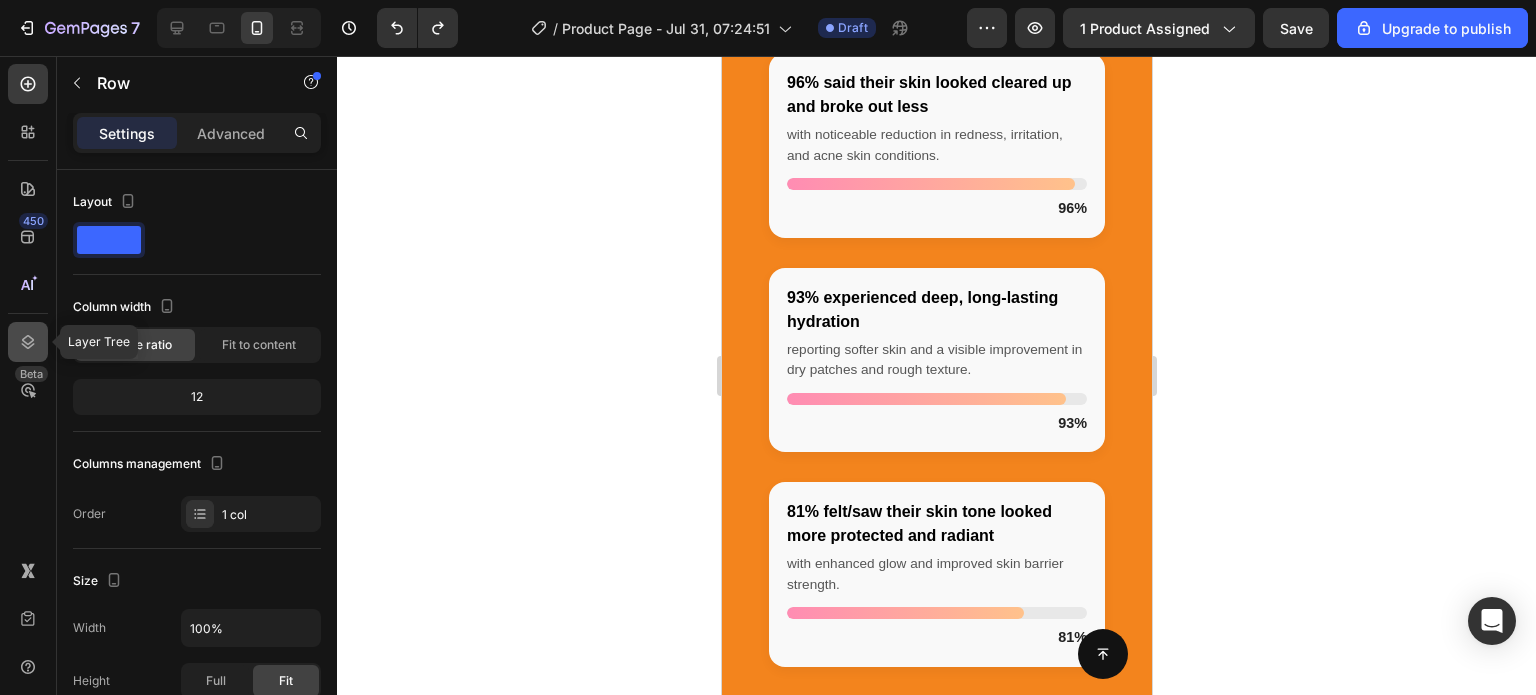 click 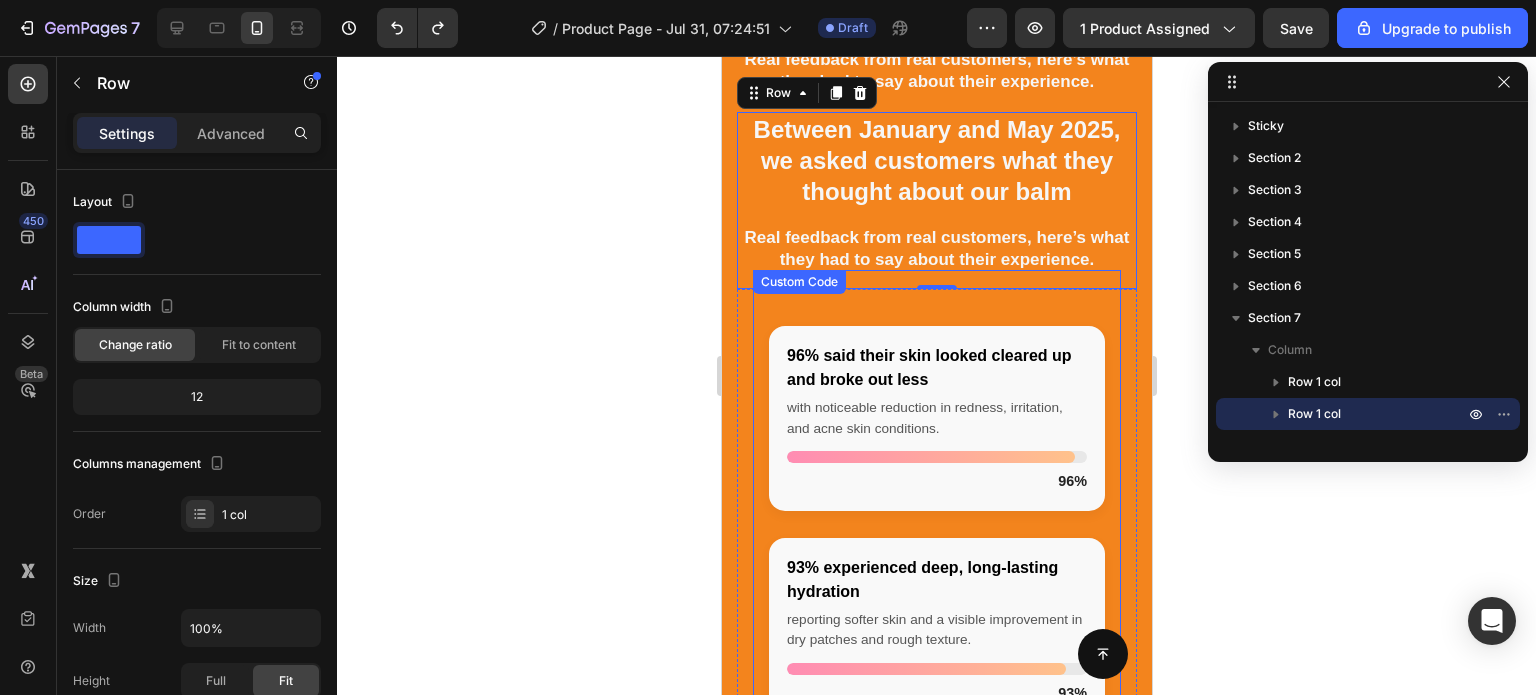 scroll, scrollTop: 3051, scrollLeft: 0, axis: vertical 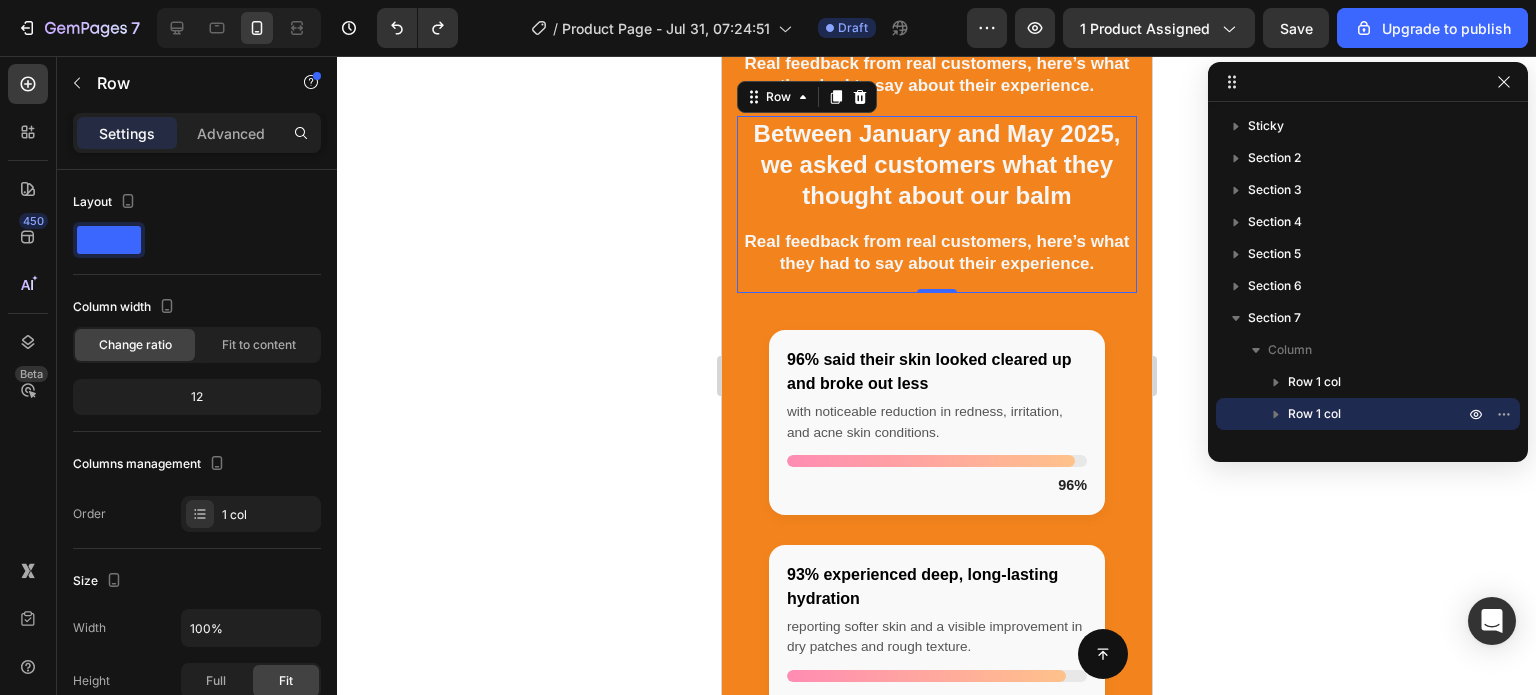 click on "Between January and May 2025, we asked customers what they thought about our balm Heading Real feedback from real customers, here’s what they had to say about their experience. Text block Row" at bounding box center [936, 197] 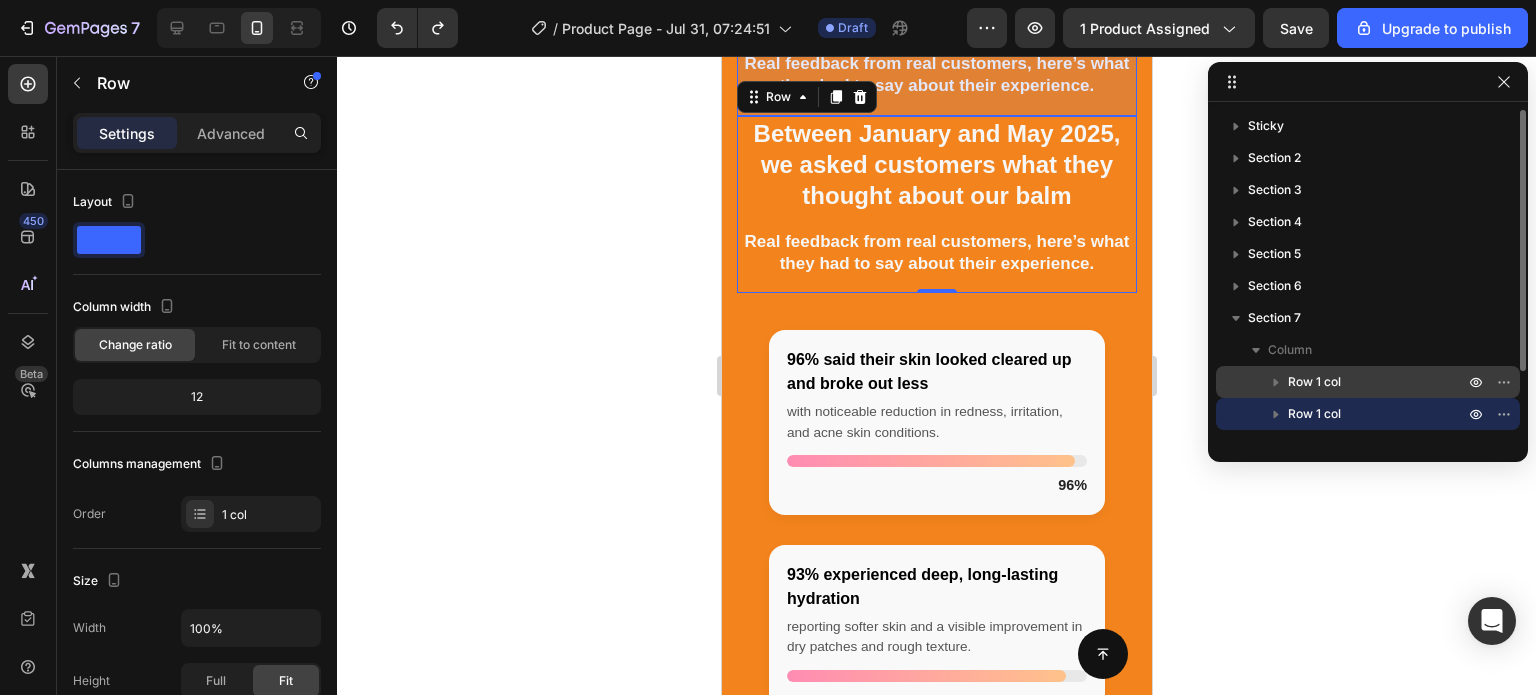 click on "Row 1 col" at bounding box center [1378, 382] 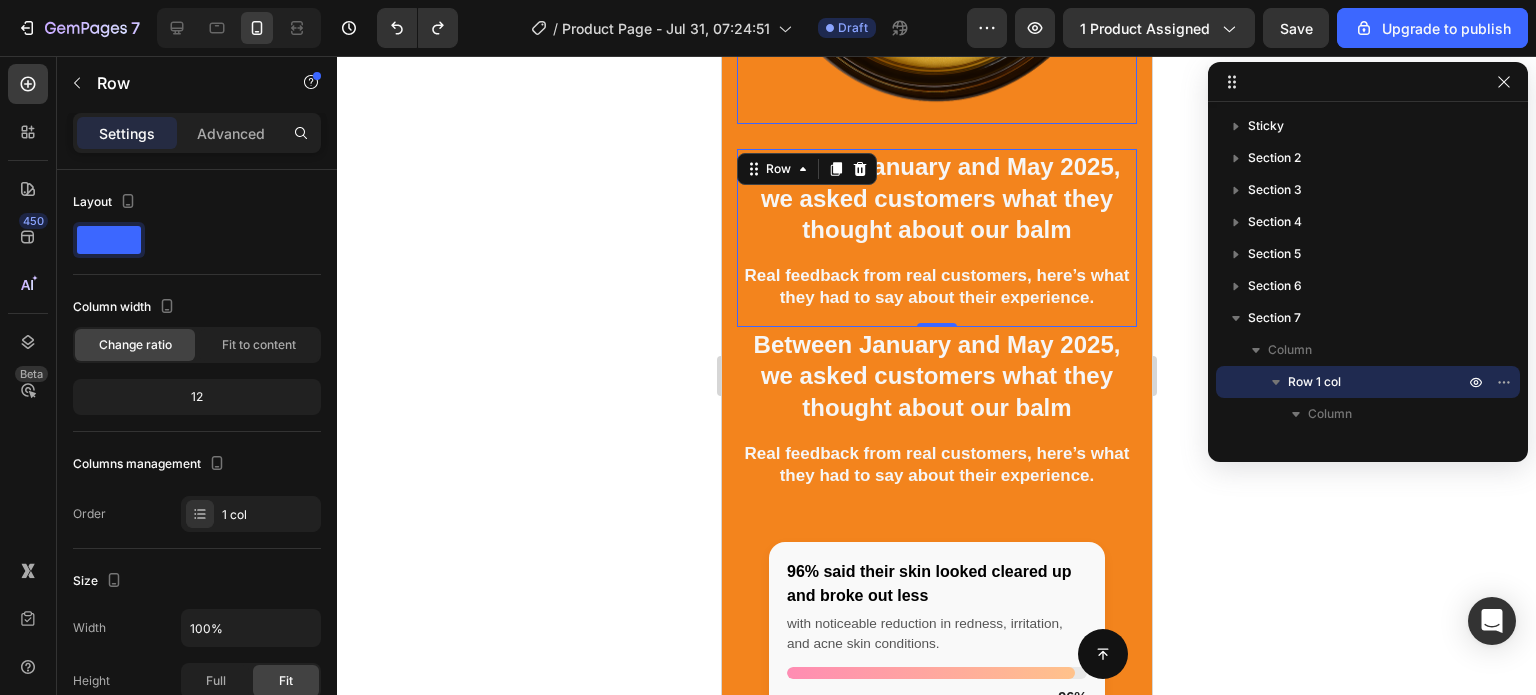 scroll, scrollTop: 3318, scrollLeft: 0, axis: vertical 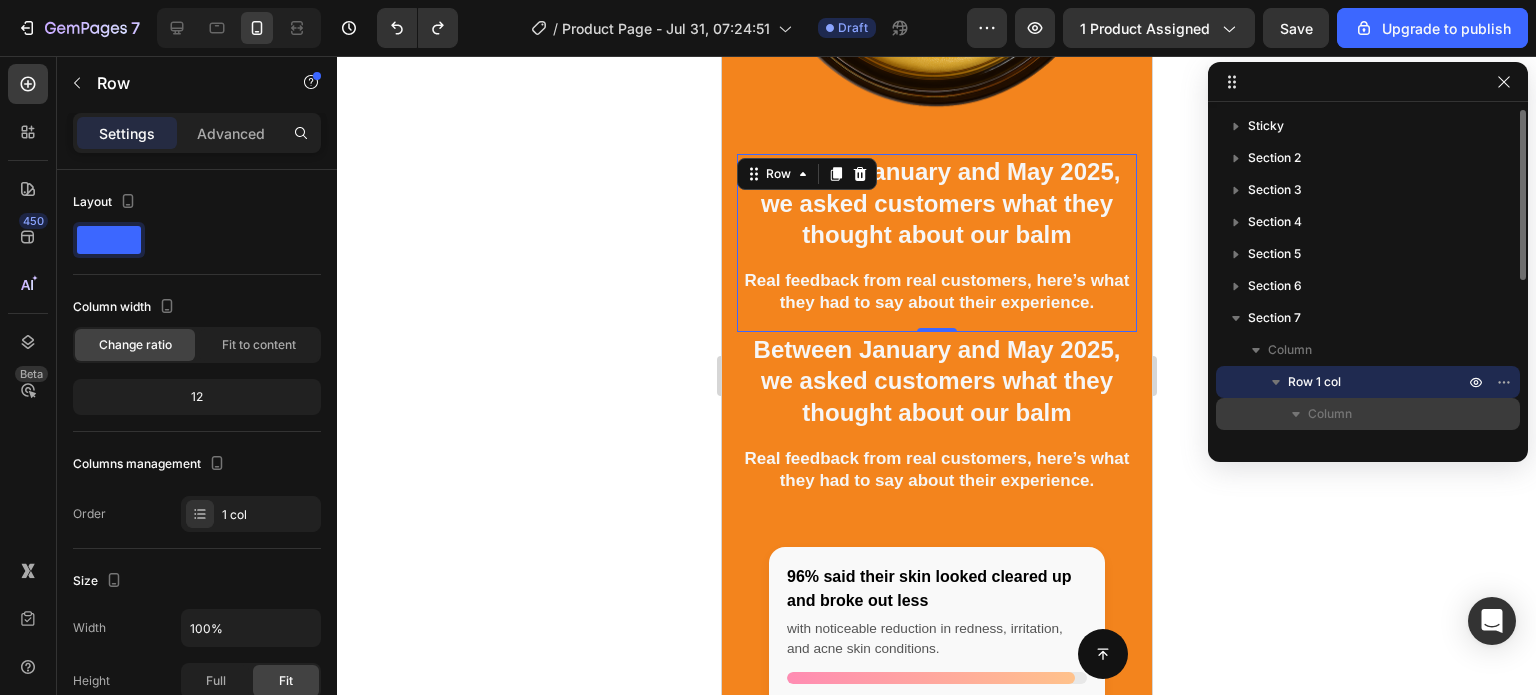drag, startPoint x: 1344, startPoint y: 428, endPoint x: 1338, endPoint y: 412, distance: 17.088007 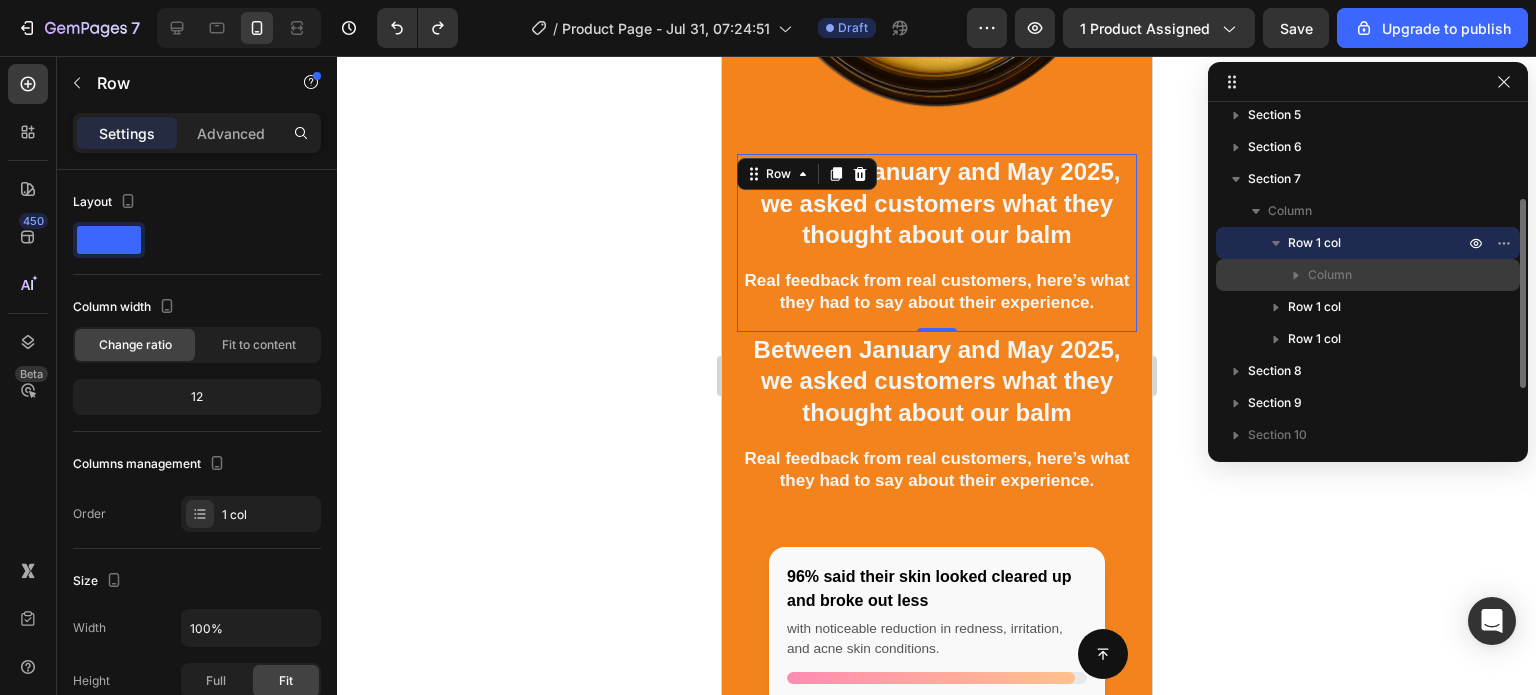 scroll, scrollTop: 154, scrollLeft: 0, axis: vertical 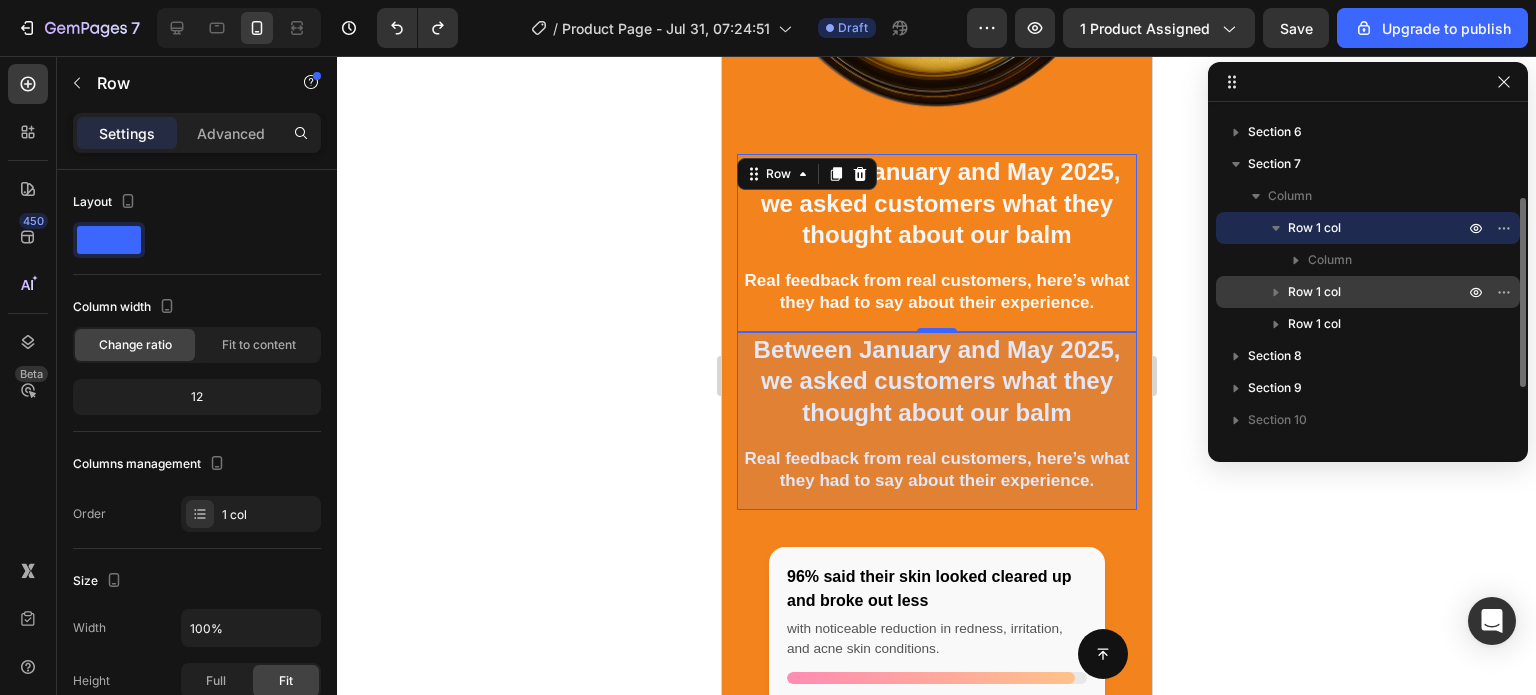 click on "Row 1 col" at bounding box center (1378, 292) 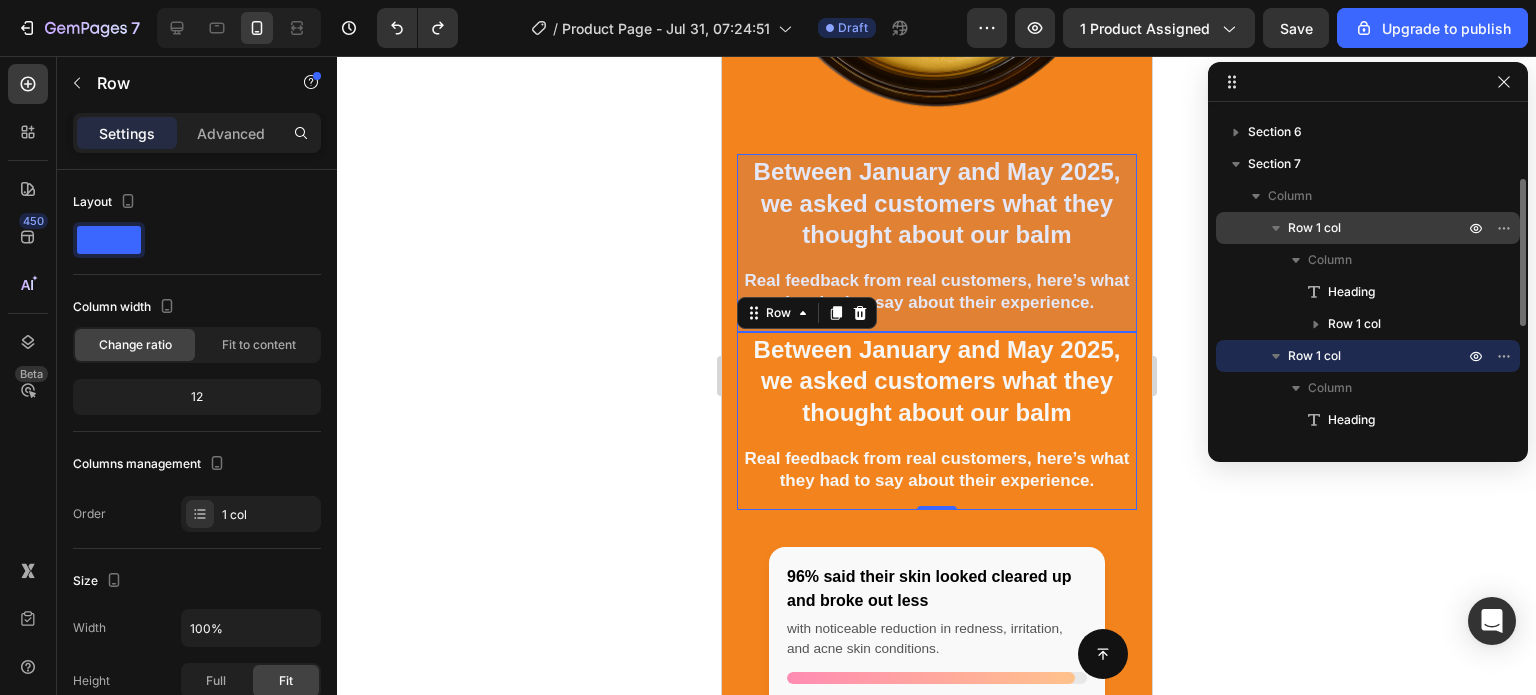 click 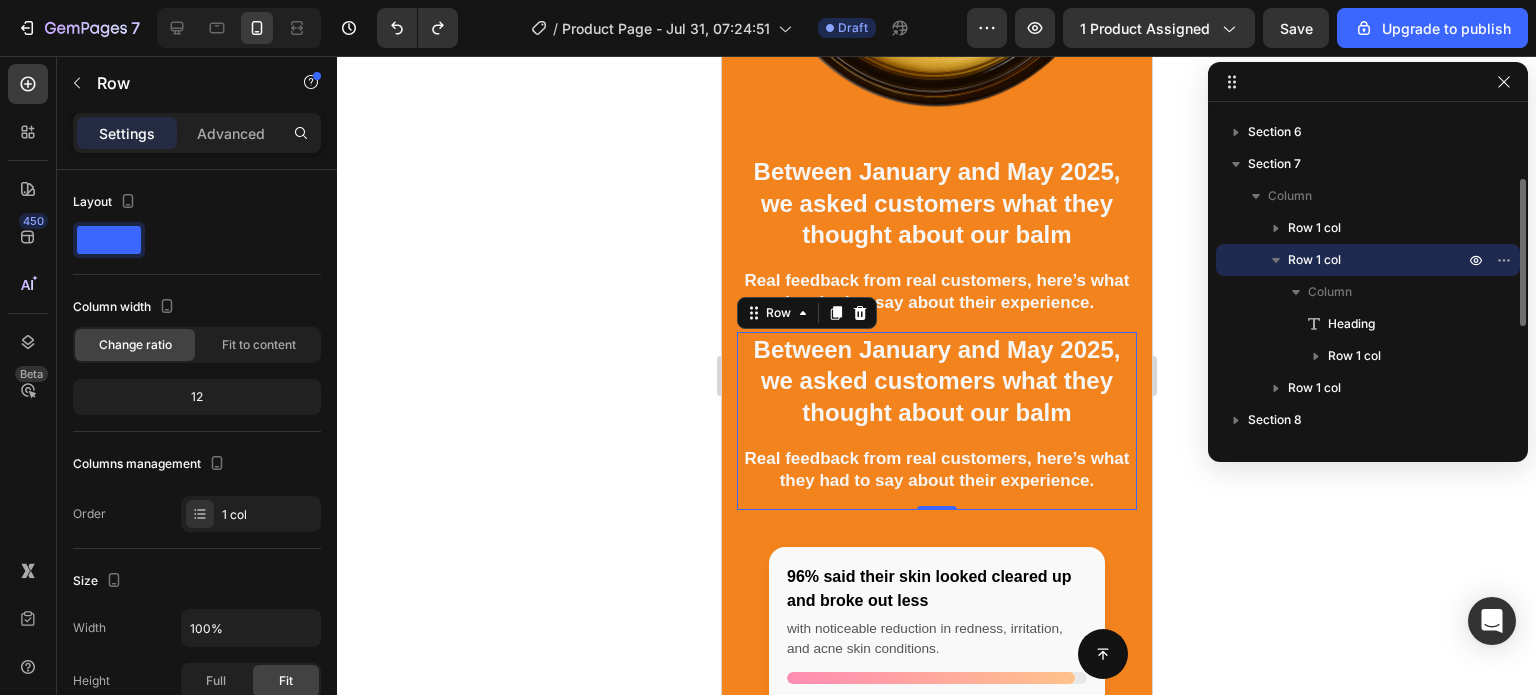 click 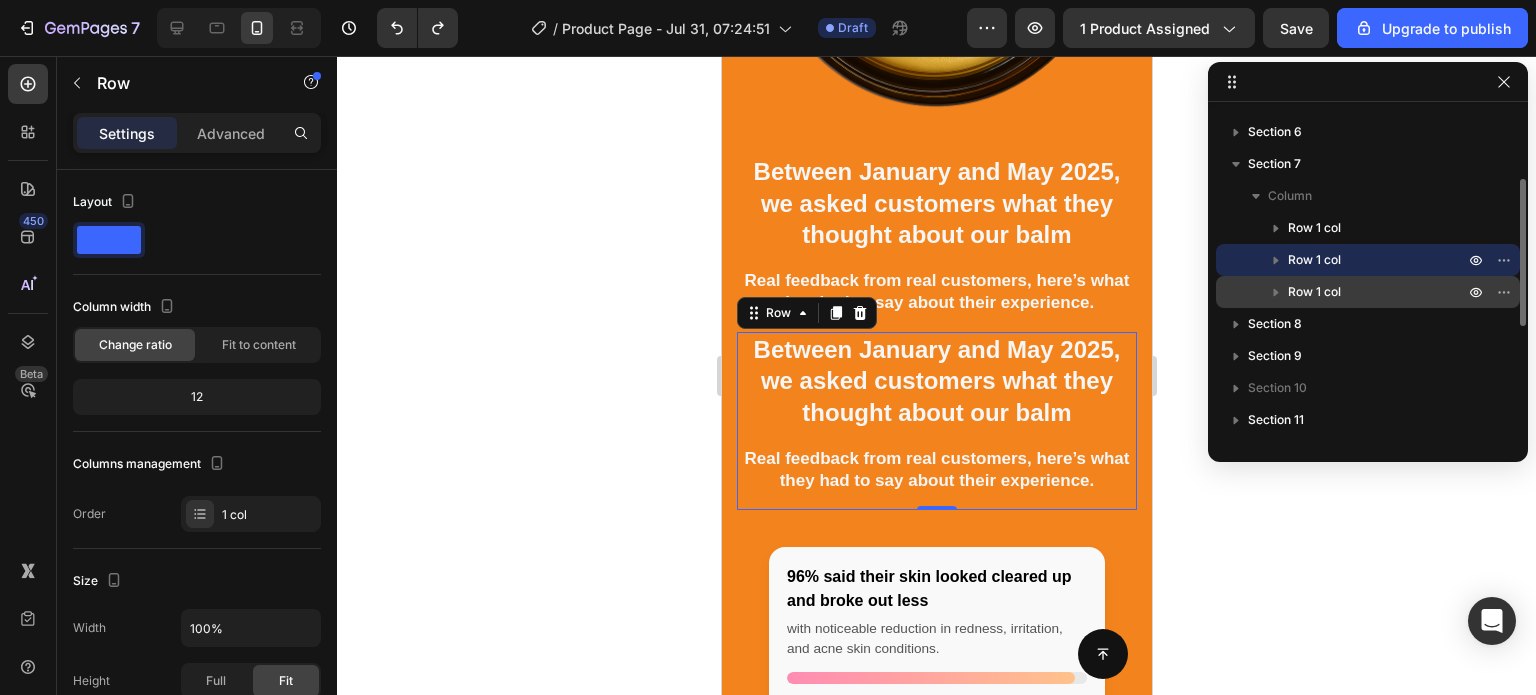 drag, startPoint x: 1326, startPoint y: 257, endPoint x: 1315, endPoint y: 301, distance: 45.35416 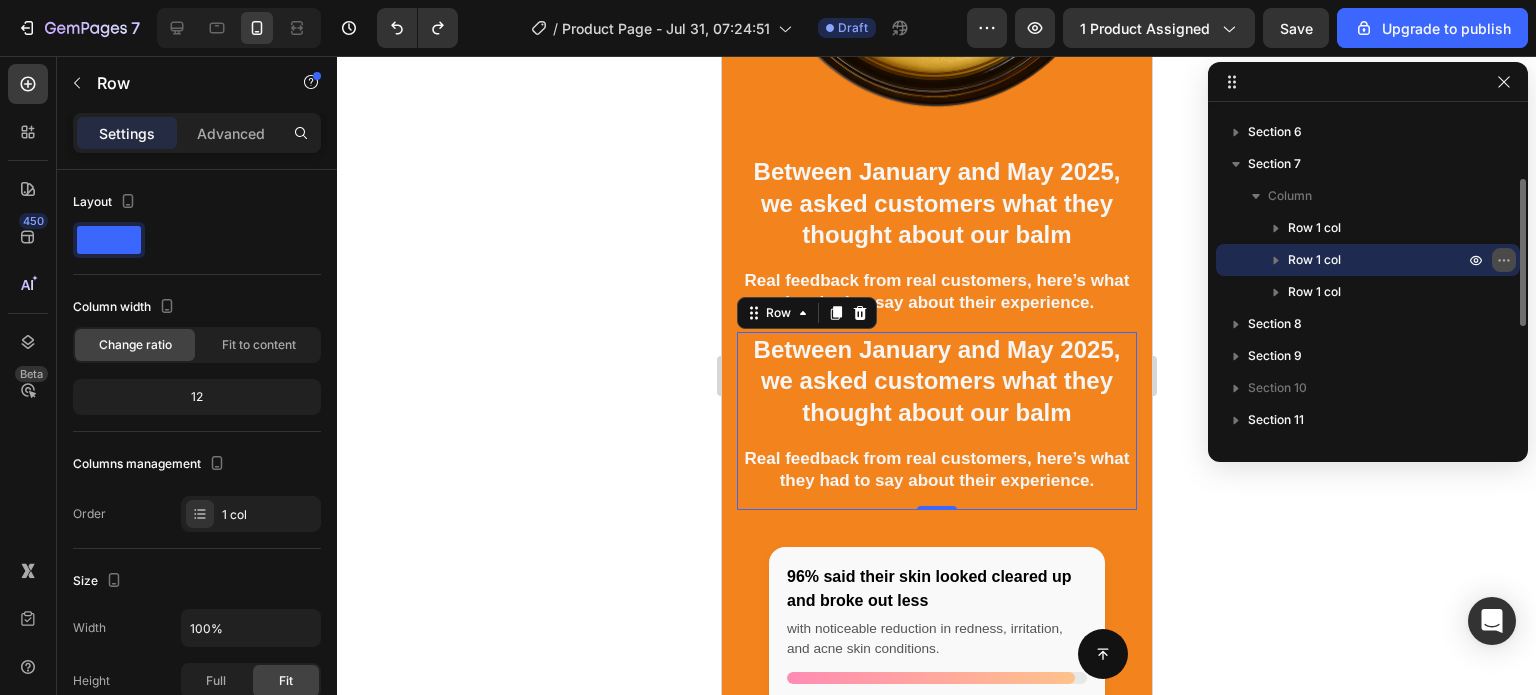click 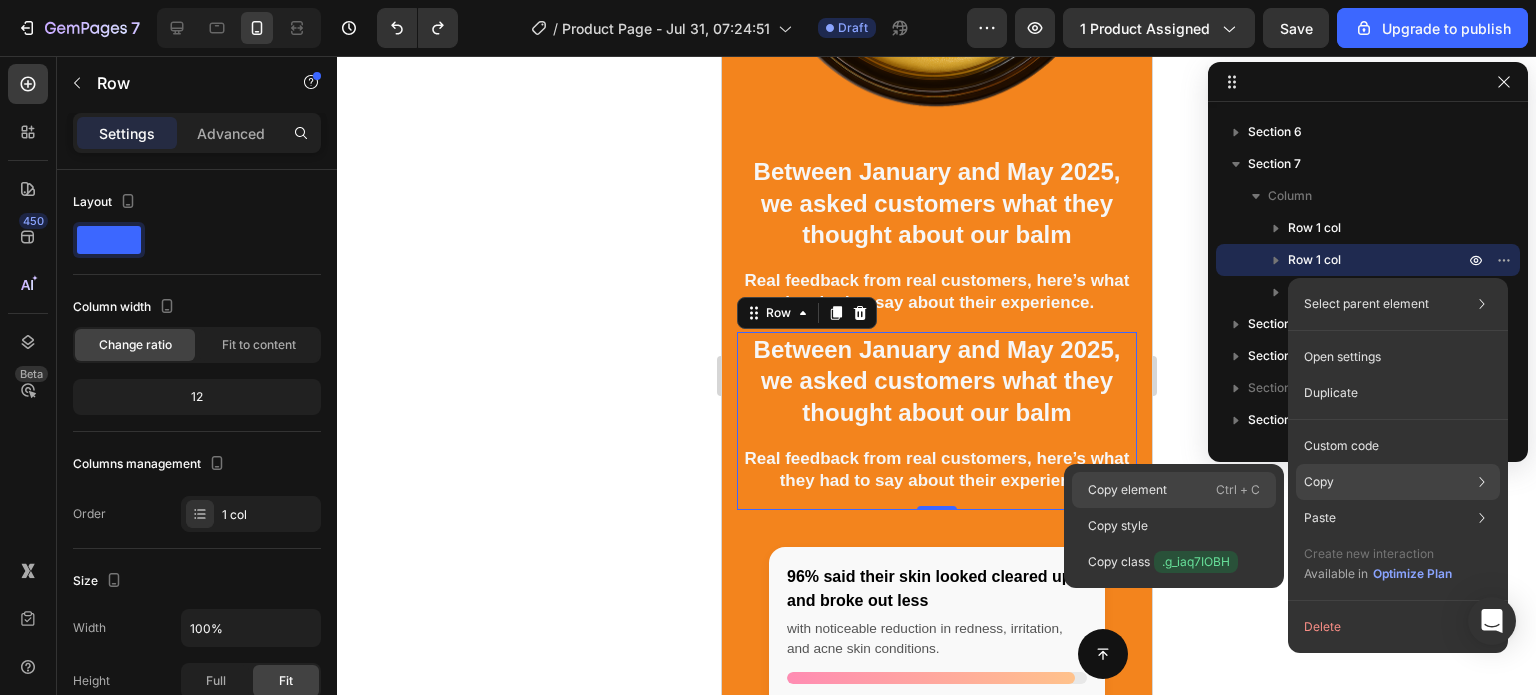 click on "Copy element  Ctrl + C" 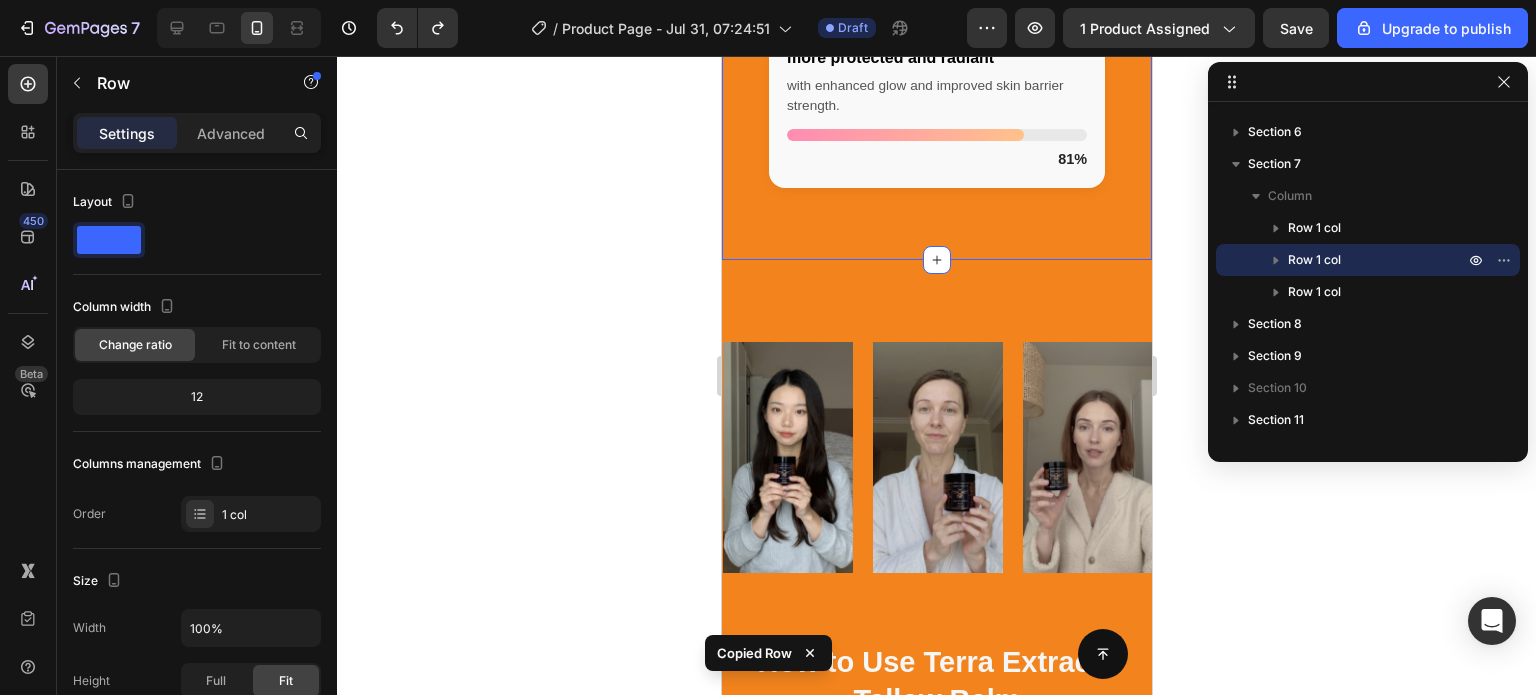scroll, scrollTop: 4275, scrollLeft: 0, axis: vertical 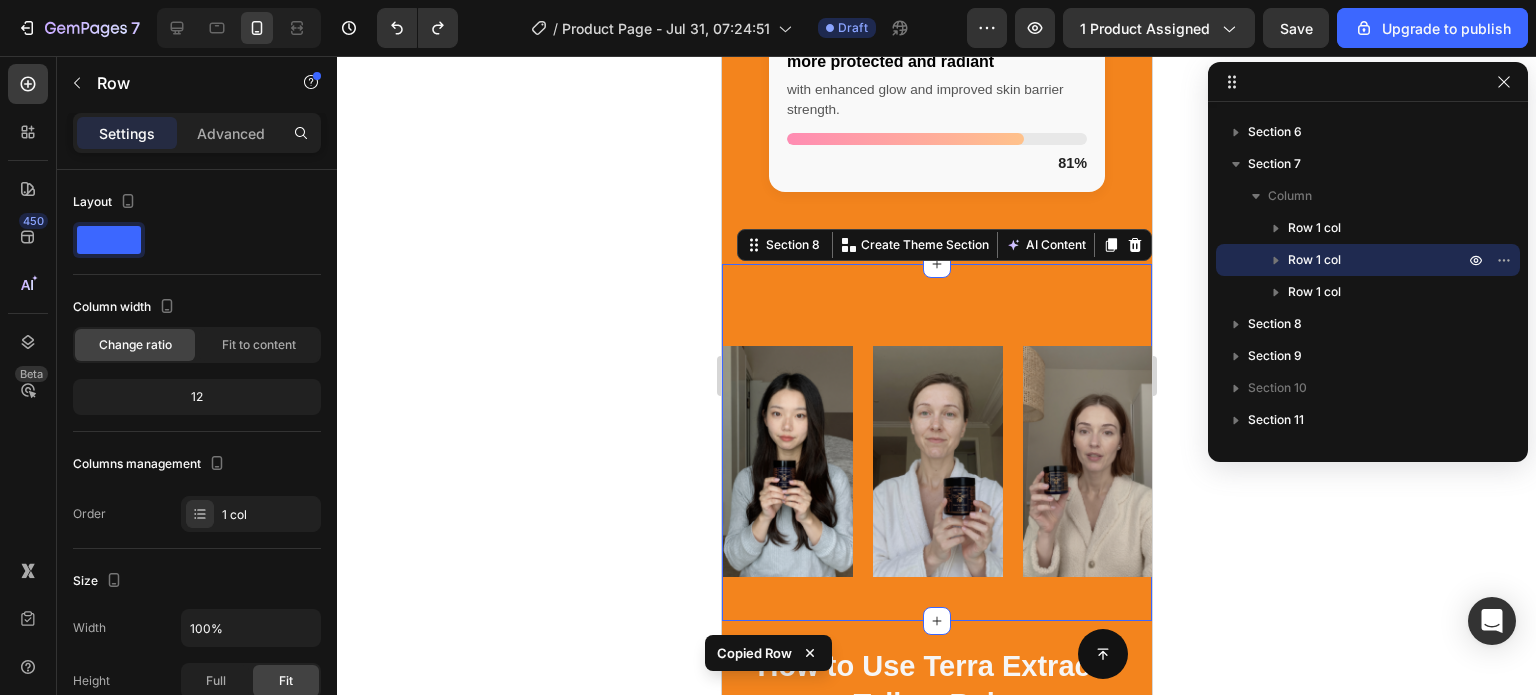 click on "Image Image Image Image Image Image Image Image Image Image Image Image Image Image Image Image Marquee Section 8   You can create reusable sections Create Theme Section AI Content Write with GemAI What would you like to describe here? Tone and Voice Persuasive Product Show more Generate" at bounding box center (936, 442) 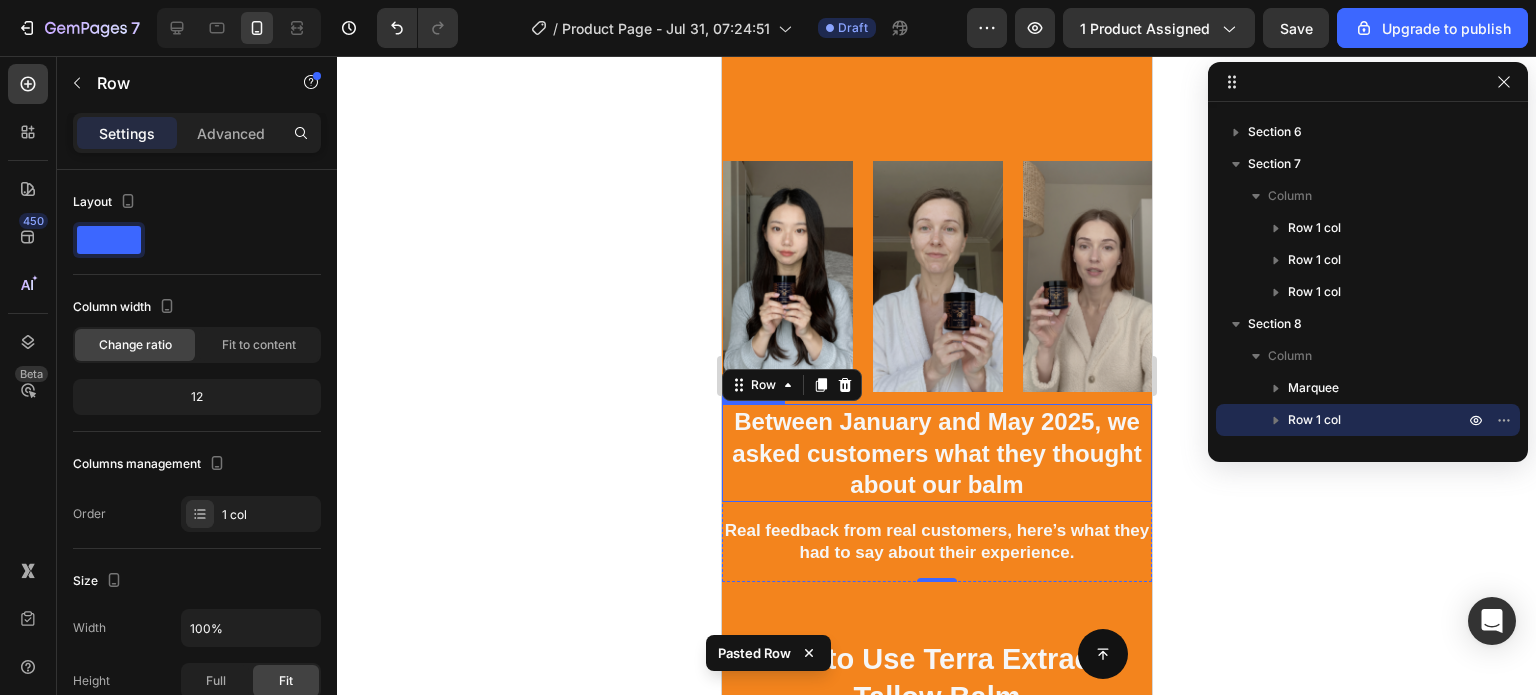 scroll, scrollTop: 4370, scrollLeft: 0, axis: vertical 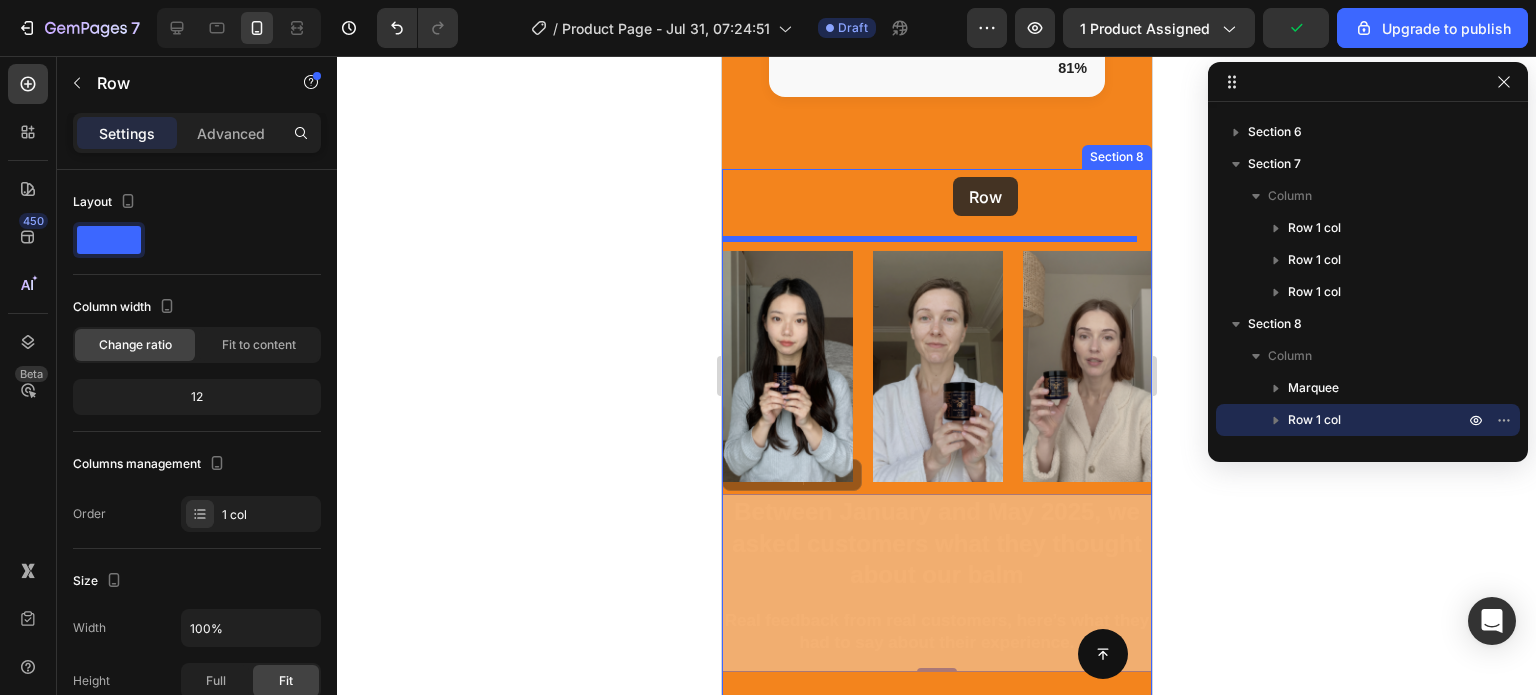 drag, startPoint x: 964, startPoint y: 599, endPoint x: 952, endPoint y: 177, distance: 422.1706 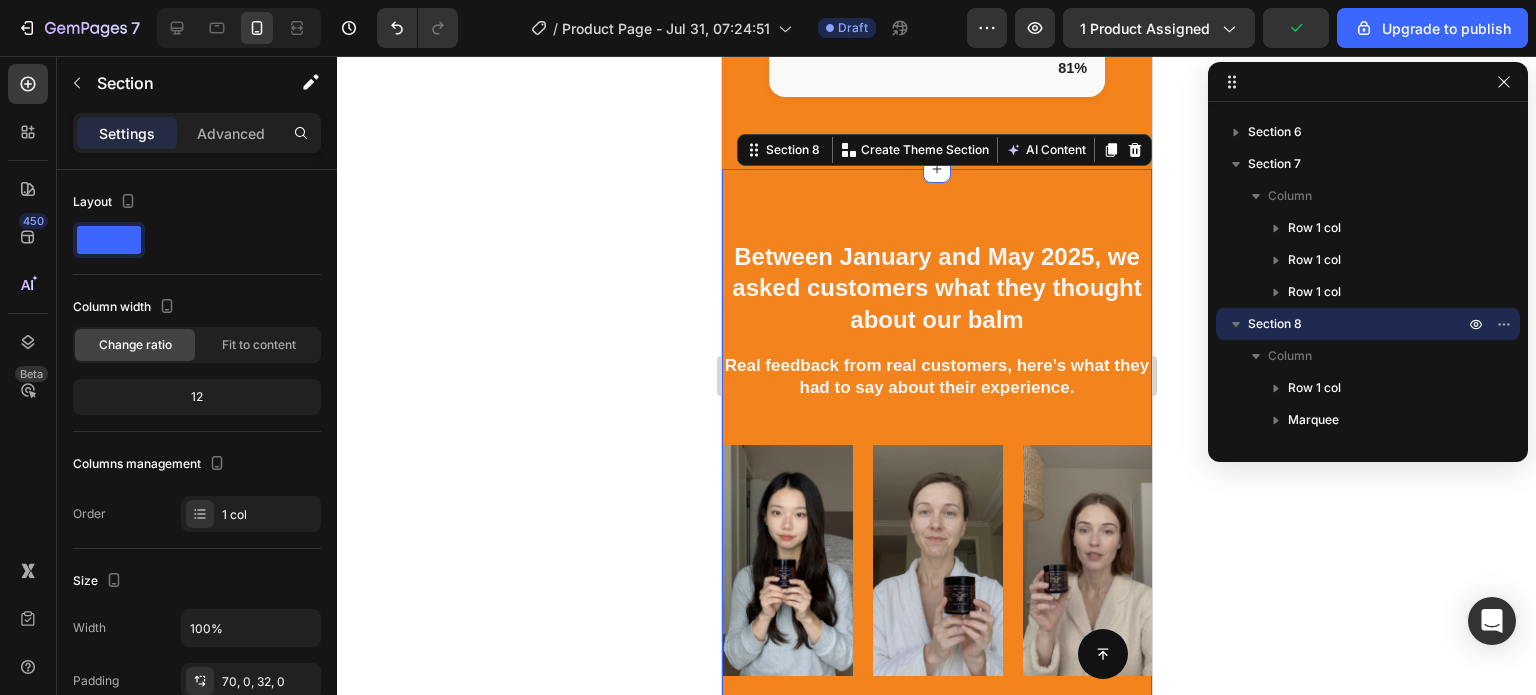 click on "Between January and May 2025, we asked customers what they thought about our balm Heading Real feedback from real customers, here’s what they had to say about their experience. Text block Row Row Image Image Image Image Image Image Image Image Image Image Image Image Image Image Image Image Marquee Section 8   You can create reusable sections Create Theme Section AI Content Write with GemAI What would you like to describe here? Tone and Voice Persuasive Product Organic Tallow Honey Balm - Lotus Extract Show more Generate" at bounding box center [936, 444] 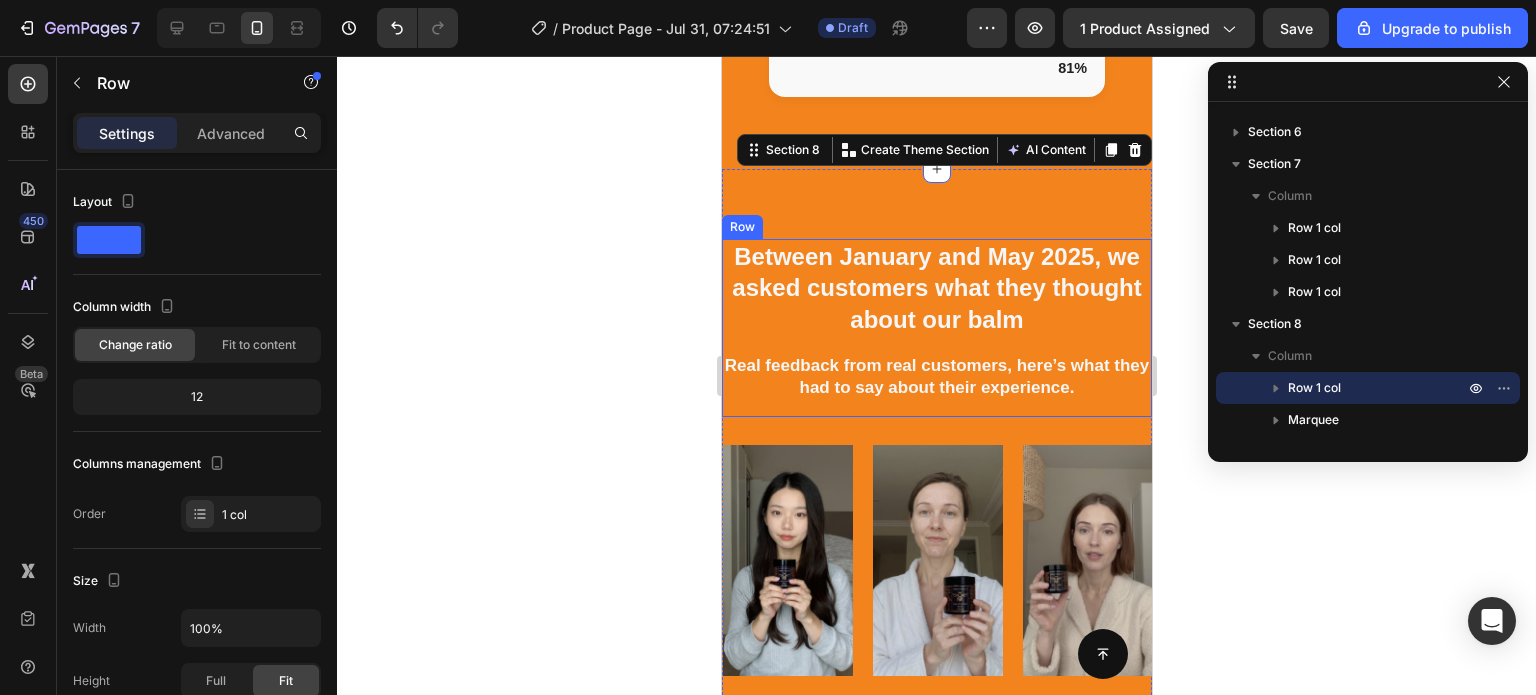 click on "Between January and May 2025, we asked customers what they thought about our balm Heading Real feedback from real customers, here’s what they had to say about their experience. Text block Row" at bounding box center [936, 320] 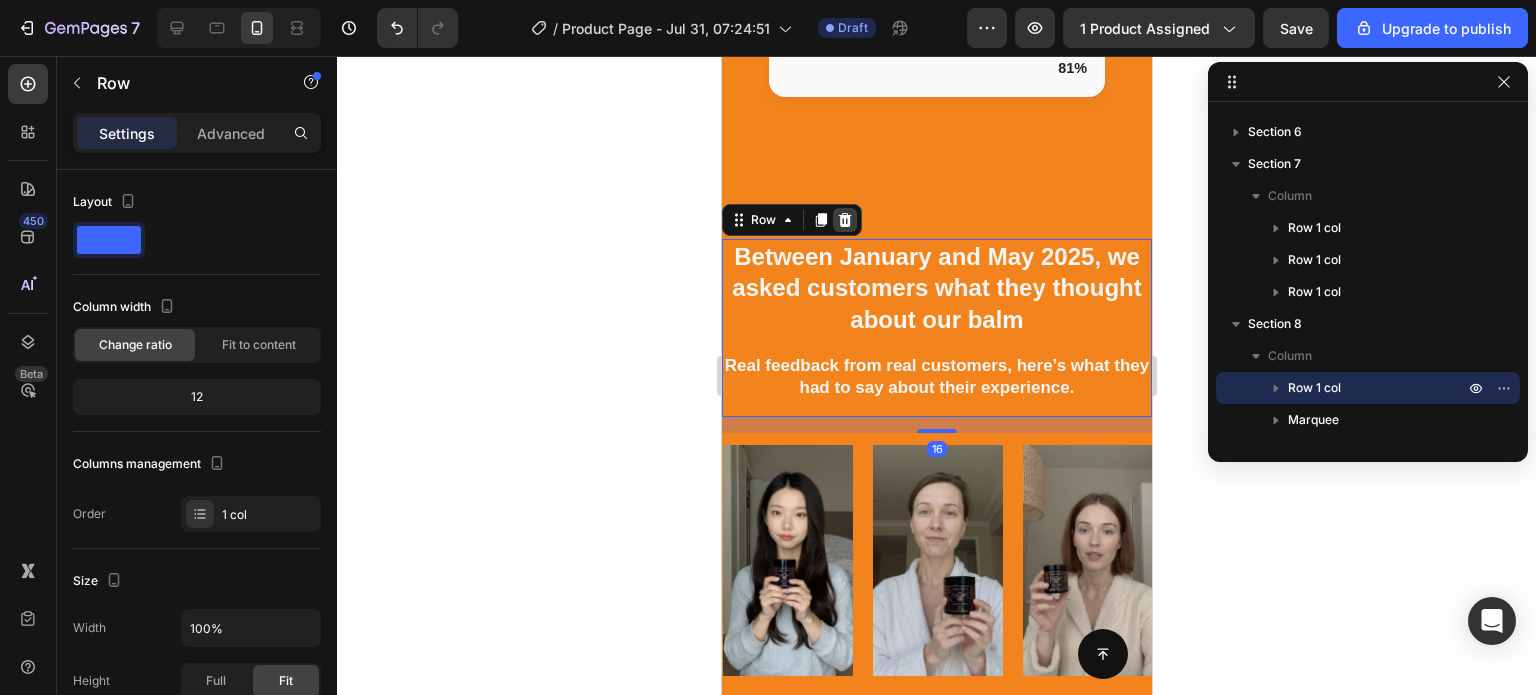 click on "Row" at bounding box center [791, 220] 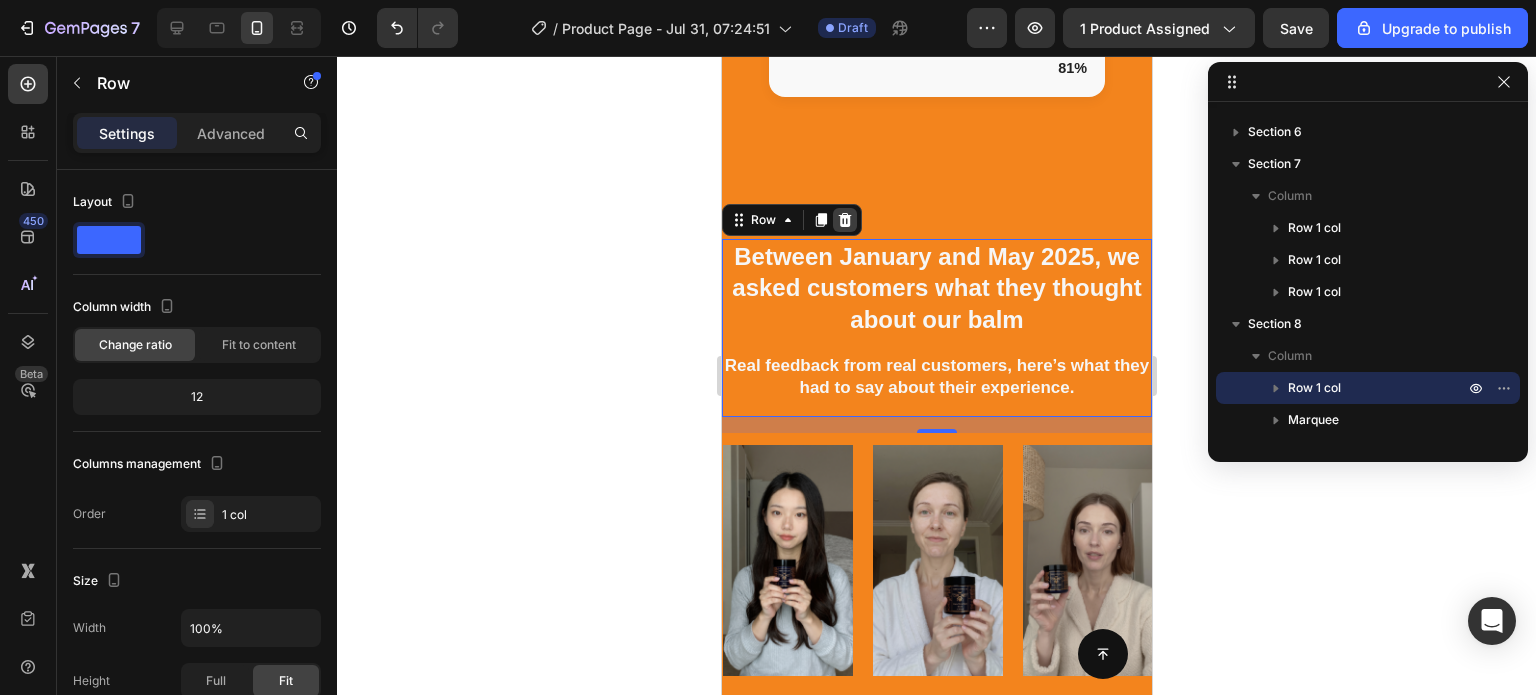 click 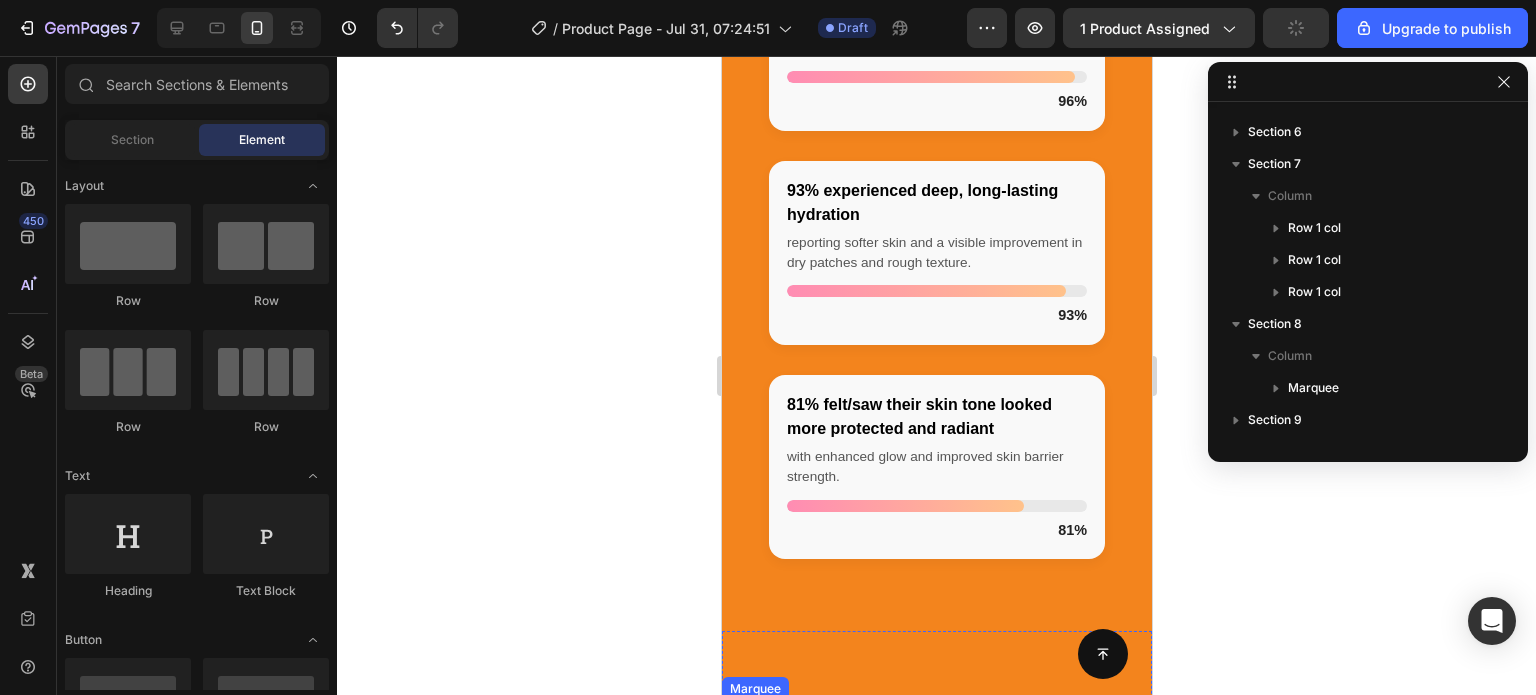 scroll, scrollTop: 3903, scrollLeft: 0, axis: vertical 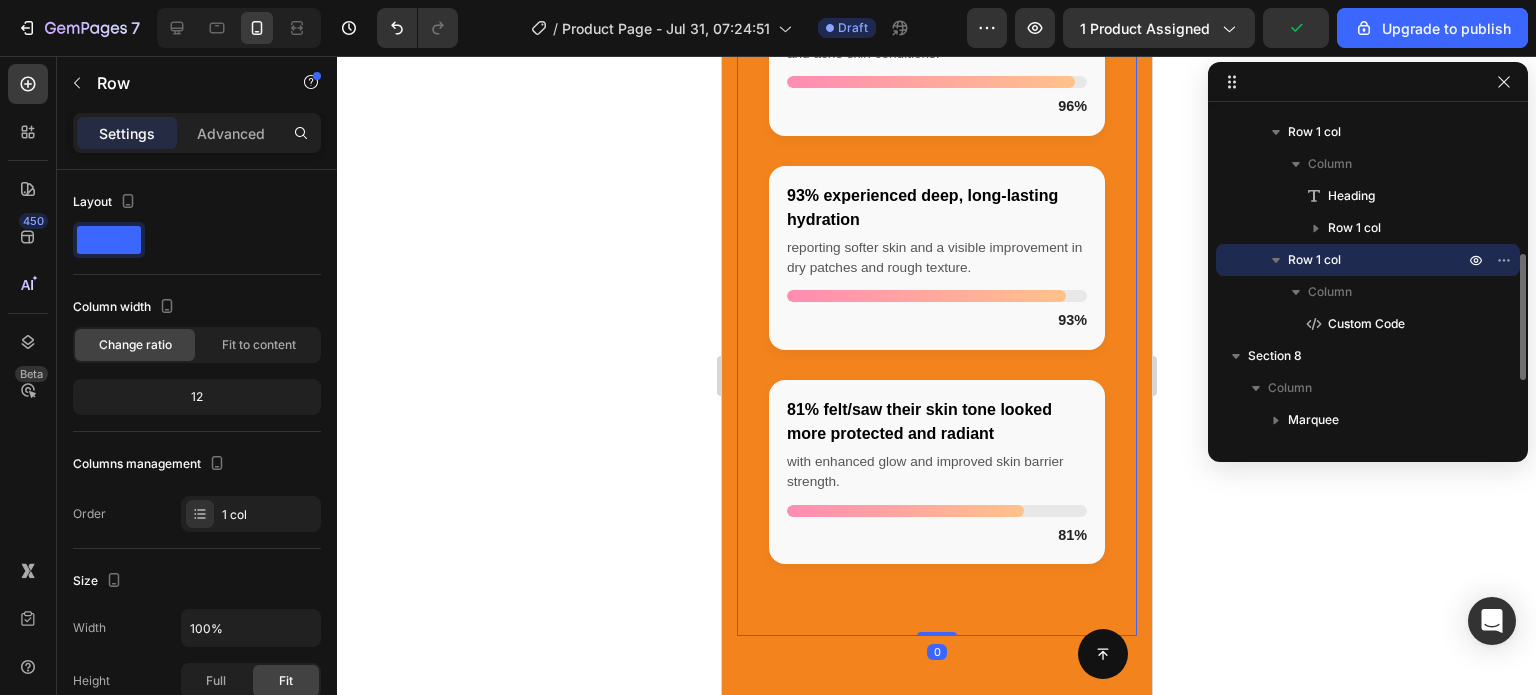click on "96% said their skin looked cleared up and broke out less
with noticeable reduction in redness, irritation, and acne skin conditions.
96%
93% experienced deep, long-lasting hydration
reporting softer skin and a visible improvement in dry patches and rough texture.
93%
81% felt/saw their skin tone looked more protected and radiant
with enhanced glow and improved skin barrier strength.
81%
Custom Code Row   0" at bounding box center (936, 275) 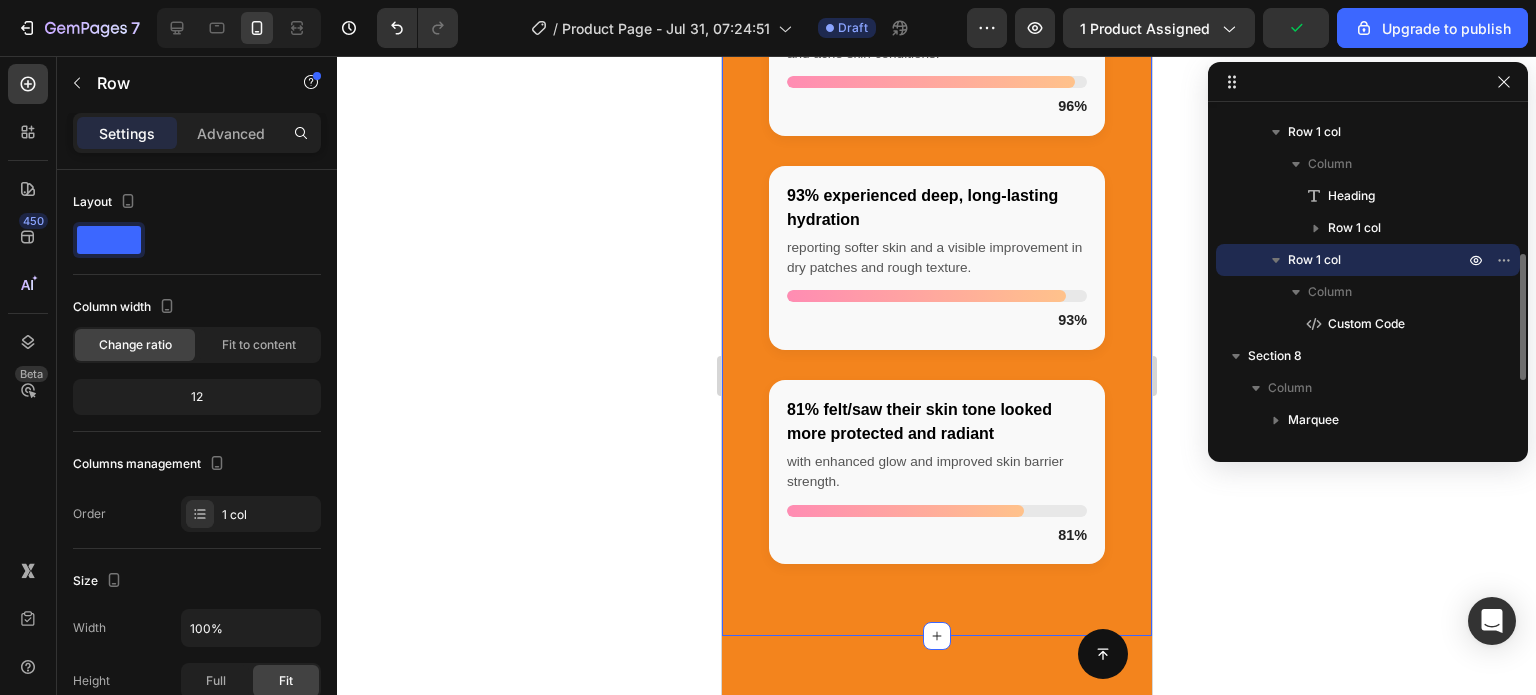 click on "Between January and May 2025, we asked customers what they thought about our balm Heading Real feedback from real customers, here’s what they had to say about their experience. Text block Row Row Between January and May 2025, we asked customers what they thought about our balm Heading Real feedback from real customers, here’s what they had to say about their experience. Text block Row Row
96% said their skin looked cleared up and broke out less
with noticeable reduction in redness, irritation, and acne skin conditions.
96%
93% experienced deep, long-lasting hydration
reporting softer skin and a visible improvement in dry patches and rough texture.
93%
81% felt/saw their skin tone looked more protected and radiant
with enhanced glow and improved skin barrier strength.
81%
Custom Code Row Section 7   You can create reusable sections Create Theme Section AI Content" at bounding box center (936, 85) 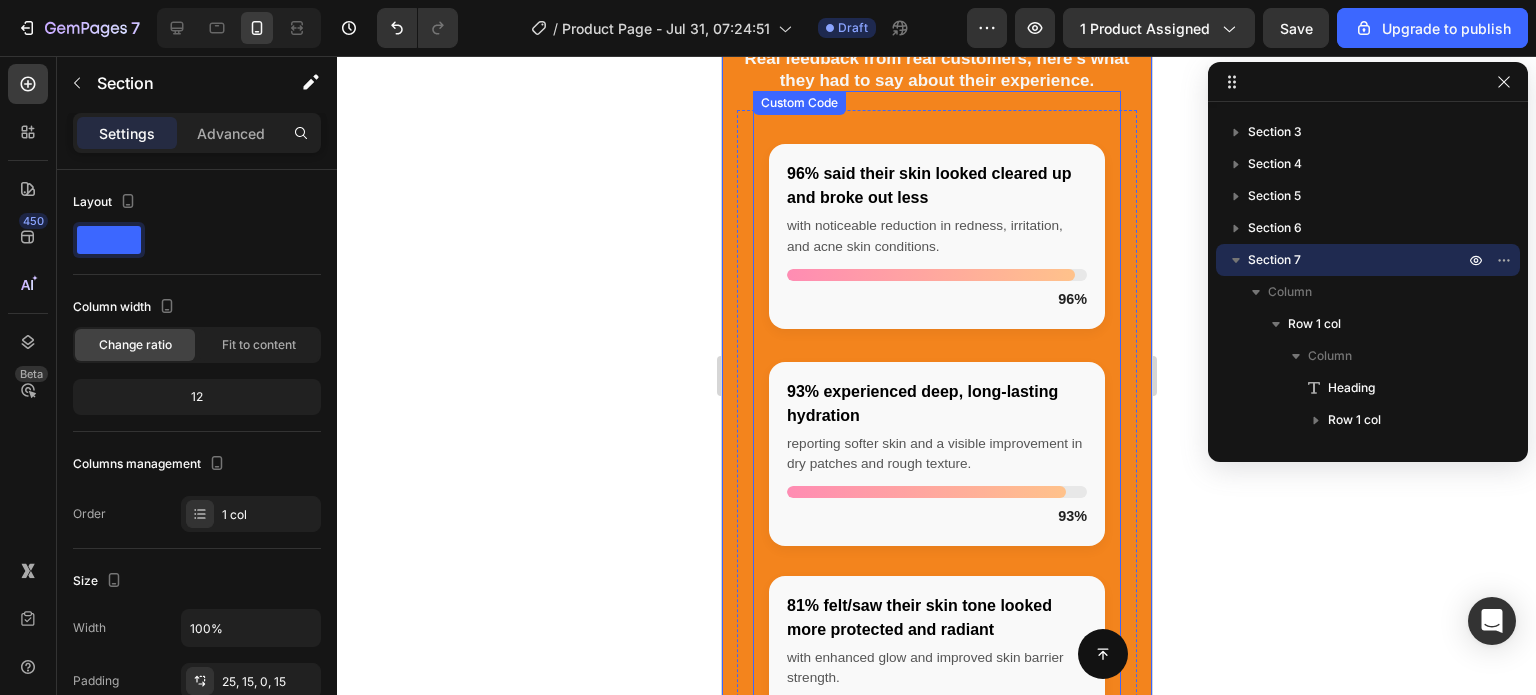 scroll, scrollTop: 3048, scrollLeft: 0, axis: vertical 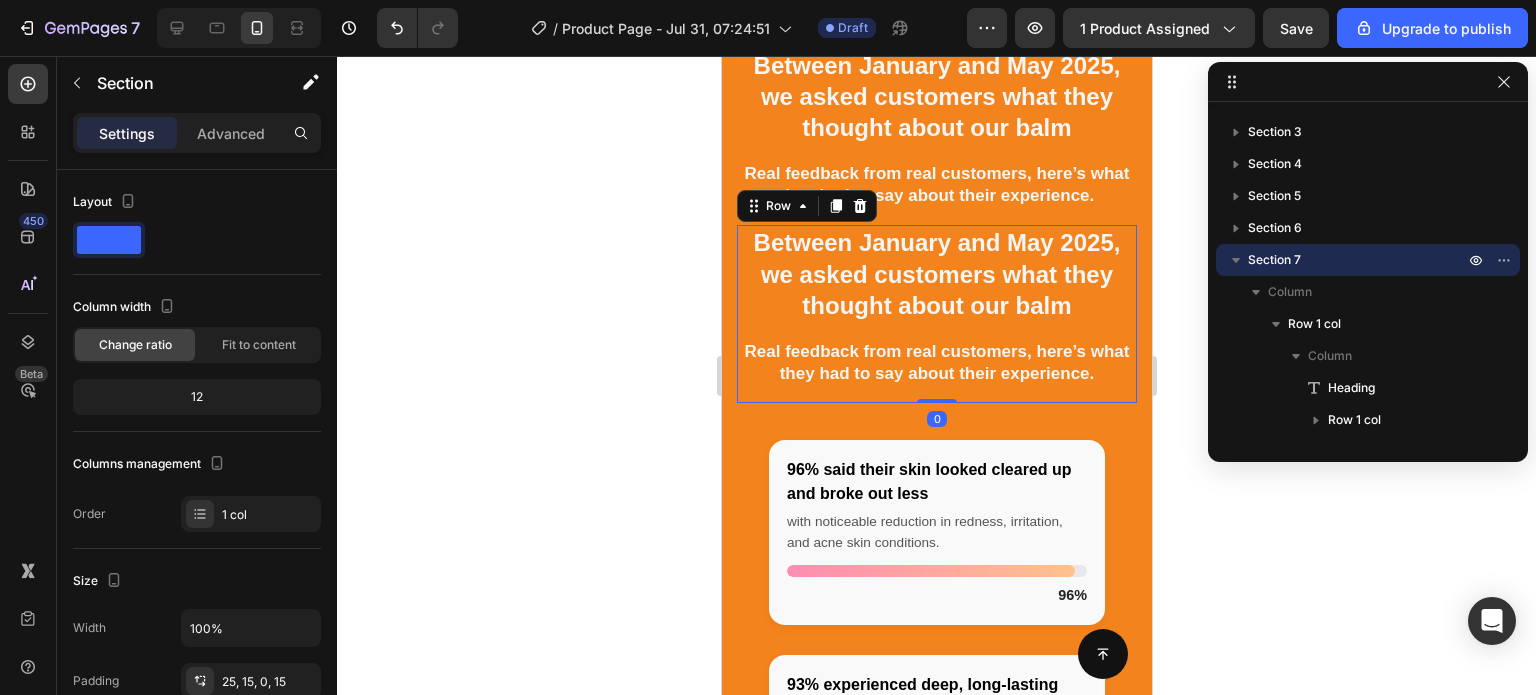 click on "Between January and May 2025, we asked customers what they thought about our balm Heading Real feedback from real customers, here’s what they had to say about their experience. Text block Row" at bounding box center (936, 306) 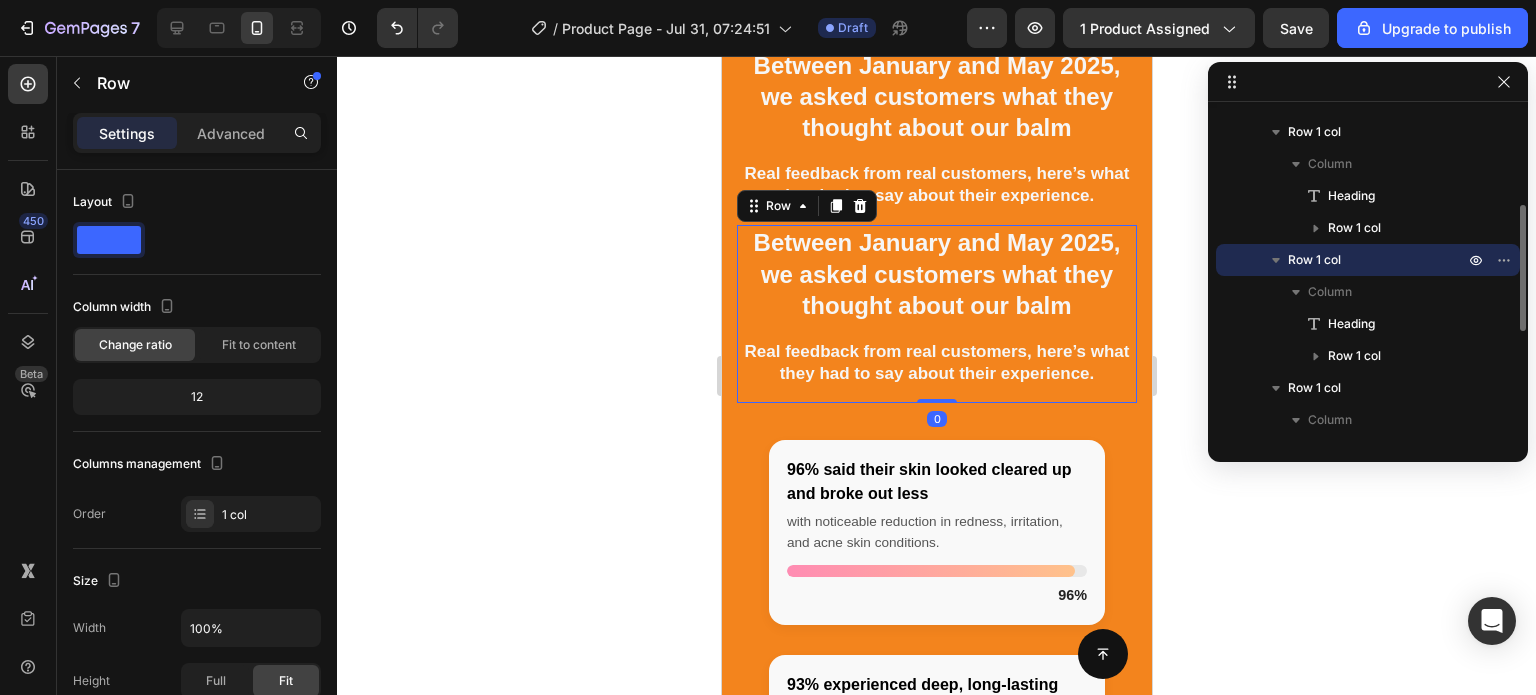 drag, startPoint x: 858, startPoint y: 204, endPoint x: 869, endPoint y: 208, distance: 11.7046995 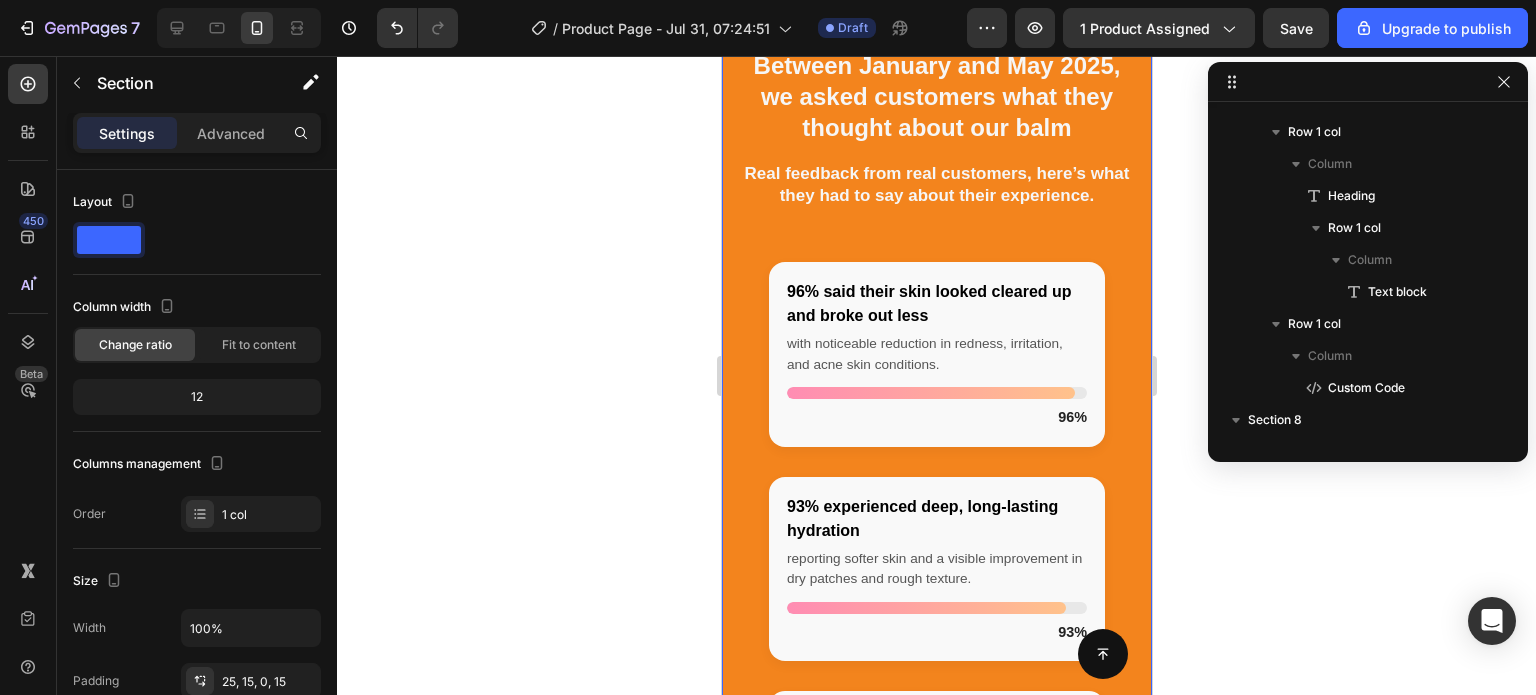 click on "Between [START_DATE] and [END_DATE], we asked customers what they thought about our balm Heading Real feedback from real customers, here’s what they had to say about their experience. Text block Row Row
96% said their skin looked cleared up and broke out less
with noticeable reduction in redness, irritation, and acne skin conditions.
96%
93% experienced deep, long-lasting hydration
reporting softer skin and a visible improvement in dry patches and rough texture.
93%
81% felt/saw their skin tone looked more protected and radiant
with enhanced glow and improved skin barrier strength.
81%
Custom Code Row Section 7" at bounding box center (936, 485) 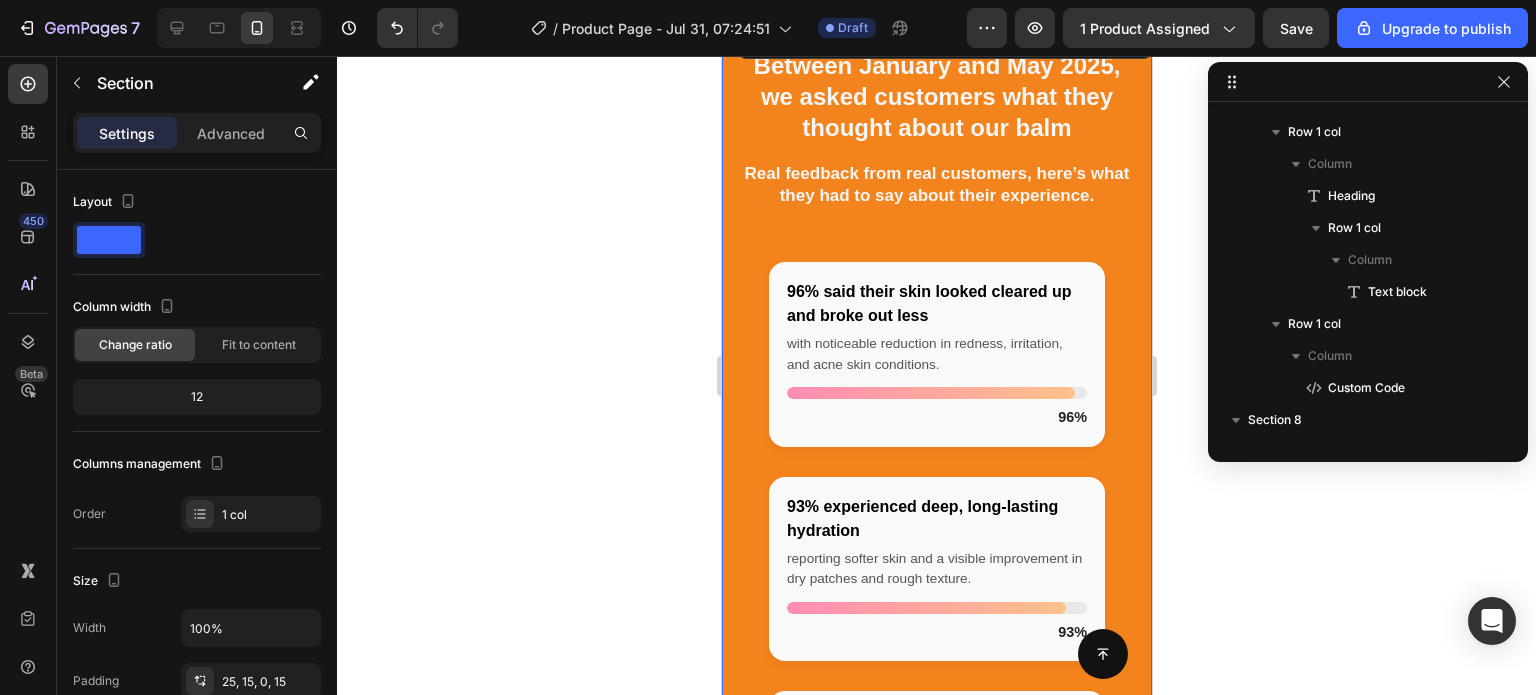 scroll, scrollTop: 58, scrollLeft: 0, axis: vertical 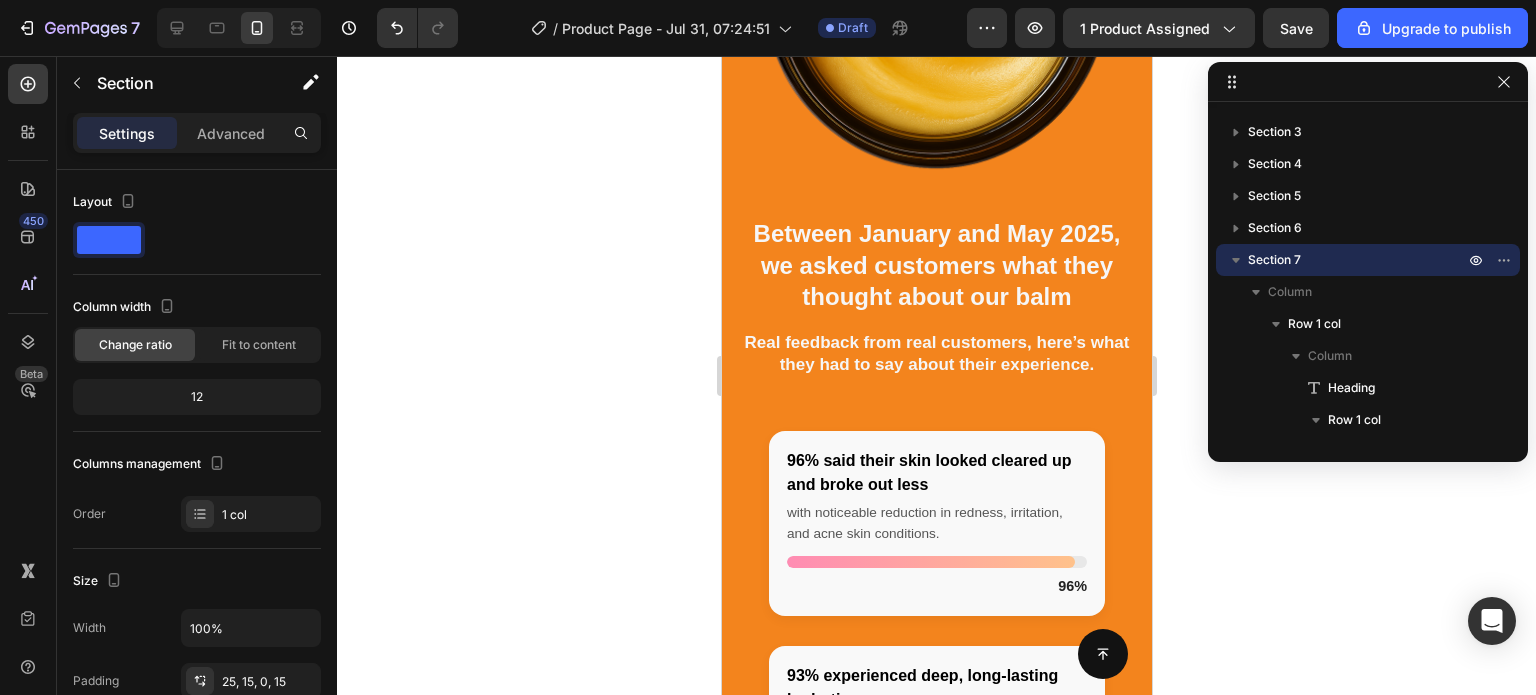 click on "Between [START_DATE] and [END_DATE], we asked customers what they thought about our balm Heading Real feedback from real customers, here’s what they had to say about their experience. Text block Row Row
96% said their skin looked cleared up and broke out less
with noticeable reduction in redness, irritation, and acne skin conditions.
96%
93% experienced deep, long-lasting hydration
reporting softer skin and a visible improvement in dry patches and rough texture.
93%
81% felt/saw their skin tone looked more protected and radiant
with enhanced glow and improved skin barrier strength.
81%
Custom Code Row Section 7" at bounding box center (936, 653) 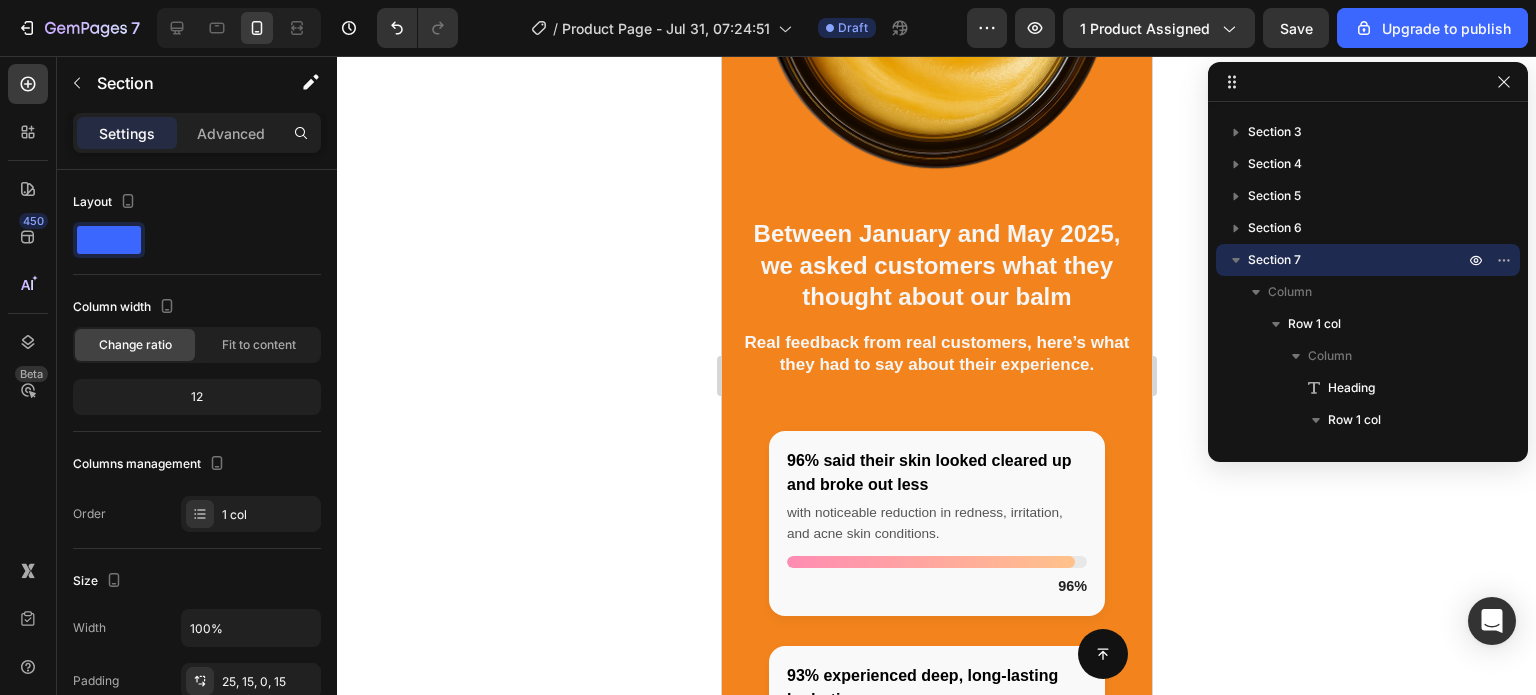 click on "Between [START_DATE] and [END_DATE], we asked customers what they thought about our balm Heading Real feedback from real customers, here’s what they had to say about their experience. Text block Row Row
96% said their skin looked cleared up and broke out less
with noticeable reduction in redness, irritation, and acne skin conditions.
96%
93% experienced deep, long-lasting hydration
reporting softer skin and a visible improvement in dry patches and rough texture.
93%
81% felt/saw their skin tone looked more protected and radiant
with enhanced glow and improved skin barrier strength.
81%
Custom Code Row Section 7" at bounding box center [936, 653] 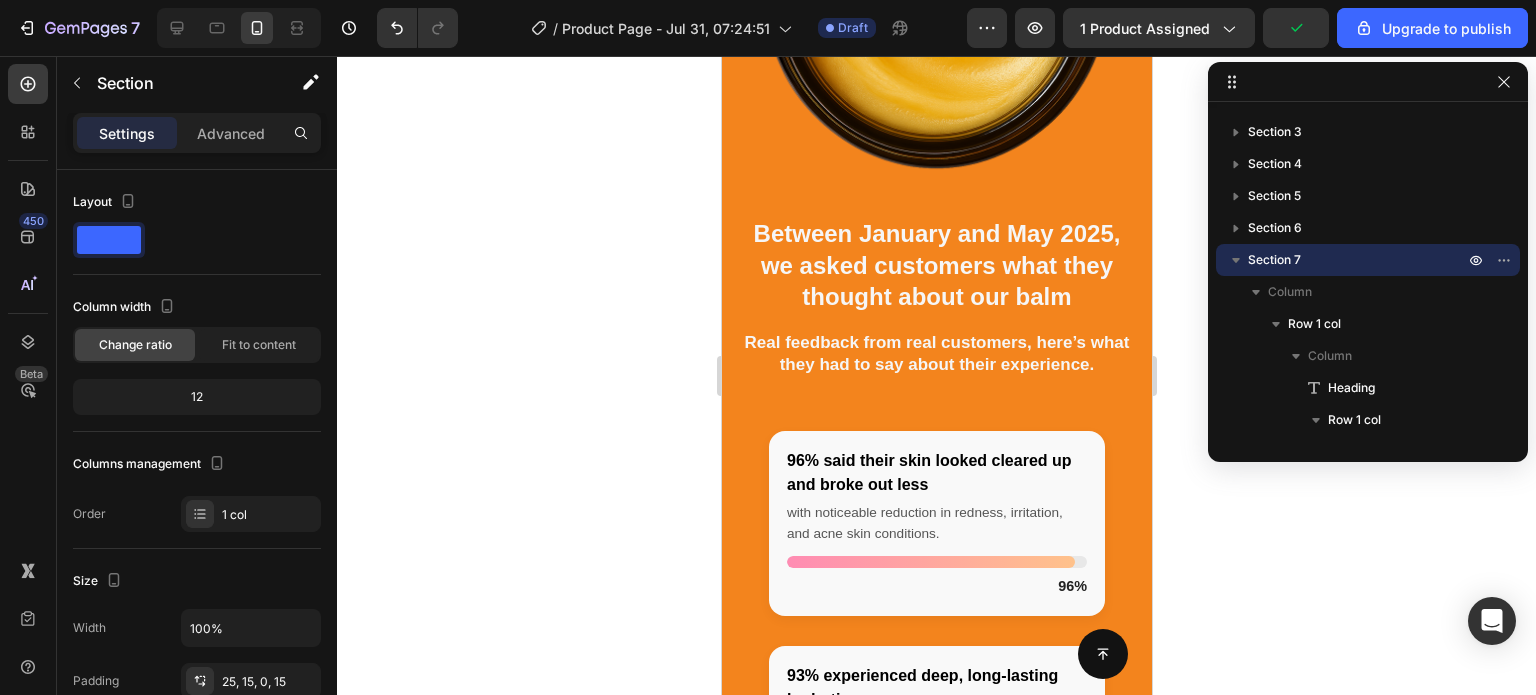 click at bounding box center [1504, 82] 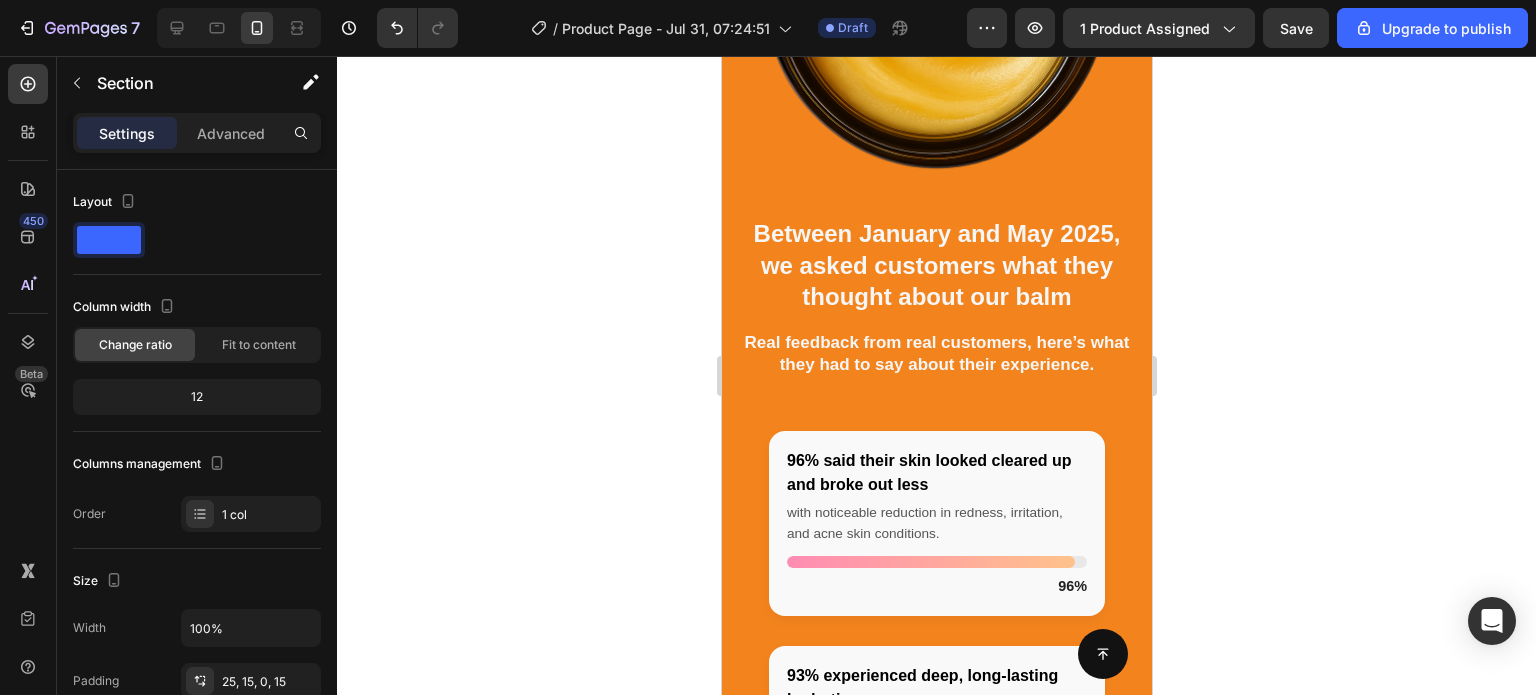 click on "Between [START_DATE] and [END_DATE], we asked customers what they thought about our balm Heading Real feedback from real customers, here’s what they had to say about their experience. Text block Row Row
96% said their skin looked cleared up and broke out less
with noticeable reduction in redness, irritation, and acne skin conditions.
96%
93% experienced deep, long-lasting hydration
reporting softer skin and a visible improvement in dry patches and rough texture.
93%
81% felt/saw their skin tone looked more protected and radiant
with enhanced glow and improved skin barrier strength.
81%
Custom Code Row Section 7" at bounding box center [936, 653] 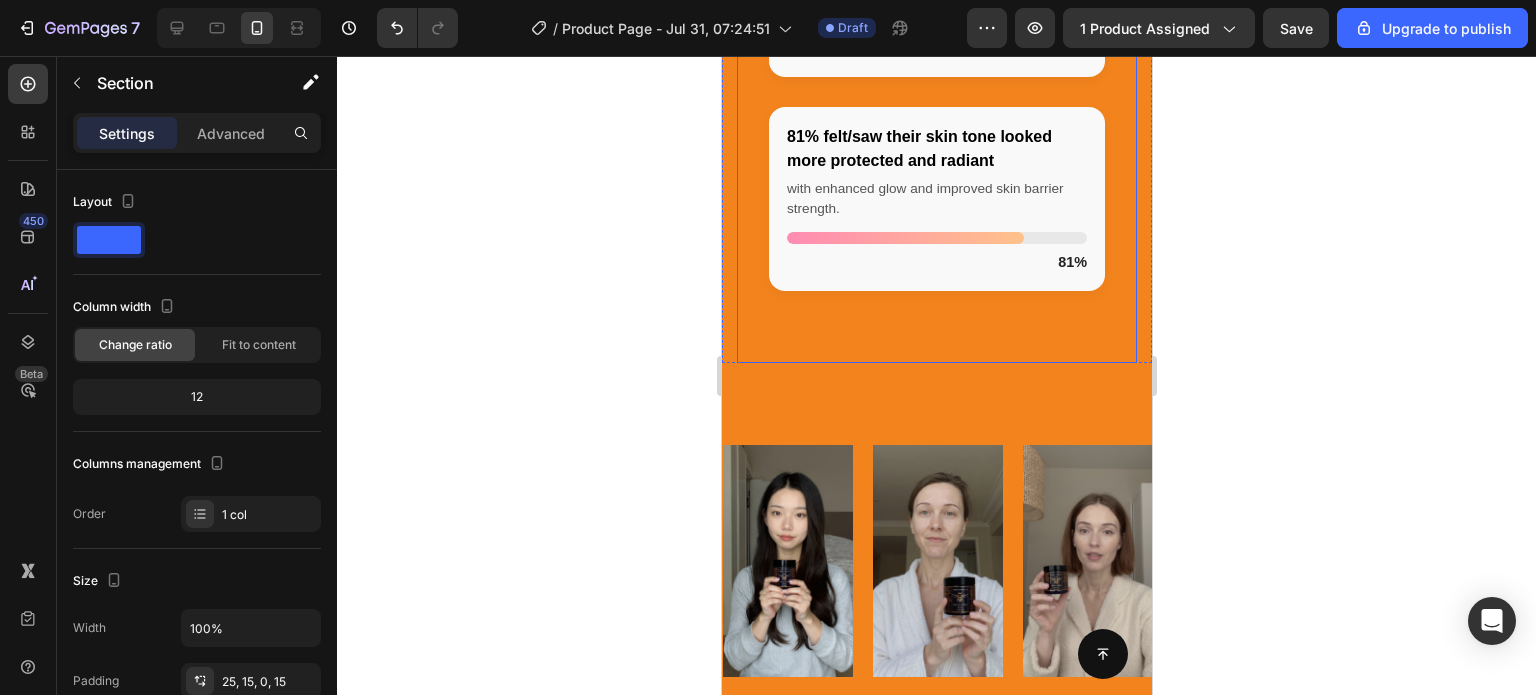 scroll, scrollTop: 3999, scrollLeft: 0, axis: vertical 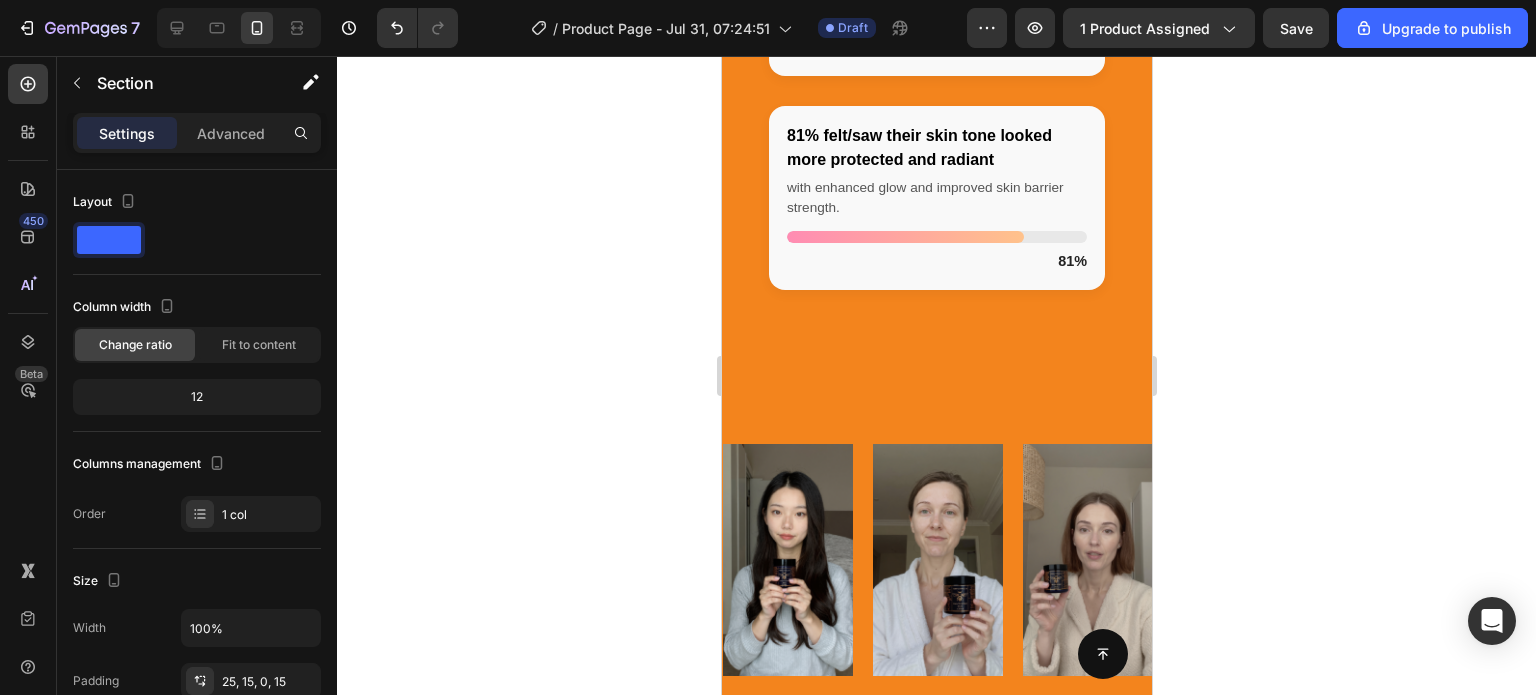click on "Between [START_DATE] and [END_DATE], we asked customers what they thought about our balm Heading Real feedback from real customers, here’s what they had to say about their experience. Text block Row Row
96% said their skin looked cleared up and broke out less
with noticeable reduction in redness, irritation, and acne skin conditions.
96%
93% experienced deep, long-lasting hydration
reporting softer skin and a visible improvement in dry patches and rough texture.
93%
81% felt/saw their skin tone looked more protected and radiant
with enhanced glow and improved skin barrier strength.
81%
Custom Code Row Section 7" at bounding box center (936, -100) 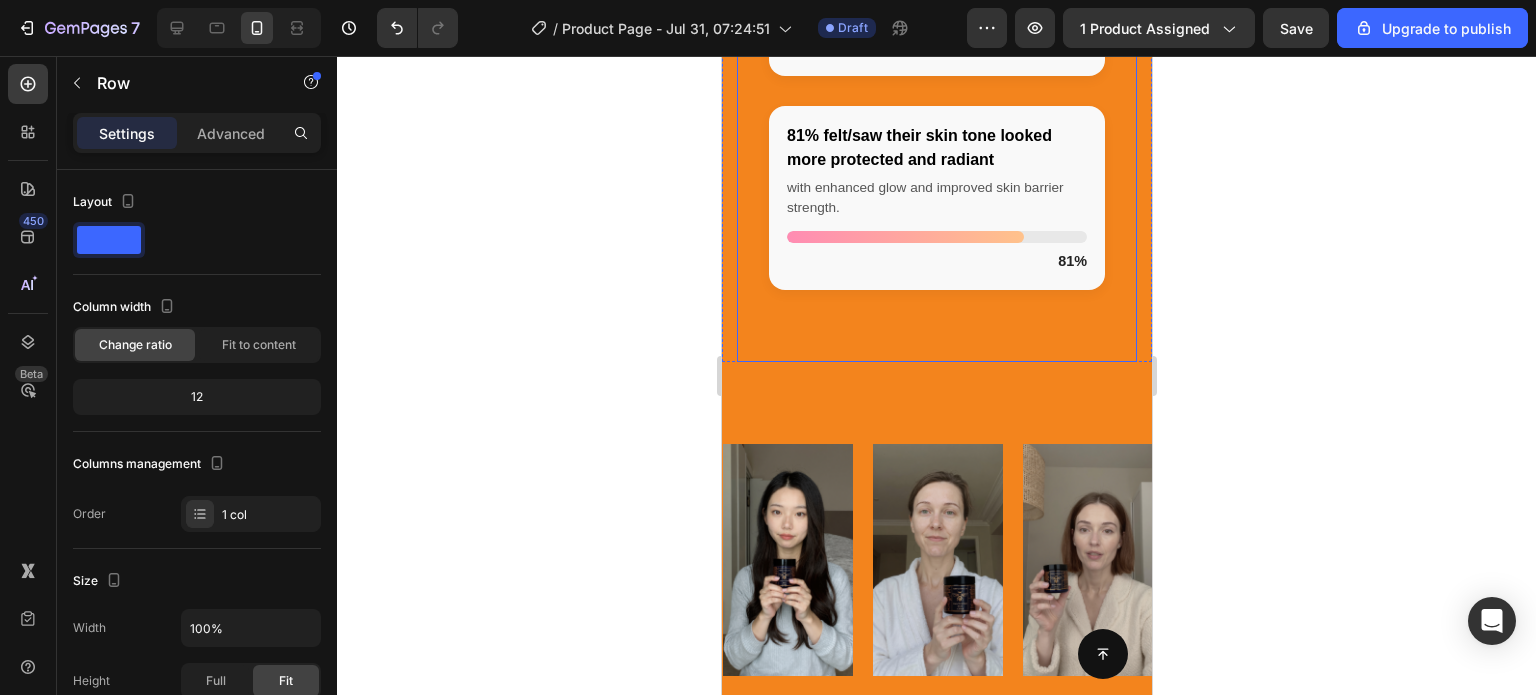 click on "96% said their skin looked cleared up and broke out less
with noticeable reduction in redness, irritation, and acne skin conditions.
96%
93% experienced deep, long-lasting hydration
reporting softer skin and a visible improvement in dry patches and rough texture.
93%
81% felt/saw their skin tone looked more protected and radiant
with enhanced glow and improved skin barrier strength.
81%
Custom Code Row" at bounding box center [936, 1] 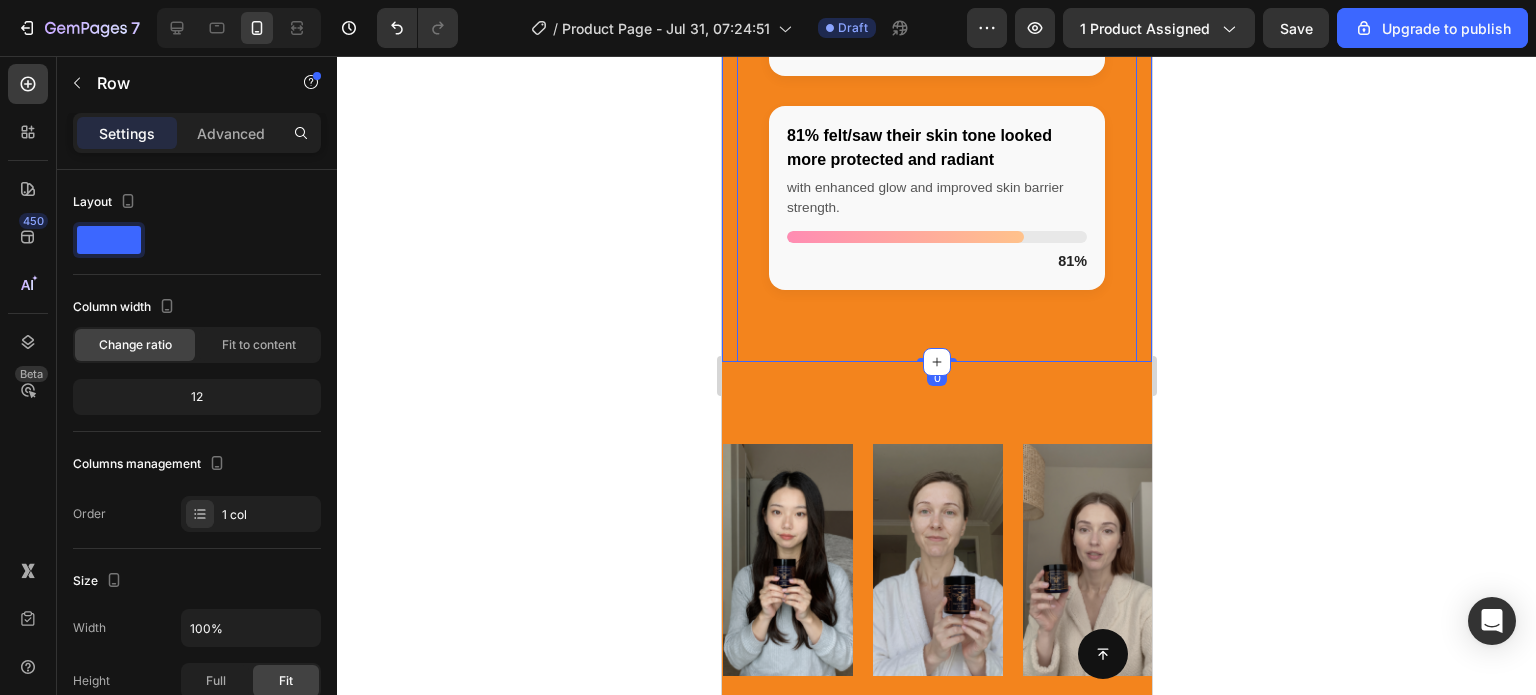 click on "Between [START_DATE] and [END_DATE], we asked customers what they thought about our balm Heading Real feedback from real customers, here’s what they had to say about their experience. Text block Row Row
96% said their skin looked cleared up and broke out less
with noticeable reduction in redness, irritation, and acne skin conditions.
96%
93% experienced deep, long-lasting hydration
reporting softer skin and a visible improvement in dry patches and rough texture.
93%
81% felt/saw their skin tone looked more protected and radiant
with enhanced glow and improved skin barrier strength.
81%
Custom Code Row Section 7" at bounding box center [936, -100] 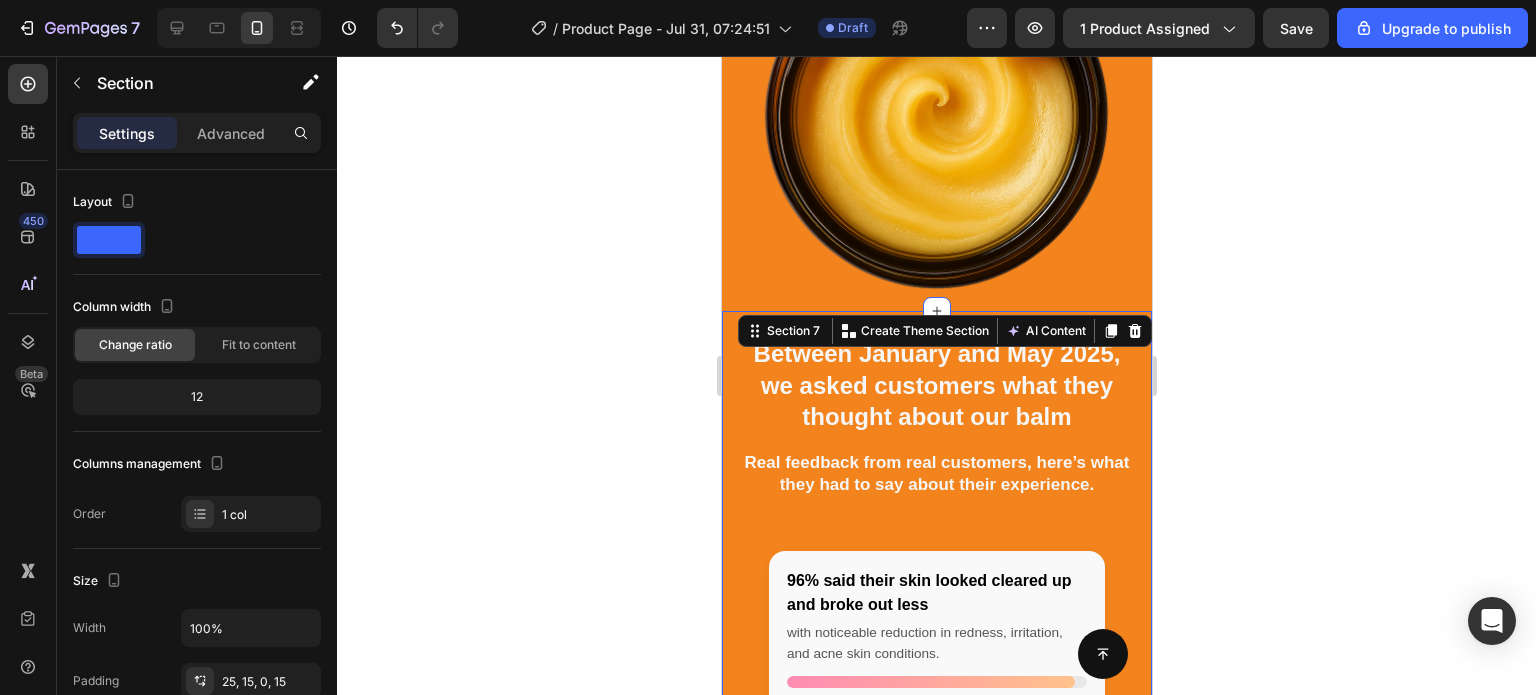 scroll, scrollTop: 2875, scrollLeft: 0, axis: vertical 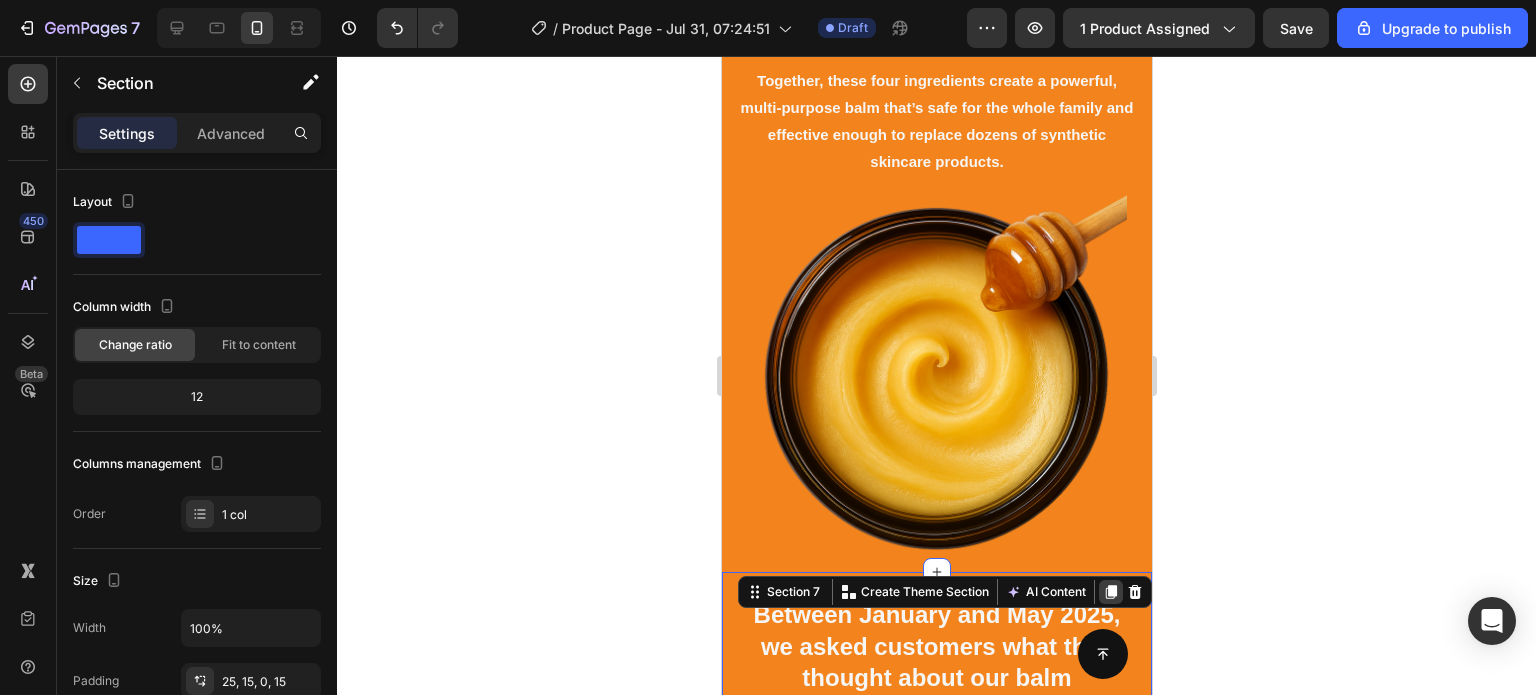 click 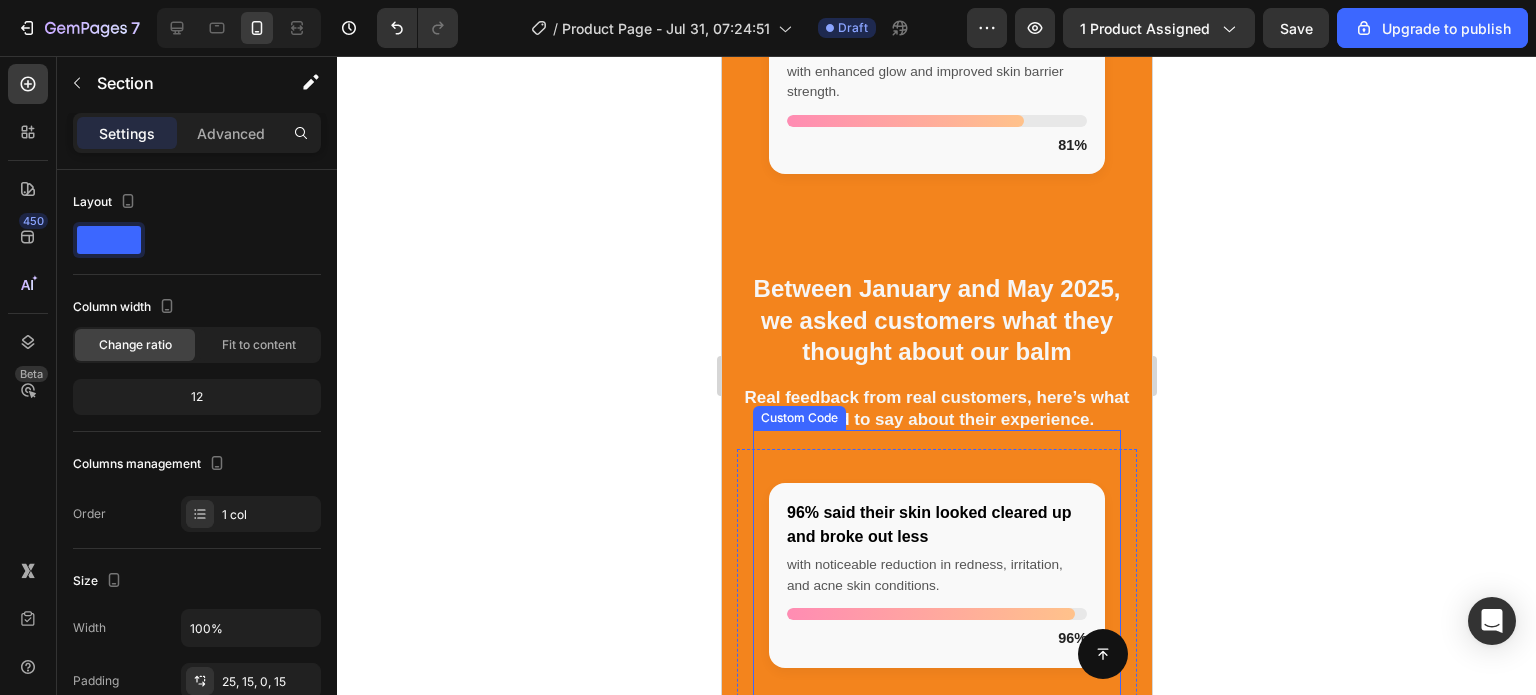 scroll, scrollTop: 4114, scrollLeft: 0, axis: vertical 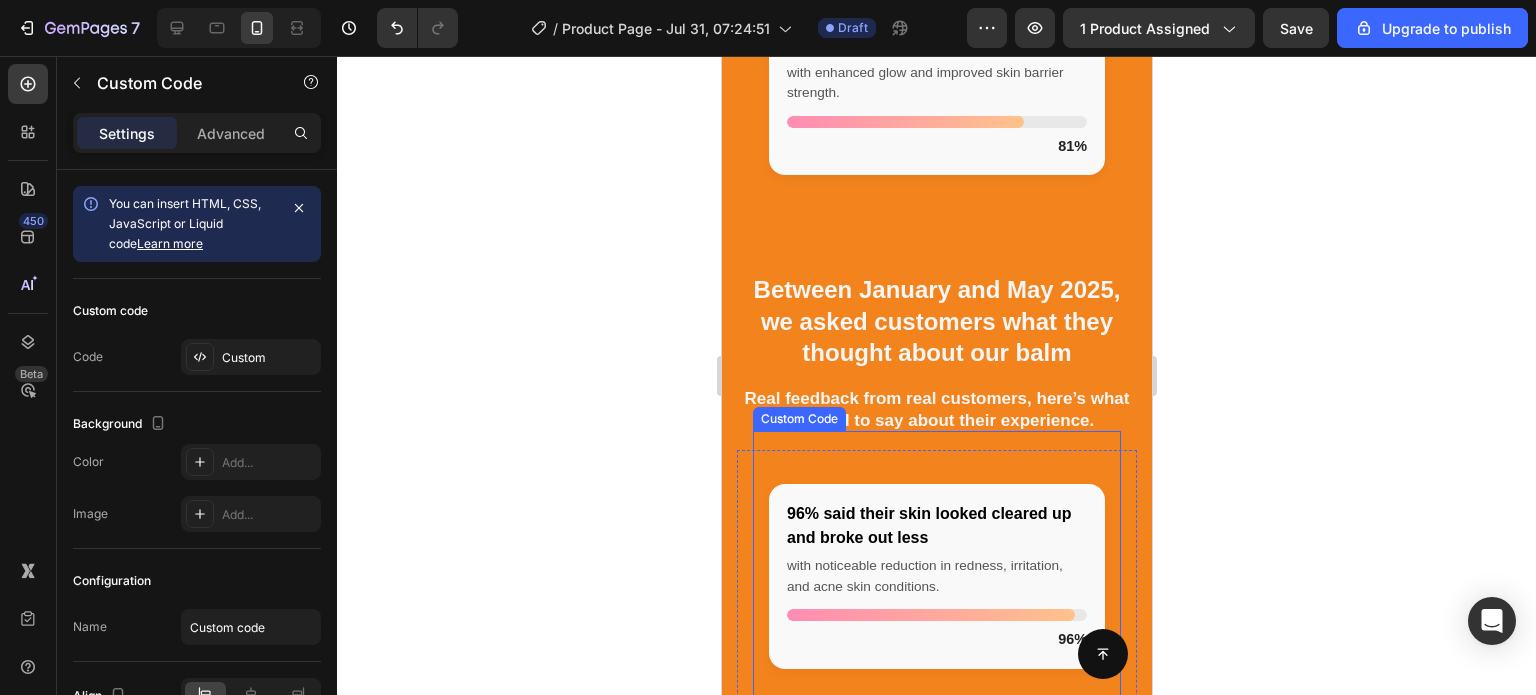click on "96% said their skin looked cleared up and broke out less" at bounding box center (936, 526) 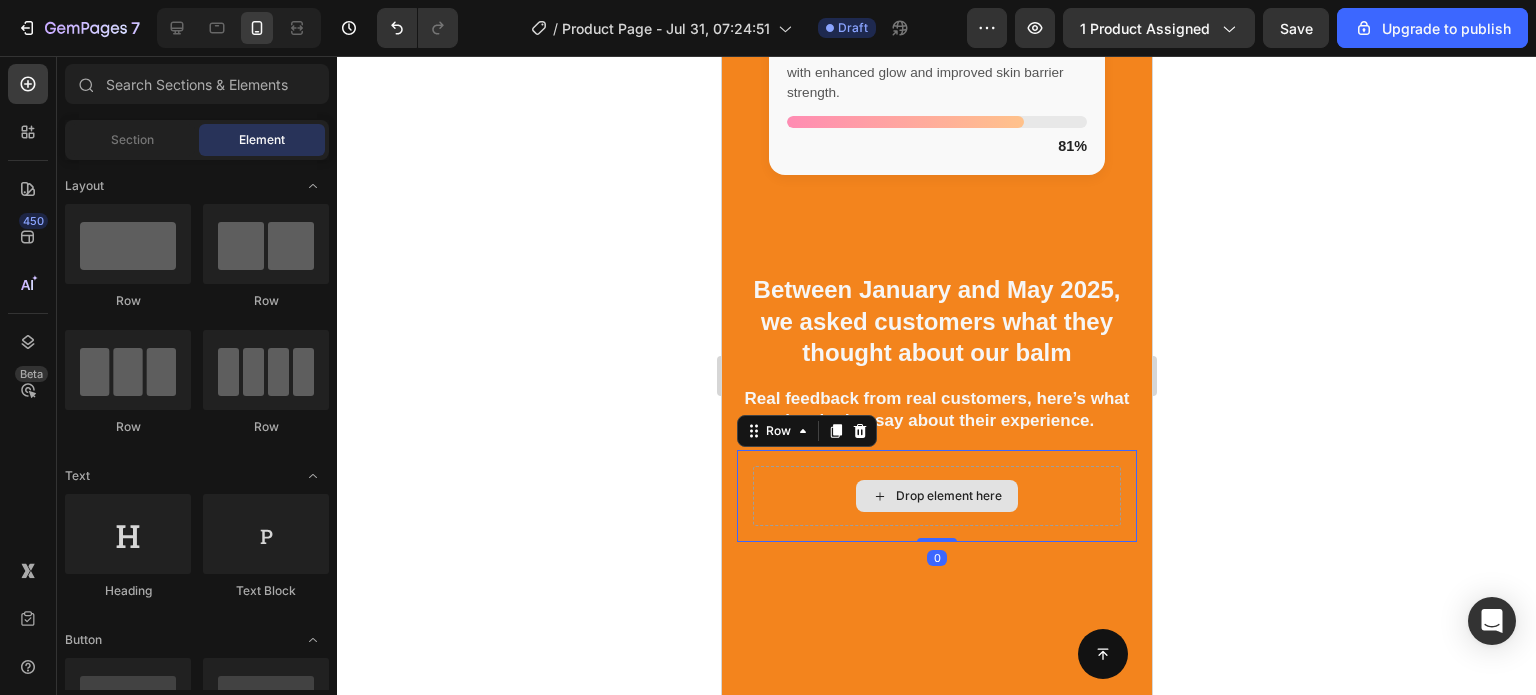 click on "Drop element here" at bounding box center [936, 496] 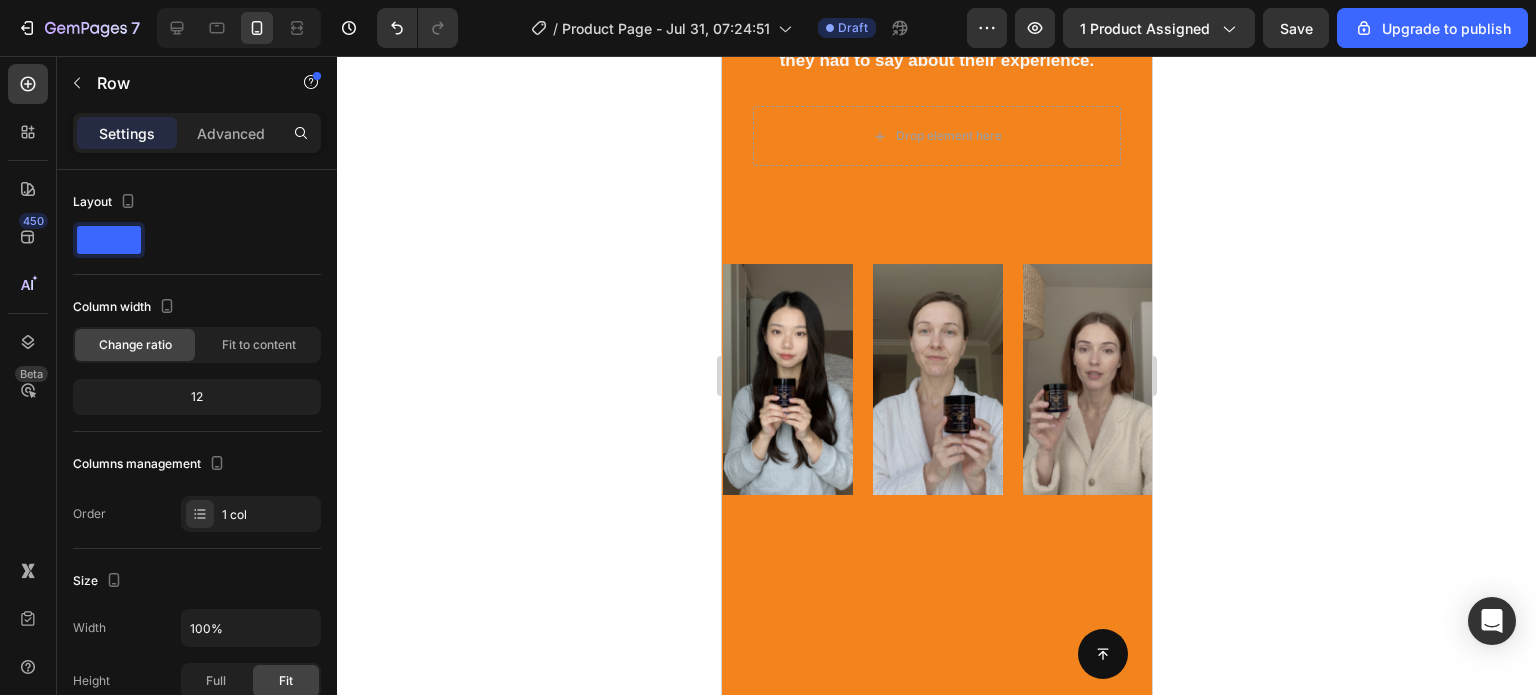 scroll, scrollTop: 4302, scrollLeft: 0, axis: vertical 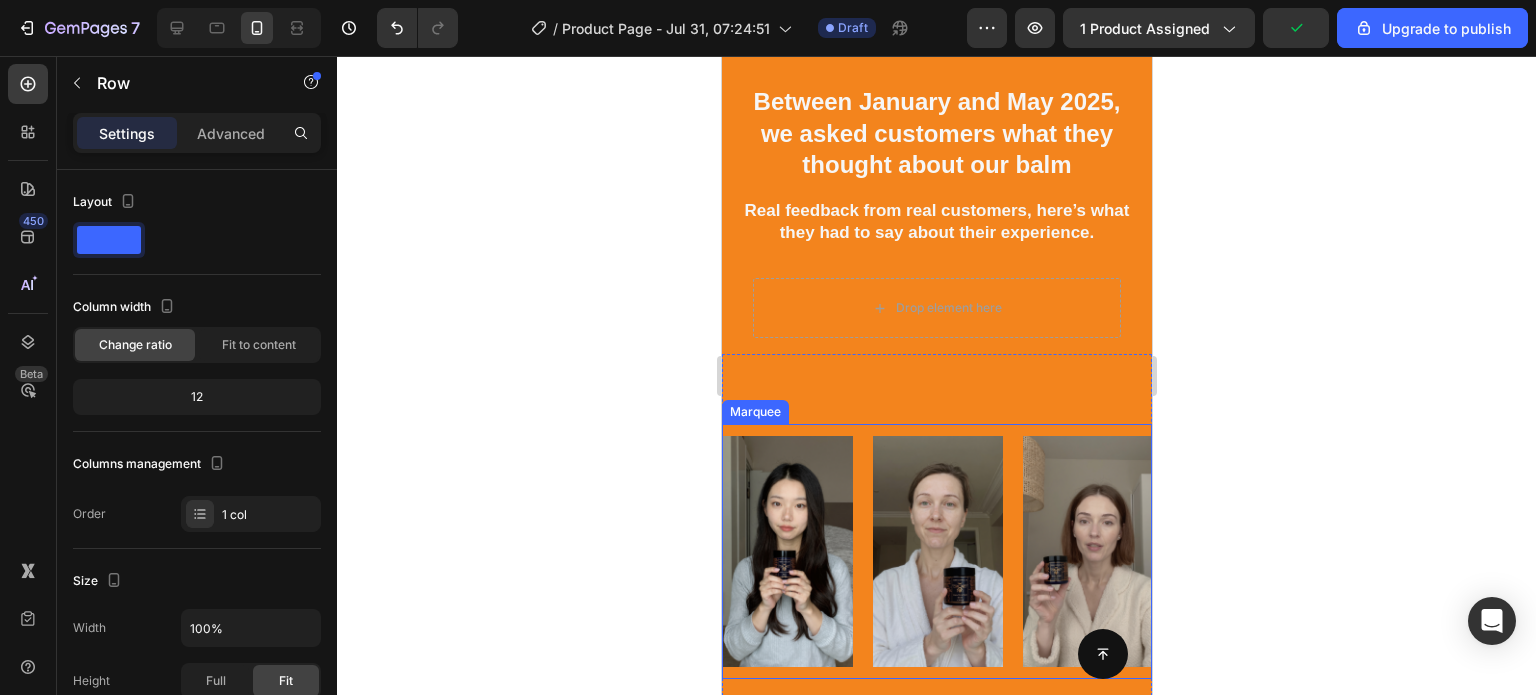 click on "Image" at bounding box center [947, 551] 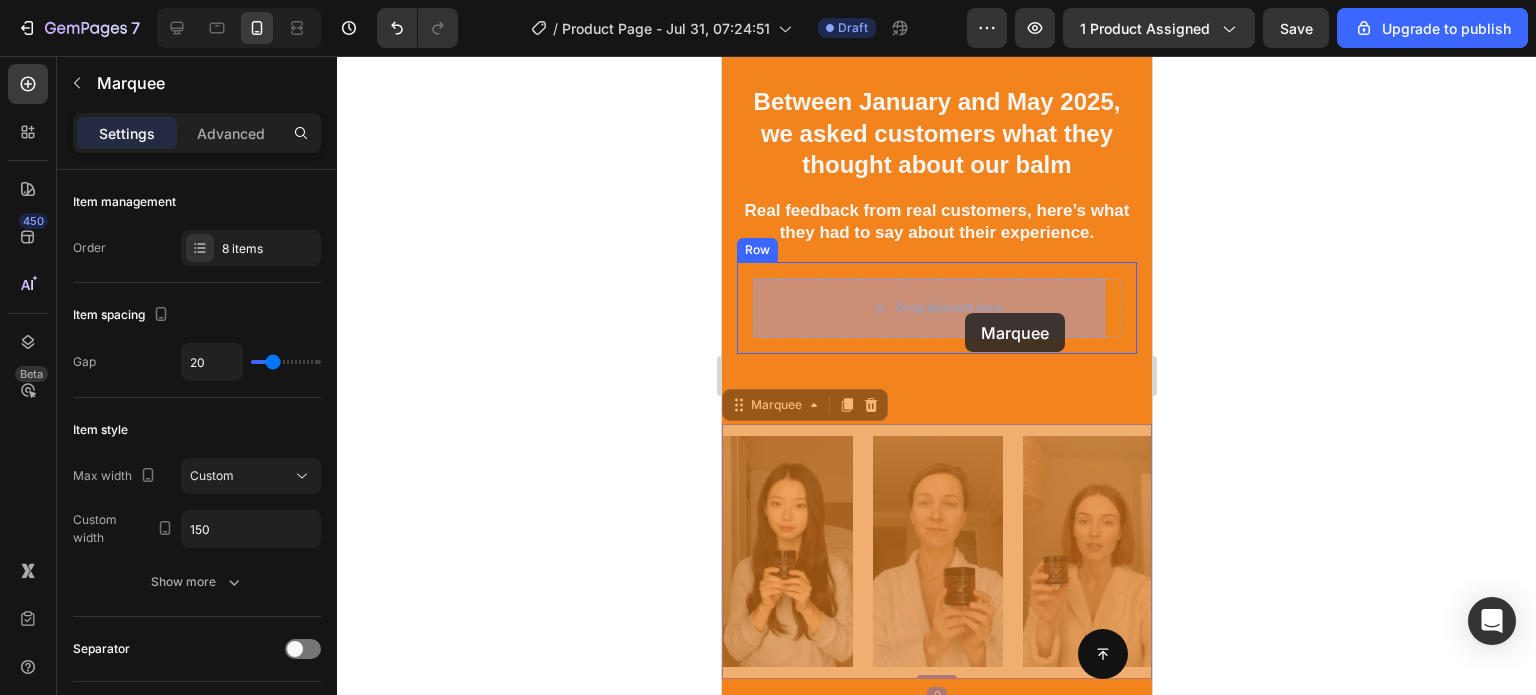 drag, startPoint x: 1013, startPoint y: 502, endPoint x: 964, endPoint y: 313, distance: 195.24857 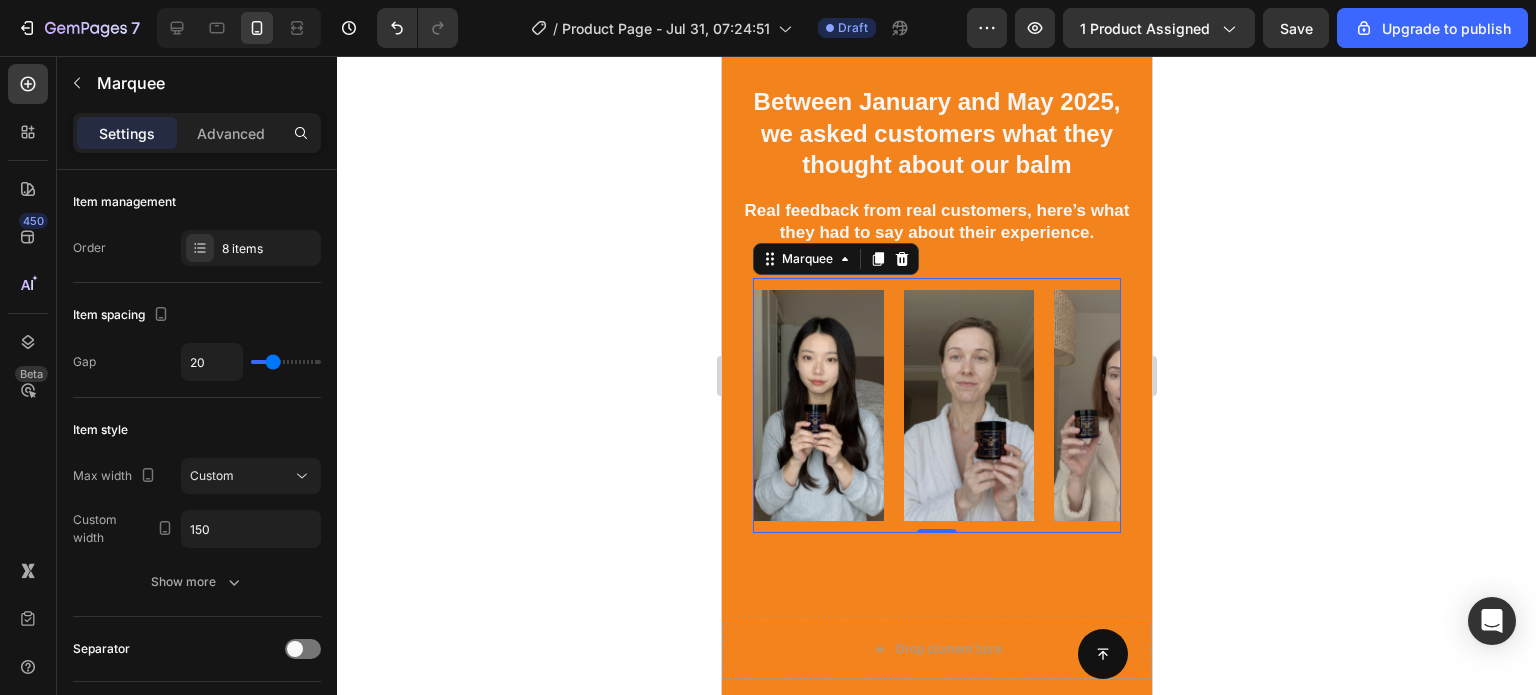 click on "Image" at bounding box center (978, 405) 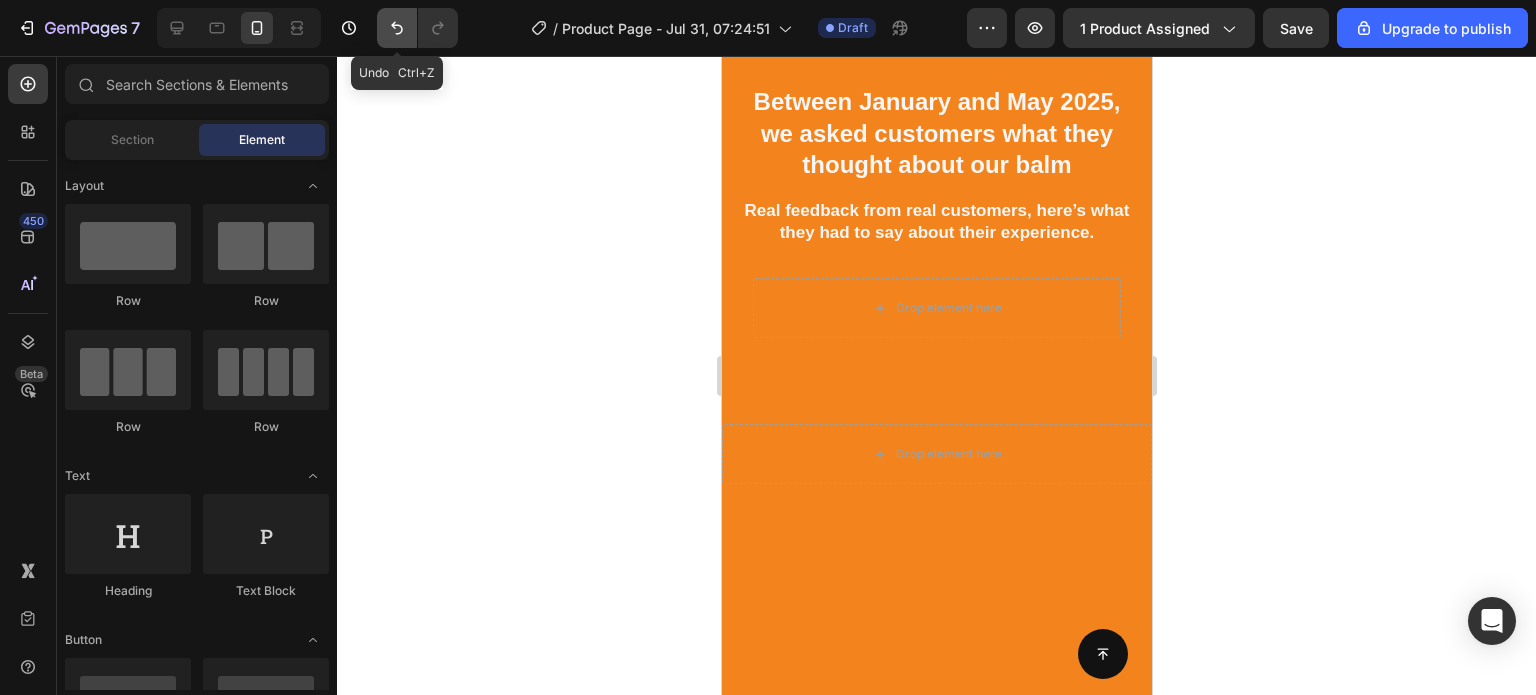 click 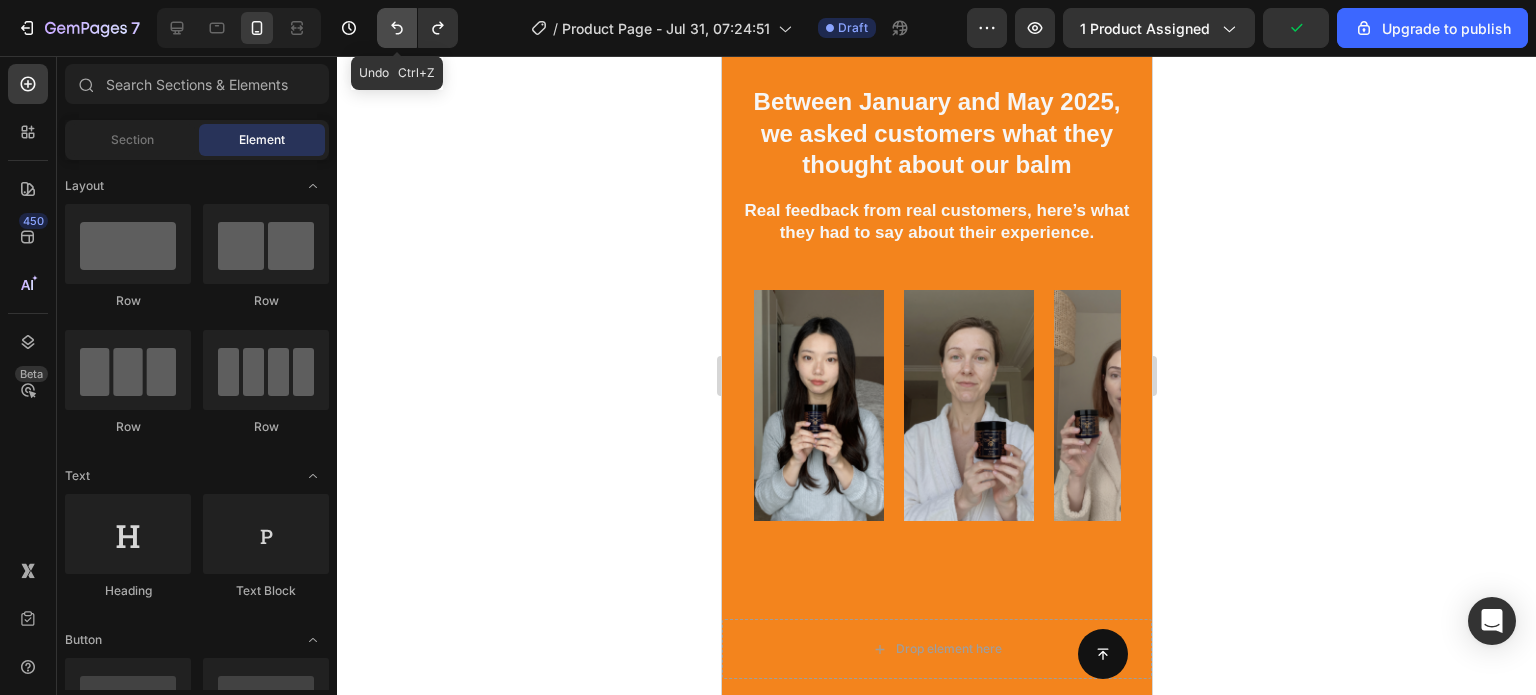 click 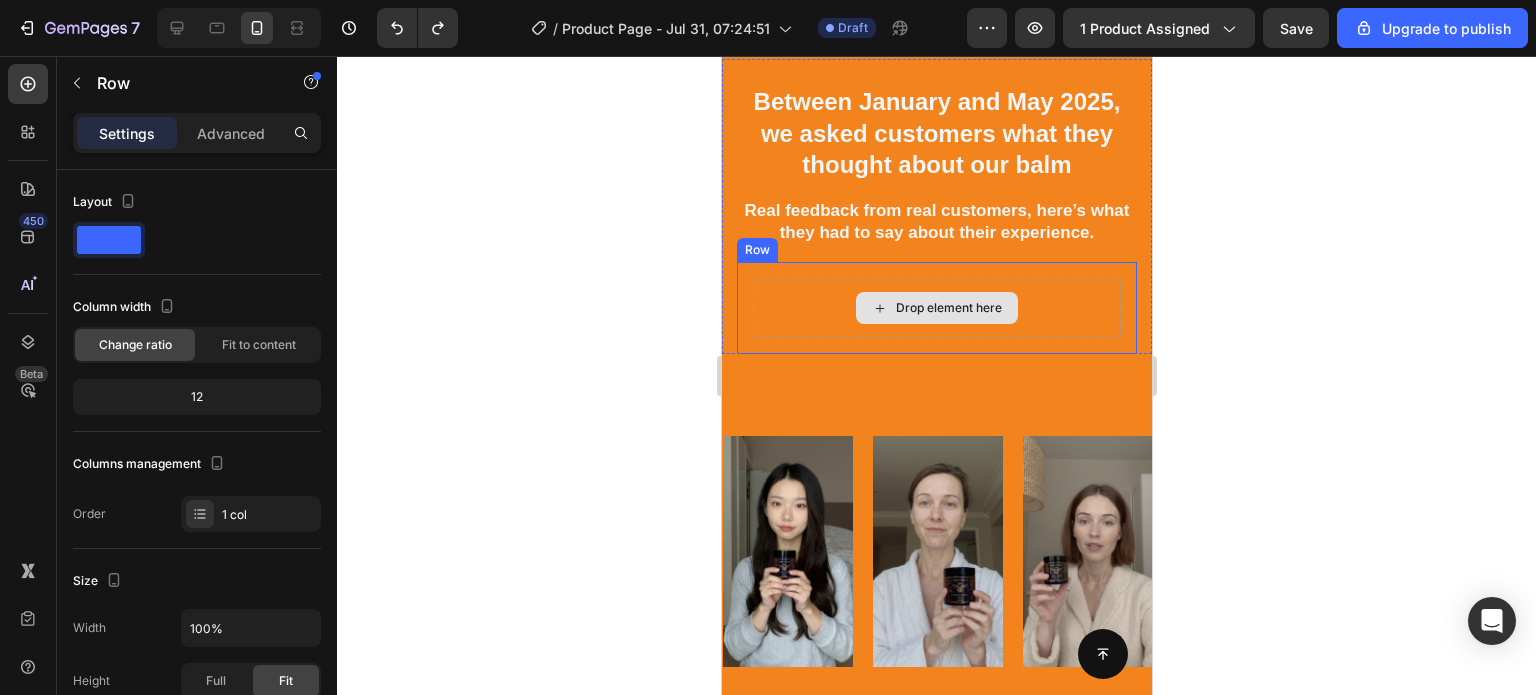click on "Drop element here" at bounding box center [936, 308] 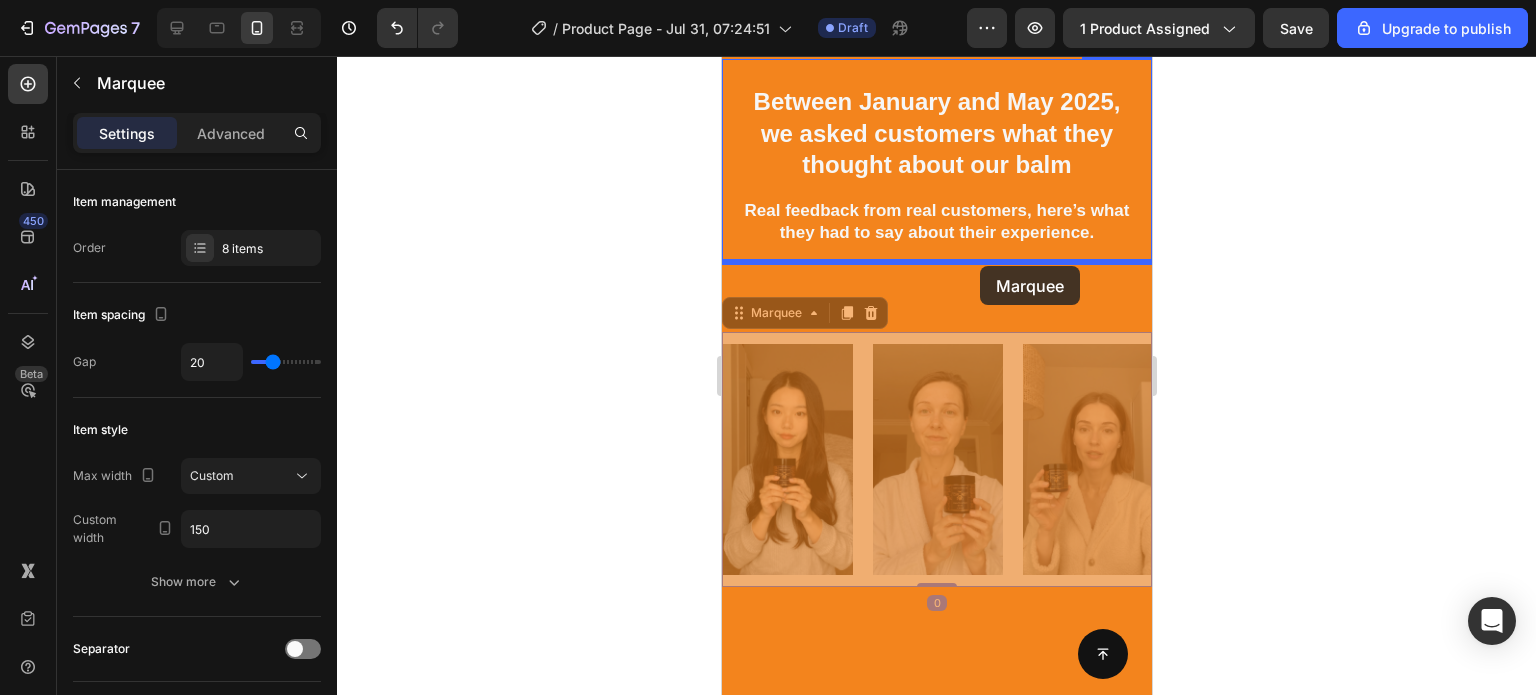 drag, startPoint x: 1010, startPoint y: 423, endPoint x: 979, endPoint y: 266, distance: 160.03125 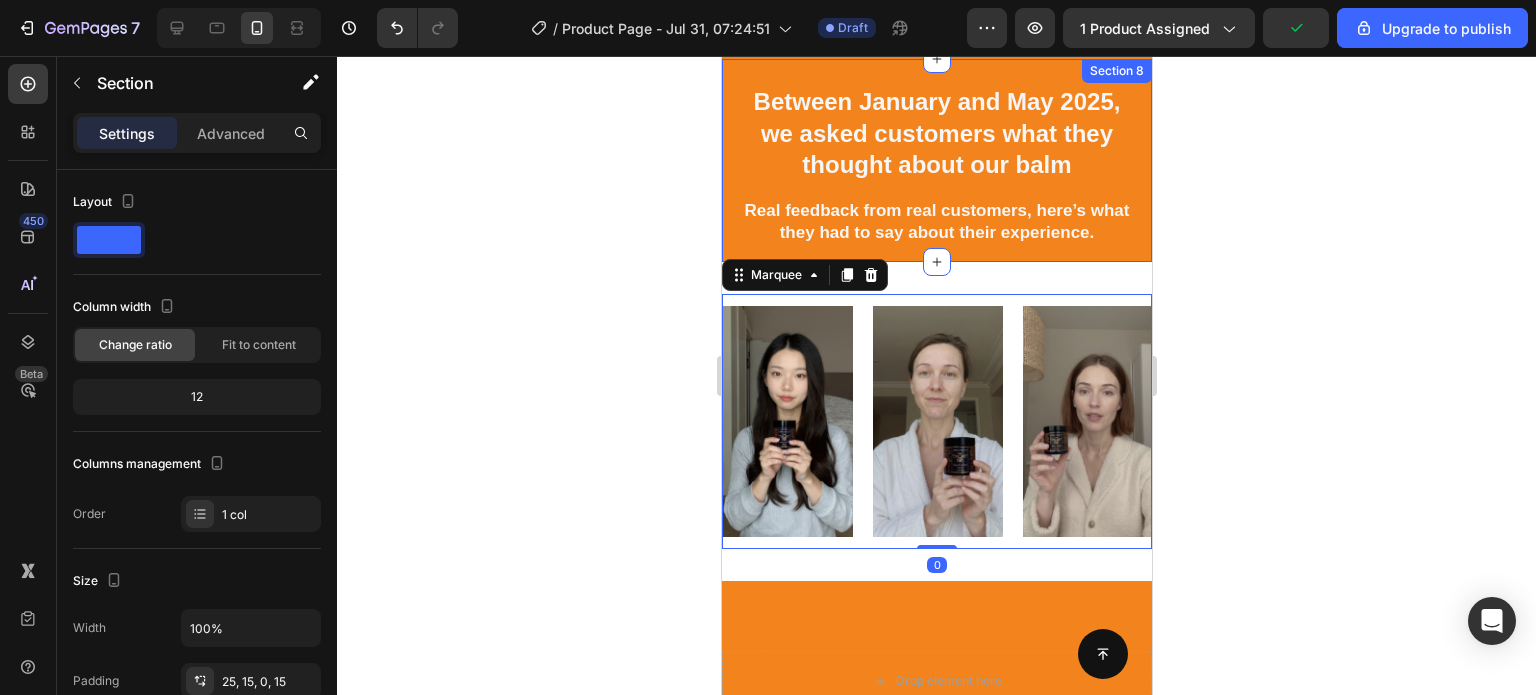 click on "Between January and May 2025, we asked customers what they thought about our balm Heading Real feedback from real customers, here’s what they had to say about their experience. Text block Row Row Section 8" at bounding box center [936, 160] 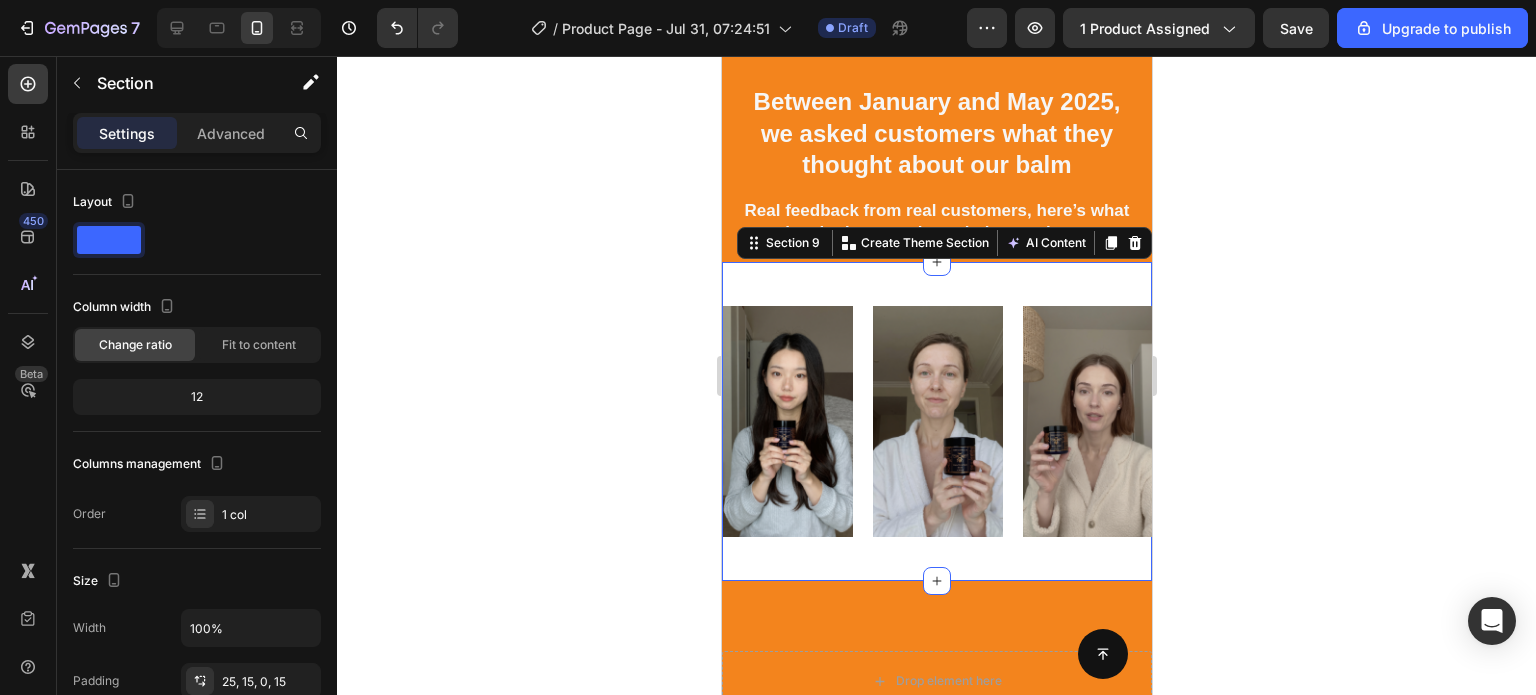 click on "Image Image Image Image Image Image Image Image Image Image Image Image Image Image Image Image Marquee Section 9   You can create reusable sections Create Theme Section AI Content Write with GemAI What would you like to describe here? Tone and Voice Persuasive Product Organic Tallow Honey Balm - Lotus Extract Show more Generate" at bounding box center [936, 421] 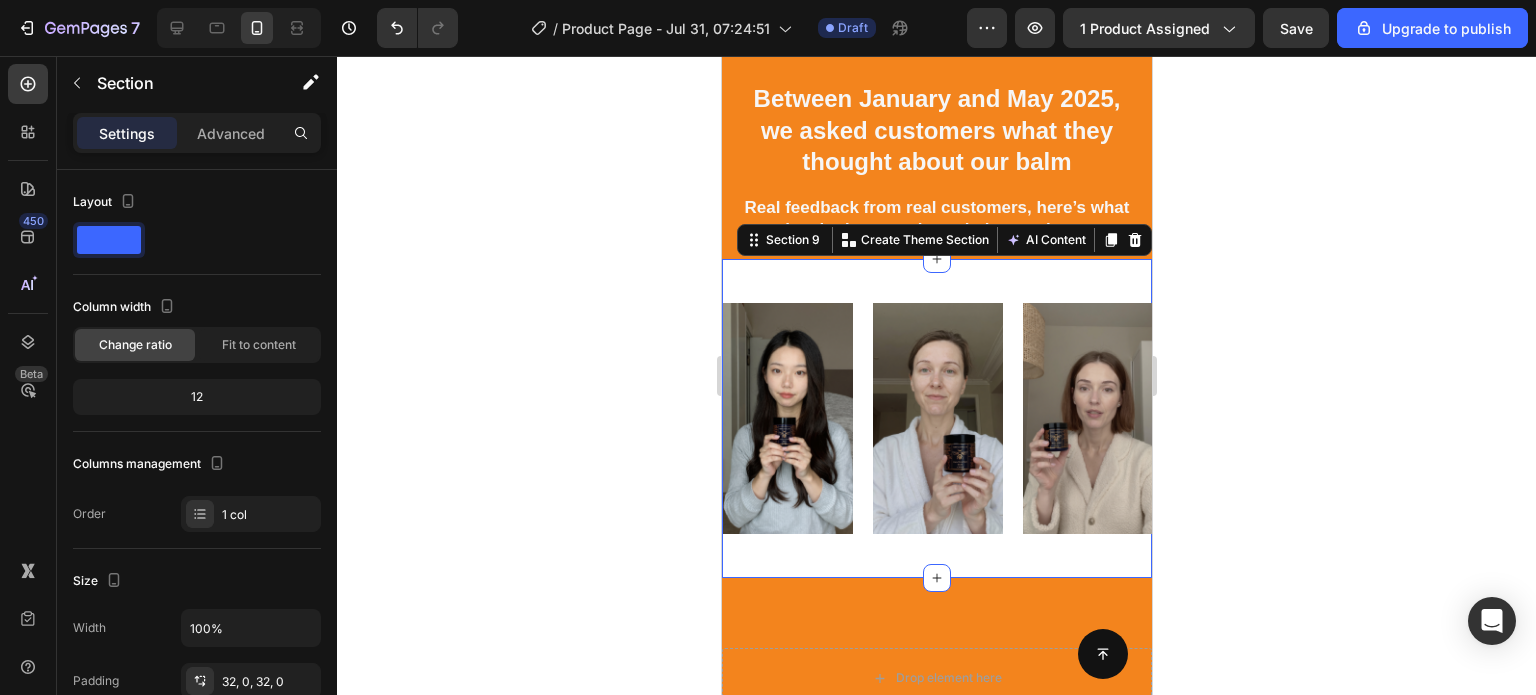 scroll, scrollTop: 4306, scrollLeft: 0, axis: vertical 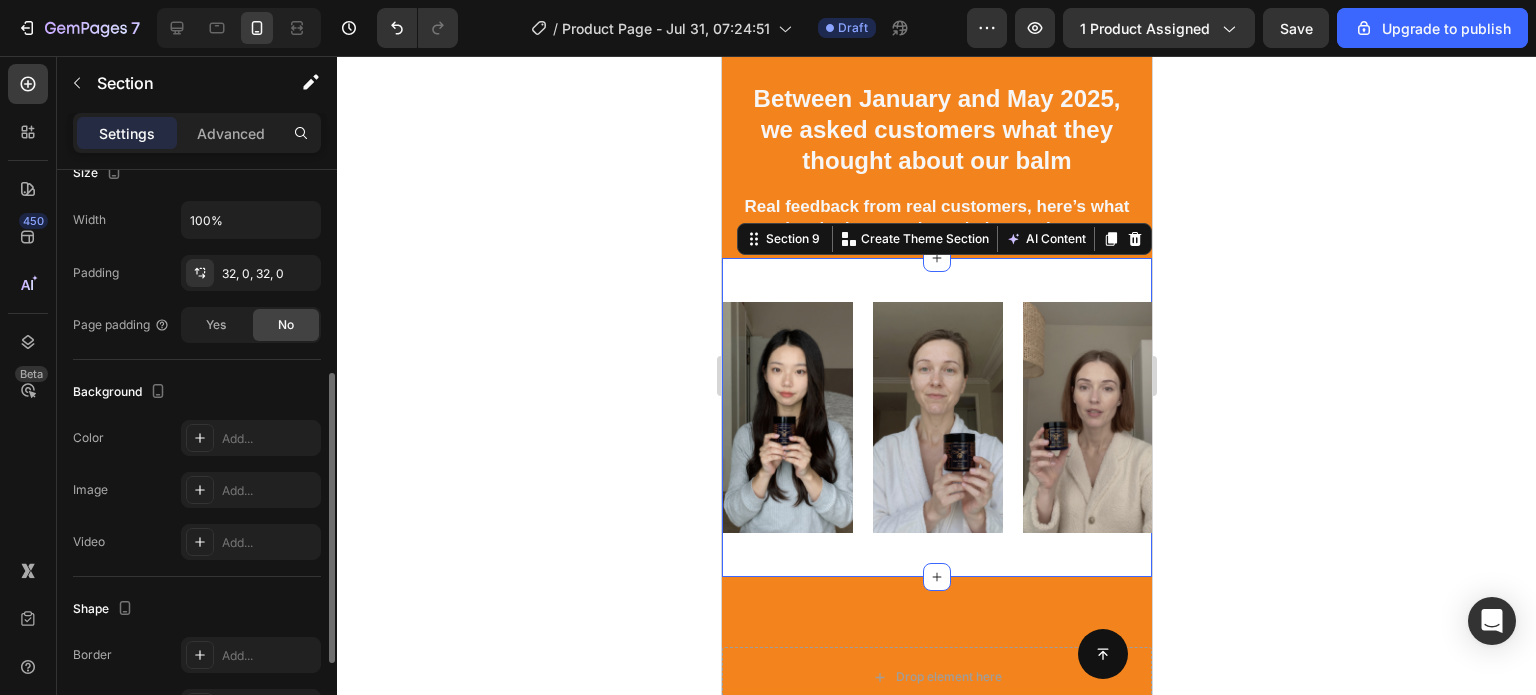 click on "The changes might be hidden by  the video. Color Add... Image Add... Video Add..." 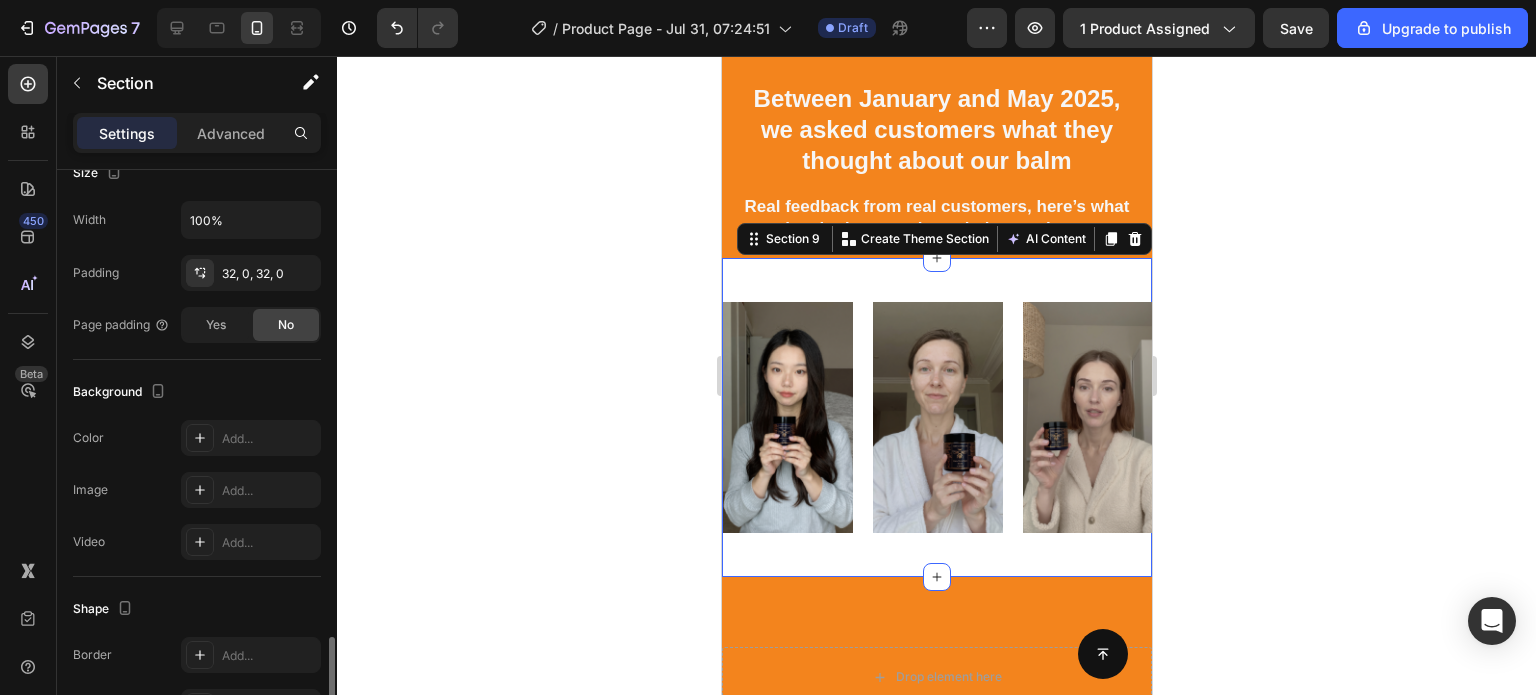 scroll, scrollTop: 584, scrollLeft: 0, axis: vertical 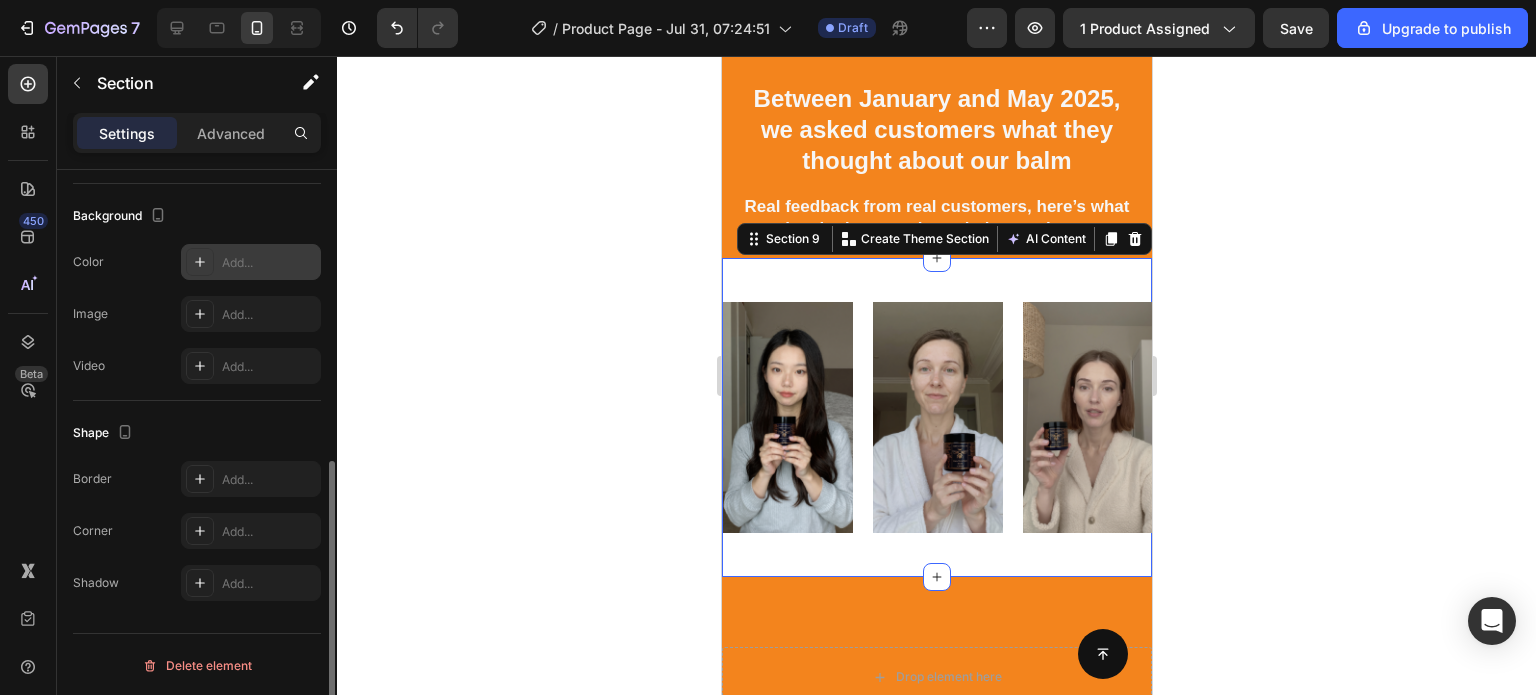 click on "Add..." at bounding box center [251, 262] 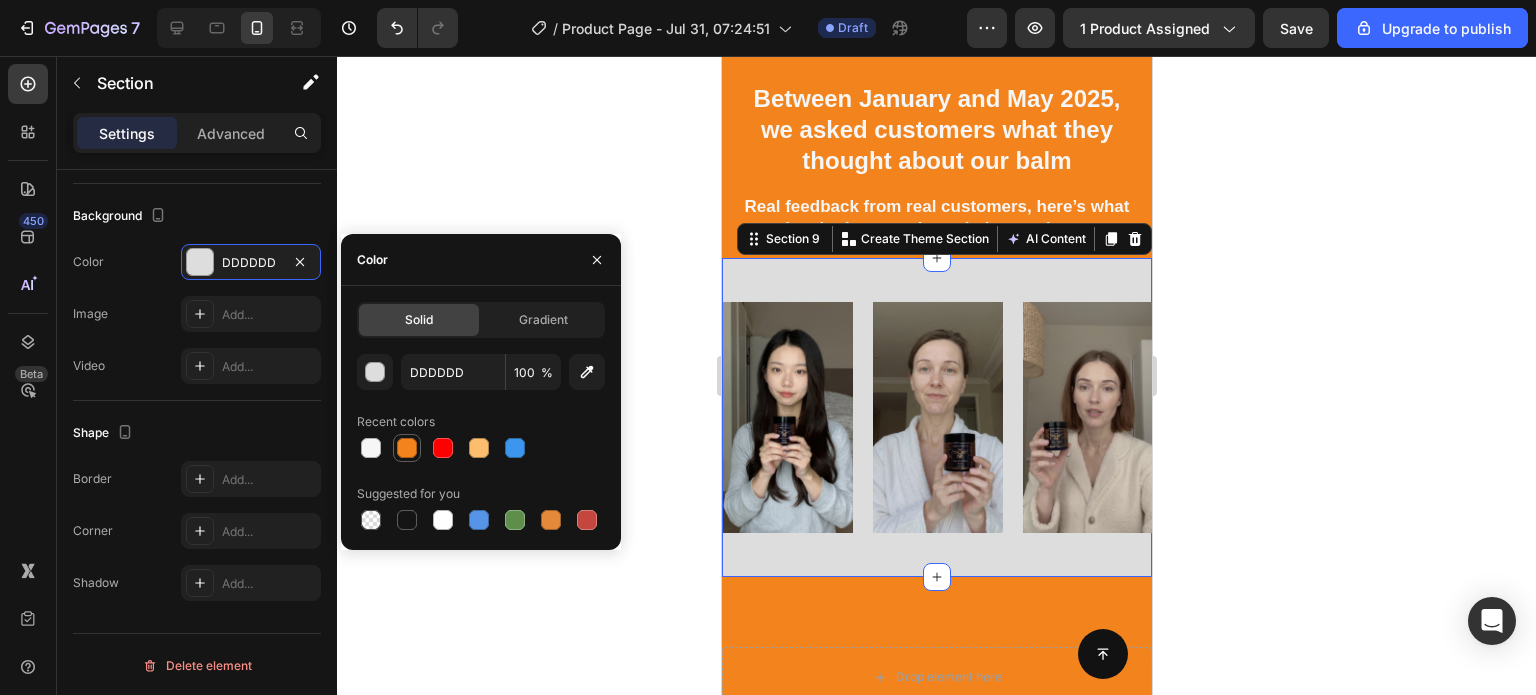 click at bounding box center [407, 448] 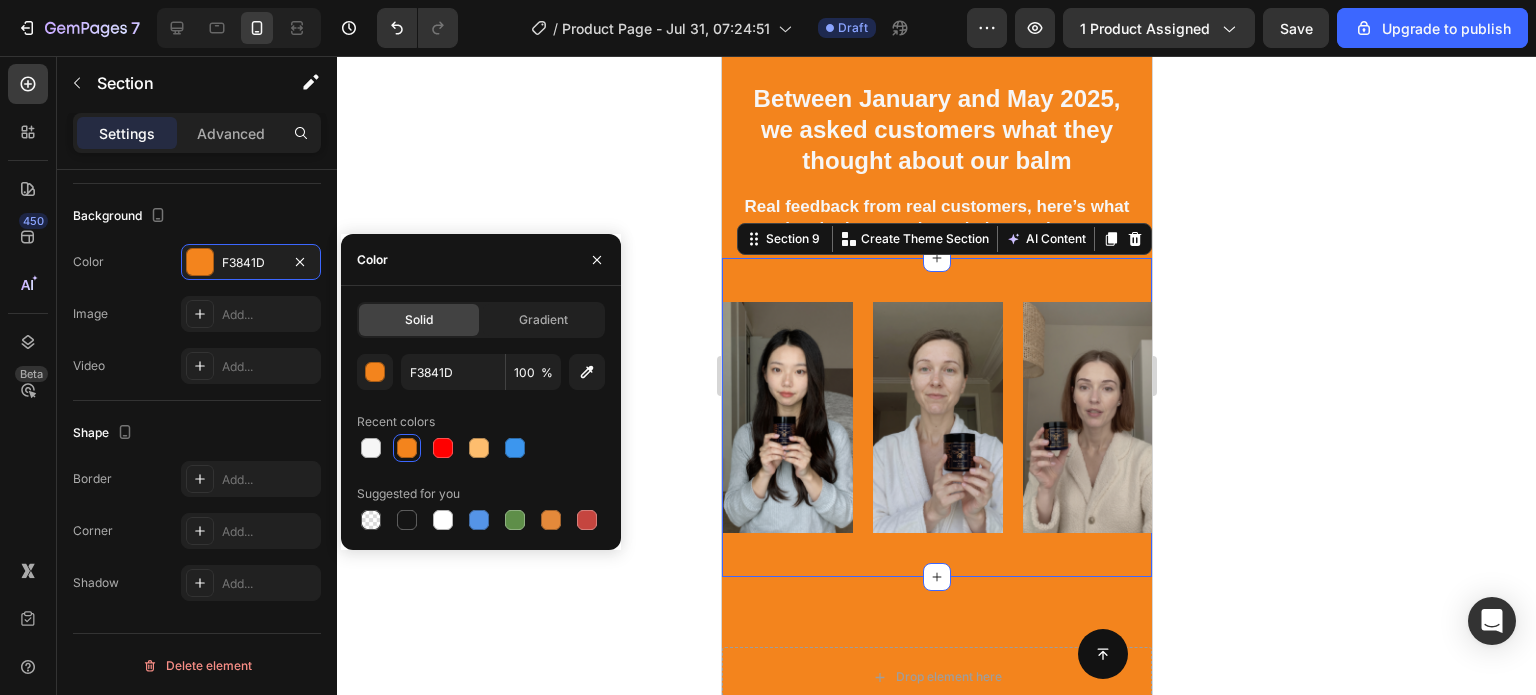 click 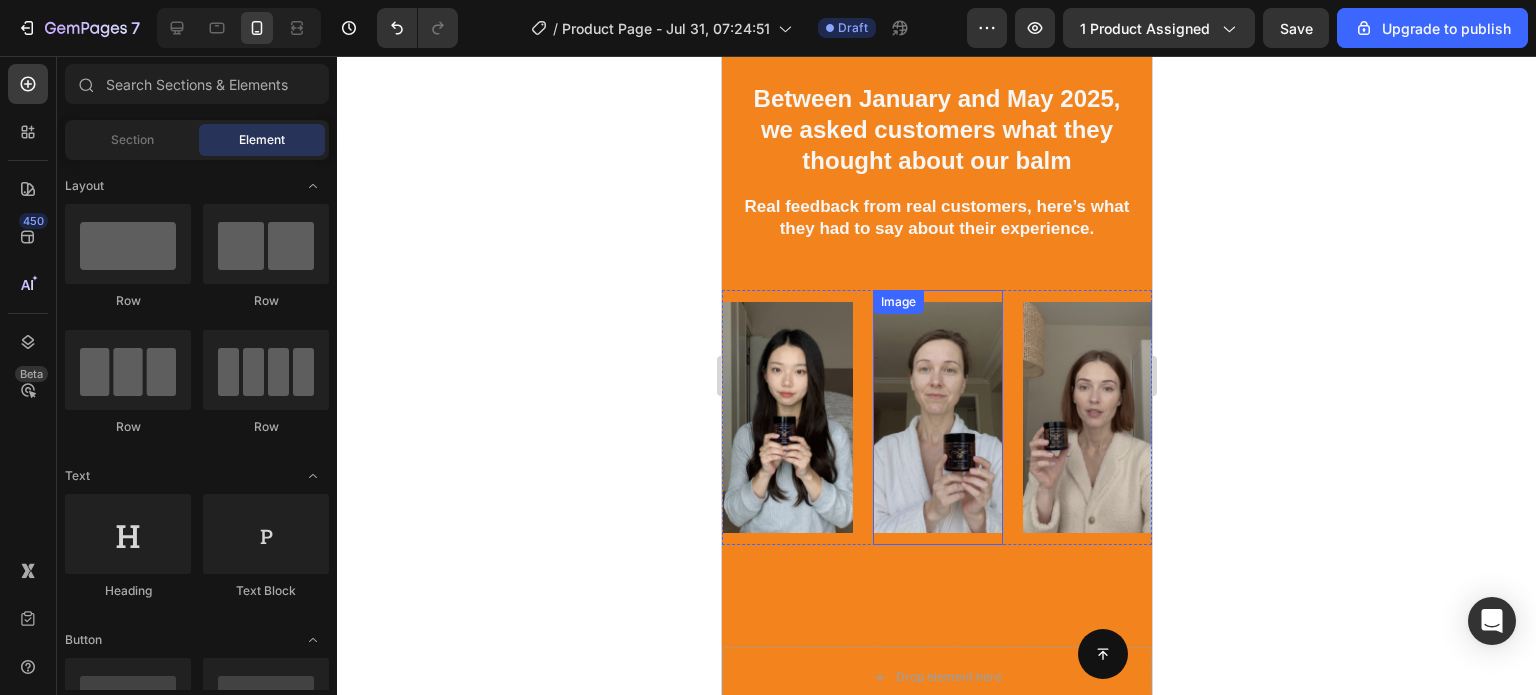 scroll, scrollTop: 4443, scrollLeft: 0, axis: vertical 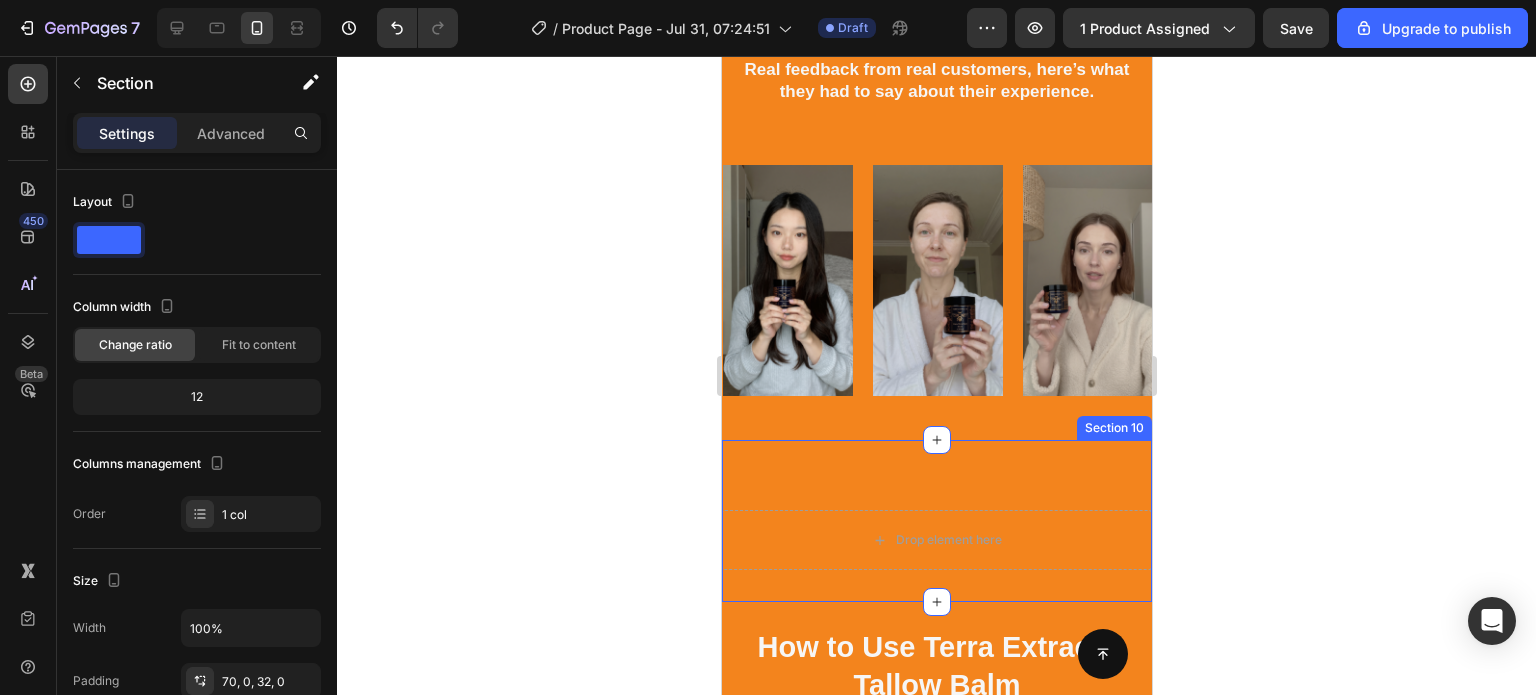 click on "Drop element here Section 10" at bounding box center [936, 521] 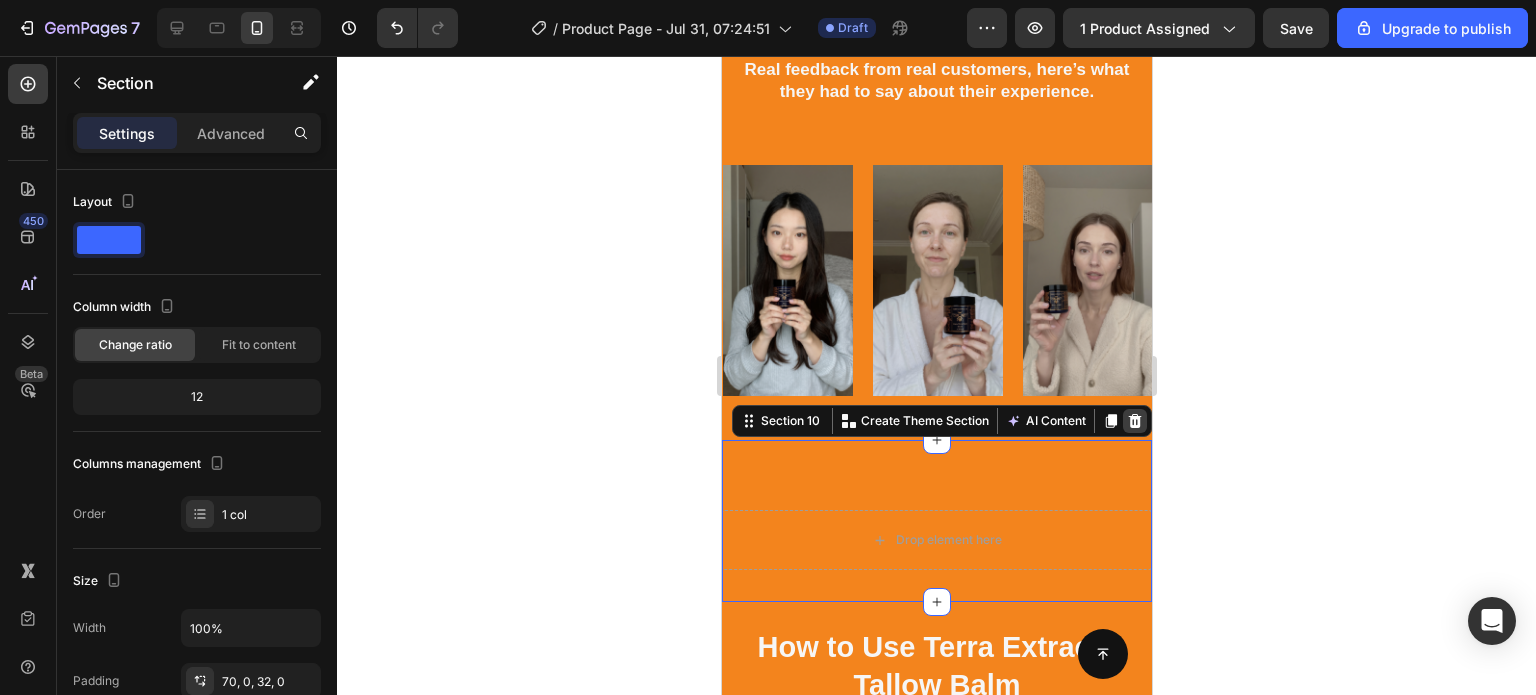 click 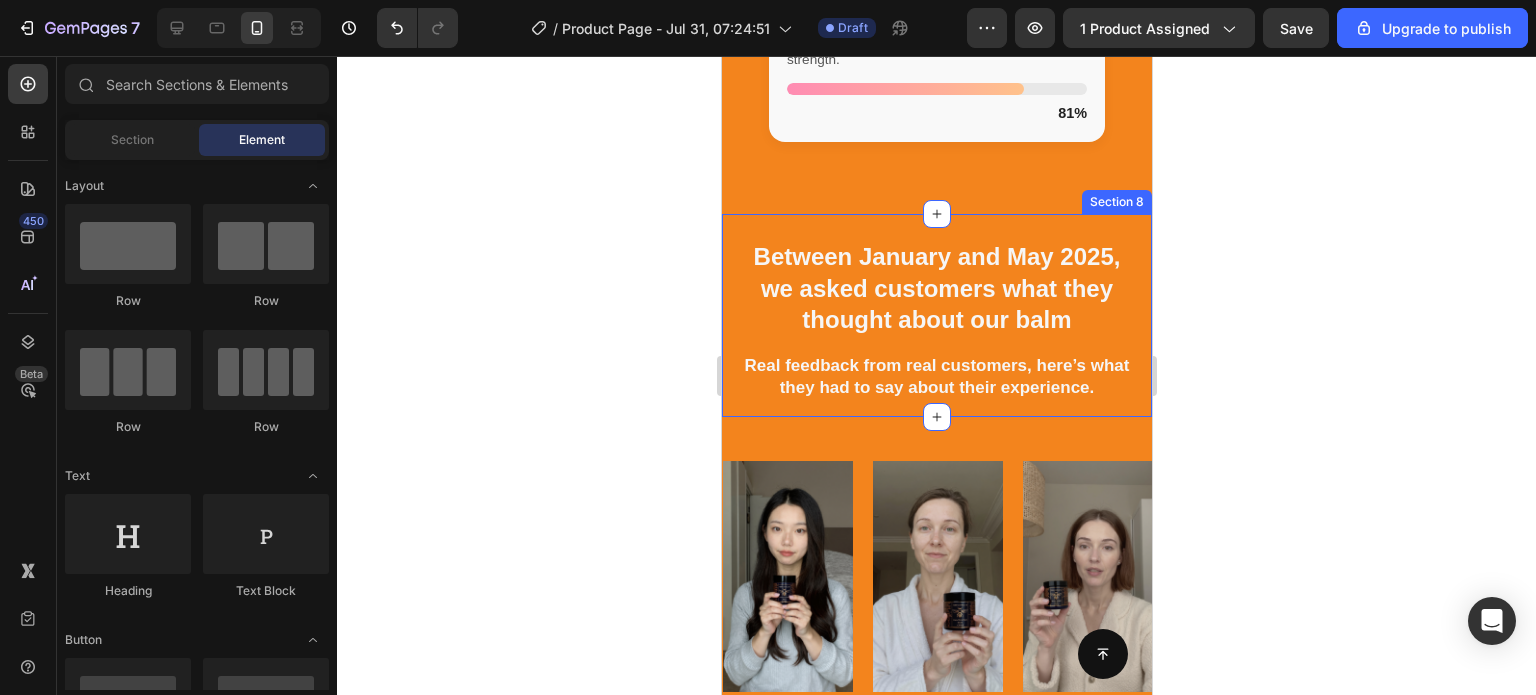 scroll, scrollTop: 4141, scrollLeft: 0, axis: vertical 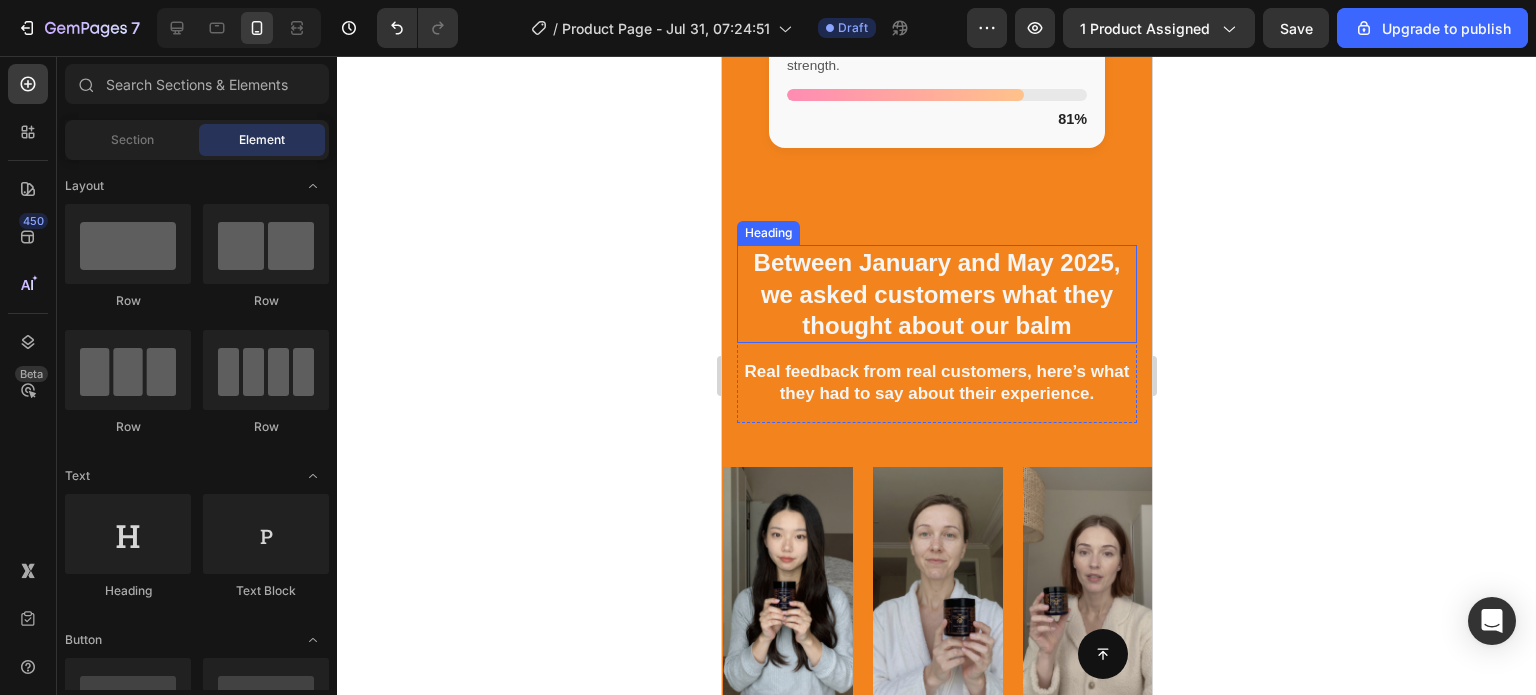 click on "Between January and May 2025, we asked customers what they thought about our balm" at bounding box center (936, 294) 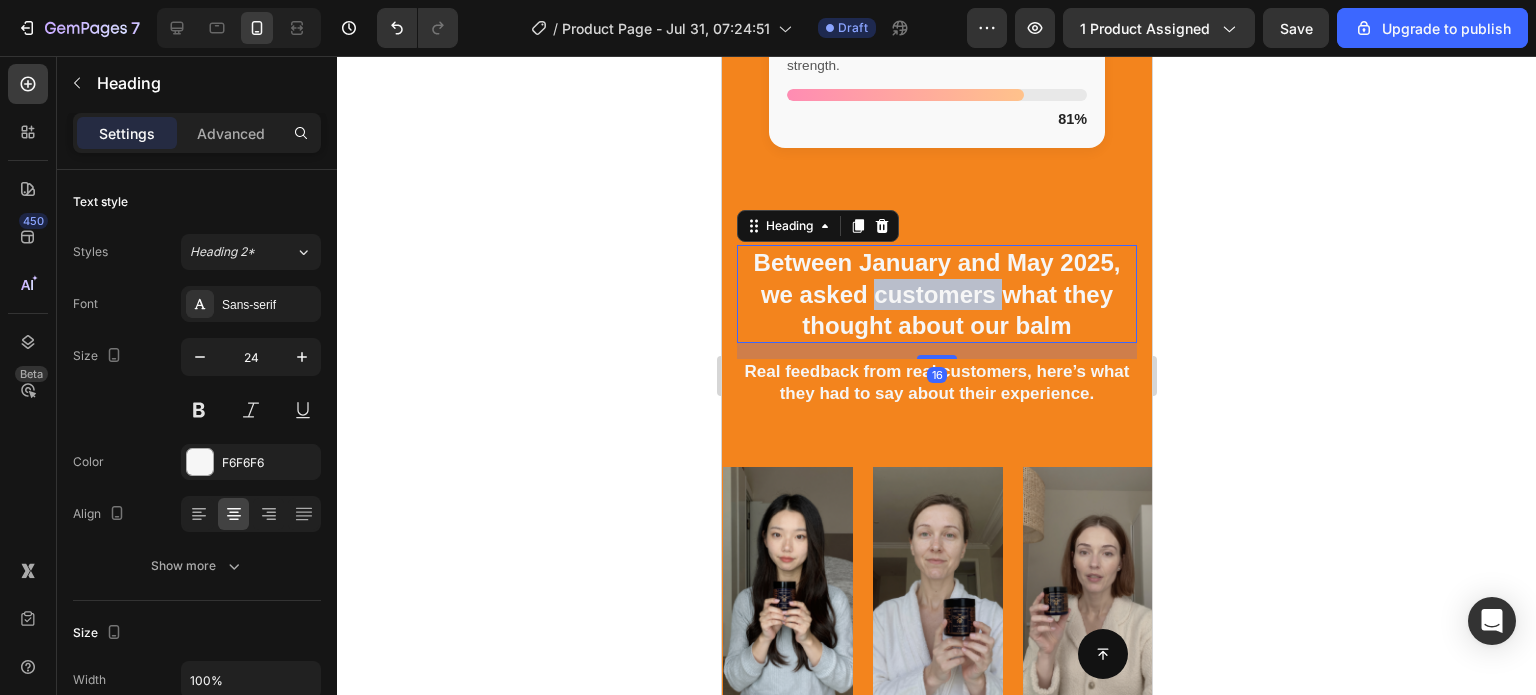 click on "Between January and May 2025, we asked customers what they thought about our balm" at bounding box center (936, 294) 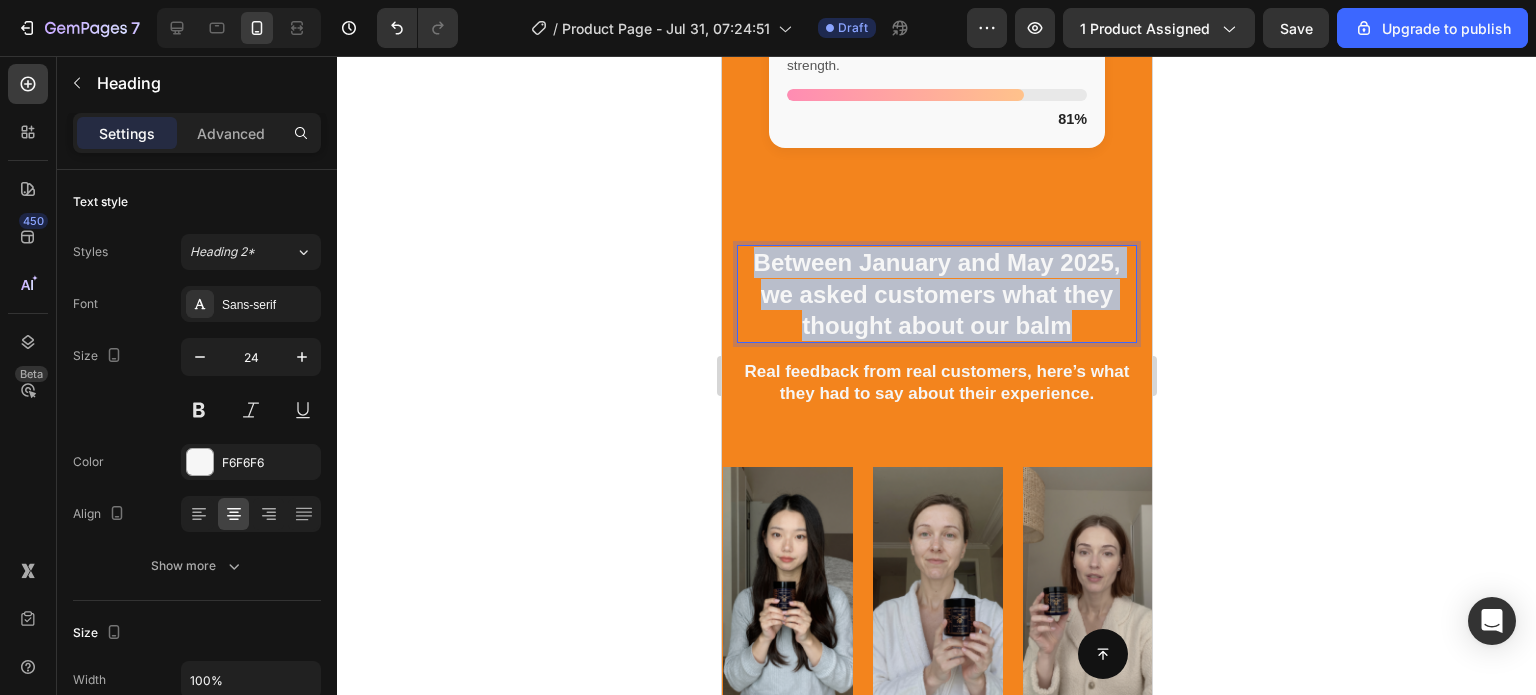 click on "Between January and May 2025, we asked customers what they thought about our balm" at bounding box center [936, 294] 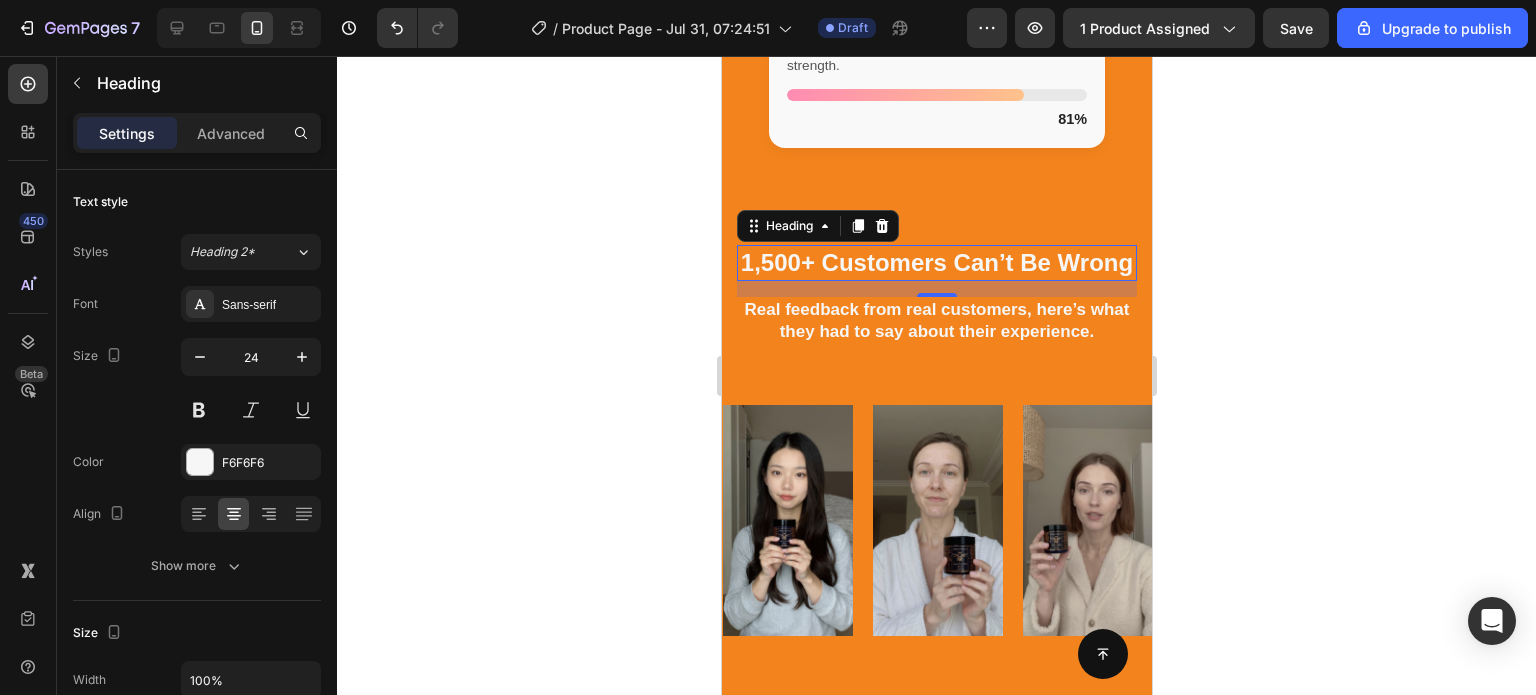 click 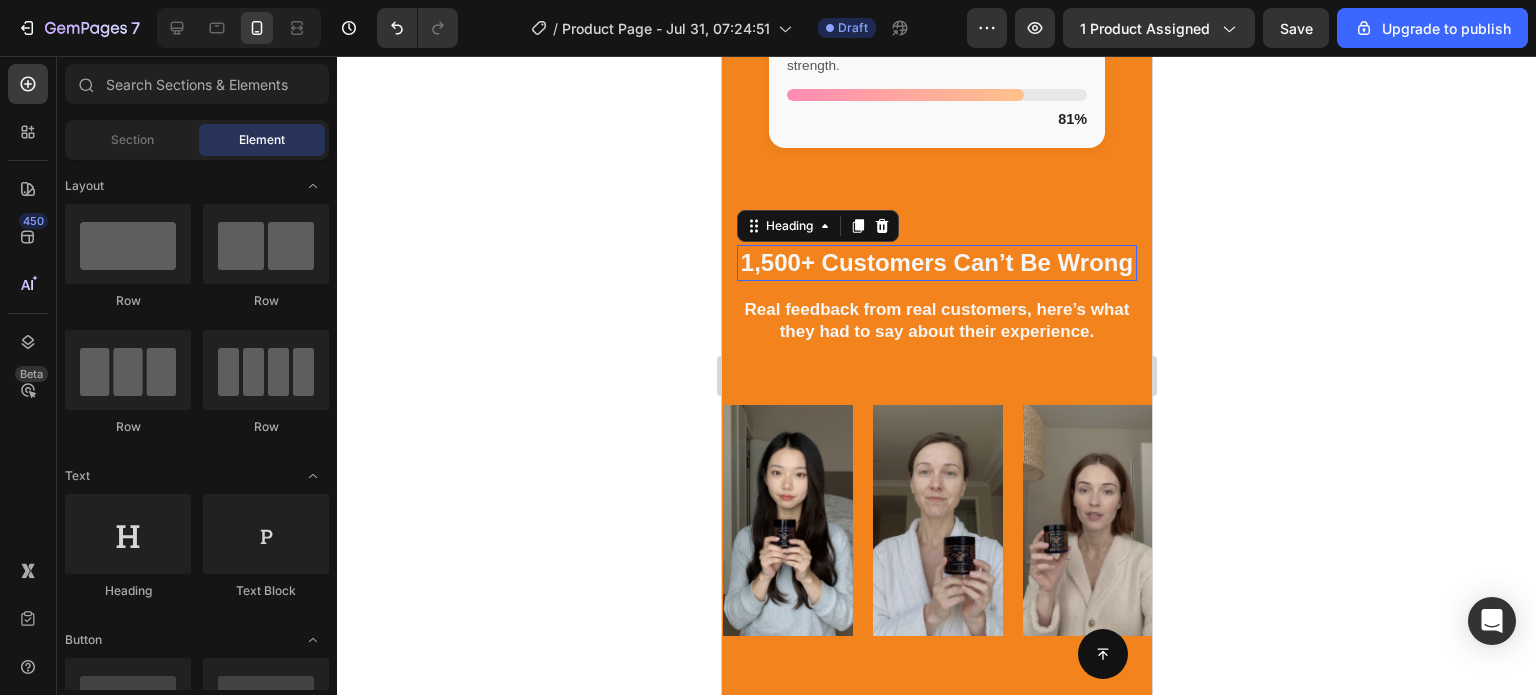 click on "1,500+ Customers Can’t Be Wrong" at bounding box center [936, 262] 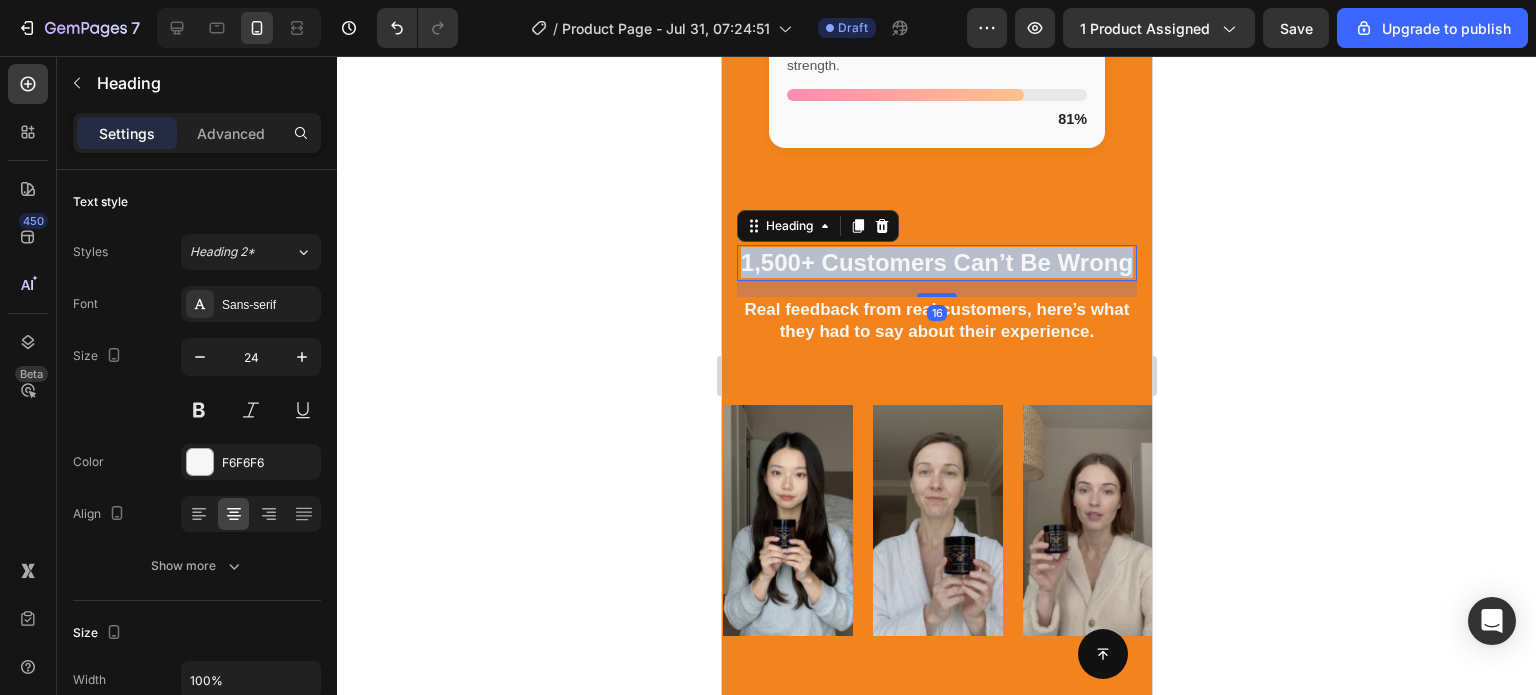 click on "1,500+ Customers Can’t Be Wrong" at bounding box center (936, 262) 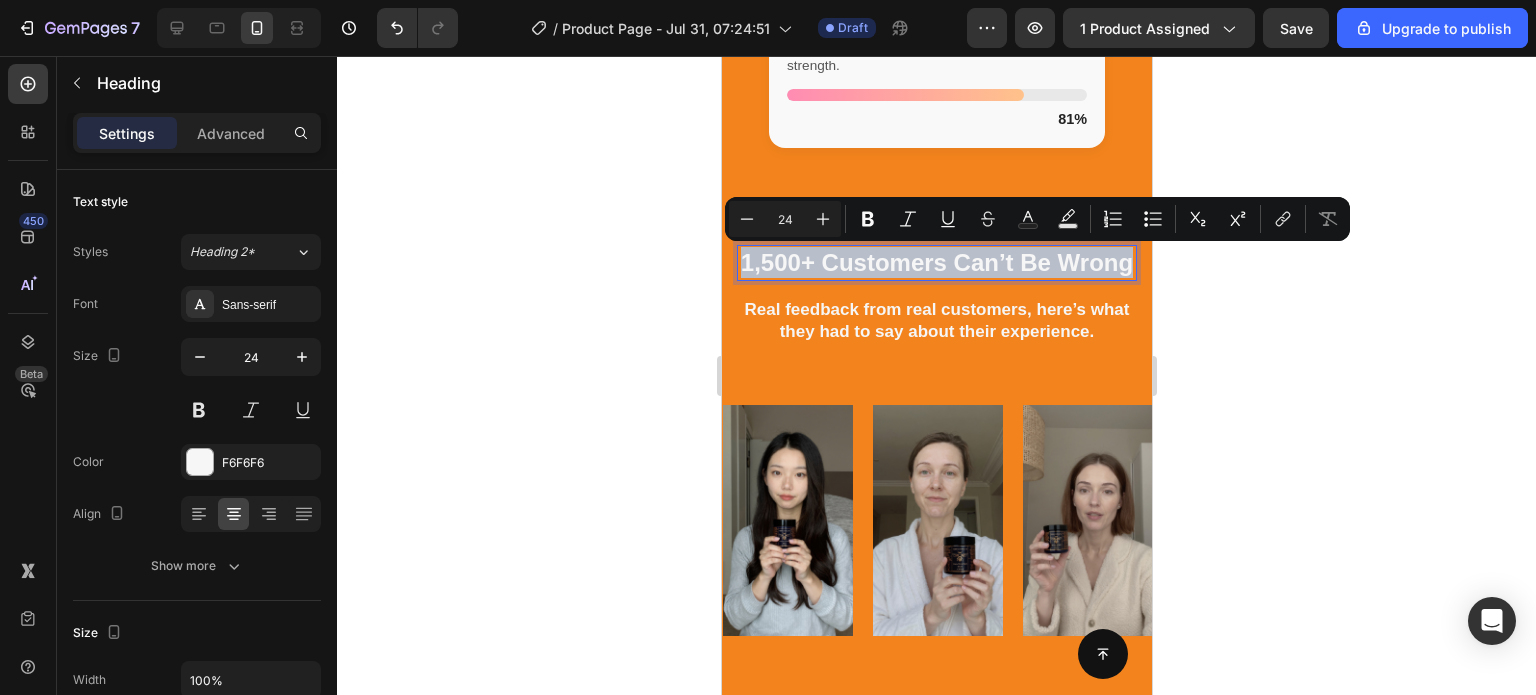 click on "1,500+ Customers Can’t Be Wrong" at bounding box center (936, 262) 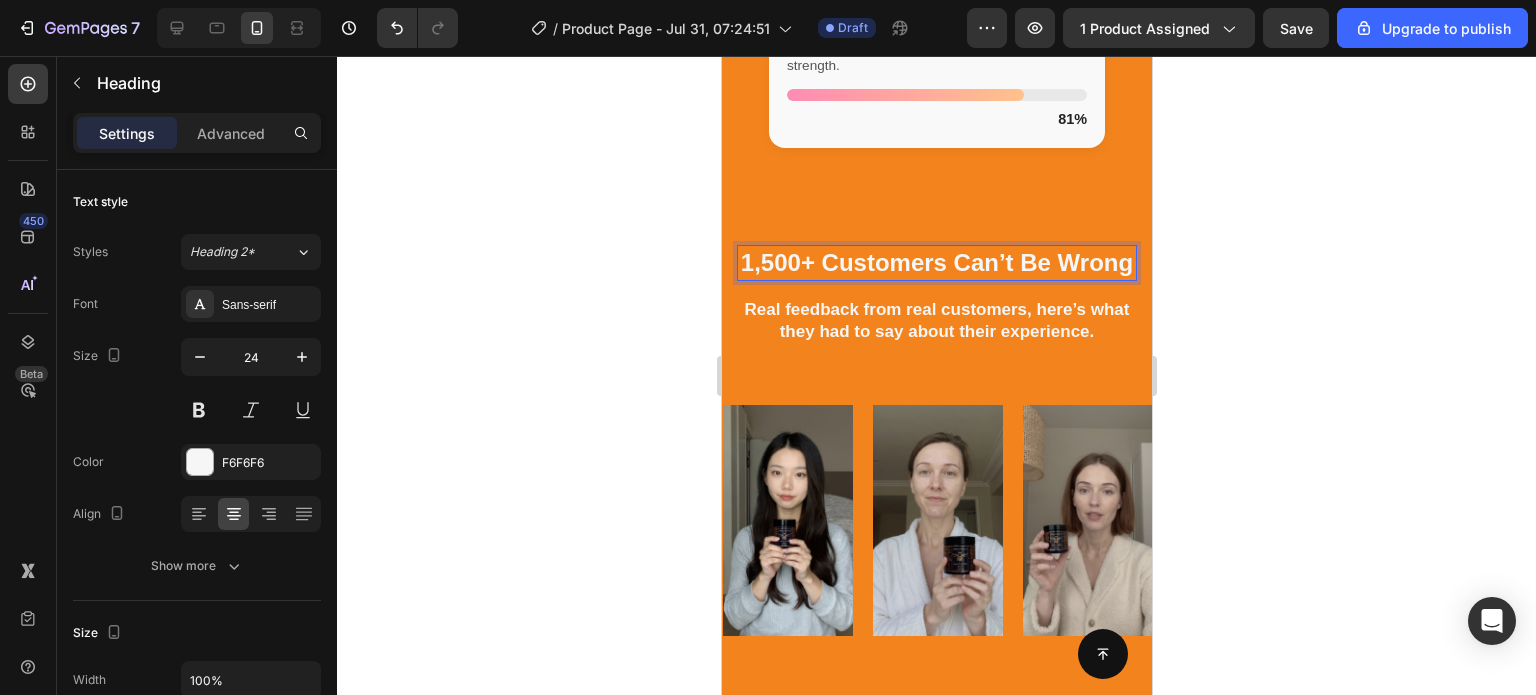 click on "1,500+ Customers Can’t Be Wrong" at bounding box center [936, 262] 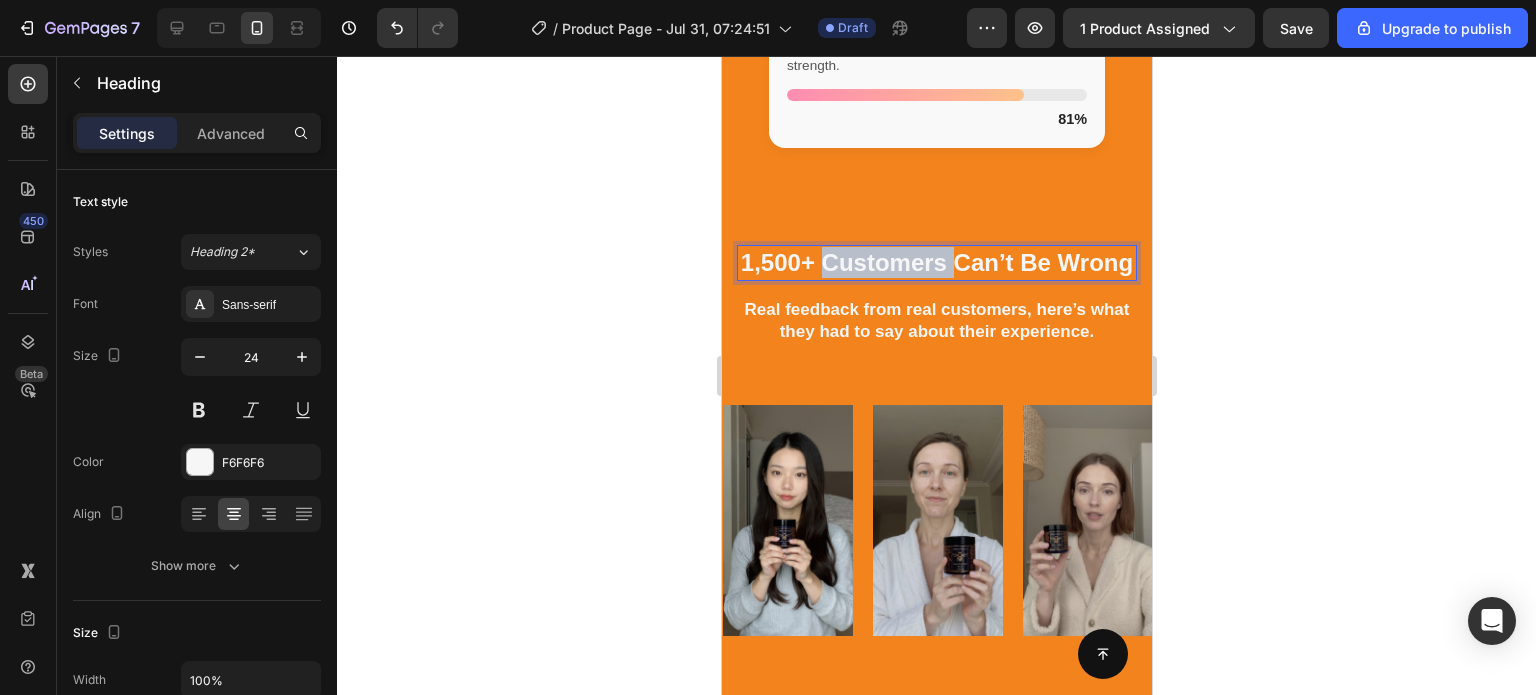 click on "1,500+ Customers Can’t Be Wrong" at bounding box center (936, 262) 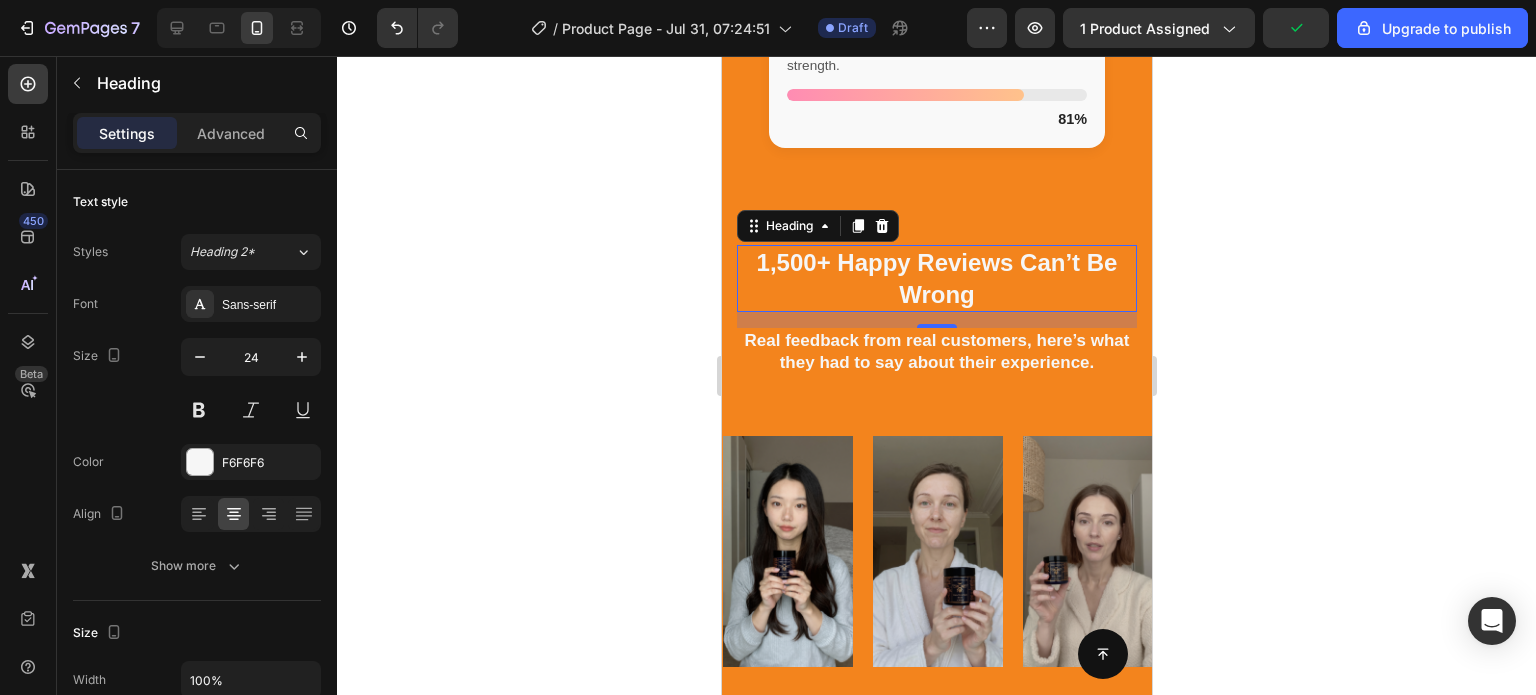 click 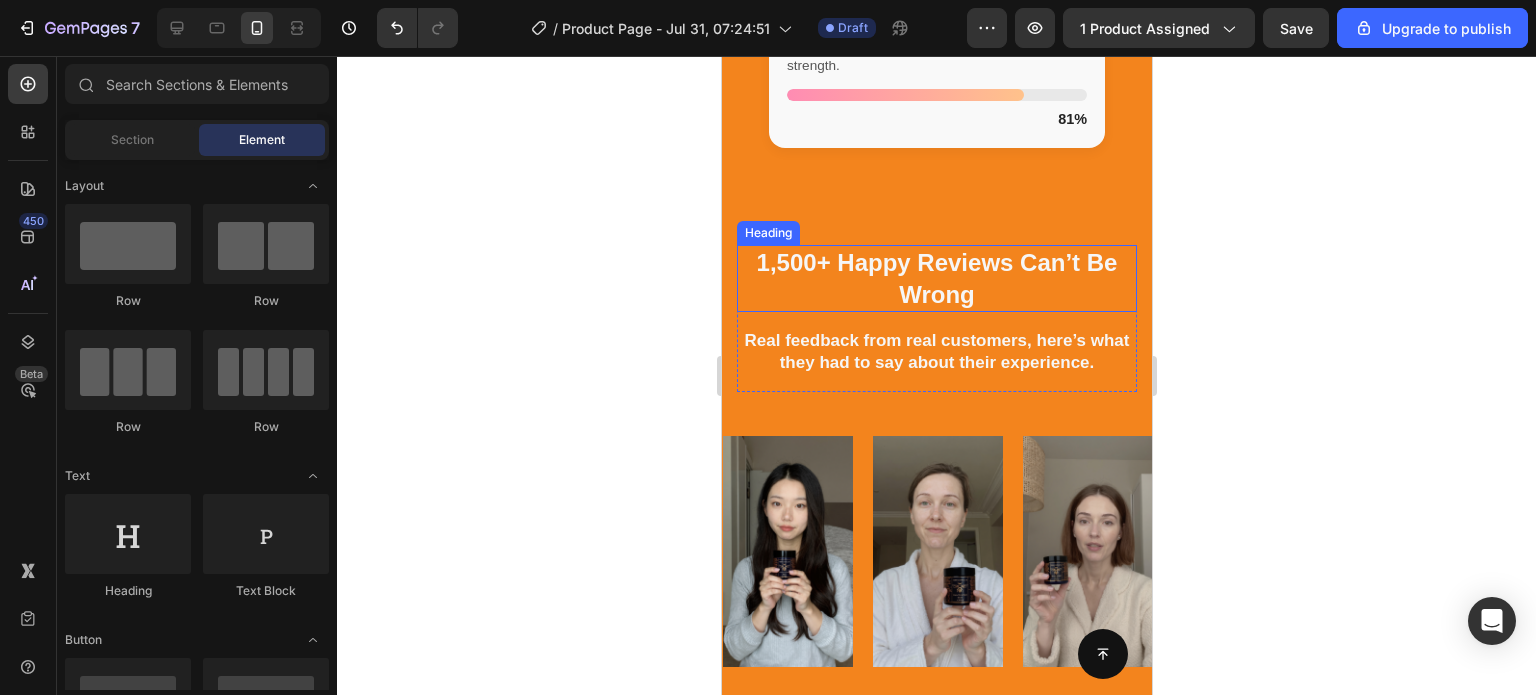 click on "1,500+ Happy Reviews Can’t Be Wrong" at bounding box center [936, 278] 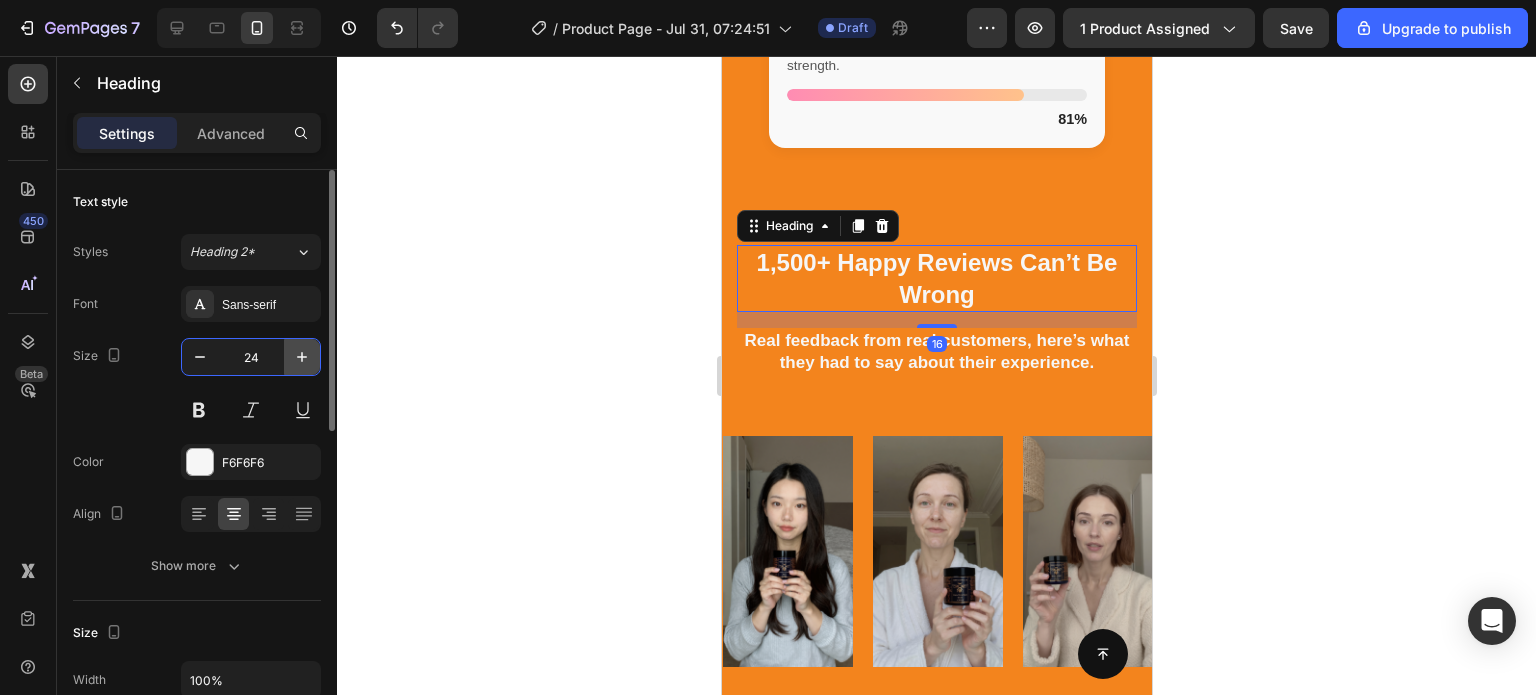 click 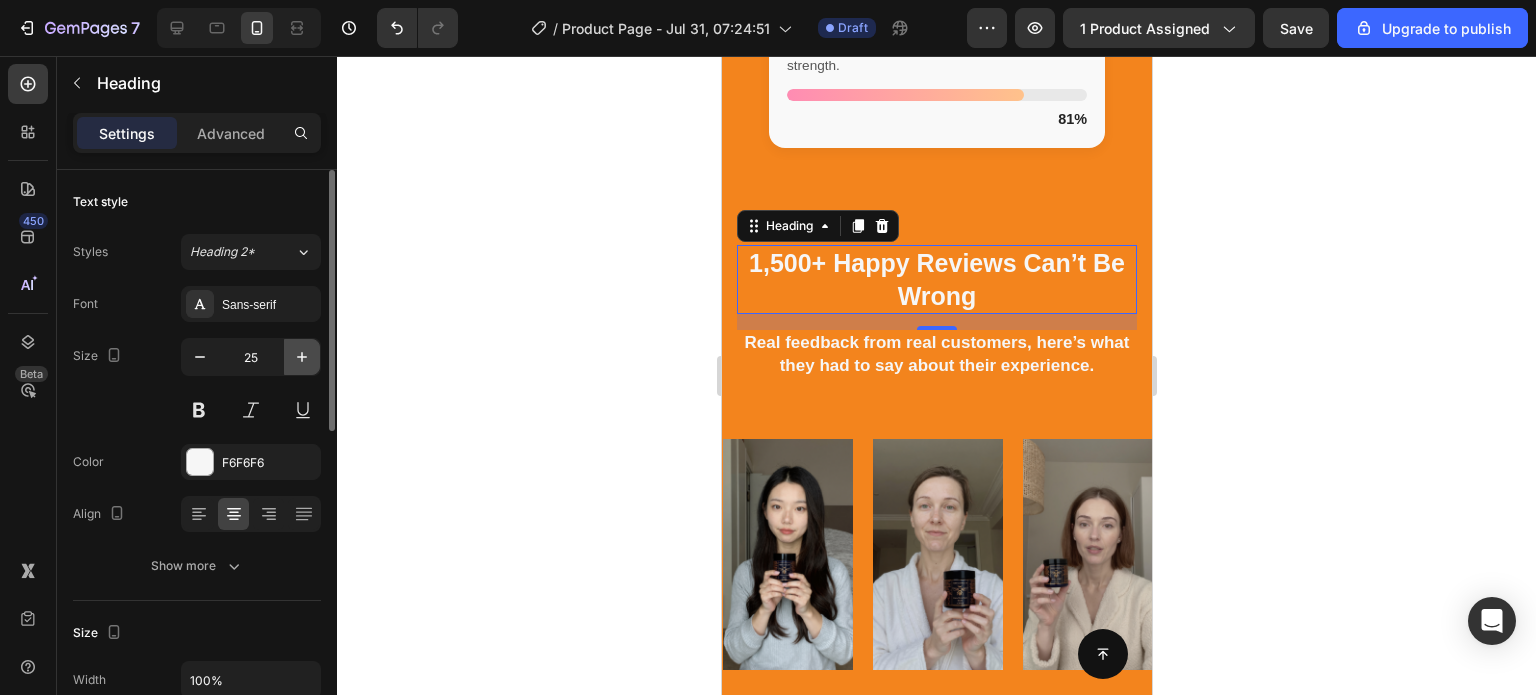 click 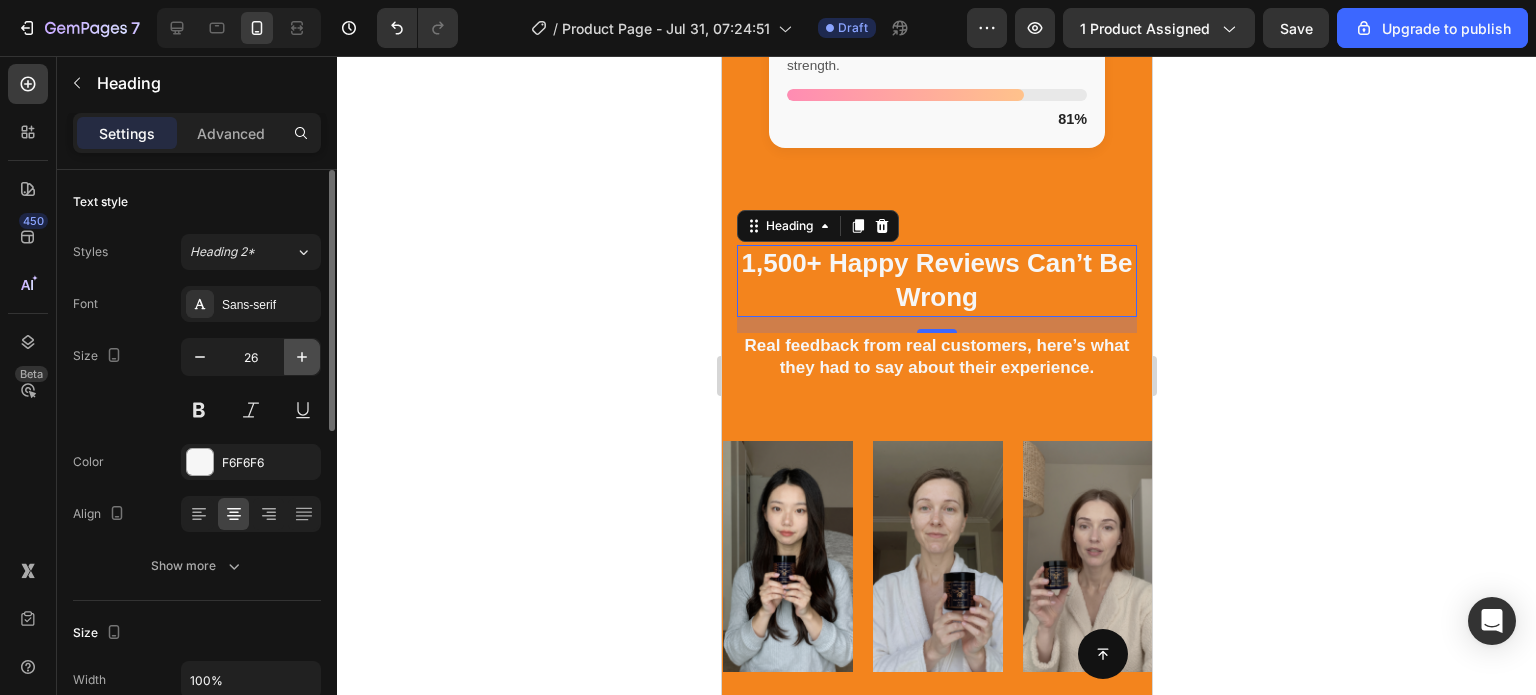 click 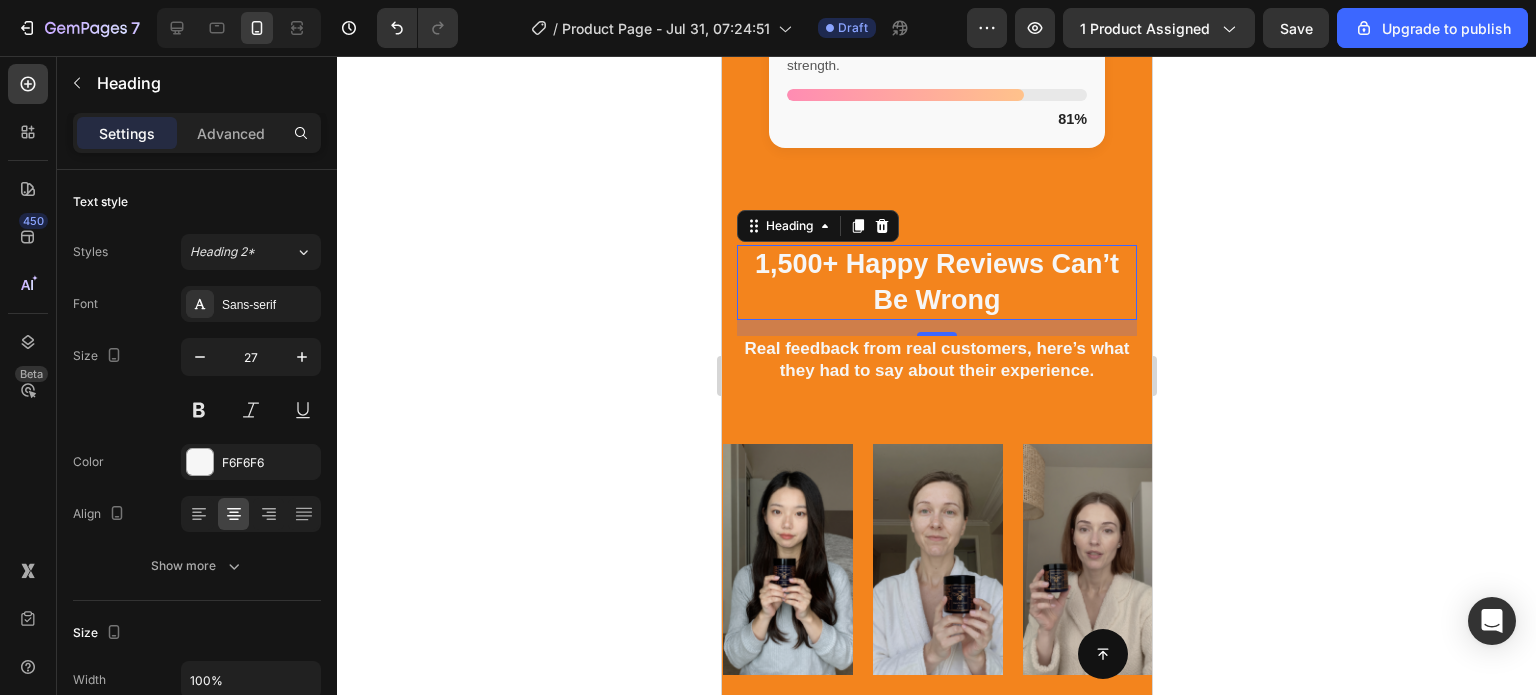 click 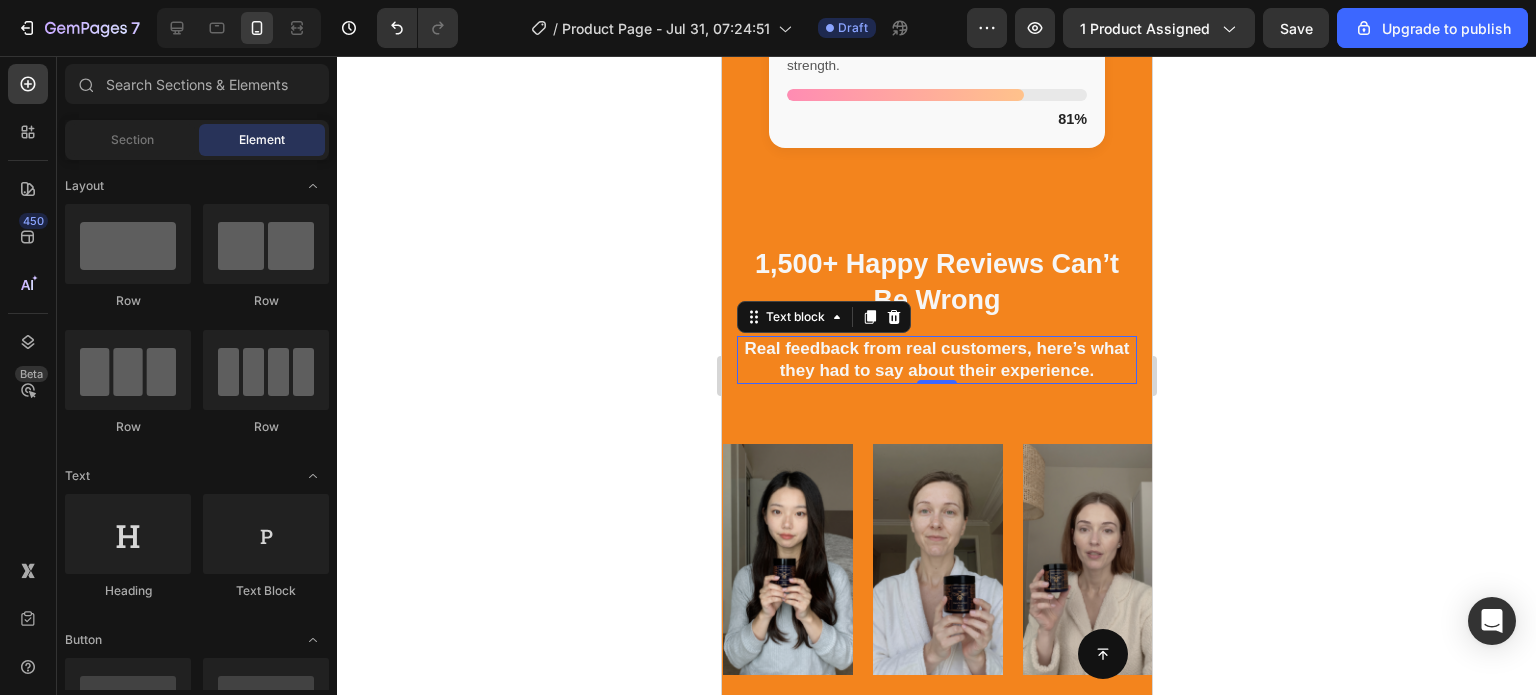 click on "Real feedback from real customers, here’s what they had to say about their experience." at bounding box center (936, 359) 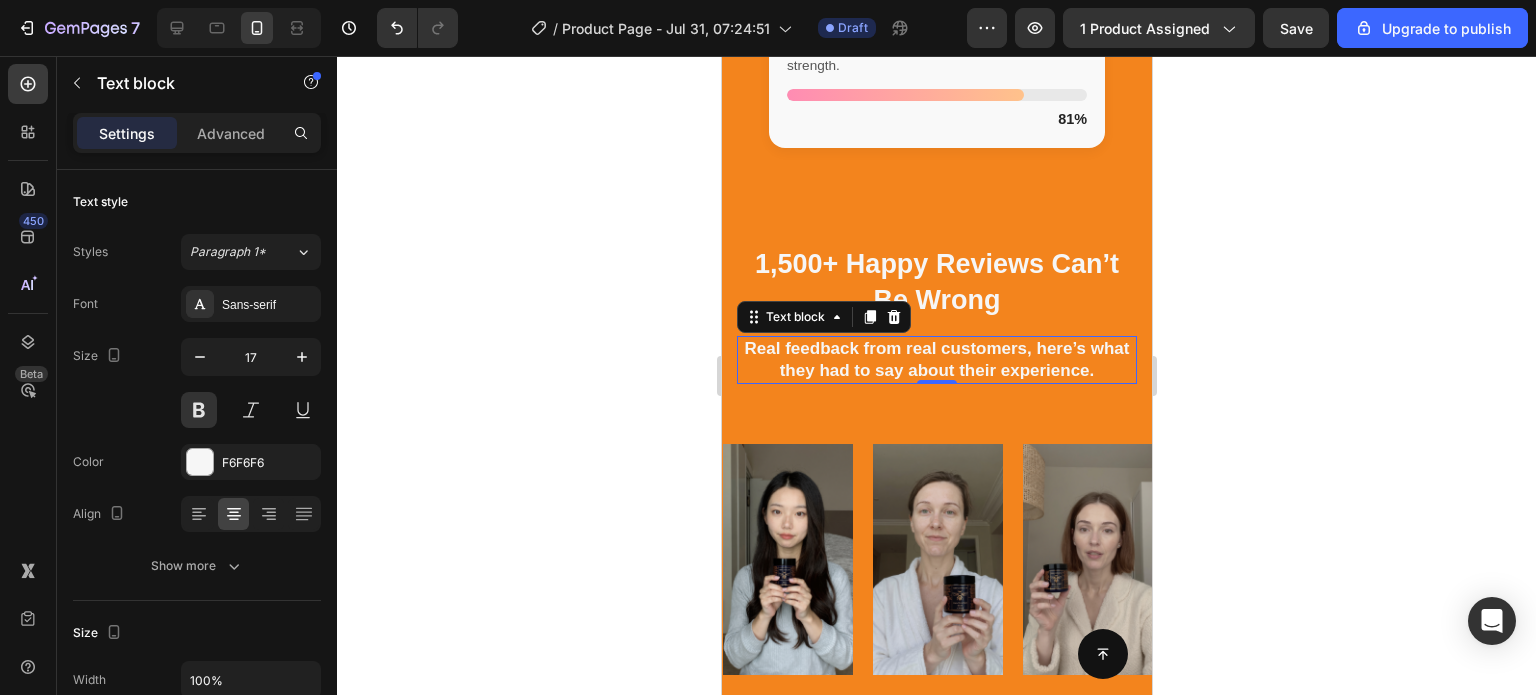 click on "Real feedback from real customers, here’s what they had to say about their experience." at bounding box center [936, 359] 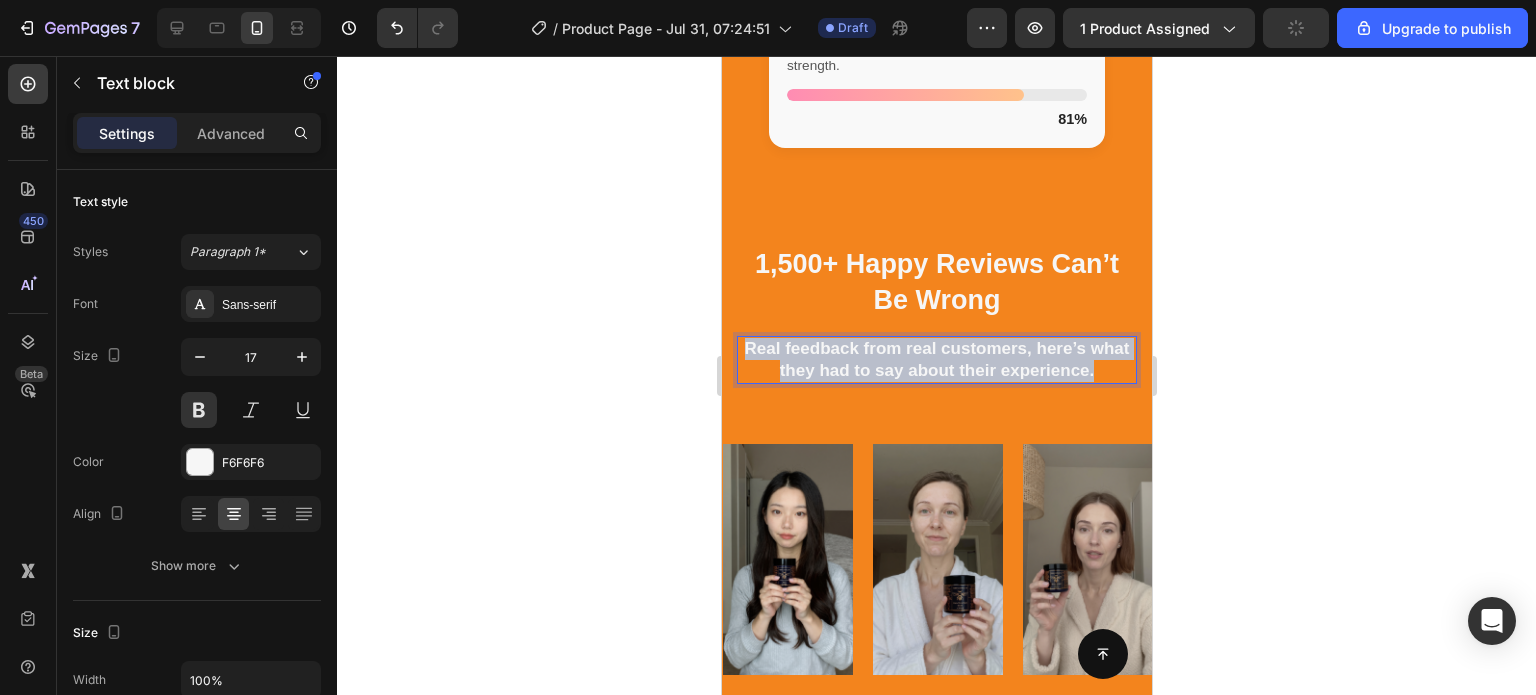 click on "Real feedback from real customers, here’s what they had to say about their experience." at bounding box center [936, 359] 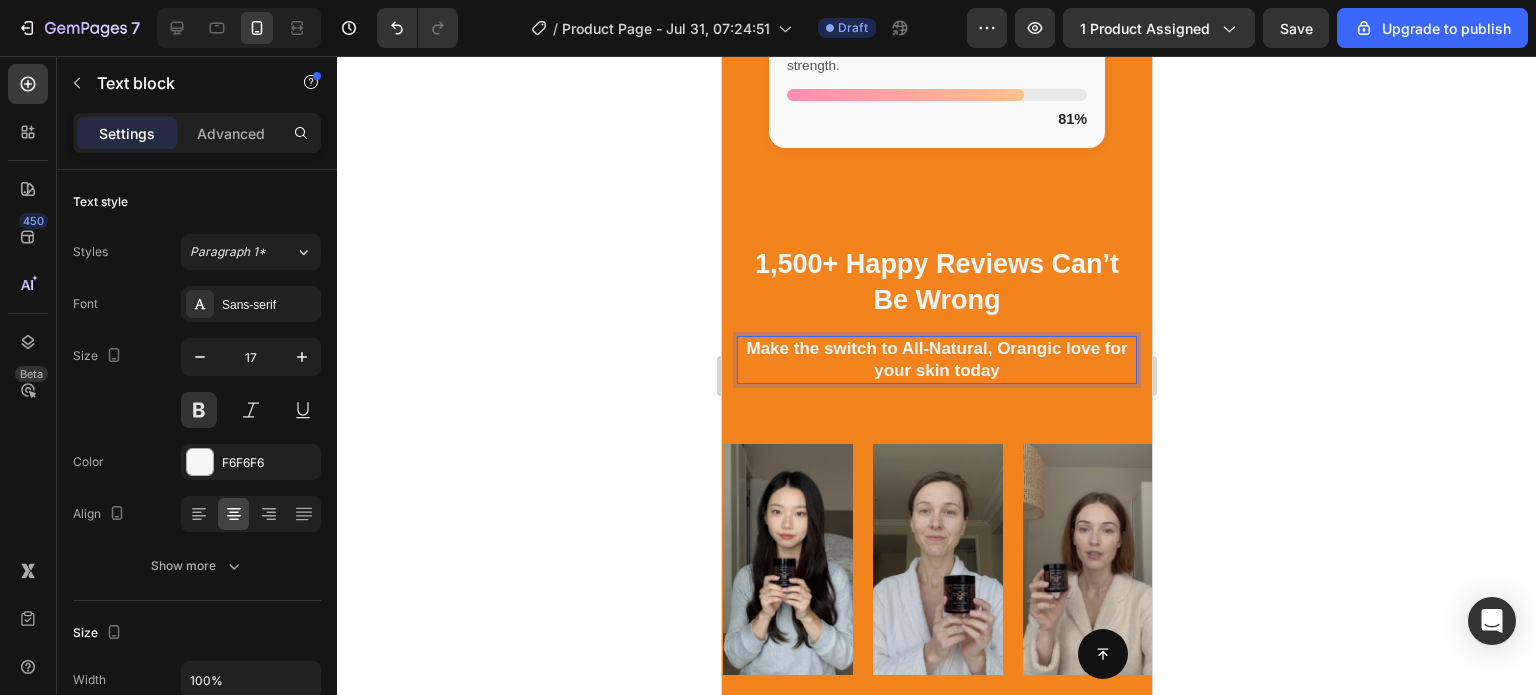 click on "Make the switch to All-Natural, Orangic love for your skin today" at bounding box center [936, 359] 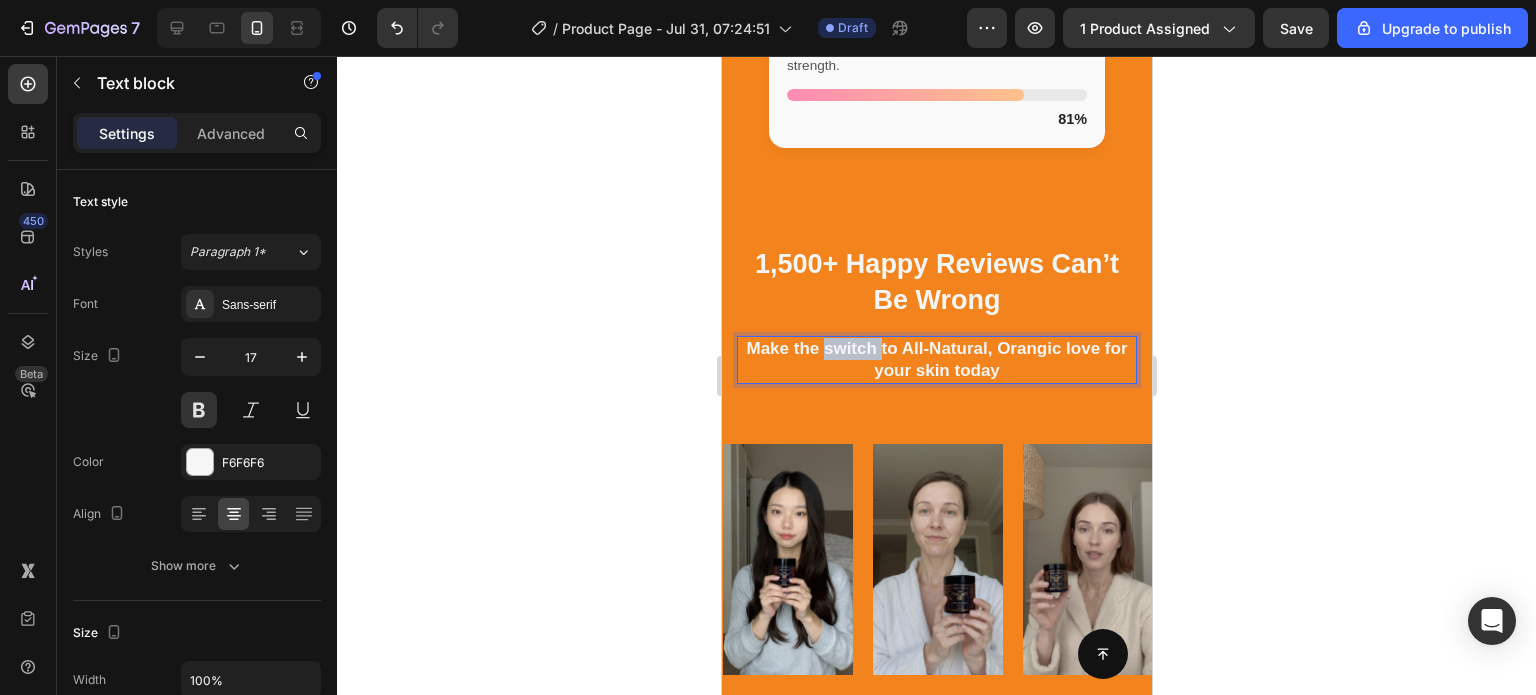 click on "Make the switch to All-Natural, Orangic love for your skin today" at bounding box center (936, 359) 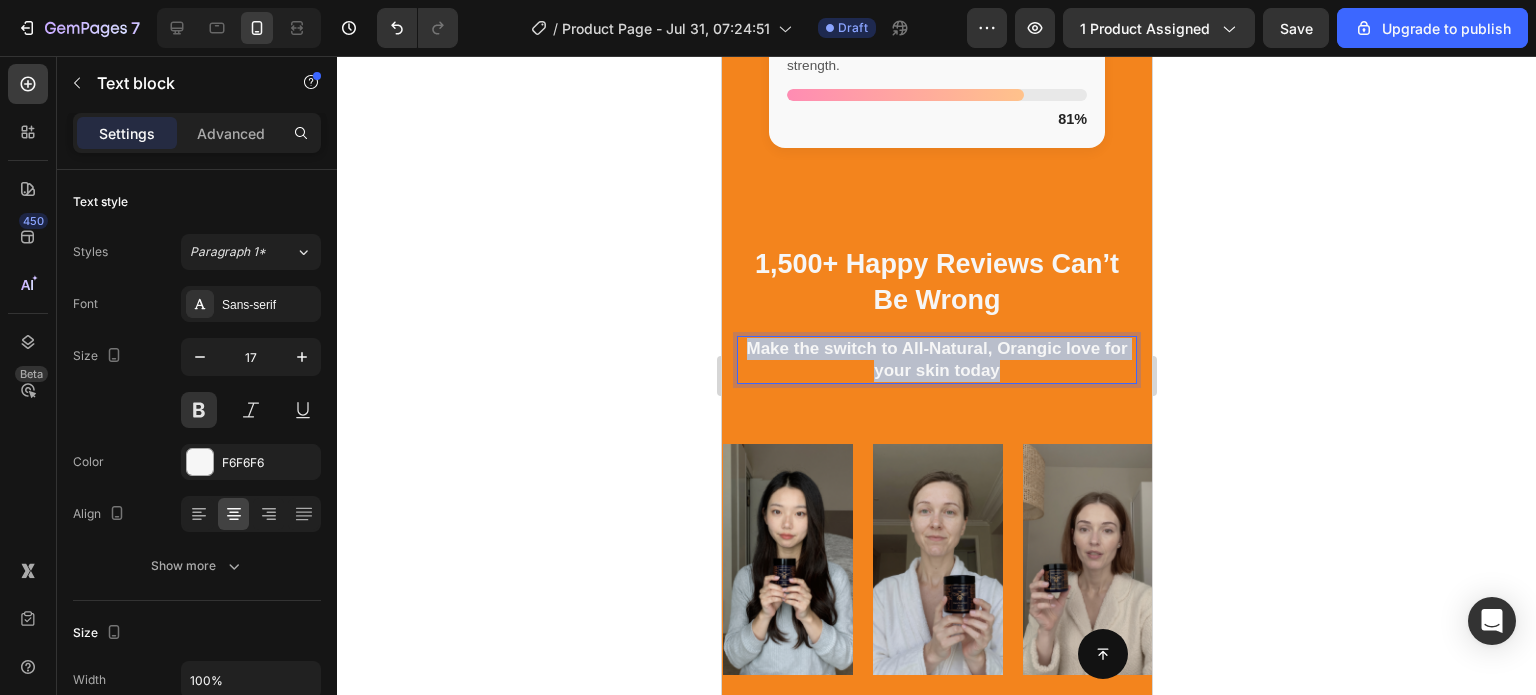 click on "Make the switch to All-Natural, Orangic love for your skin today" at bounding box center [936, 359] 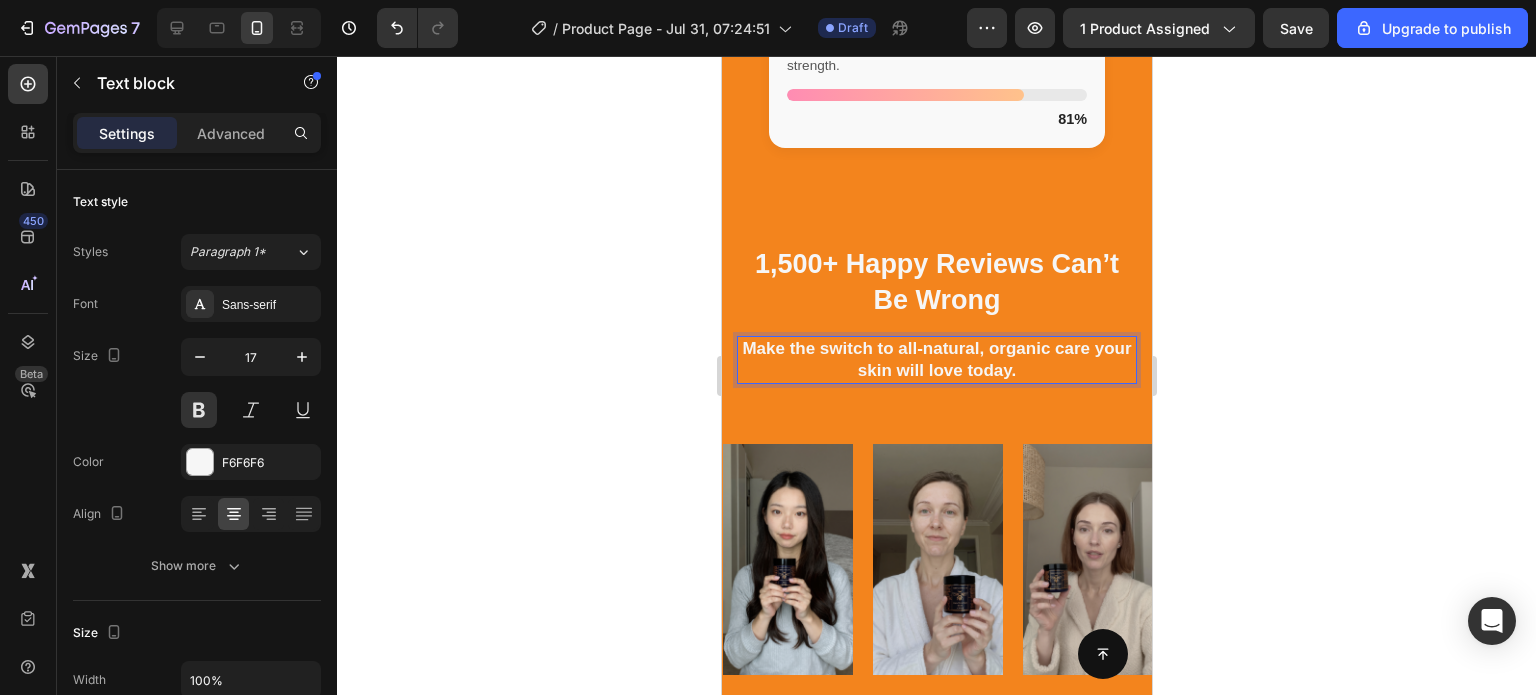click 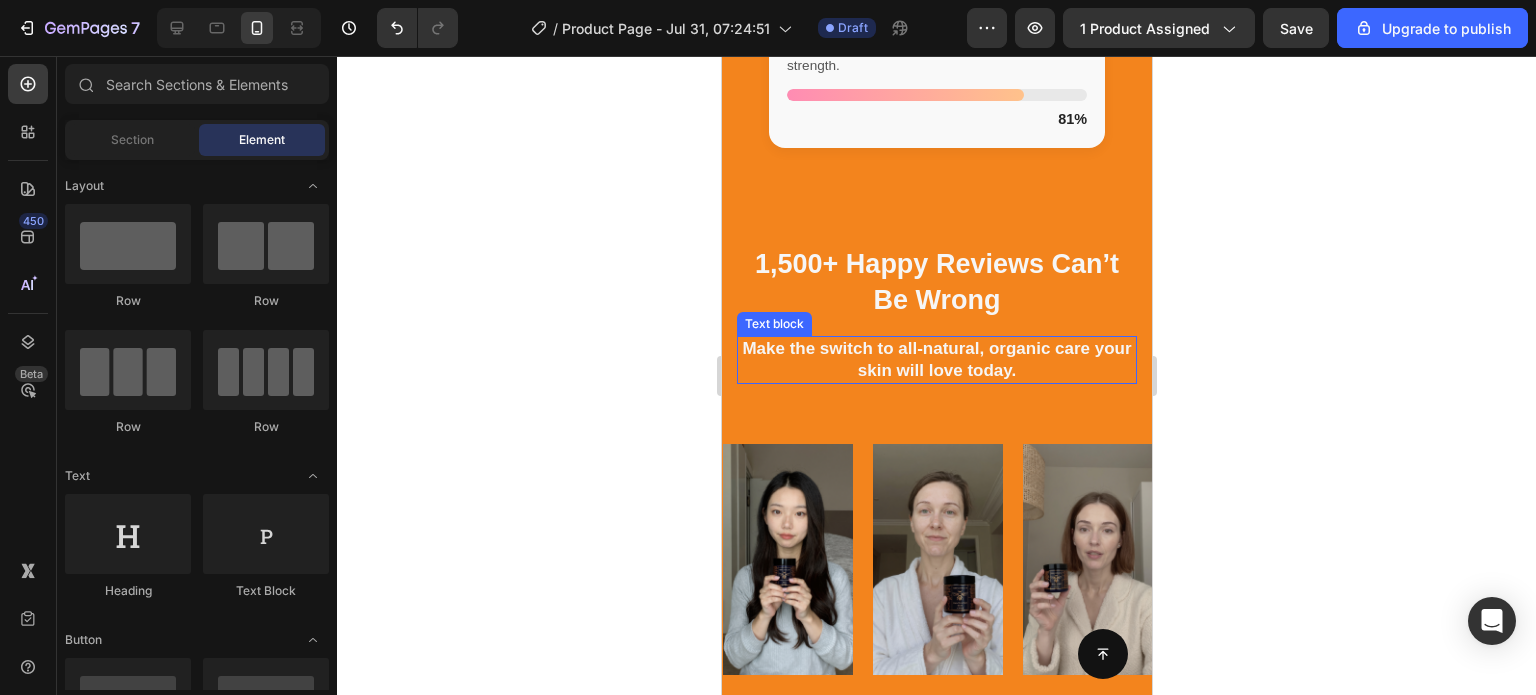click on "Make the switch to all-natural, organic care your skin will love today." at bounding box center (936, 360) 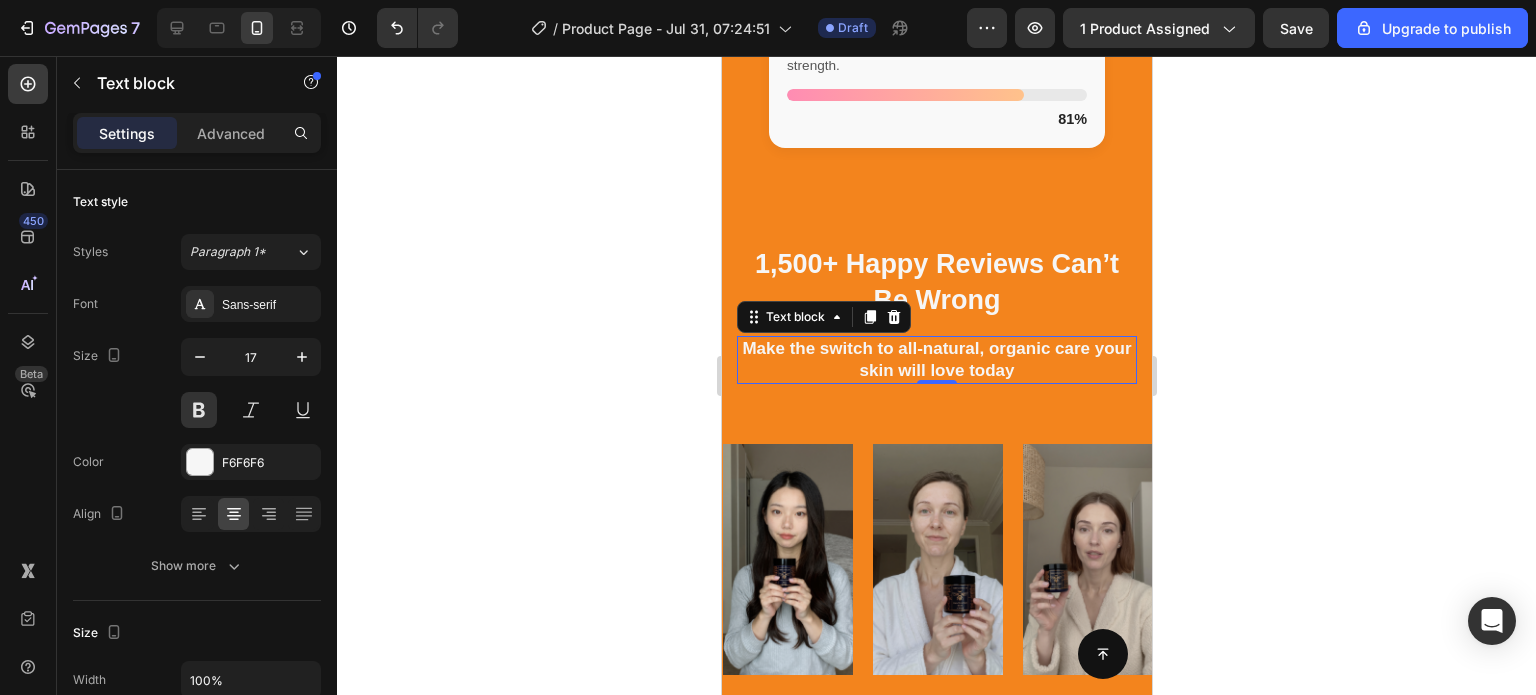 click 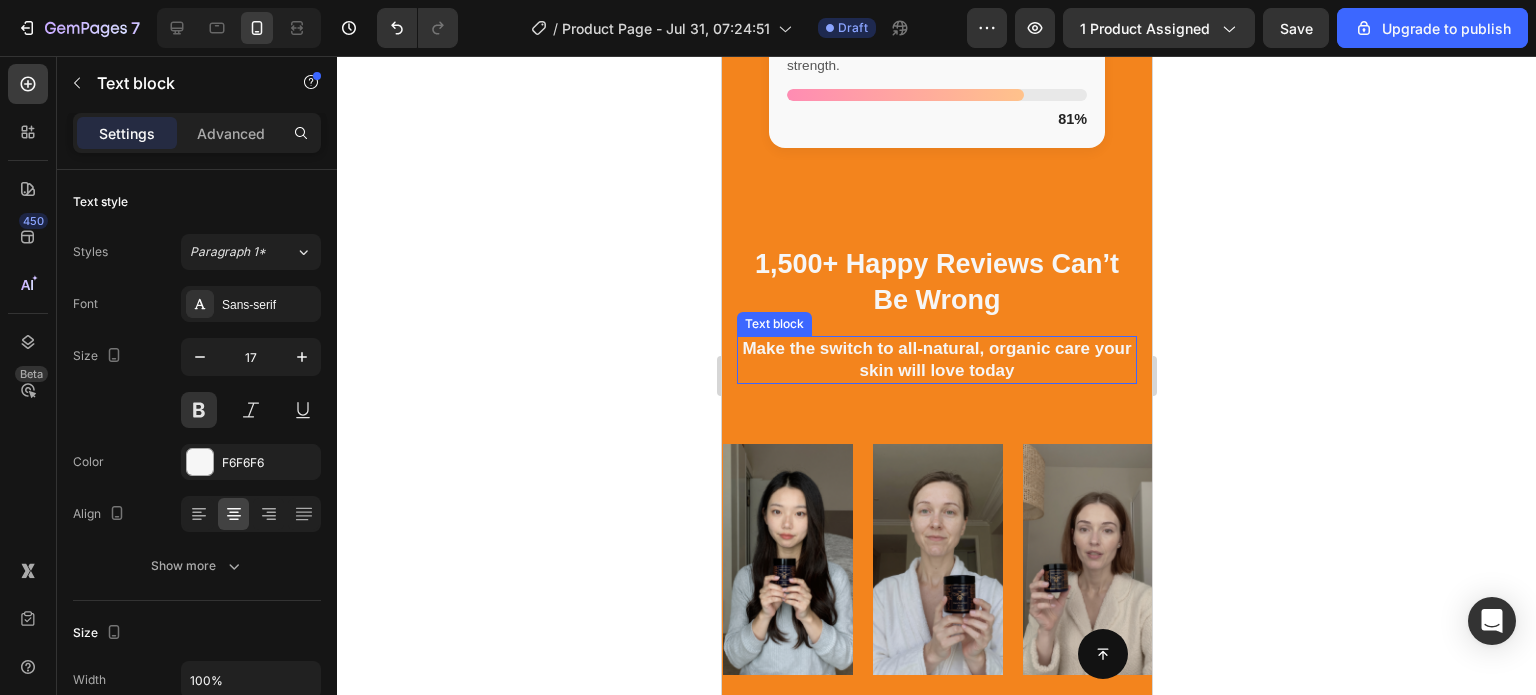 click on "Make the switch to all-natural, organic care your skin will love today" at bounding box center [935, 359] 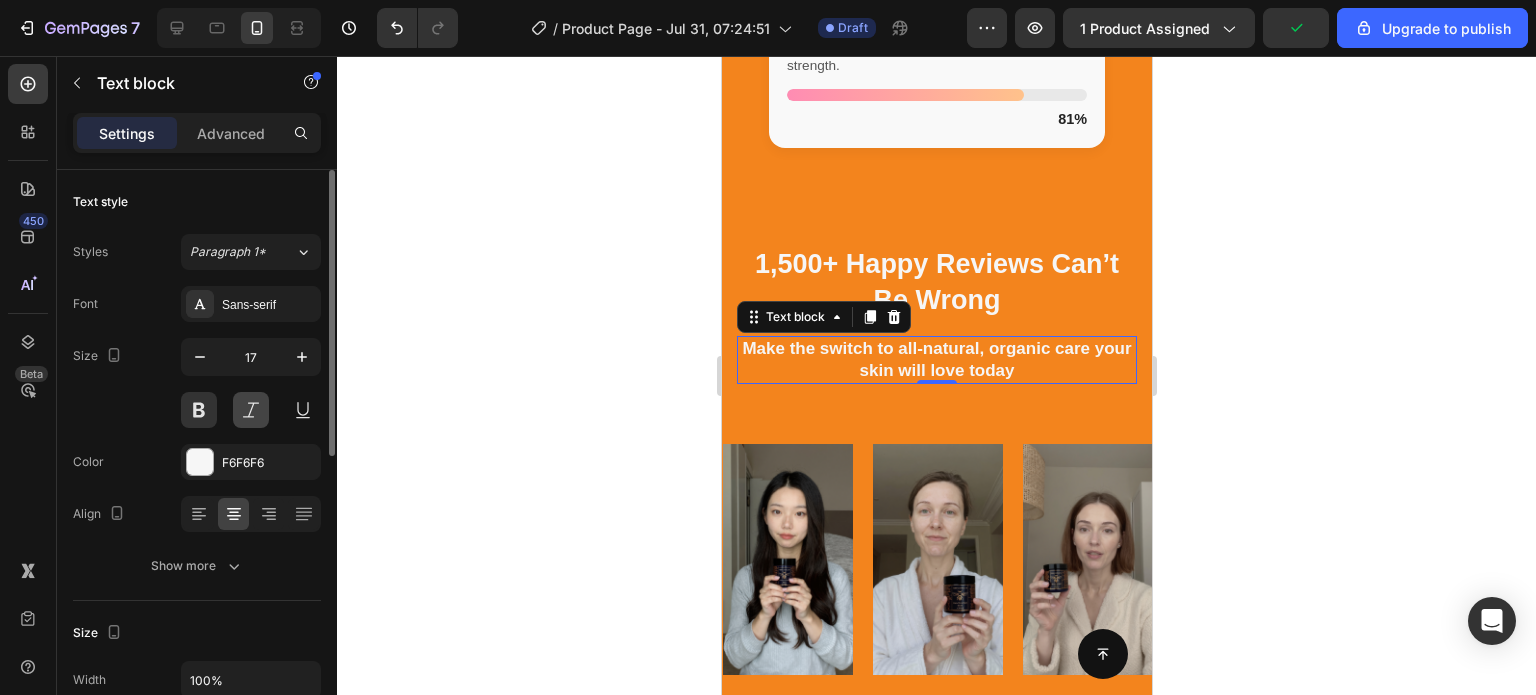 click at bounding box center (251, 410) 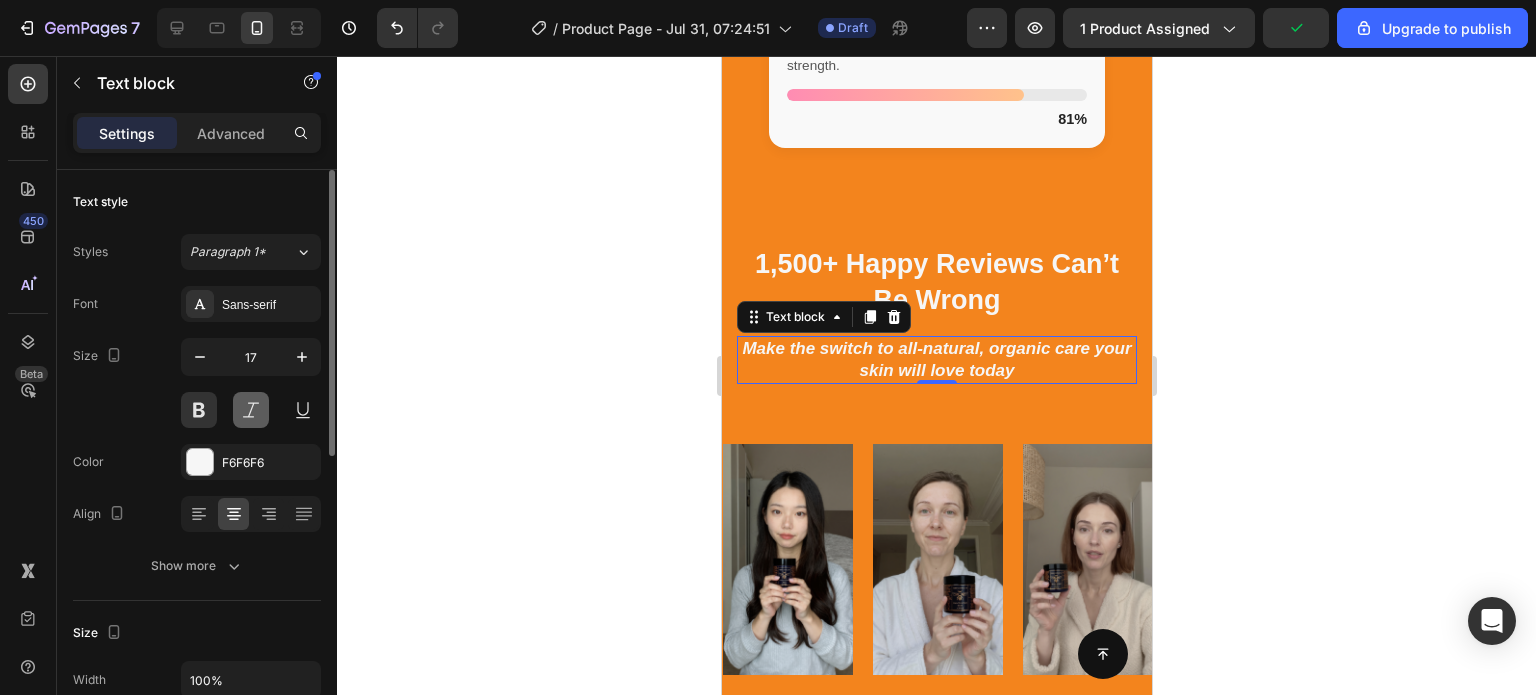 click at bounding box center [251, 410] 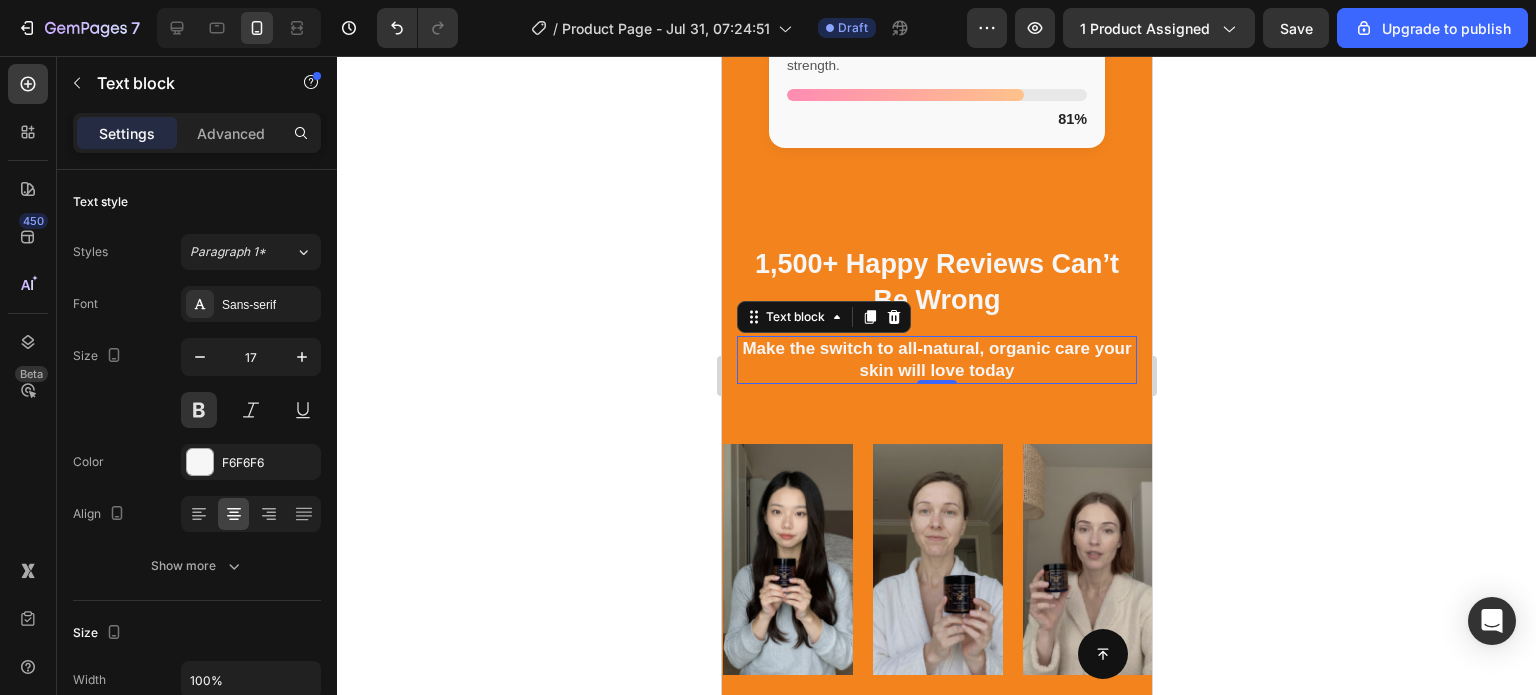 click 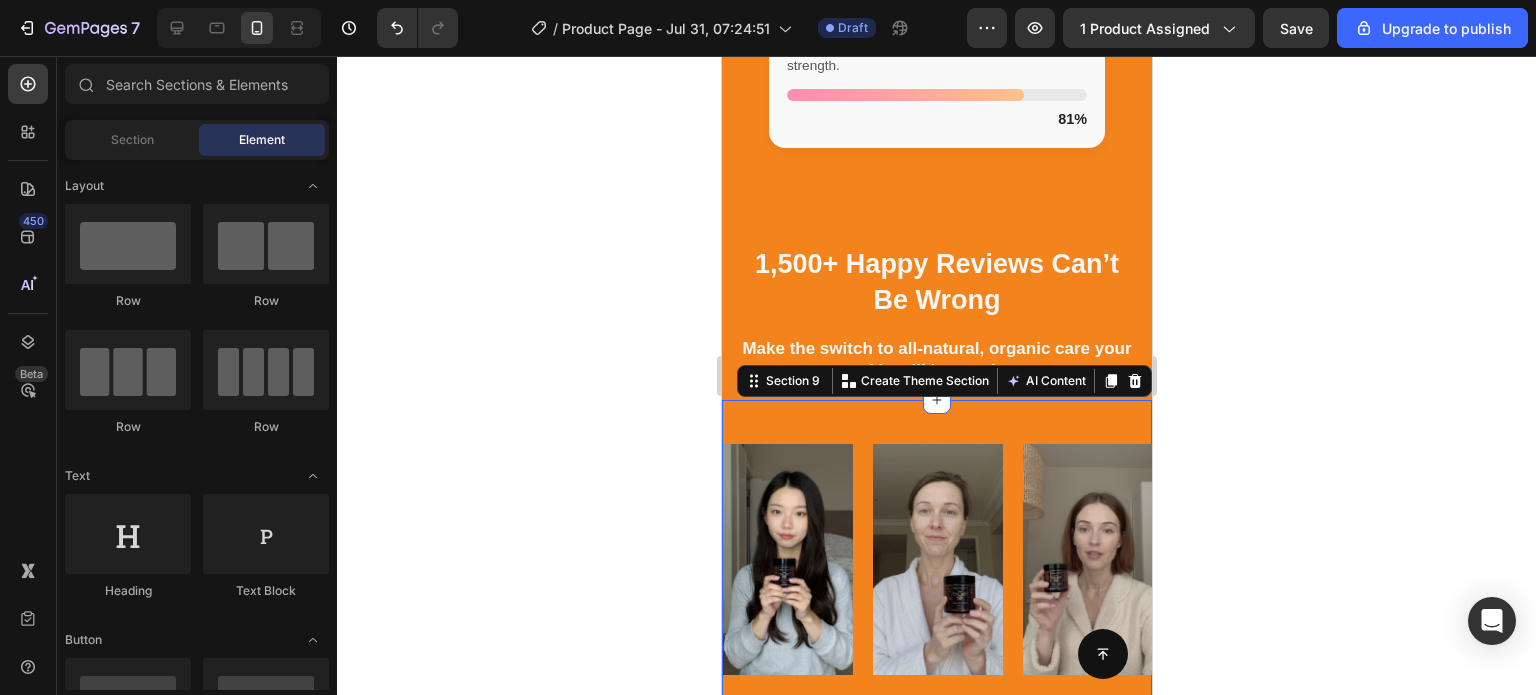 click on "Image Image Image Image Image Image Image Image Image Image Image Image Image Image Image Image Marquee Section 9   You can create reusable sections Create Theme Section AI Content Write with GemAI What would you like to describe here? Tone and Voice Persuasive Product Organic Tallow Honey Balm - Lotus Extract Show more Generate" at bounding box center (936, 559) 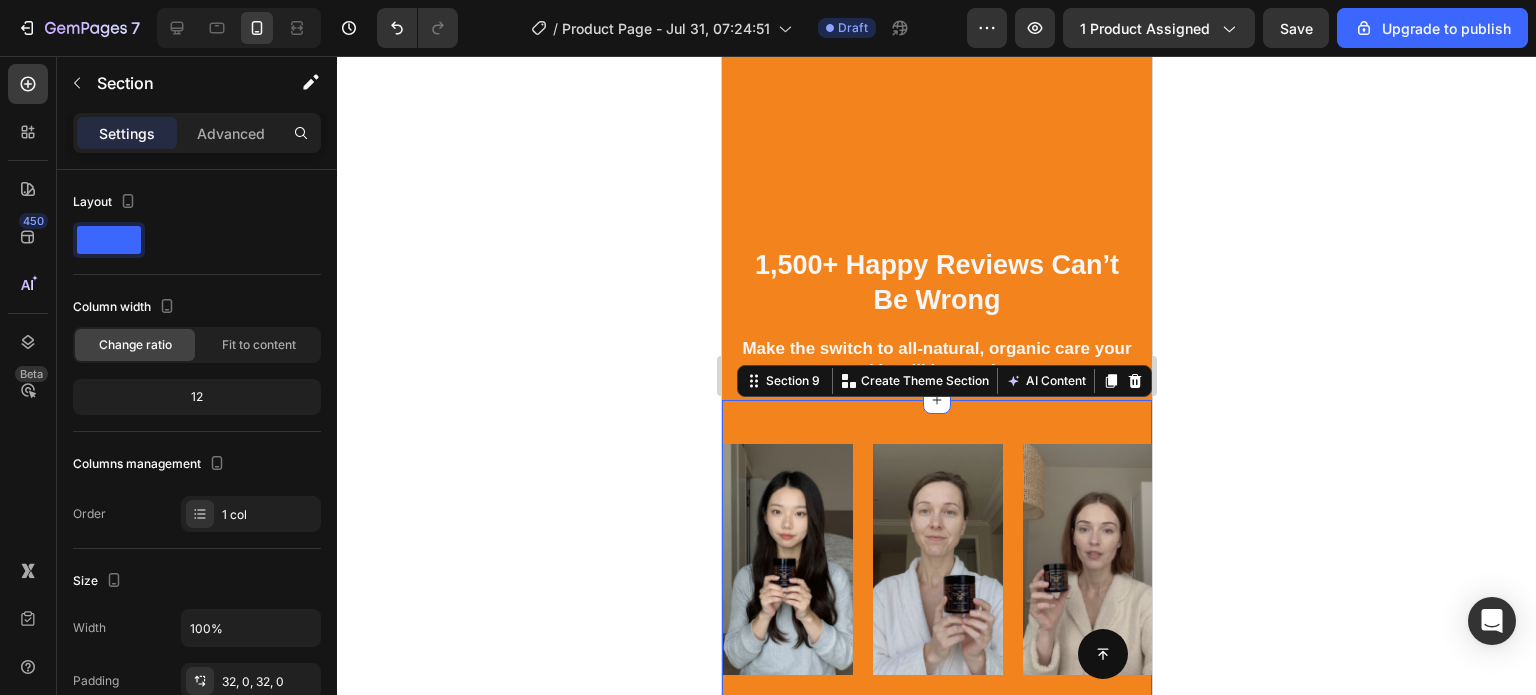 scroll, scrollTop: 4352, scrollLeft: 0, axis: vertical 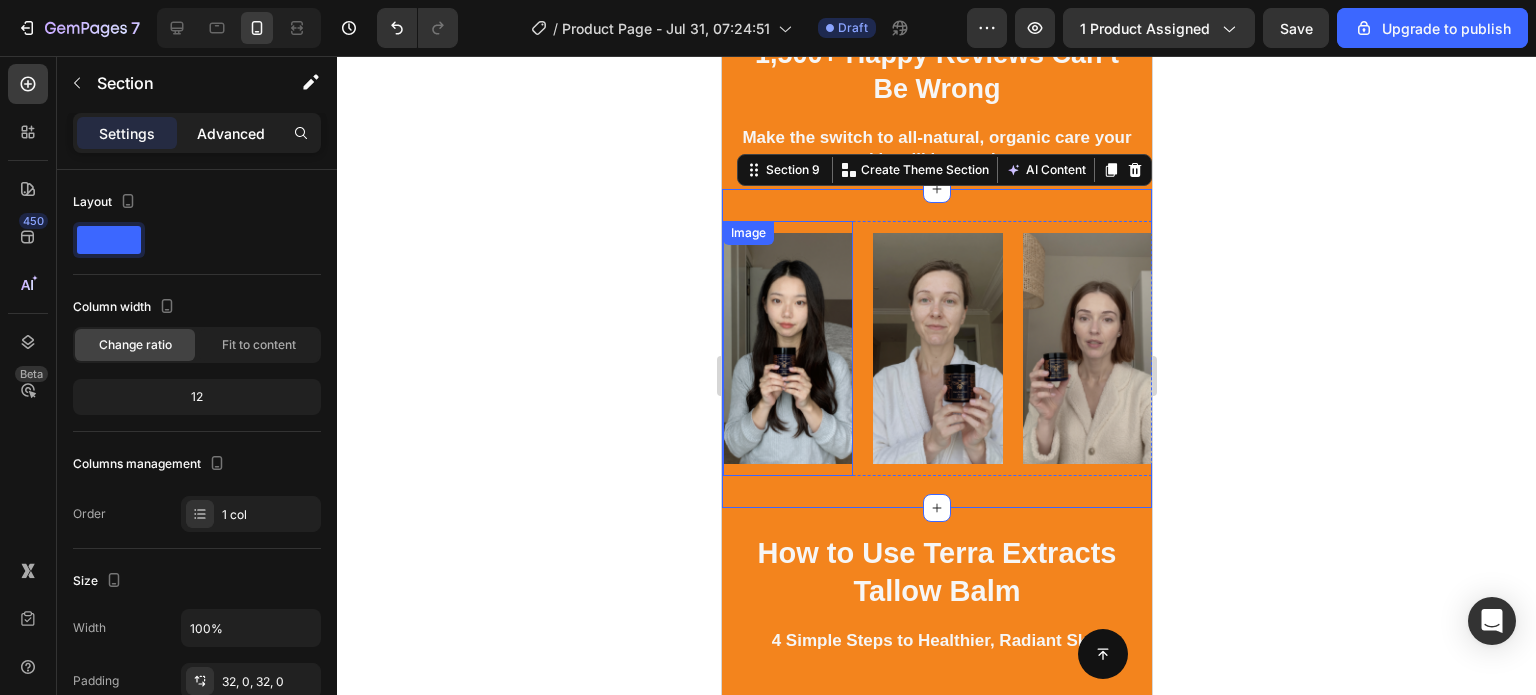click on "Advanced" at bounding box center [231, 133] 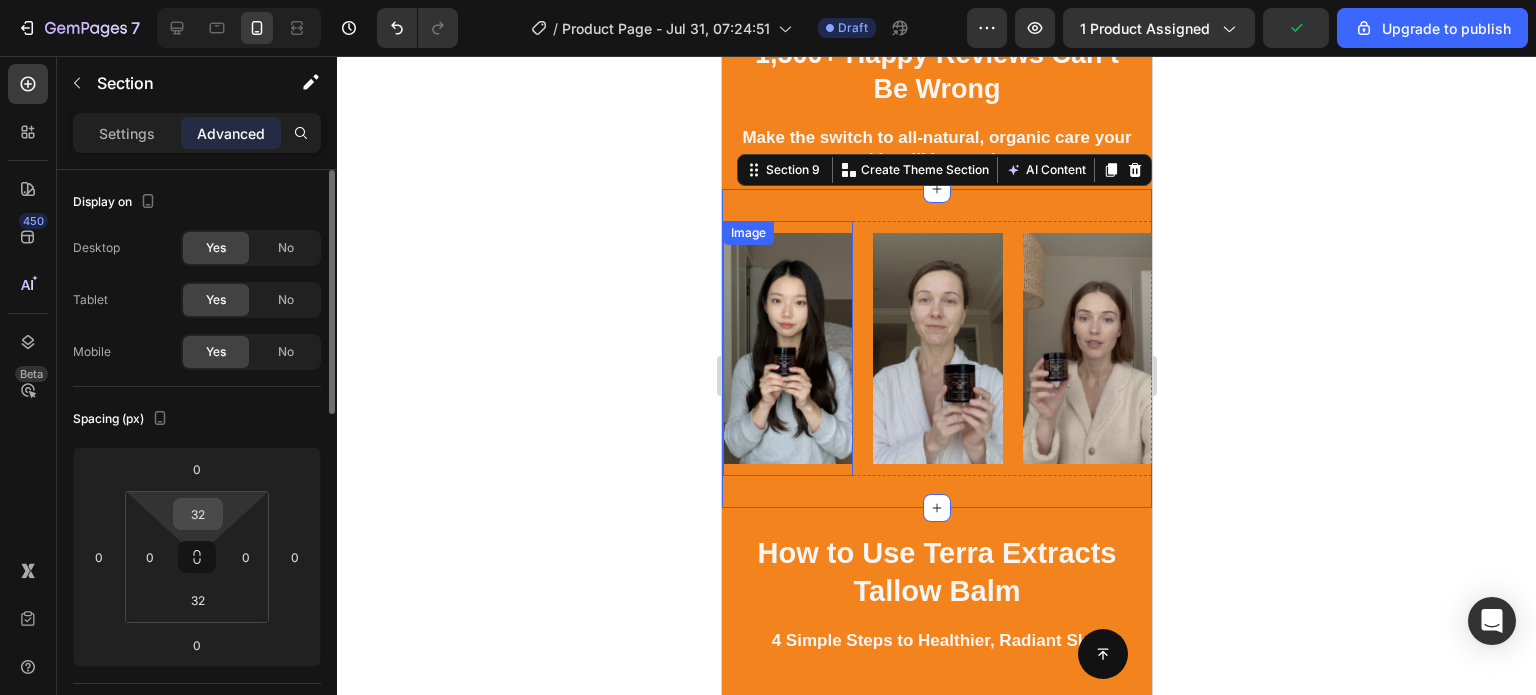 click on "32" at bounding box center [198, 514] 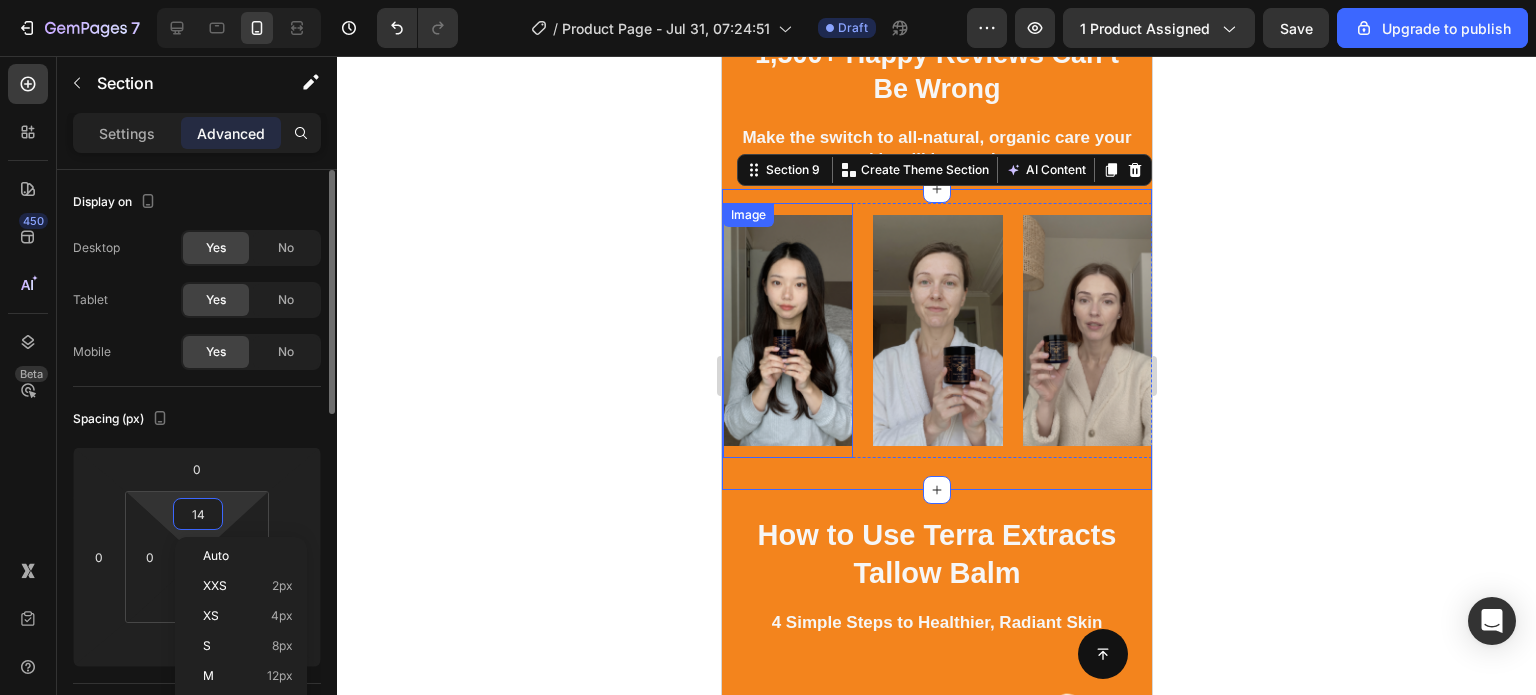 type on "15" 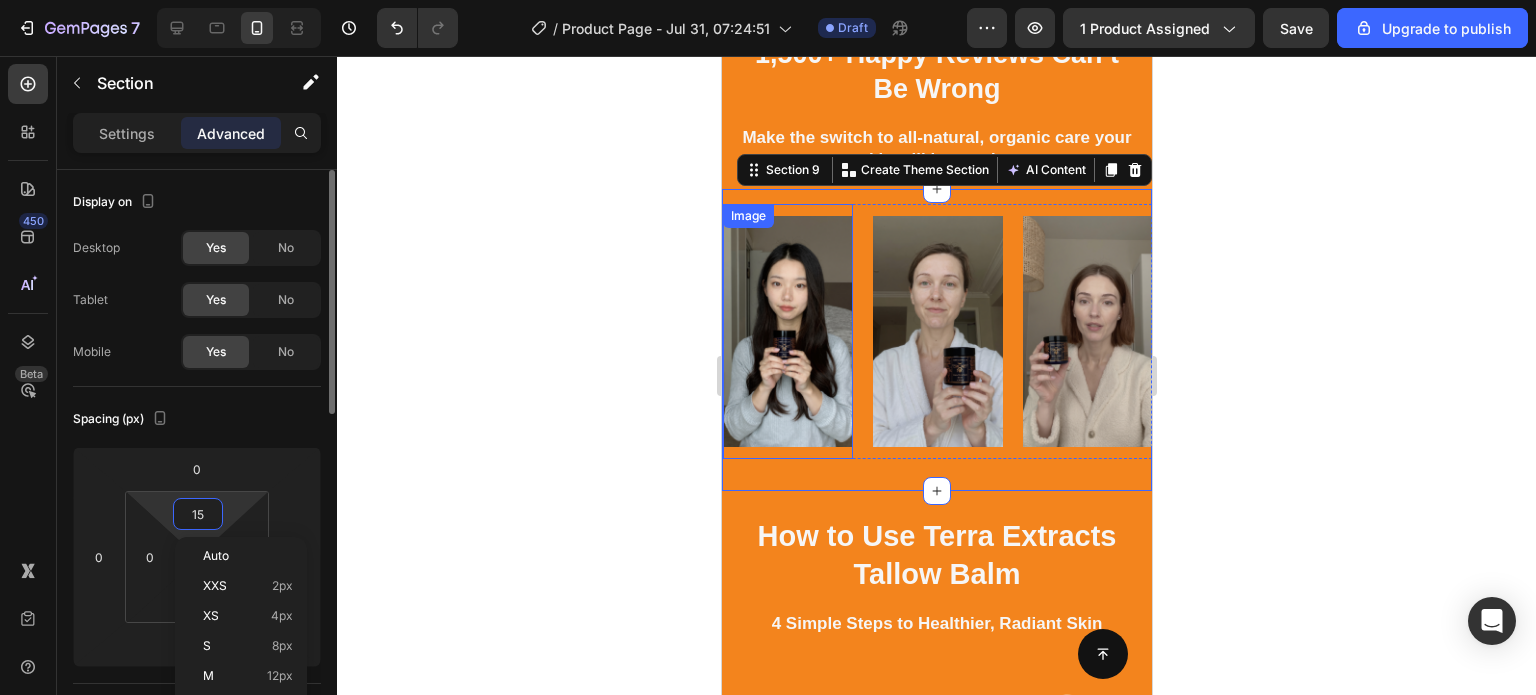 scroll, scrollTop: 42, scrollLeft: 0, axis: vertical 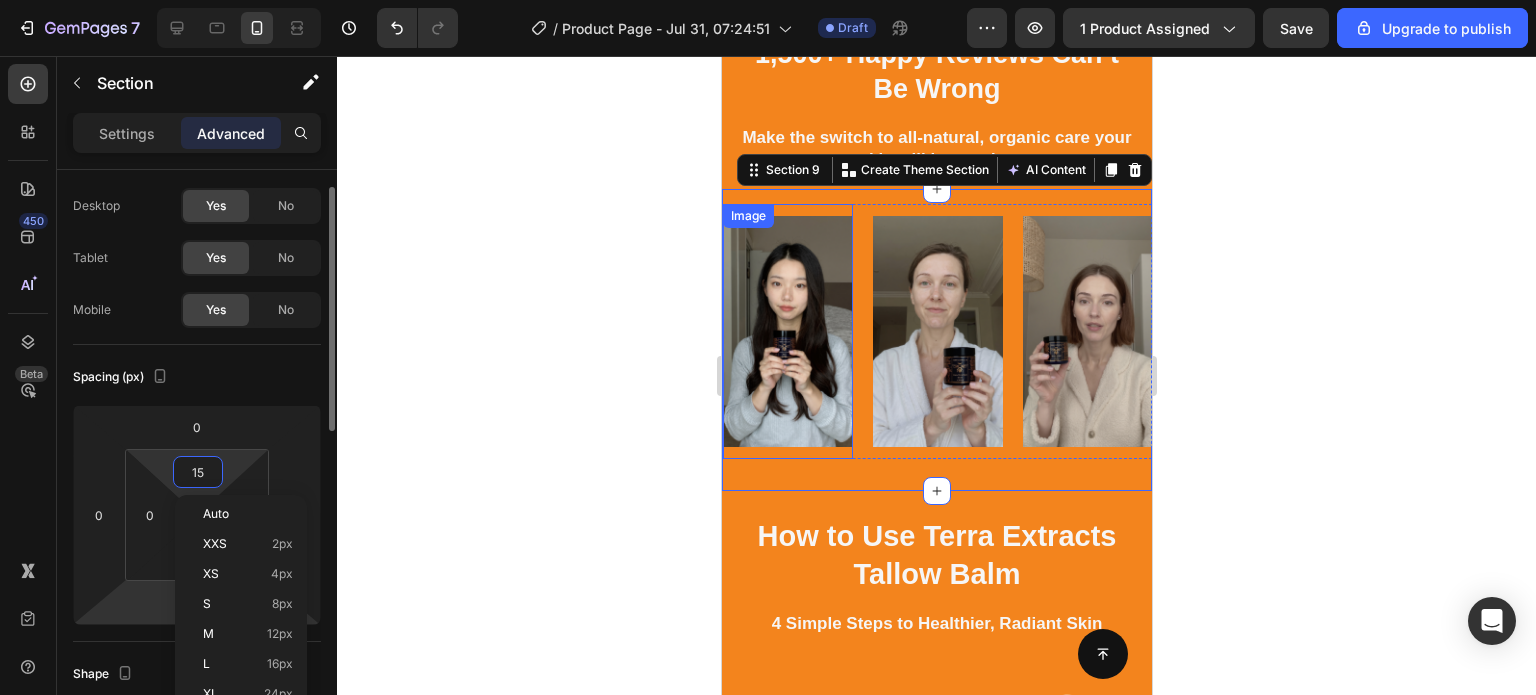 click on "7   /  Product Page - Jul 31, 07:24:51 Draft Preview 1 product assigned  Save  Upgrade to publish 450 Beta Sections(18) Elements(84) Section Element Hero Section Product Detail Brands Trusted Badges Guarantee Product Breakdown How to use Testimonials Compare Bundle FAQs Social Proof Brand Story Product List Collection Blog List Contact Sticky Add to Cart Custom Footer Browse Library 450 Layout
Row
Row
Row
Row Text
Heading
Text Block Button
Button
Button Media
Image
Image" at bounding box center (768, 0) 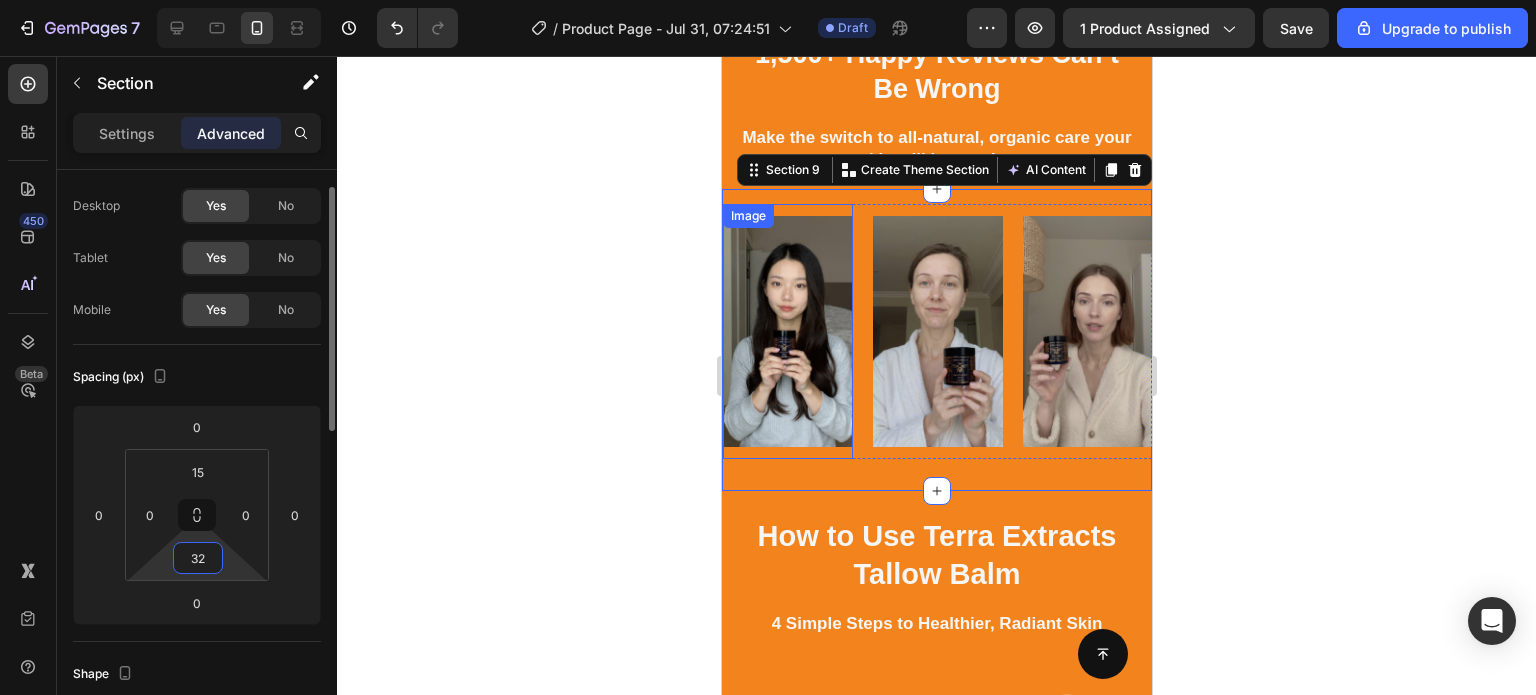 click on "32" at bounding box center [198, 558] 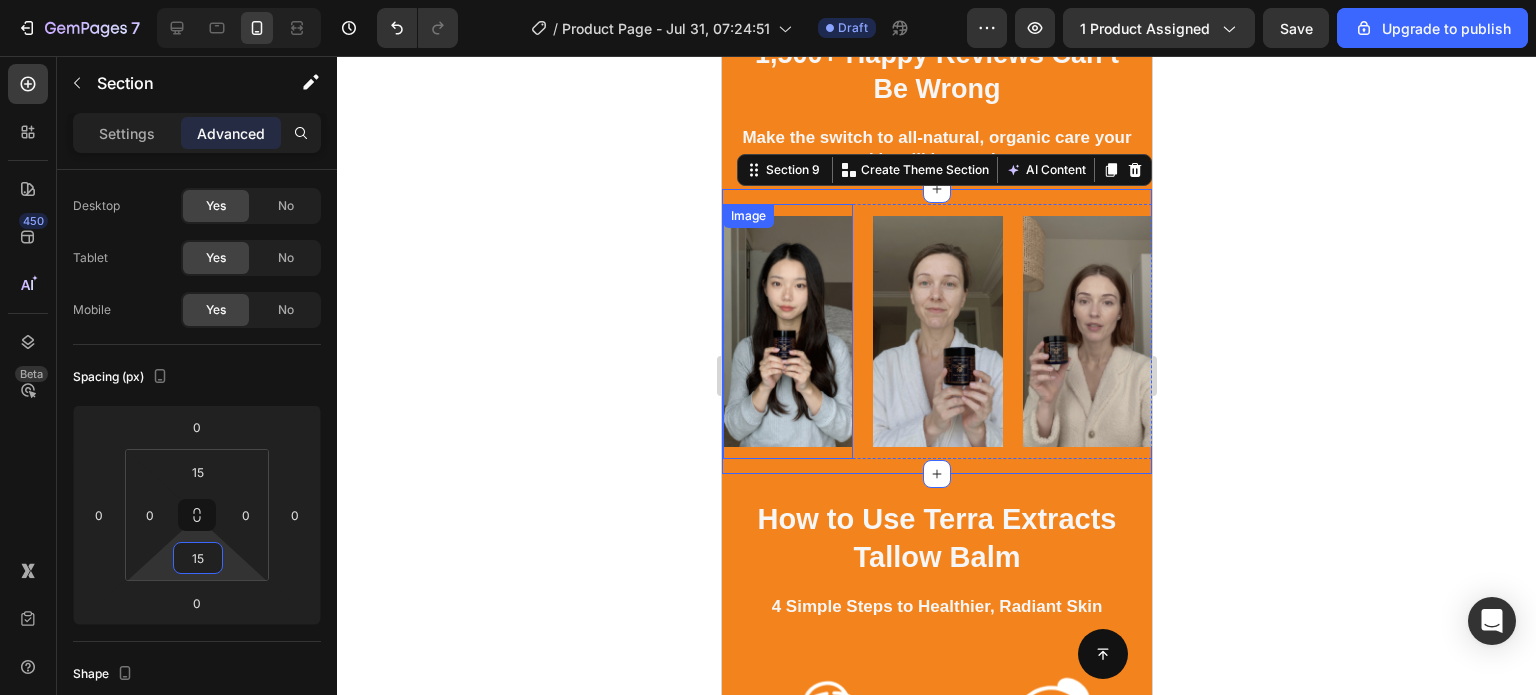 type on "15" 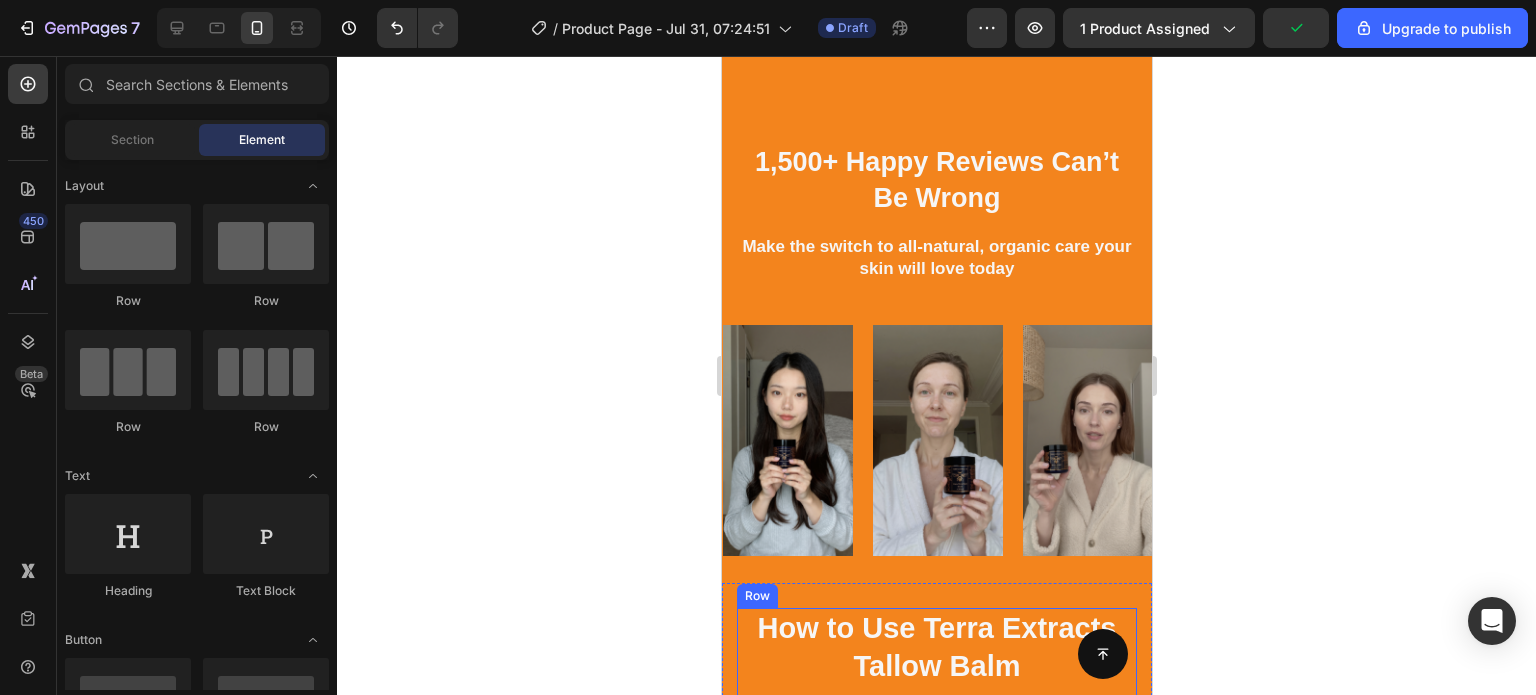 scroll, scrollTop: 4240, scrollLeft: 0, axis: vertical 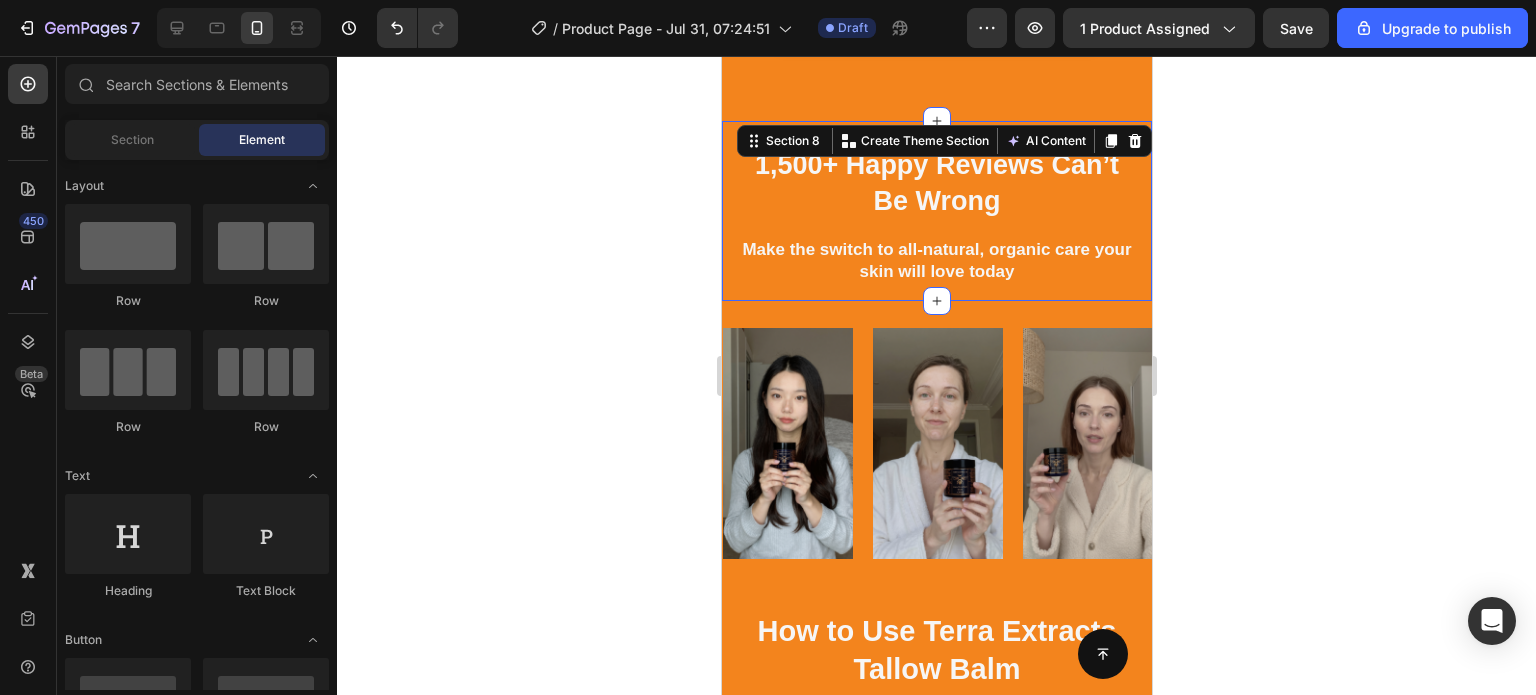 click on "1,500+ Happy Reviews Can’t Be Wrong Heading Make the switch to all-natural, organic care your skin will love today Text block Row Row Section 8   You can create reusable sections Create Theme Section AI Content Write with GemAI What would you like to describe here? Tone and Voice Persuasive Product Show more Generate" at bounding box center [936, 210] 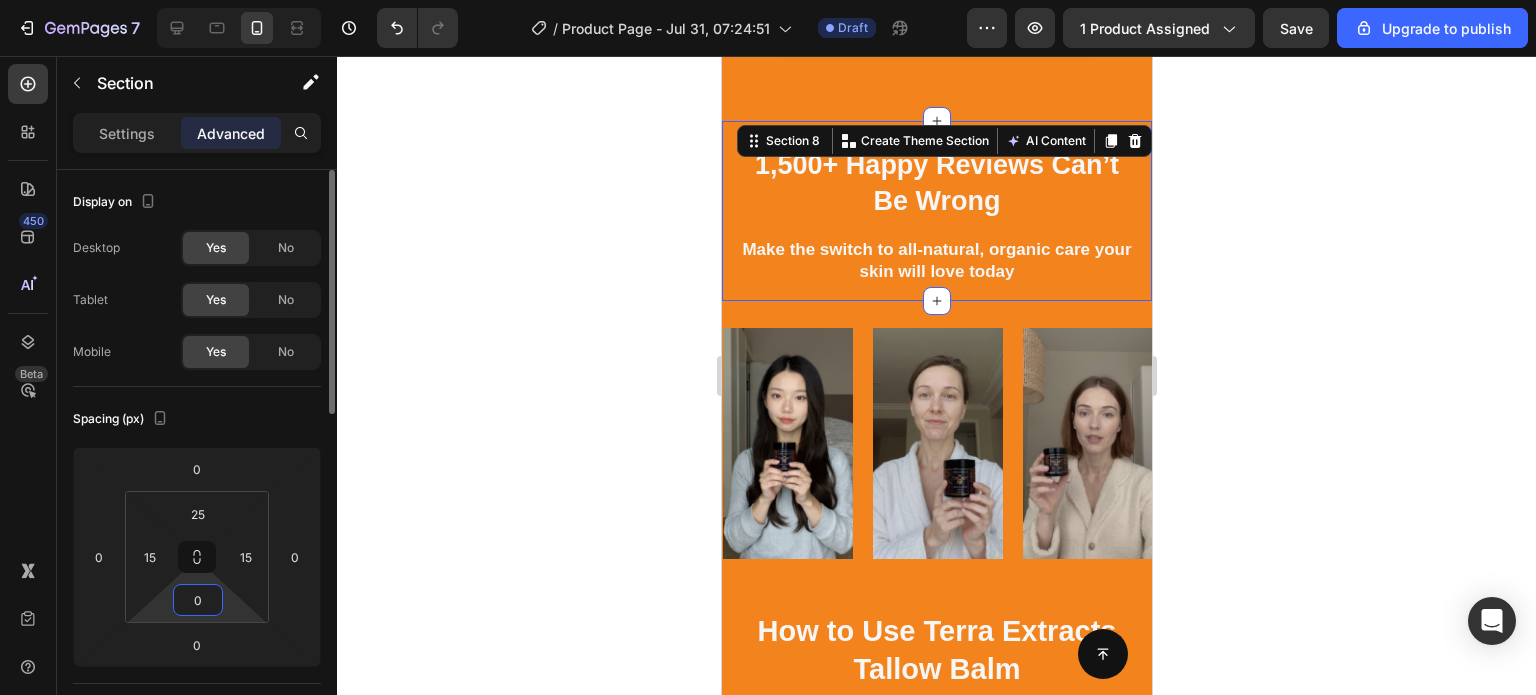 click on "0" at bounding box center [198, 600] 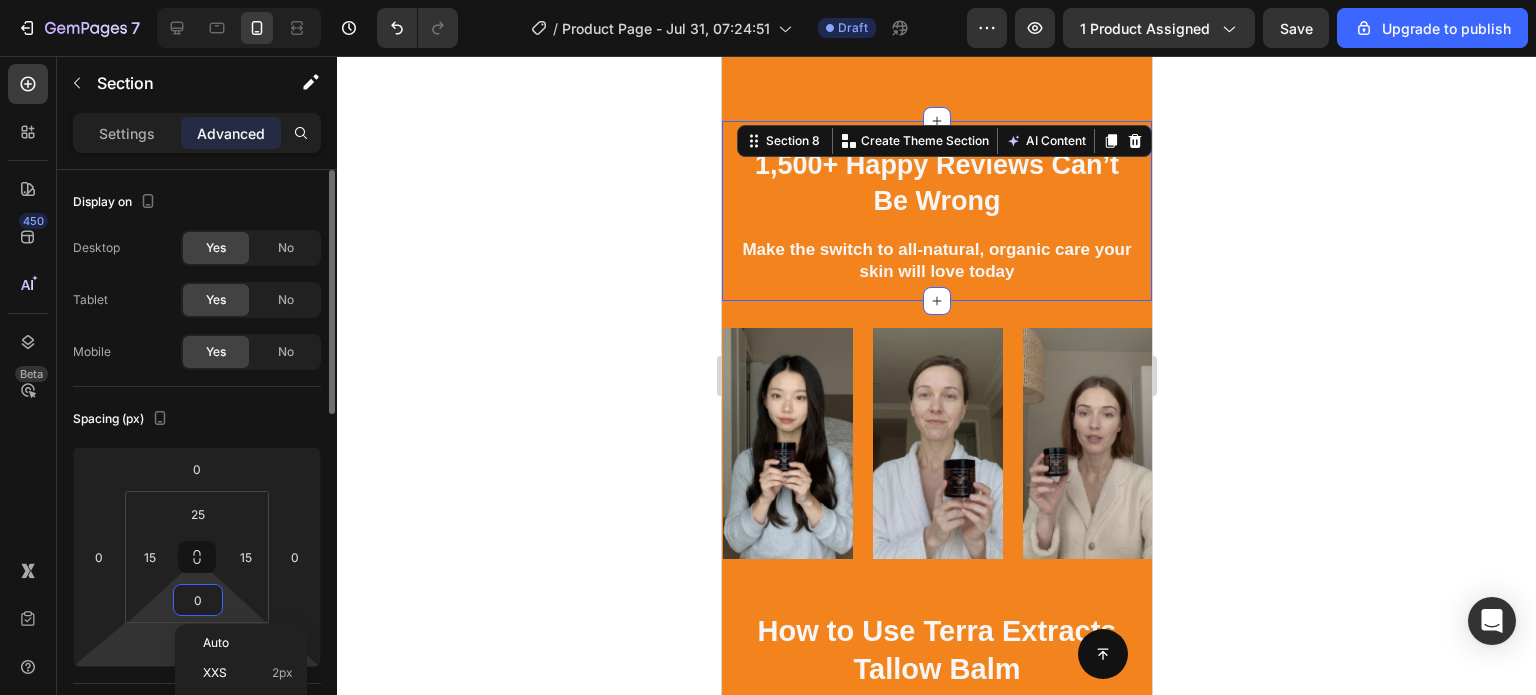 click on "7   /  Product Page - Jul 31, 07:24:51 Draft Preview 1 product assigned  Save  Upgrade to publish 450 Beta Sections(18) Elements(84) Section Element Hero Section Product Detail Brands Trusted Badges Guarantee Product Breakdown How to use Testimonials Compare Bundle FAQs Social Proof Brand Story Product List Collection Blog List Contact Sticky Add to Cart Custom Footer Browse Library 450 Layout
Row
Row
Row
Row Text
Heading
Text Block Button
Button
Button Media
Image
Image" at bounding box center (768, 0) 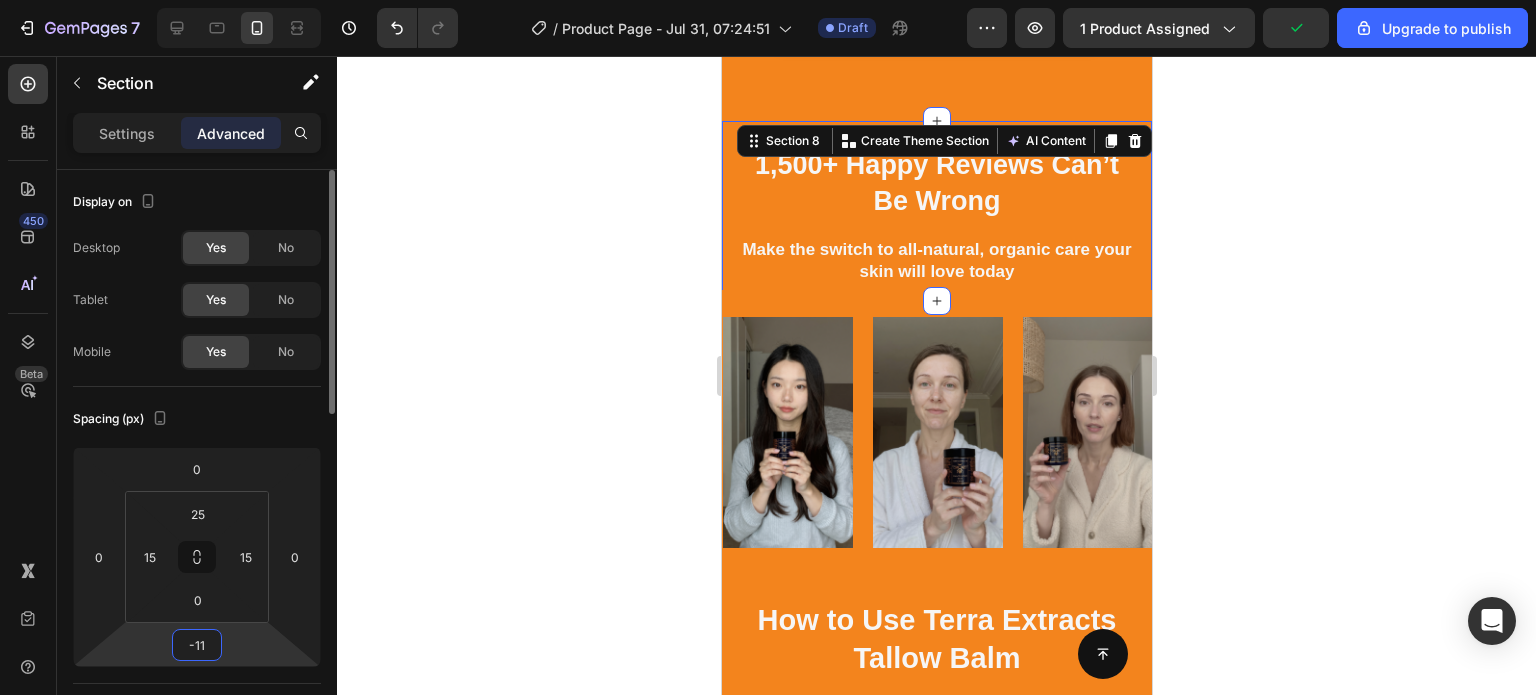 type on "-10" 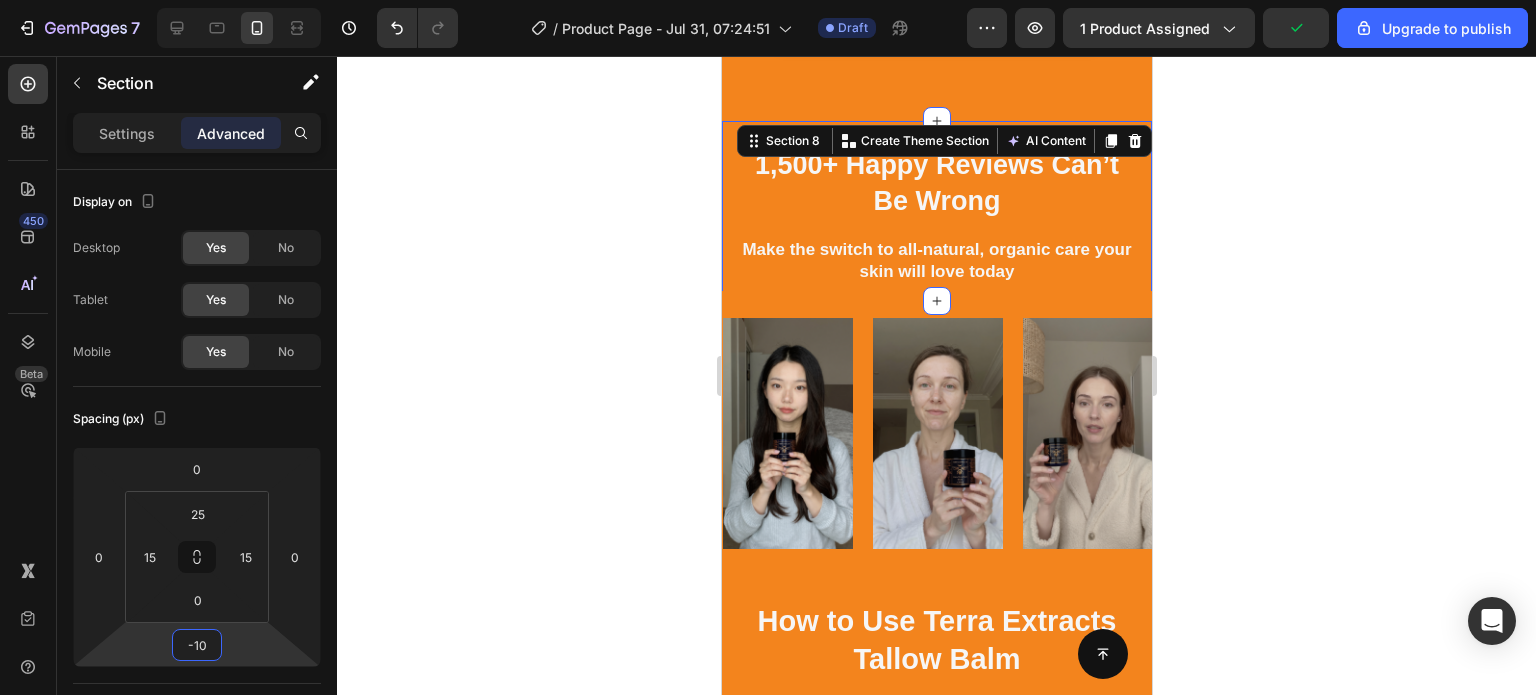 click 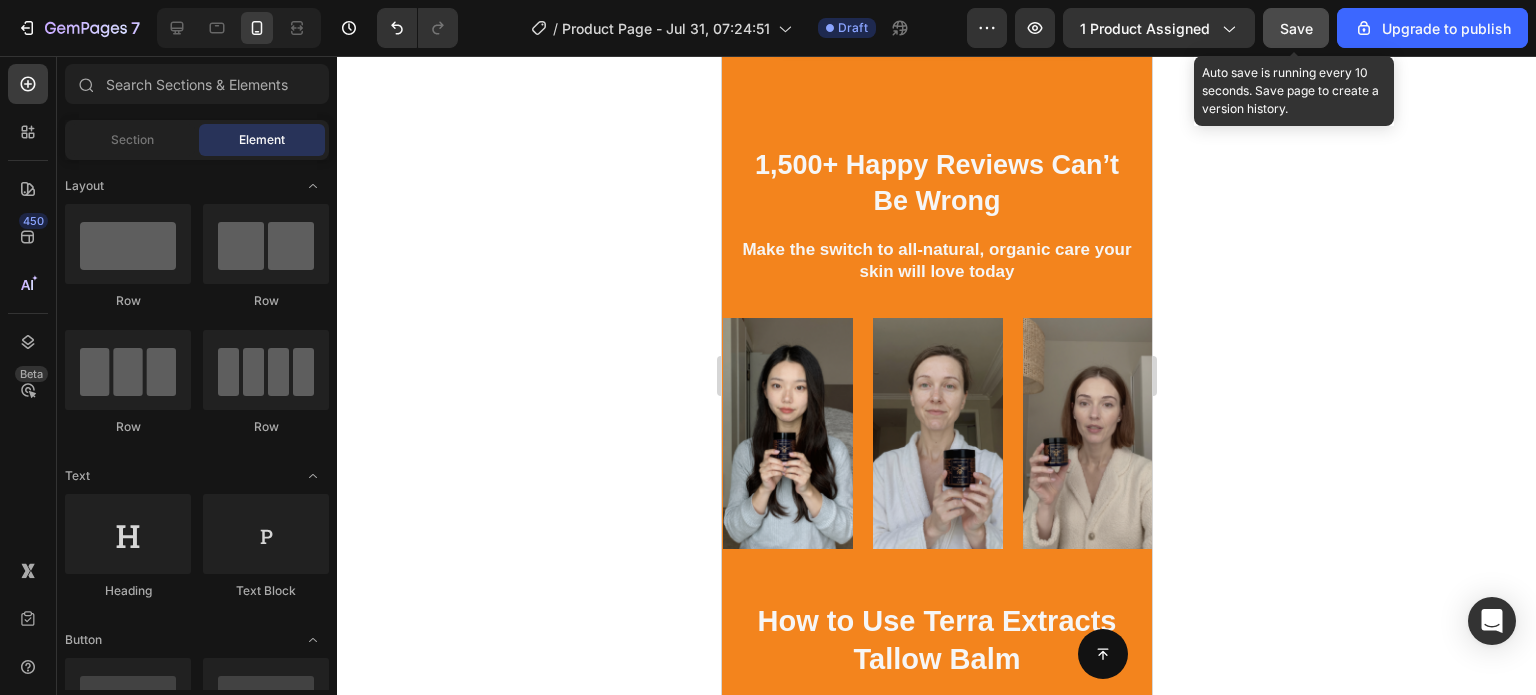 click on "Save" at bounding box center (1296, 28) 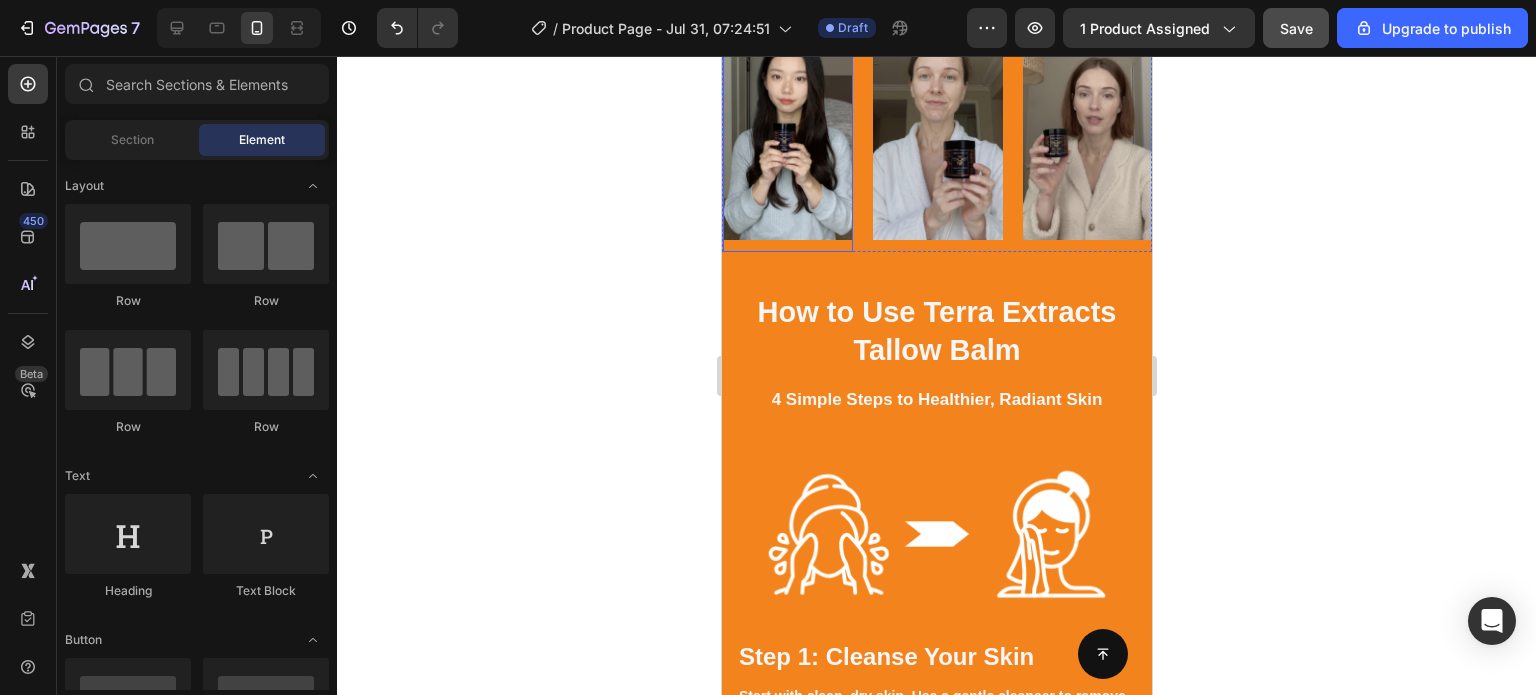 scroll, scrollTop: 4548, scrollLeft: 0, axis: vertical 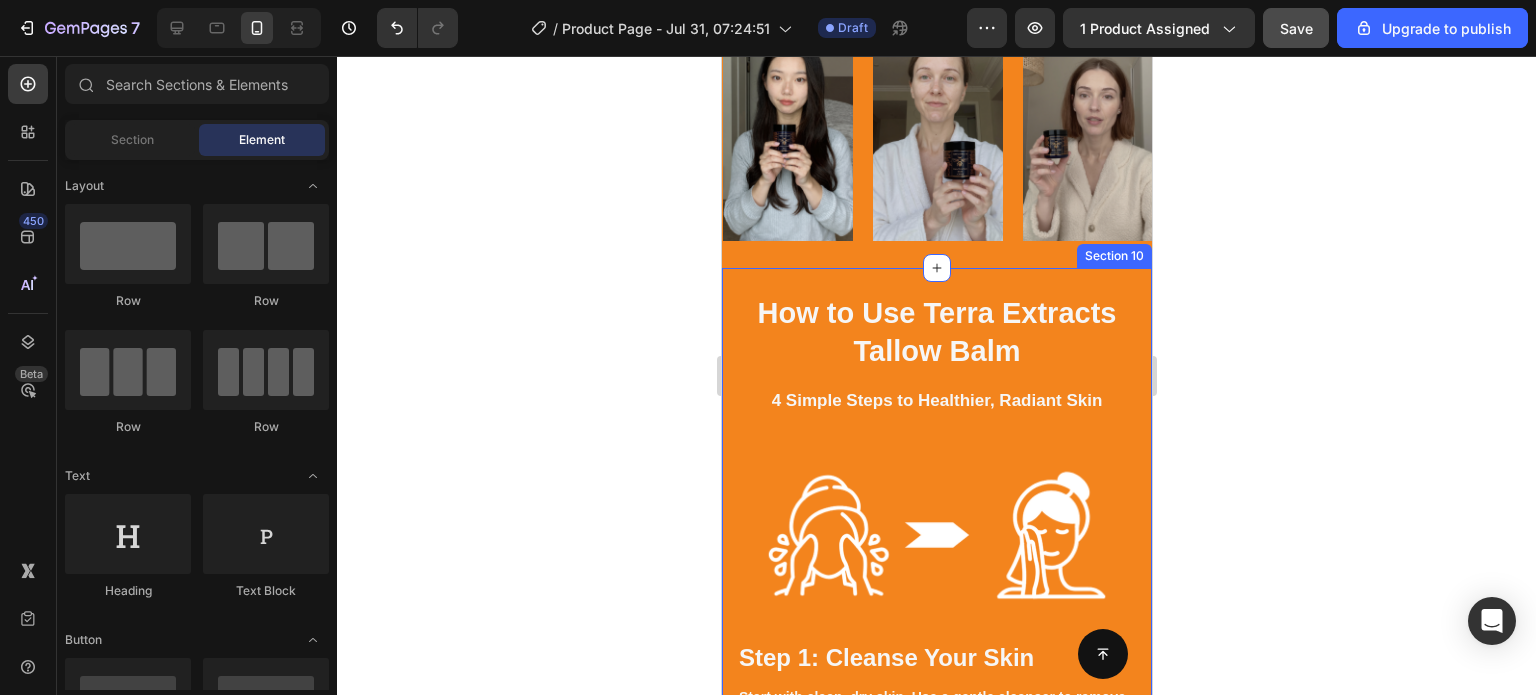 click on "How to Use Terra Extracts Tallow Balm Heading 4 Simple Steps to Healthier, Radiant Skin Text block Row Row Image Step 1: Cleanse Your Skin Heading Start with clean, dry skin. Use a gentle cleanser to remove any dirt, oil, or makeup — this ensures maximum absorption and effectiveness of the balm. Text block Row Step 2: Scoop a Small Amount Heading Using clean, dry fingers or a spatula, scoop a pea-sized amount of balm (a little goes a long way). The rich formula will melt into your skin as you apply it. Text block Image Row Image Step 3: Warm & Apply Heading Rub the balm between your fingertips to soften it, then gently massage it into your skin using upward, circular motions. Focus on dry, irritated, or problem-prone areas — face, hands, body, or even lips. Text block Row Step 4: Let It Absorb Heading Allow the balm to fully absorb. It’ll create a breathable barrier that locks in moisture and protects your skin all day (or night). Use daily or as needed for soft, healthy, nourished skin. Text block Row" at bounding box center [936, 1188] 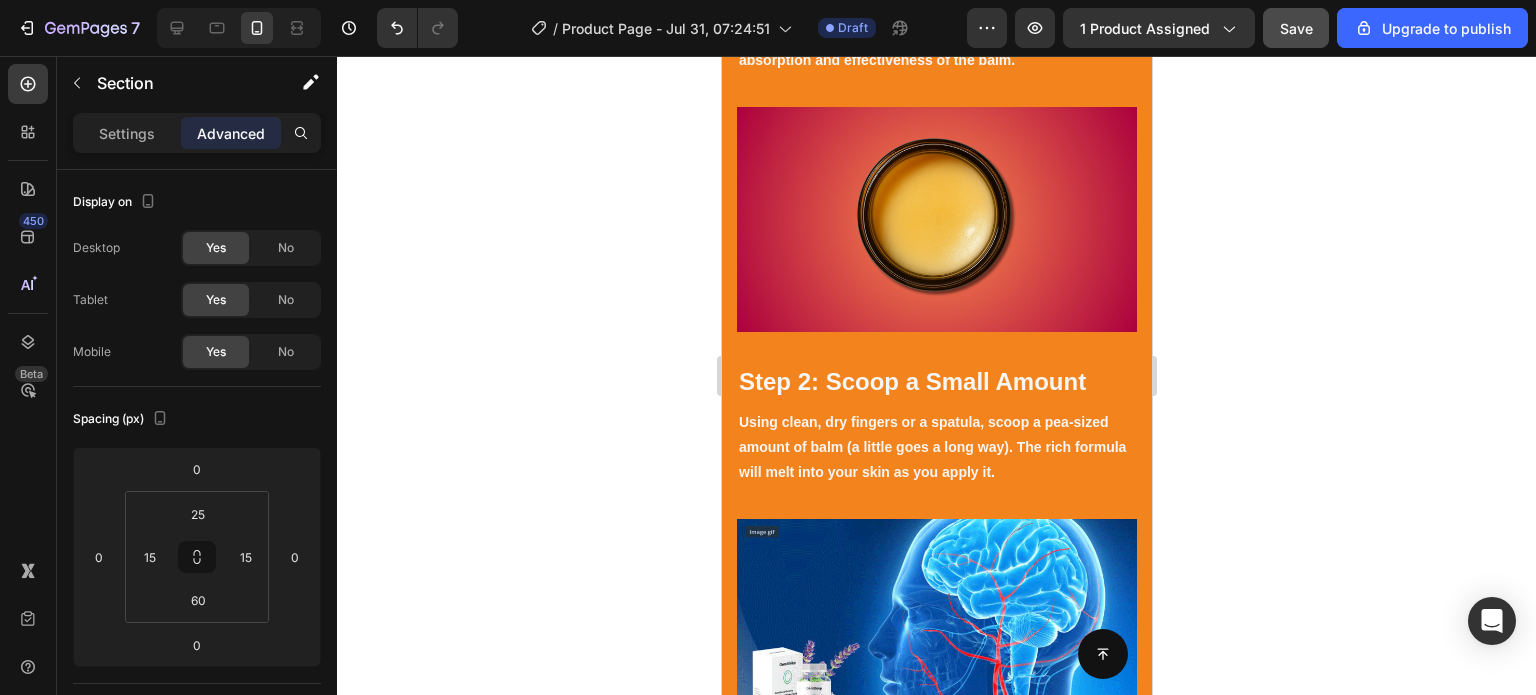 scroll, scrollTop: 5227, scrollLeft: 0, axis: vertical 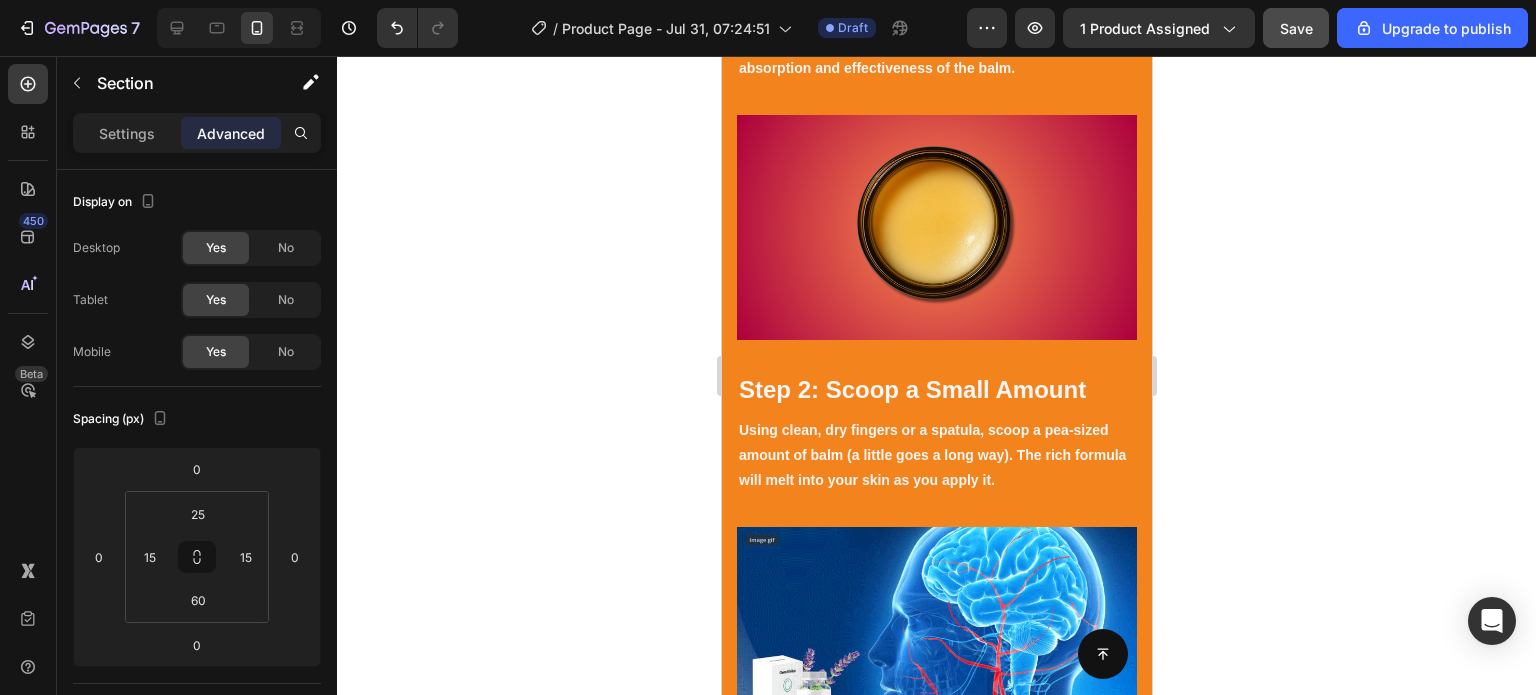 click on "How to Use Terra Extracts Tallow Balm Heading 4 Simple Steps to Healthier, Radiant Skin Text block Row Row Image Step 1: Cleanse Your Skin Heading Start with clean, dry skin. Use a gentle cleanser to remove any dirt, oil, or makeup — this ensures maximum absorption and effectiveness of the balm. Text block Row Step 2: Scoop a Small Amount Heading Using clean, dry fingers or a spatula, scoop a pea-sized amount of balm (a little goes a long way). The rich formula will melt into your skin as you apply it. Text block Image Row Image Step 3: Warm & Apply Heading Rub the balm between your fingertips to soften it, then gently massage it into your skin using upward, circular motions. Focus on dry, irritated, or problem-prone areas — face, hands, body, or even lips. Text block Row Step 4: Let It Absorb Heading Allow the balm to fully absorb. It’ll create a breathable barrier that locks in moisture and protects your skin all day (or night). Use daily or as needed for soft, healthy, nourished skin. Text block Row" at bounding box center (936, 509) 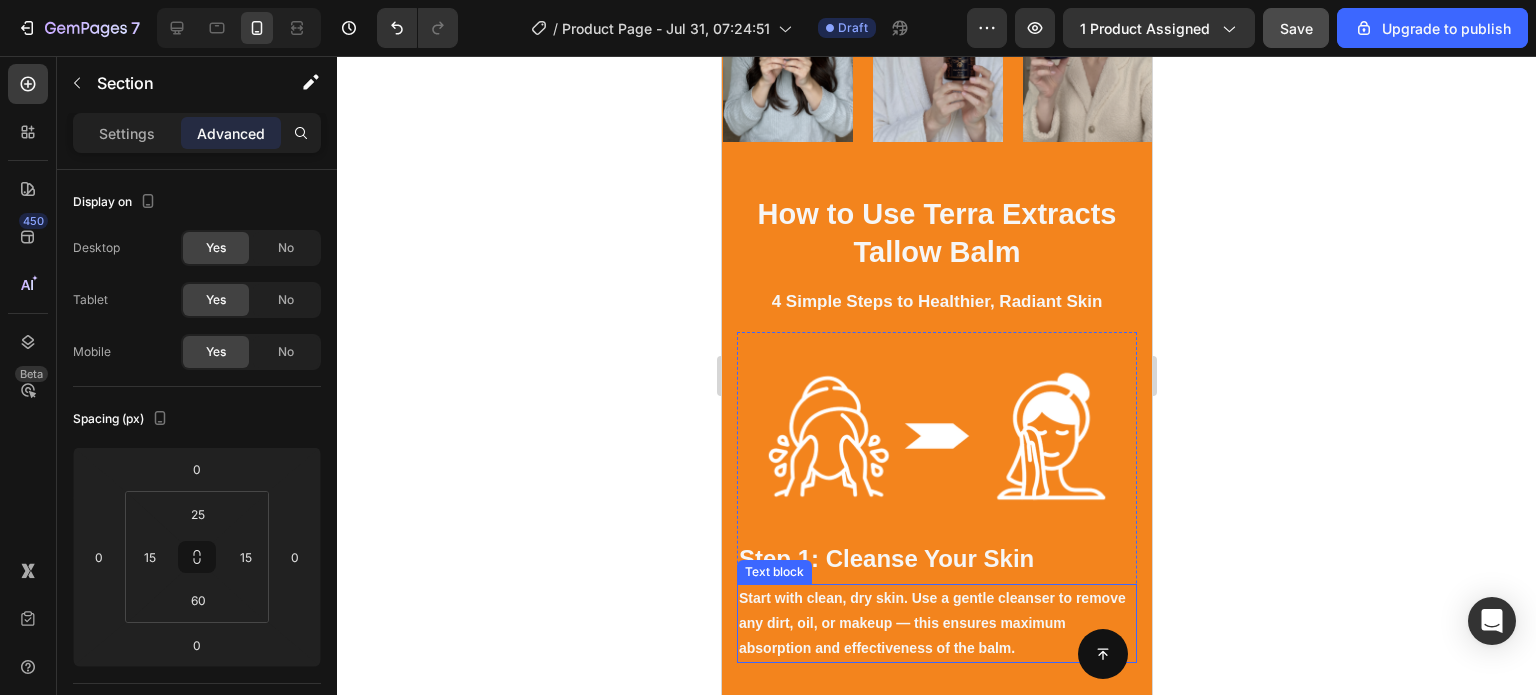 scroll, scrollTop: 4644, scrollLeft: 0, axis: vertical 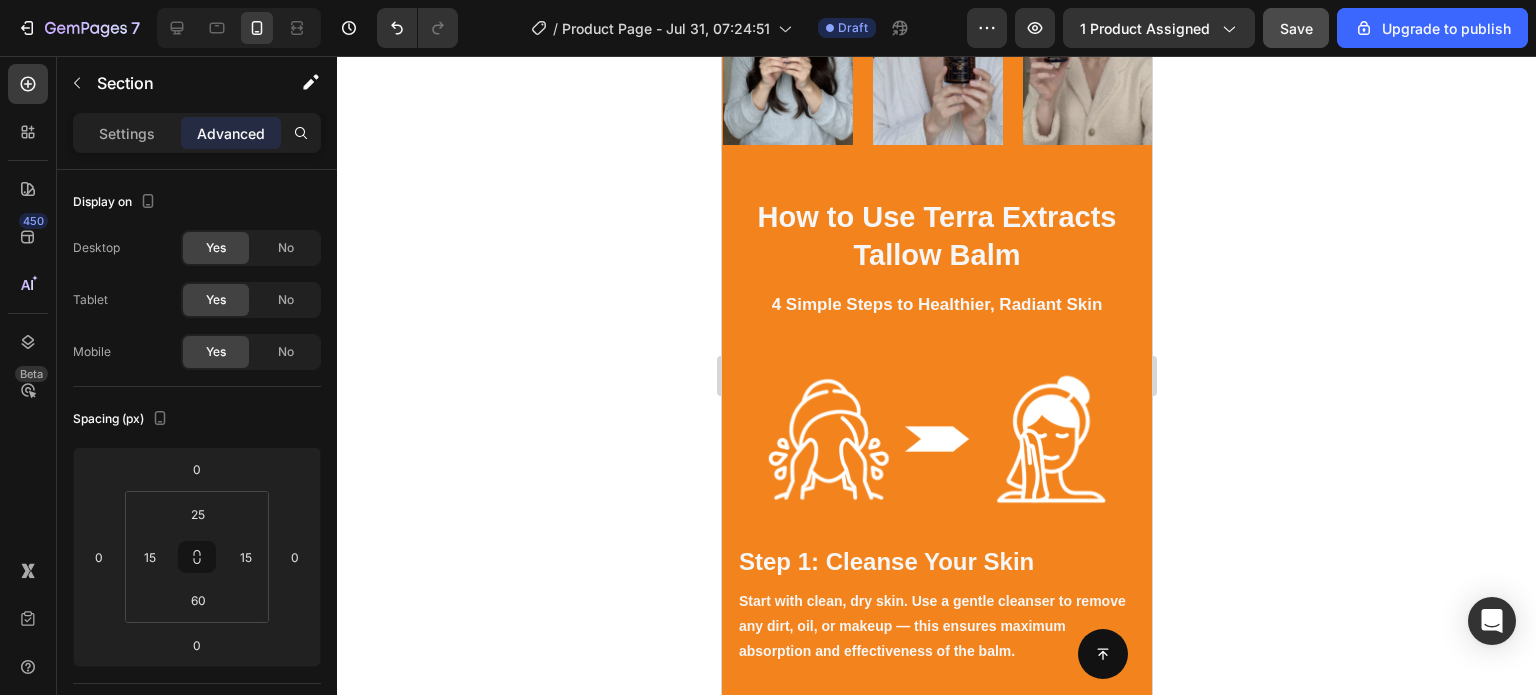 click on "How to Use Terra Extracts Tallow Balm Heading 4 Simple Steps to Healthier, Radiant Skin Text block Row Row Image Step 1: Cleanse Your Skin Heading Start with clean, dry skin. Use a gentle cleanser to remove any dirt, oil, or makeup — this ensures maximum absorption and effectiveness of the balm. Text block Row Step 2: Scoop a Small Amount Heading Using clean, dry fingers or a spatula, scoop a pea-sized amount of balm (a little goes a long way). The rich formula will melt into your skin as you apply it. Text block Image Row Image Step 3: Warm & Apply Heading Rub the balm between your fingertips to soften it, then gently massage it into your skin using upward, circular motions. Focus on dry, irritated, or problem-prone areas — face, hands, body, or even lips. Text block Row Step 4: Let It Absorb Heading Allow the balm to fully absorb. It’ll create a breathable barrier that locks in moisture and protects your skin all day (or night). Use daily or as needed for soft, healthy, nourished skin. Text block Row" at bounding box center (936, 1092) 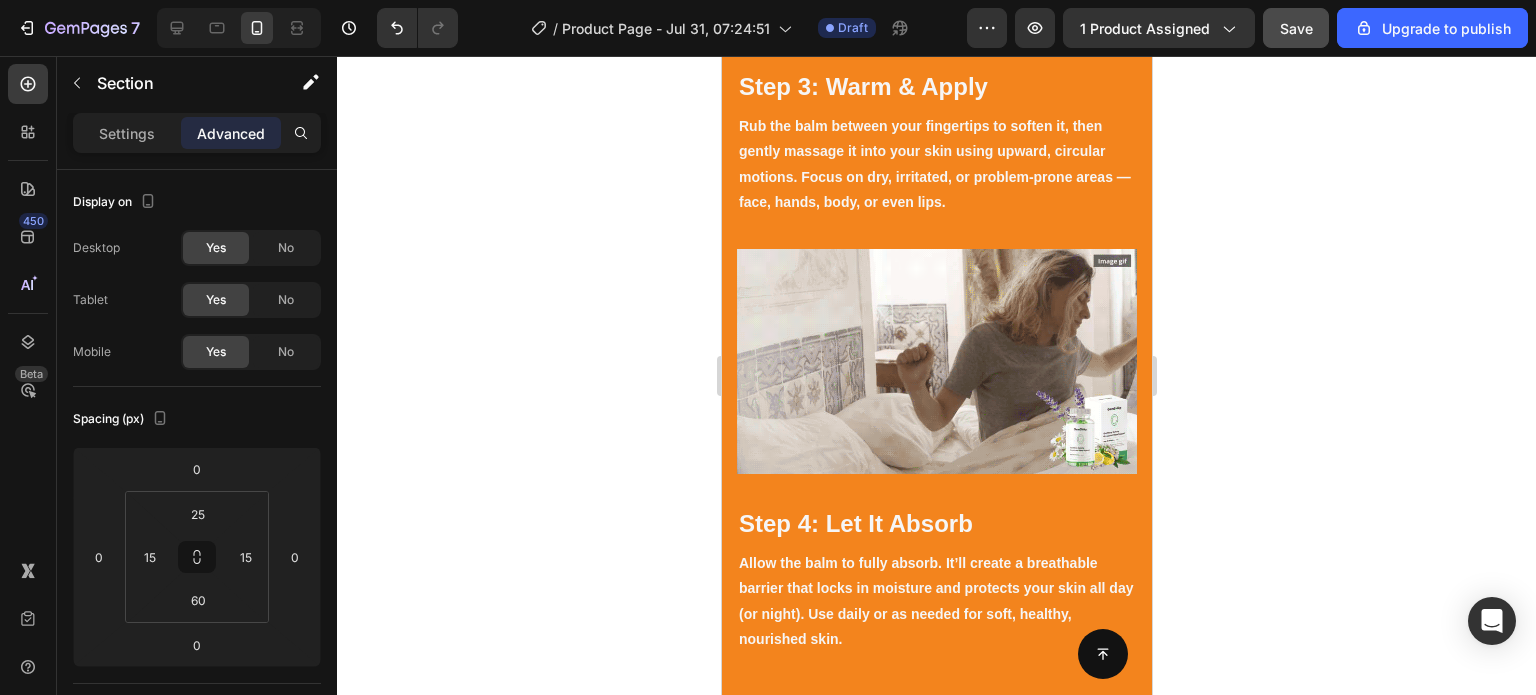 scroll, scrollTop: 6258, scrollLeft: 0, axis: vertical 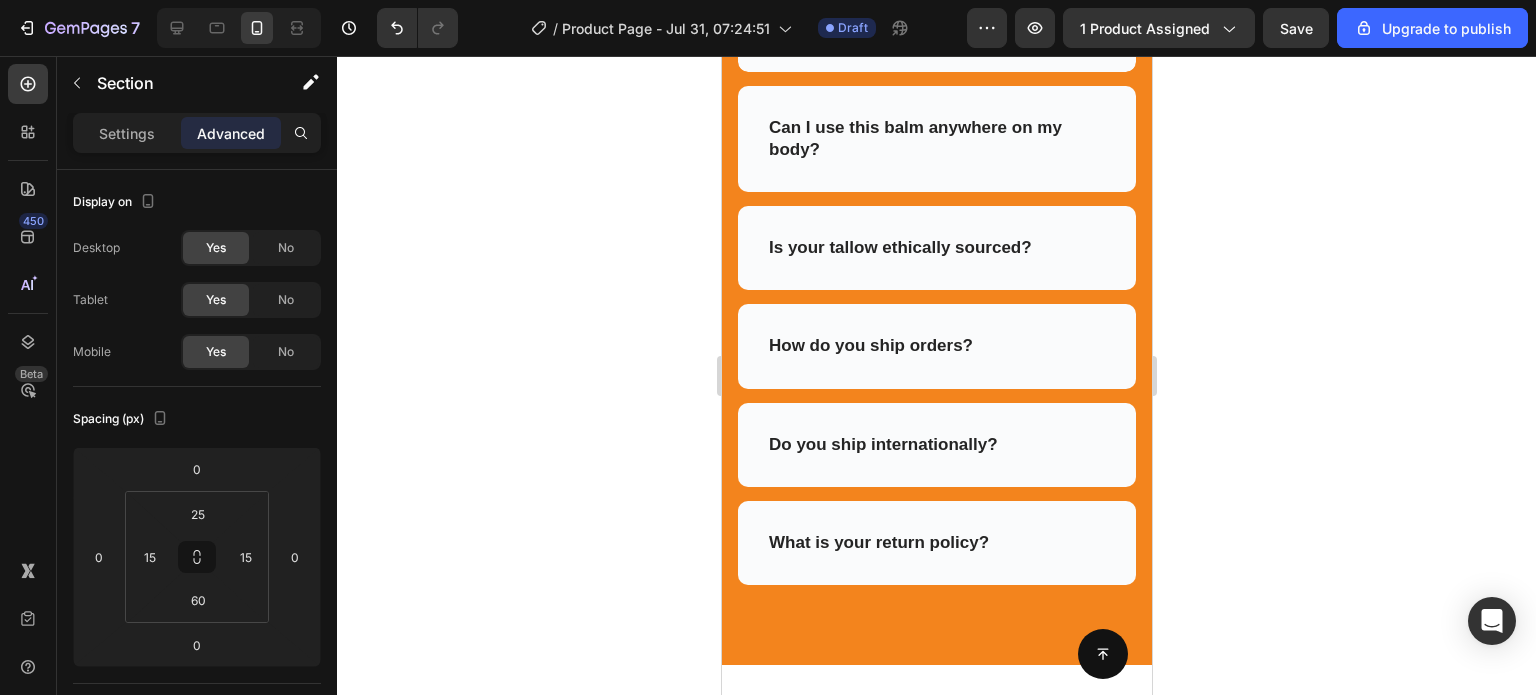 click on "Allow the balm to fully absorb. It’ll create a breathable barrier that locks in moisture and protects your skin all day (or night). Use daily or as needed for soft, healthy, nourished skin." at bounding box center [936, -535] 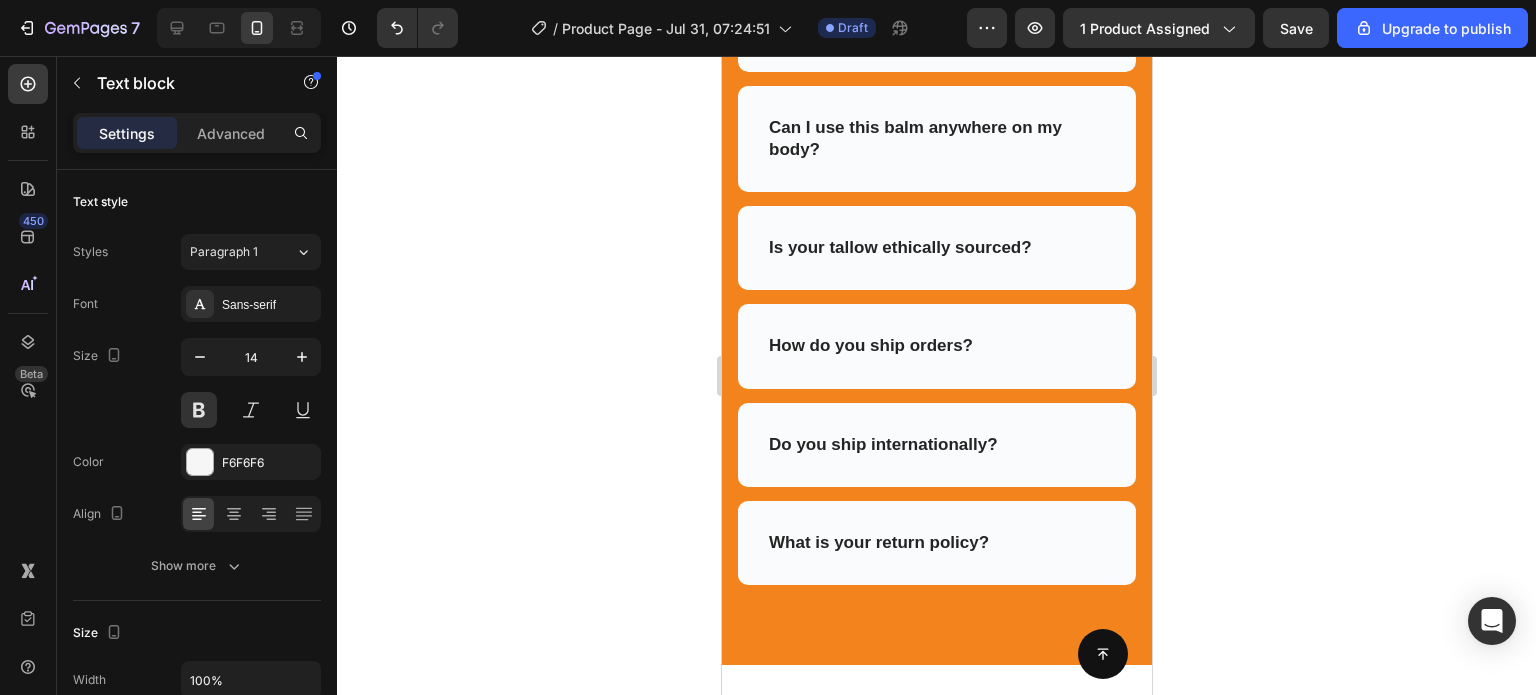 click on "How to Use Terra Extracts Tallow Balm Heading 4 Simple Steps to Healthier, Radiant Skin Text block Row Row Image Step 1: Cleanse Your Skin Heading Start with clean, dry skin. Use a gentle cleanser to remove any dirt, oil, or makeup — this ensures maximum absorption and effectiveness of the balm. Text block Row Step 2: Scoop a Small Amount Heading Using clean, dry fingers or a spatula, scoop a pea-sized amount of balm (a little goes a long way). The rich formula will melt into your skin as you apply it. Text block Image Row Image Step 3: Warm & Apply Heading Rub the balm between your fingertips to soften it, then gently massage it into your skin using upward, circular motions. Focus on dry, irritated, or problem-prone areas — face, hands, body, or even lips. Text block Row Step 4: Let It Absorb Heading Allow the balm to fully absorb. It’ll create a breathable barrier that locks in moisture and protects your skin all day (or night). Use daily or as needed for soft, healthy, nourished skin. Text block   0" at bounding box center (936, -1005) 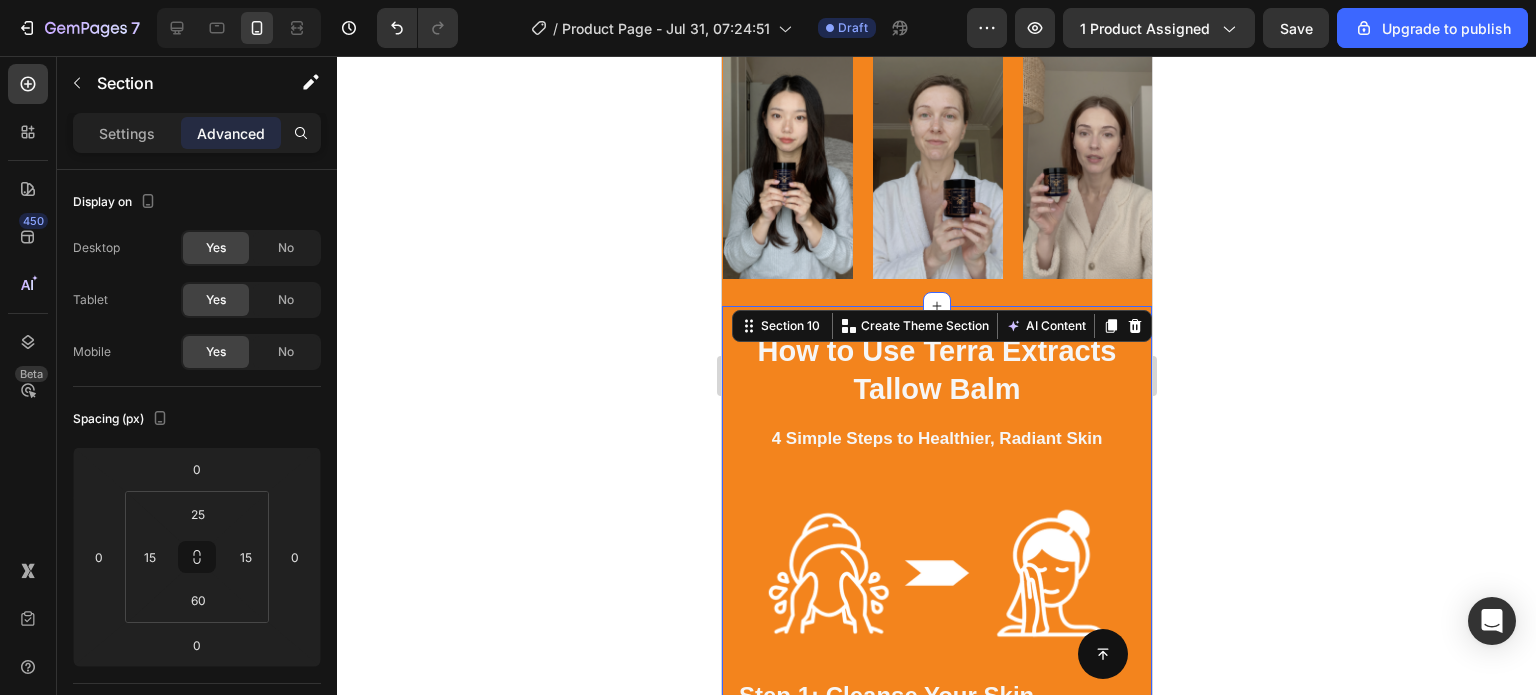 scroll, scrollTop: 4490, scrollLeft: 0, axis: vertical 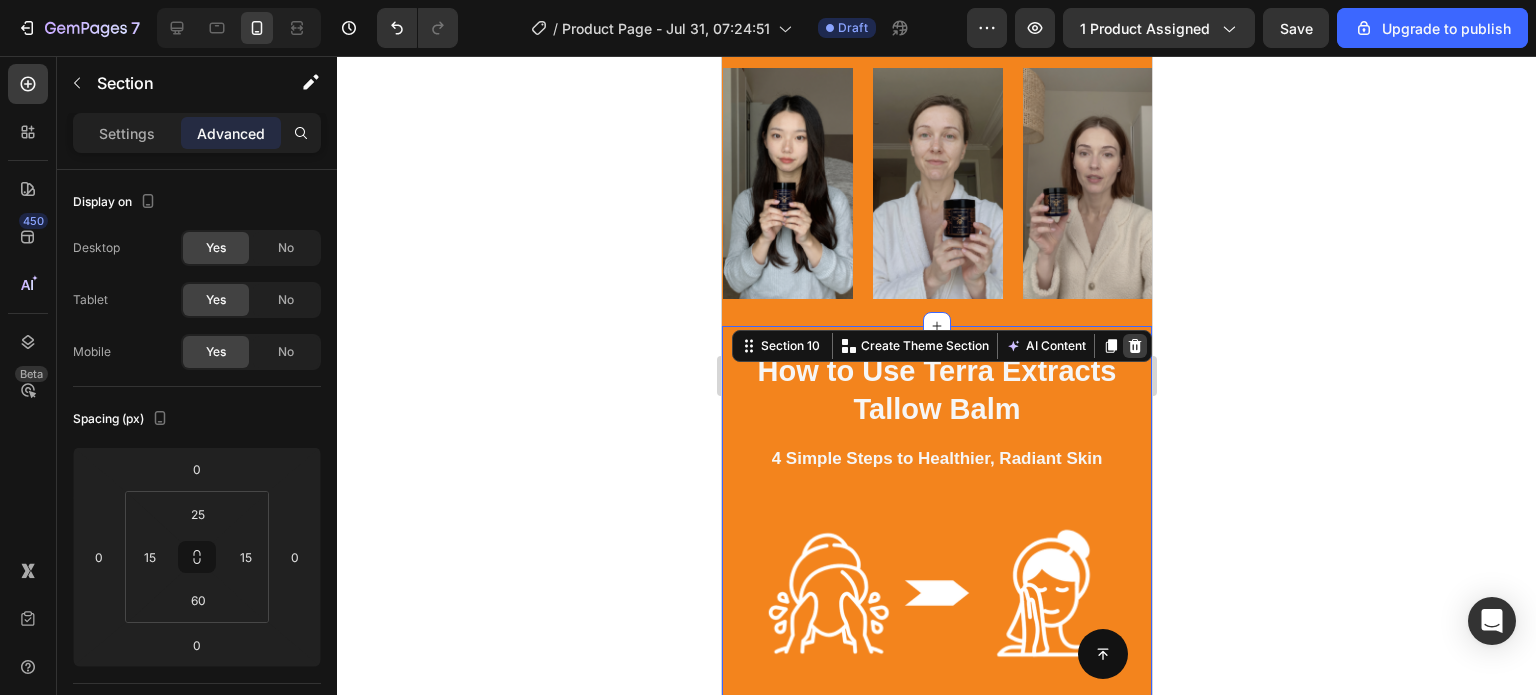 click 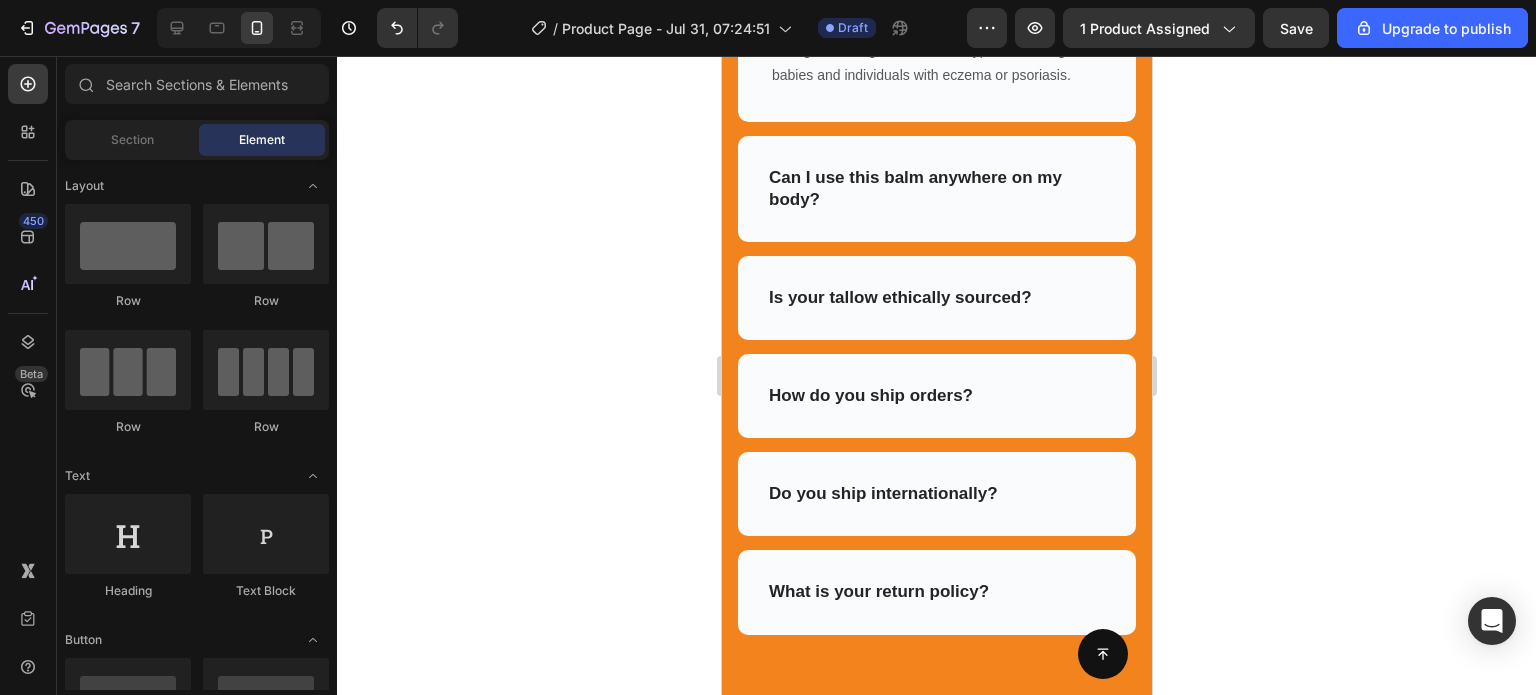 scroll, scrollTop: 5376, scrollLeft: 0, axis: vertical 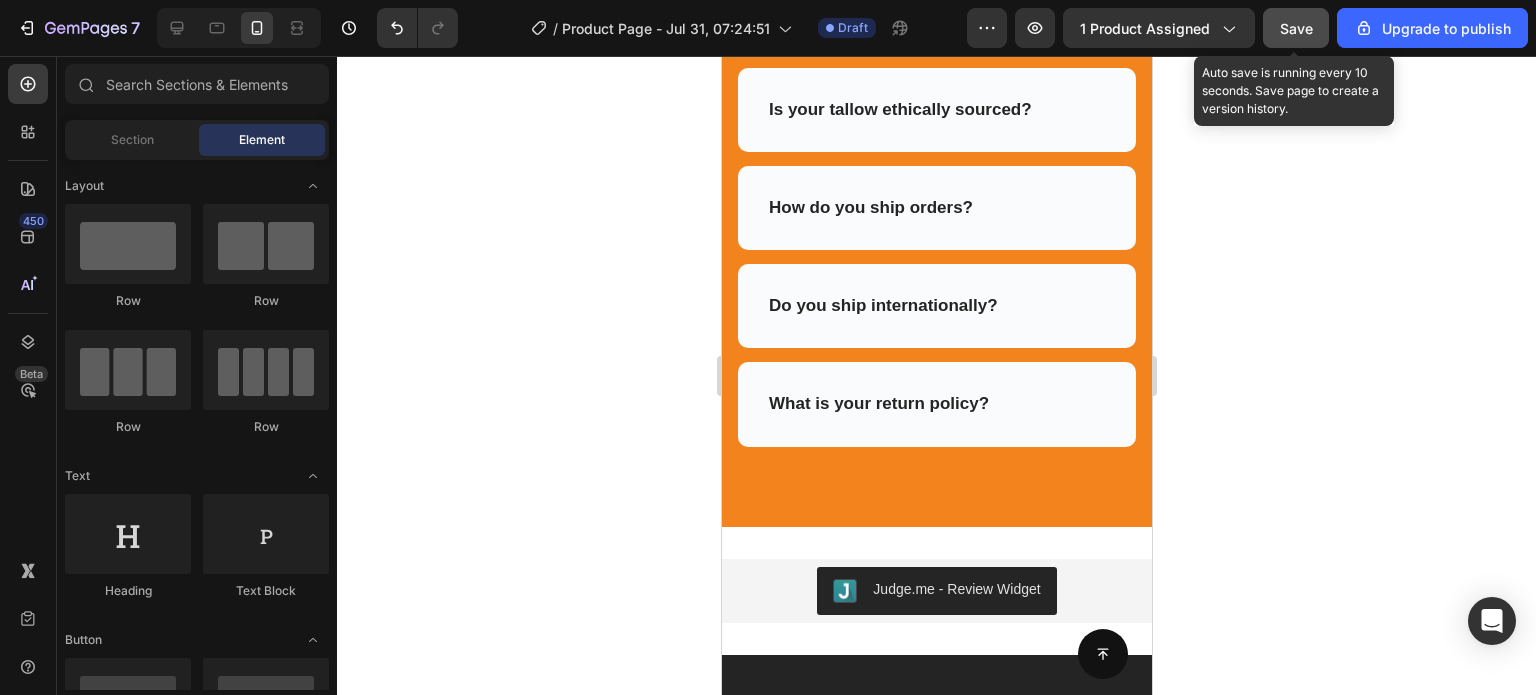 click on "Save" 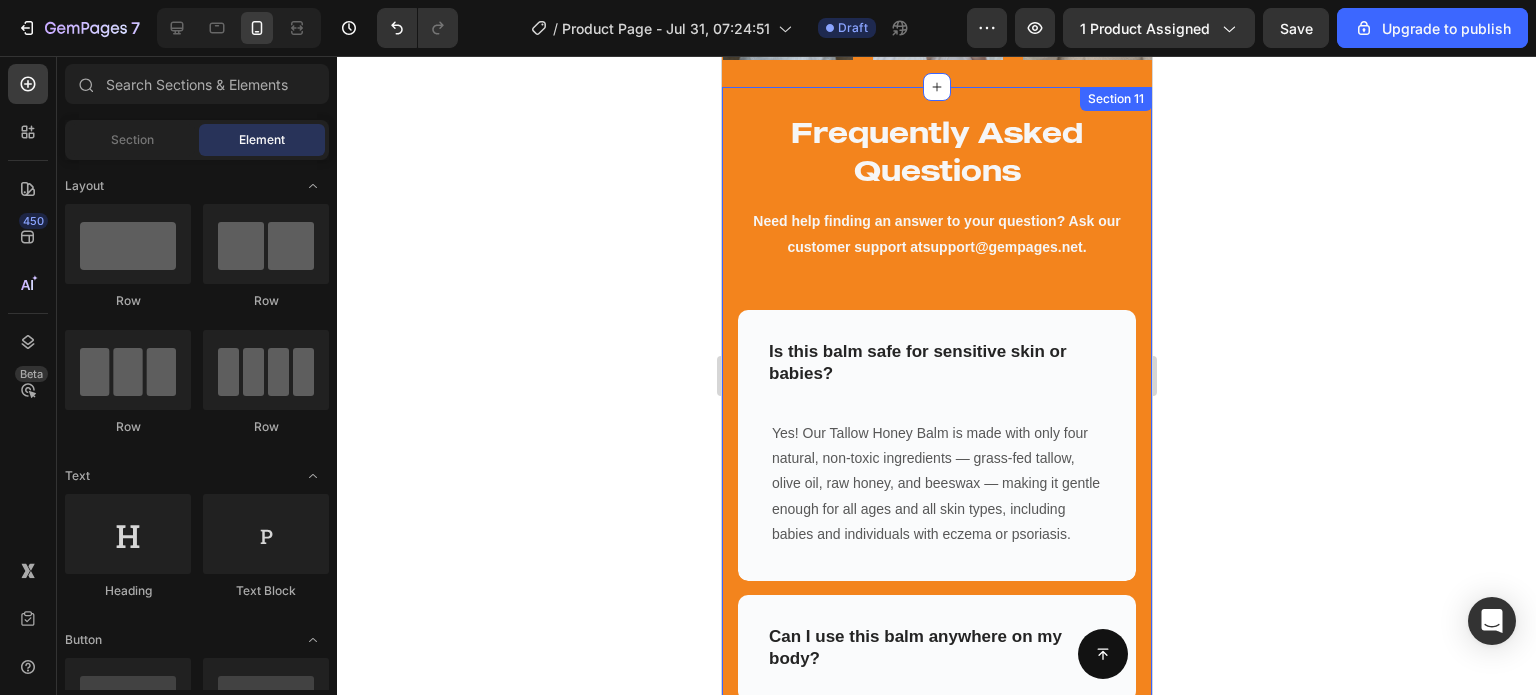 scroll, scrollTop: 4720, scrollLeft: 0, axis: vertical 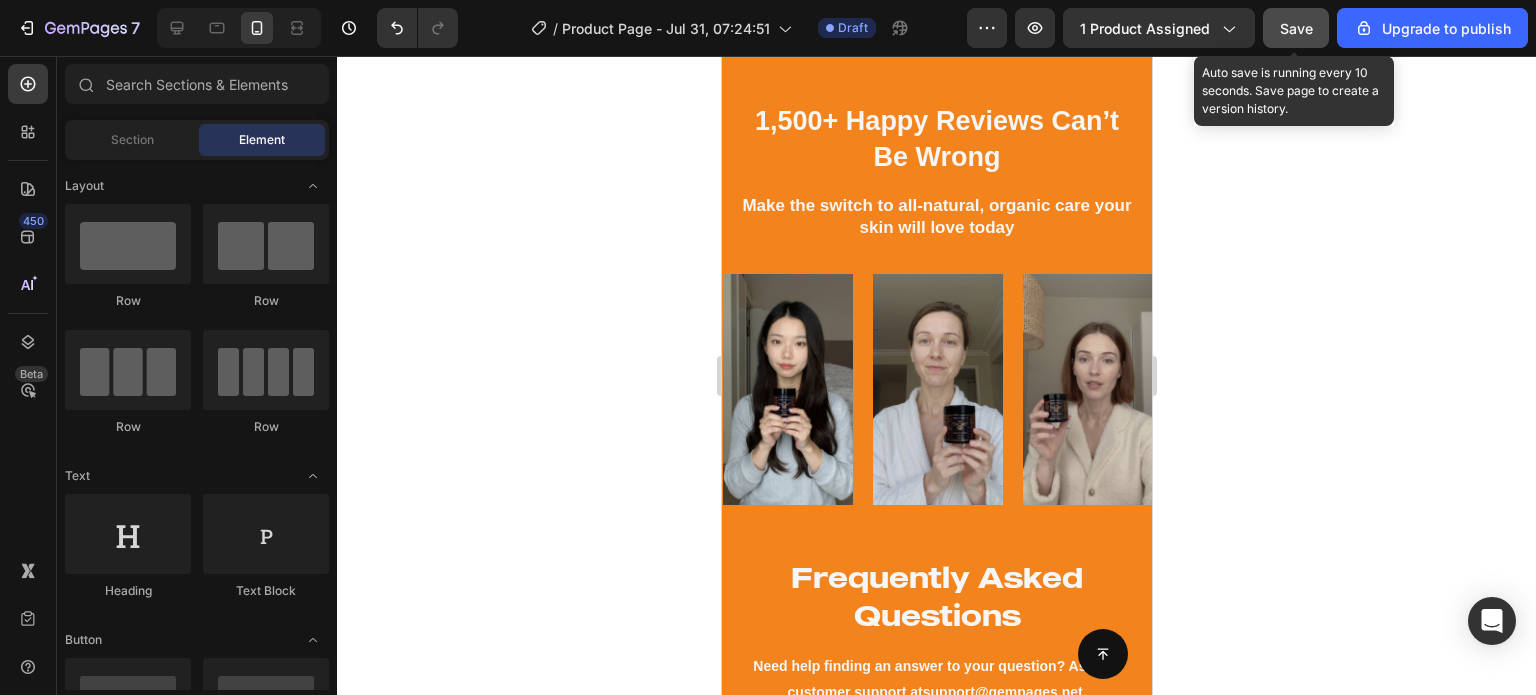 click on "Save" 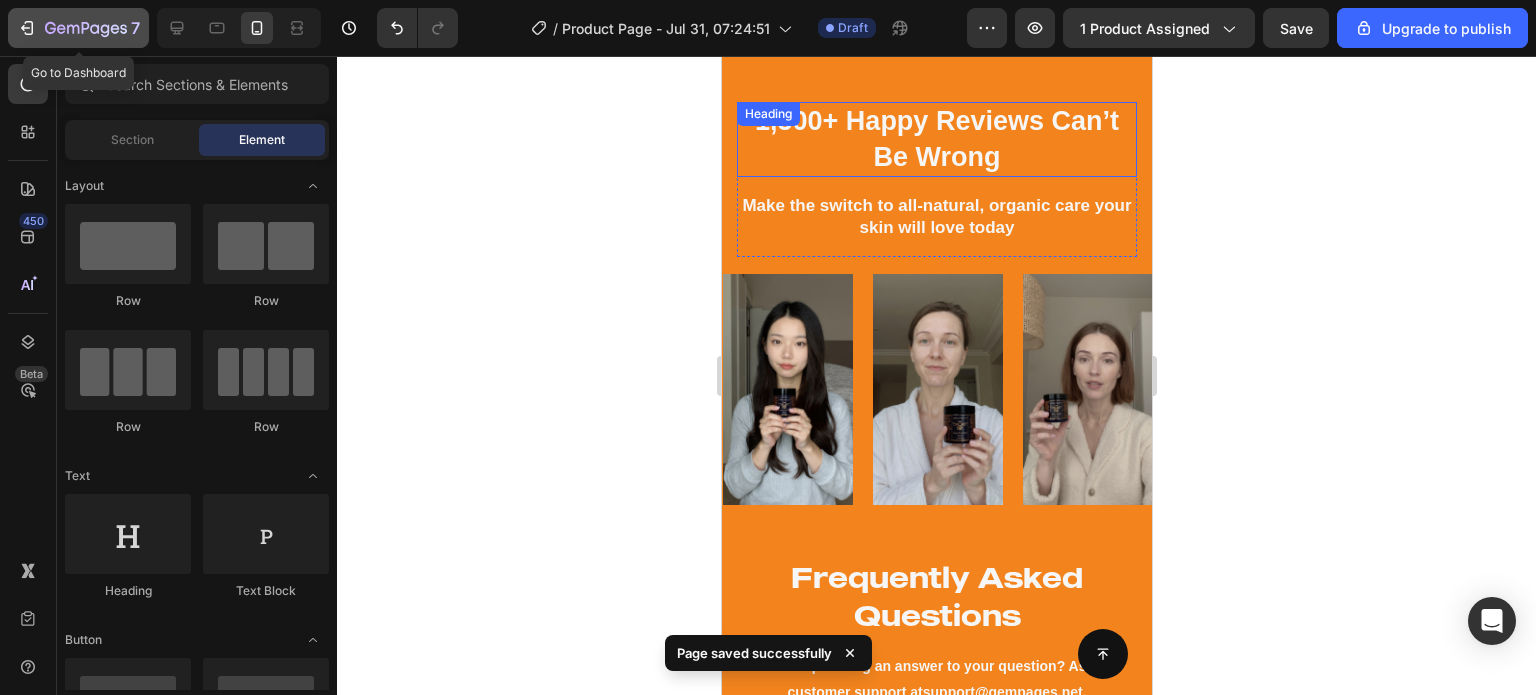 click 